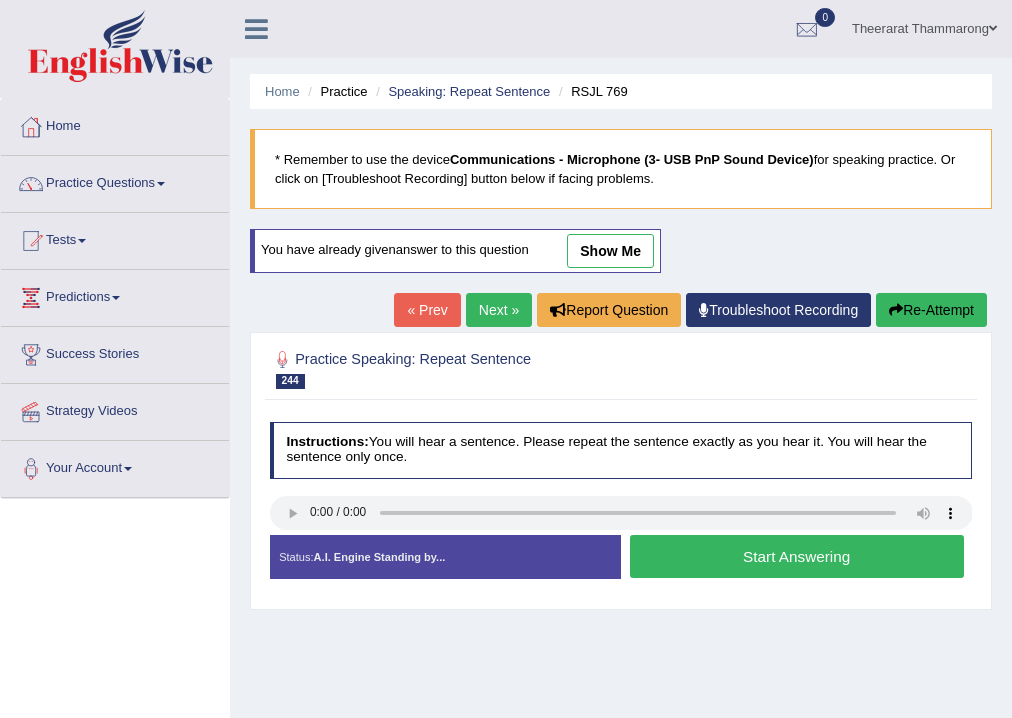 scroll, scrollTop: 0, scrollLeft: 0, axis: both 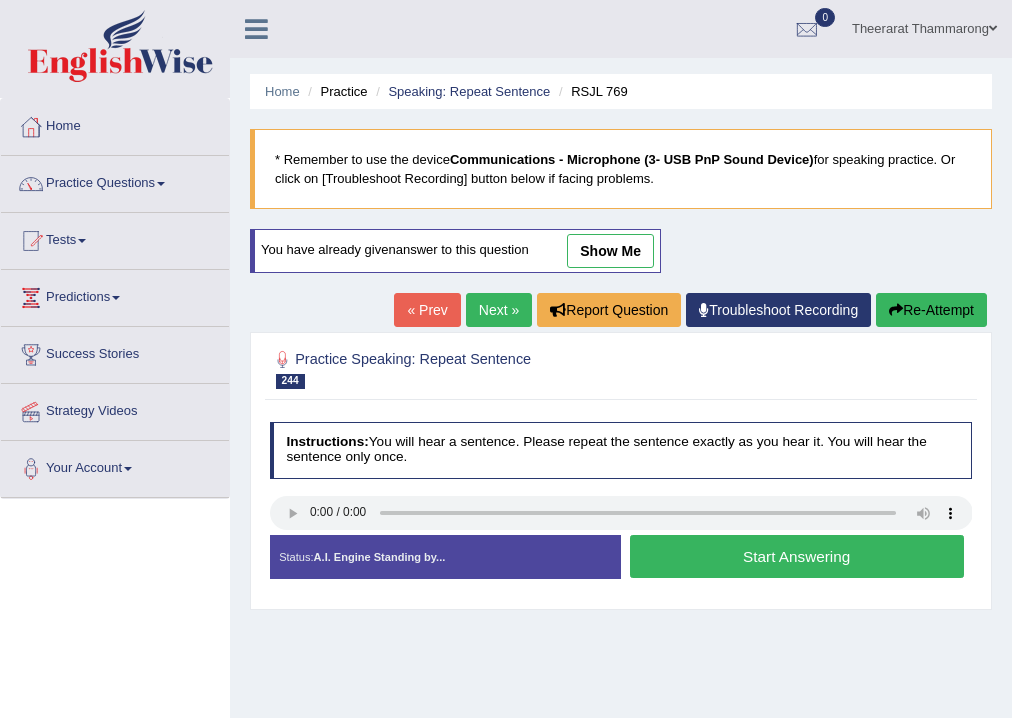 click on "Start Answering" at bounding box center [797, 556] 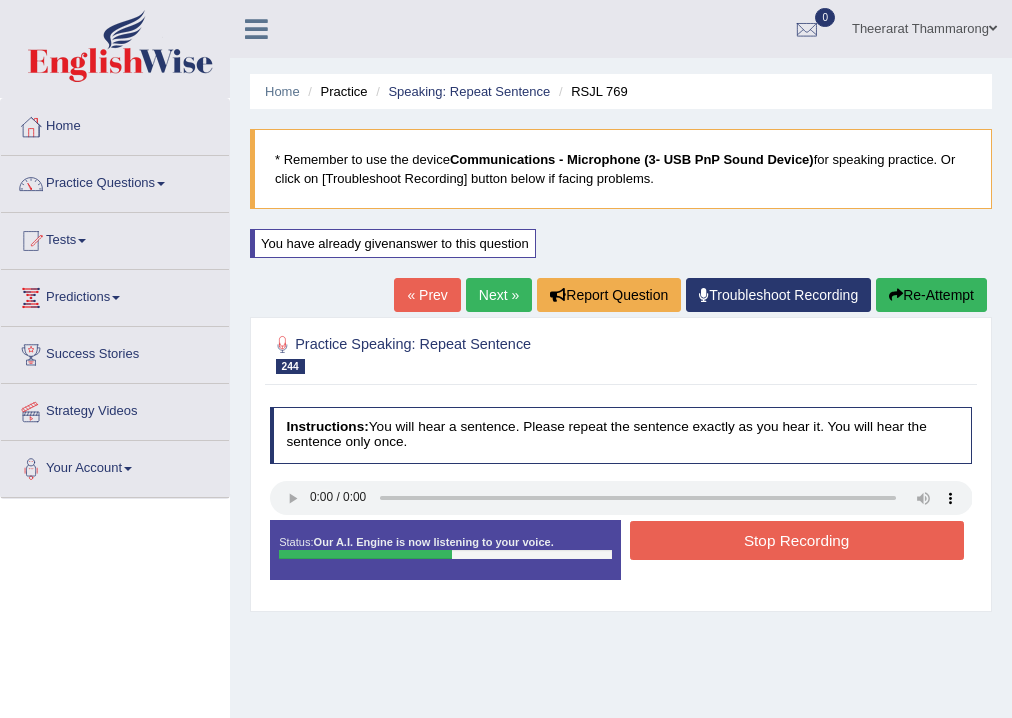 click on "Stop Recording" at bounding box center [797, 540] 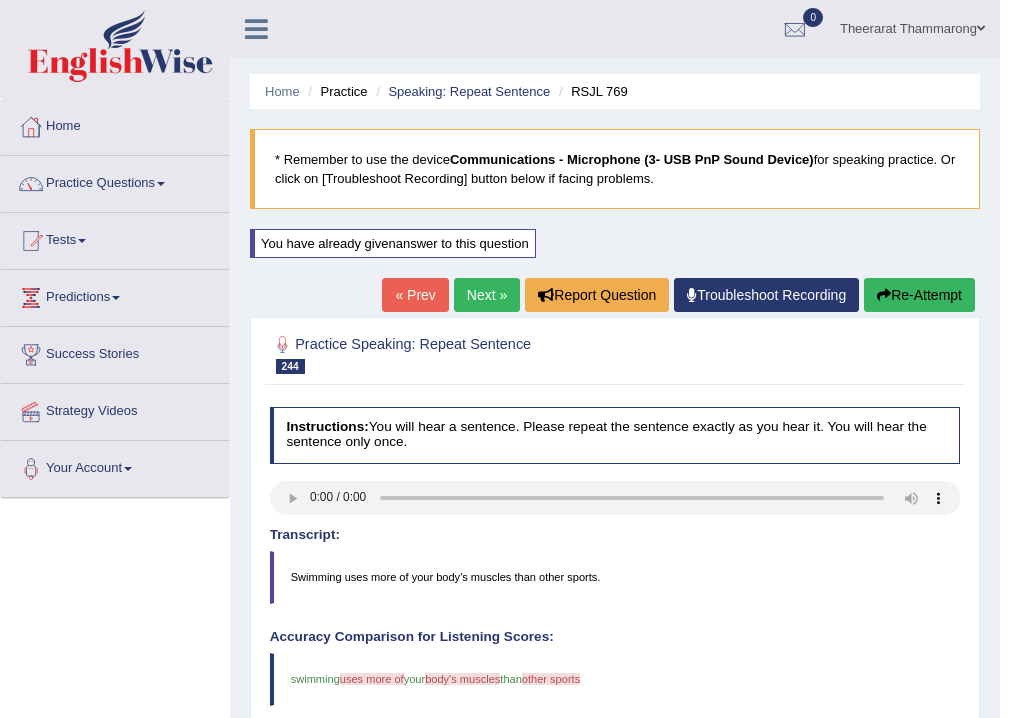 scroll, scrollTop: 160, scrollLeft: 0, axis: vertical 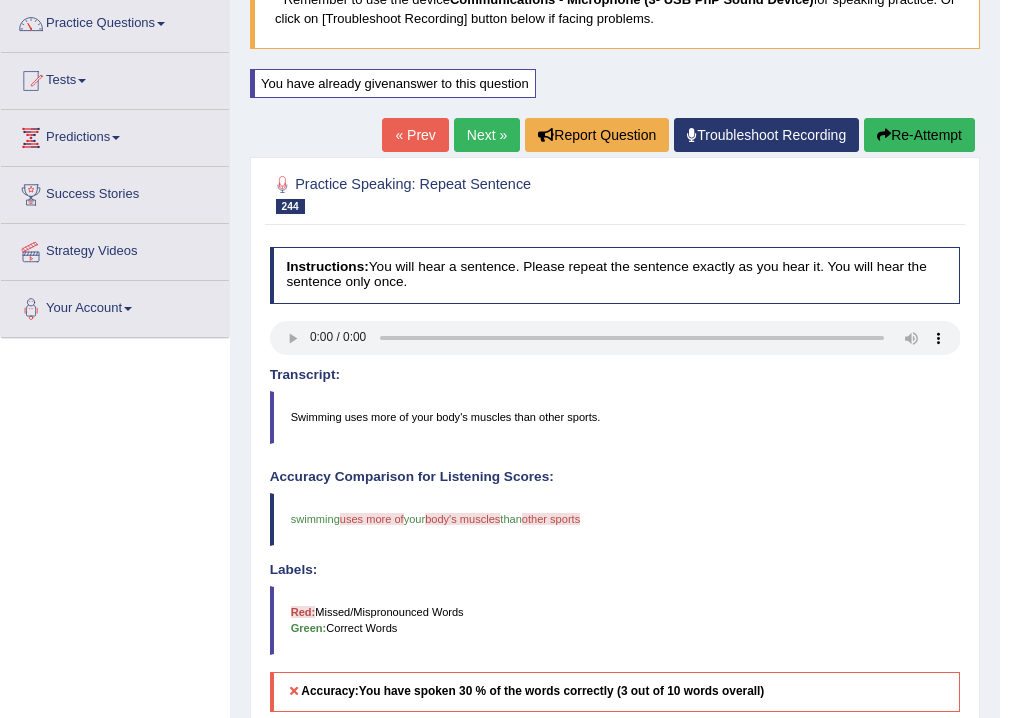 click on "Re-Attempt" at bounding box center [919, 135] 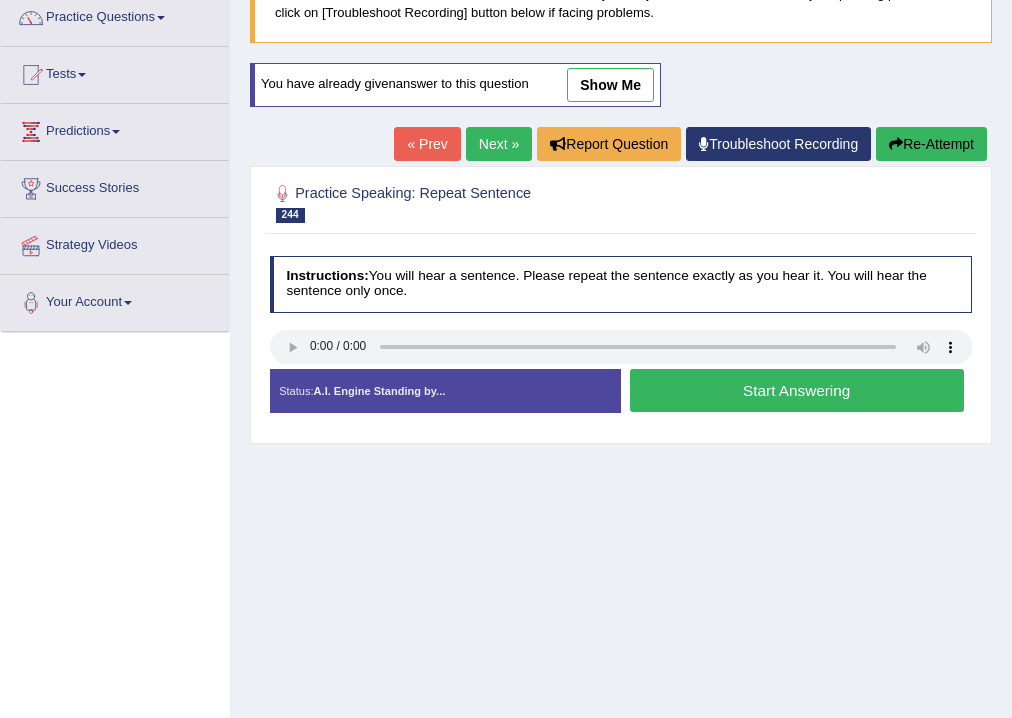 scroll, scrollTop: 0, scrollLeft: 0, axis: both 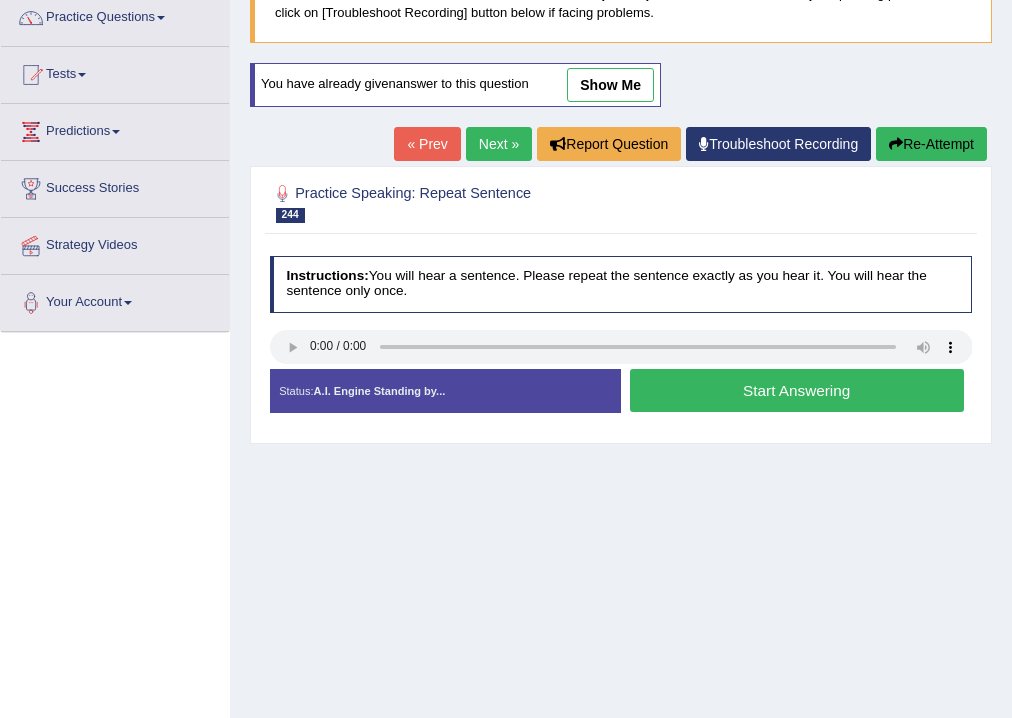 click on "Start Answering" at bounding box center [797, 390] 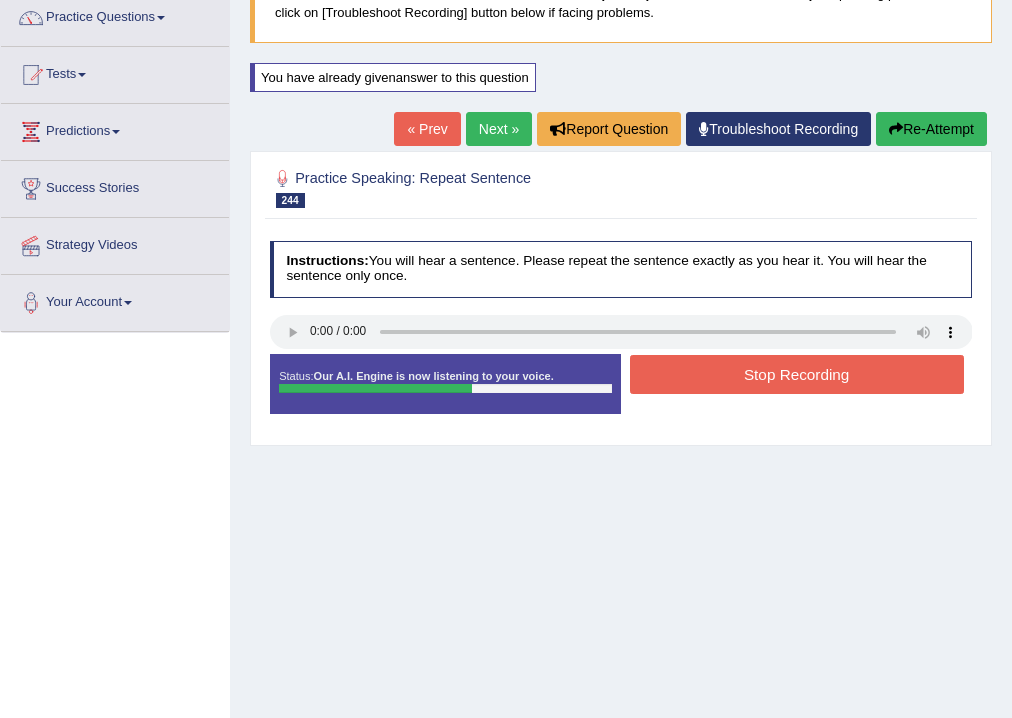 click on "Stop Recording" at bounding box center (797, 374) 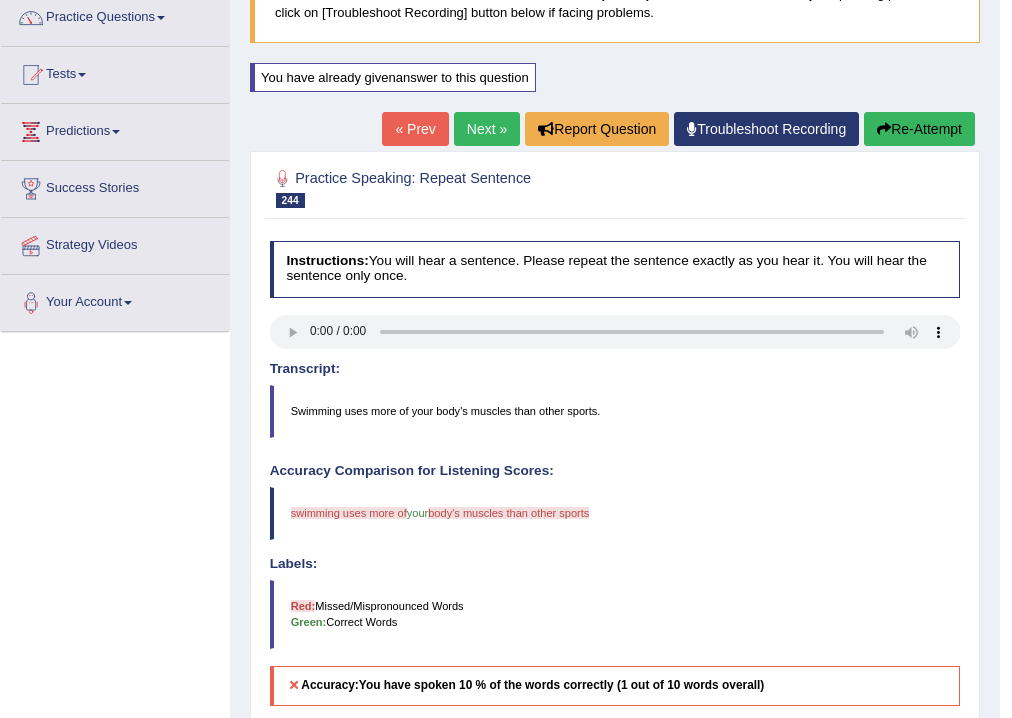 click on "Next »" at bounding box center [487, 129] 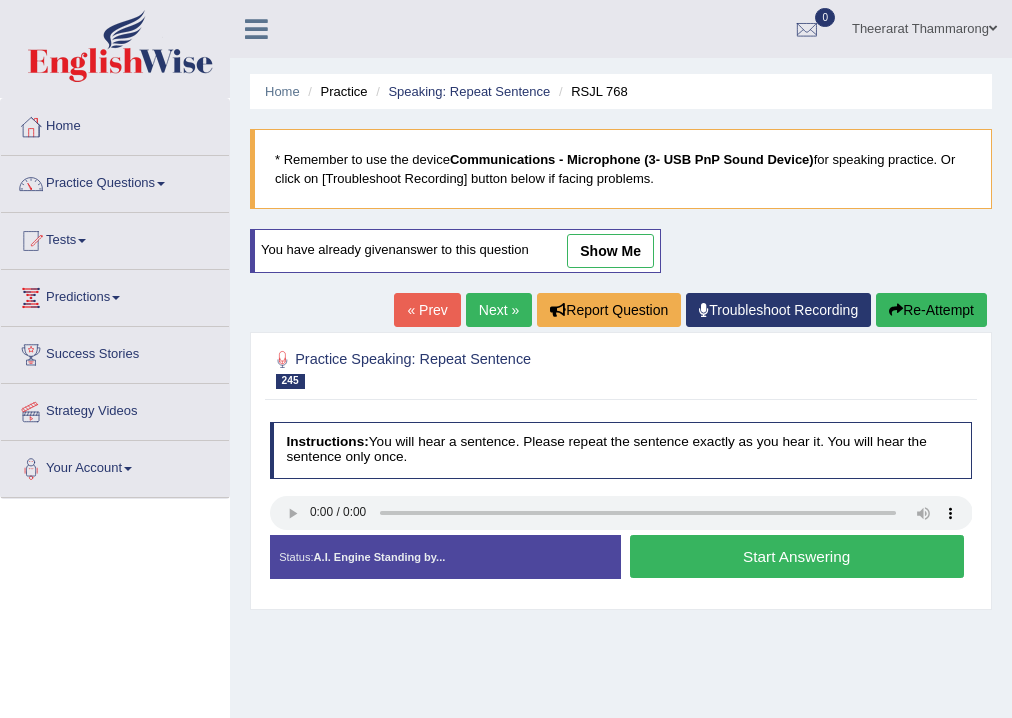 scroll, scrollTop: 0, scrollLeft: 0, axis: both 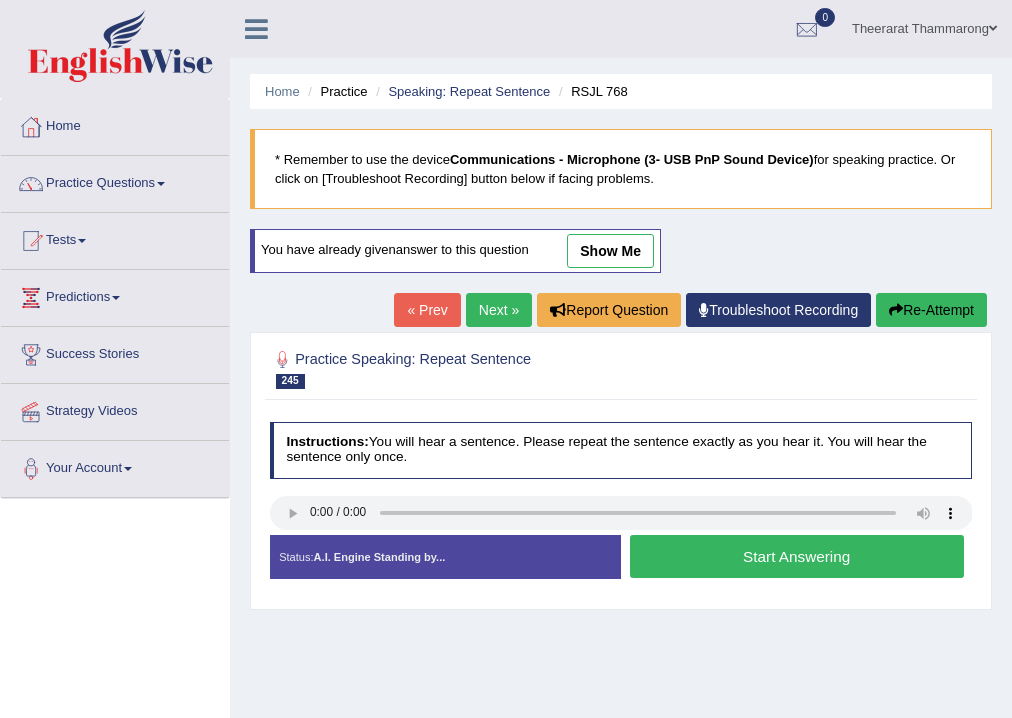 click on "Start Answering" at bounding box center (797, 556) 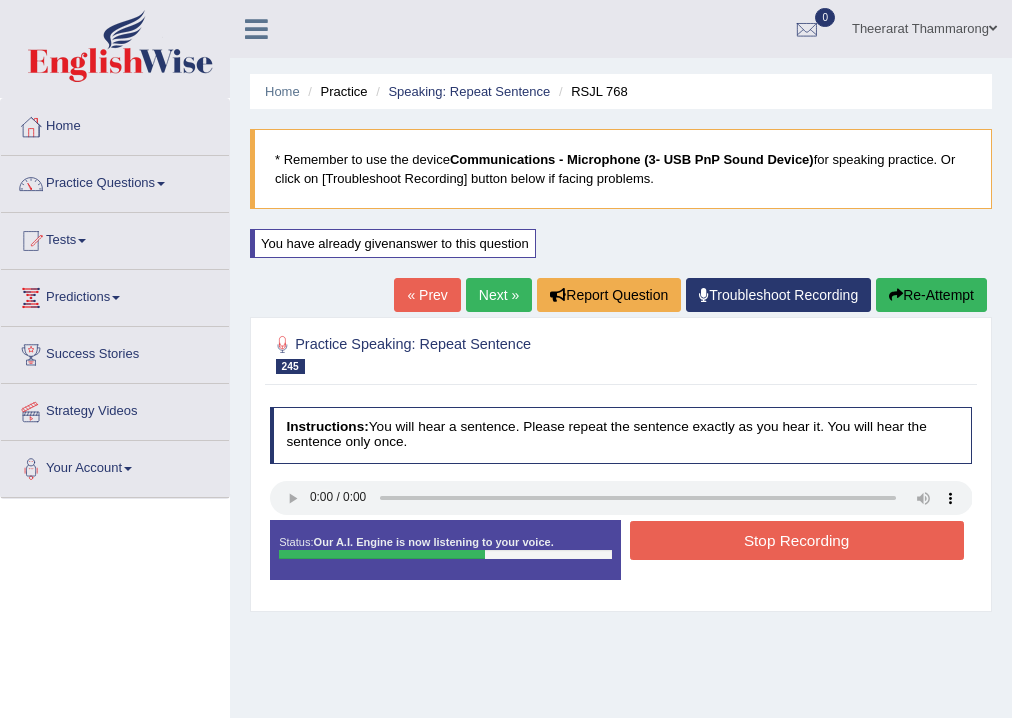 click on "Stop Recording" at bounding box center (797, 540) 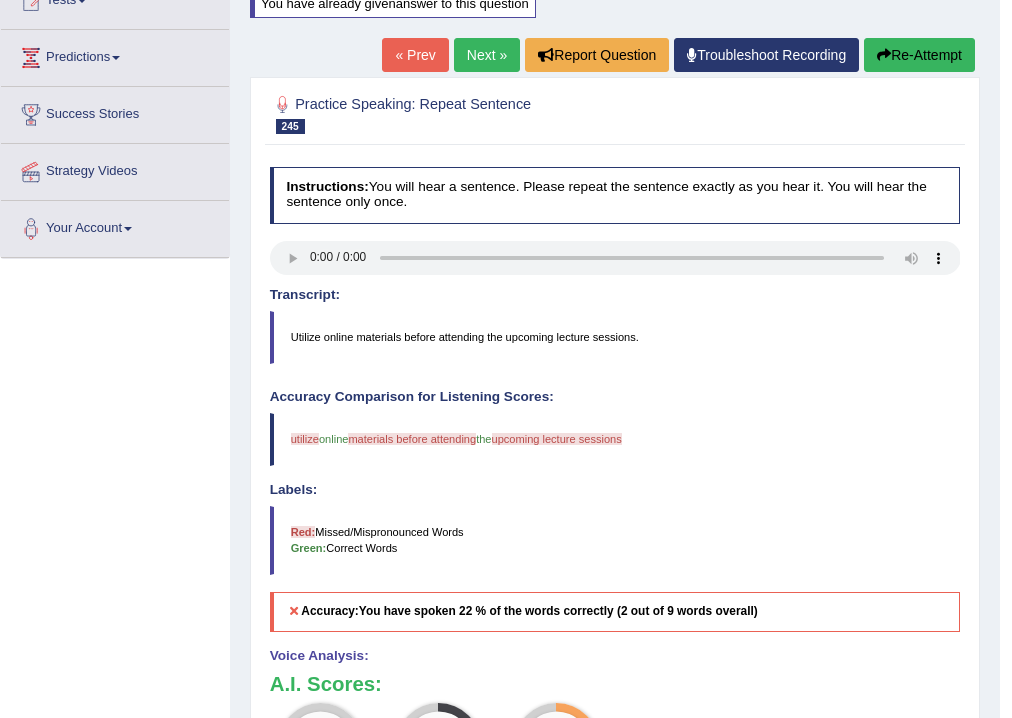 scroll, scrollTop: 0, scrollLeft: 0, axis: both 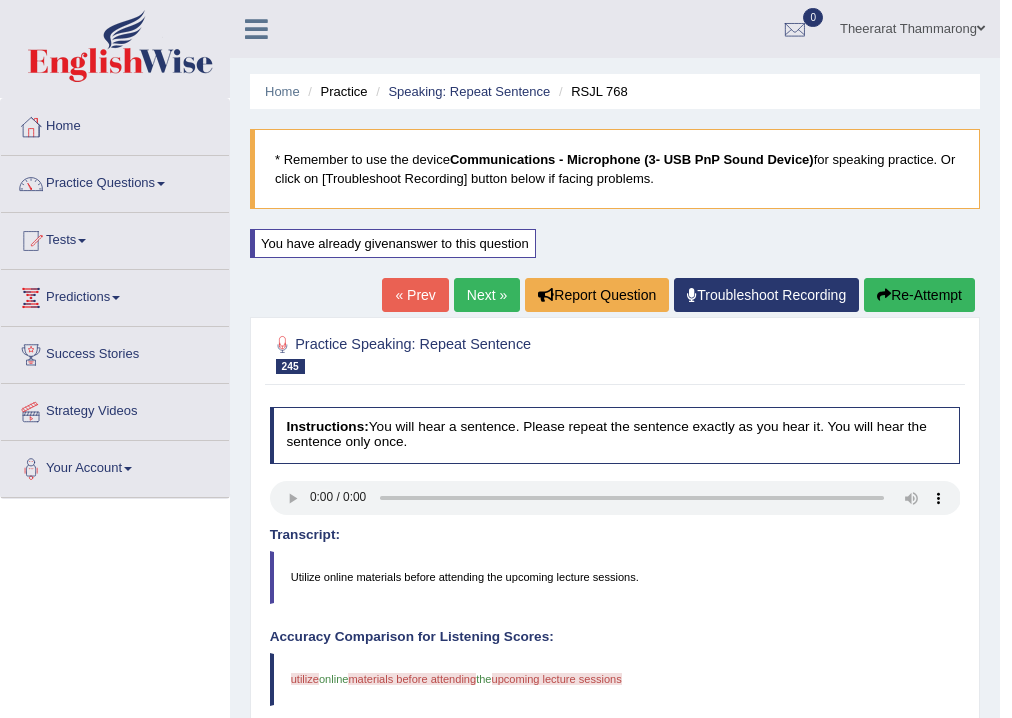 click on "Next »" at bounding box center (487, 295) 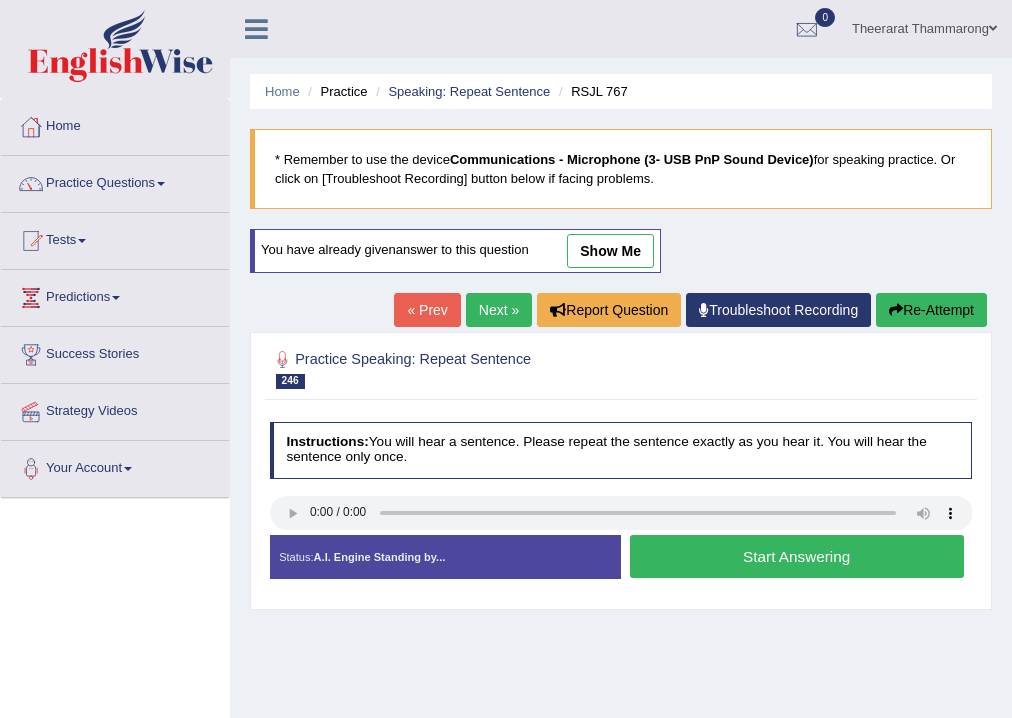 scroll, scrollTop: 0, scrollLeft: 0, axis: both 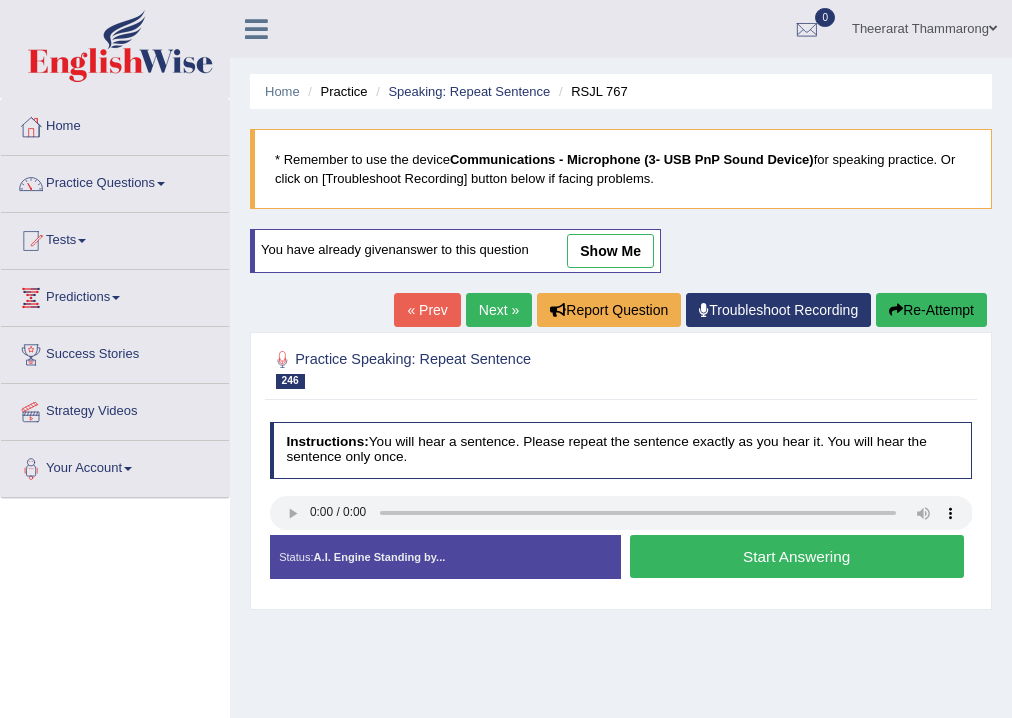 click on "Start Answering" at bounding box center [797, 556] 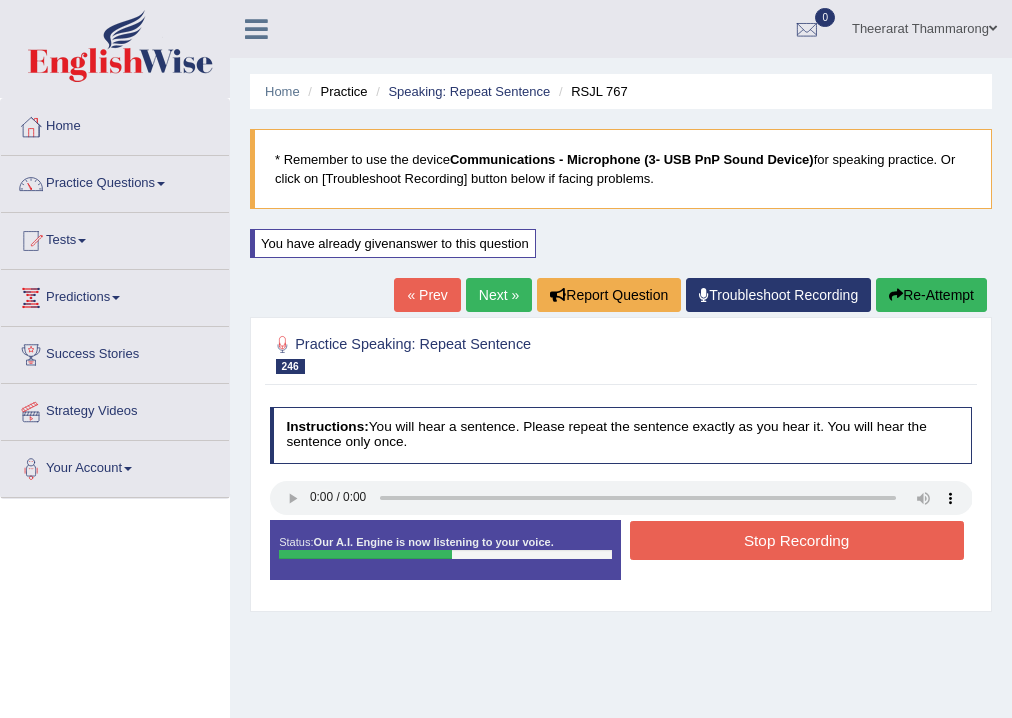 click on "Stop Recording" at bounding box center (797, 540) 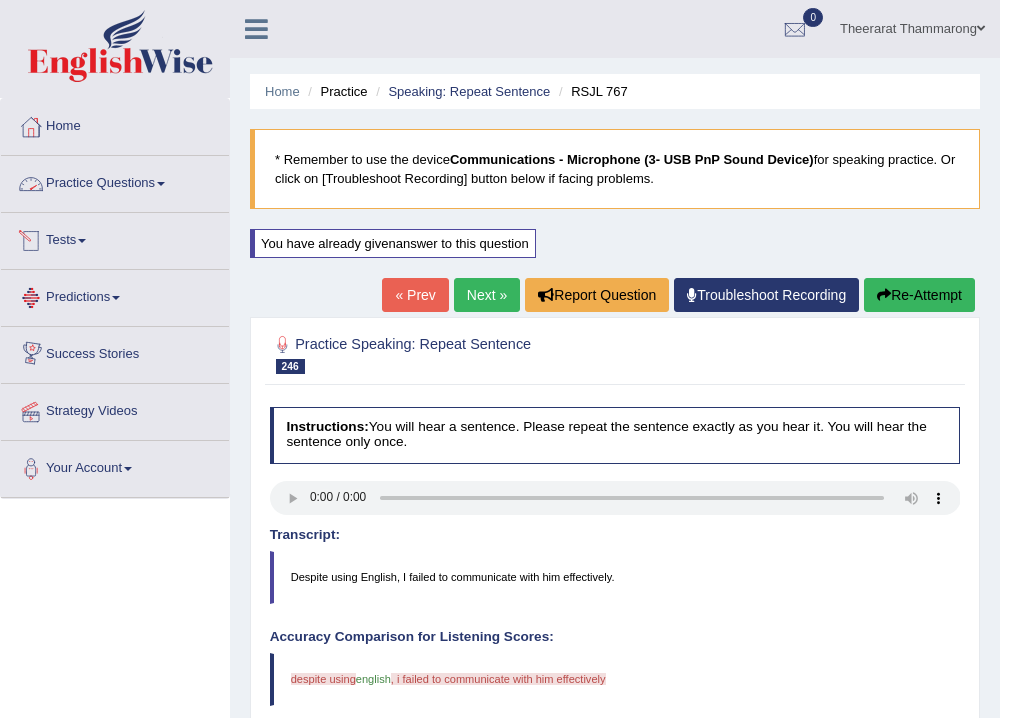 click on "Practice Questions" at bounding box center (115, 181) 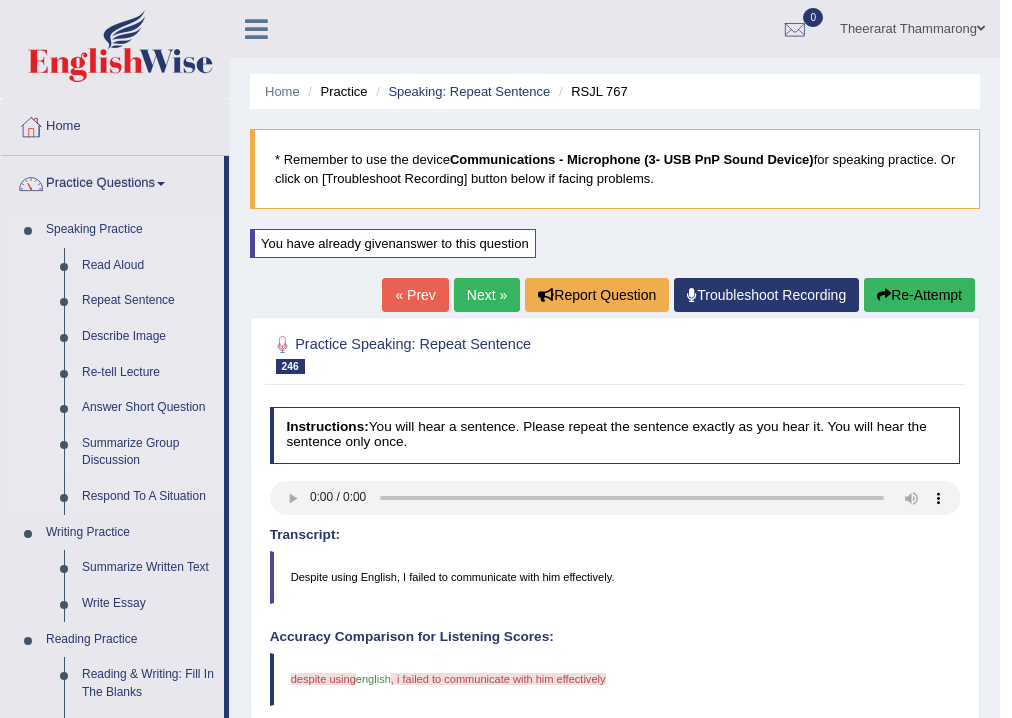 scroll, scrollTop: 80, scrollLeft: 0, axis: vertical 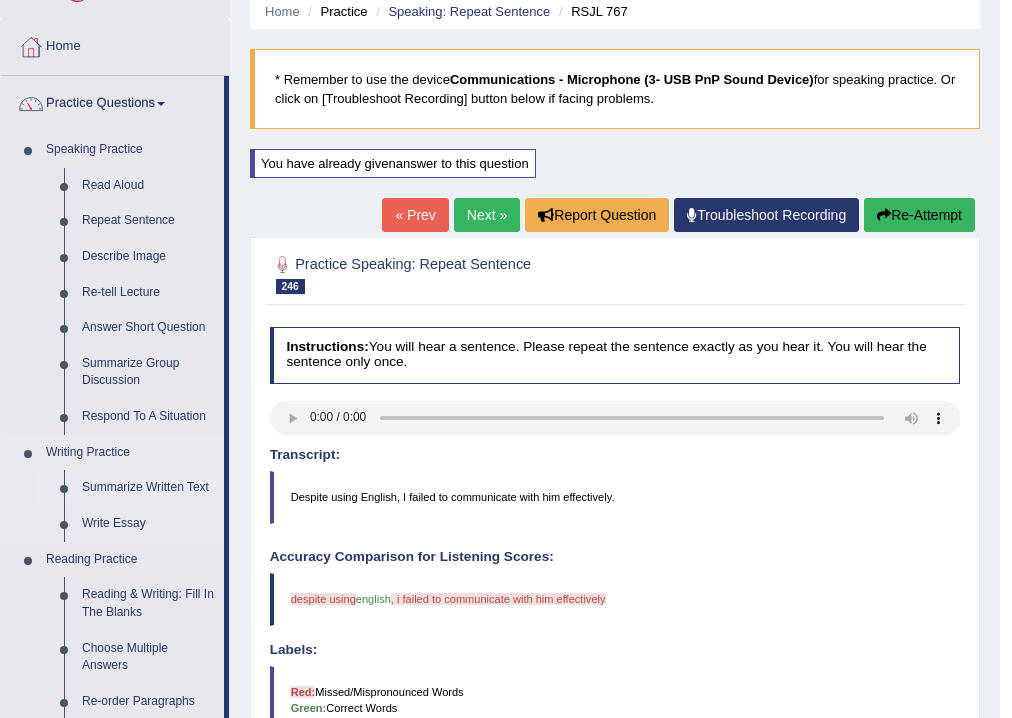 click on "Summarize Written Text" at bounding box center (148, 488) 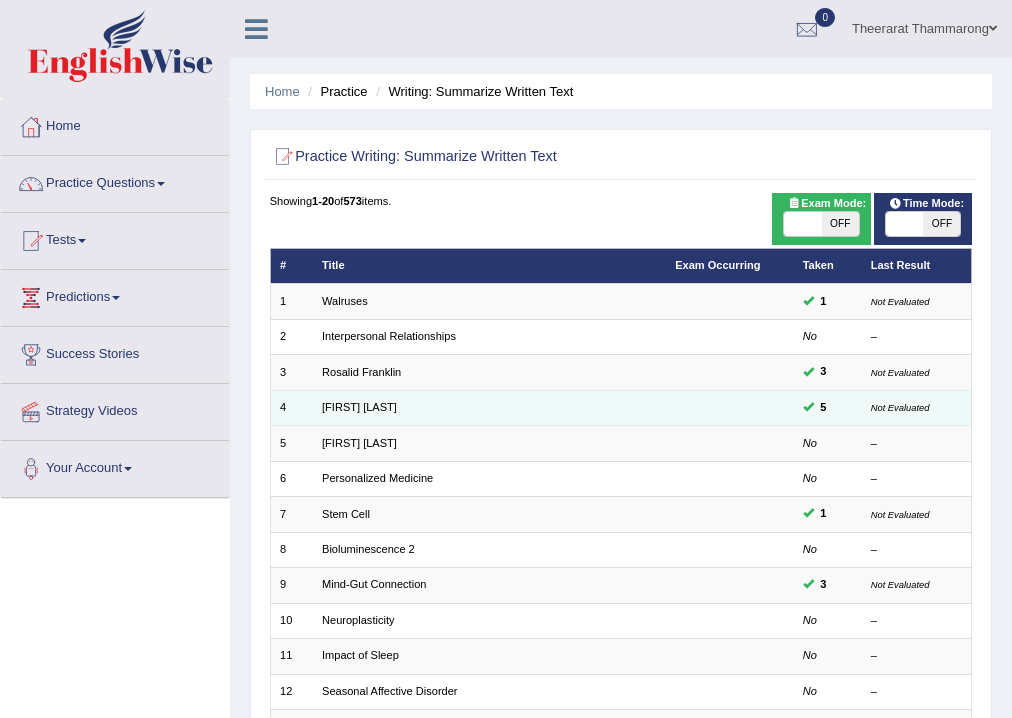 scroll, scrollTop: 0, scrollLeft: 0, axis: both 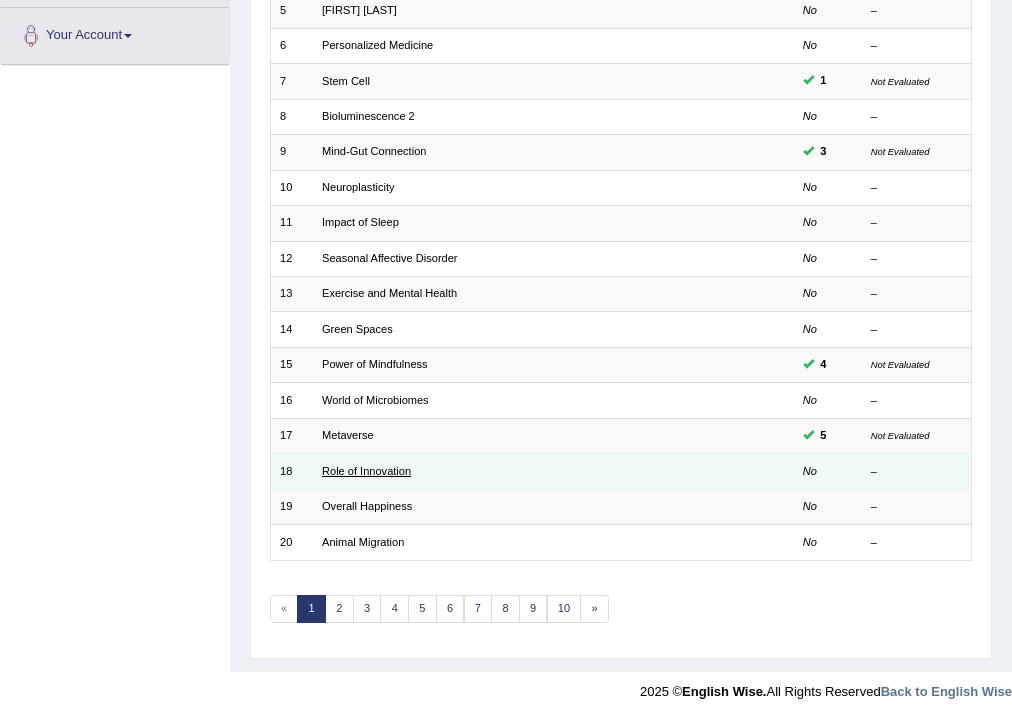 click on "Role of Innovation" at bounding box center (366, 471) 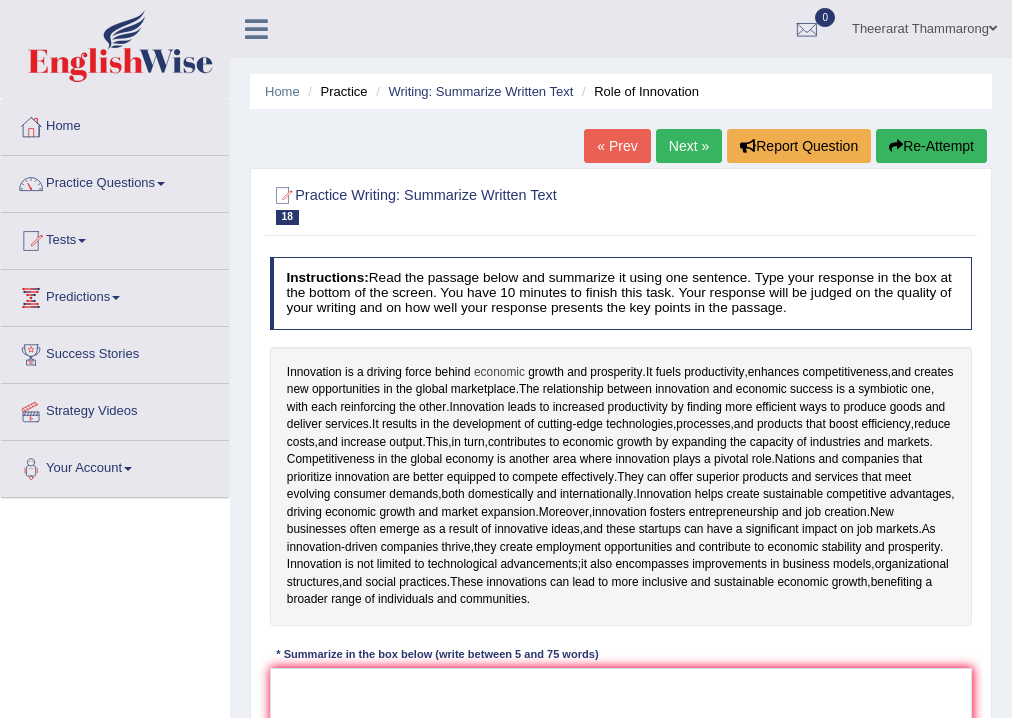 scroll, scrollTop: 0, scrollLeft: 0, axis: both 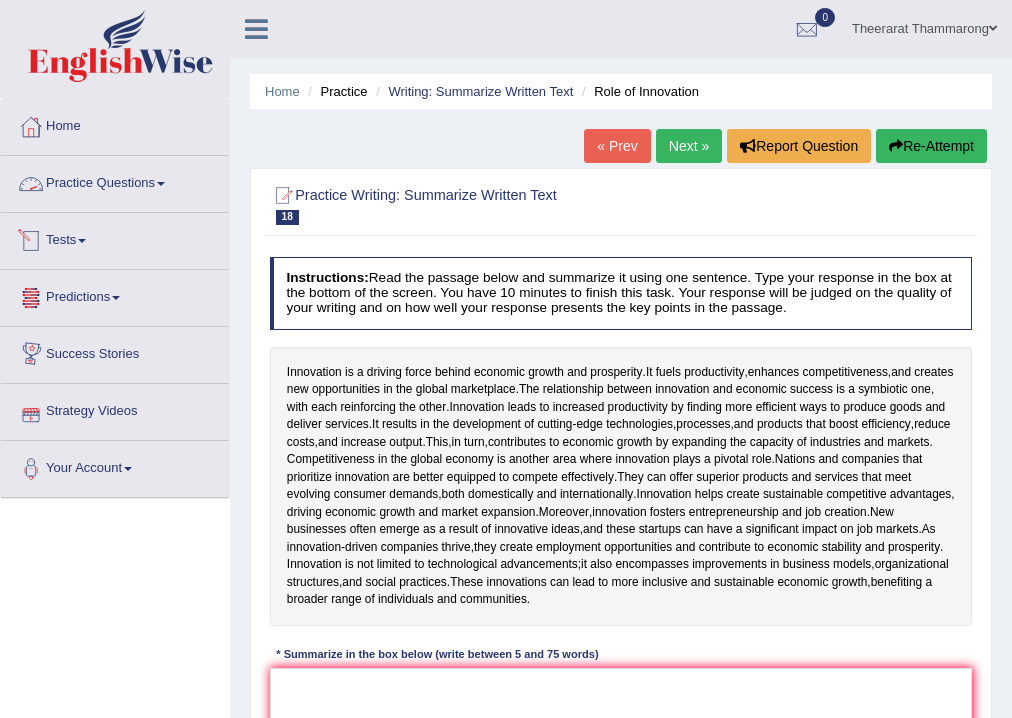 click on "Practice Questions" at bounding box center [115, 181] 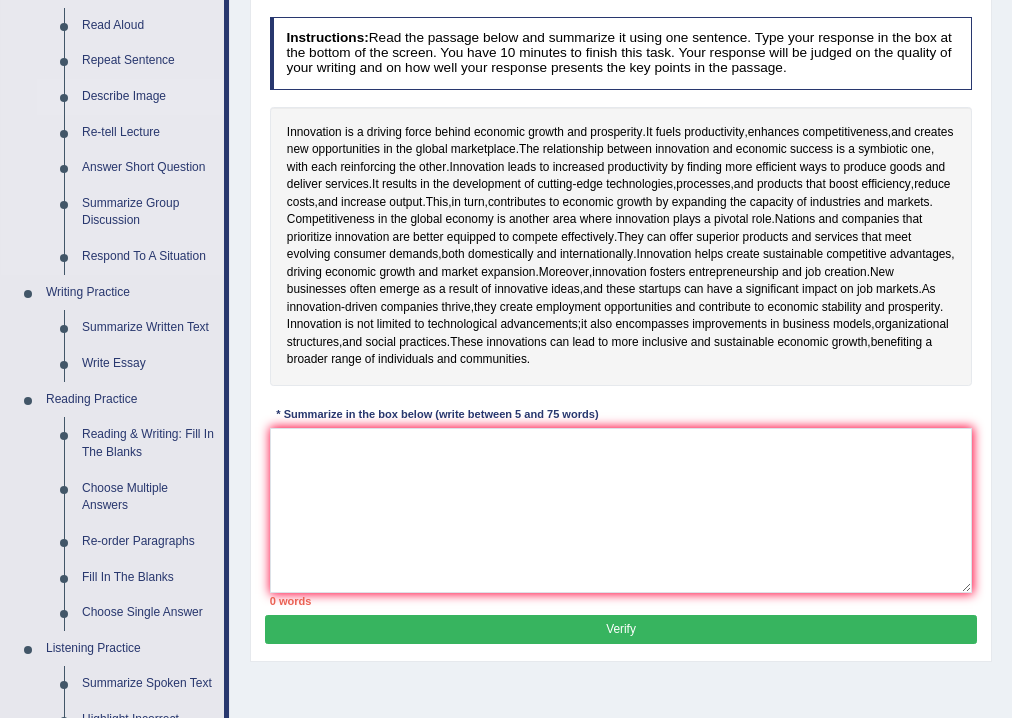 scroll, scrollTop: 320, scrollLeft: 0, axis: vertical 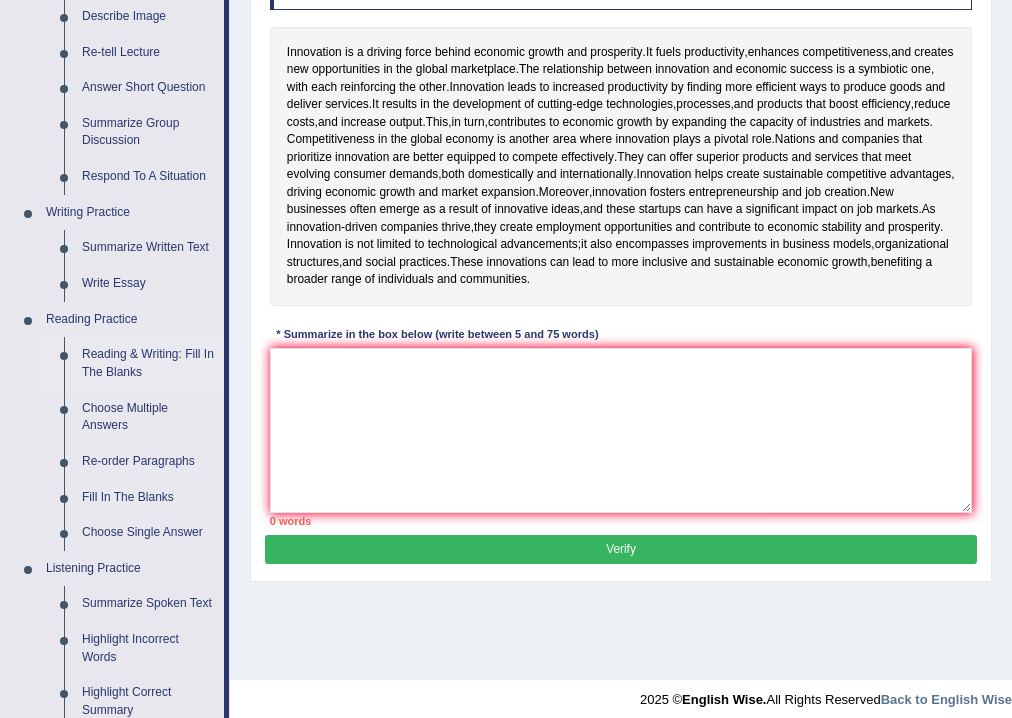 click on "Reading & Writing: Fill In The Blanks" at bounding box center [148, 363] 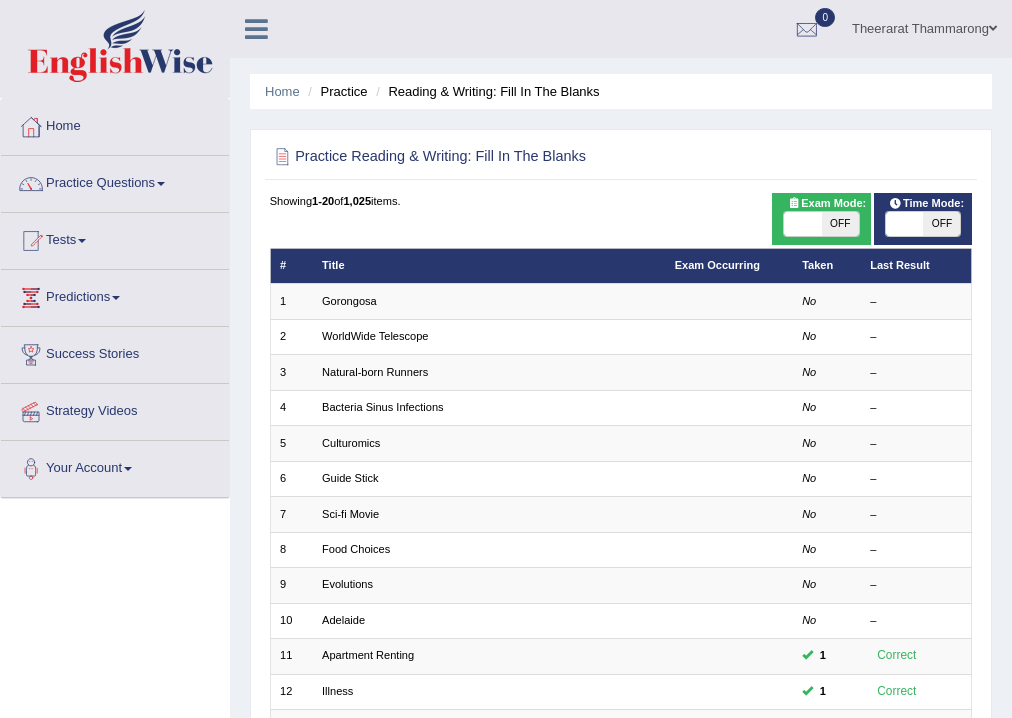 scroll, scrollTop: 0, scrollLeft: 0, axis: both 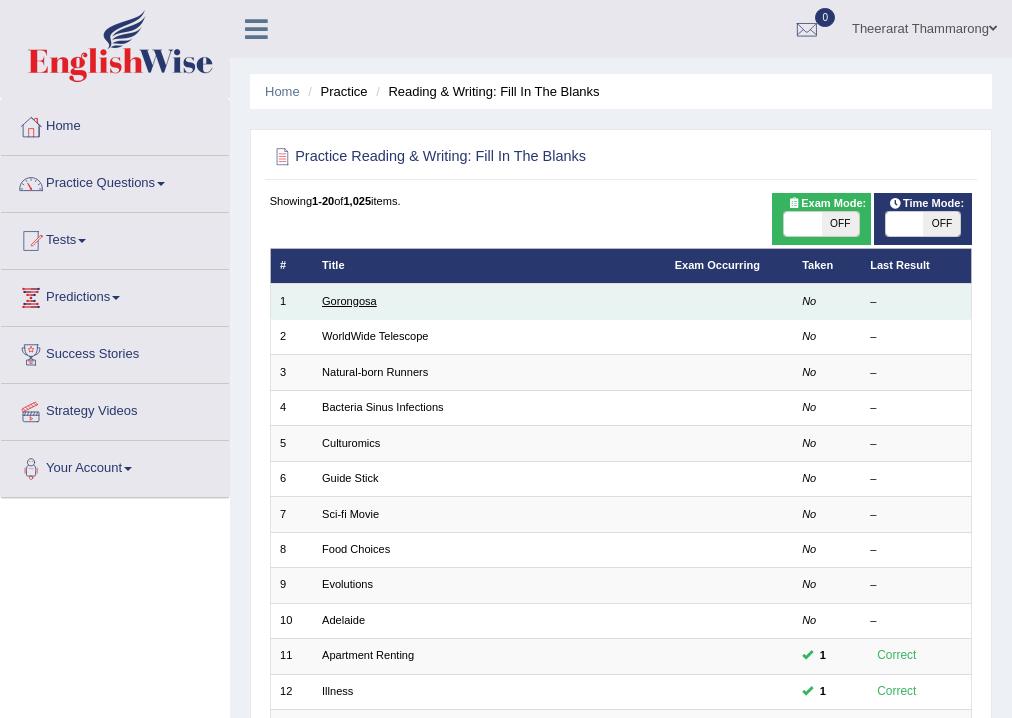 click on "Gorongosa" at bounding box center (349, 301) 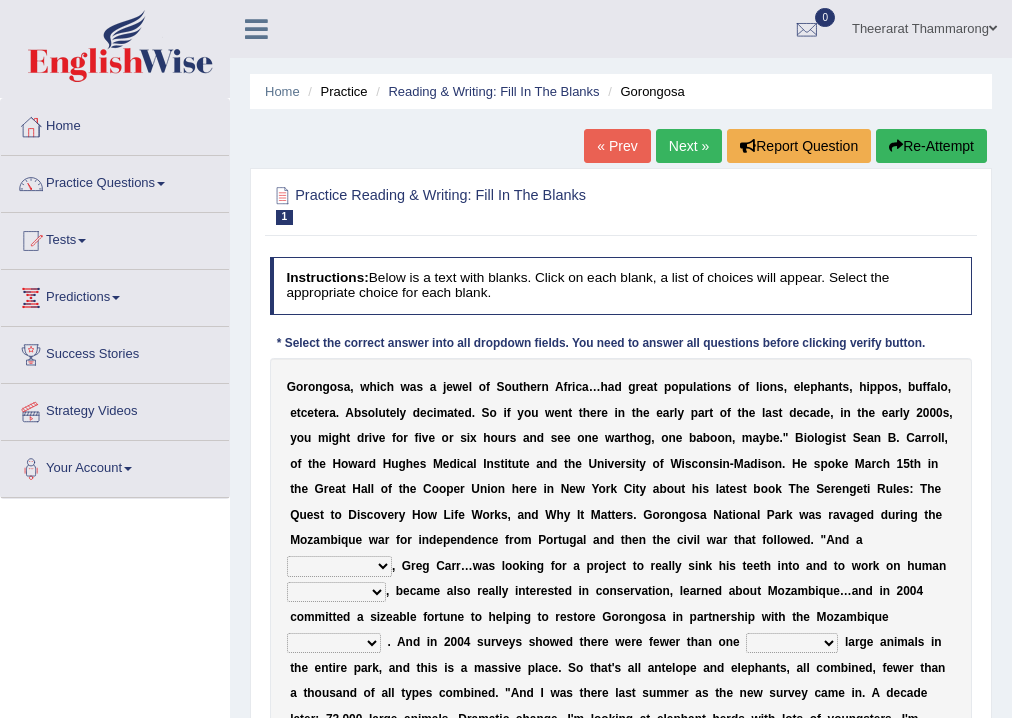 scroll, scrollTop: 240, scrollLeft: 0, axis: vertical 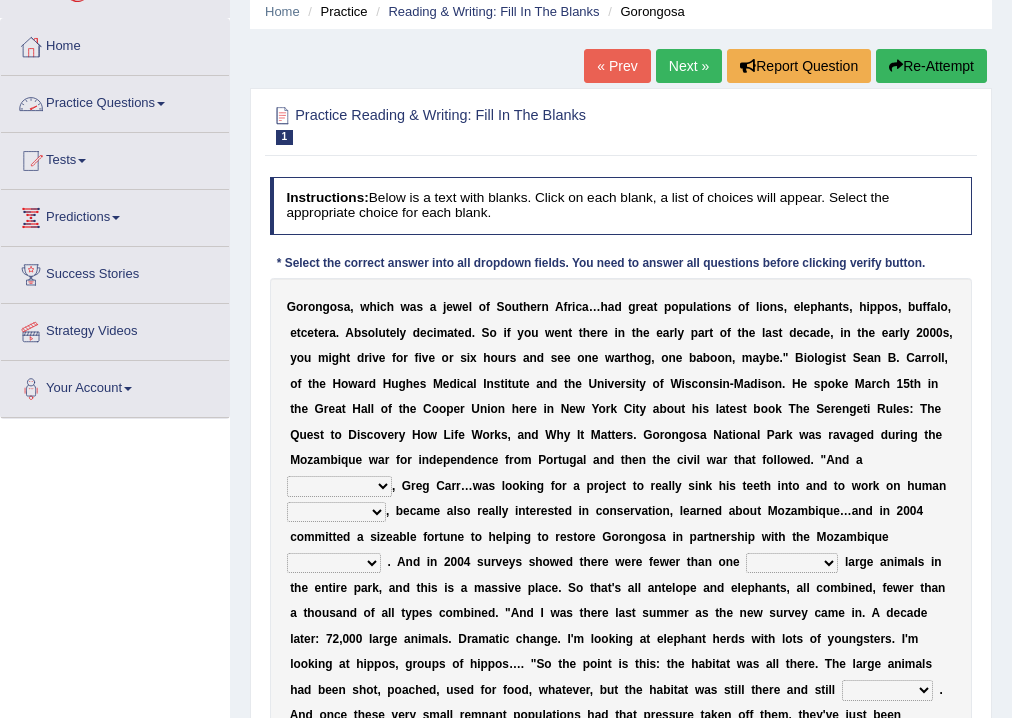 click on "Practice Questions" at bounding box center [115, 101] 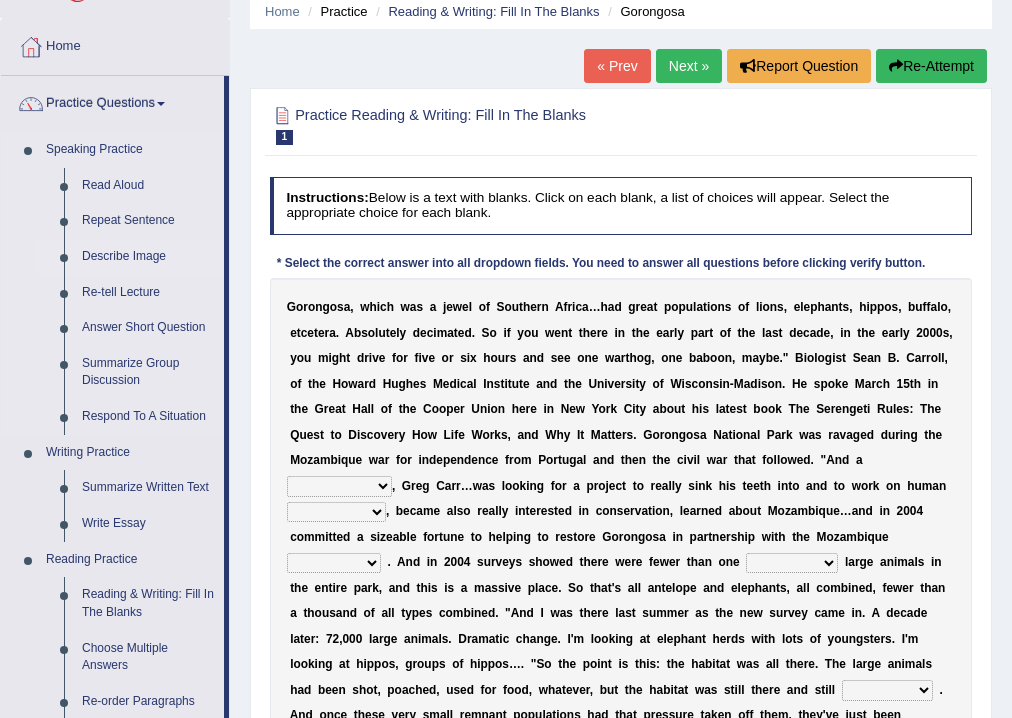click on "Describe Image" at bounding box center (148, 257) 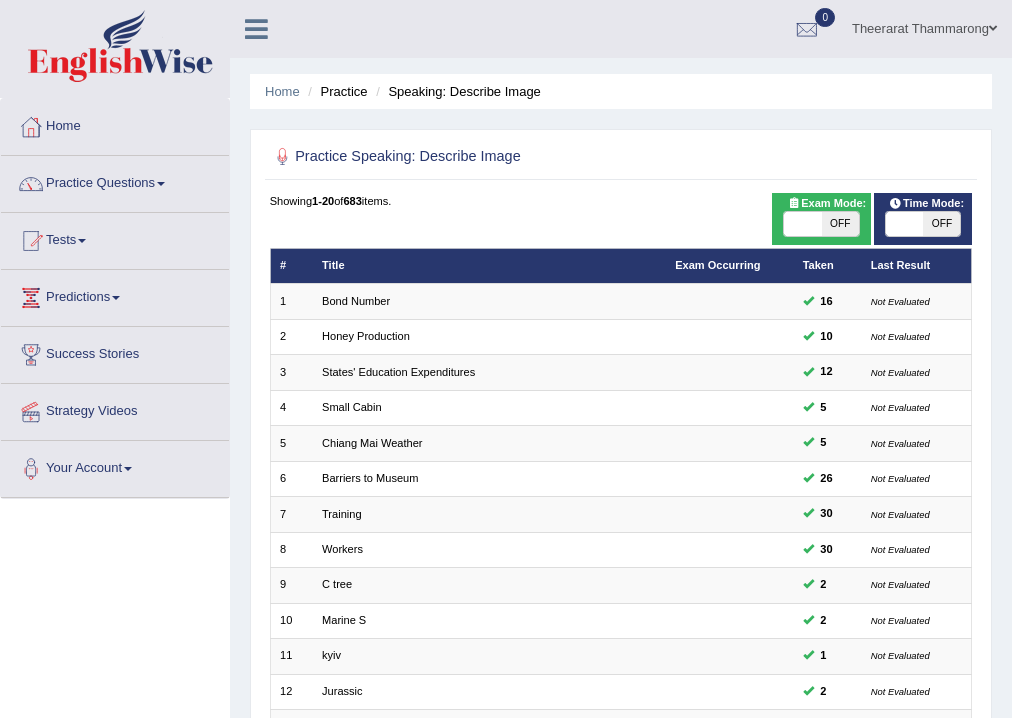 scroll, scrollTop: 240, scrollLeft: 0, axis: vertical 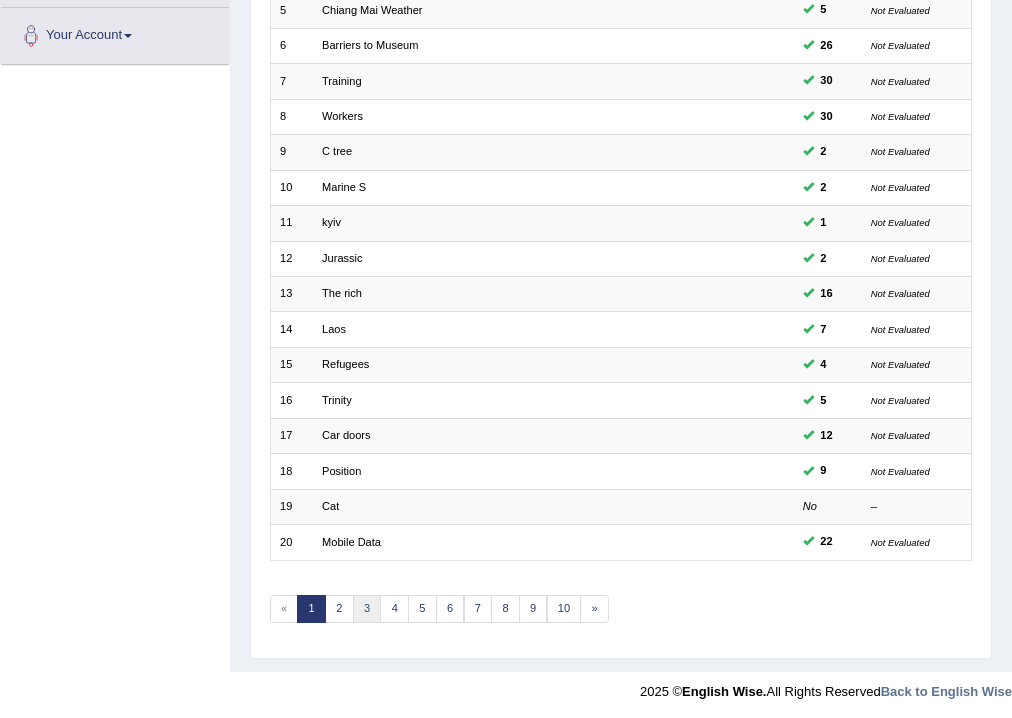 click on "3" at bounding box center [367, 609] 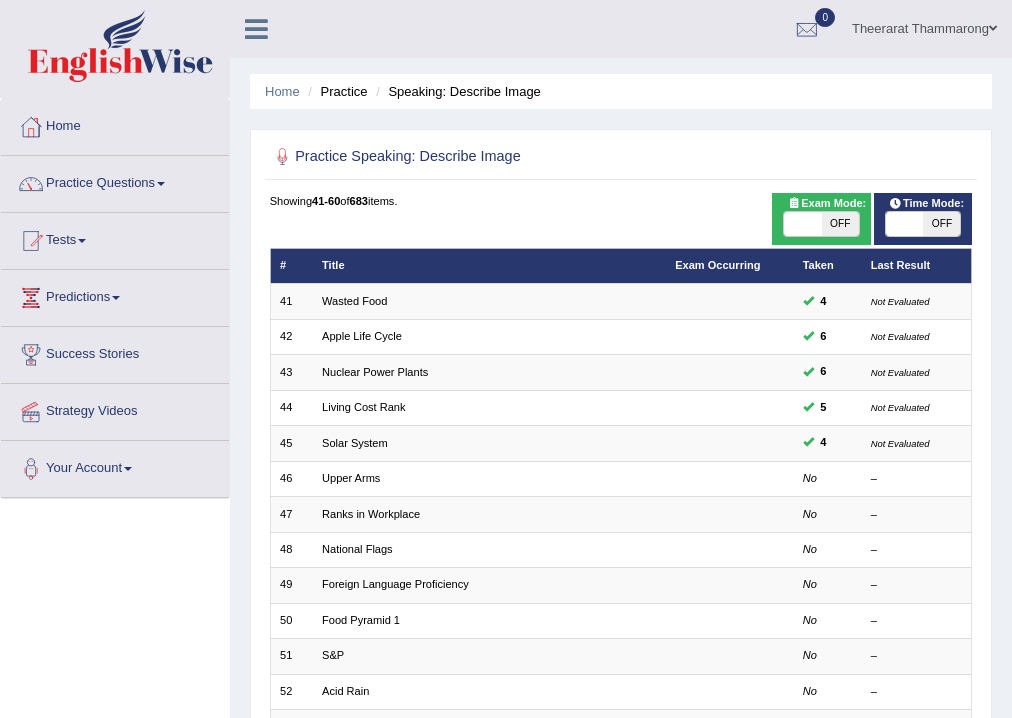 scroll, scrollTop: 240, scrollLeft: 0, axis: vertical 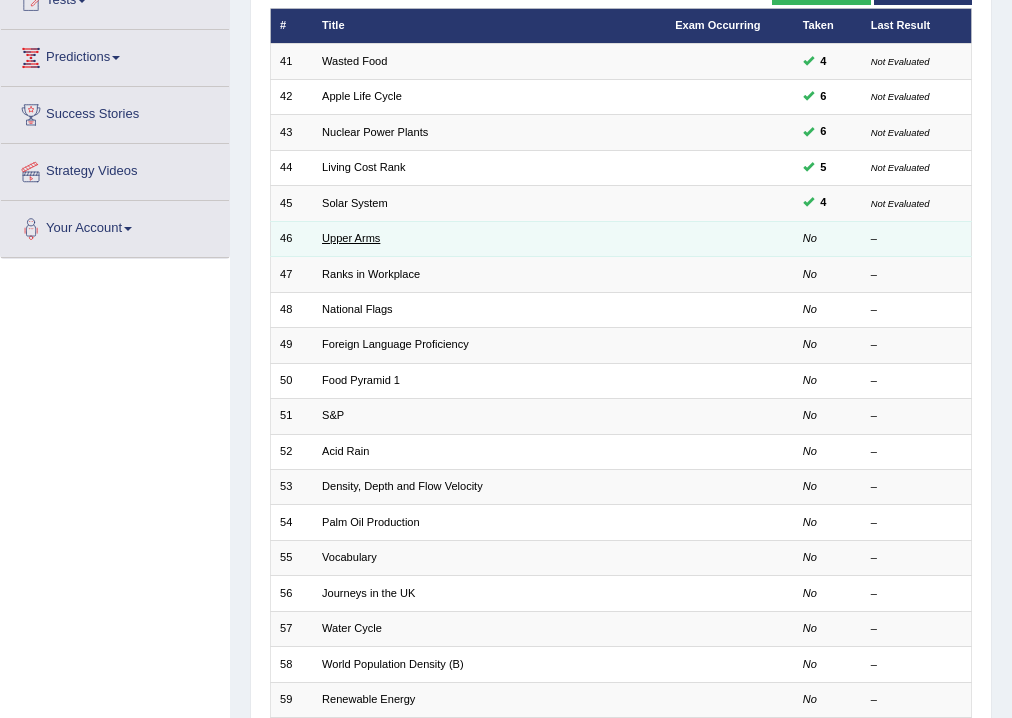 click on "Upper Arms" at bounding box center [351, 238] 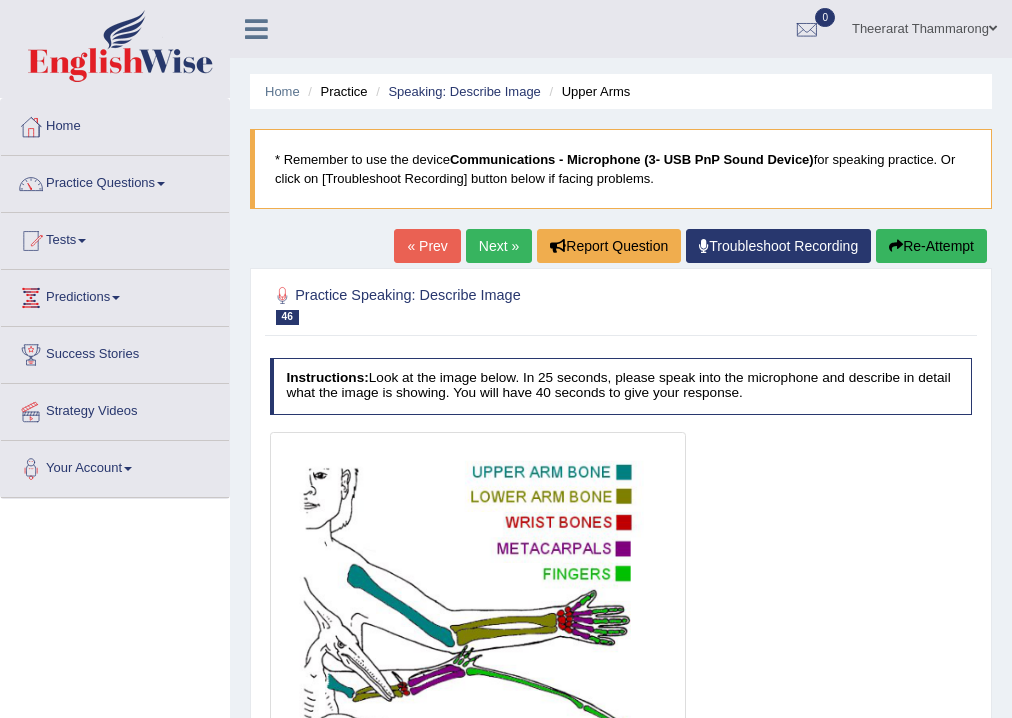 scroll, scrollTop: 0, scrollLeft: 0, axis: both 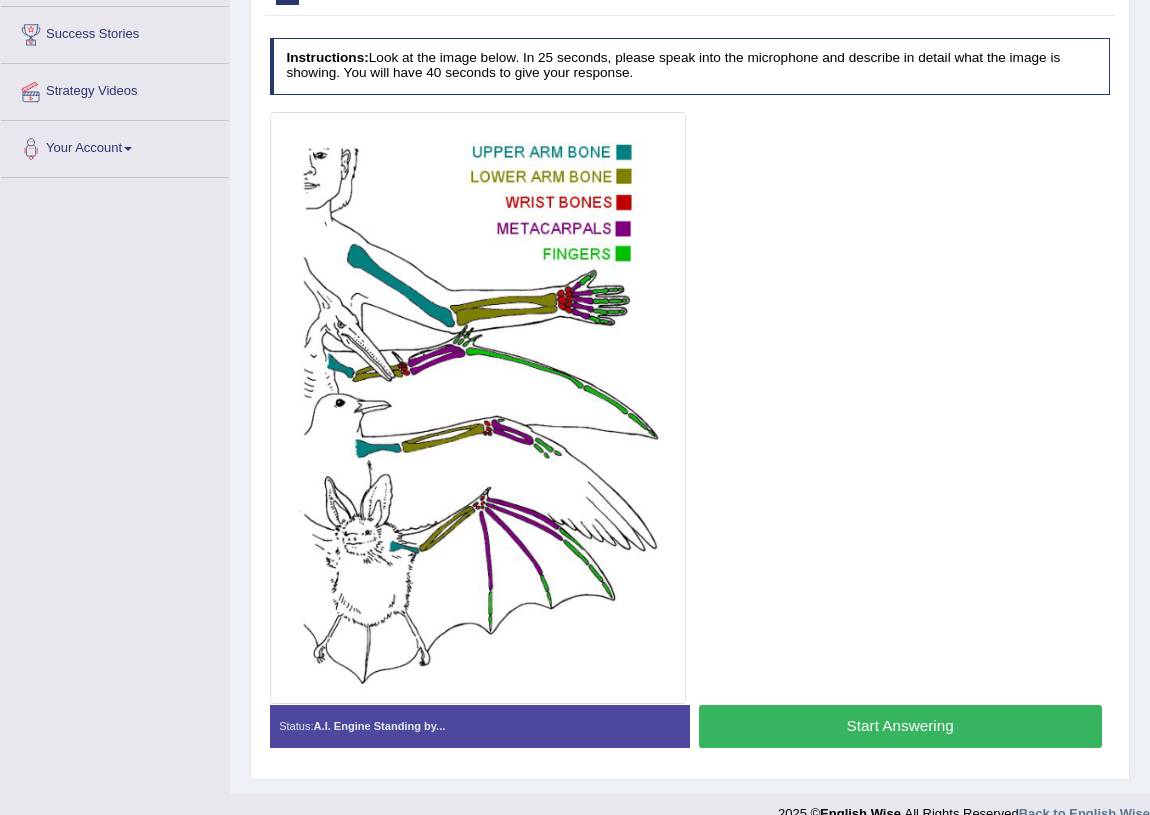 click on "Start Answering" at bounding box center [900, 726] 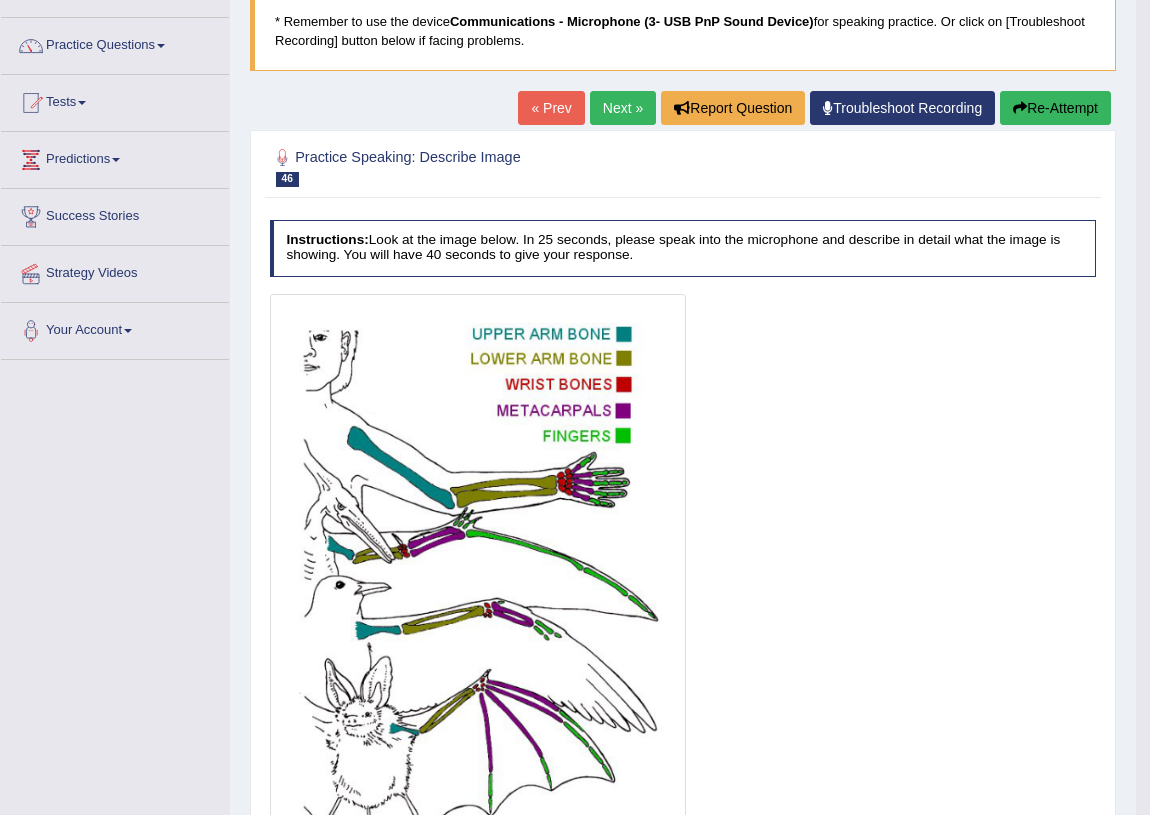 scroll, scrollTop: 47, scrollLeft: 0, axis: vertical 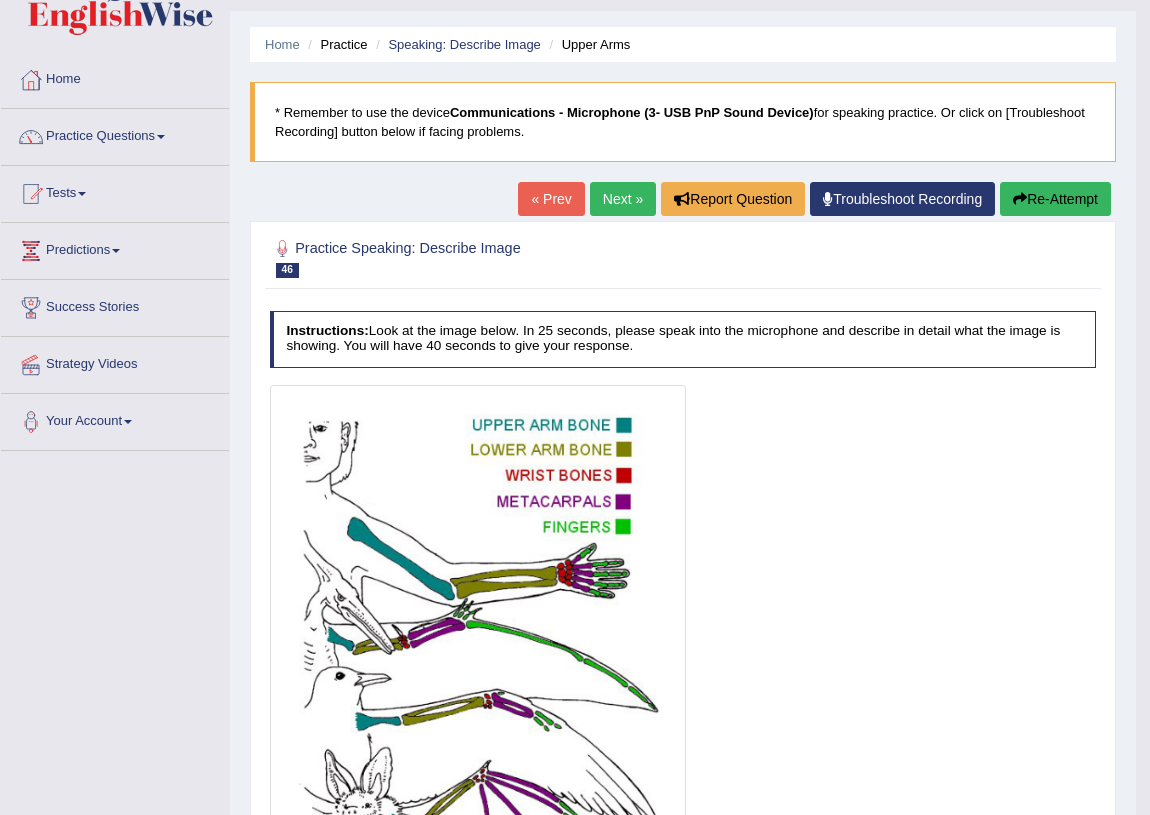 click at bounding box center [1020, 199] 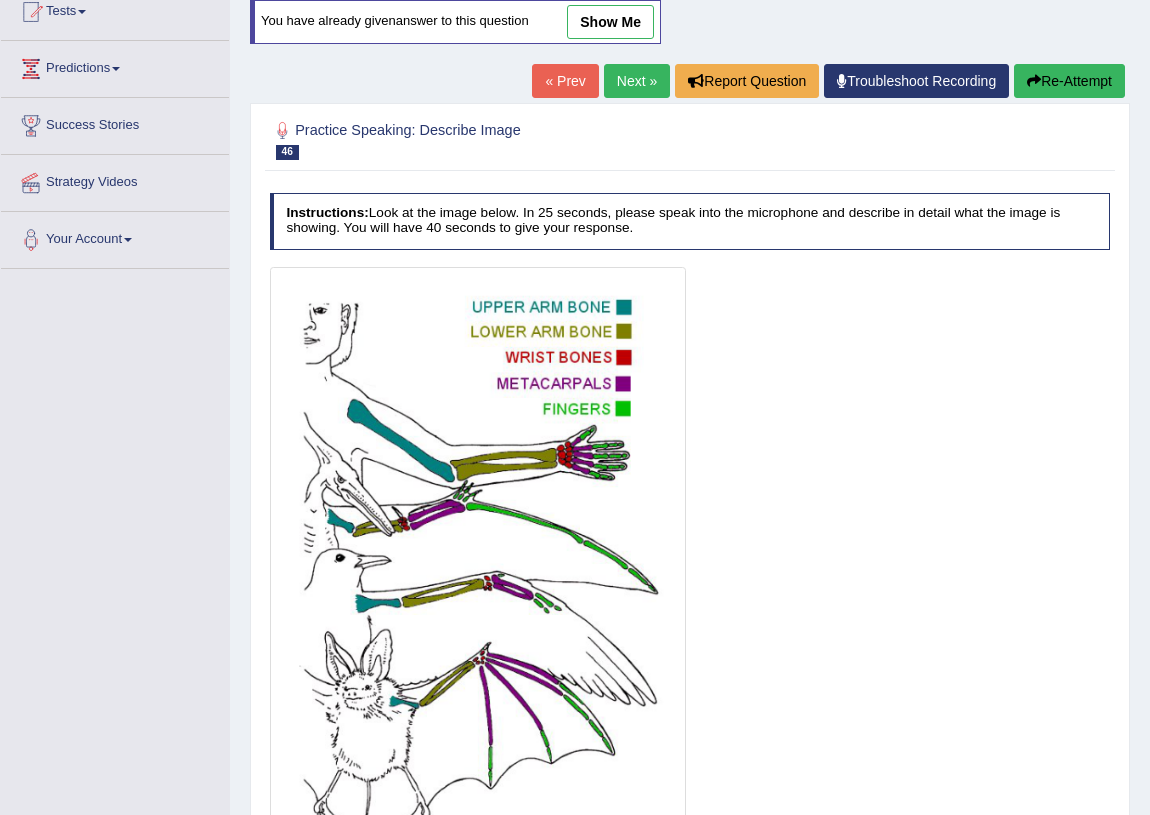 scroll, scrollTop: 320, scrollLeft: 0, axis: vertical 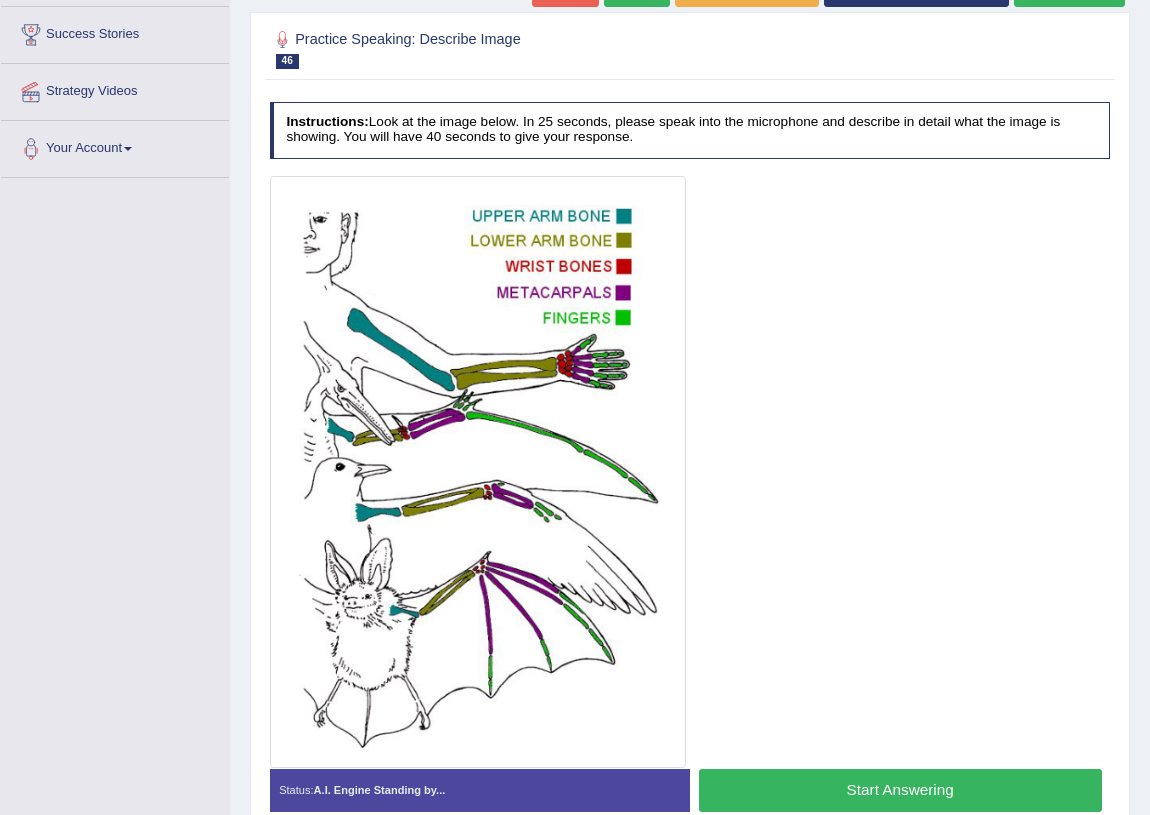 click on "Start Answering" at bounding box center [900, 790] 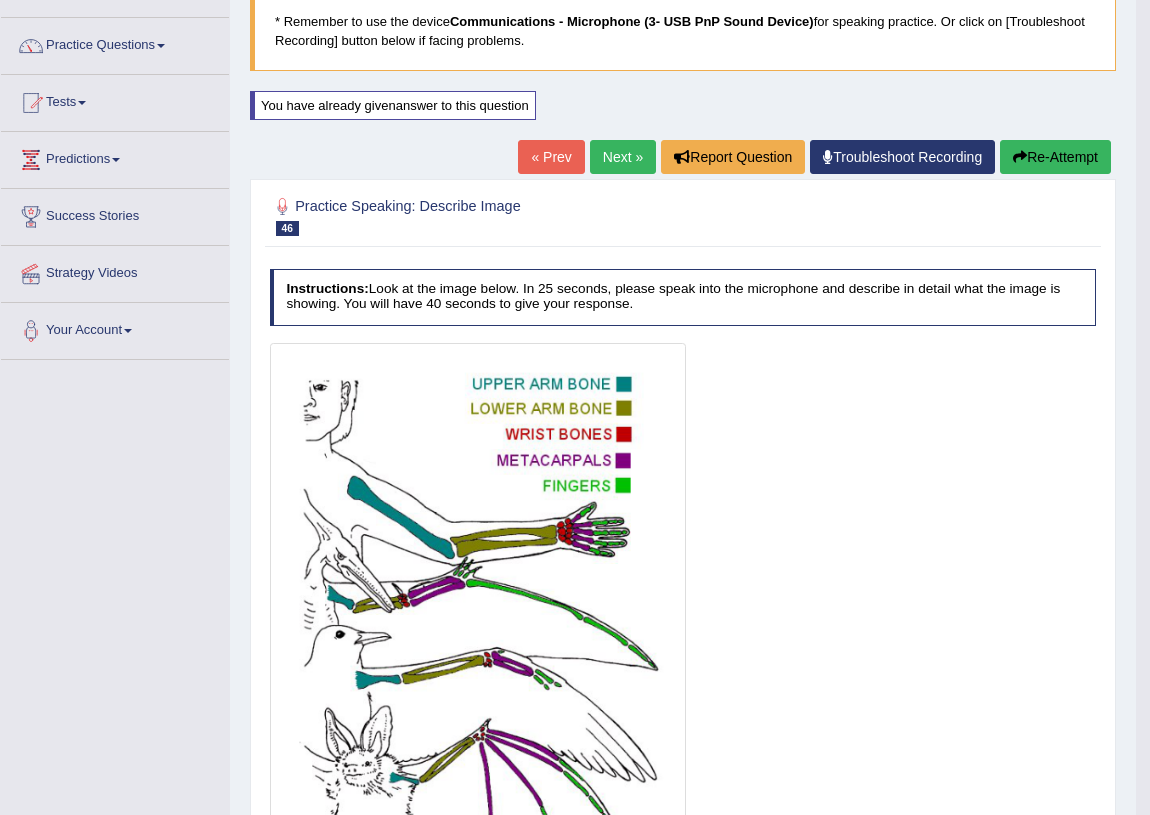 scroll, scrollTop: 47, scrollLeft: 0, axis: vertical 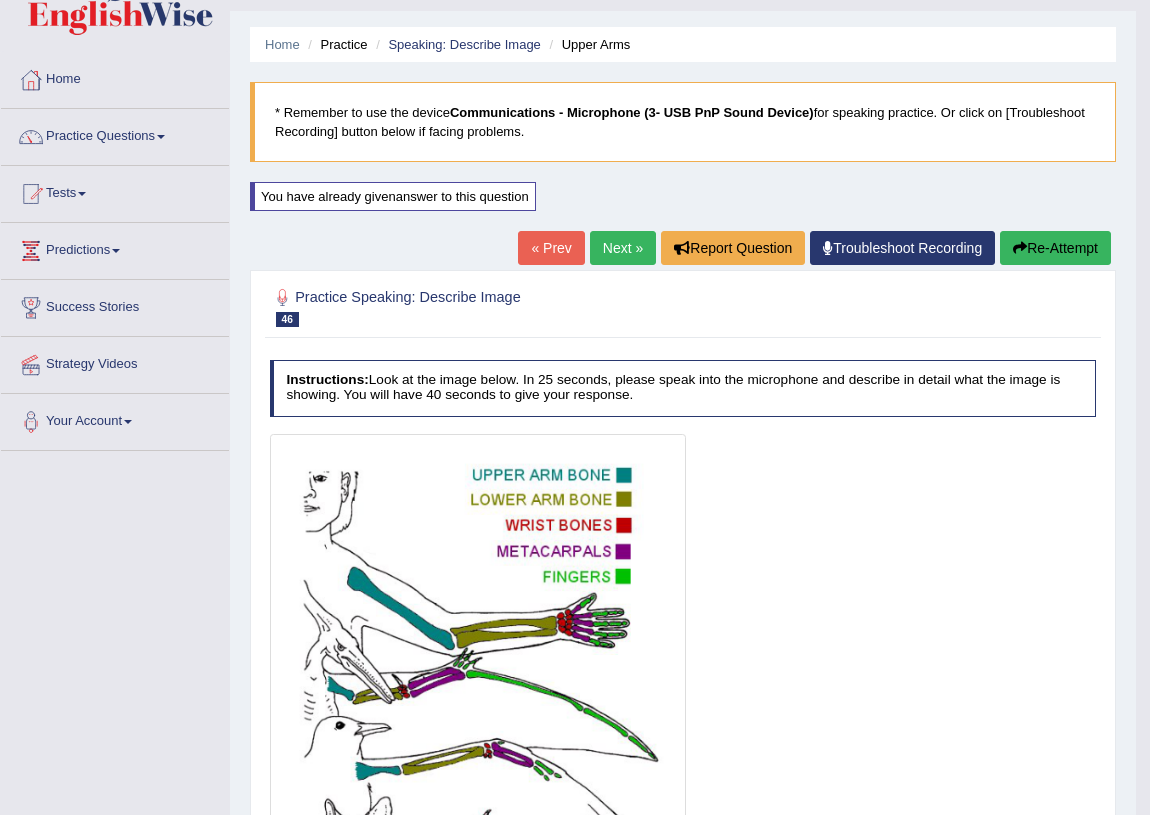 click on "Next »" at bounding box center [623, 248] 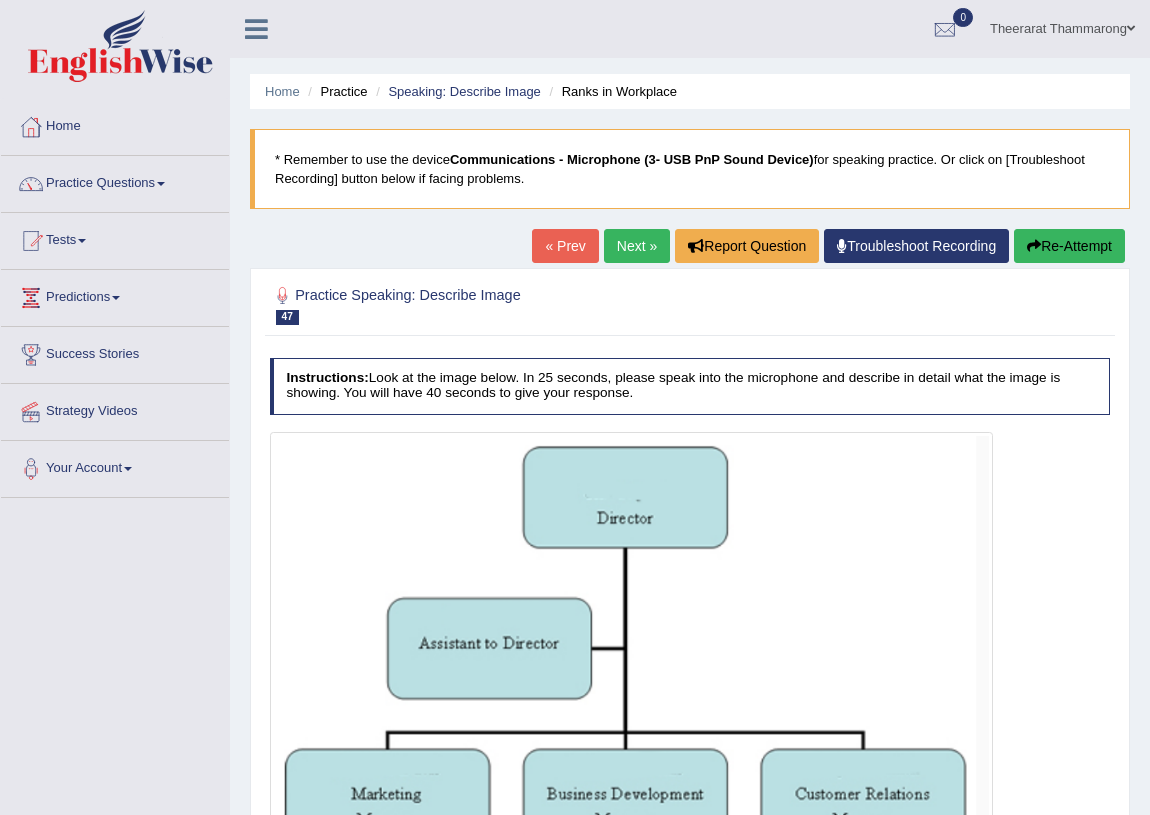 scroll, scrollTop: 234, scrollLeft: 0, axis: vertical 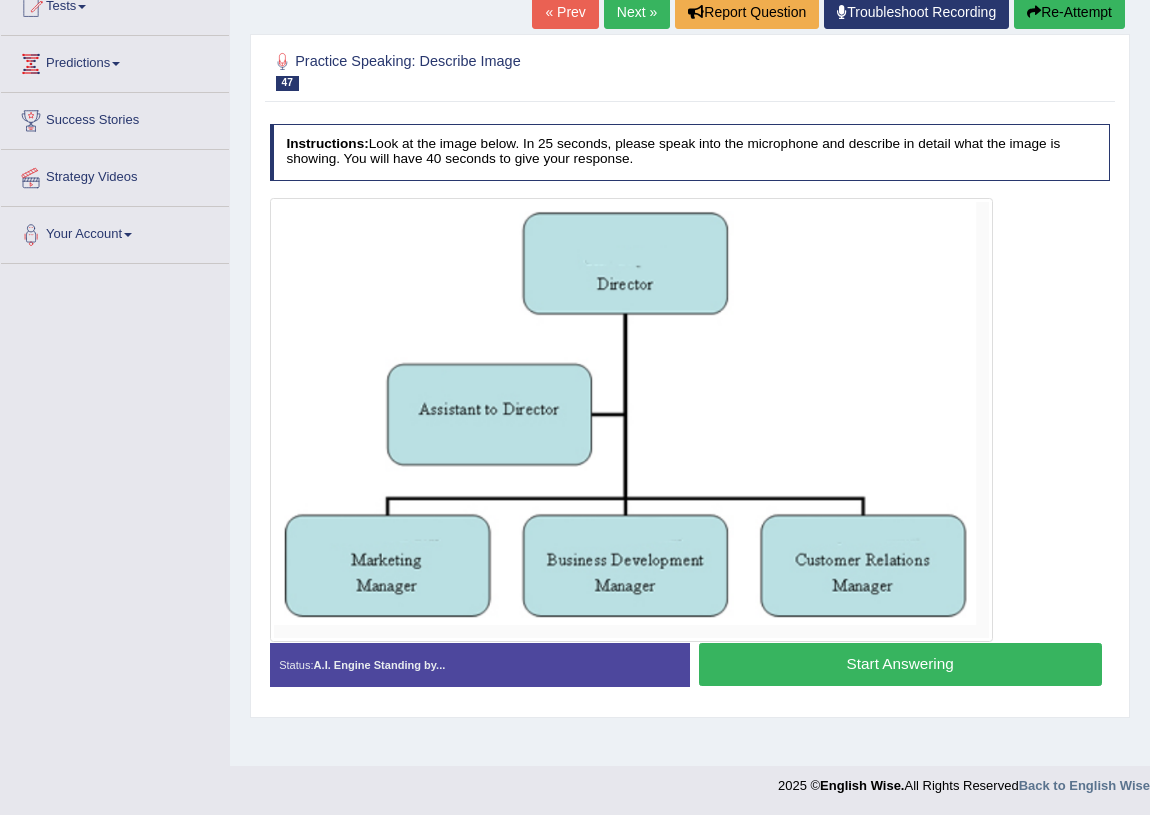 click on "Start Answering" at bounding box center (900, 664) 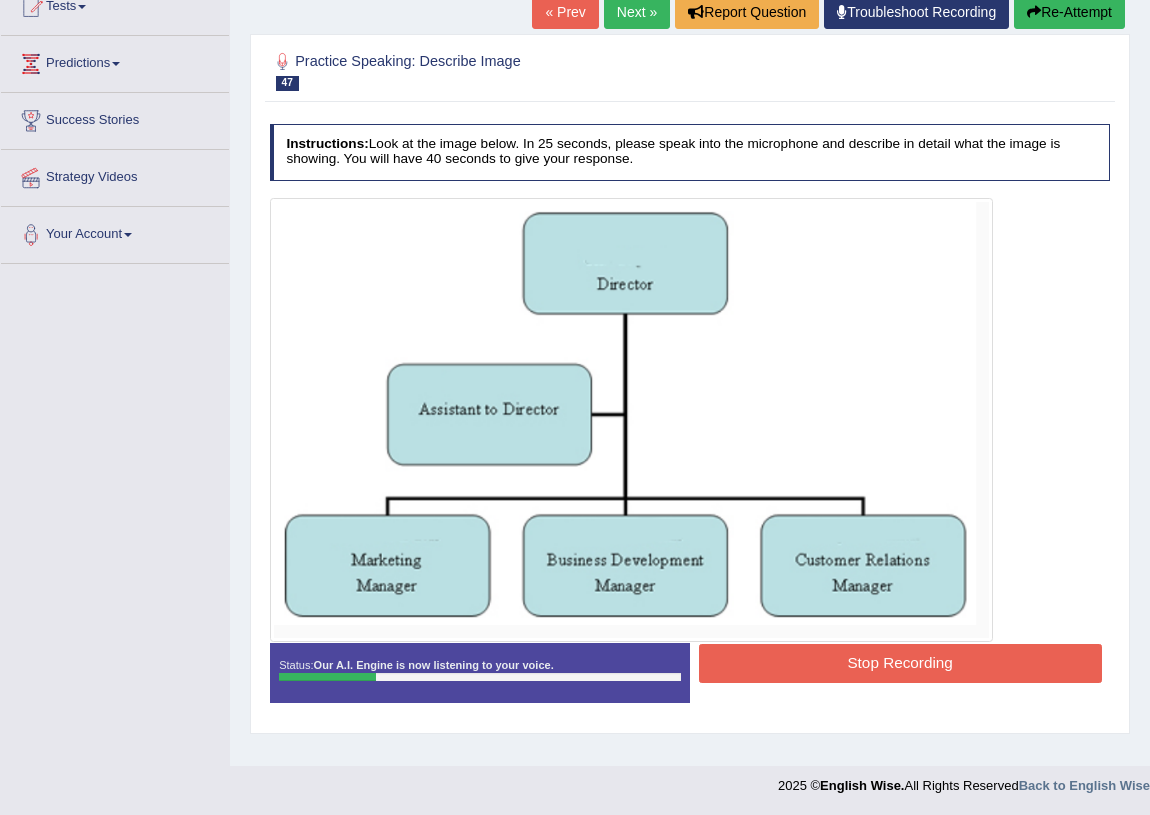 click on "Stop Recording" at bounding box center [900, 663] 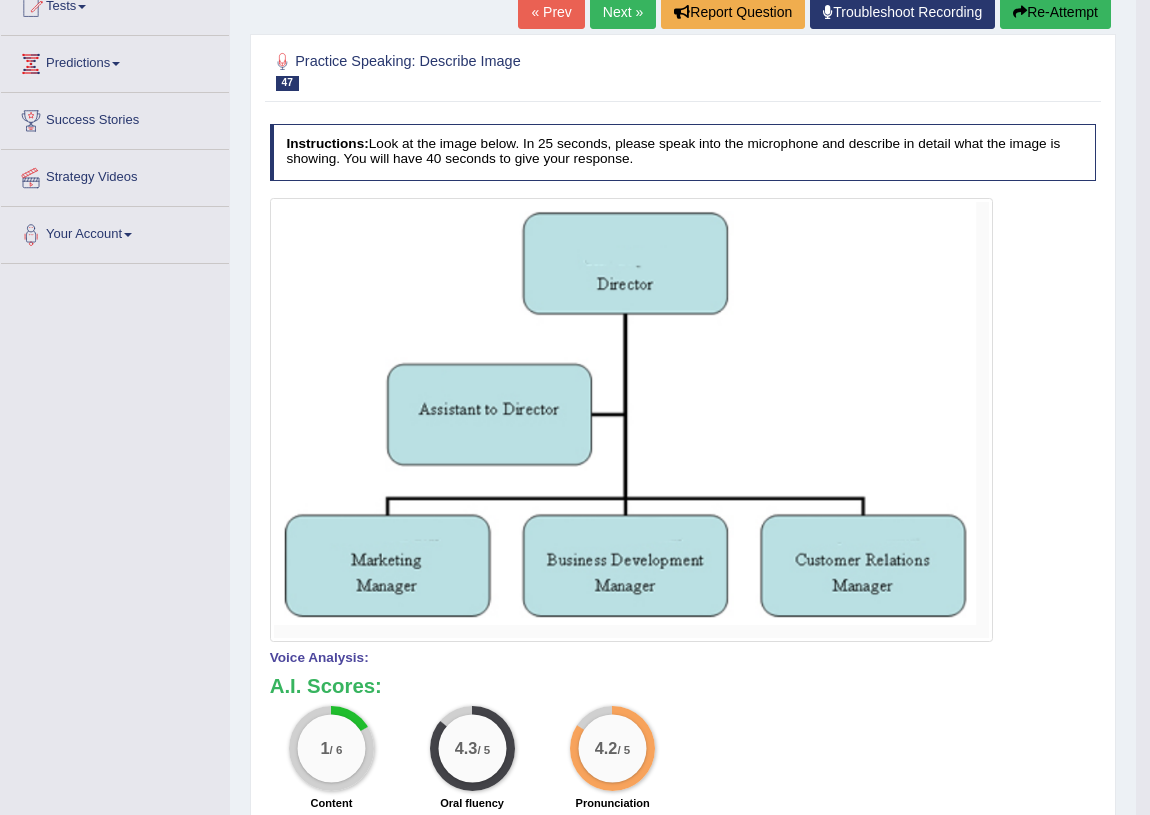 click at bounding box center [1020, 12] 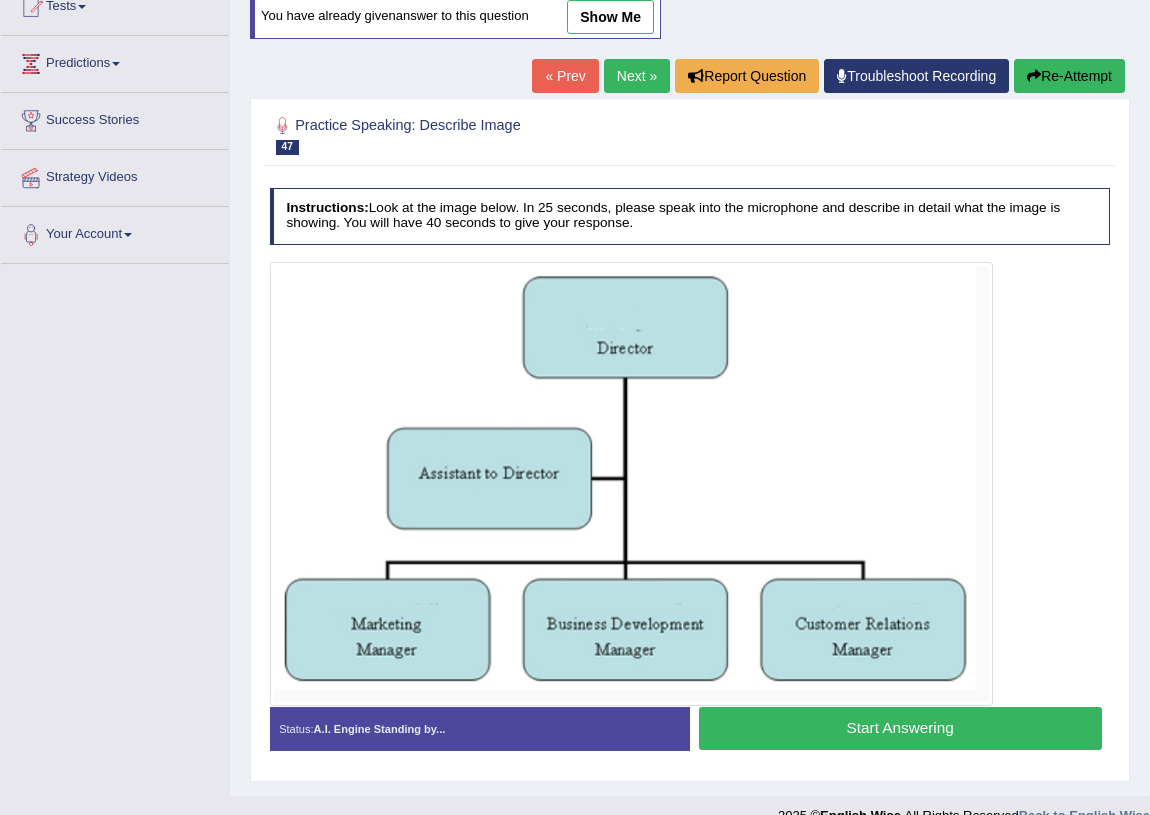 scroll, scrollTop: 234, scrollLeft: 0, axis: vertical 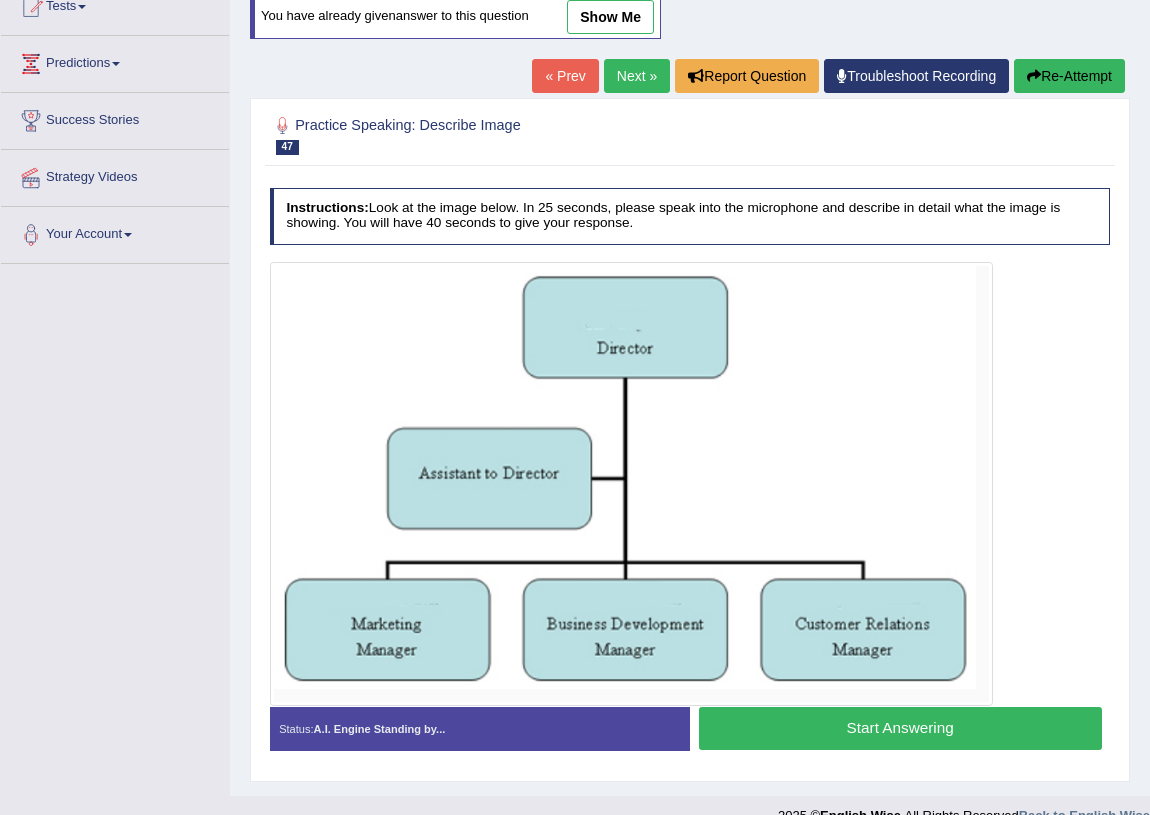 click on "Start Answering" at bounding box center [900, 728] 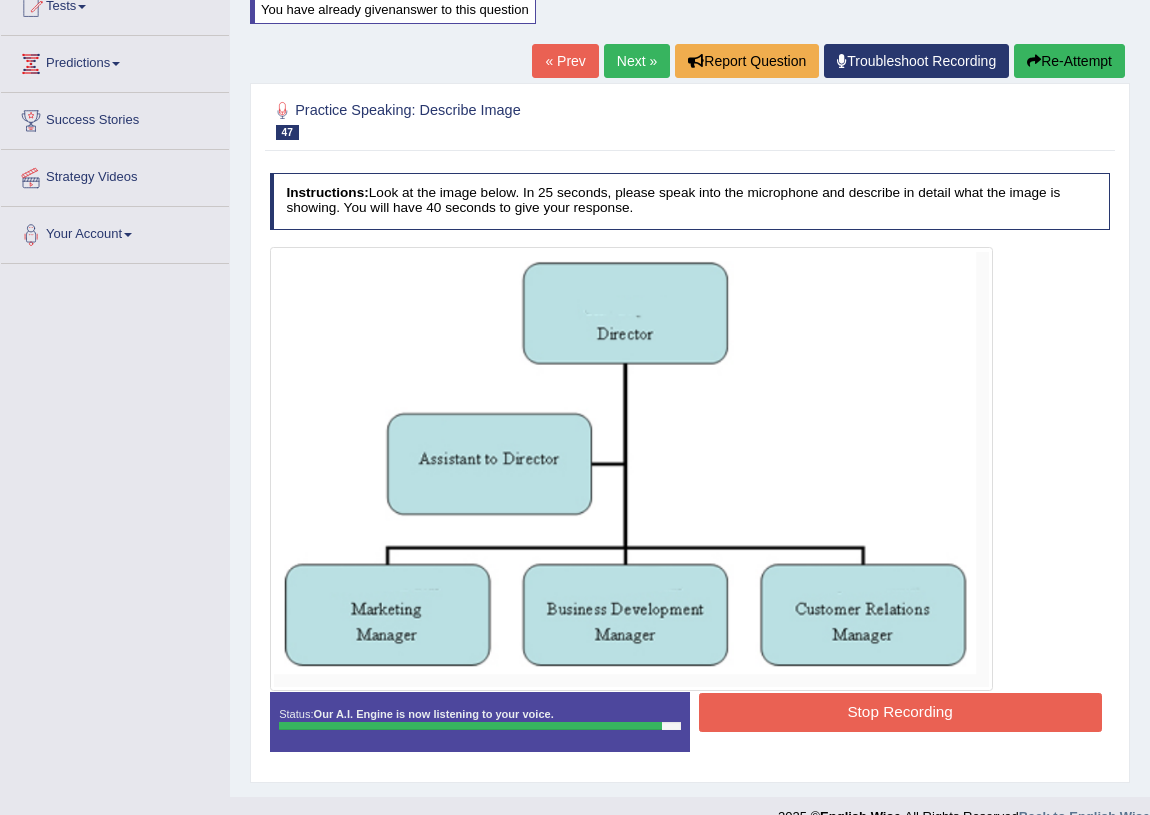 click on "Stop Recording" at bounding box center (900, 712) 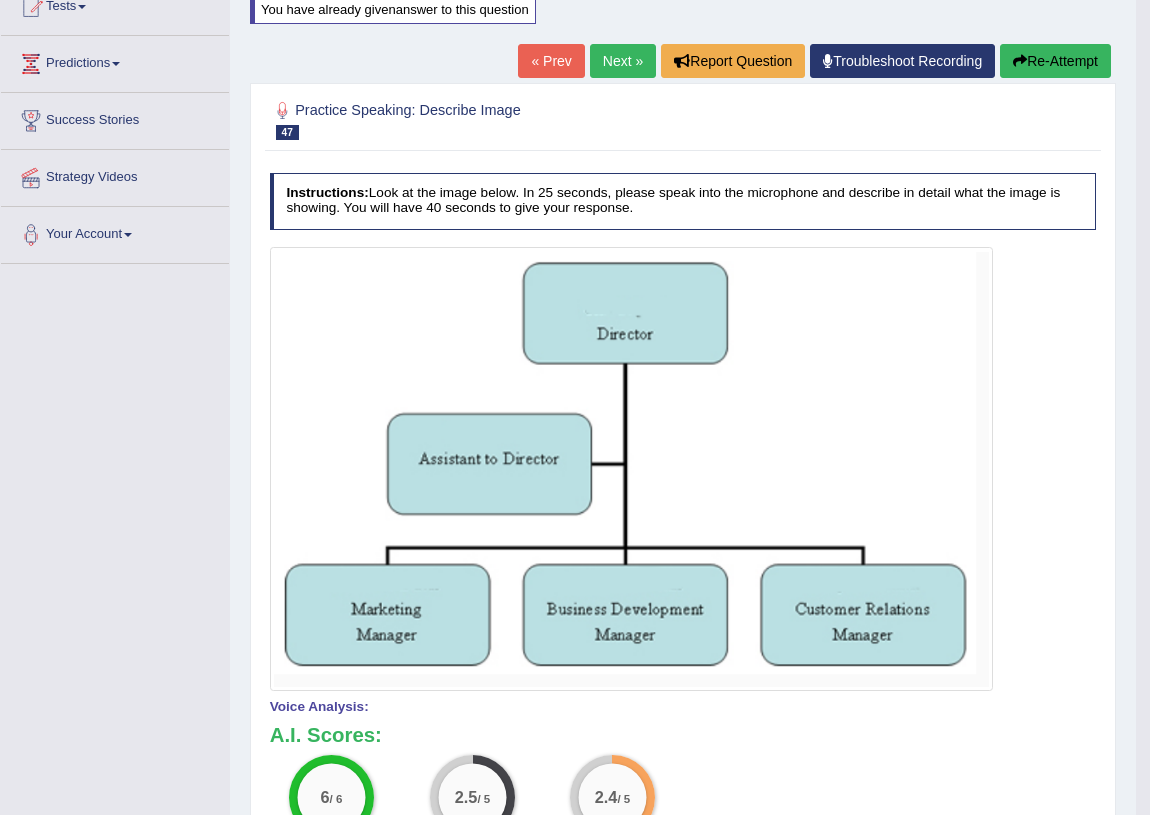 scroll, scrollTop: 52, scrollLeft: 0, axis: vertical 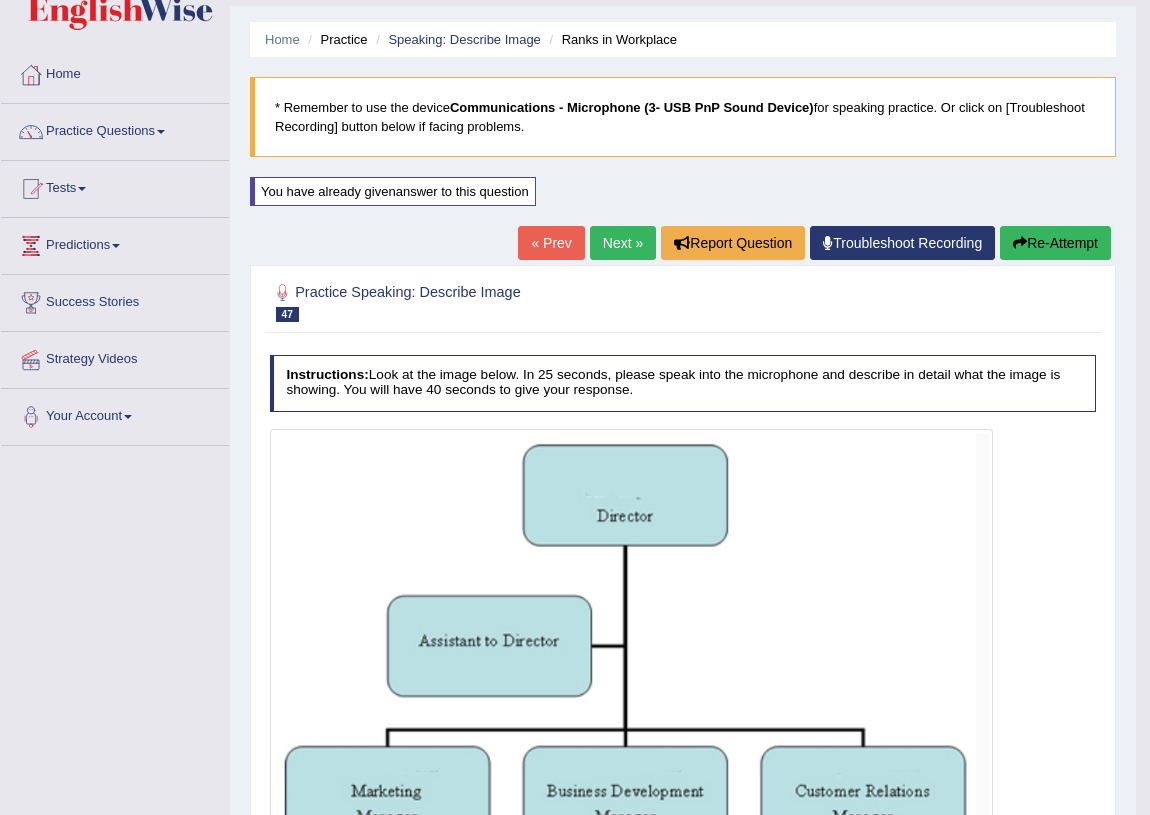 click on "Next »" at bounding box center [623, 243] 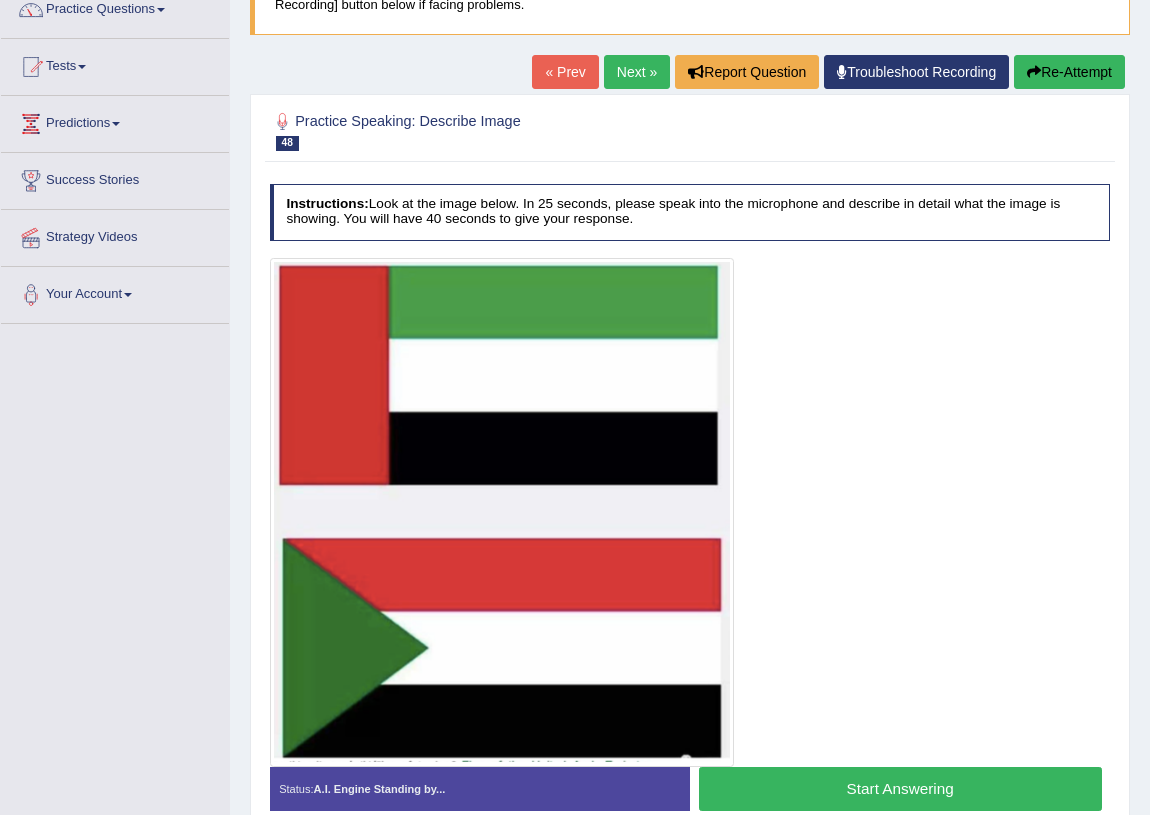 scroll, scrollTop: 0, scrollLeft: 0, axis: both 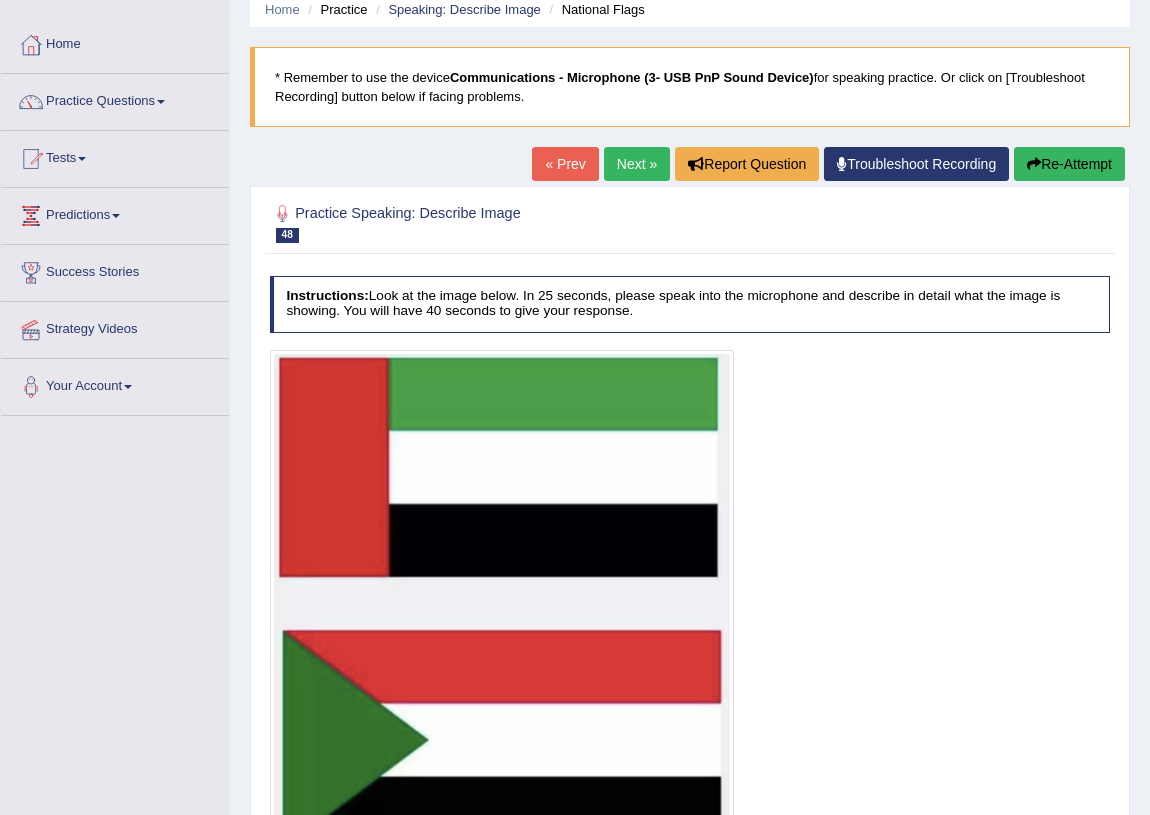 click on "Next »" at bounding box center (637, 164) 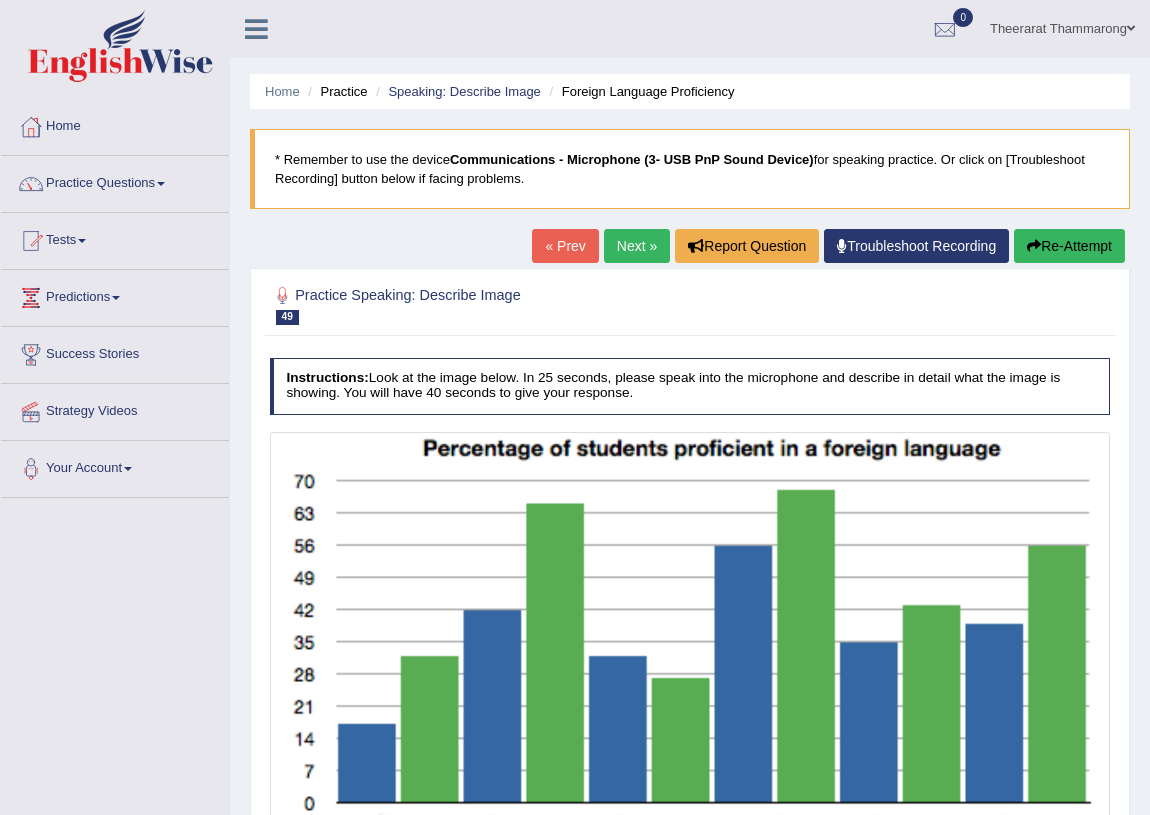scroll, scrollTop: 234, scrollLeft: 0, axis: vertical 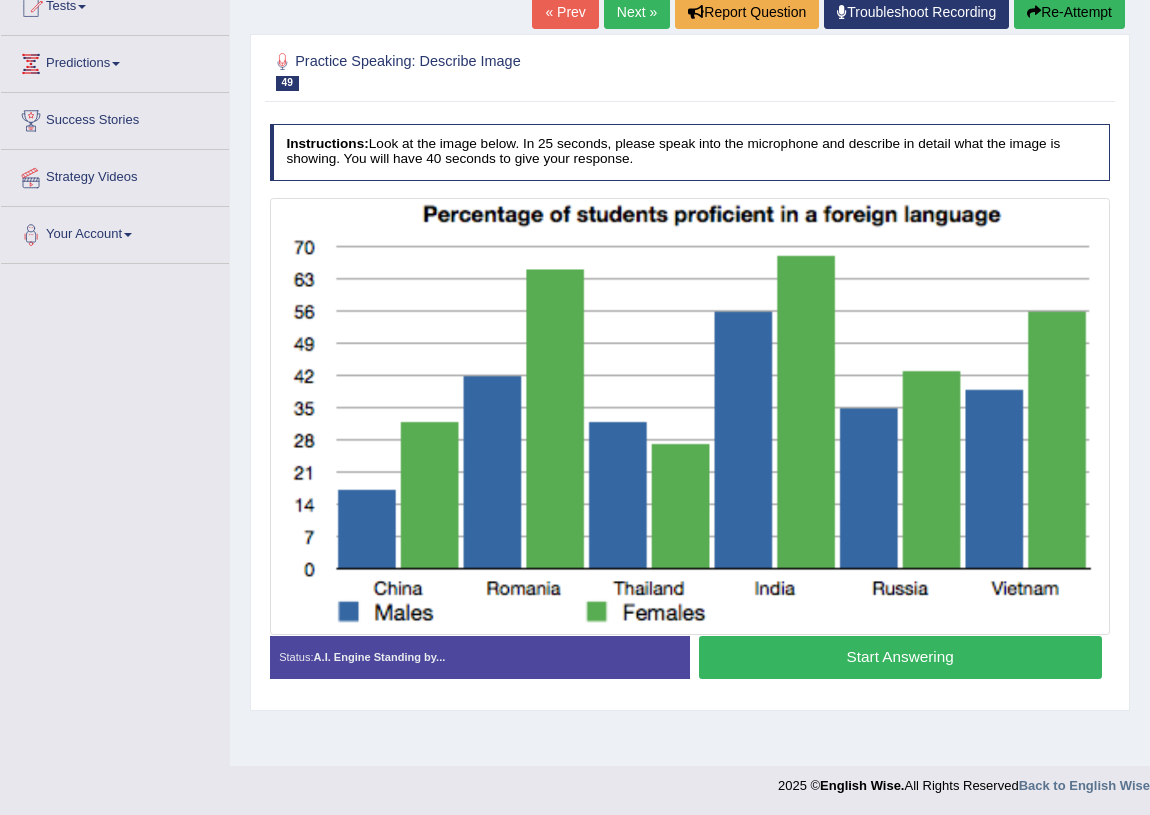 click on "Start Answering" at bounding box center [900, 657] 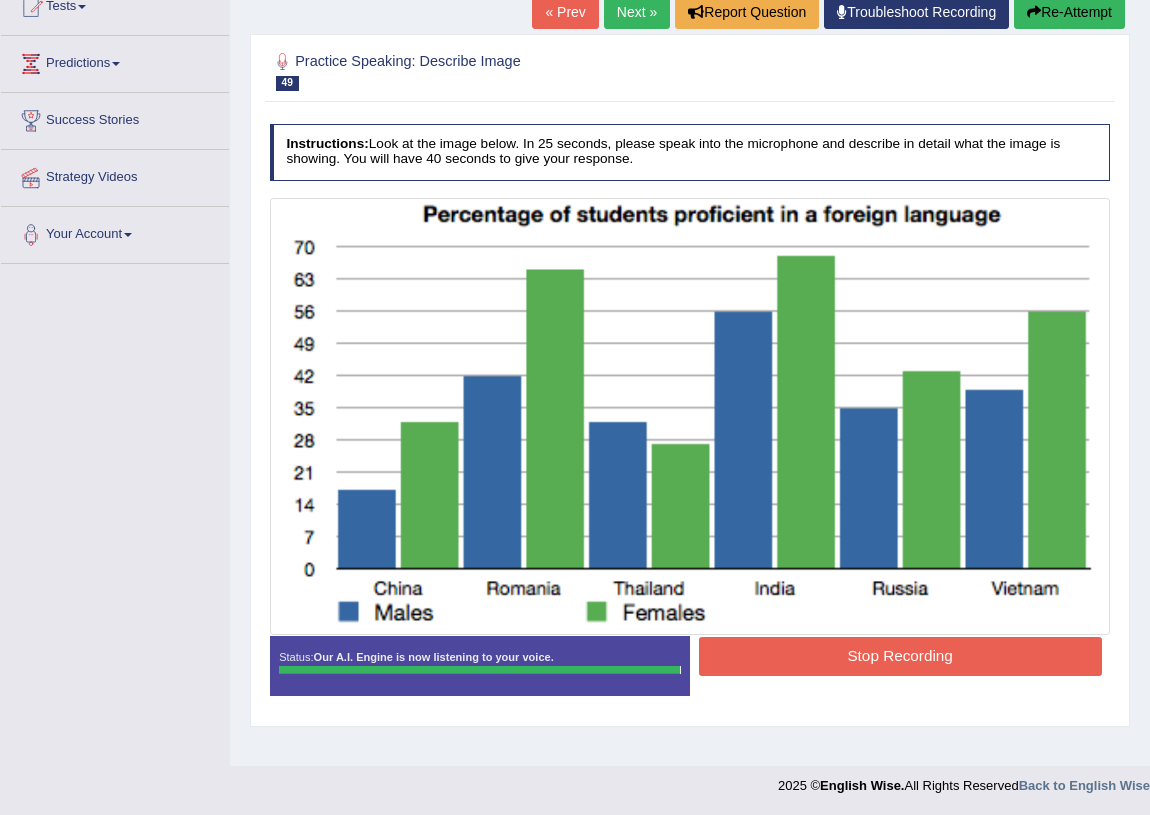 click on "Stop Recording" at bounding box center [900, 656] 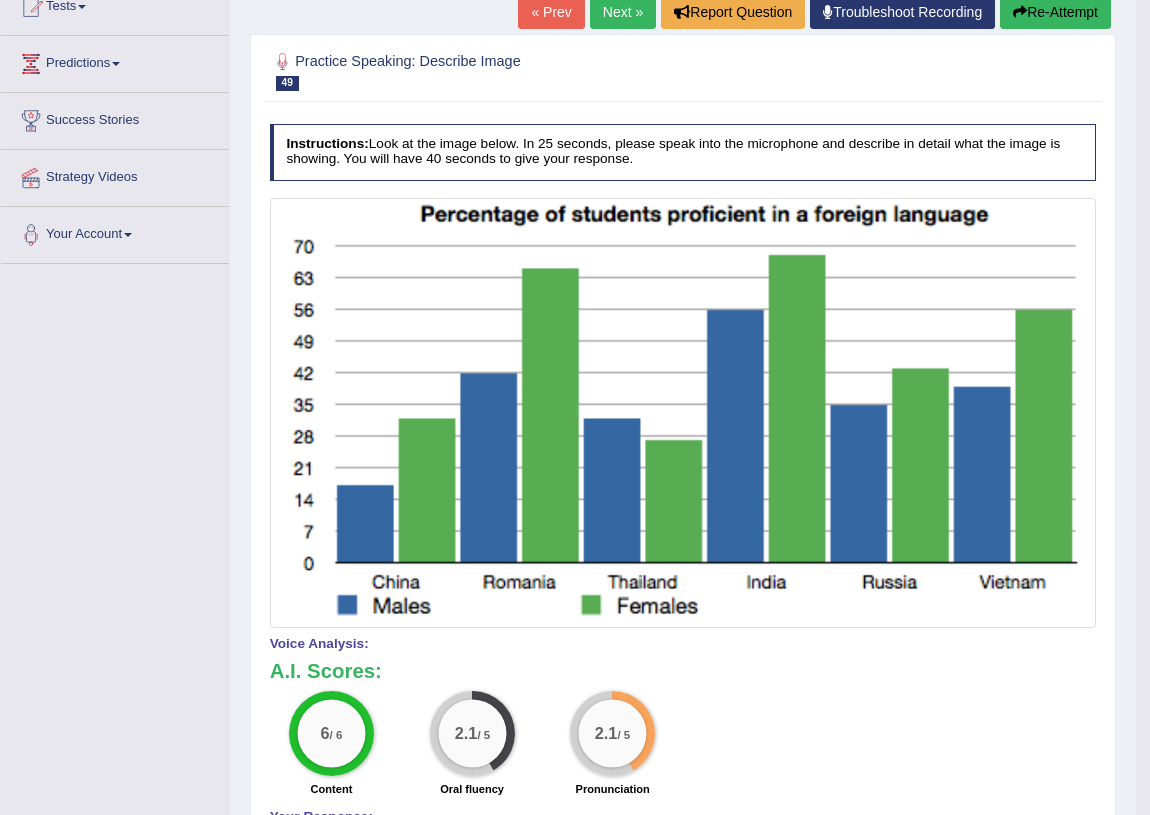 scroll, scrollTop: 52, scrollLeft: 0, axis: vertical 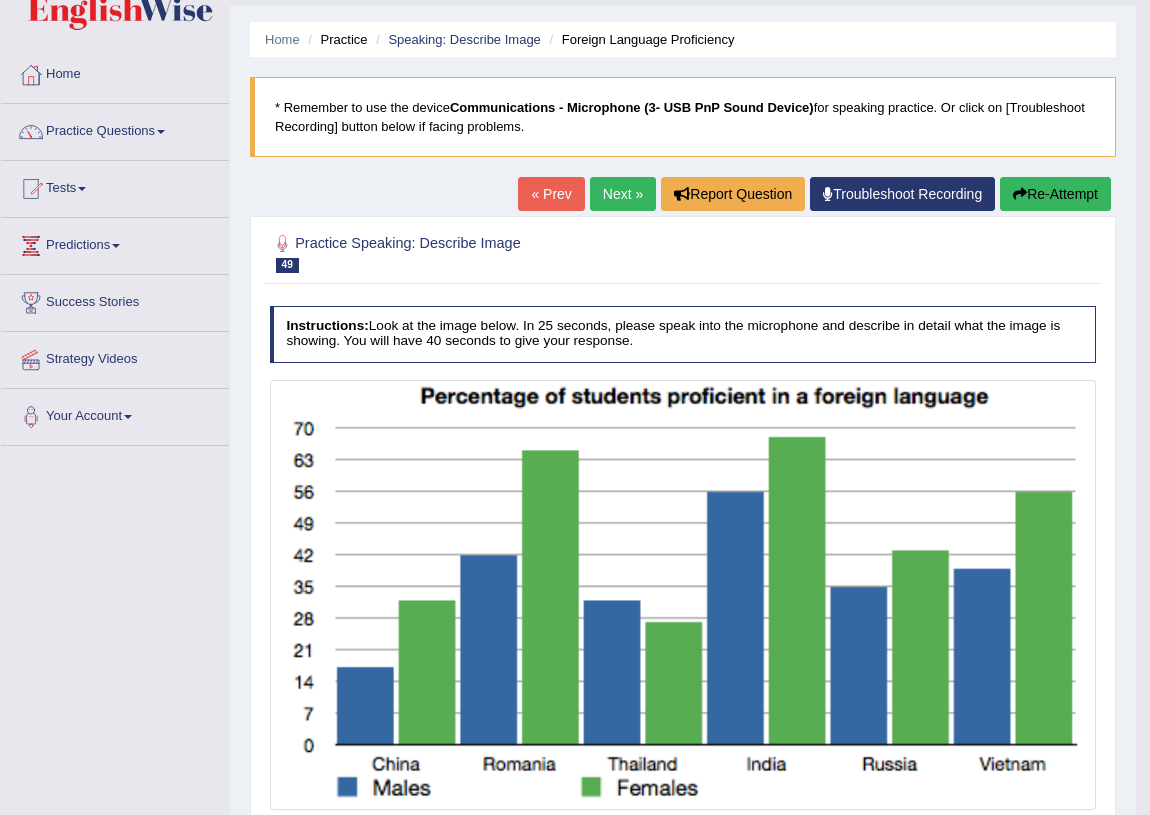 click on "Re-Attempt" at bounding box center [1055, 194] 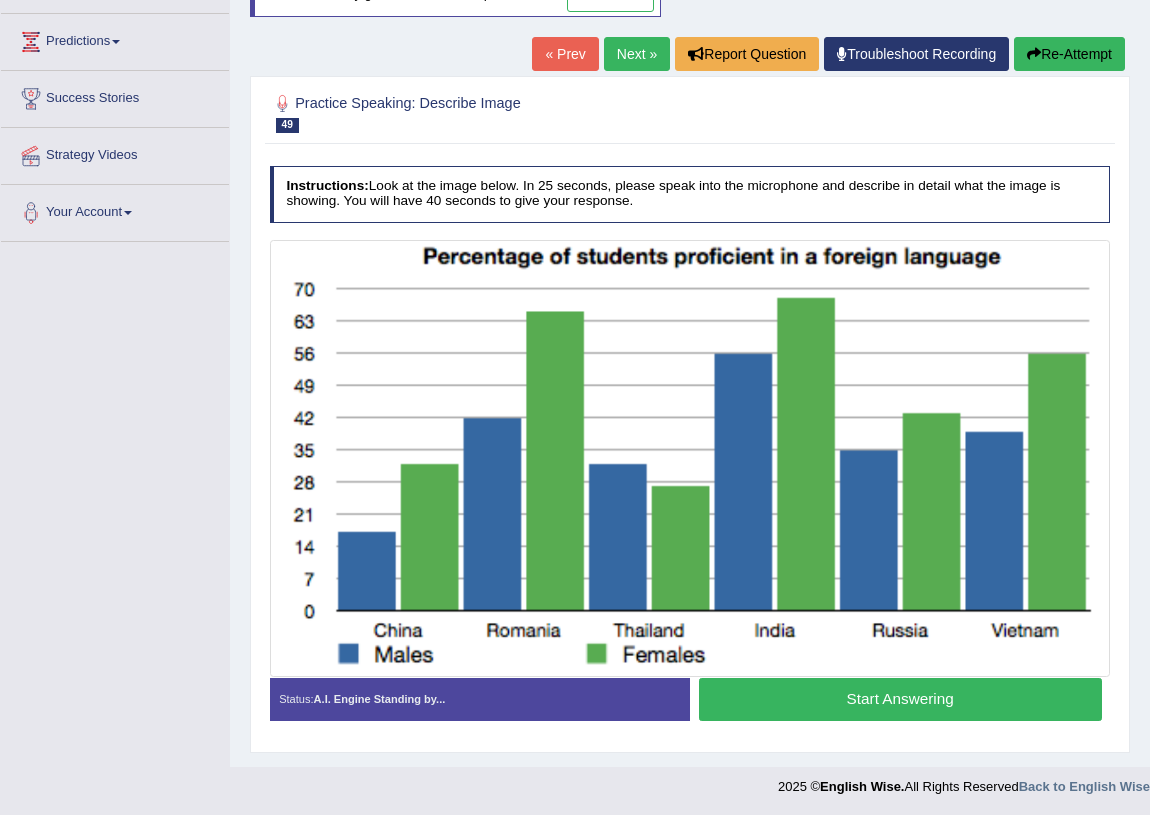 scroll, scrollTop: 0, scrollLeft: 0, axis: both 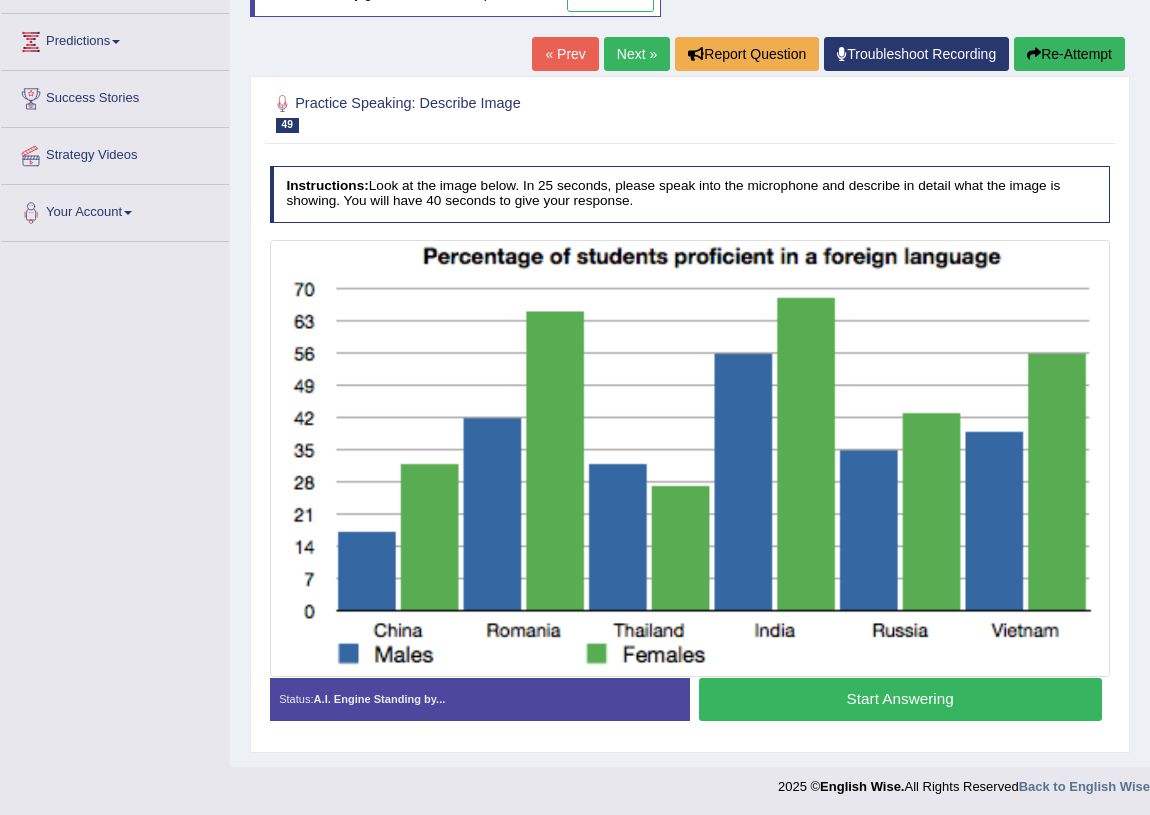 click on "Start Answering" at bounding box center [900, 699] 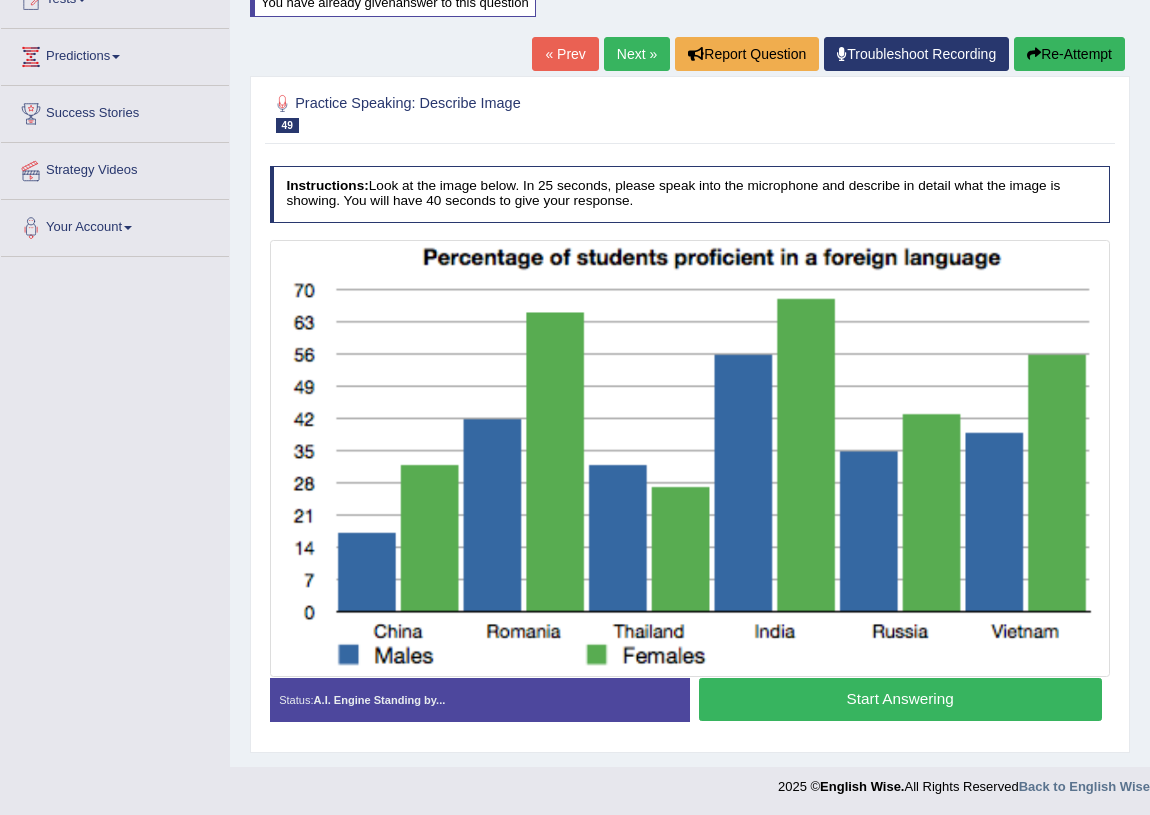 scroll, scrollTop: 256, scrollLeft: 0, axis: vertical 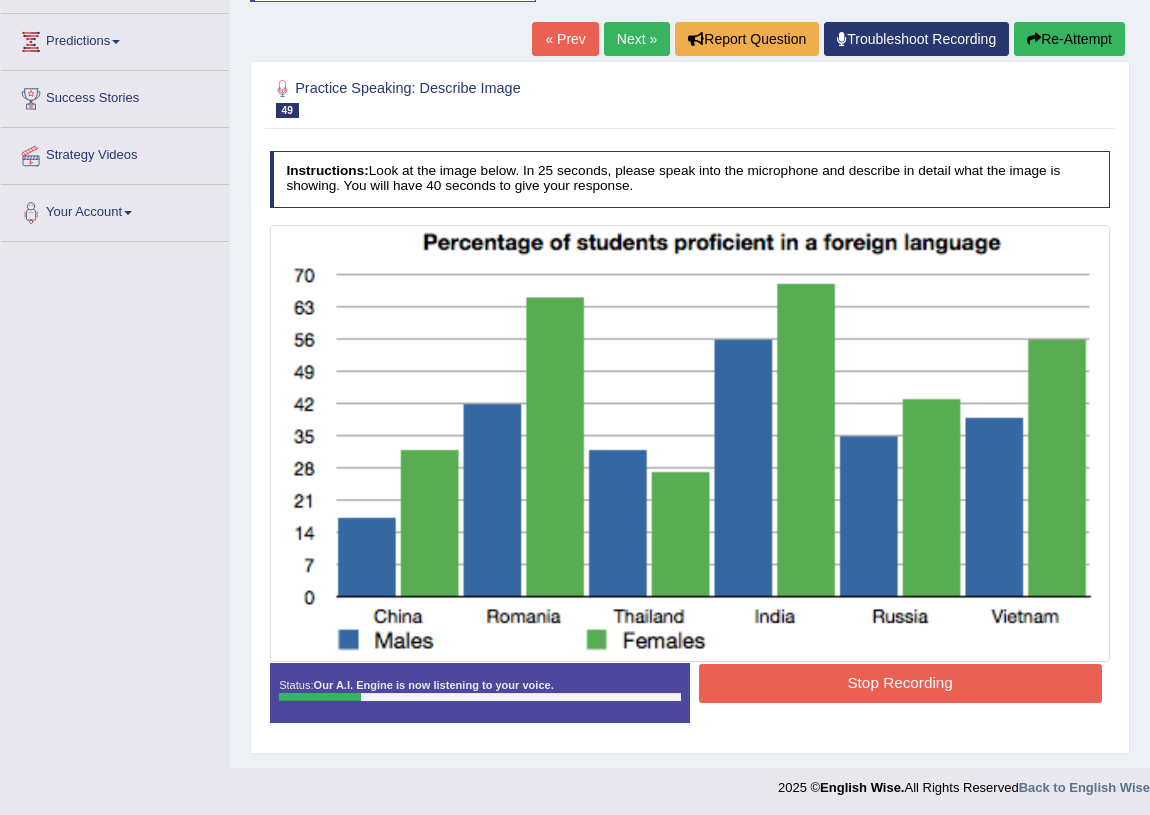 click on "Stop Recording" at bounding box center (900, 683) 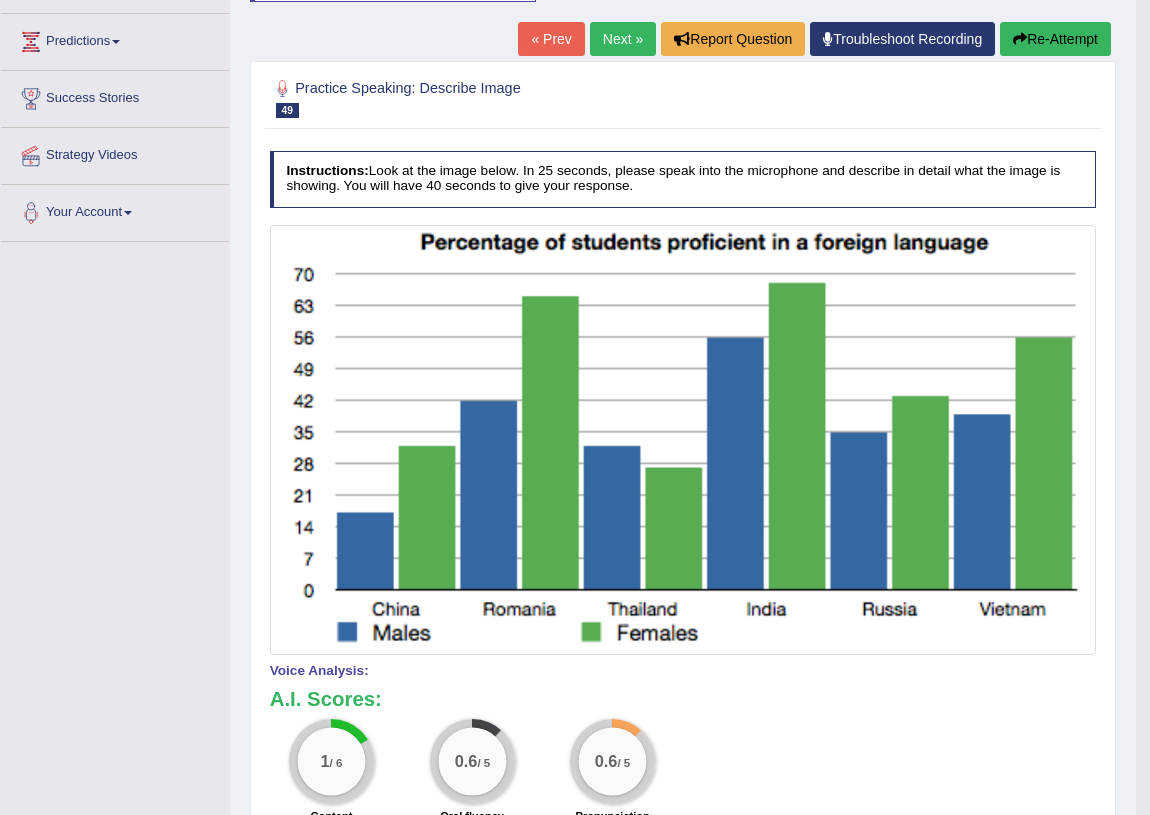 scroll, scrollTop: 165, scrollLeft: 0, axis: vertical 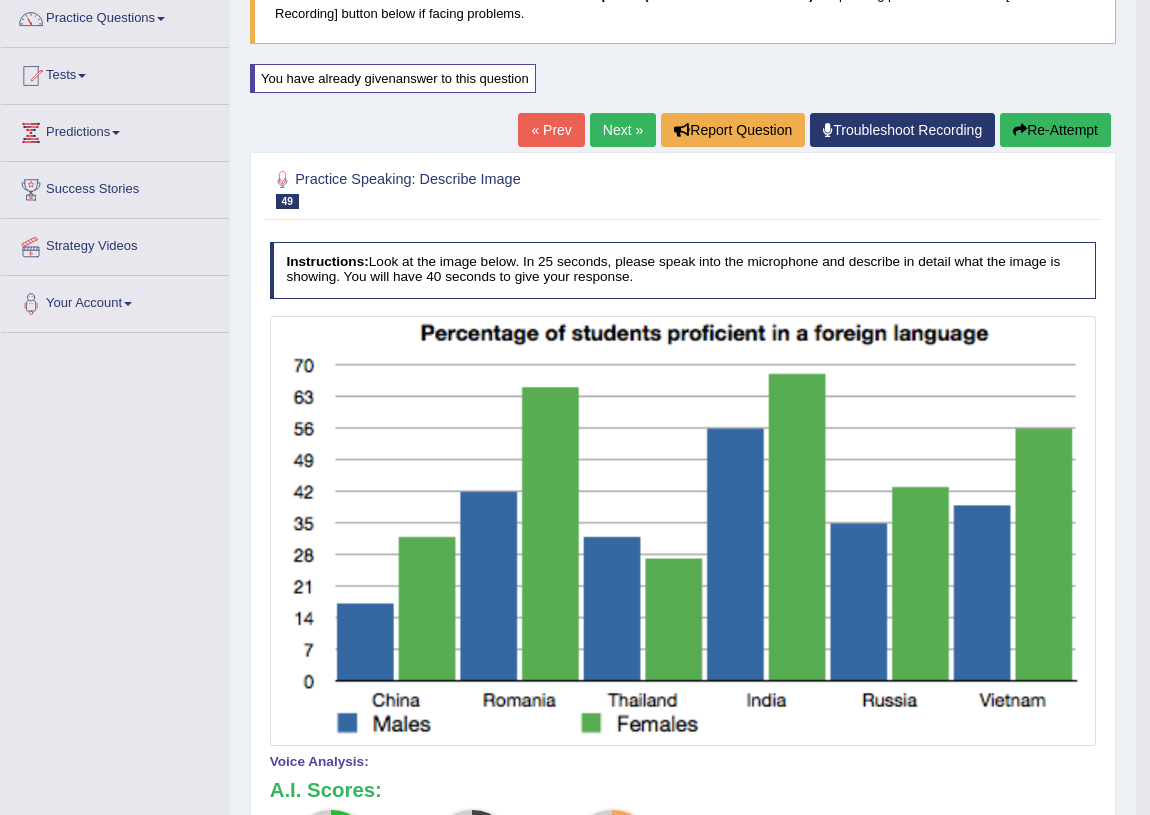click on "Re-Attempt" at bounding box center (1055, 130) 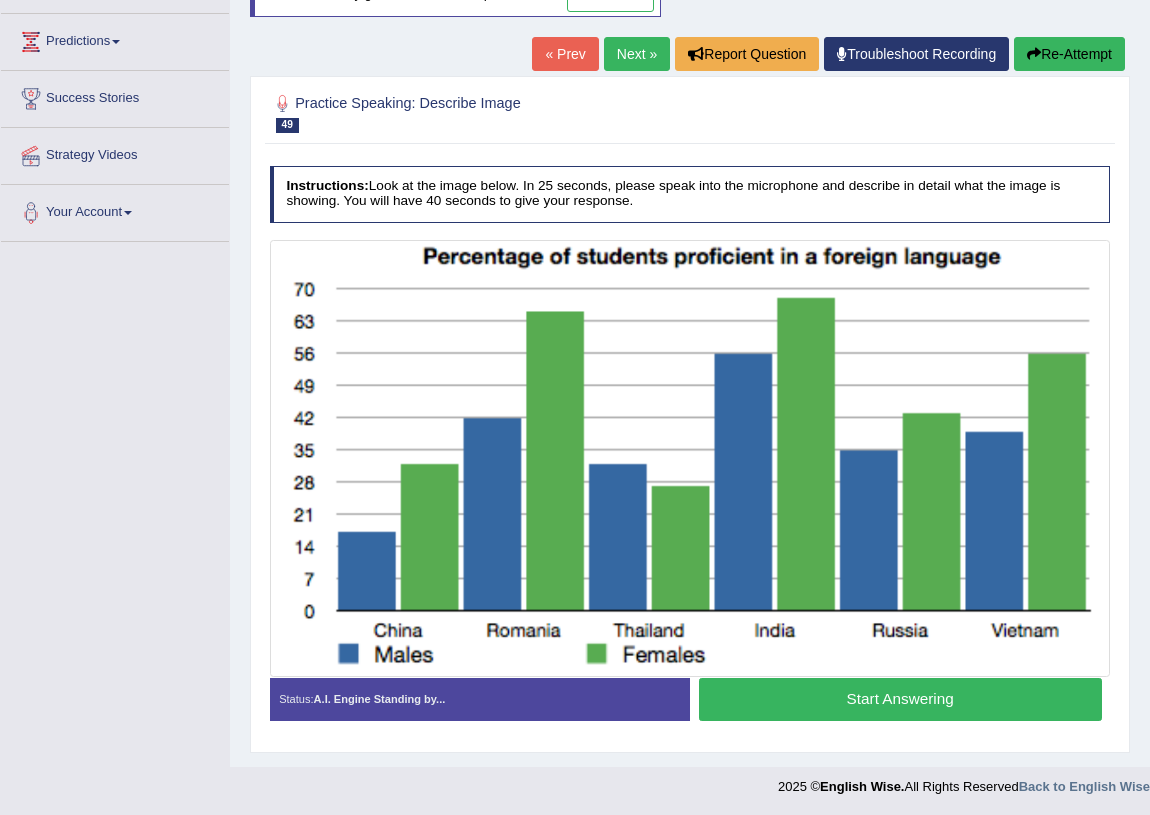 scroll, scrollTop: 256, scrollLeft: 0, axis: vertical 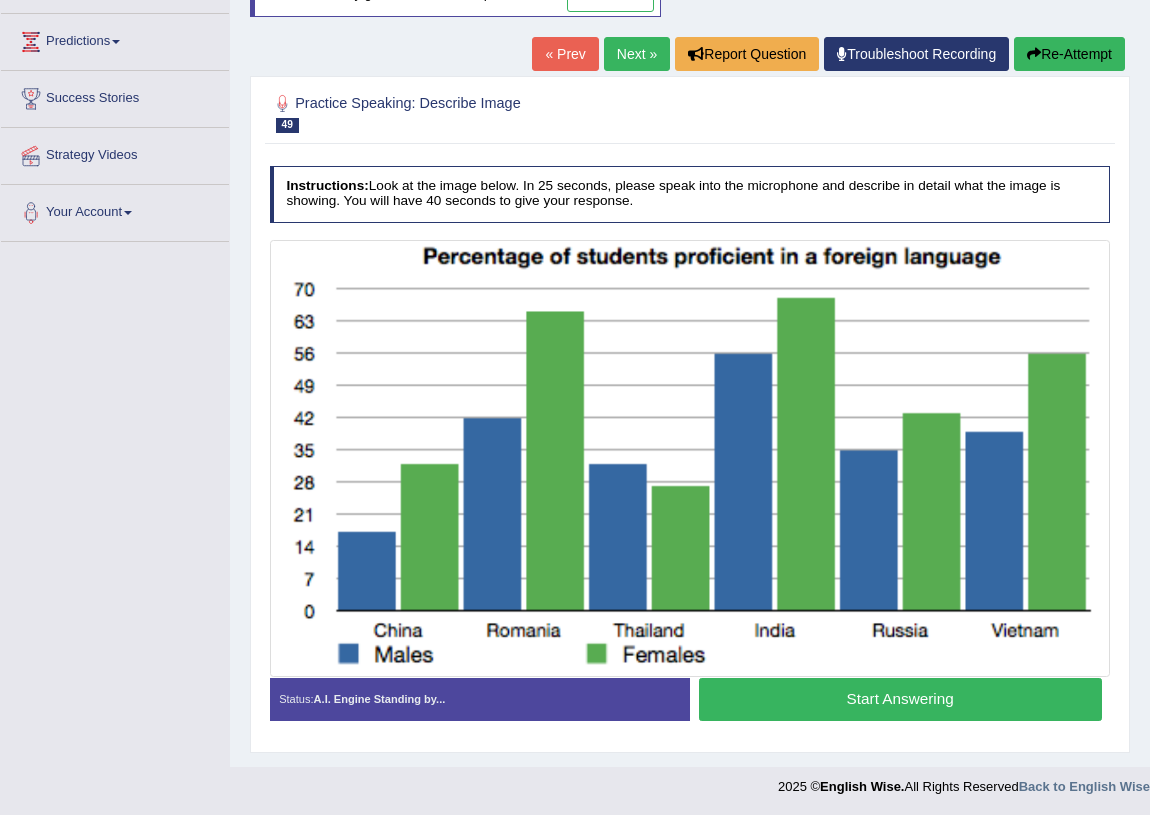 click on "Start Answering" at bounding box center [900, 699] 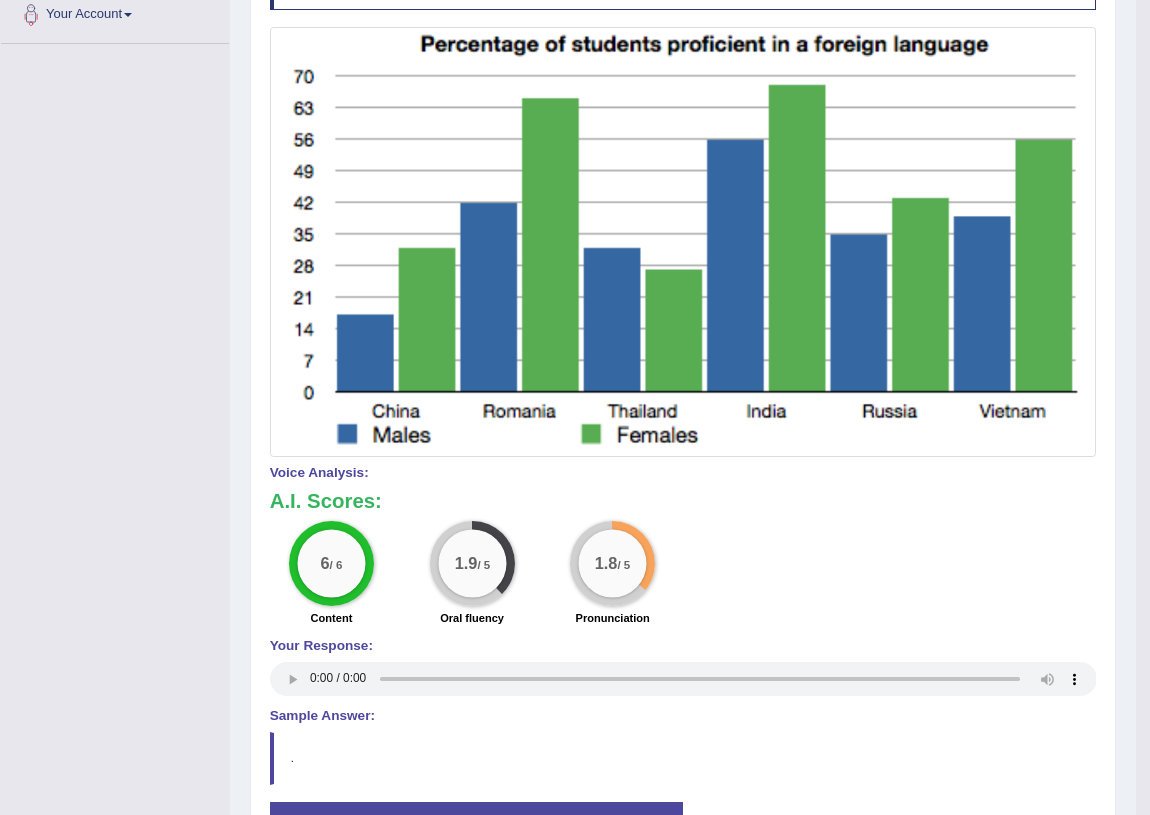 scroll, scrollTop: 272, scrollLeft: 0, axis: vertical 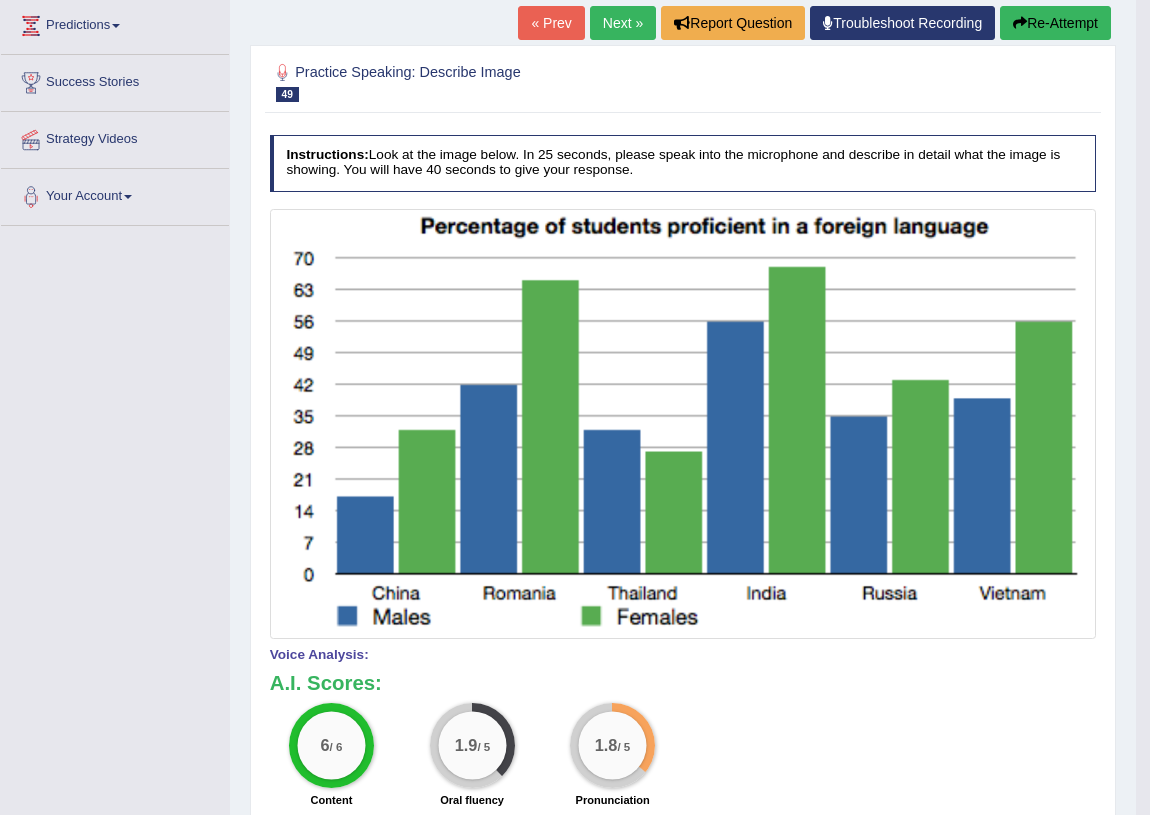 click on "Re-Attempt" at bounding box center (1055, 23) 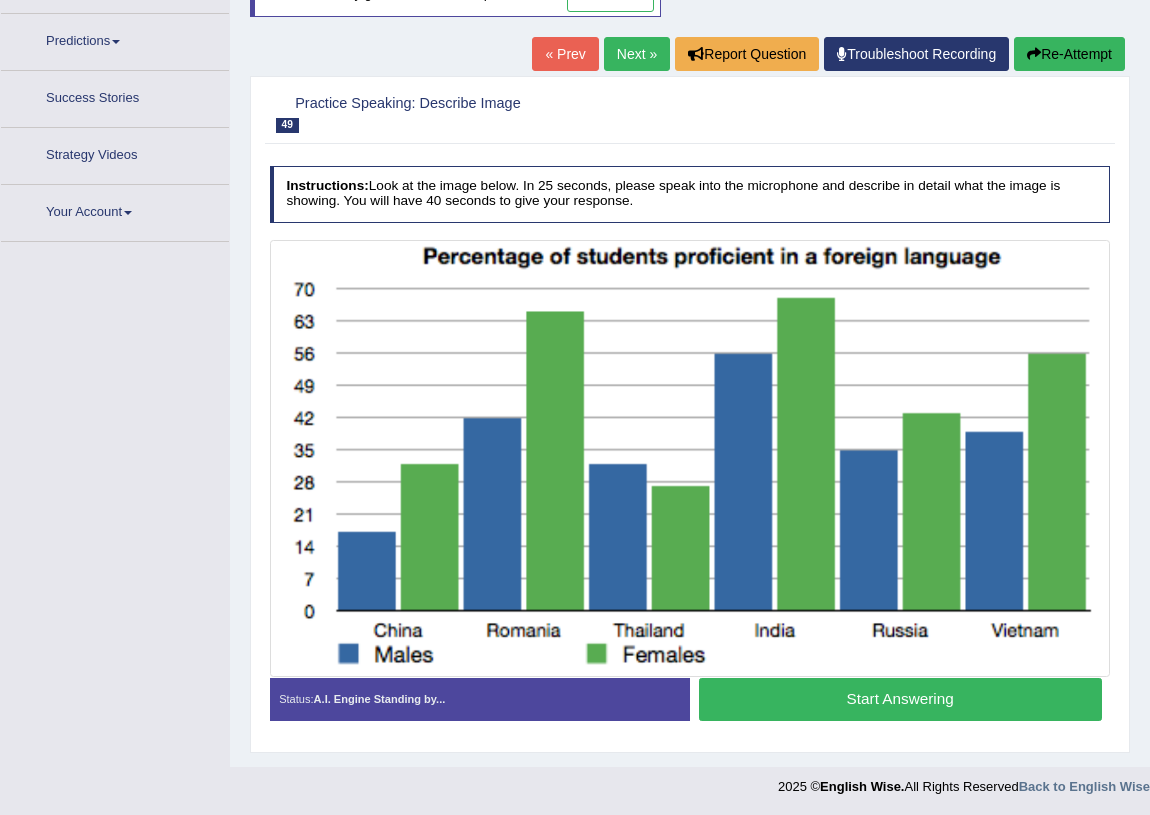 scroll, scrollTop: 256, scrollLeft: 0, axis: vertical 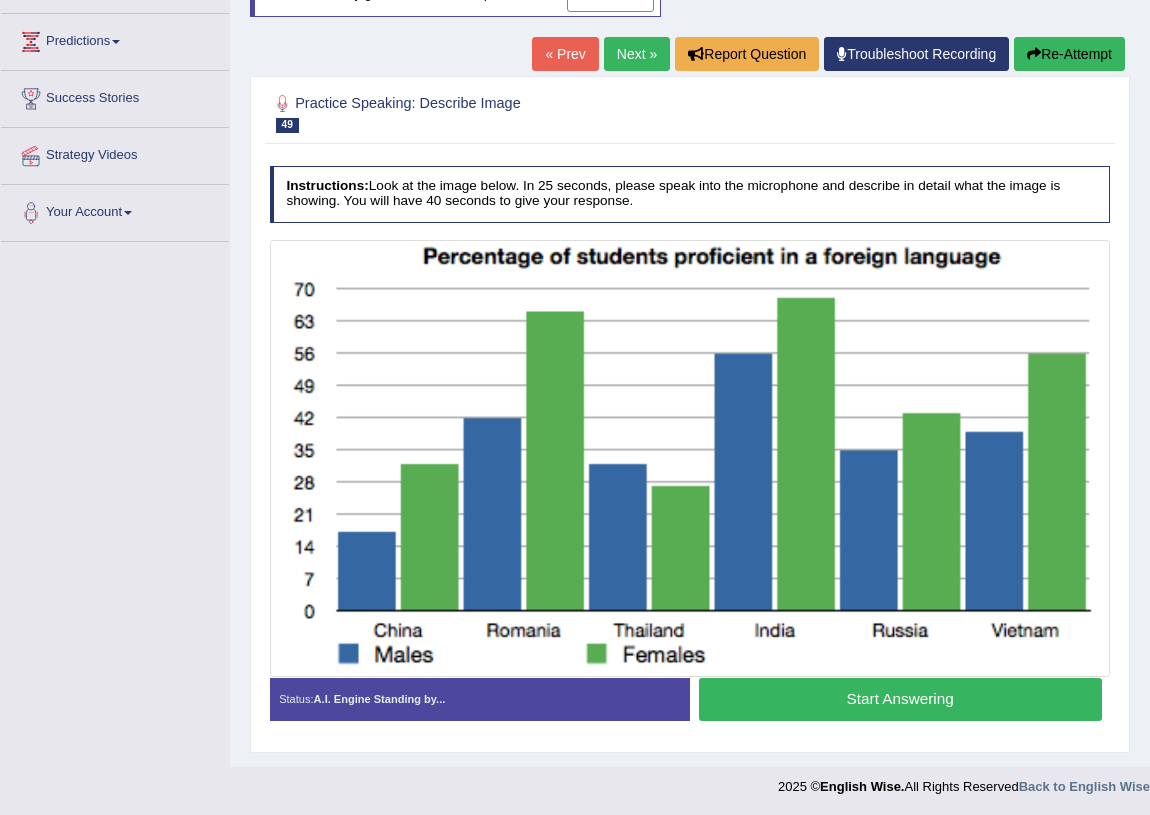 click on "Start Answering" at bounding box center [900, 699] 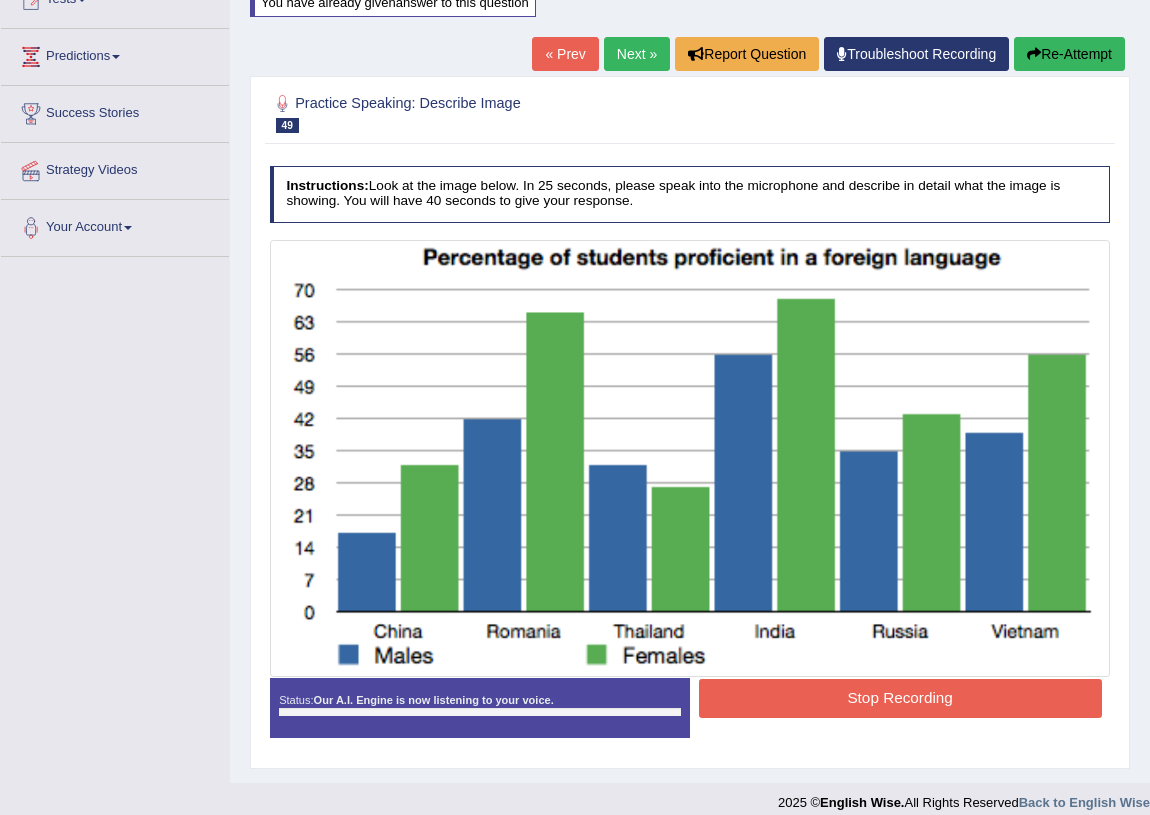 scroll, scrollTop: 256, scrollLeft: 0, axis: vertical 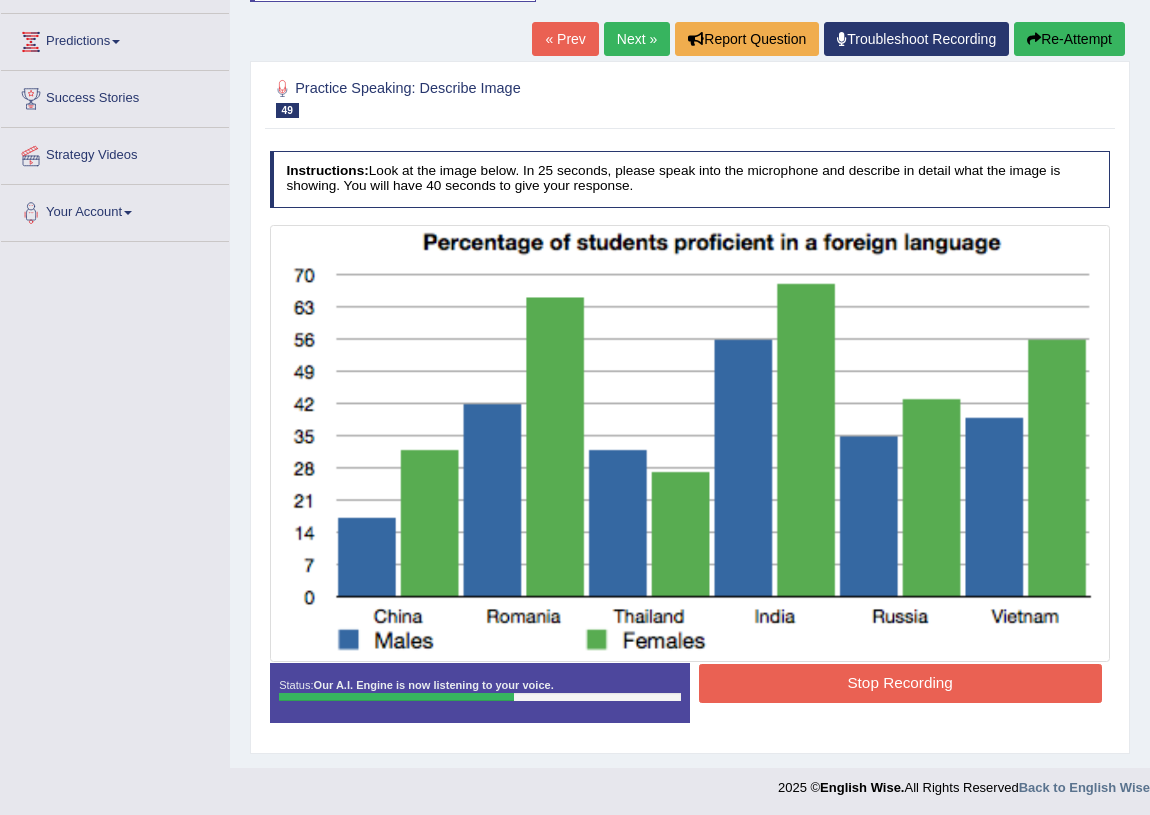 click on "Stop Recording" at bounding box center [900, 683] 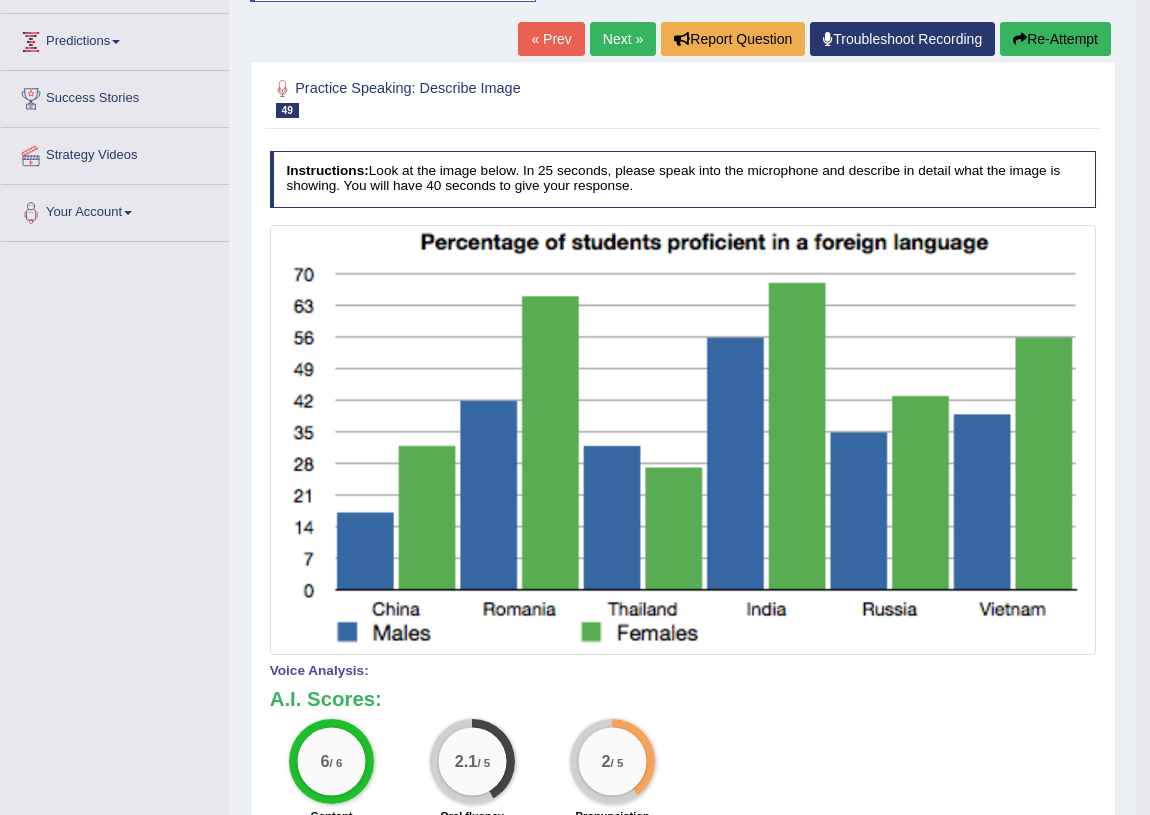 scroll, scrollTop: 74, scrollLeft: 0, axis: vertical 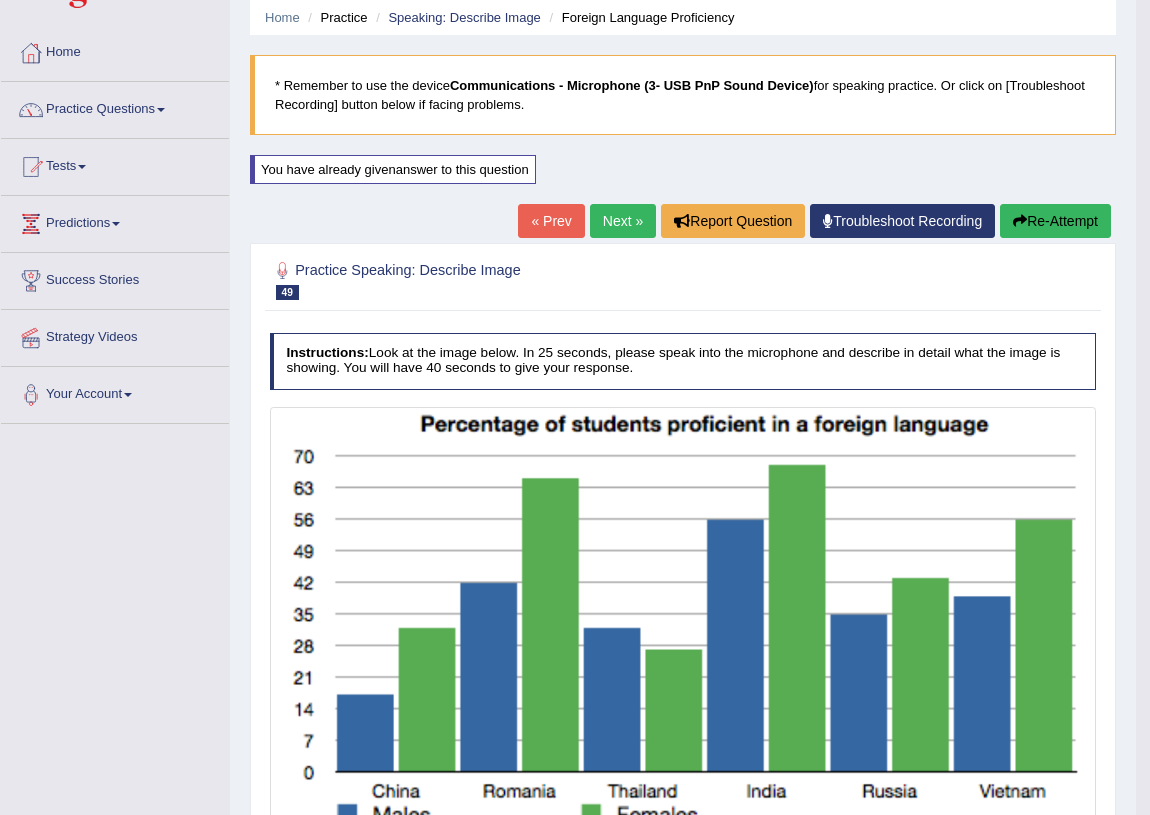click on "Re-Attempt" at bounding box center [1055, 221] 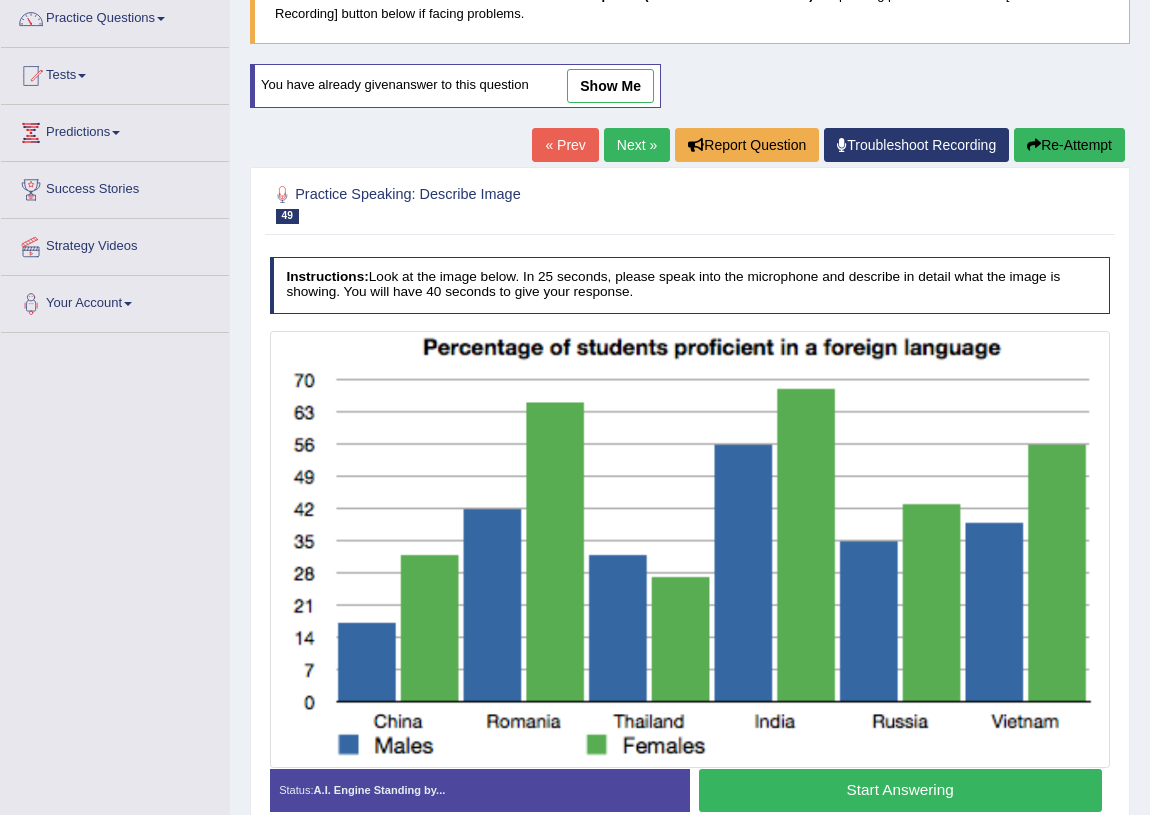 scroll, scrollTop: 256, scrollLeft: 0, axis: vertical 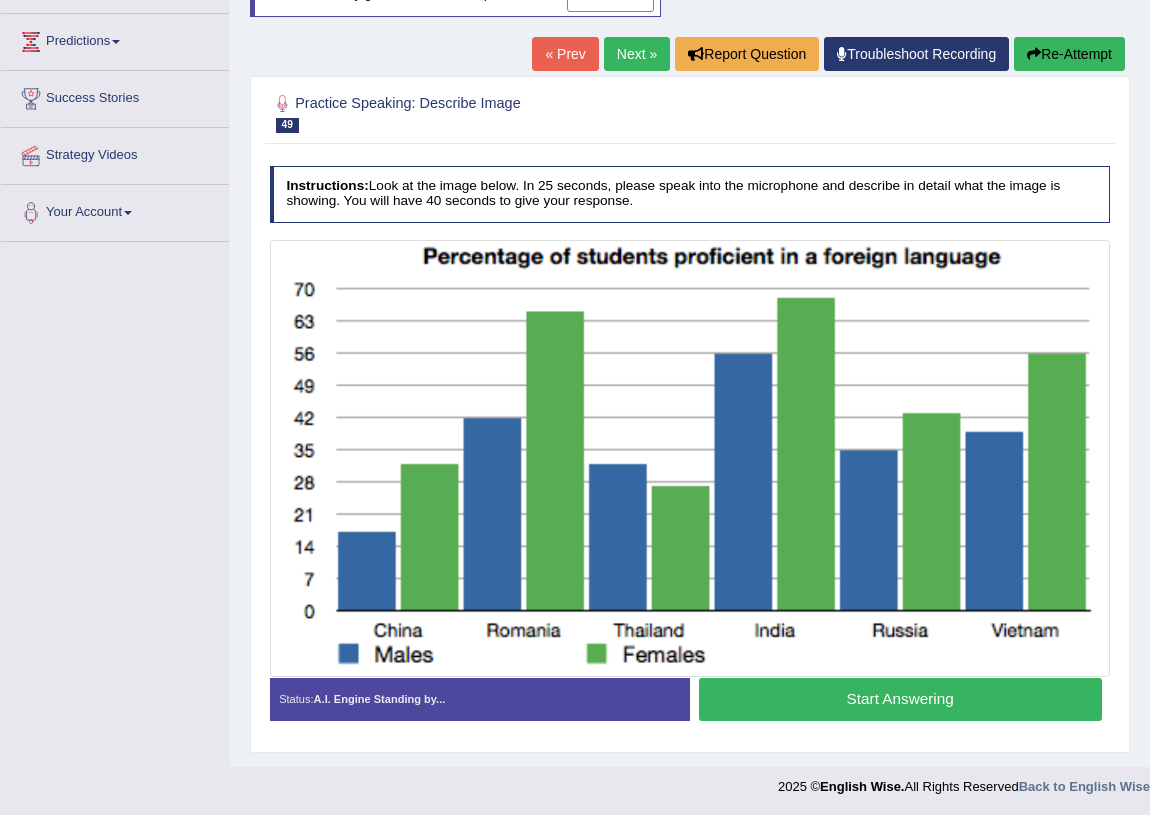 click on "Start Answering" at bounding box center [900, 699] 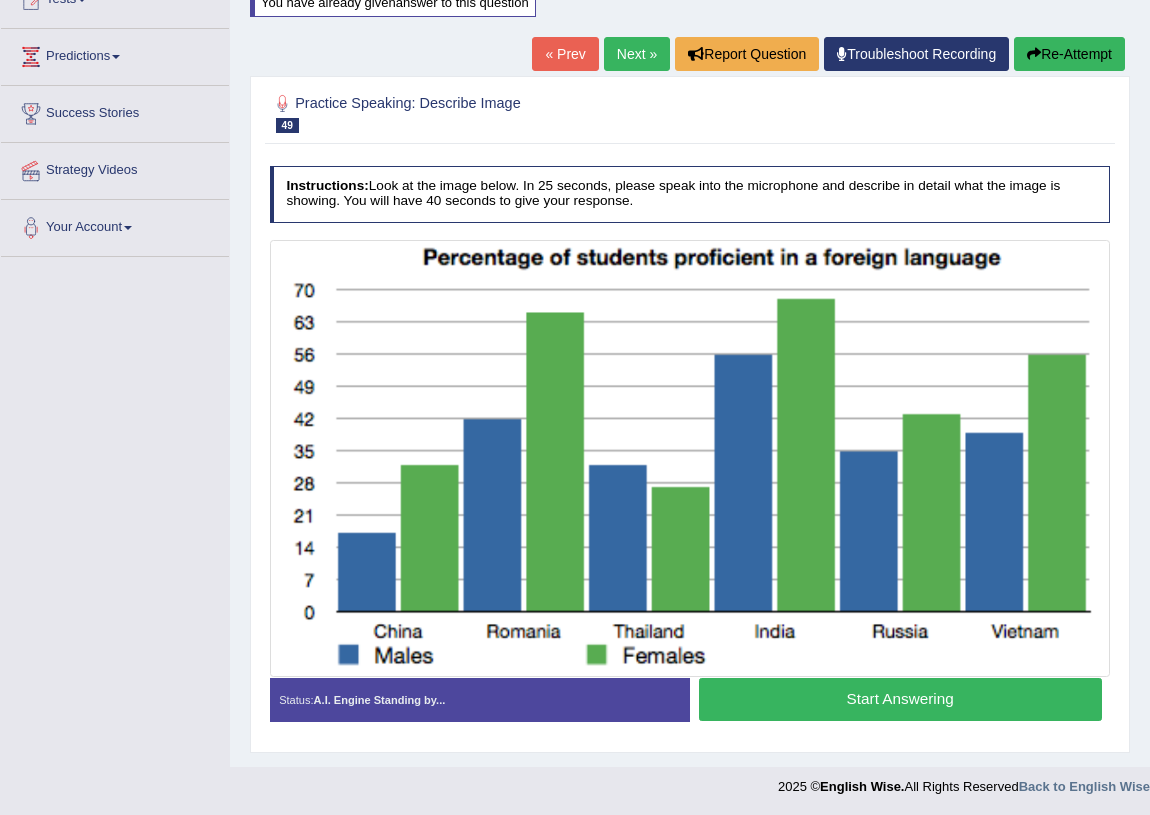 scroll, scrollTop: 256, scrollLeft: 0, axis: vertical 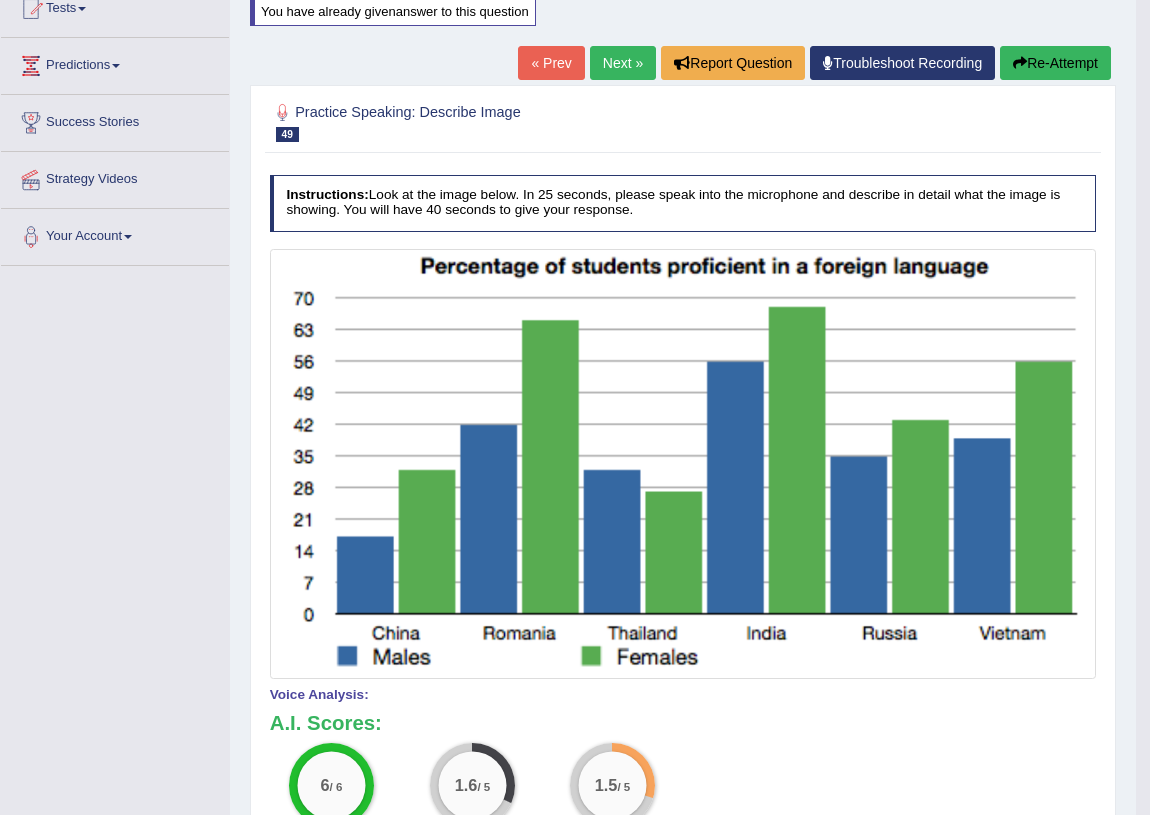 click on "Re-Attempt" at bounding box center [1055, 63] 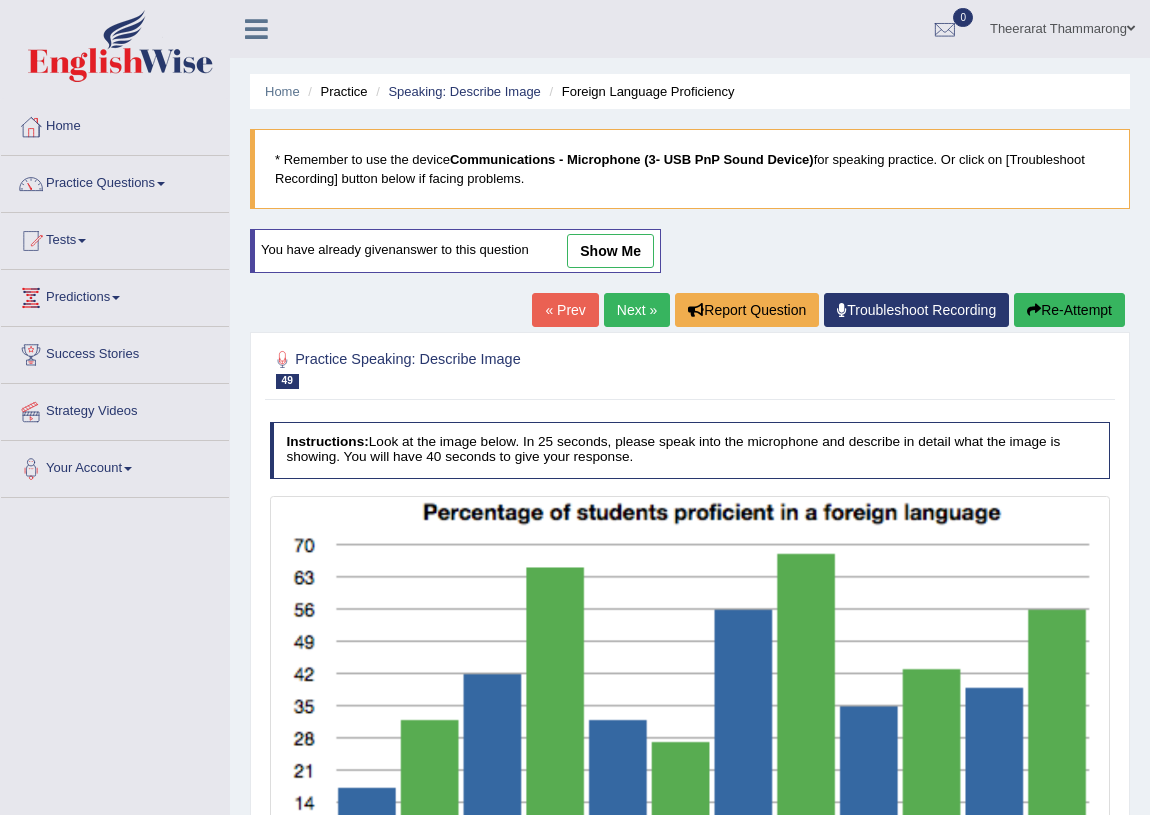 scroll, scrollTop: 256, scrollLeft: 0, axis: vertical 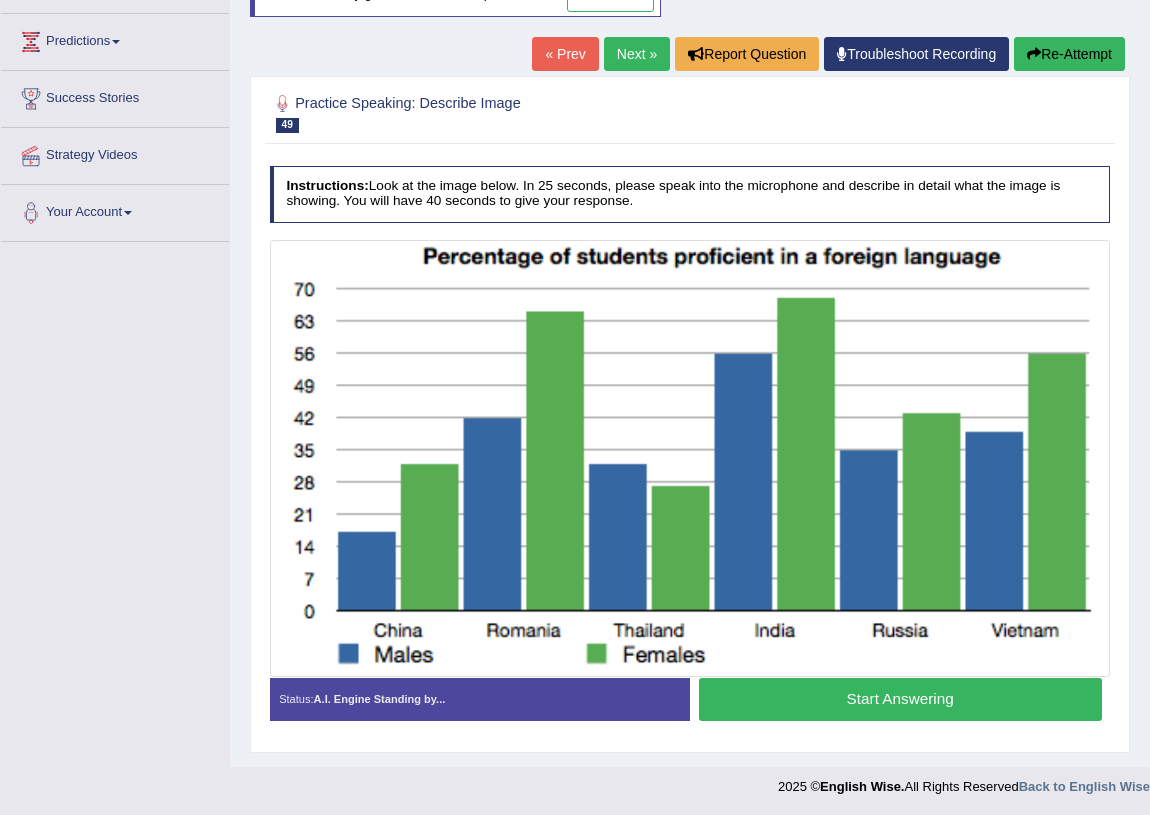 click on "Next »" at bounding box center [637, 54] 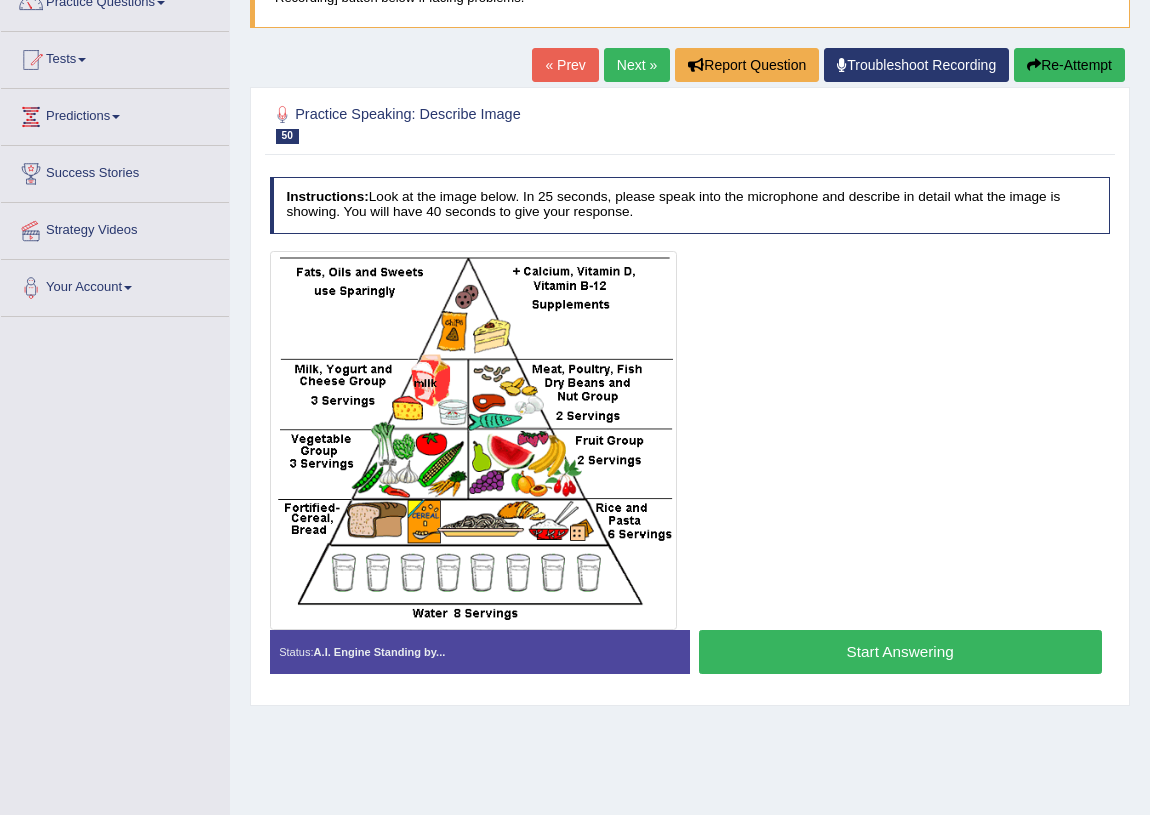 scroll, scrollTop: 181, scrollLeft: 0, axis: vertical 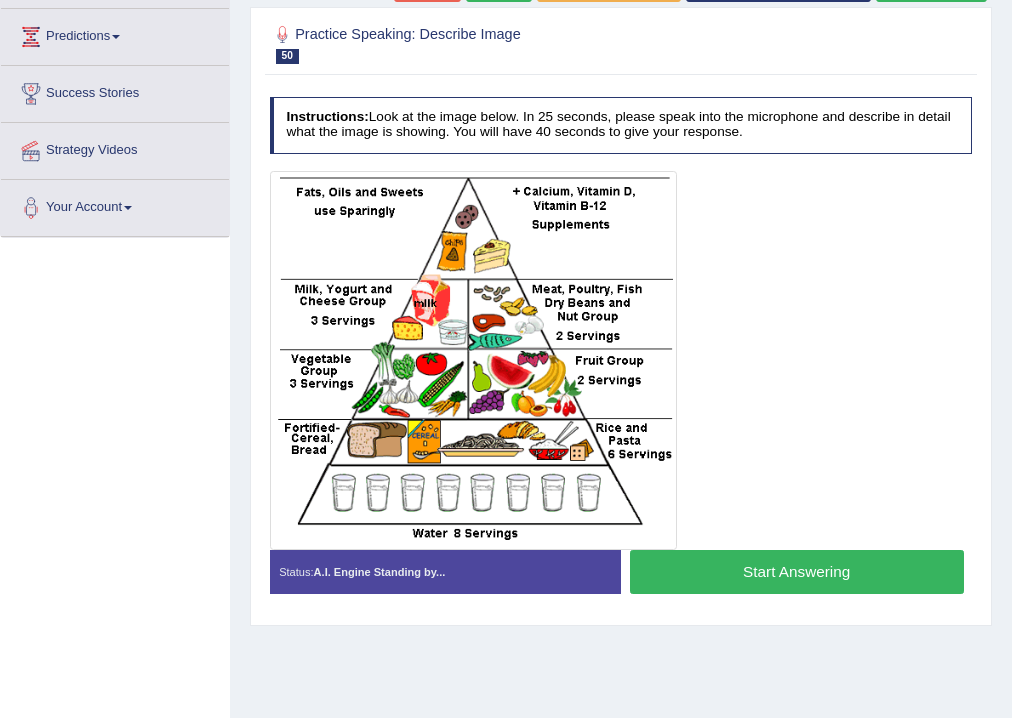 click on "Start Answering" at bounding box center [797, 571] 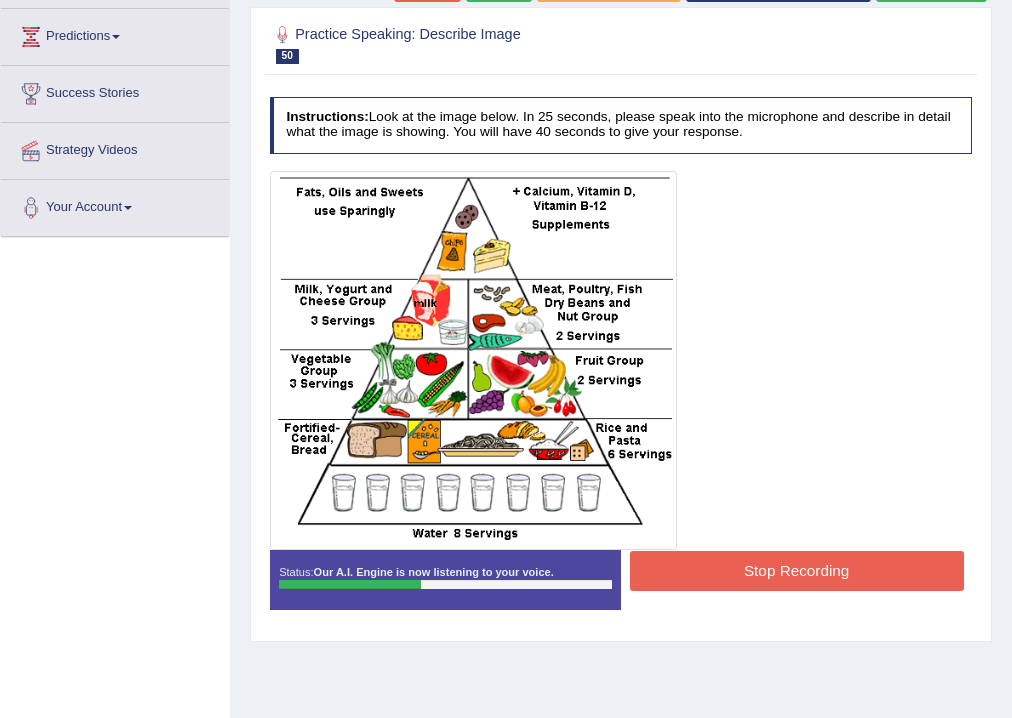 click on "Stop Recording" at bounding box center (797, 570) 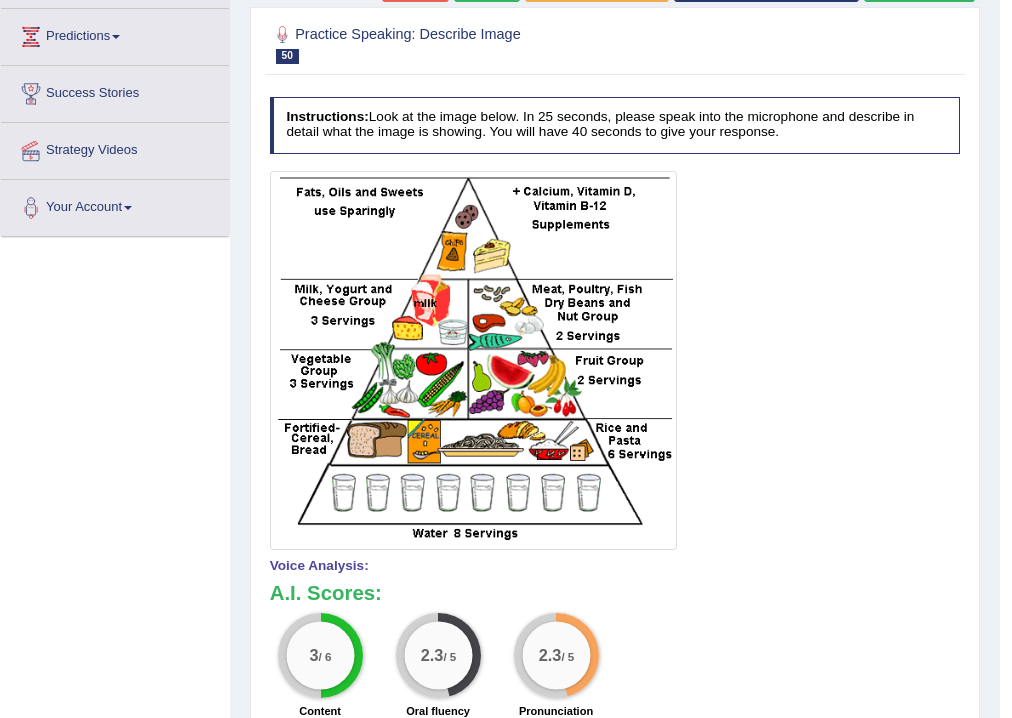scroll, scrollTop: 181, scrollLeft: 0, axis: vertical 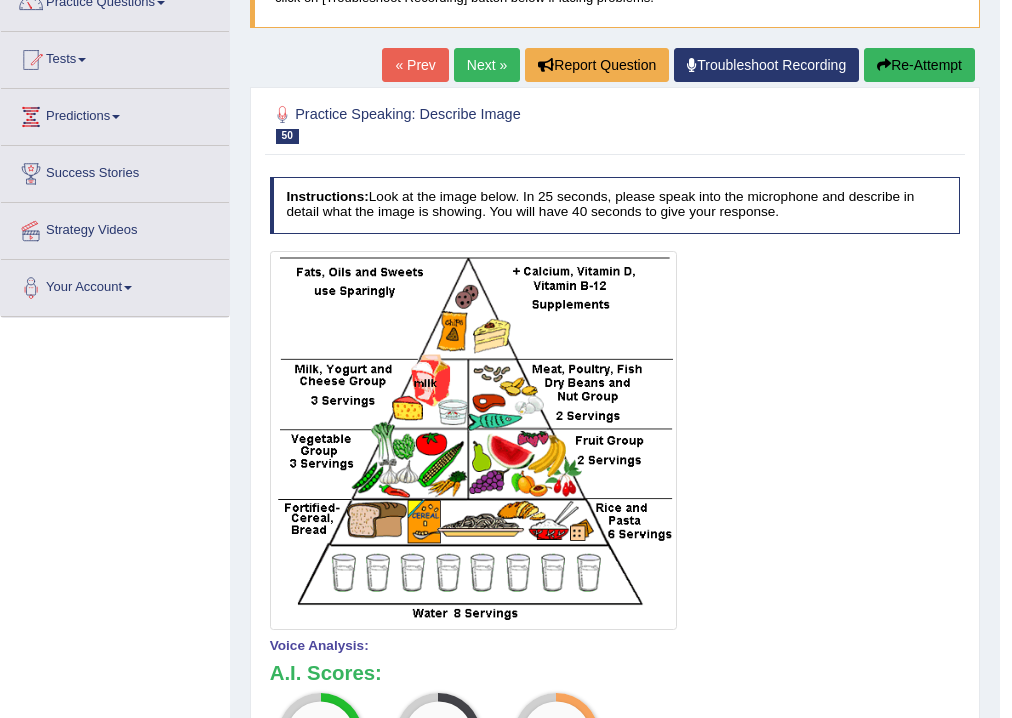 click on "Re-Attempt" at bounding box center (919, 65) 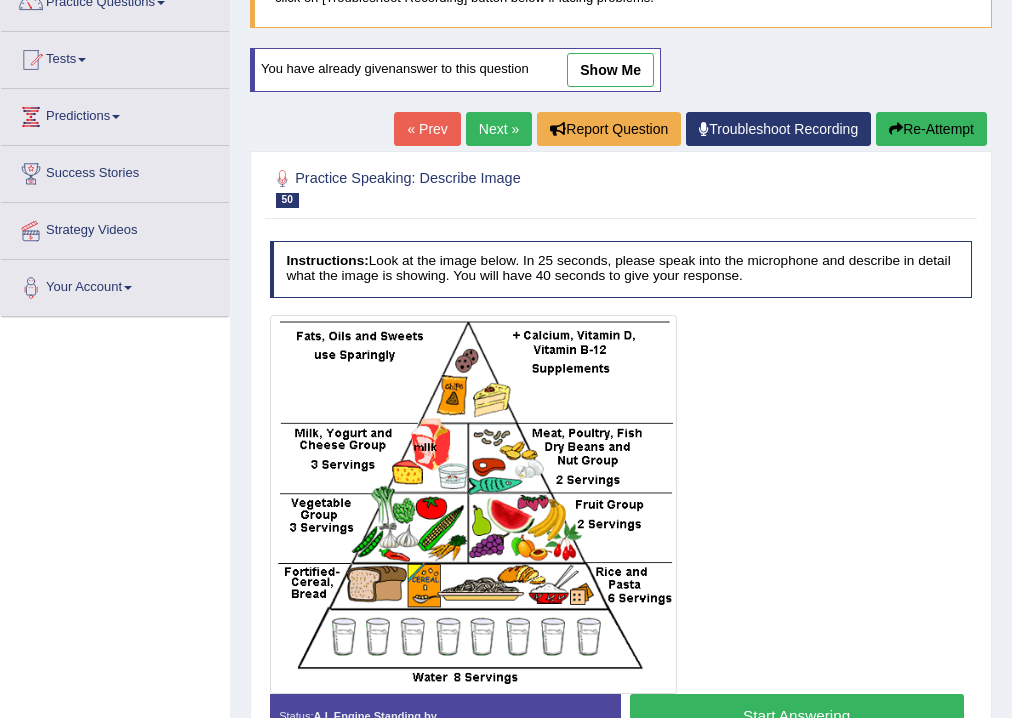 scroll, scrollTop: 181, scrollLeft: 0, axis: vertical 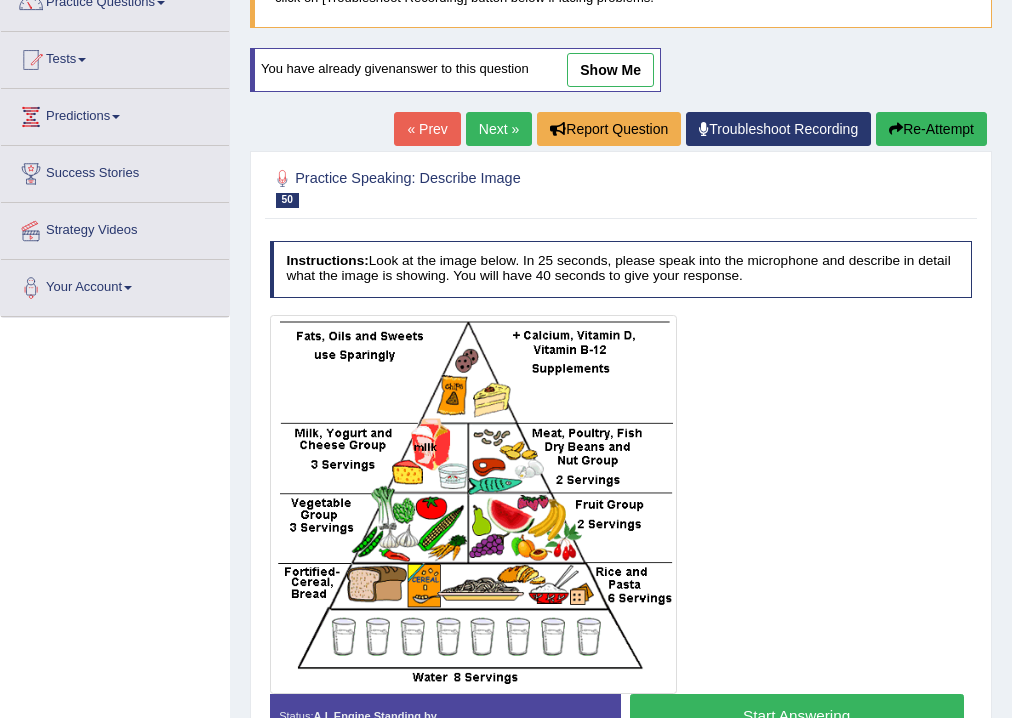 click on "Start Answering" at bounding box center [797, 715] 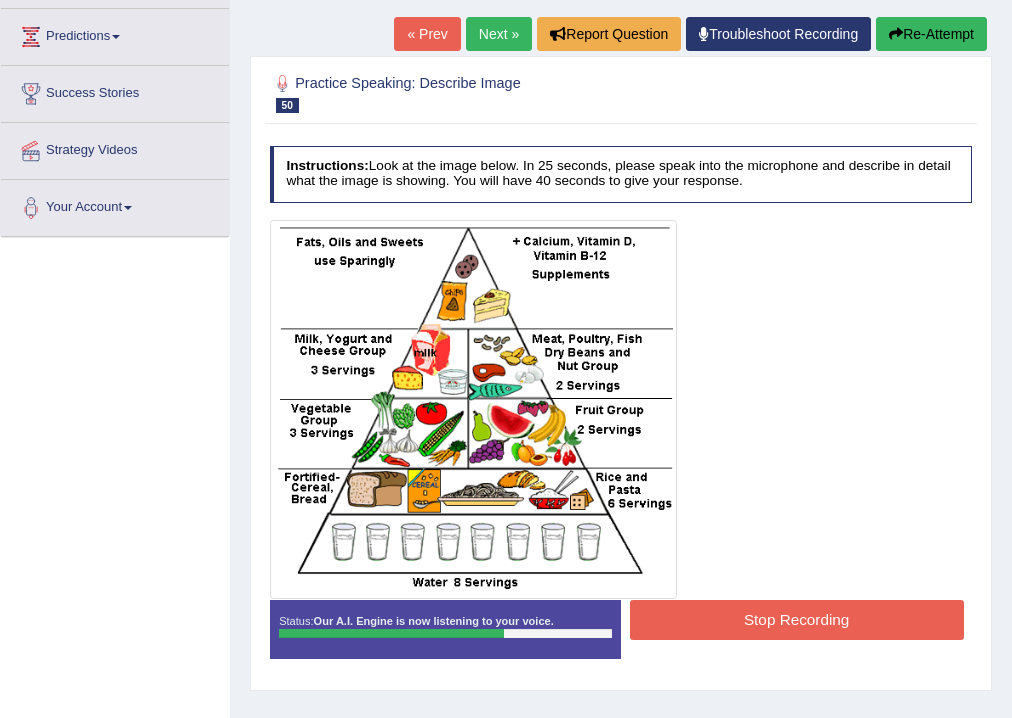 scroll, scrollTop: 332, scrollLeft: 0, axis: vertical 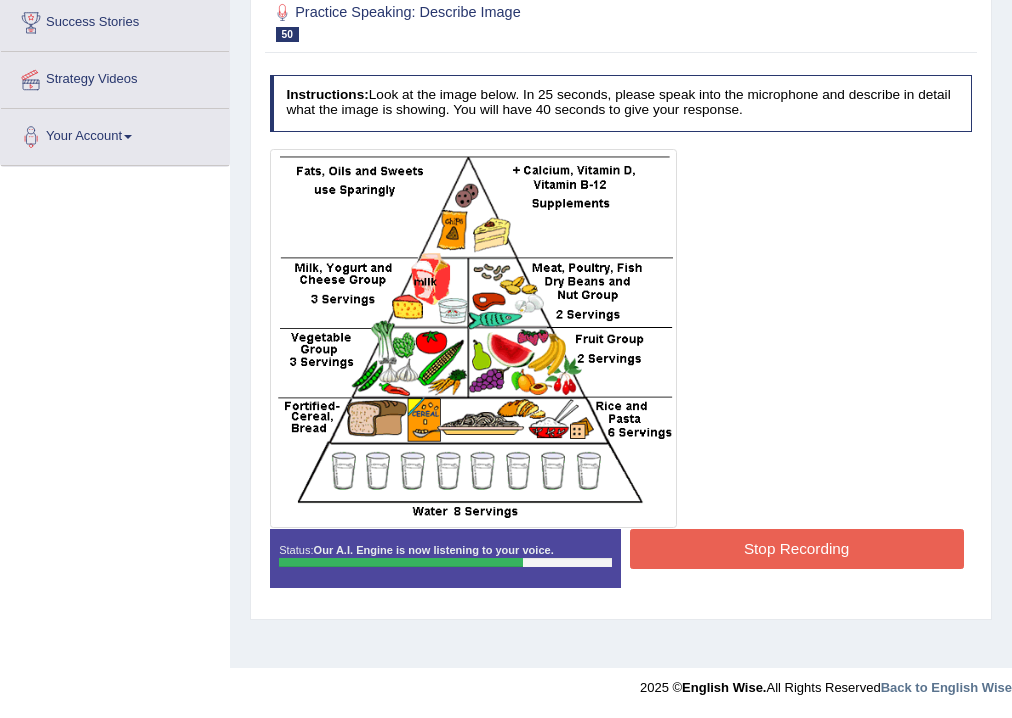click on "Stop Recording" at bounding box center (797, 548) 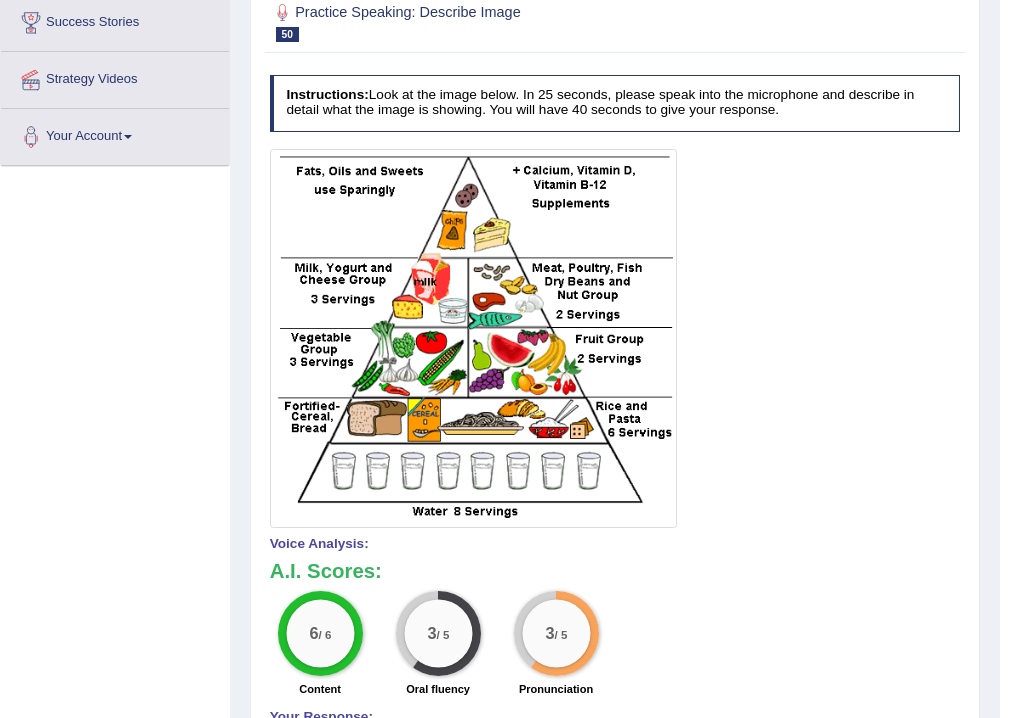 scroll, scrollTop: 92, scrollLeft: 0, axis: vertical 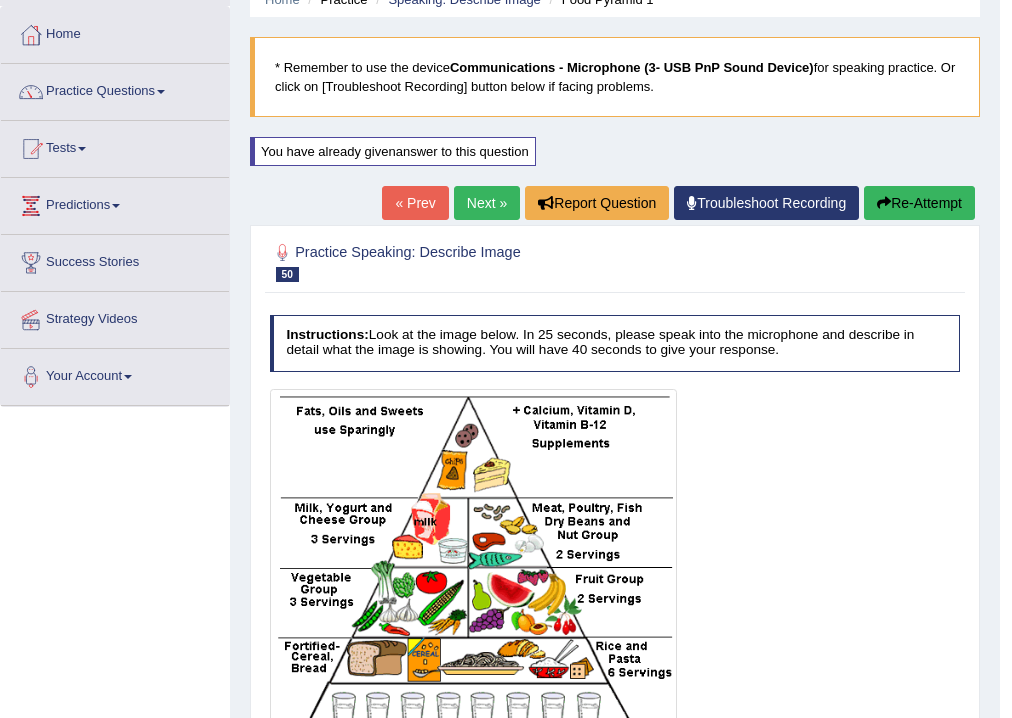 click on "Re-Attempt" at bounding box center [919, 203] 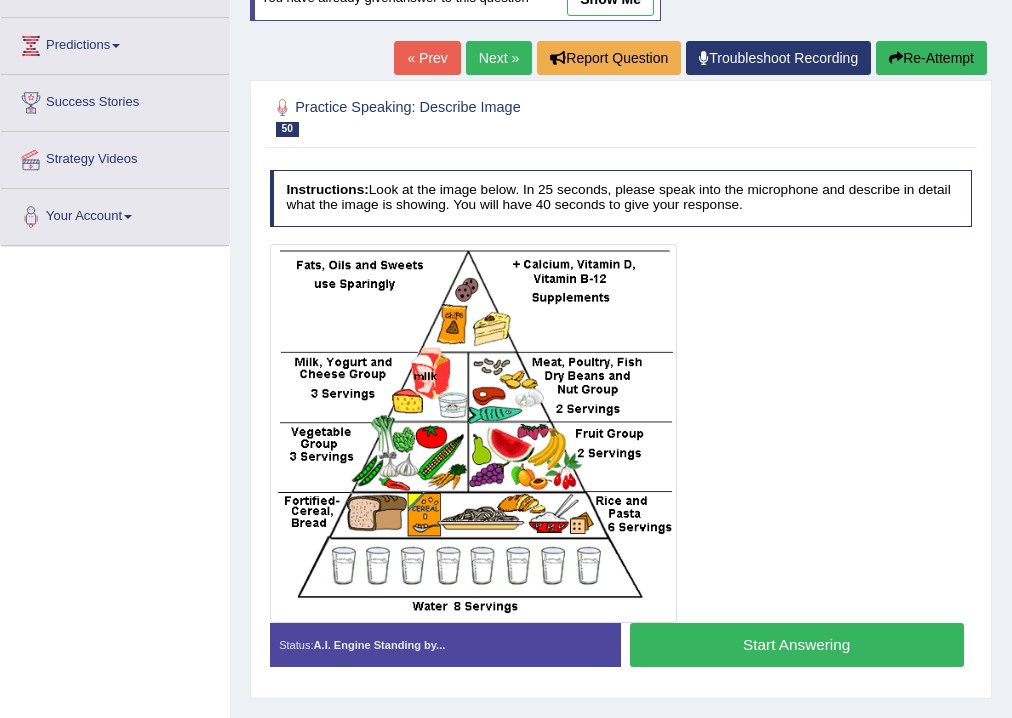 scroll, scrollTop: 252, scrollLeft: 0, axis: vertical 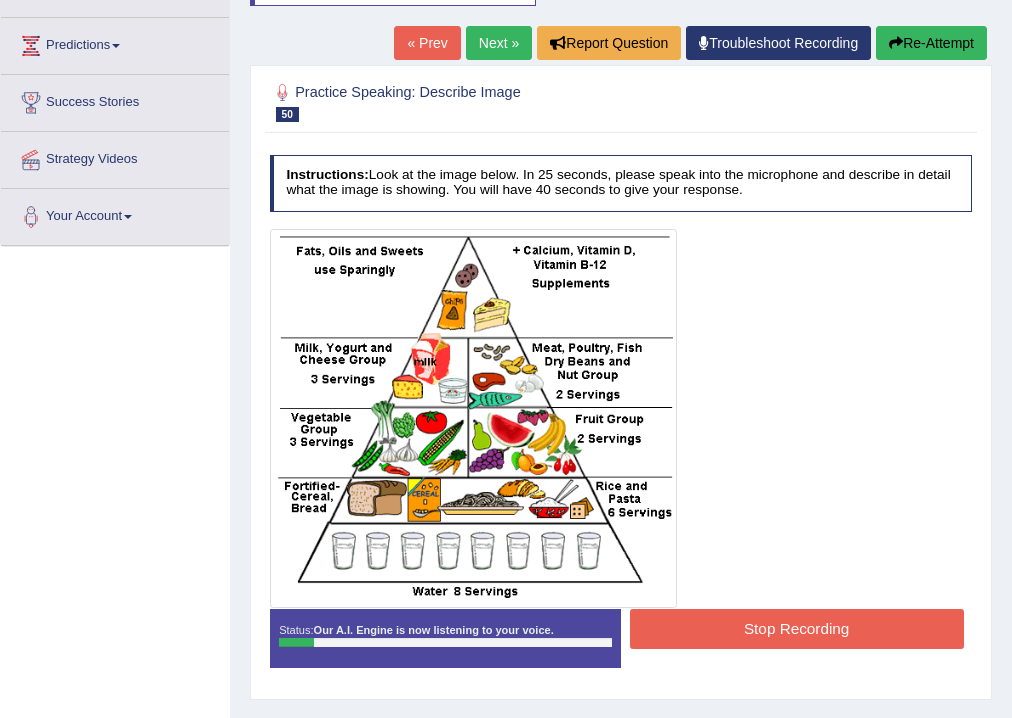 click on "Stop Recording" at bounding box center (797, 628) 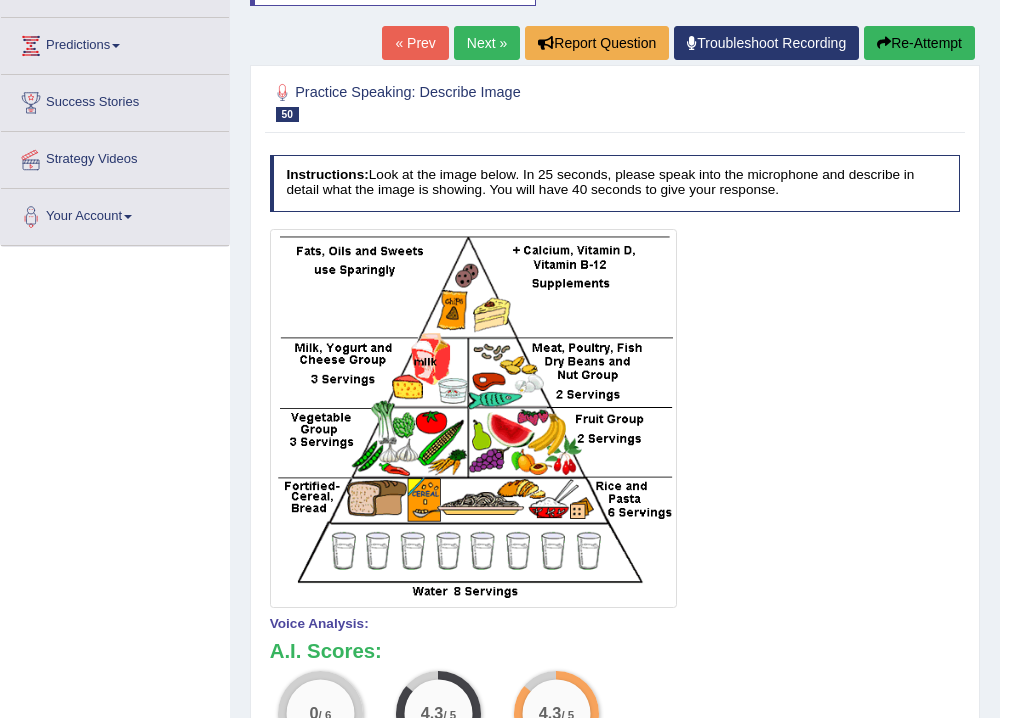click on "Re-Attempt" at bounding box center (919, 43) 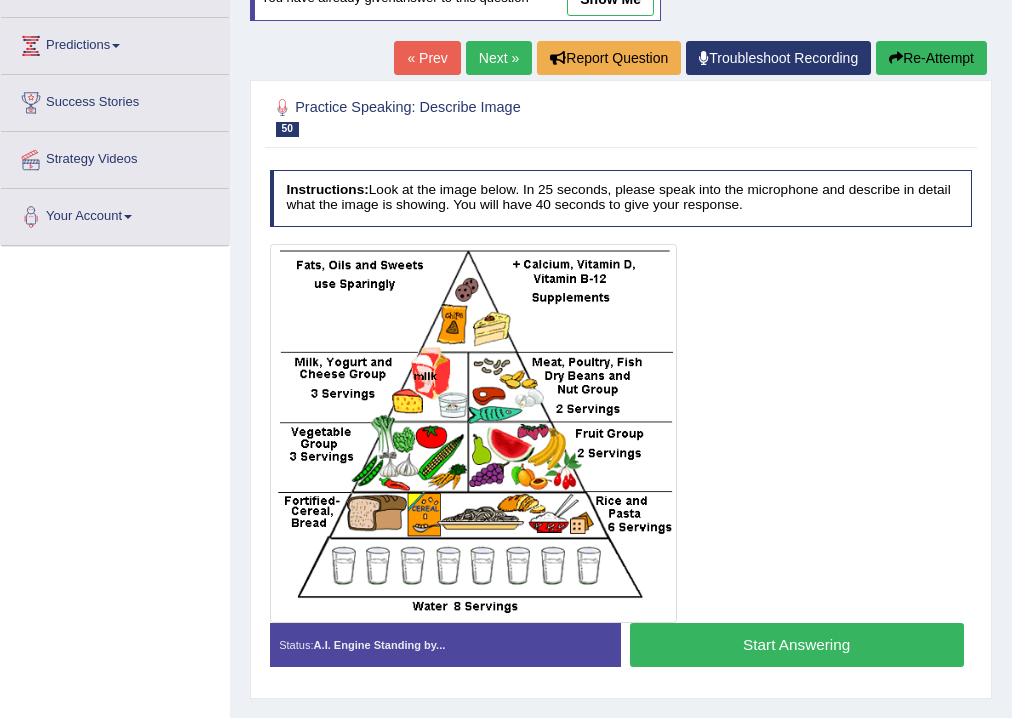 scroll, scrollTop: 252, scrollLeft: 0, axis: vertical 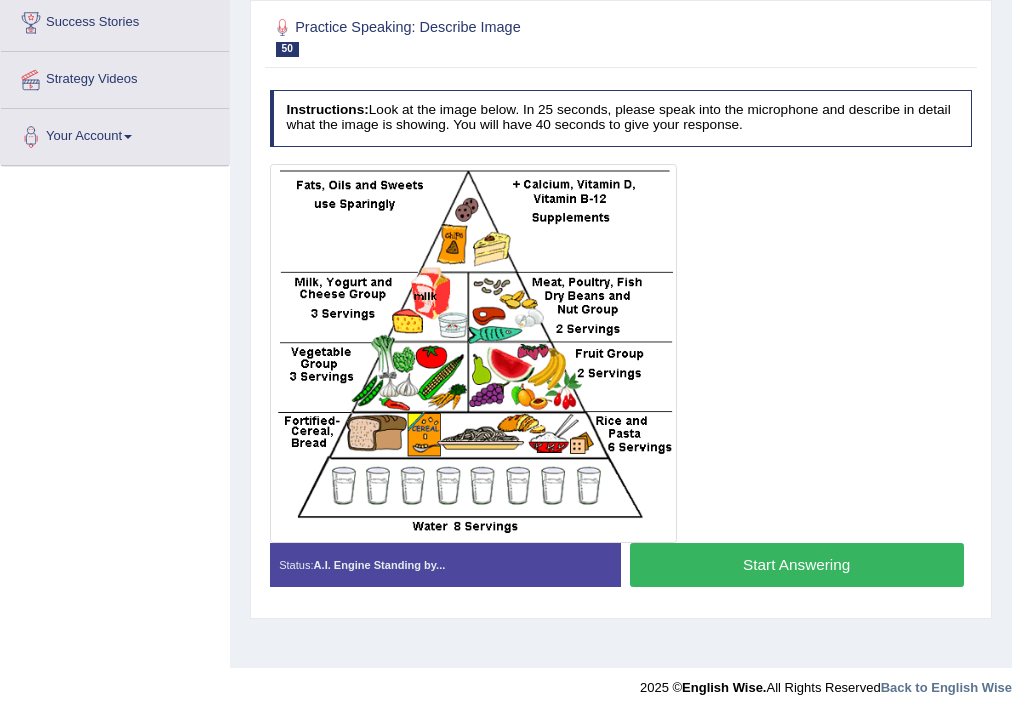 click on "Start Answering" at bounding box center (797, 564) 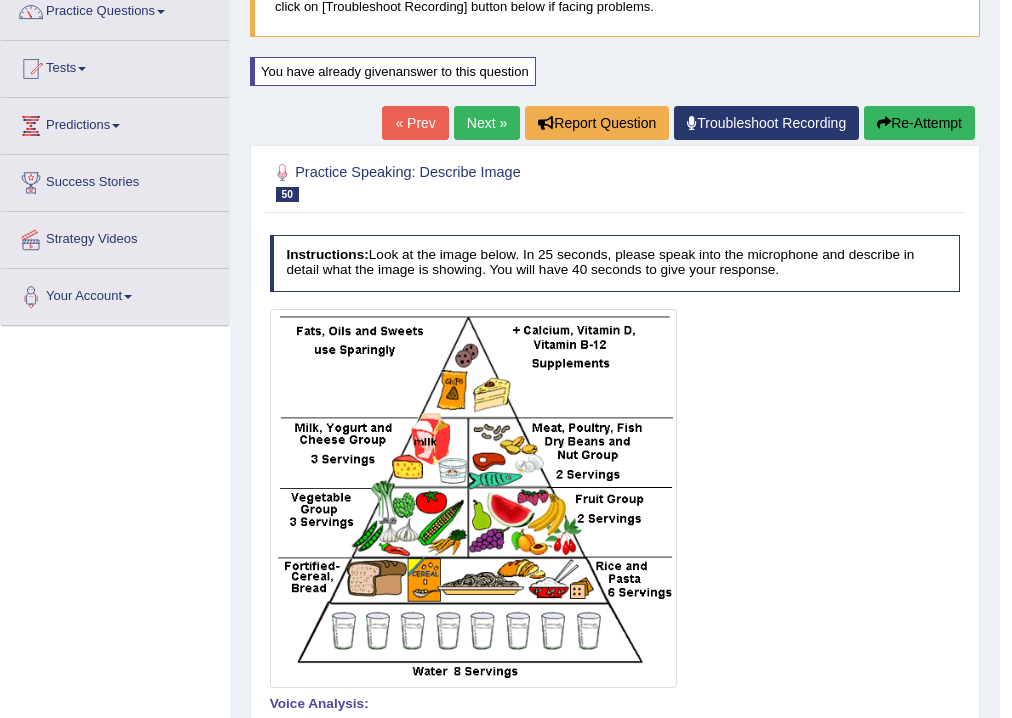 scroll, scrollTop: 92, scrollLeft: 0, axis: vertical 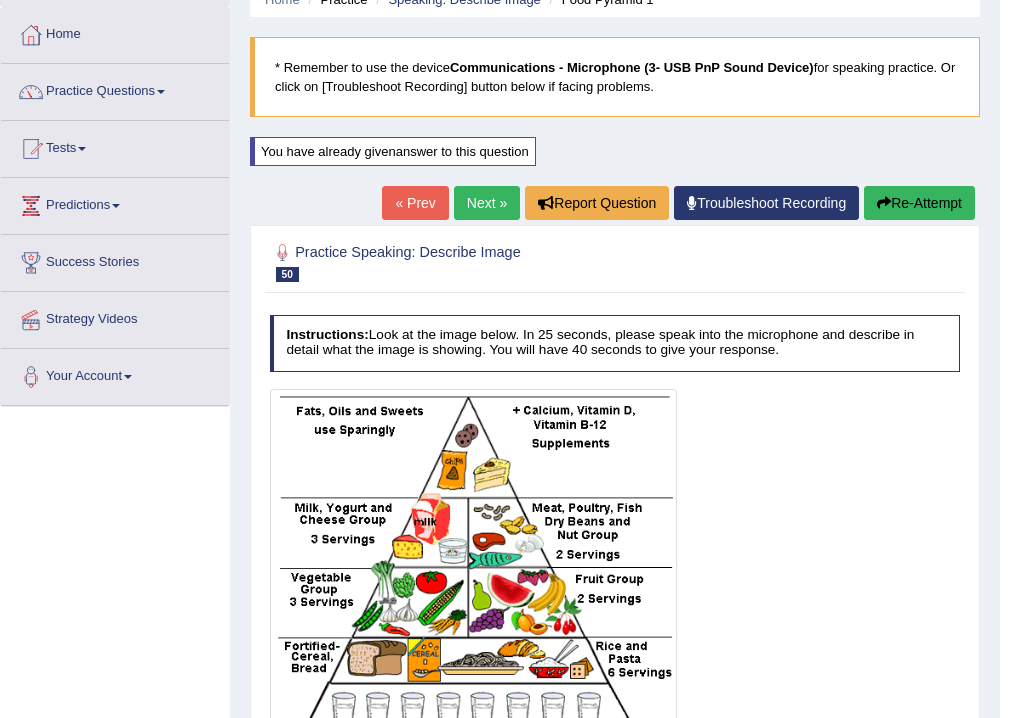 click on "Next »" at bounding box center [487, 203] 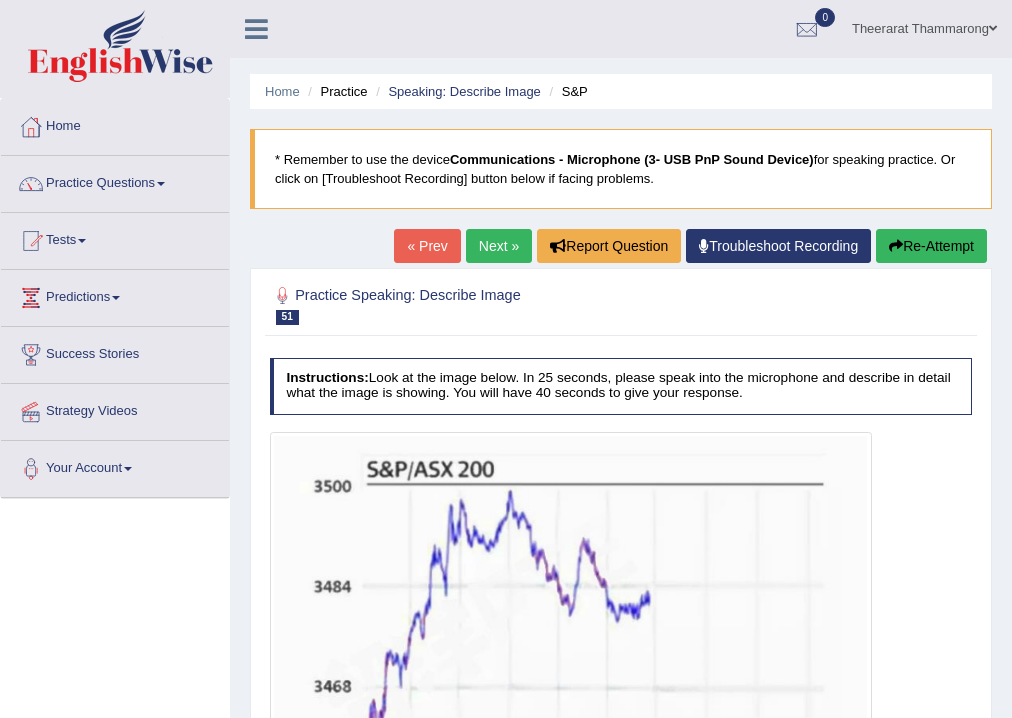 scroll, scrollTop: 0, scrollLeft: 0, axis: both 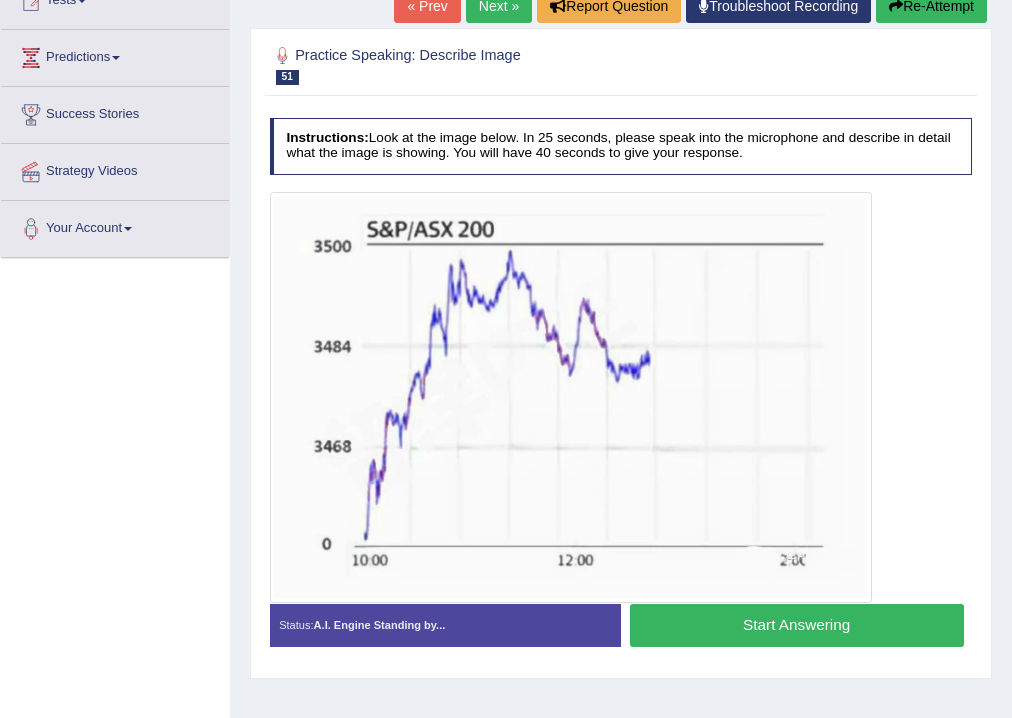 click on "Next »" at bounding box center [499, 6] 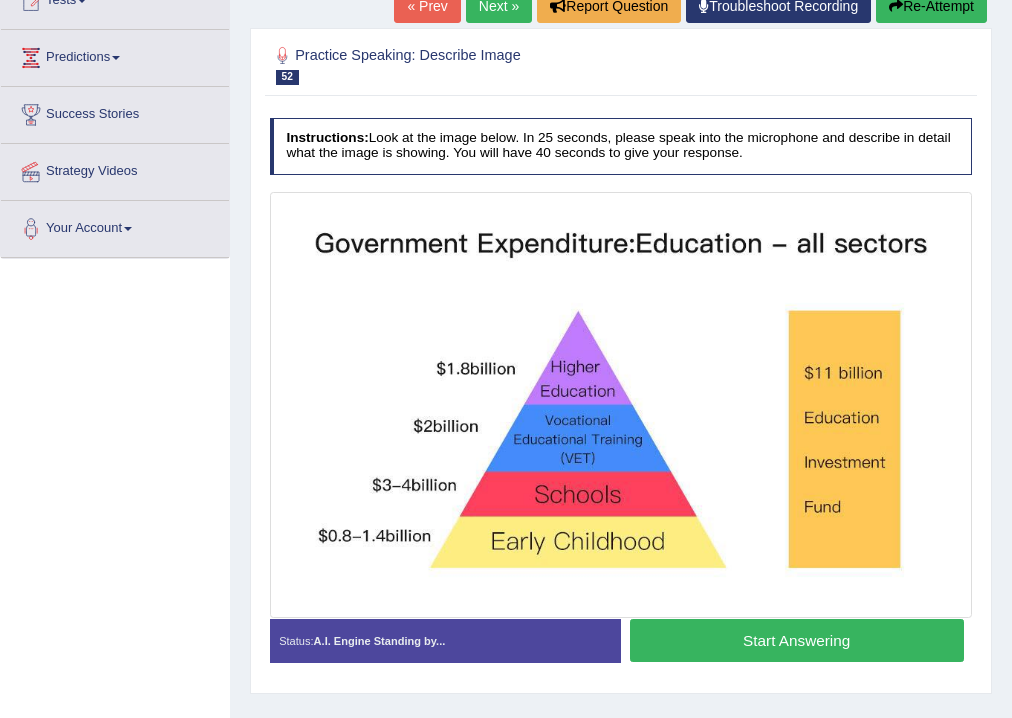 scroll, scrollTop: 240, scrollLeft: 0, axis: vertical 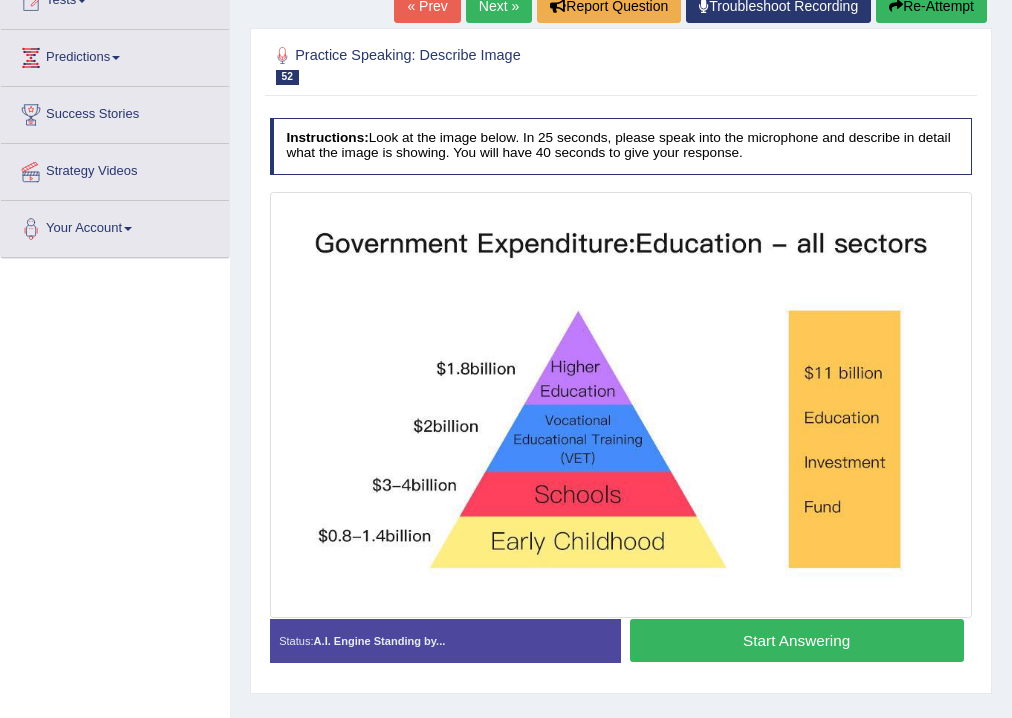 click on "Start Answering" at bounding box center (797, 640) 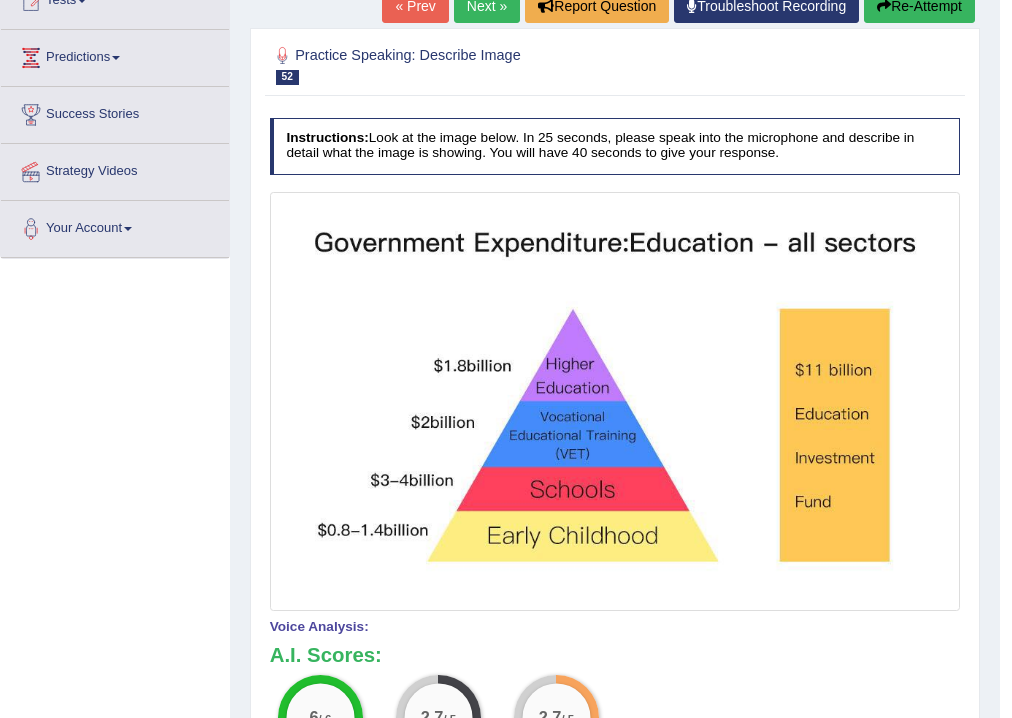 scroll, scrollTop: 160, scrollLeft: 0, axis: vertical 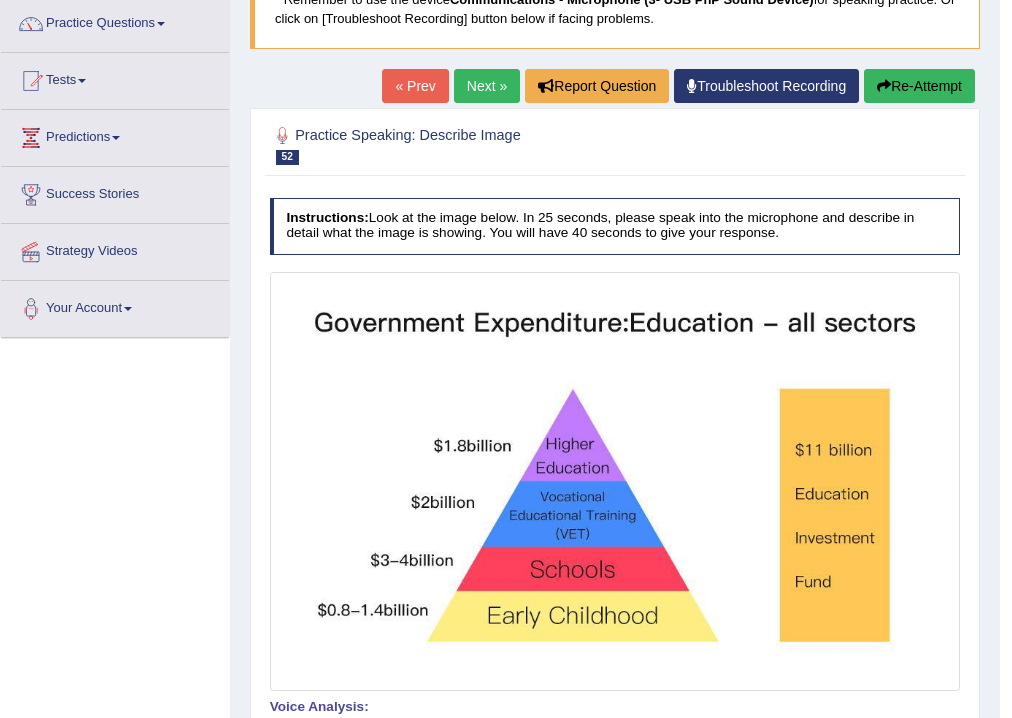 click on "Re-Attempt" at bounding box center (919, 86) 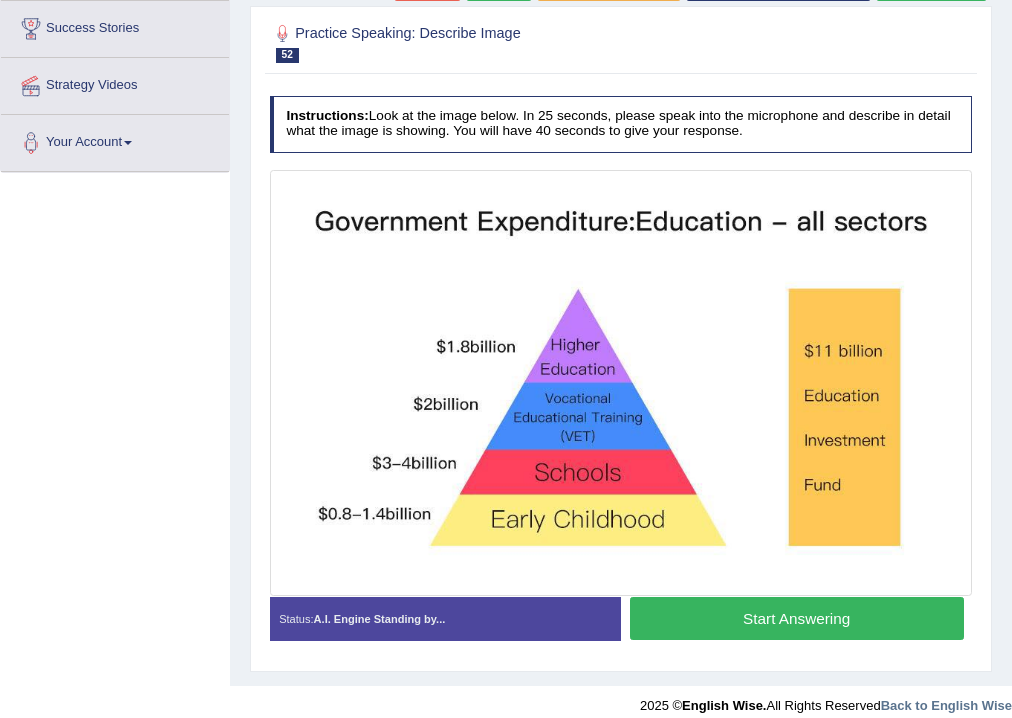 scroll, scrollTop: 326, scrollLeft: 0, axis: vertical 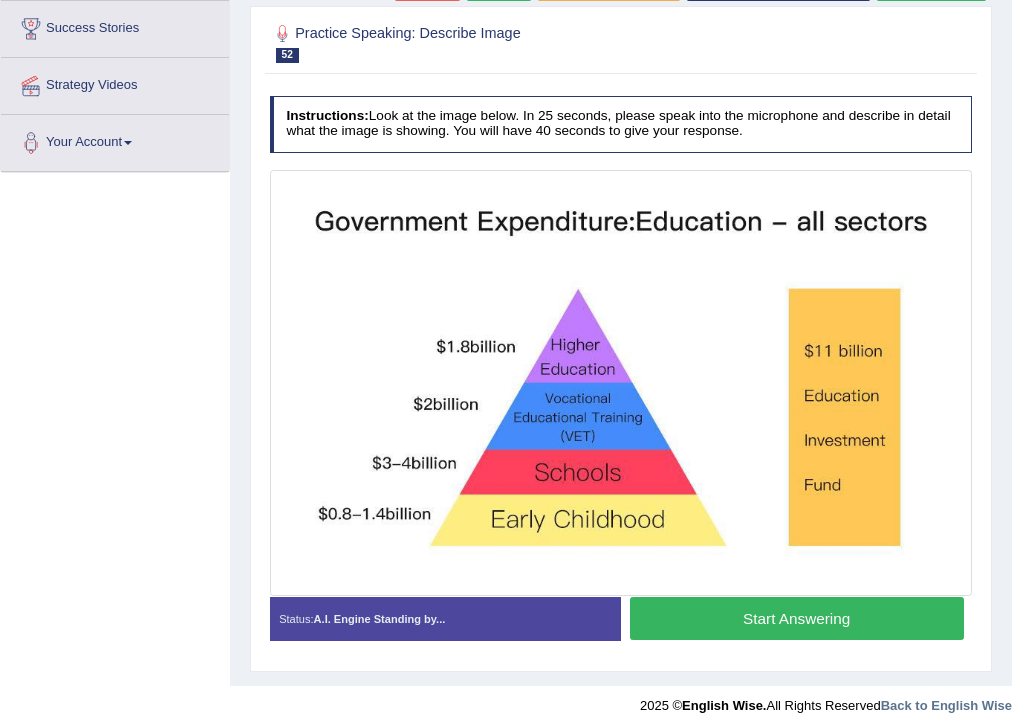click on "Start Answering" at bounding box center [797, 618] 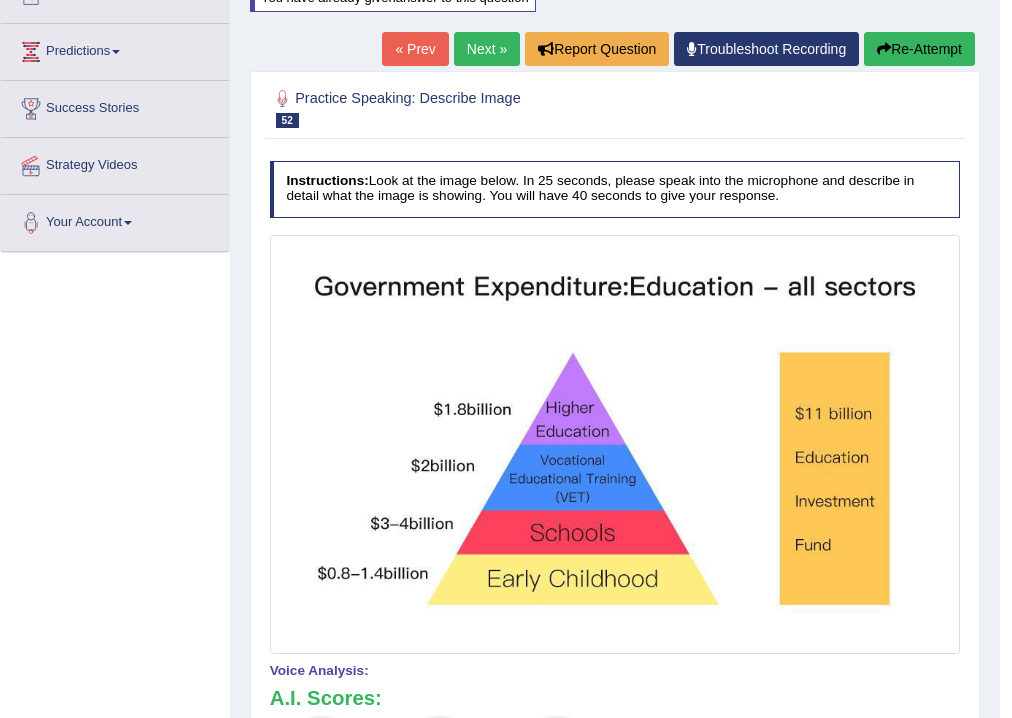 scroll, scrollTop: 86, scrollLeft: 0, axis: vertical 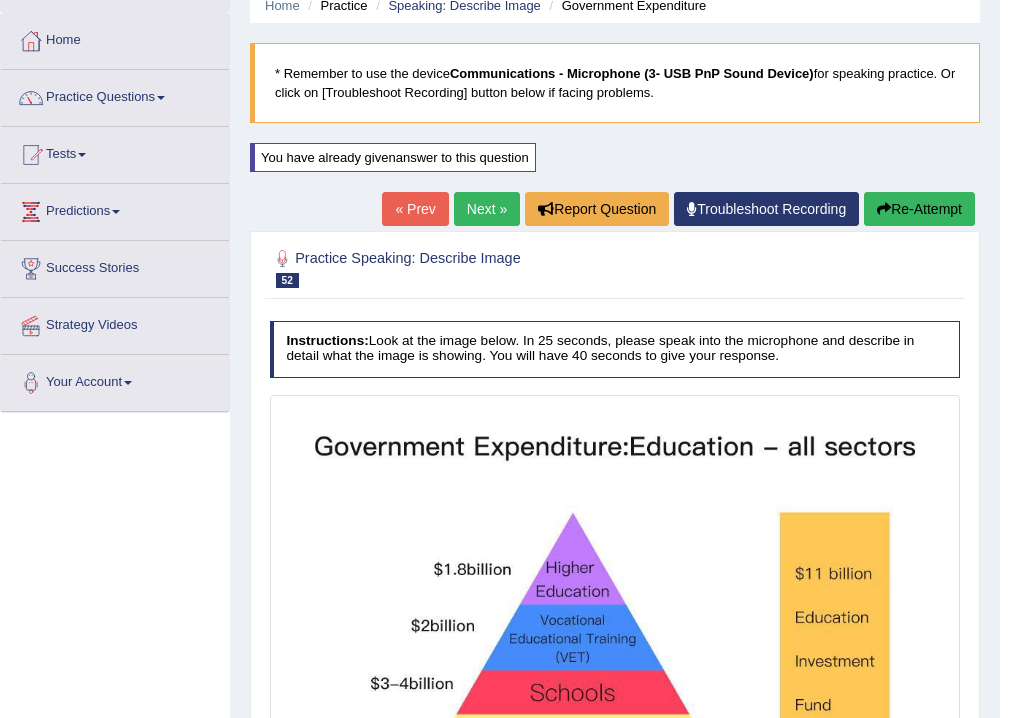 click on "Re-Attempt" at bounding box center [919, 209] 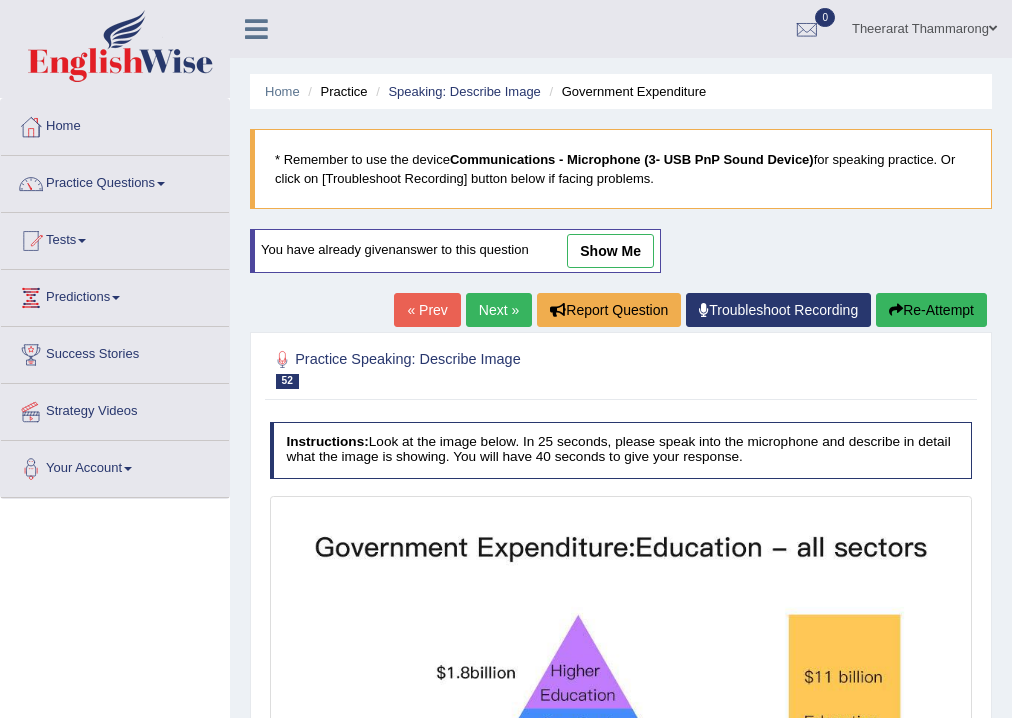 scroll, scrollTop: 86, scrollLeft: 0, axis: vertical 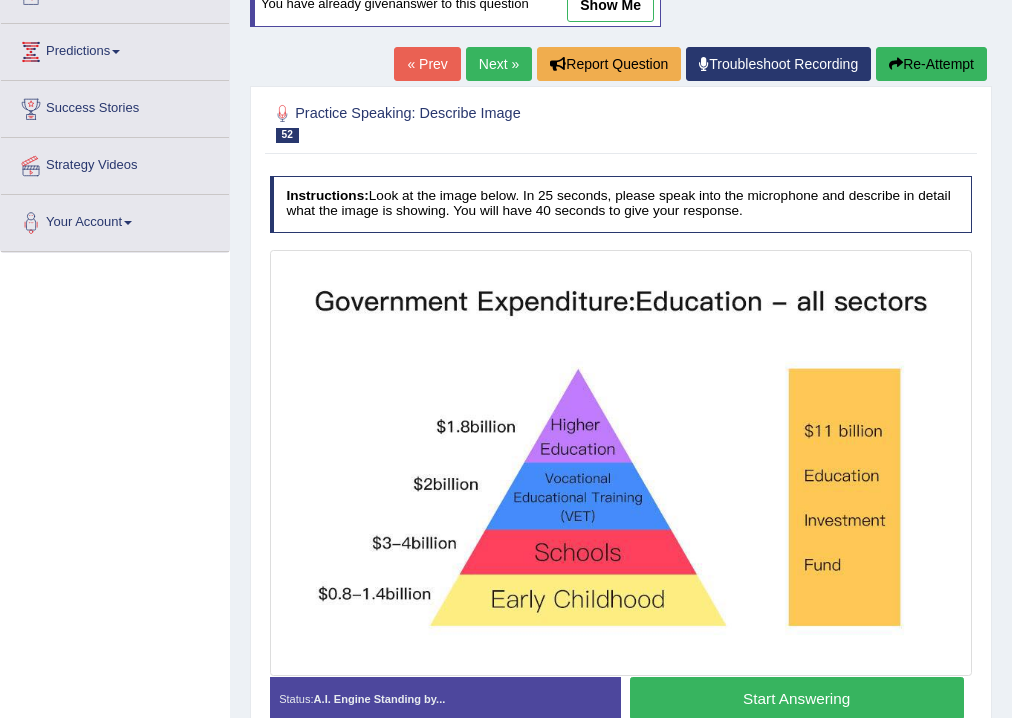 click on "Next »" at bounding box center (499, 64) 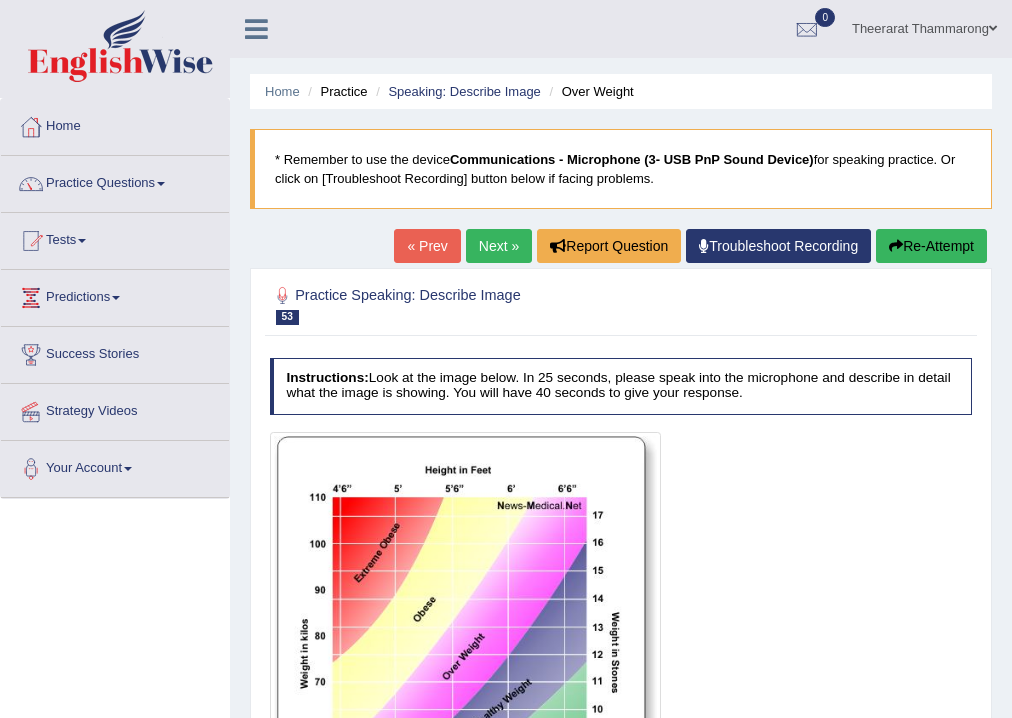 scroll, scrollTop: 240, scrollLeft: 0, axis: vertical 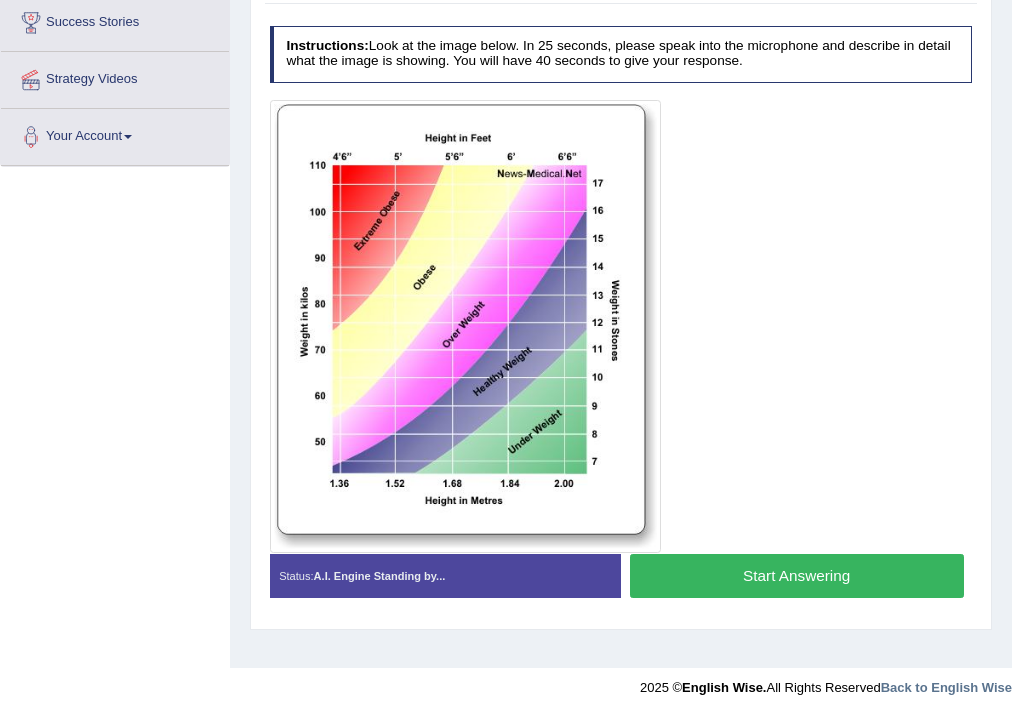 click on "Start Answering" at bounding box center (797, 575) 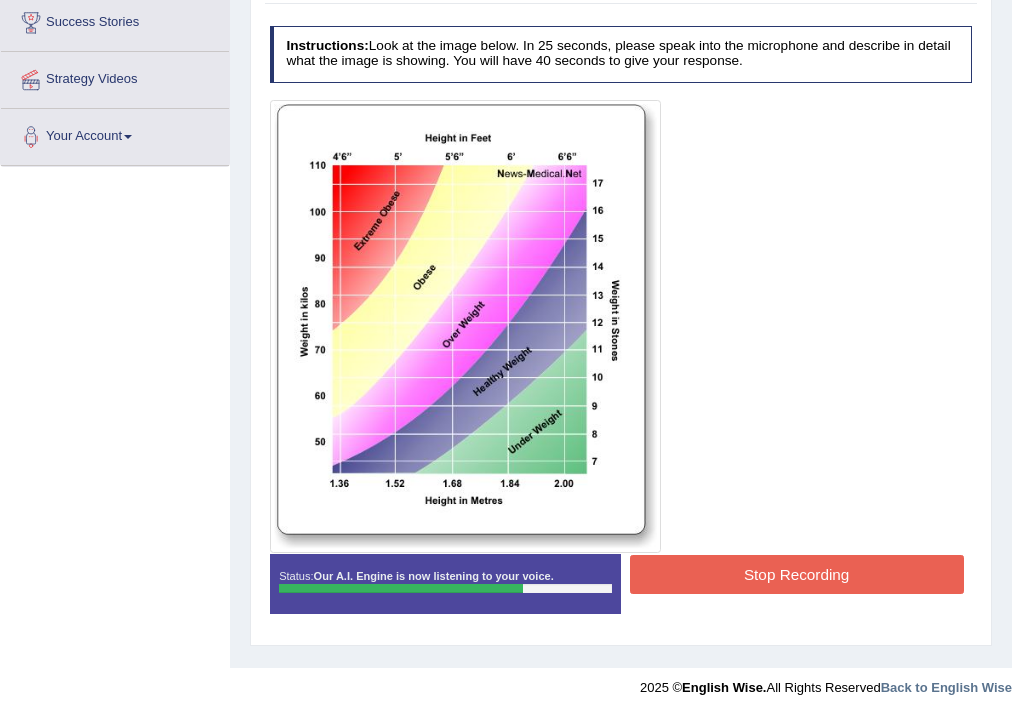 click on "Stop Recording" at bounding box center (797, 574) 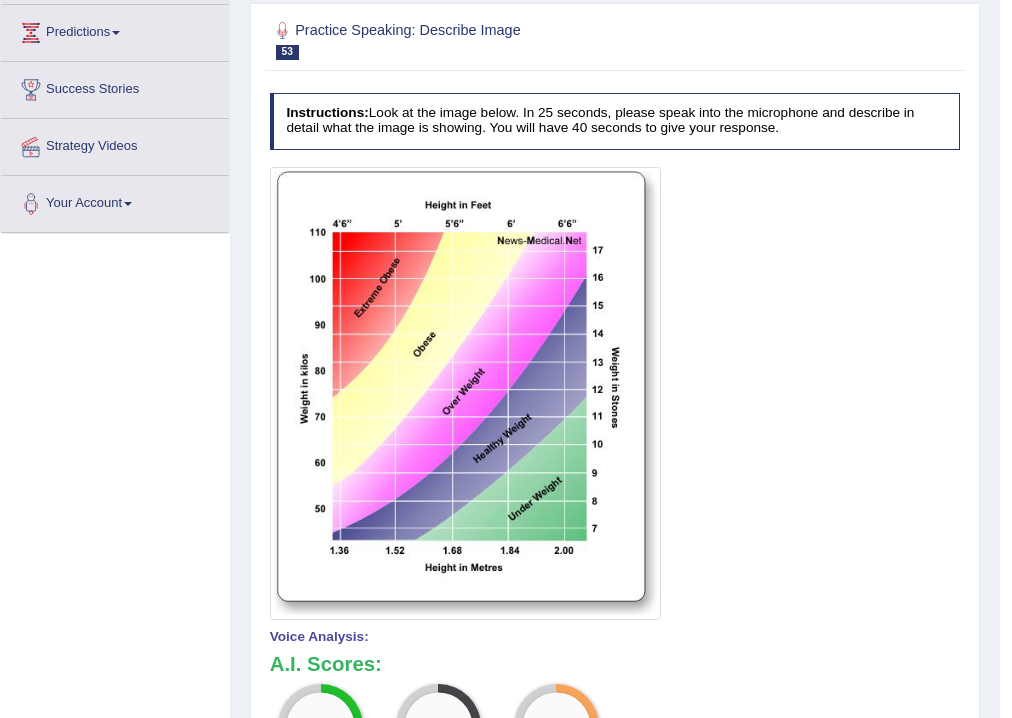 scroll, scrollTop: 505, scrollLeft: 0, axis: vertical 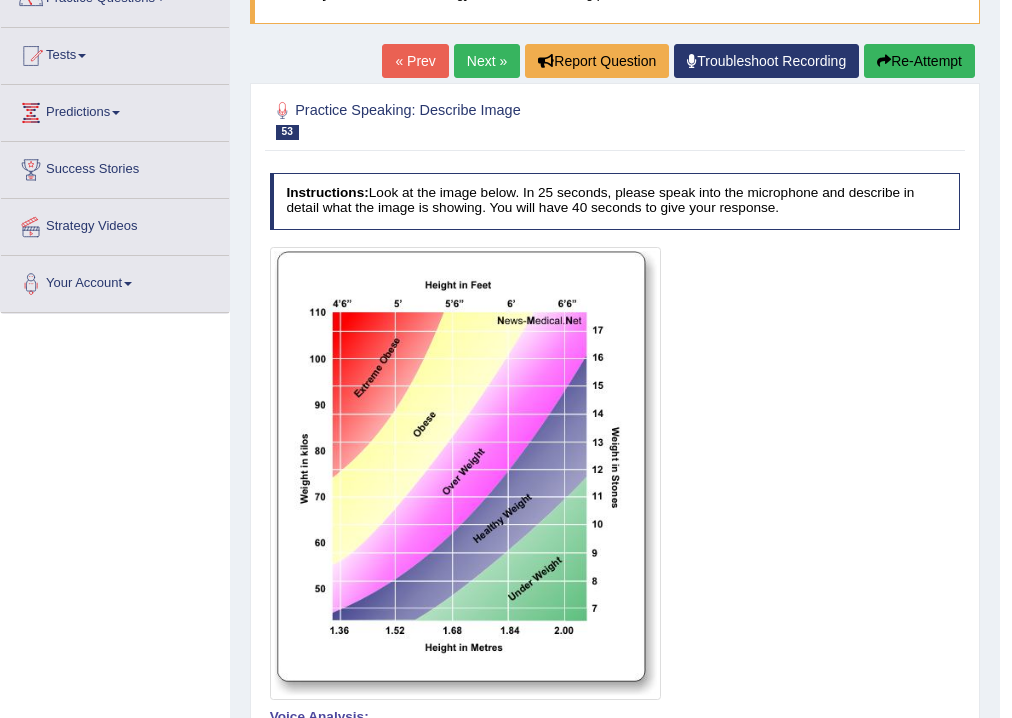 click on "Next »" at bounding box center [487, 61] 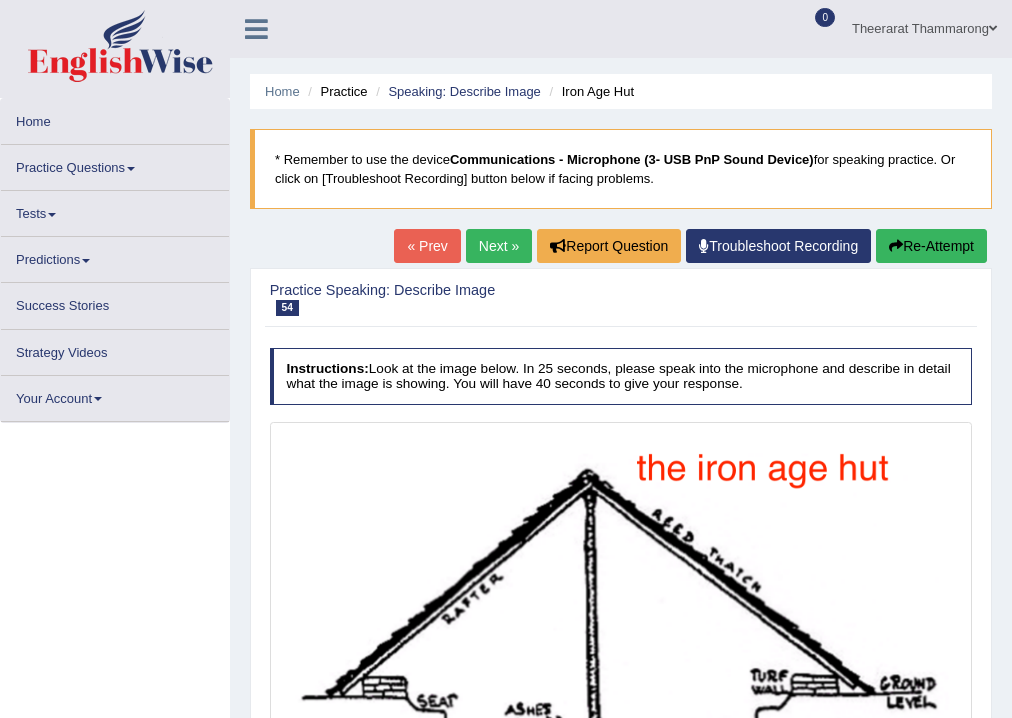 scroll, scrollTop: 0, scrollLeft: 0, axis: both 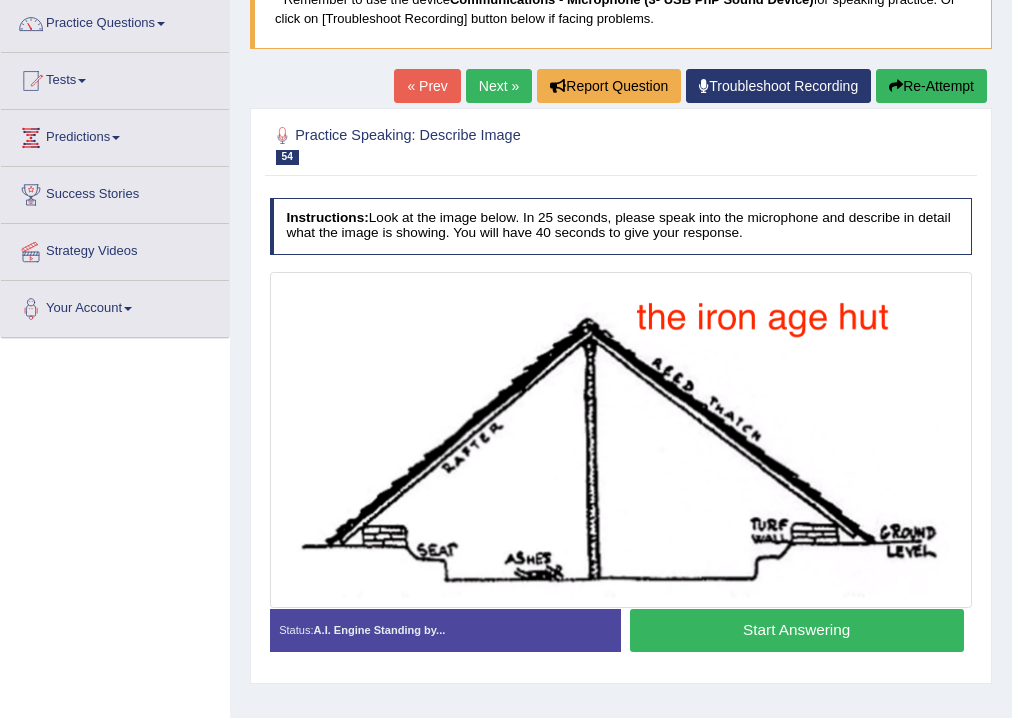 click on "Next »" at bounding box center [499, 86] 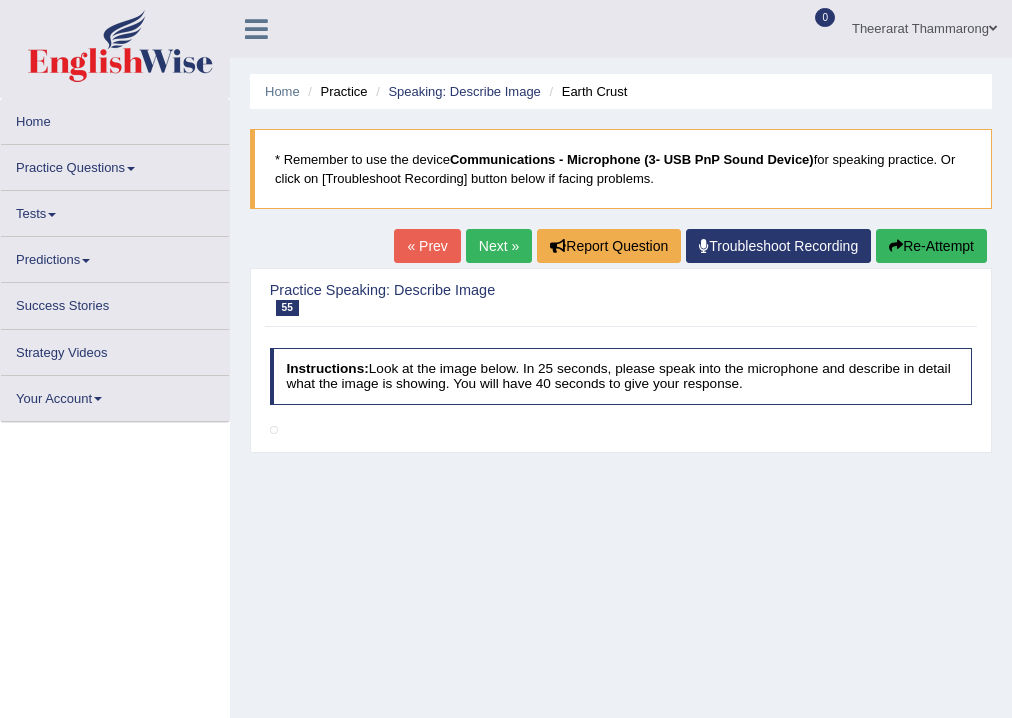 scroll, scrollTop: 0, scrollLeft: 0, axis: both 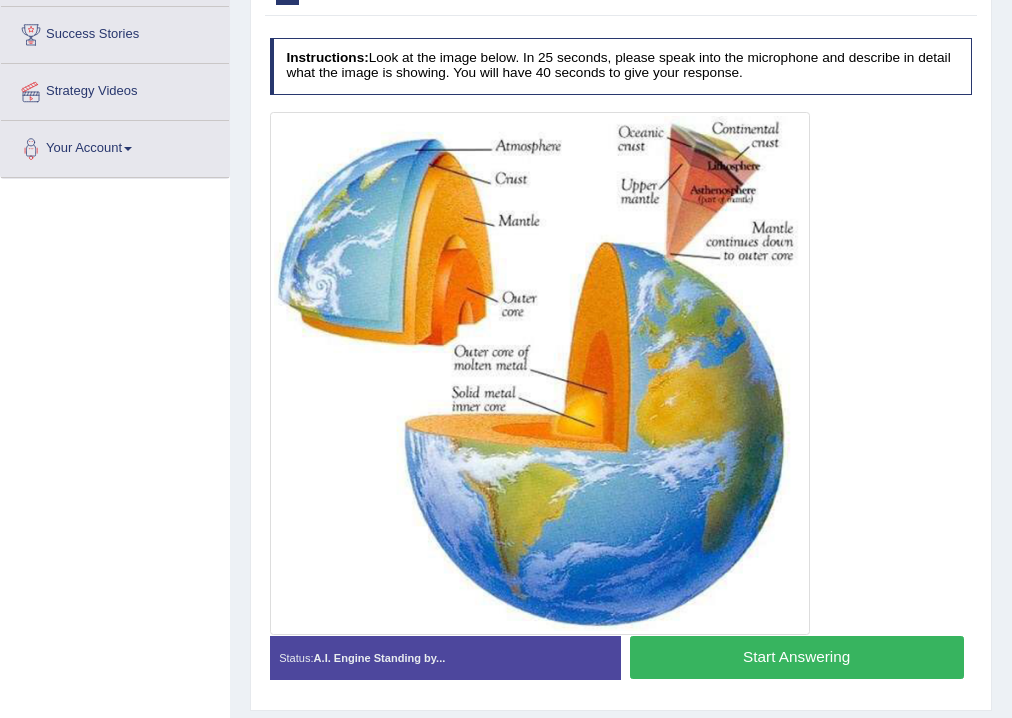 click on "Start Answering" at bounding box center (797, 657) 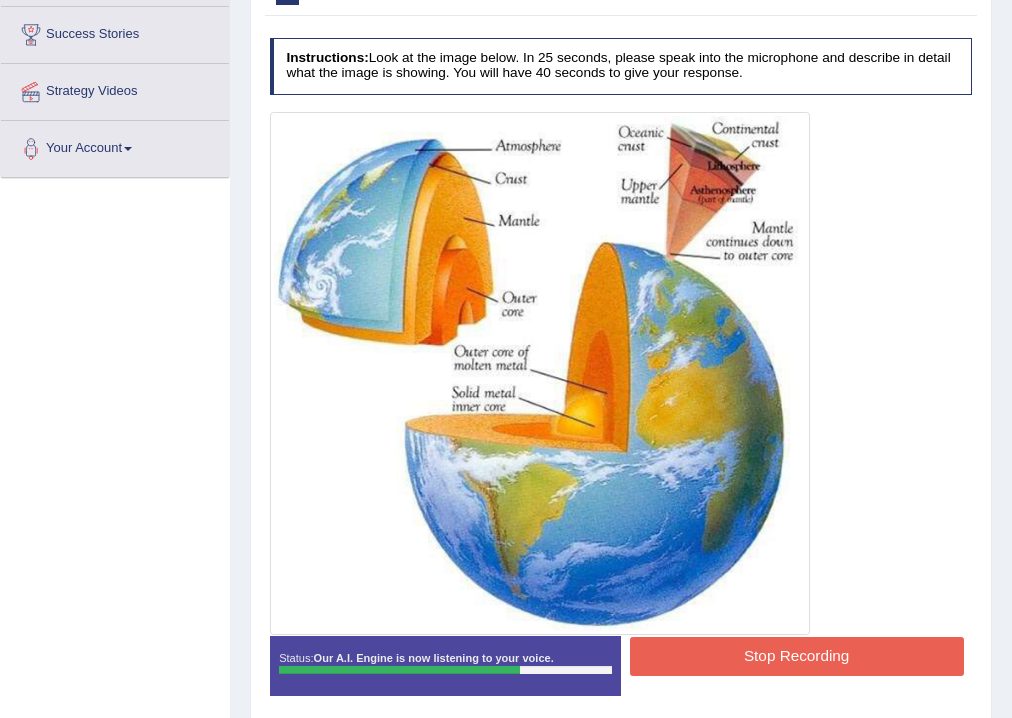 click on "Stop Recording" at bounding box center (797, 656) 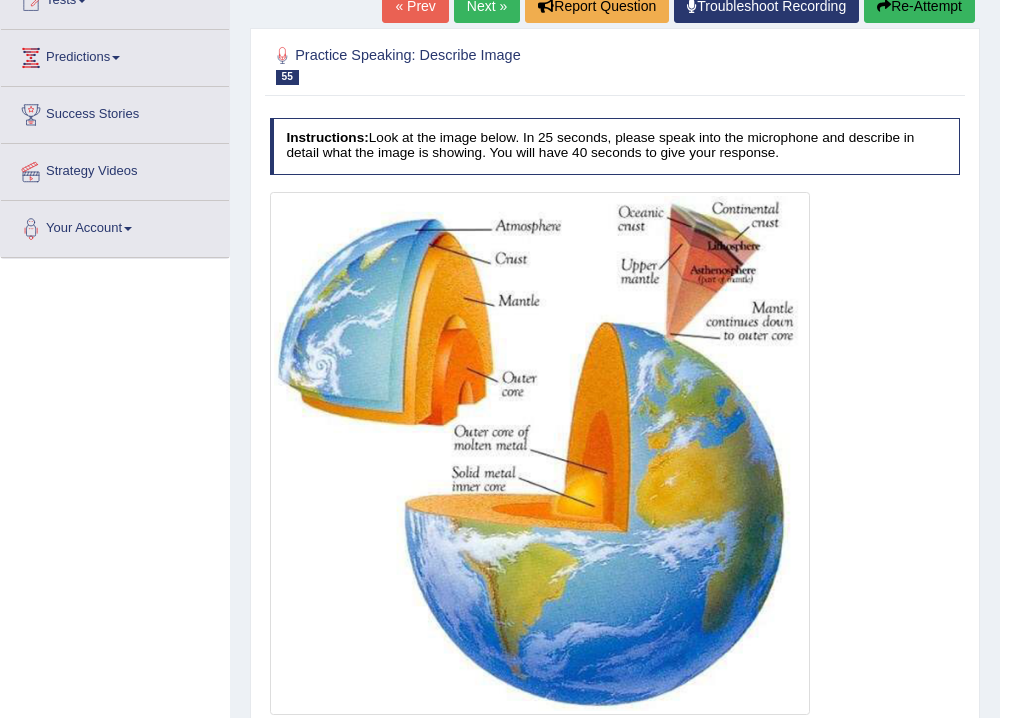 scroll, scrollTop: 80, scrollLeft: 0, axis: vertical 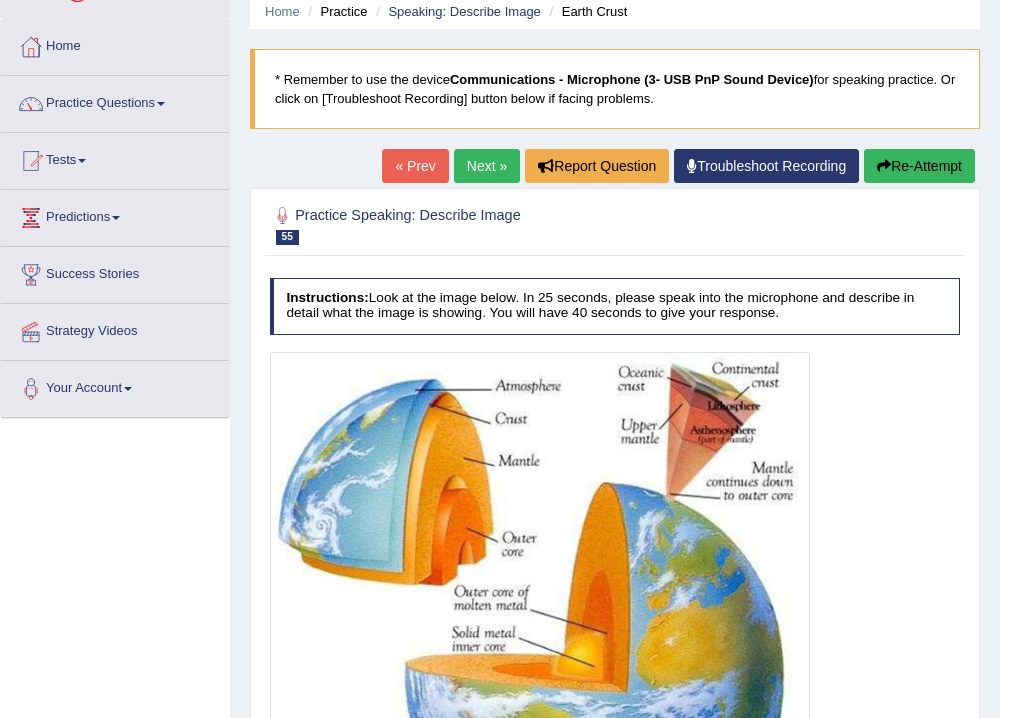 click on "Next »" at bounding box center (487, 166) 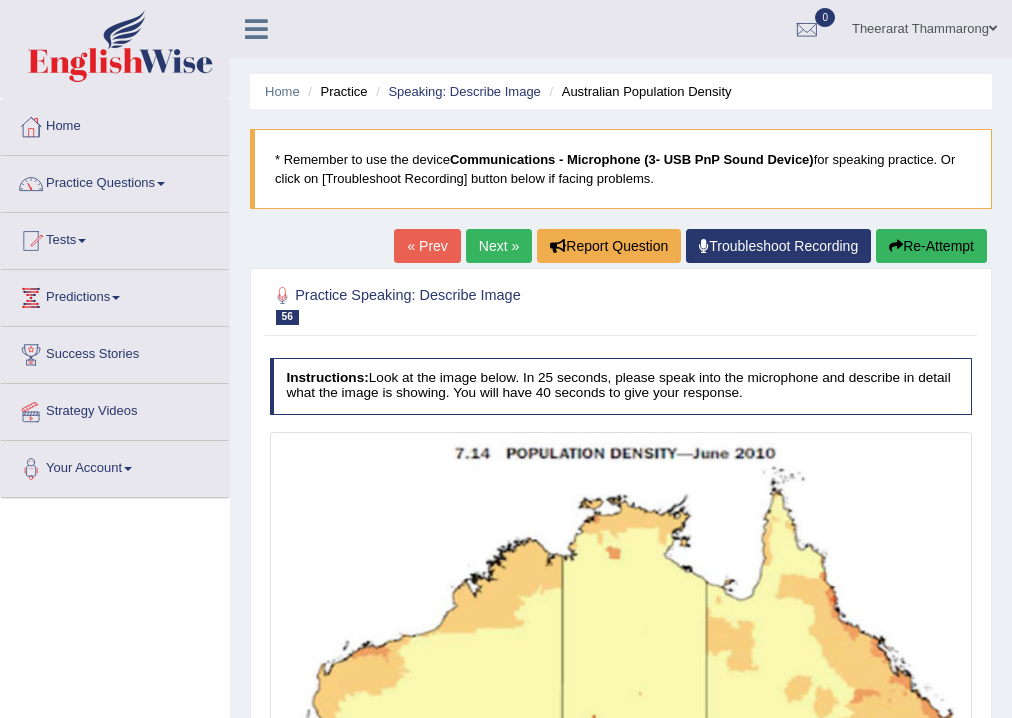 scroll, scrollTop: 160, scrollLeft: 0, axis: vertical 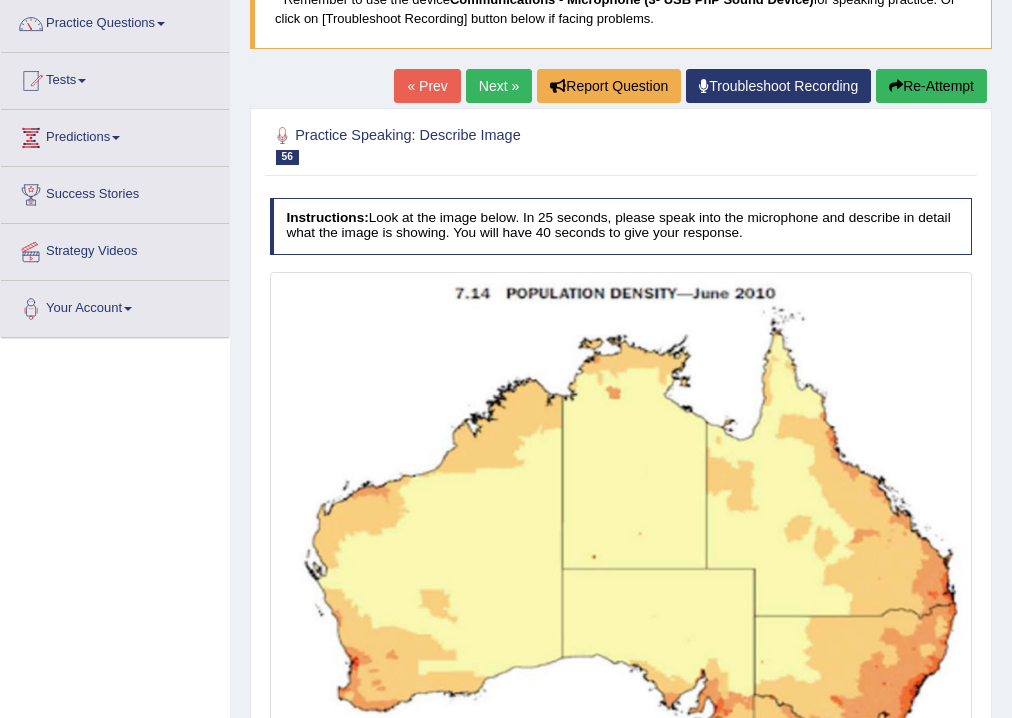 click on "« Prev" at bounding box center (427, 86) 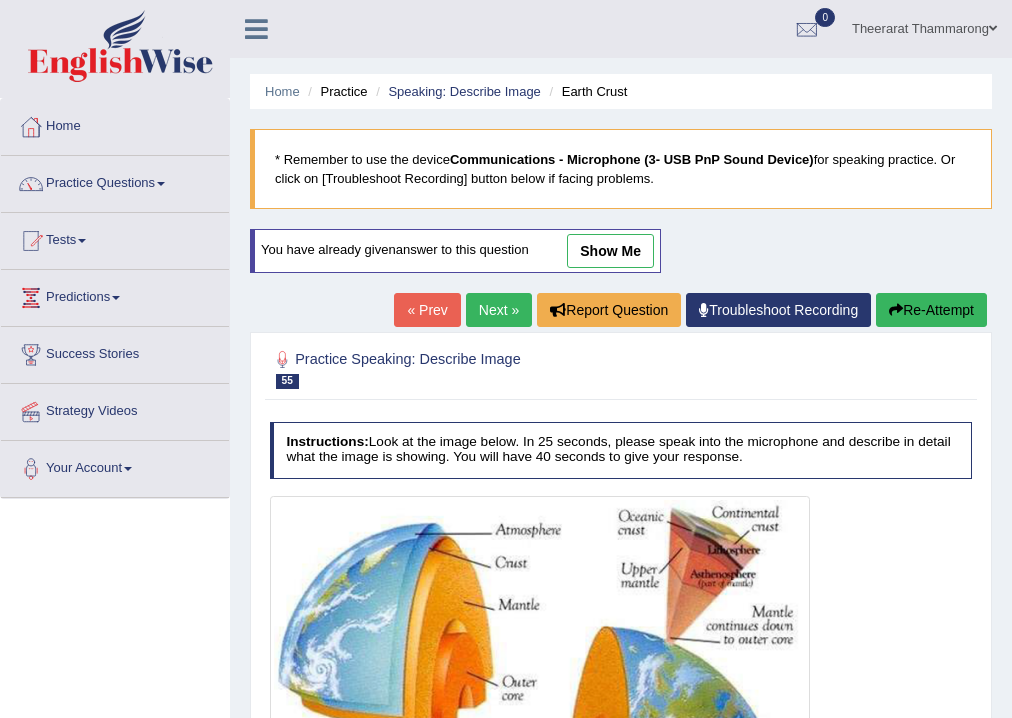 scroll, scrollTop: 240, scrollLeft: 0, axis: vertical 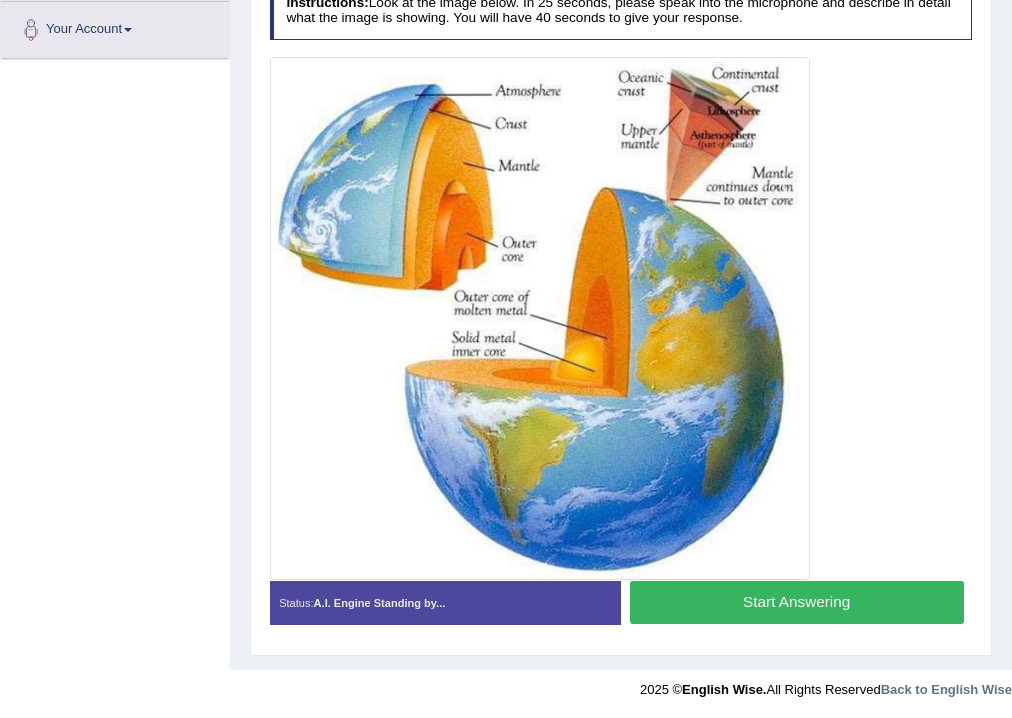 click on "Start Answering" at bounding box center (797, 602) 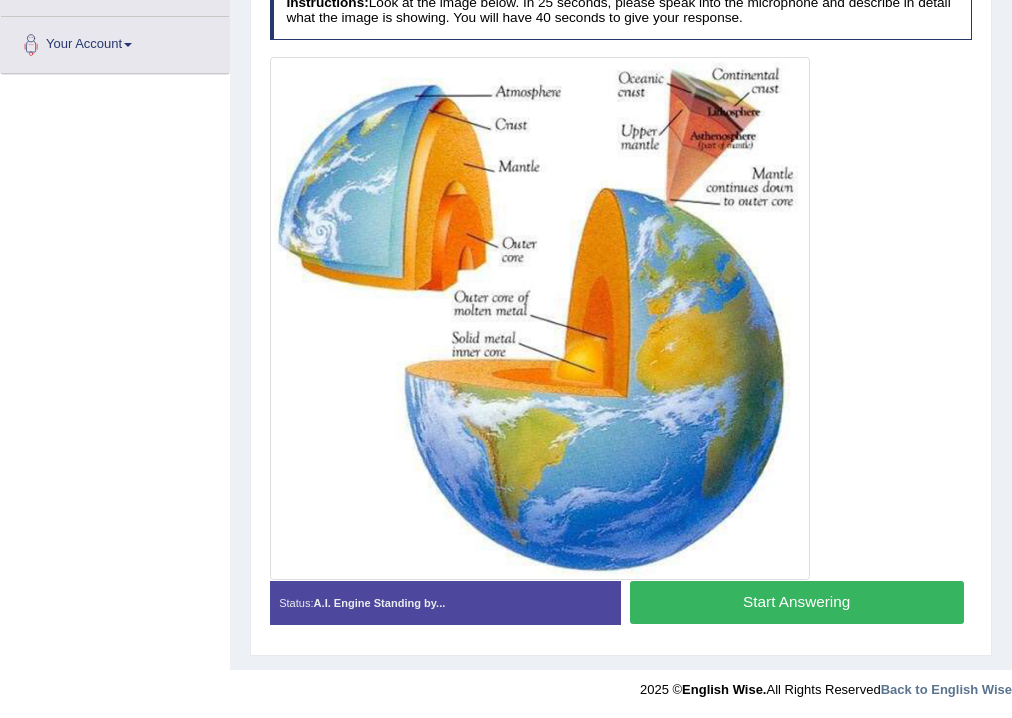 scroll, scrollTop: 439, scrollLeft: 0, axis: vertical 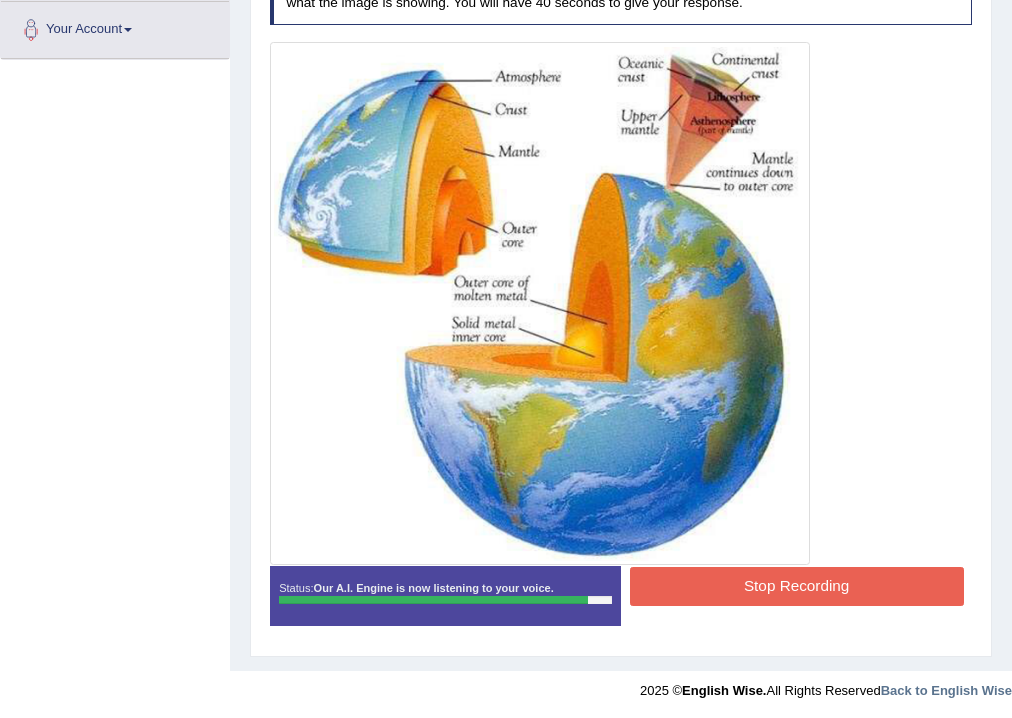 click on "Stop Recording" at bounding box center [797, 586] 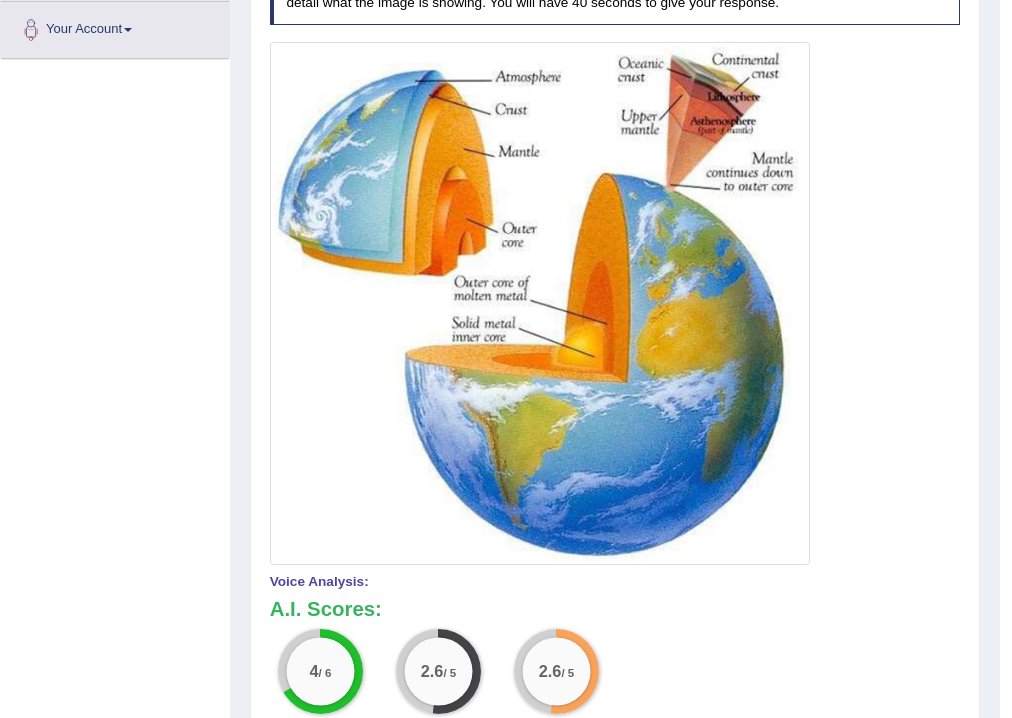 scroll, scrollTop: 199, scrollLeft: 0, axis: vertical 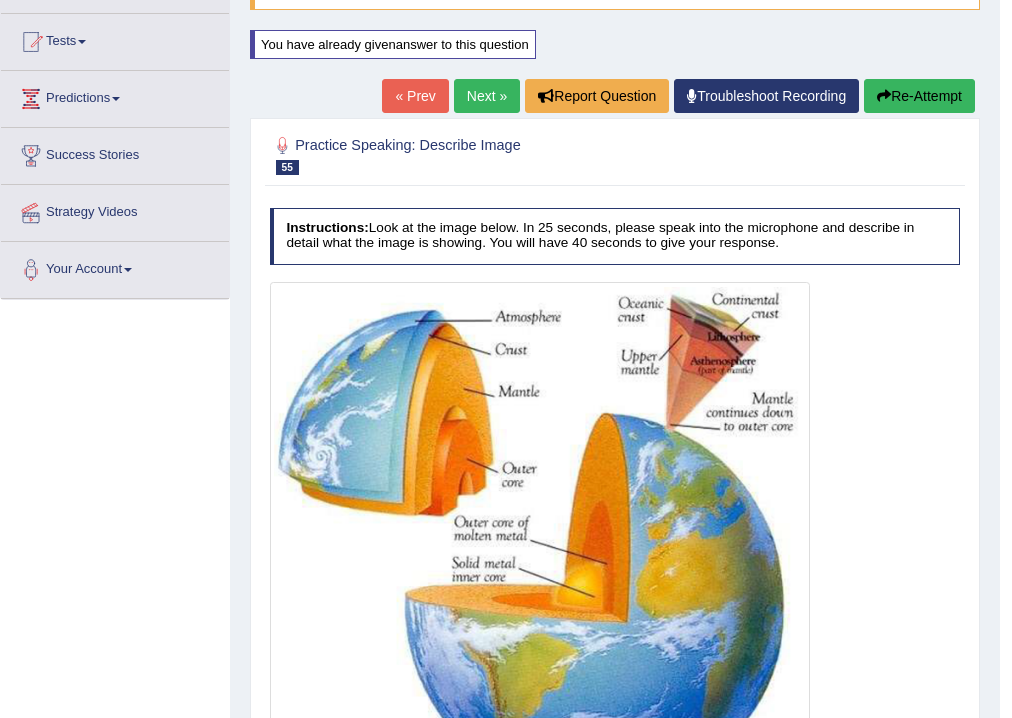 click on "Re-Attempt" at bounding box center (919, 96) 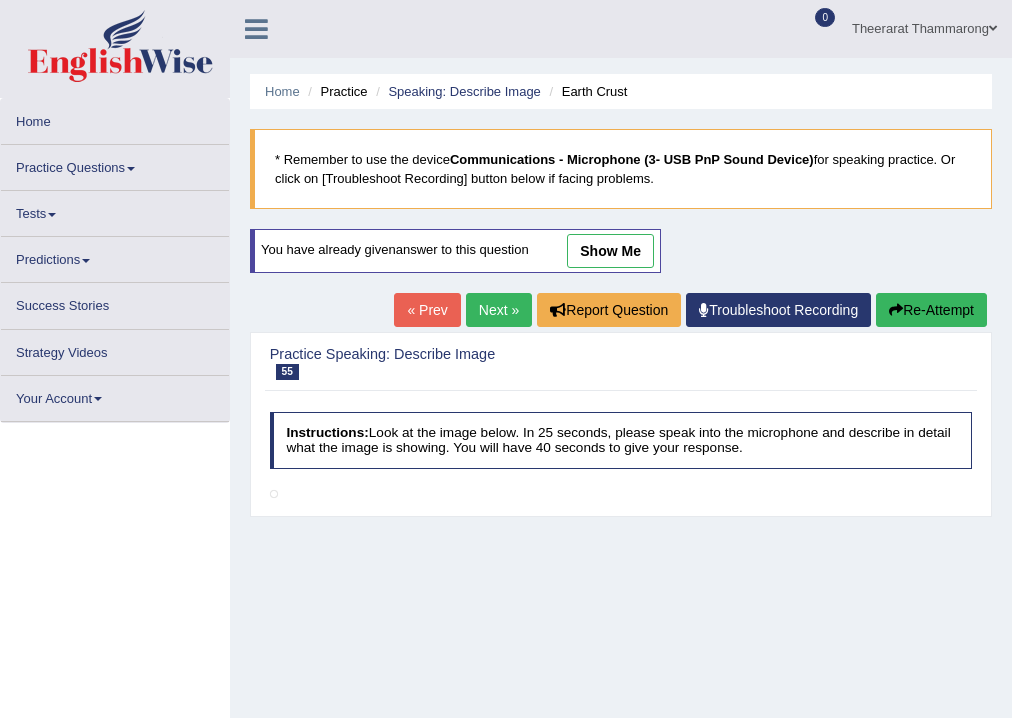 scroll, scrollTop: 199, scrollLeft: 0, axis: vertical 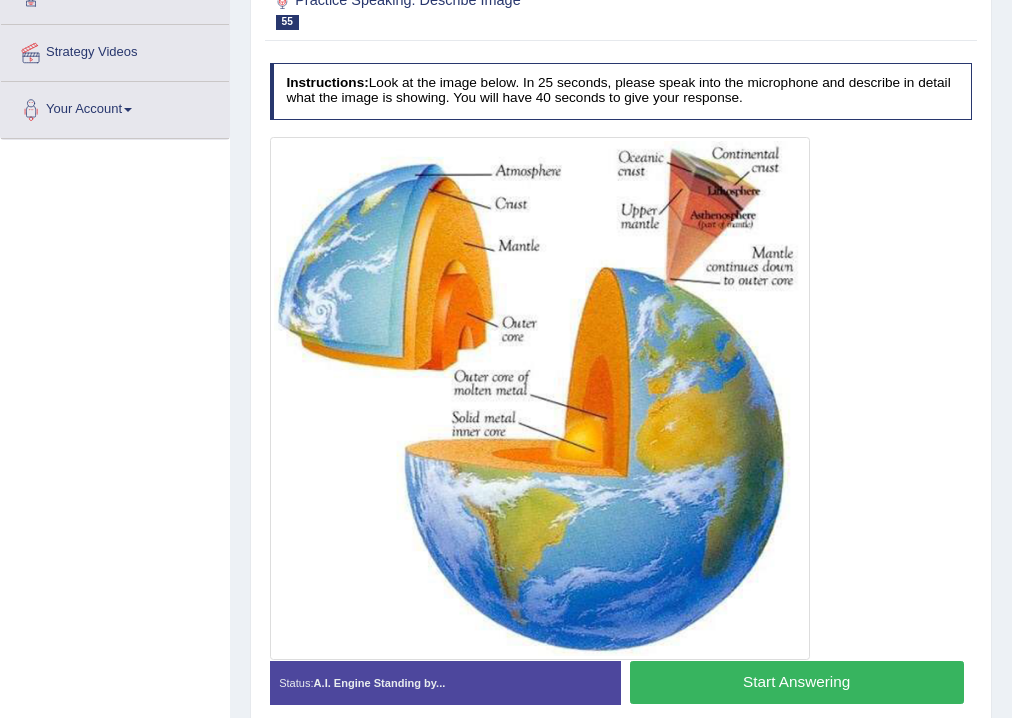 click on "Start Answering" at bounding box center [797, 682] 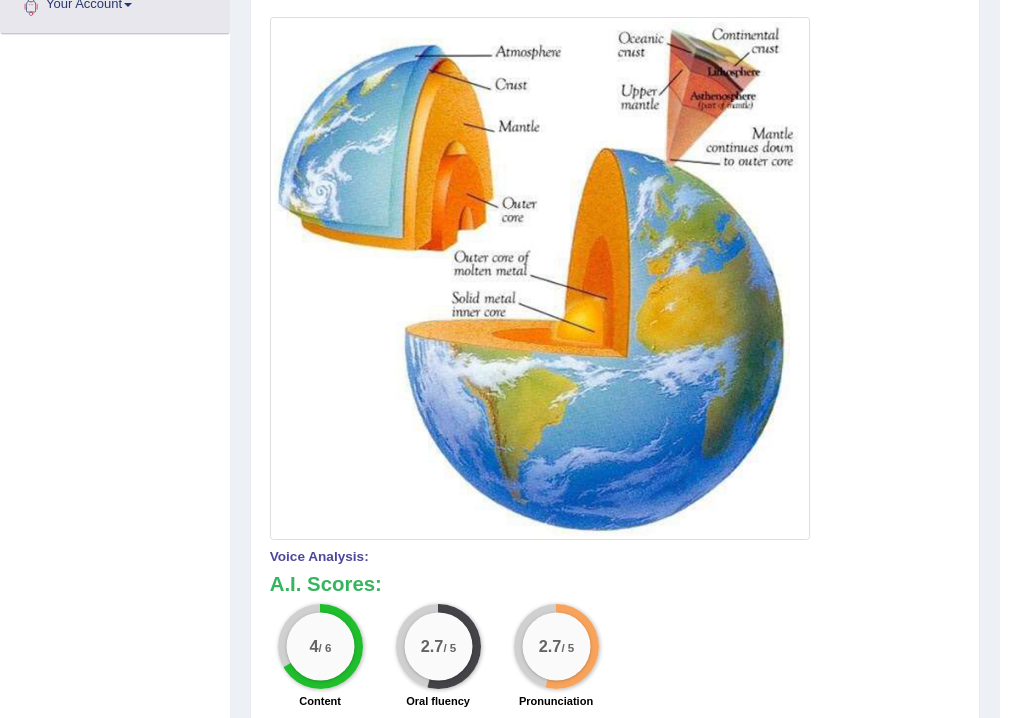 scroll, scrollTop: 144, scrollLeft: 0, axis: vertical 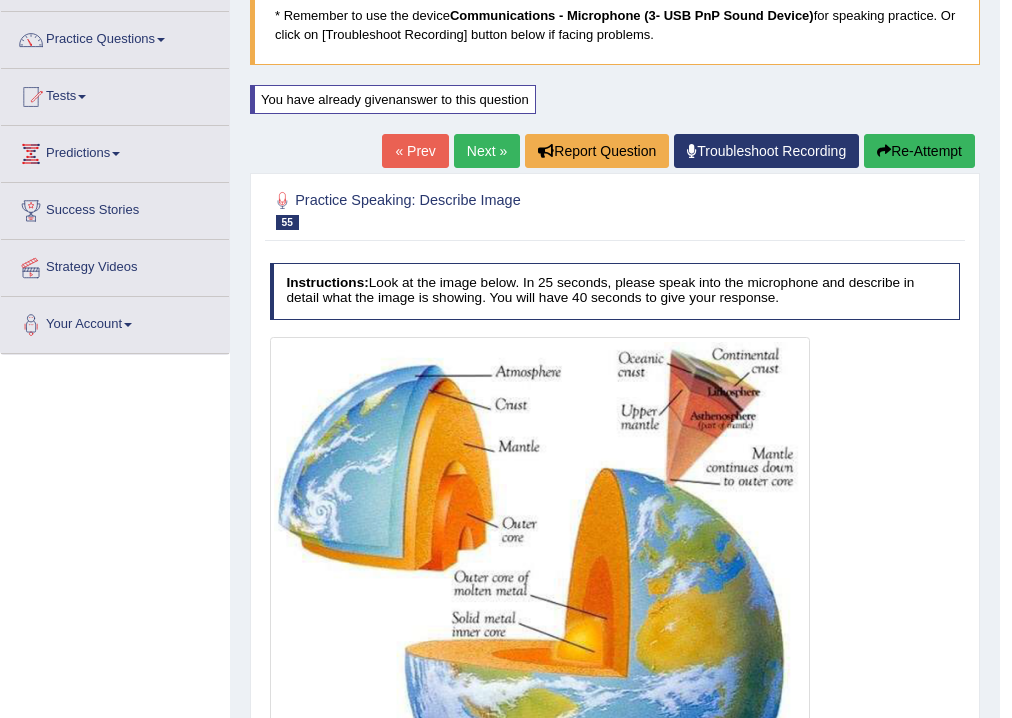 click on "Next »" at bounding box center (487, 151) 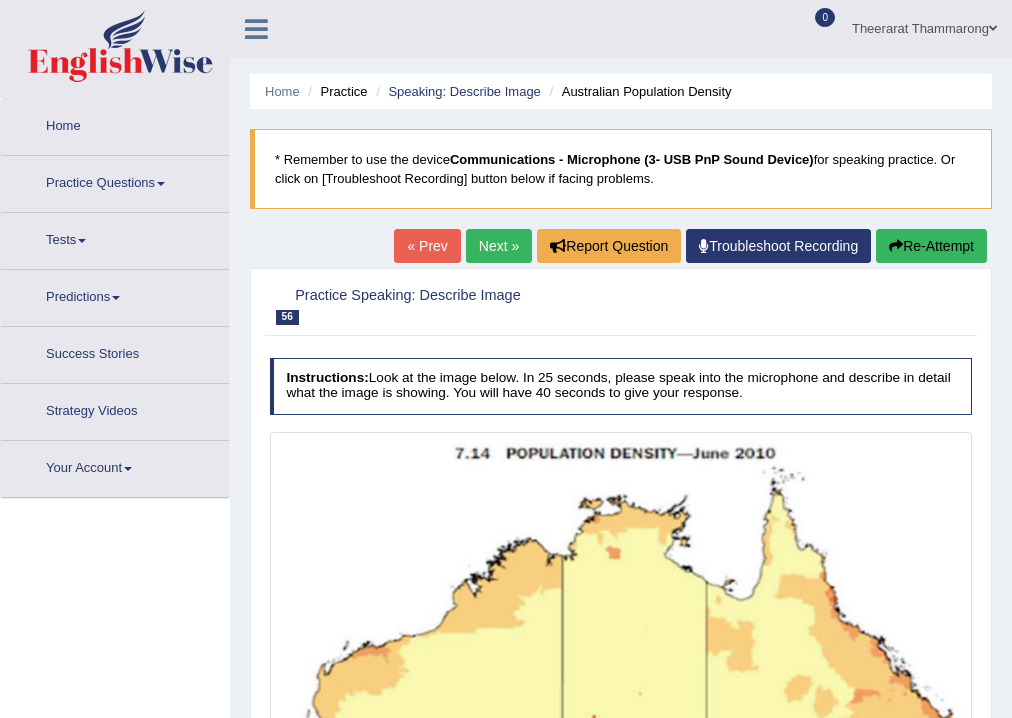 scroll, scrollTop: 0, scrollLeft: 0, axis: both 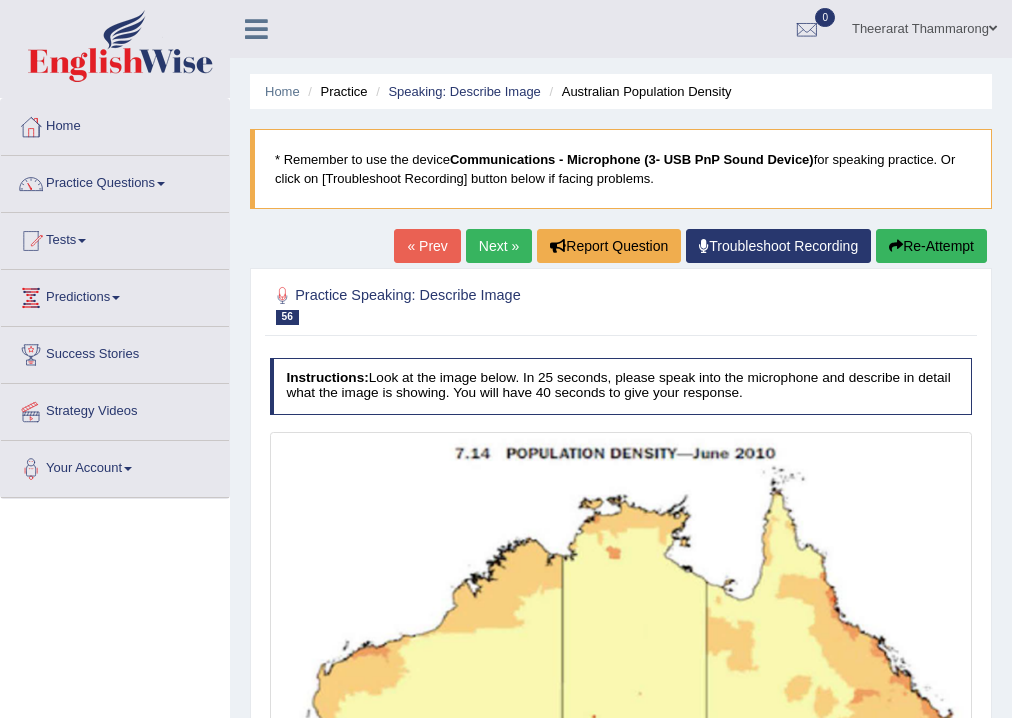 click on "Next »" at bounding box center [499, 246] 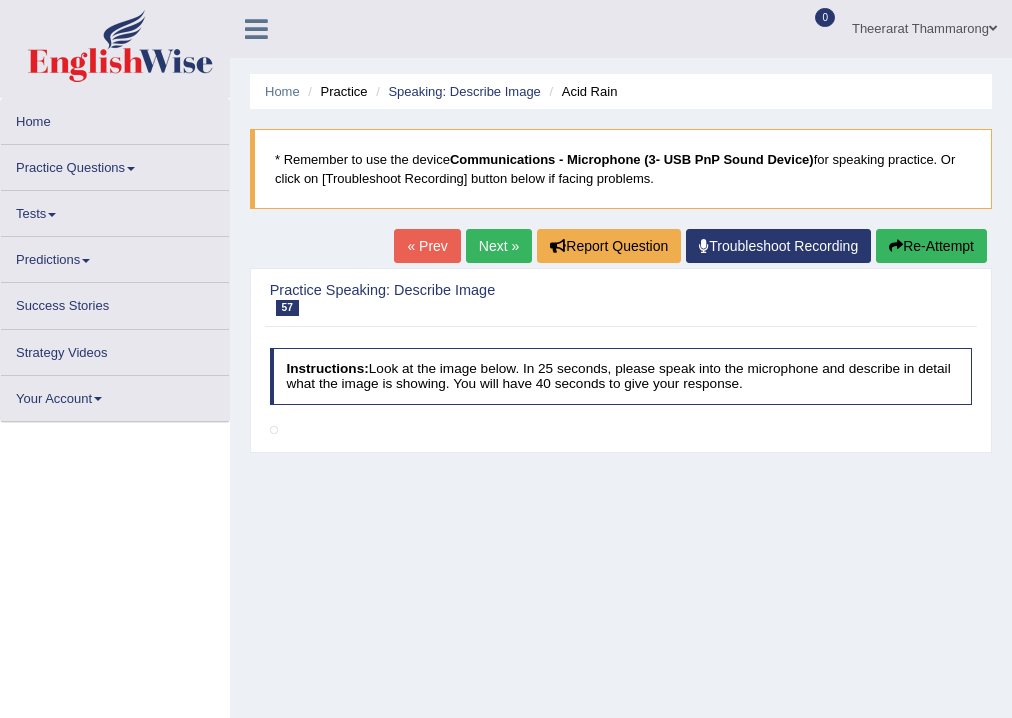 scroll, scrollTop: 0, scrollLeft: 0, axis: both 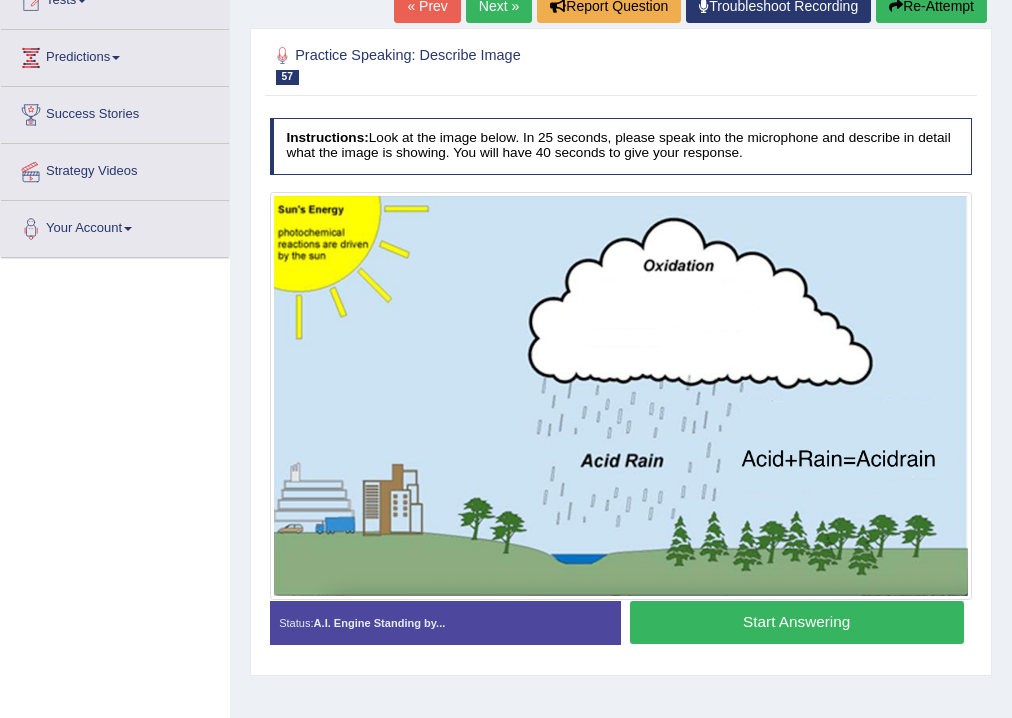 click on "Start Answering" at bounding box center (797, 622) 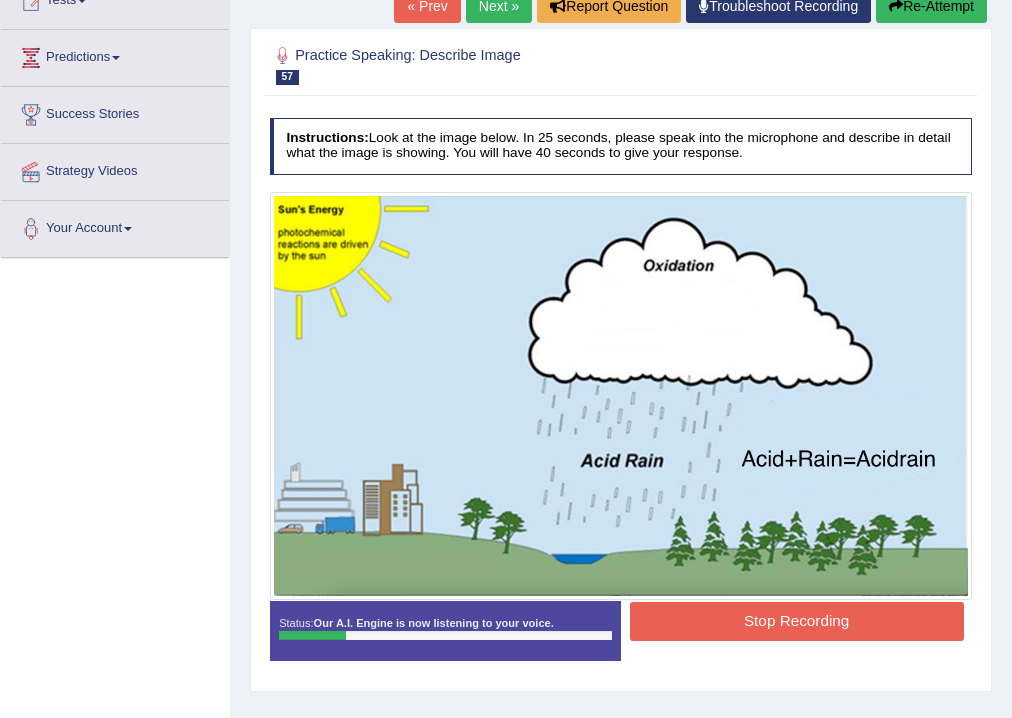 click on "Stop Recording" at bounding box center [797, 621] 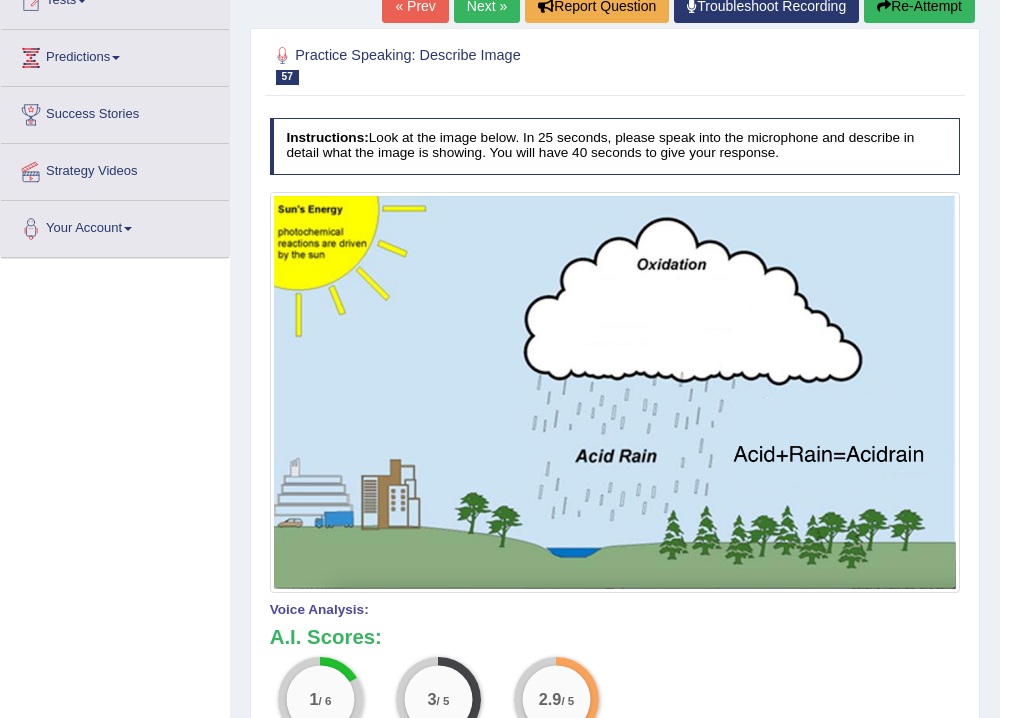 scroll, scrollTop: 80, scrollLeft: 0, axis: vertical 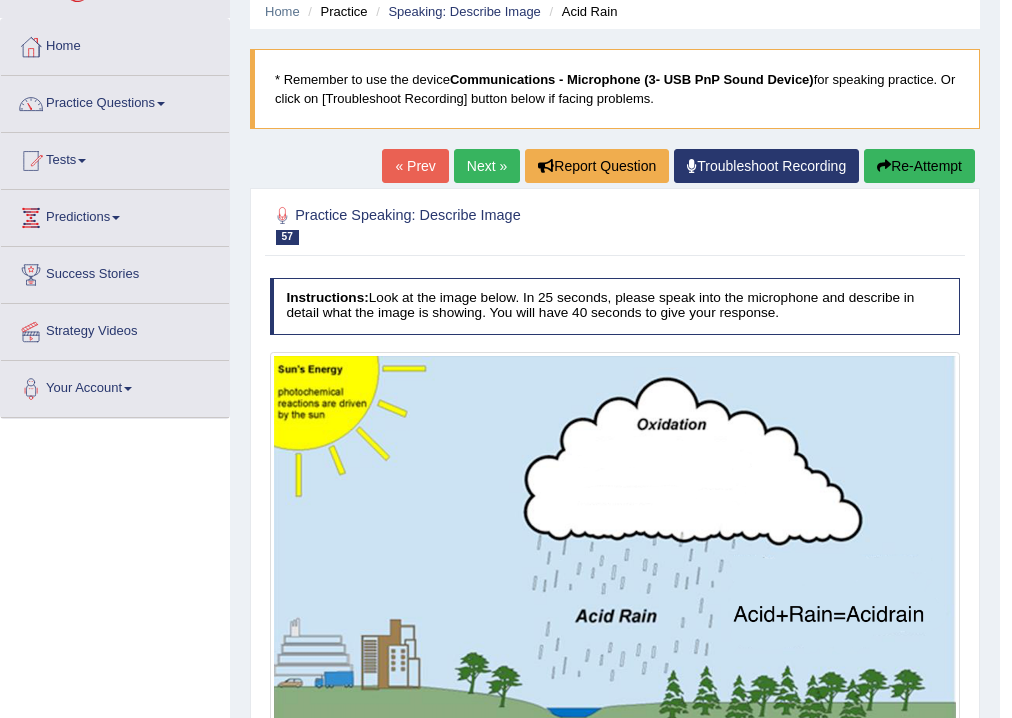 click on "Re-Attempt" at bounding box center (919, 166) 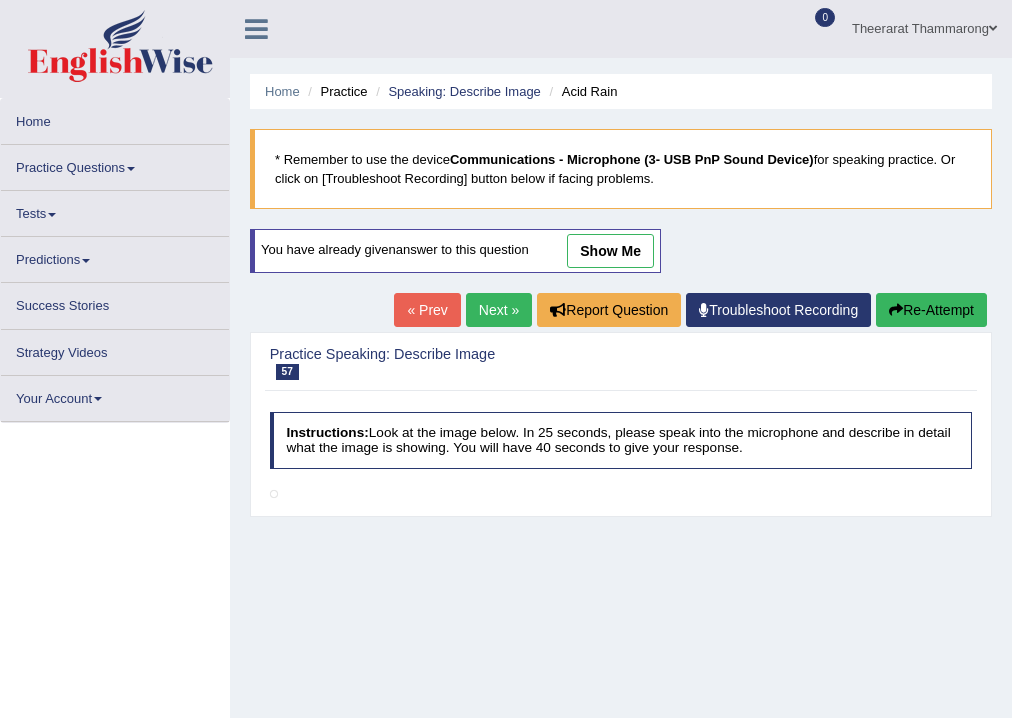 scroll, scrollTop: 80, scrollLeft: 0, axis: vertical 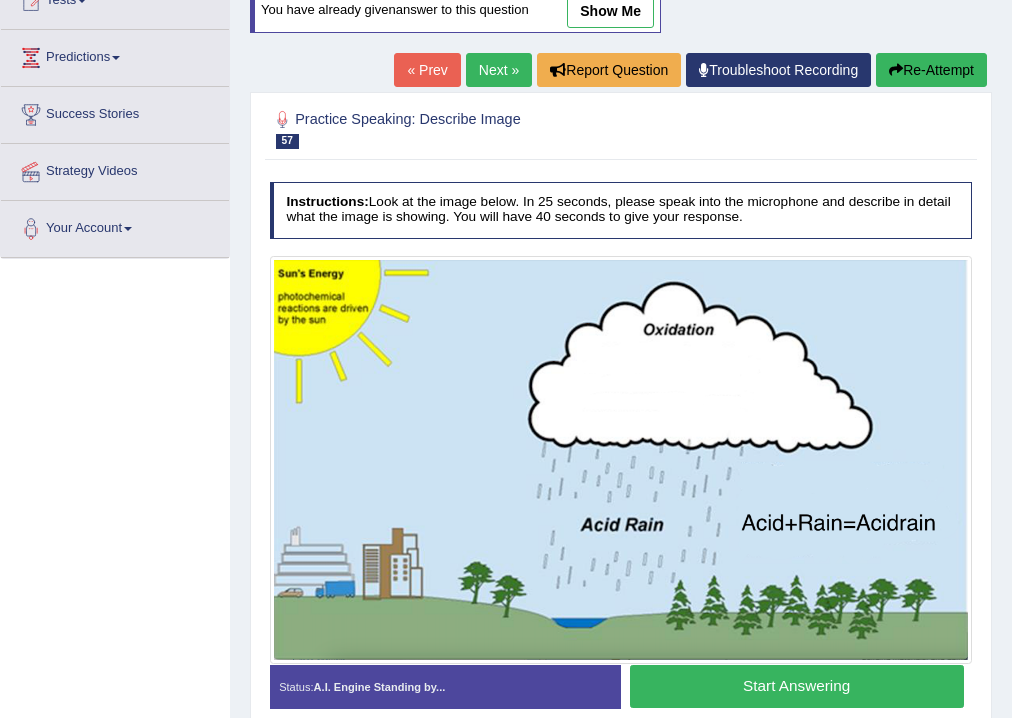 click on "Start Answering" at bounding box center (797, 686) 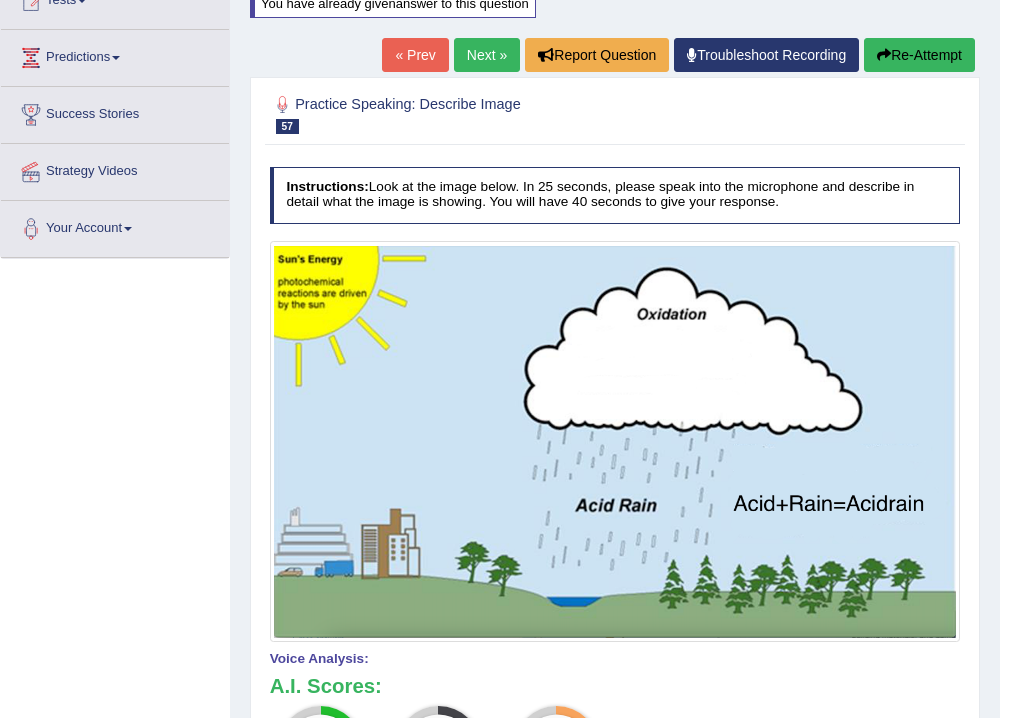 scroll, scrollTop: 160, scrollLeft: 0, axis: vertical 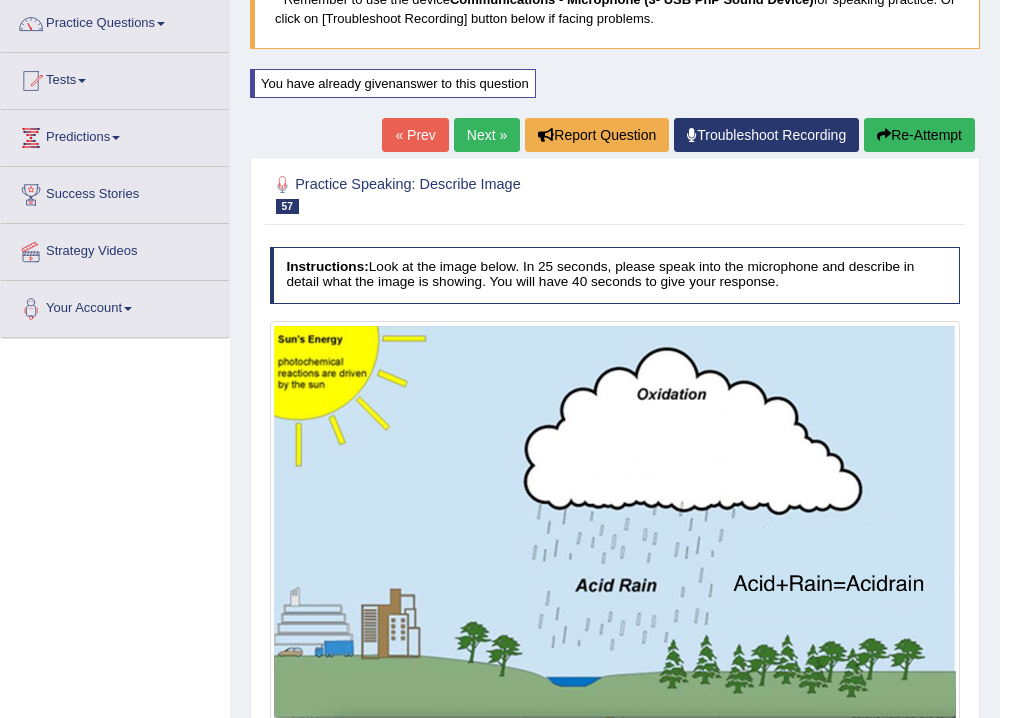 click on "Re-Attempt" at bounding box center (919, 135) 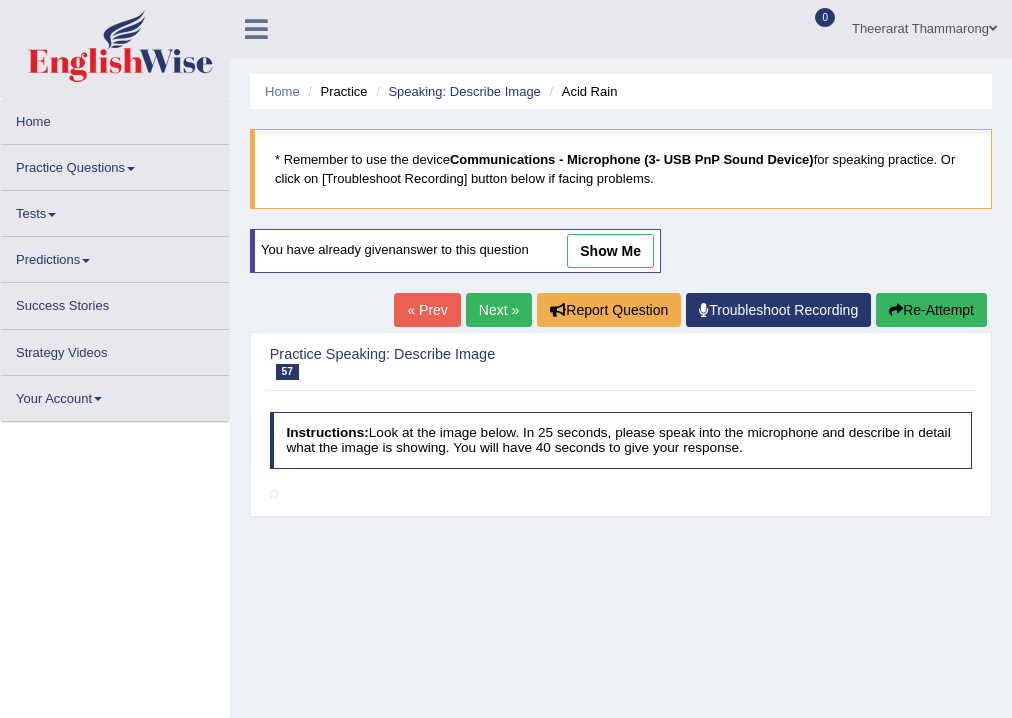 scroll, scrollTop: 322, scrollLeft: 0, axis: vertical 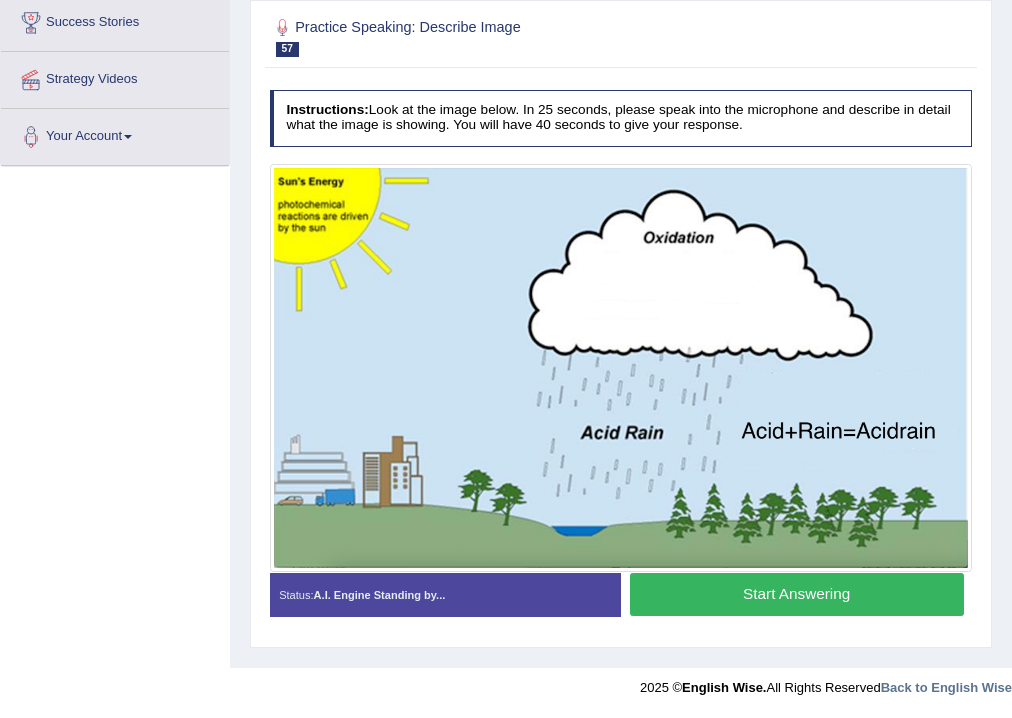click on "Start Answering" at bounding box center [797, 594] 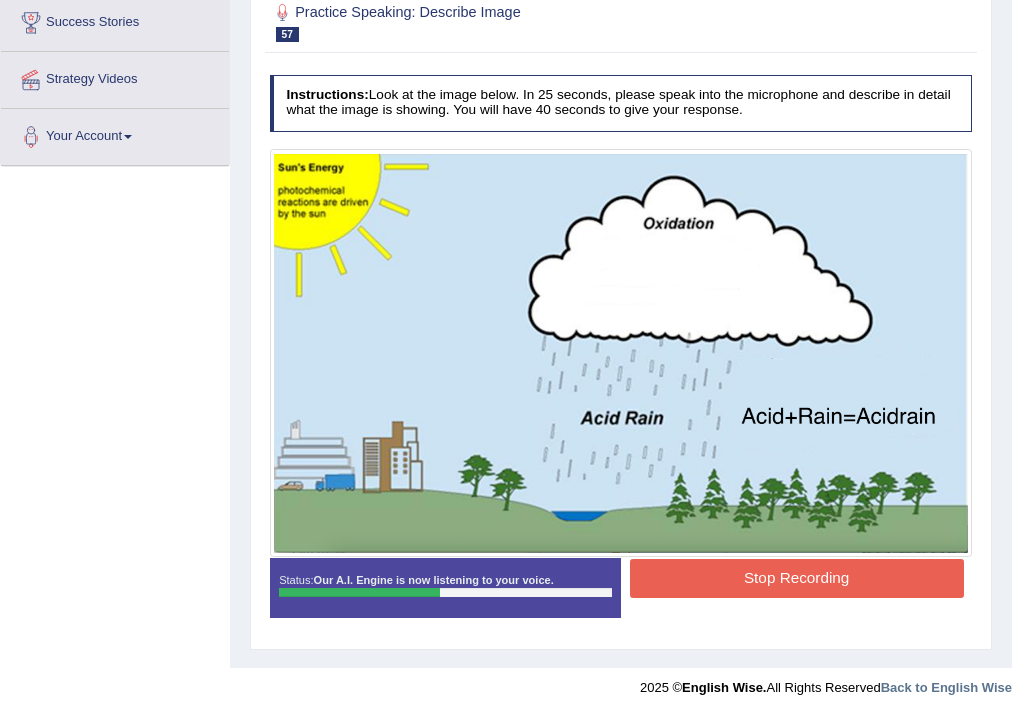 click on "Stop Recording" at bounding box center (797, 578) 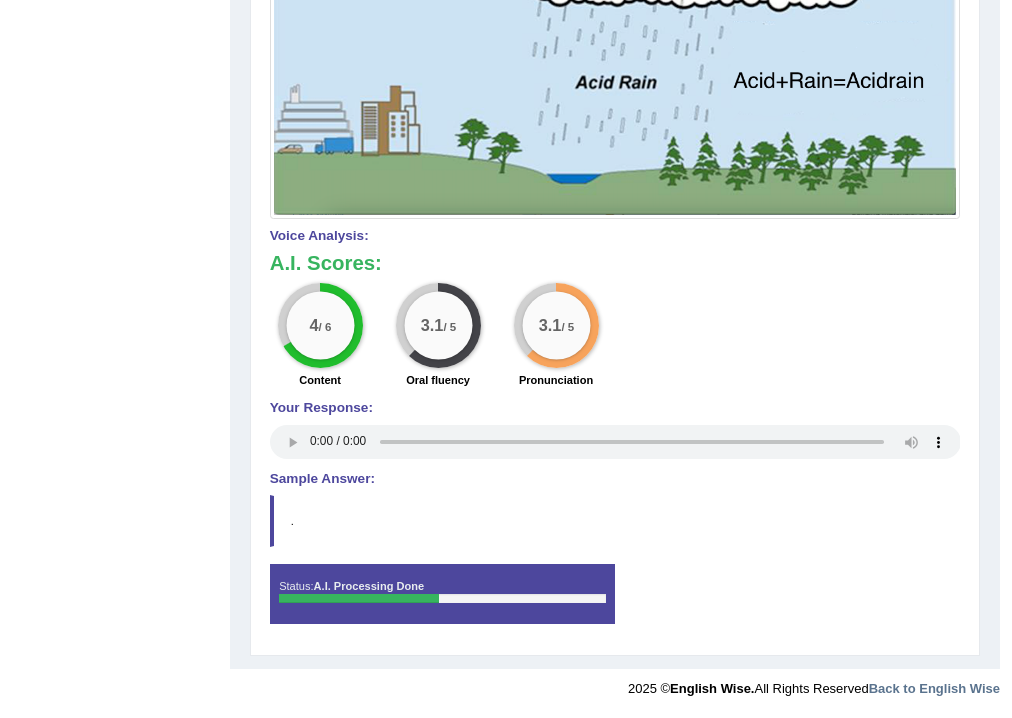 scroll, scrollTop: 263, scrollLeft: 0, axis: vertical 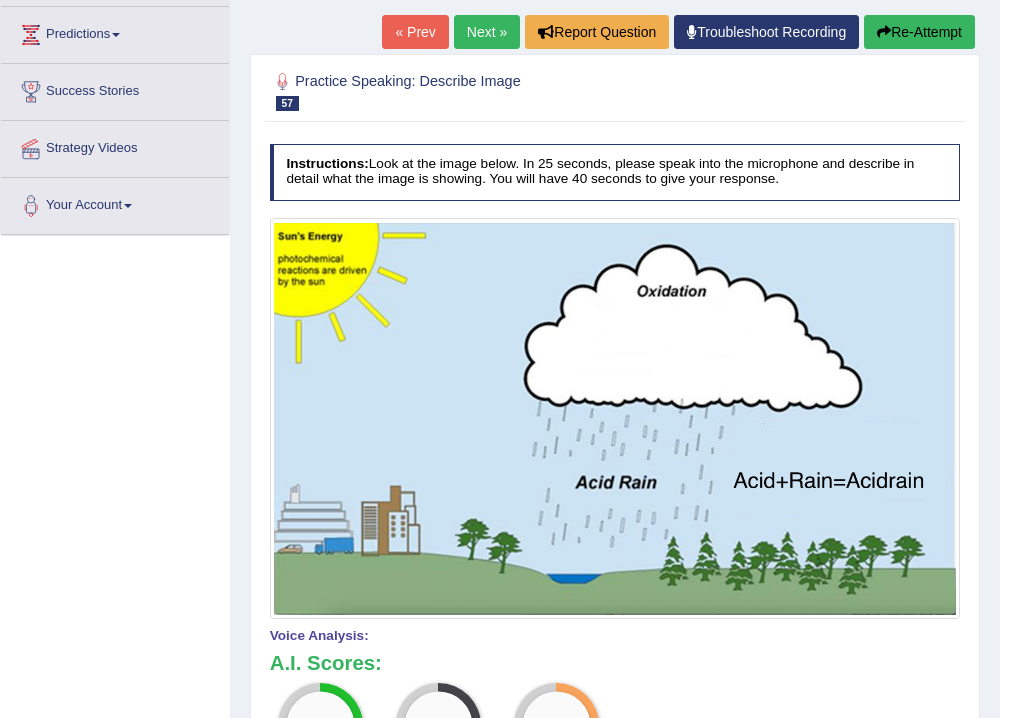 click on "Re-Attempt" at bounding box center (919, 32) 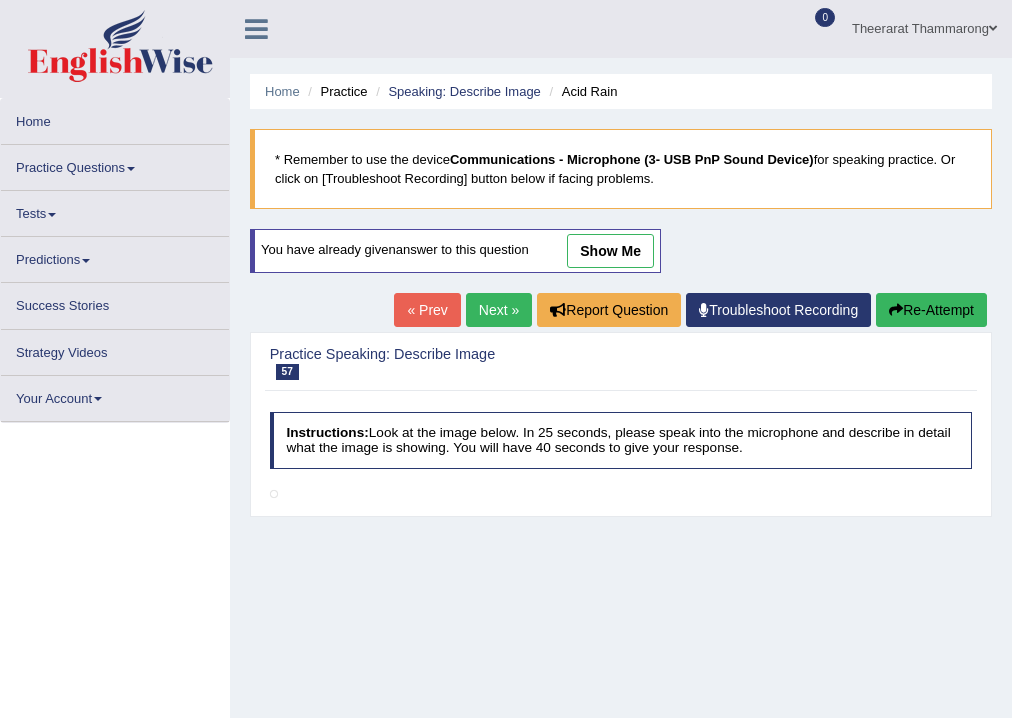 scroll, scrollTop: 240, scrollLeft: 0, axis: vertical 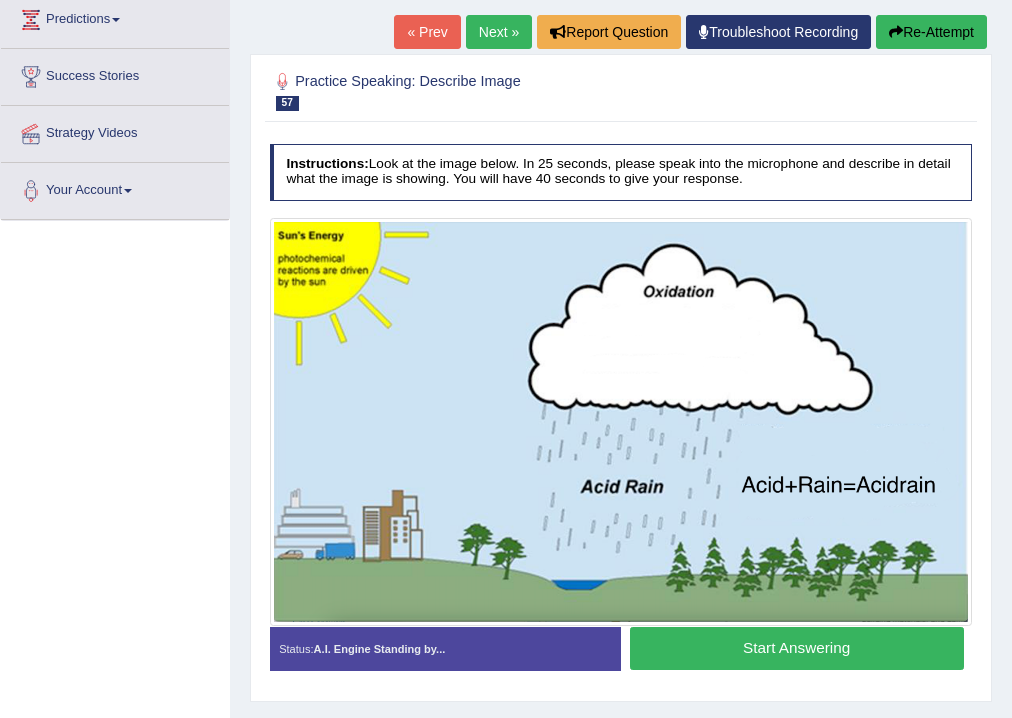 click on "Start Answering" at bounding box center (797, 648) 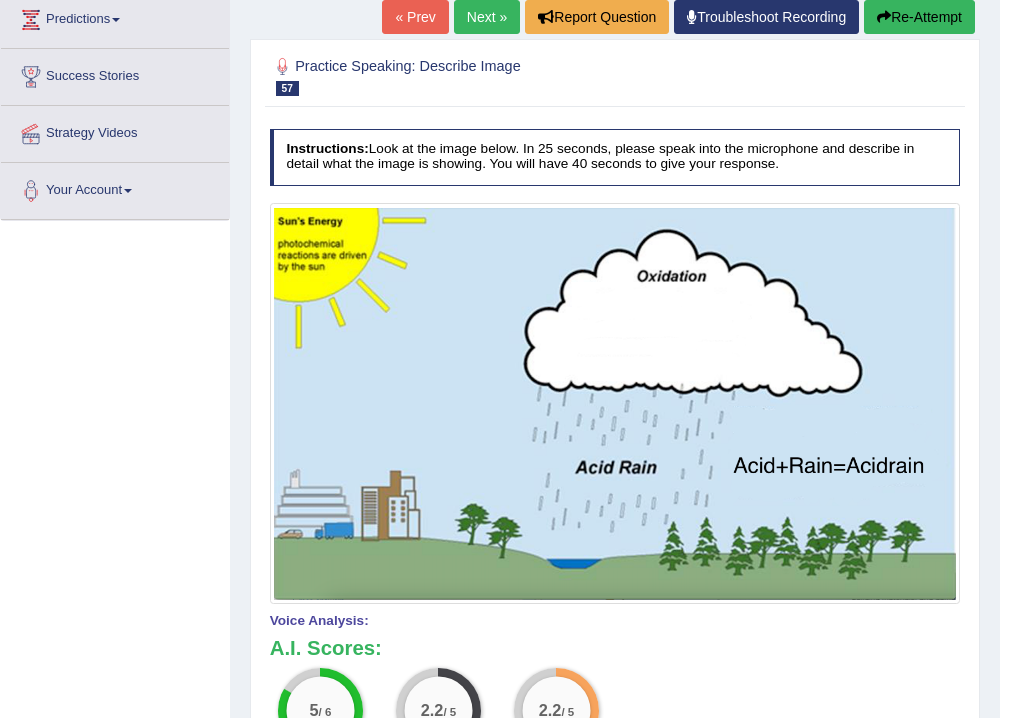 scroll, scrollTop: 118, scrollLeft: 0, axis: vertical 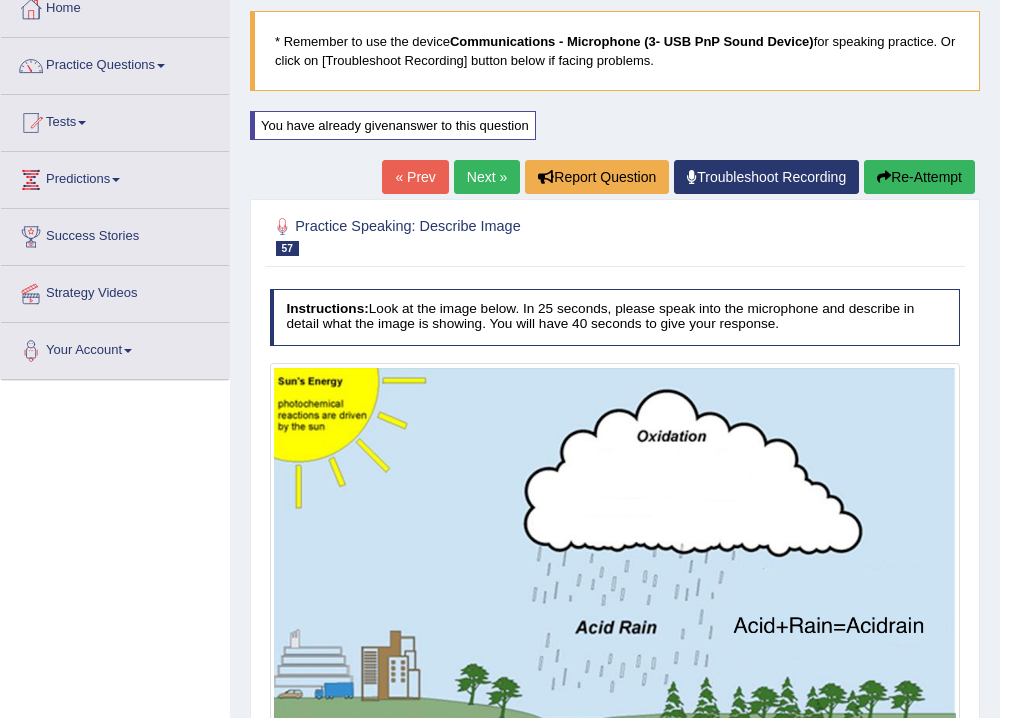 click on "Next »" at bounding box center [487, 177] 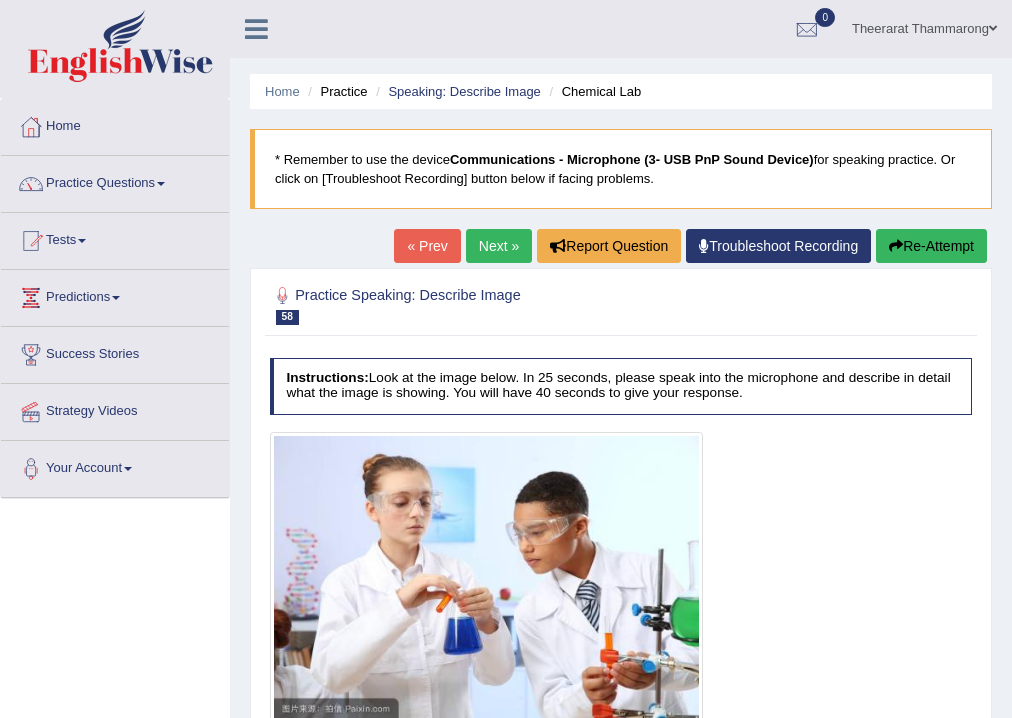 scroll, scrollTop: 160, scrollLeft: 0, axis: vertical 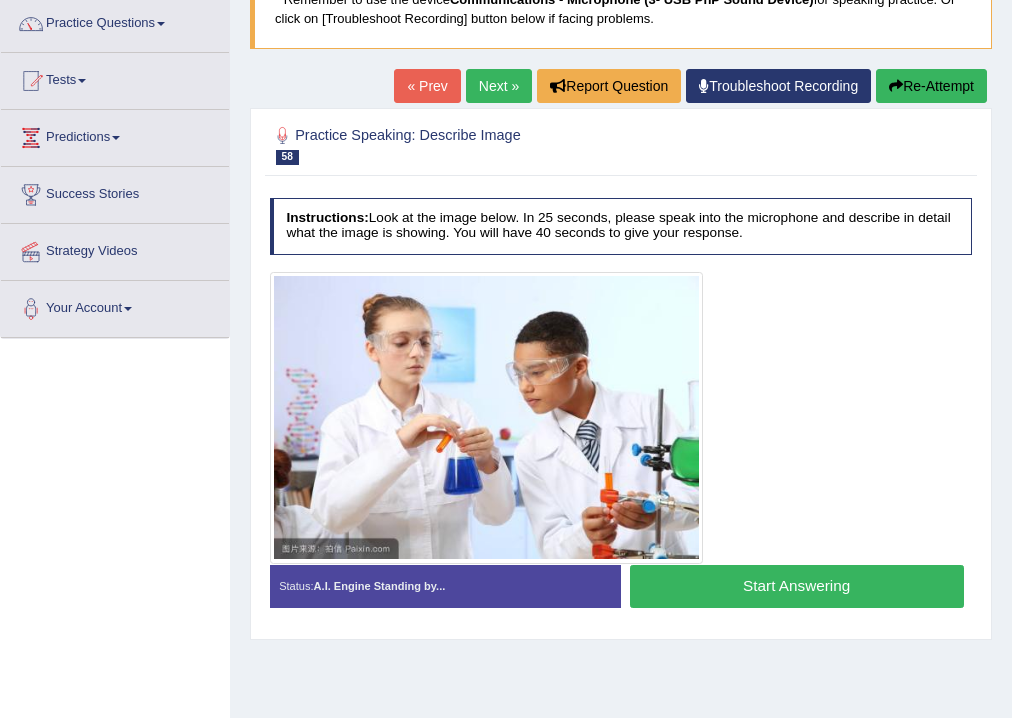 click on "Start Answering" at bounding box center (797, 586) 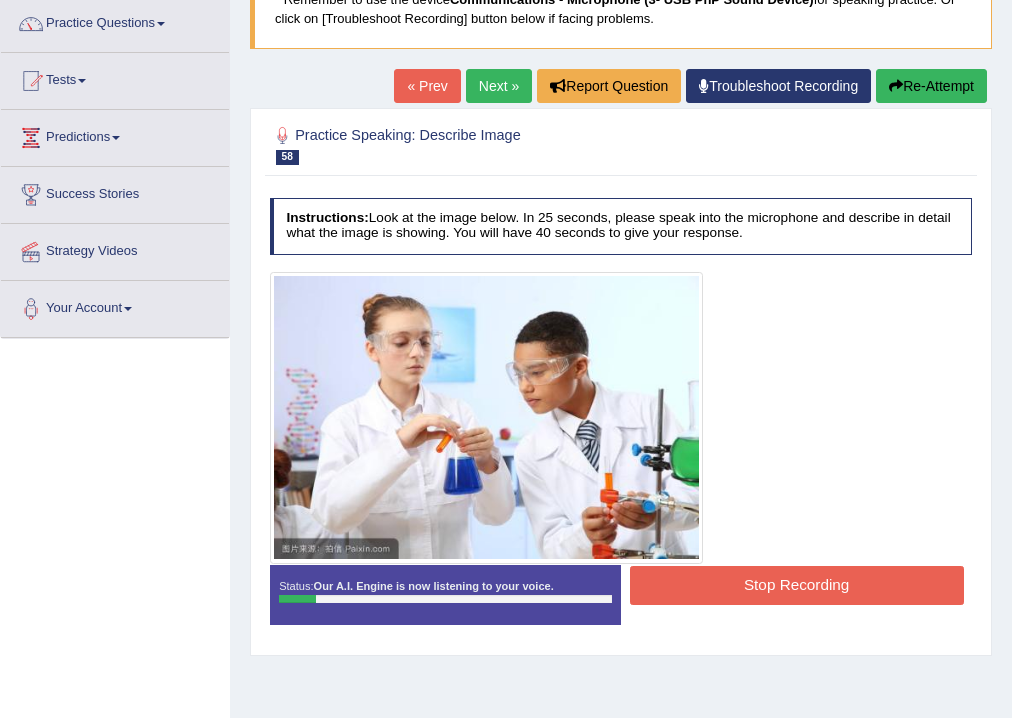click on "Stop Recording" at bounding box center [797, 585] 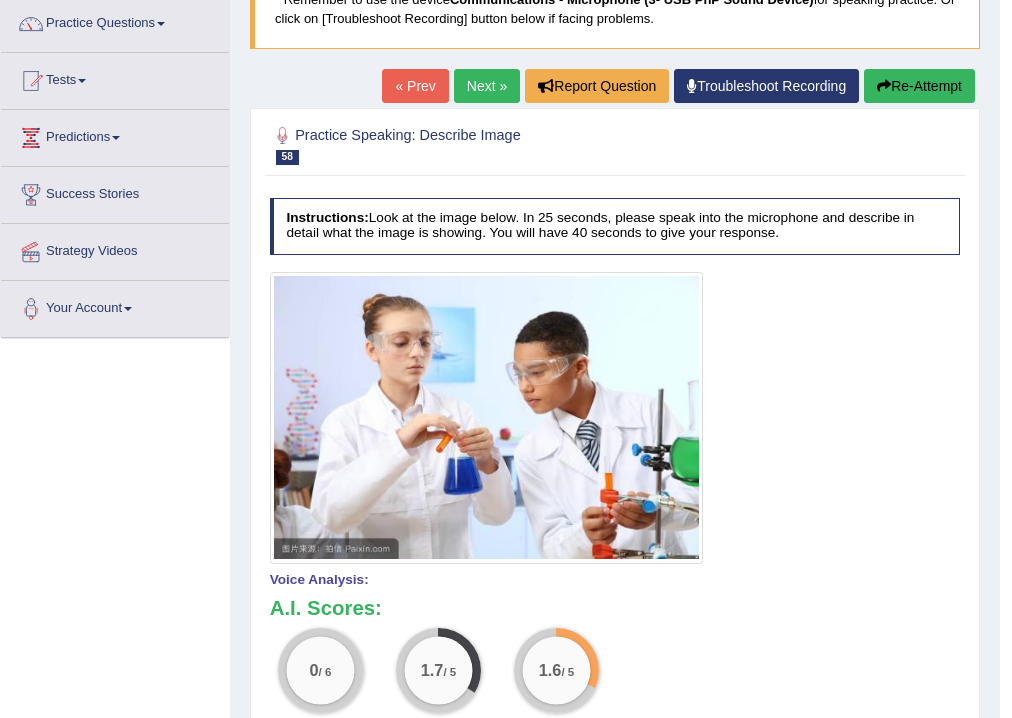 click on "Re-Attempt" at bounding box center (919, 86) 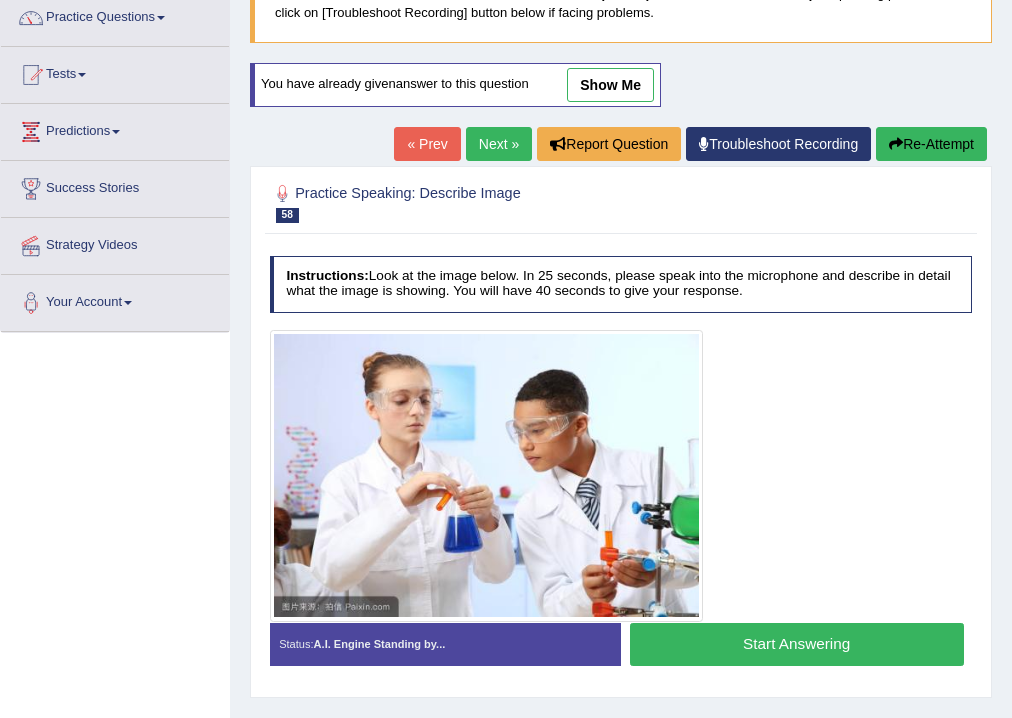 scroll, scrollTop: 0, scrollLeft: 0, axis: both 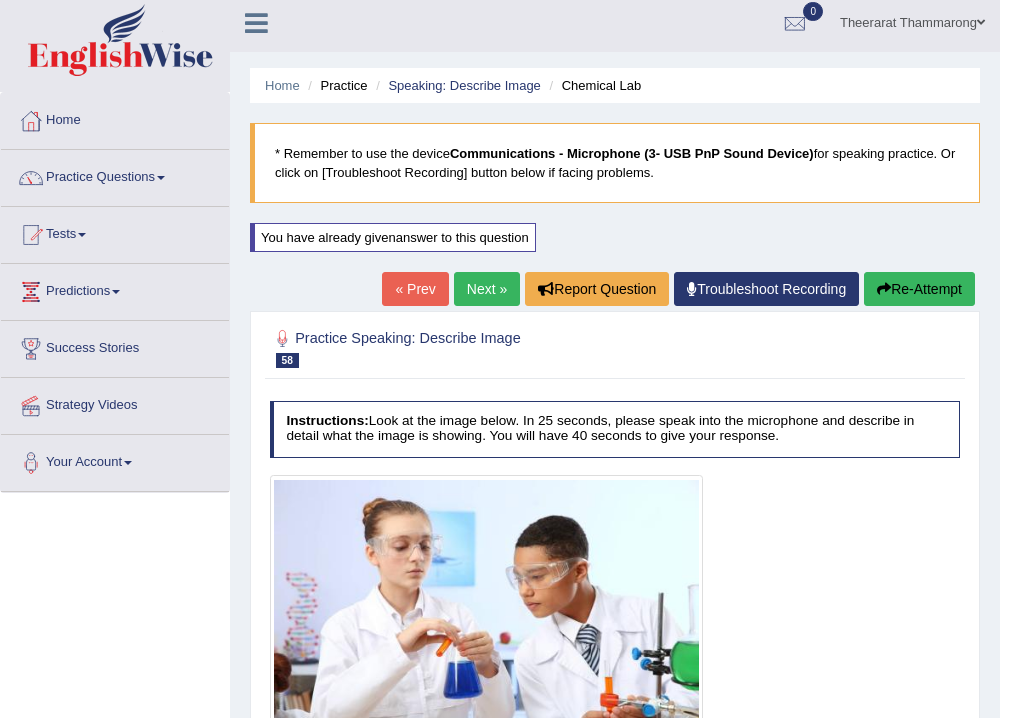 click on "Re-Attempt" at bounding box center (919, 289) 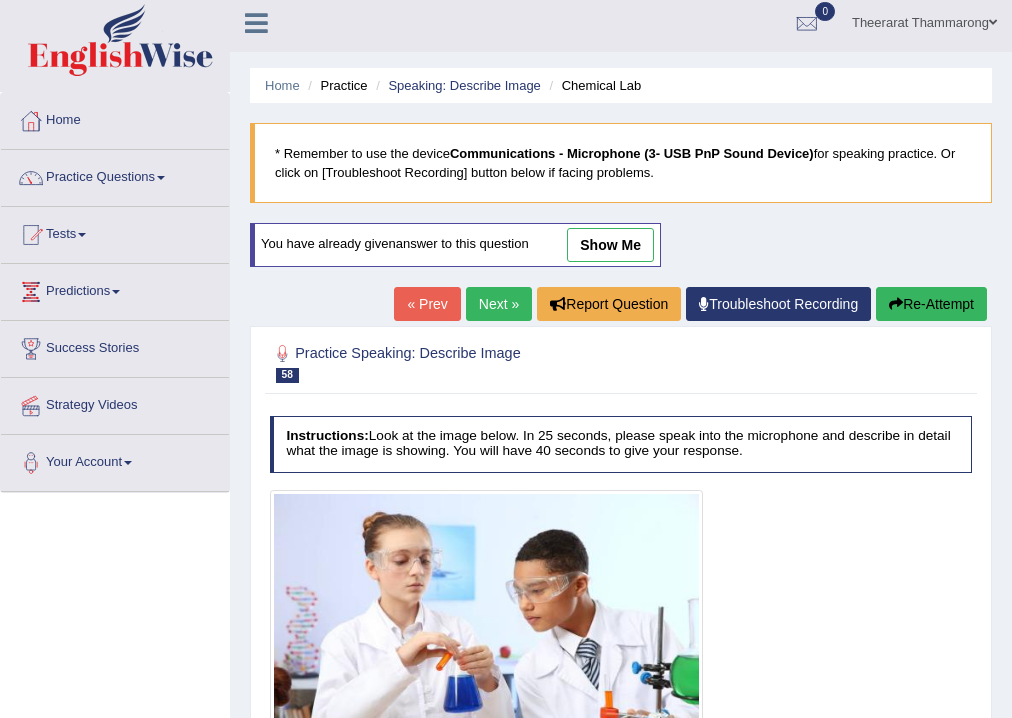 scroll, scrollTop: 0, scrollLeft: 0, axis: both 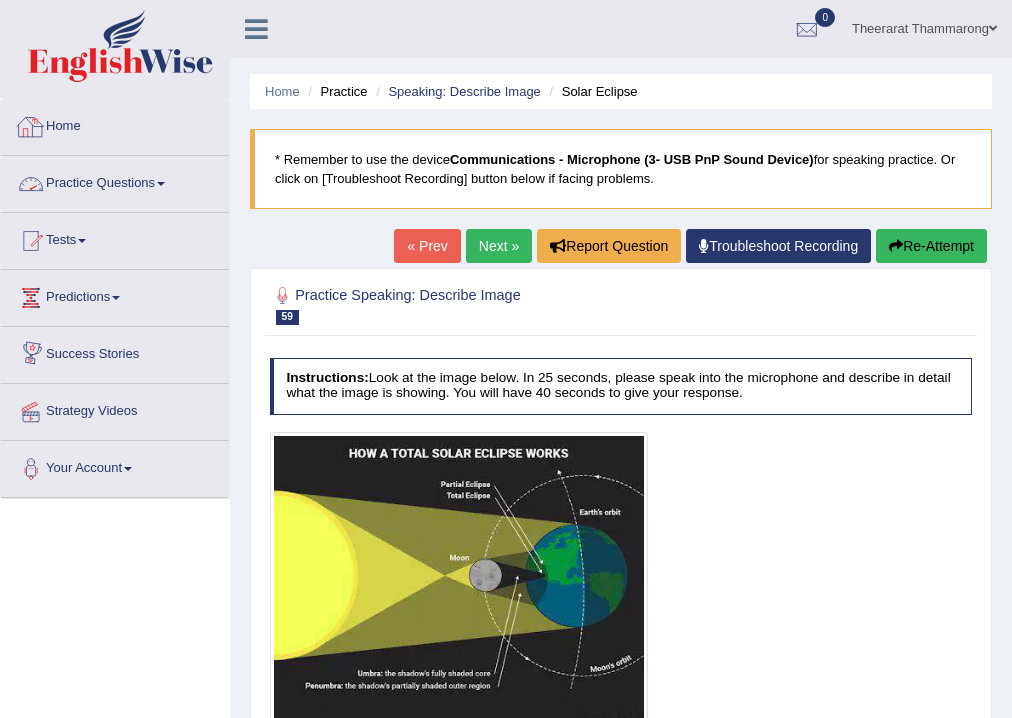 click on "Practice Questions" at bounding box center (115, 181) 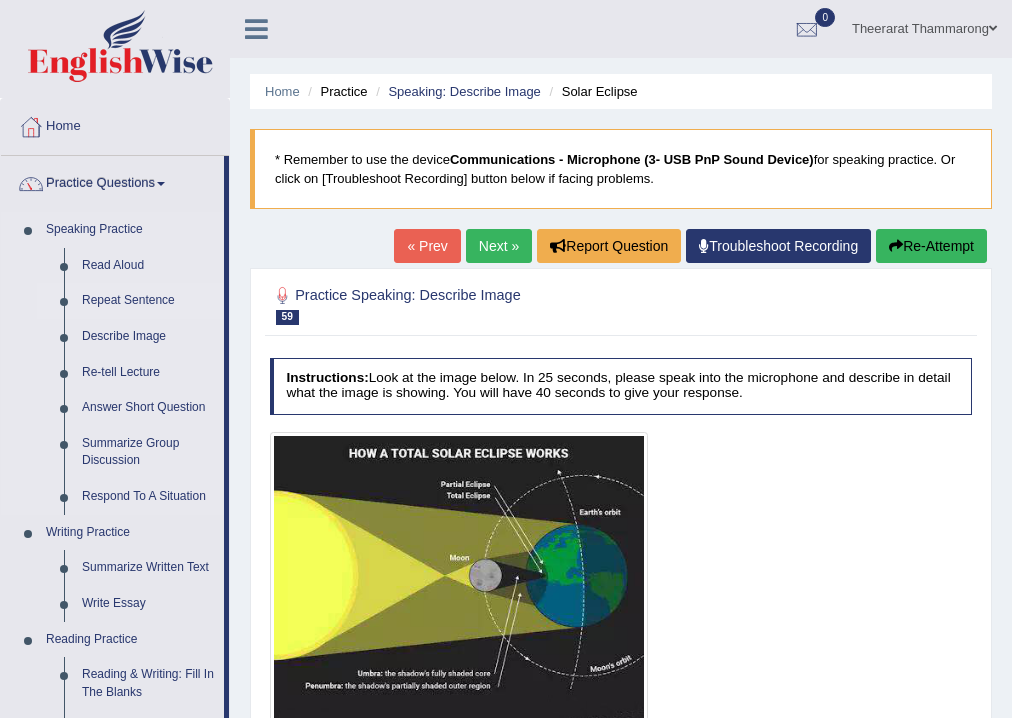 click on "Repeat Sentence" at bounding box center [148, 301] 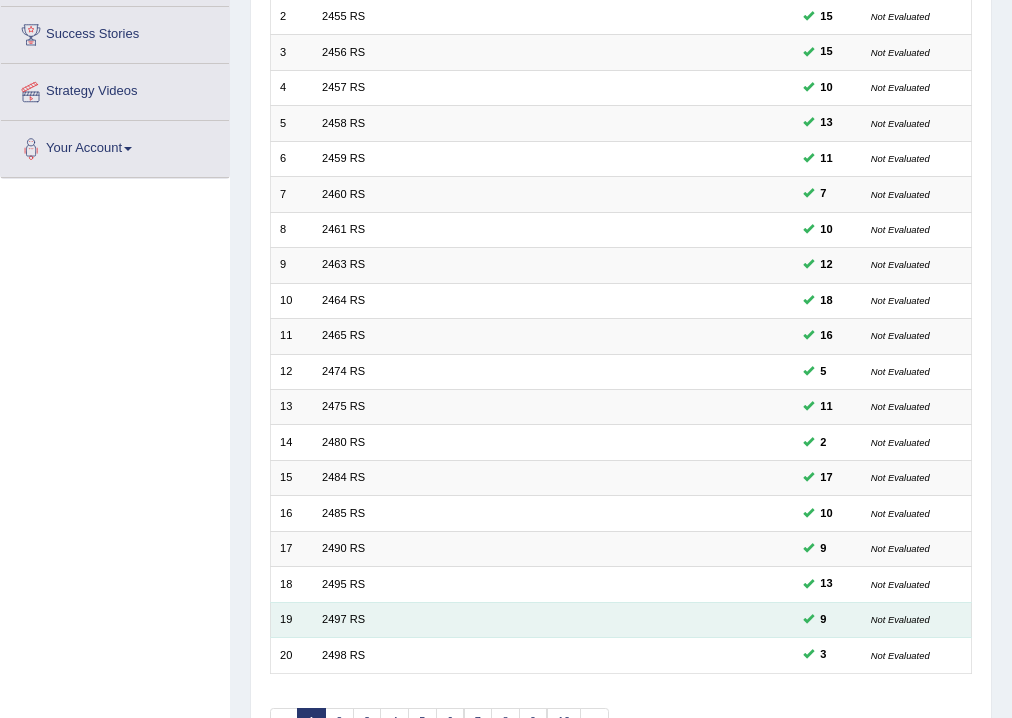 scroll, scrollTop: 0, scrollLeft: 0, axis: both 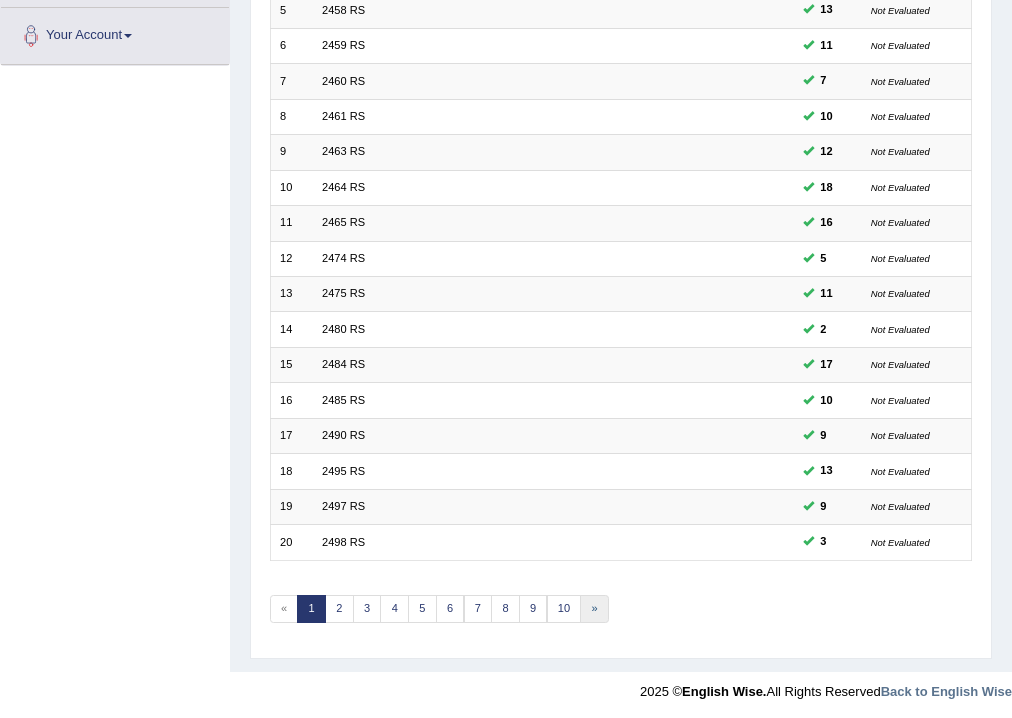 click on "»" at bounding box center [594, 609] 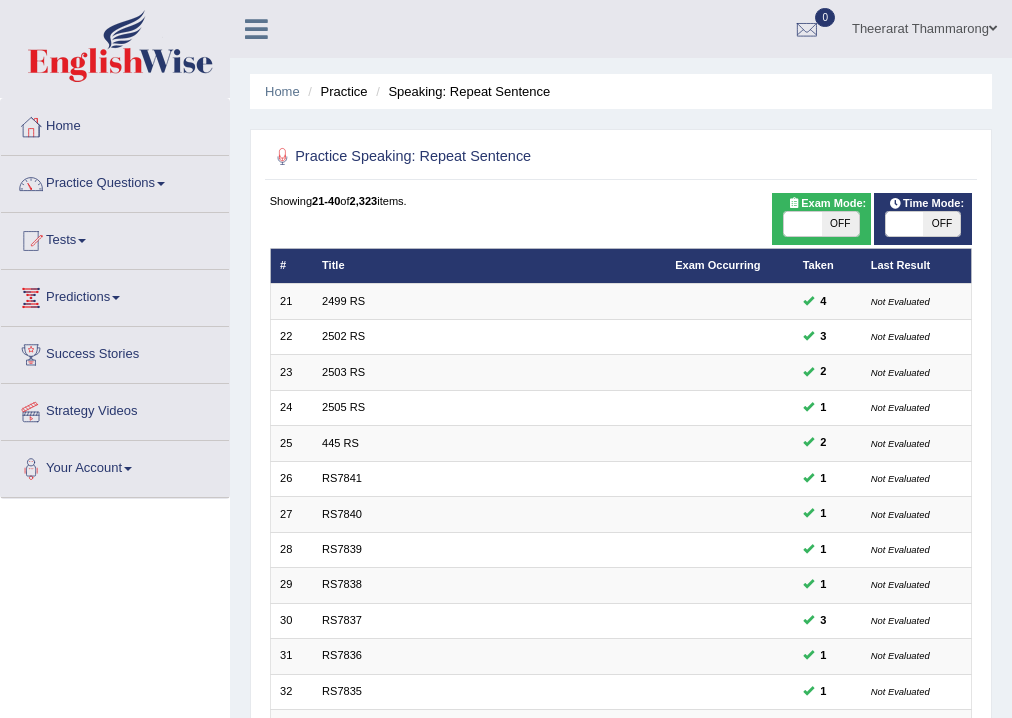 scroll, scrollTop: 433, scrollLeft: 0, axis: vertical 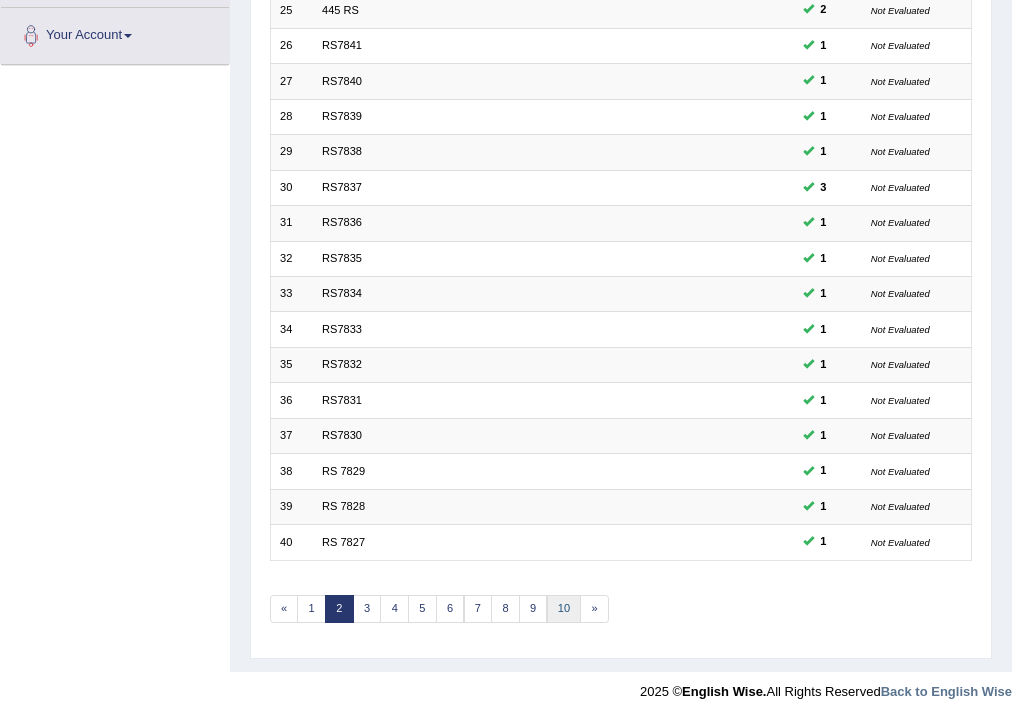 click on "10" at bounding box center [564, 609] 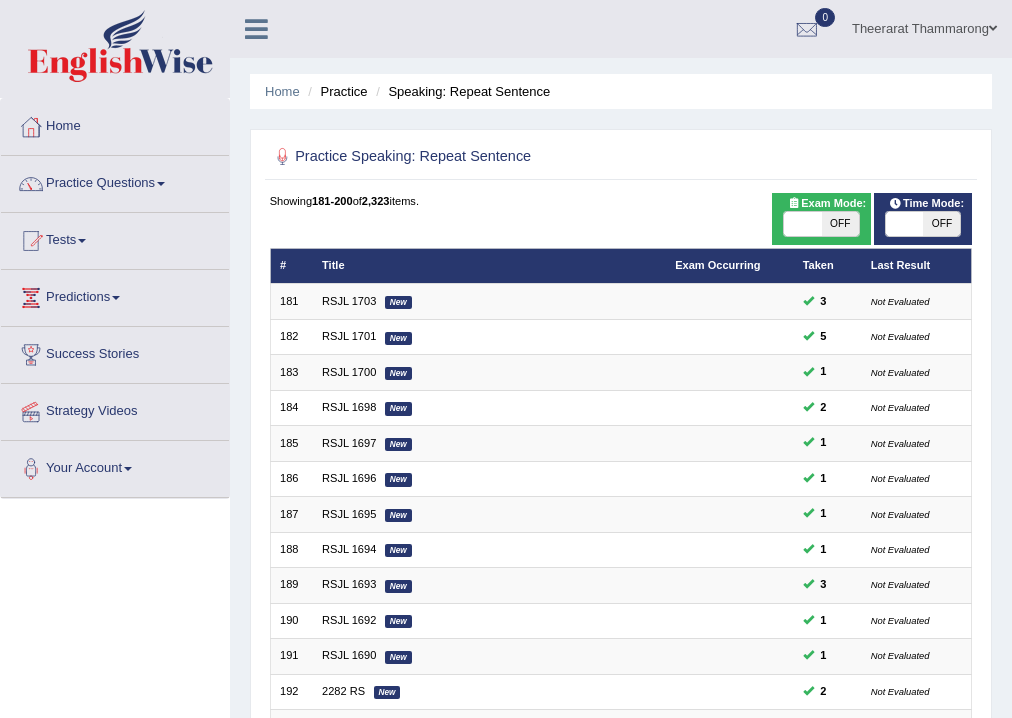 scroll, scrollTop: 400, scrollLeft: 0, axis: vertical 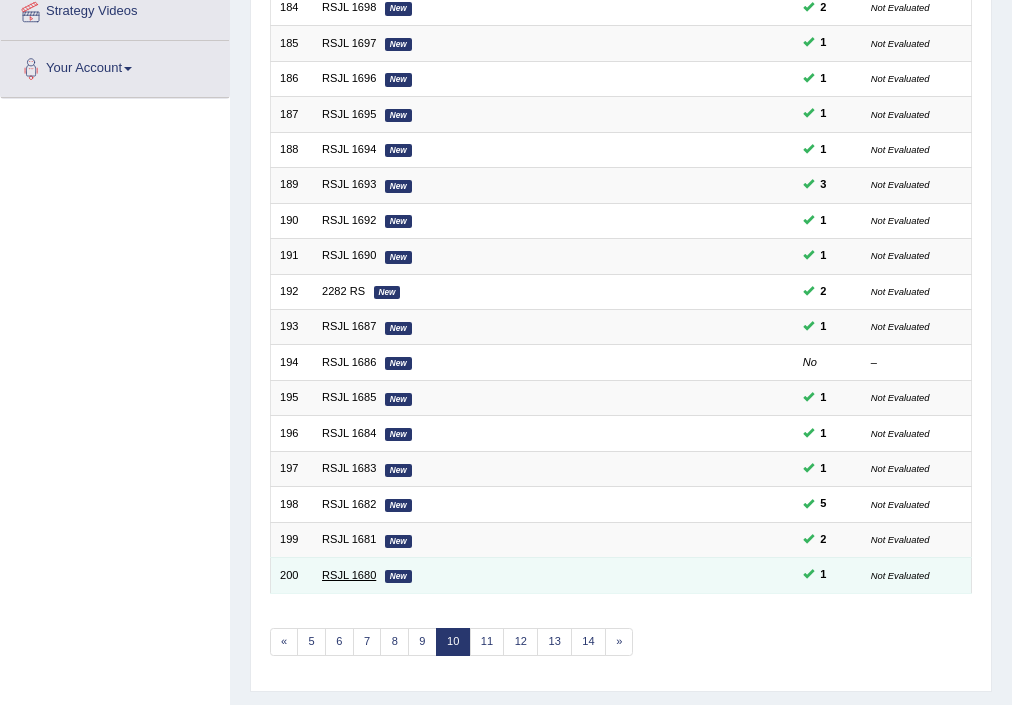 click on "RSJL 1680" at bounding box center [349, 575] 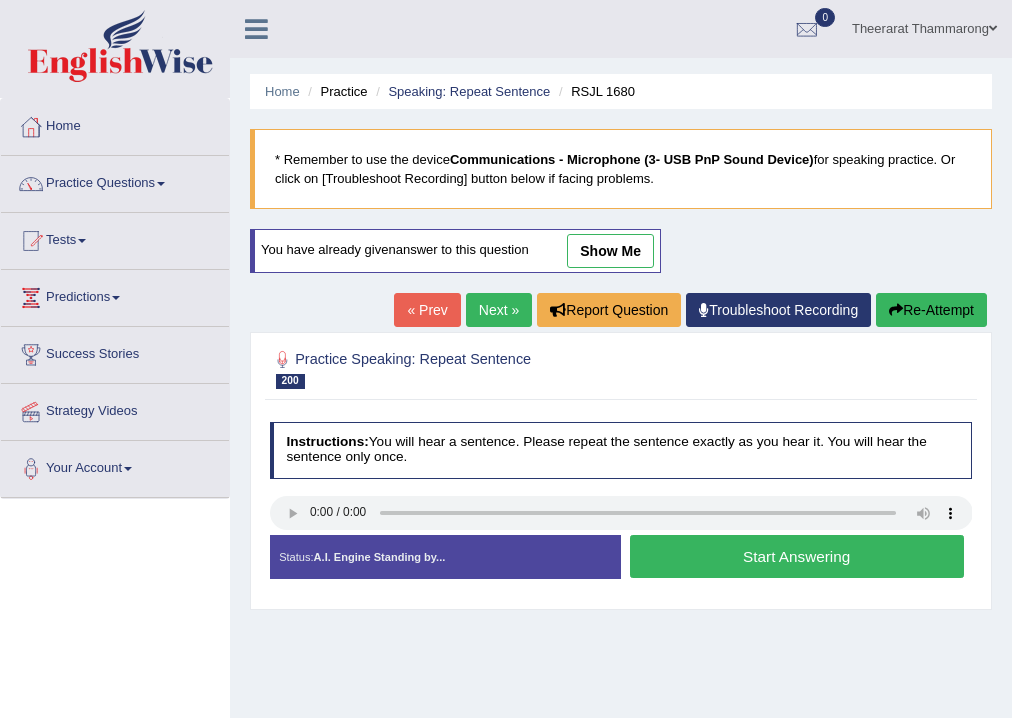 scroll, scrollTop: 0, scrollLeft: 0, axis: both 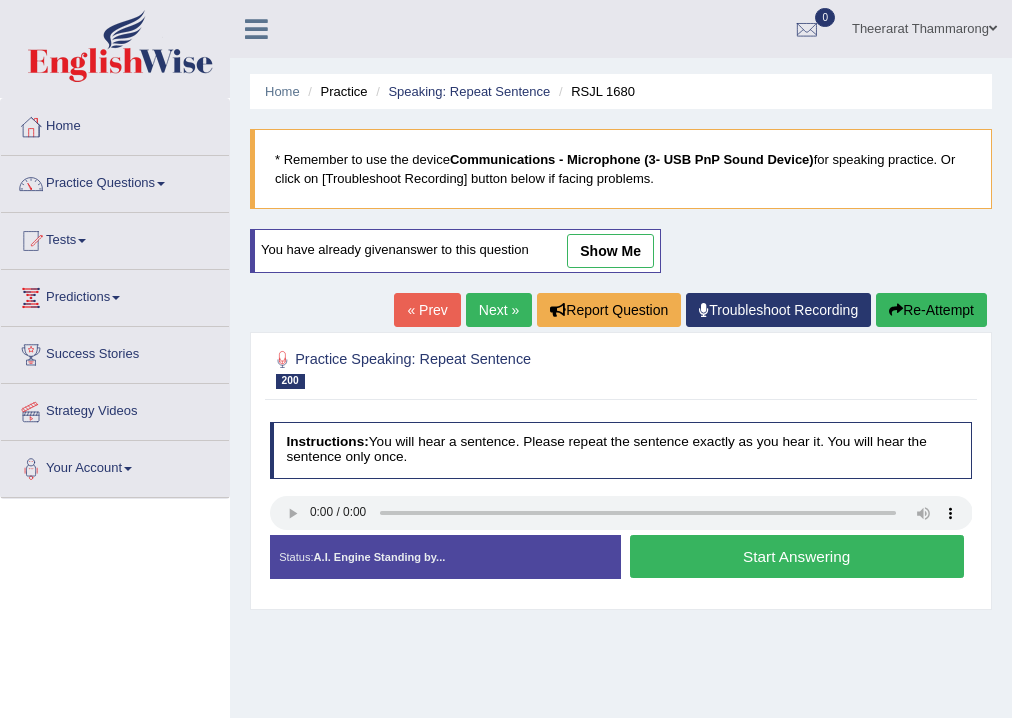 click on "Start Answering" at bounding box center (797, 556) 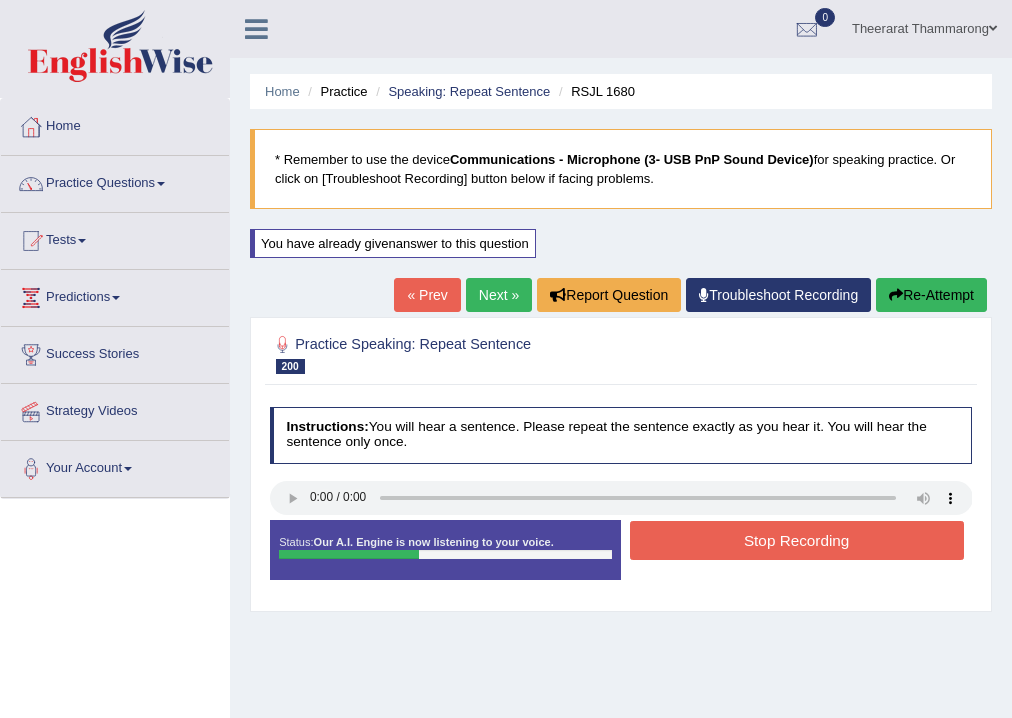 click on "Stop Recording" at bounding box center (797, 540) 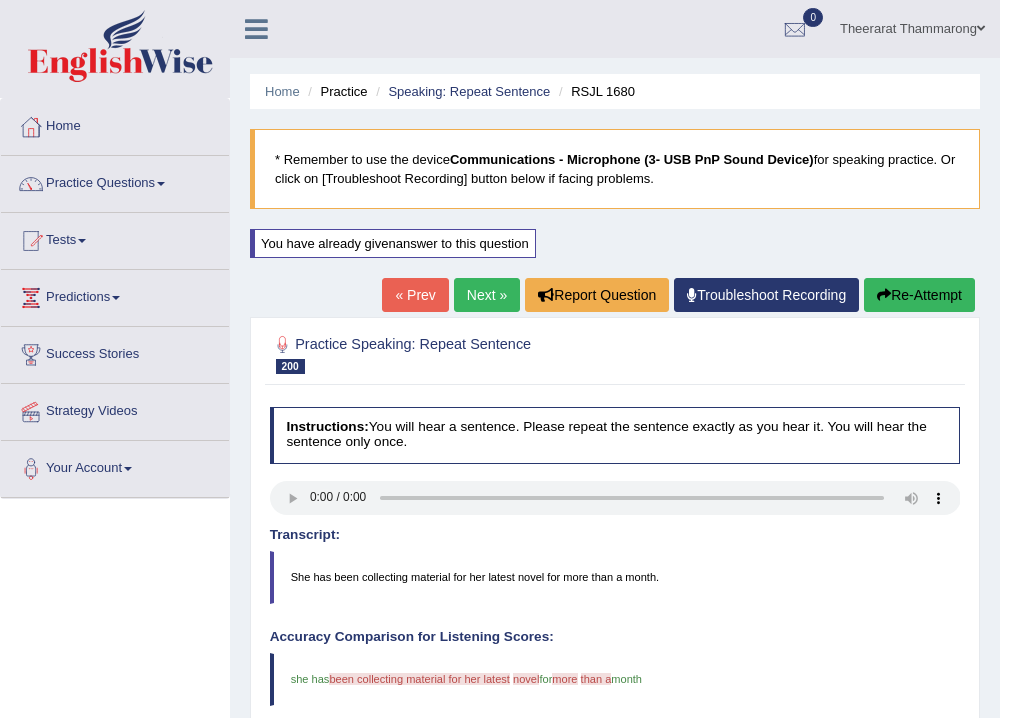 click on "Next »" at bounding box center (487, 295) 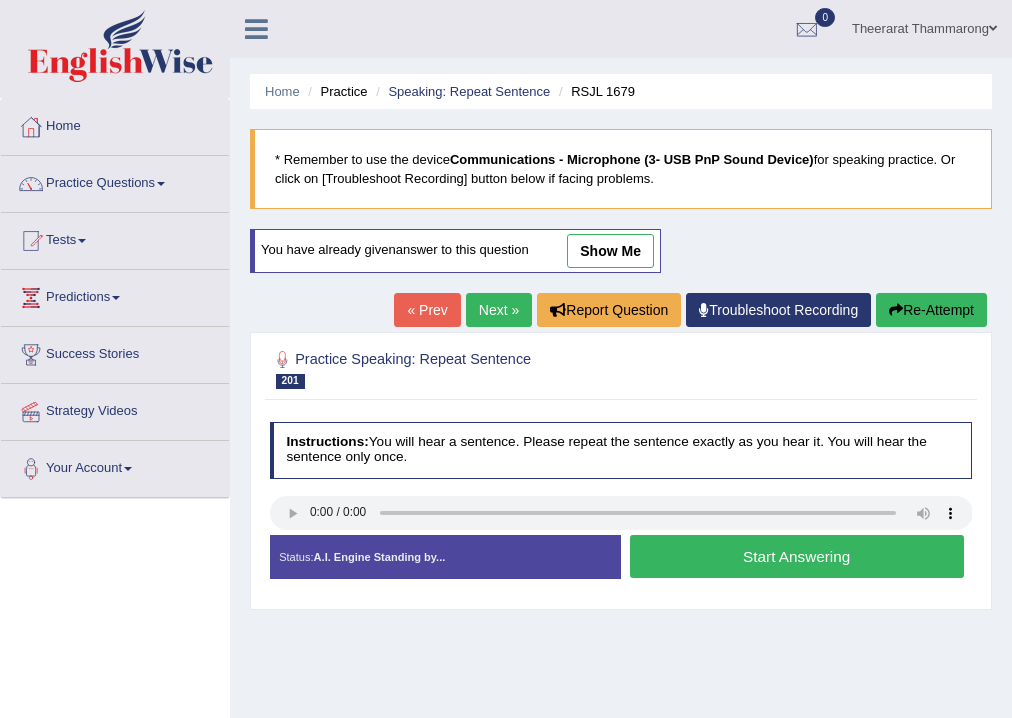 scroll, scrollTop: 0, scrollLeft: 0, axis: both 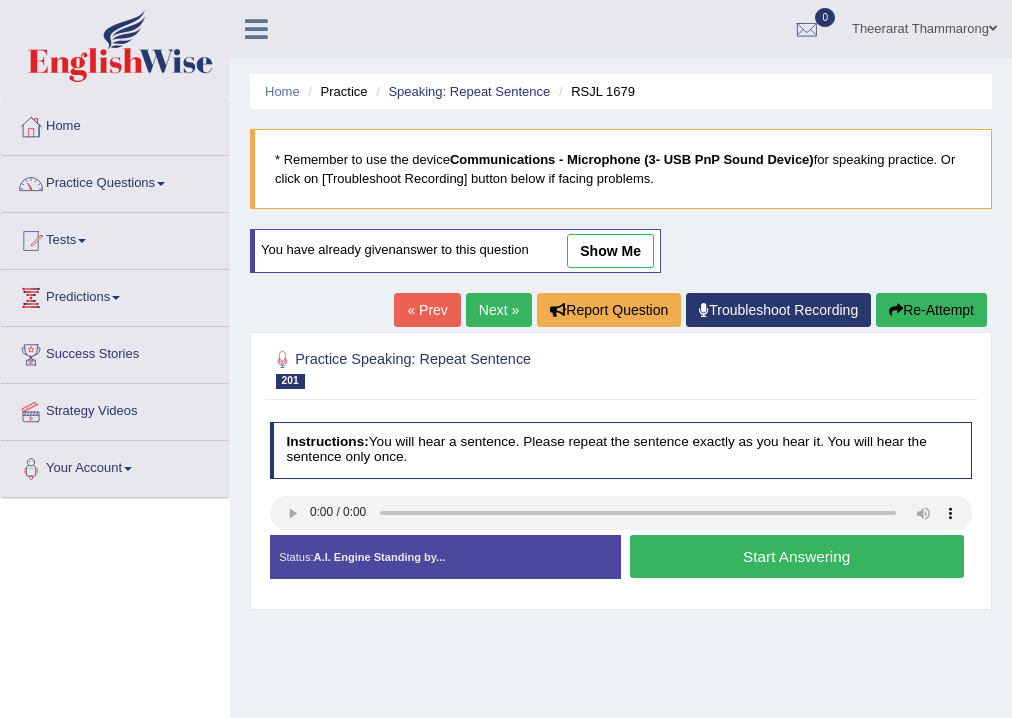 click on "Start Answering" at bounding box center [797, 556] 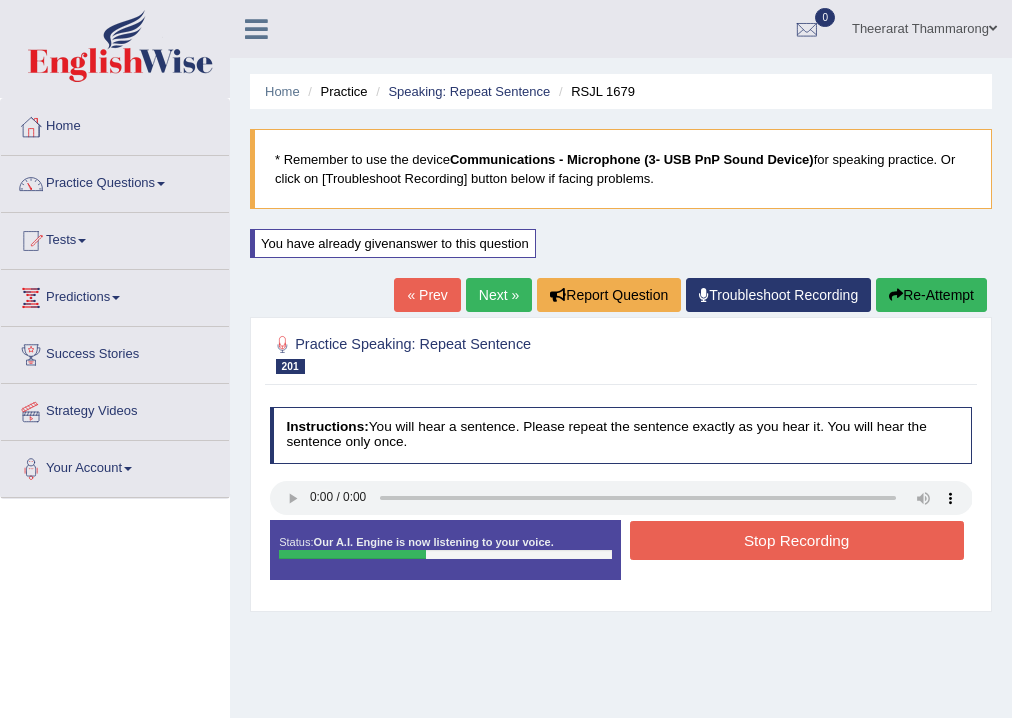 click on "Stop Recording" at bounding box center [797, 540] 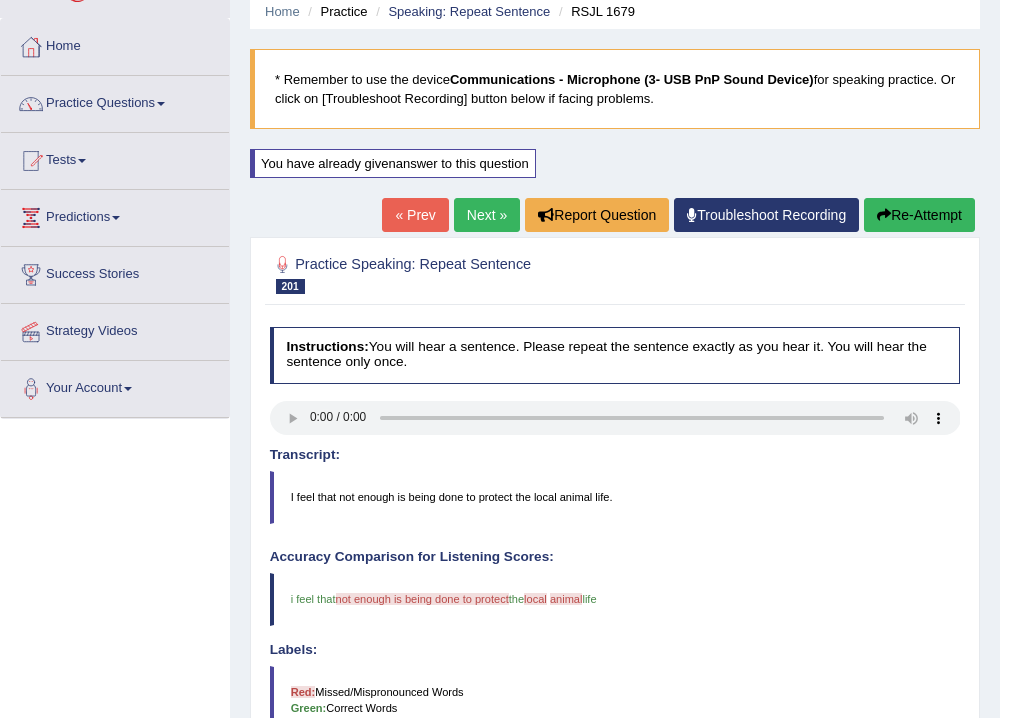 scroll, scrollTop: 0, scrollLeft: 0, axis: both 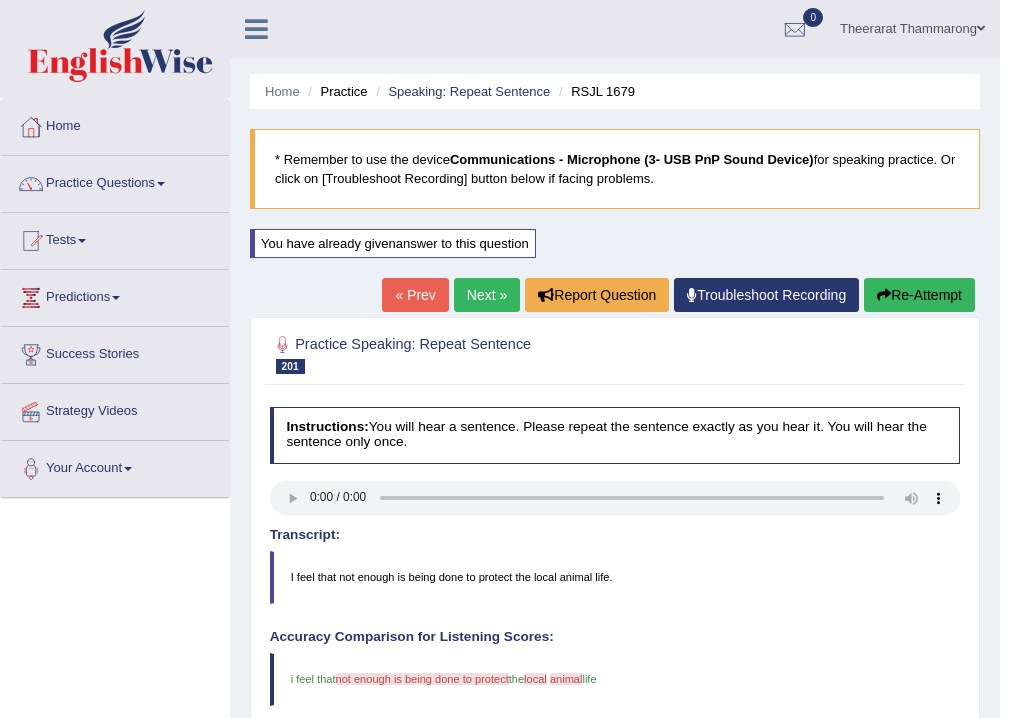 click on "Re-Attempt" at bounding box center (919, 295) 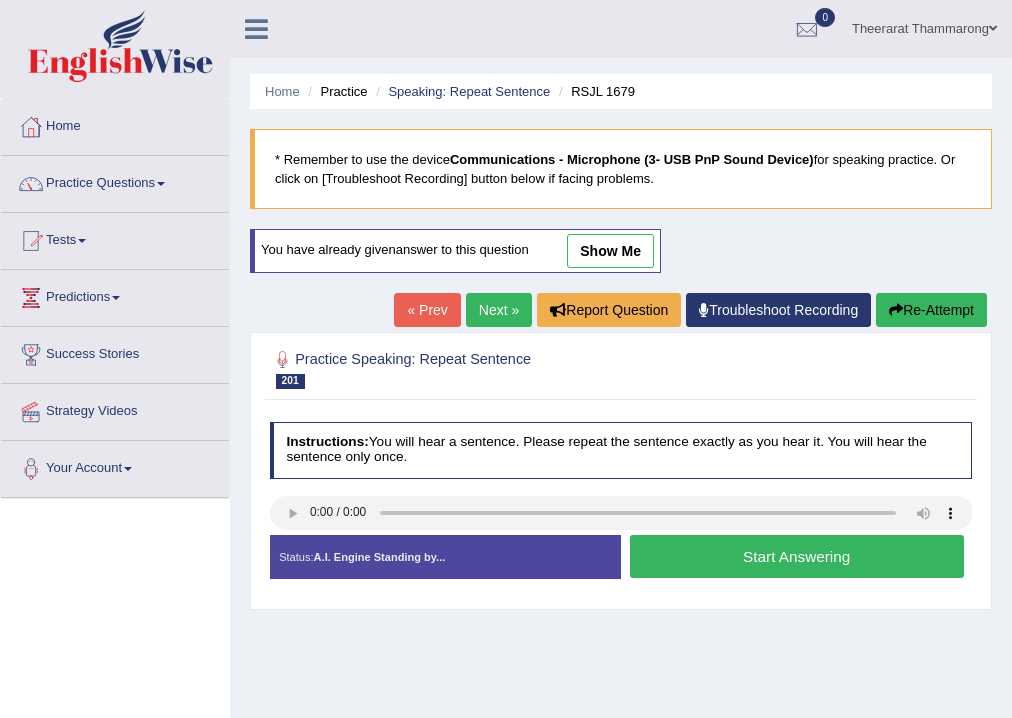 scroll, scrollTop: 0, scrollLeft: 0, axis: both 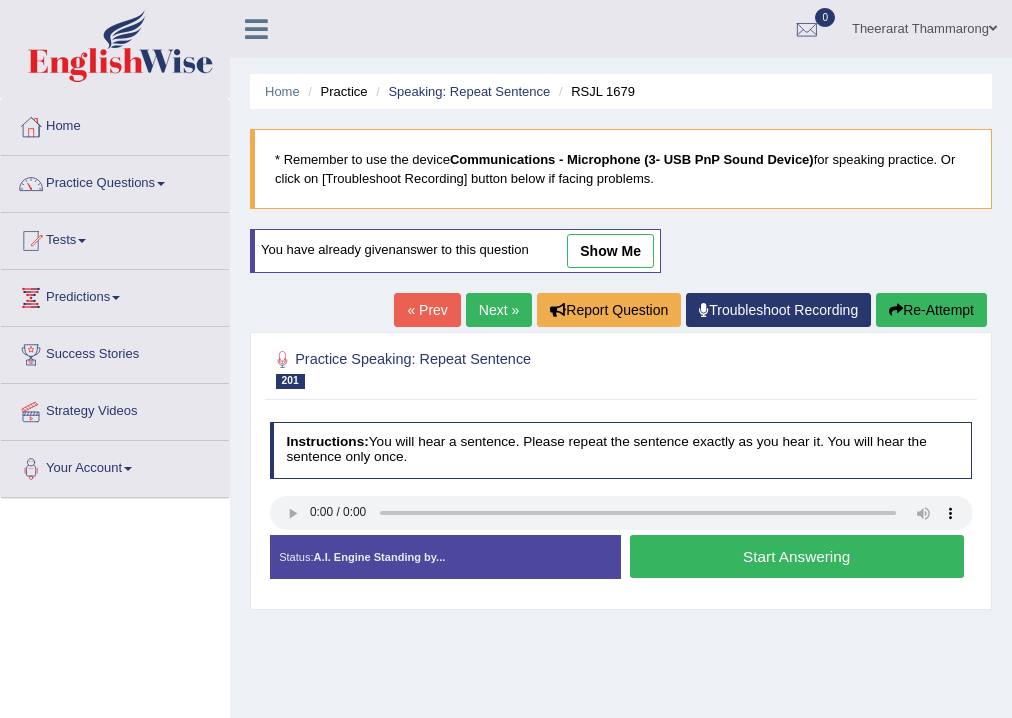 click on "Start Answering" at bounding box center (797, 556) 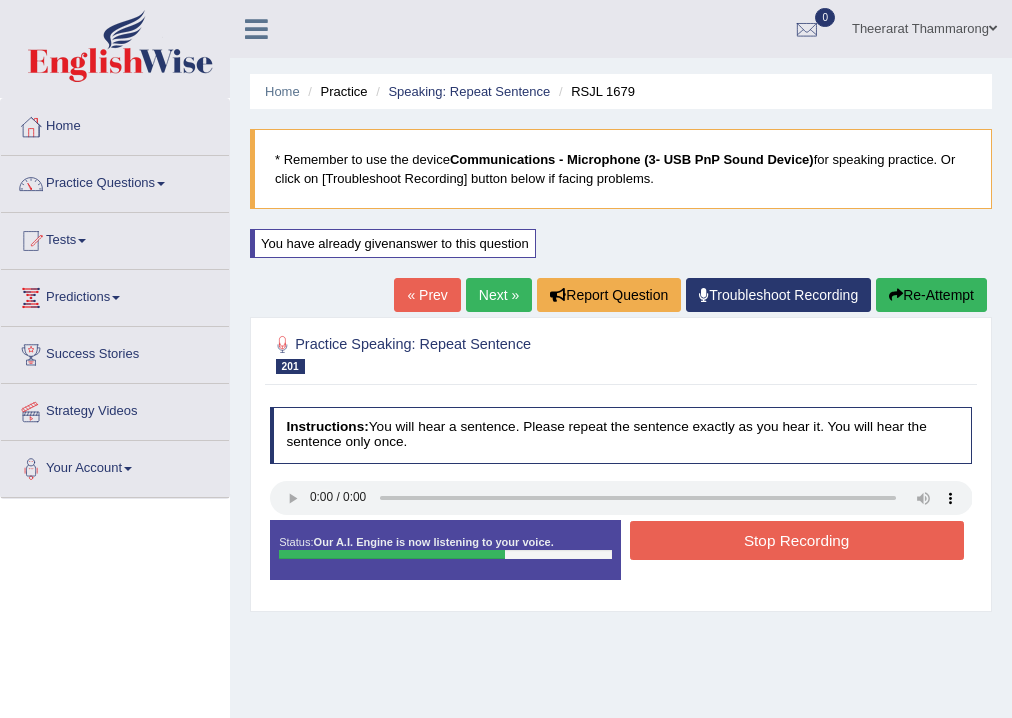 click on "Stop Recording" at bounding box center [797, 540] 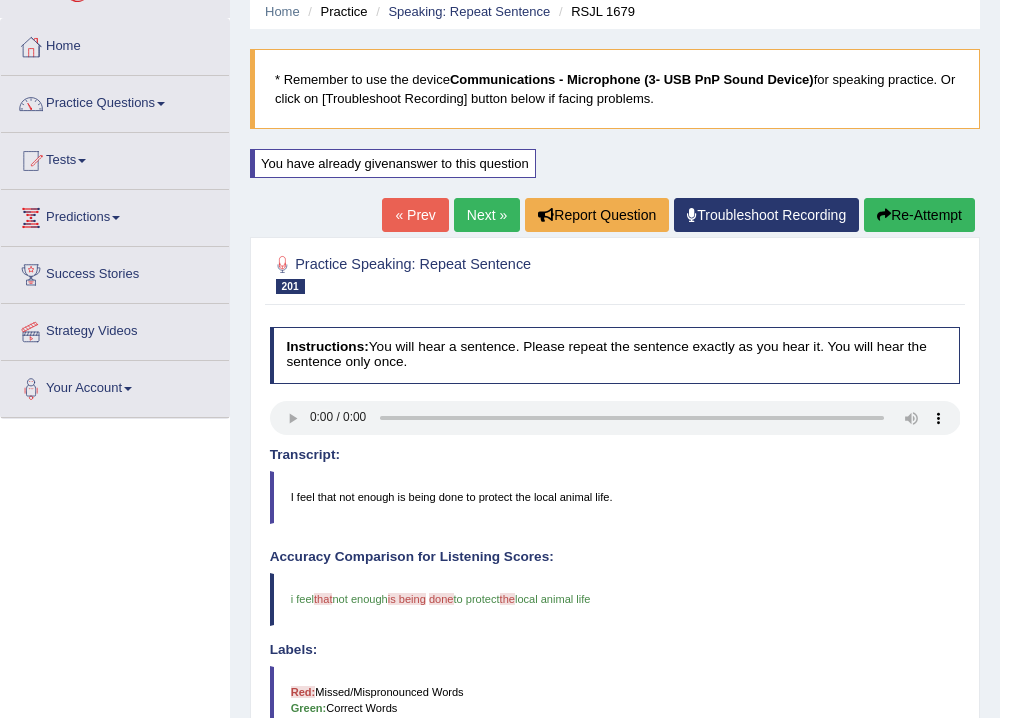 scroll, scrollTop: 0, scrollLeft: 0, axis: both 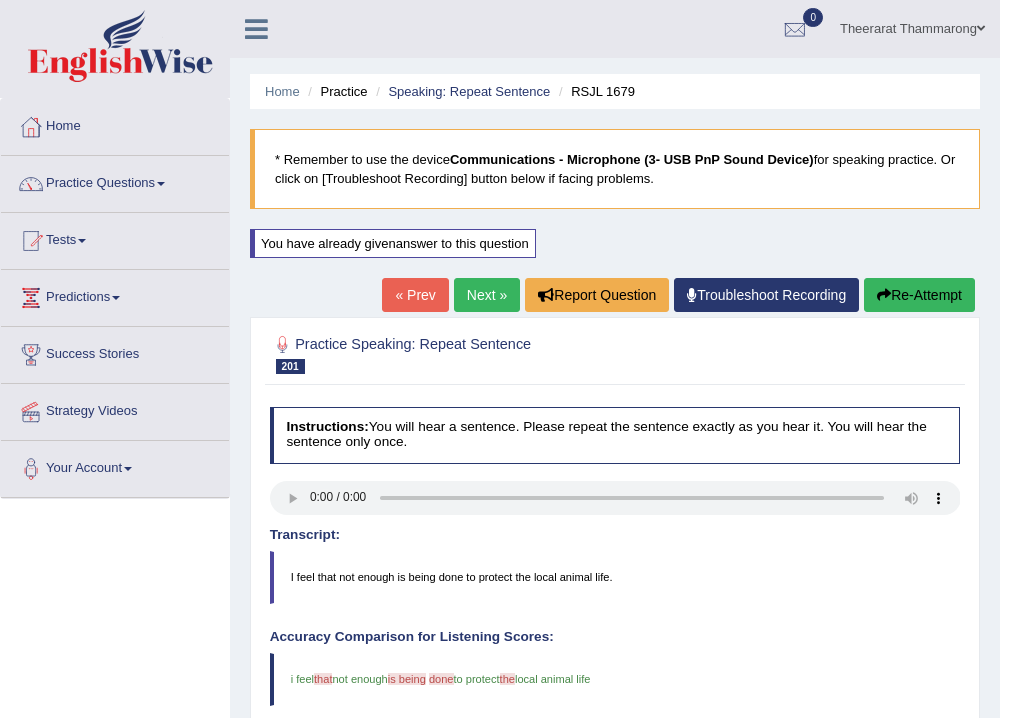drag, startPoint x: 496, startPoint y: 289, endPoint x: 504, endPoint y: 326, distance: 37.85499 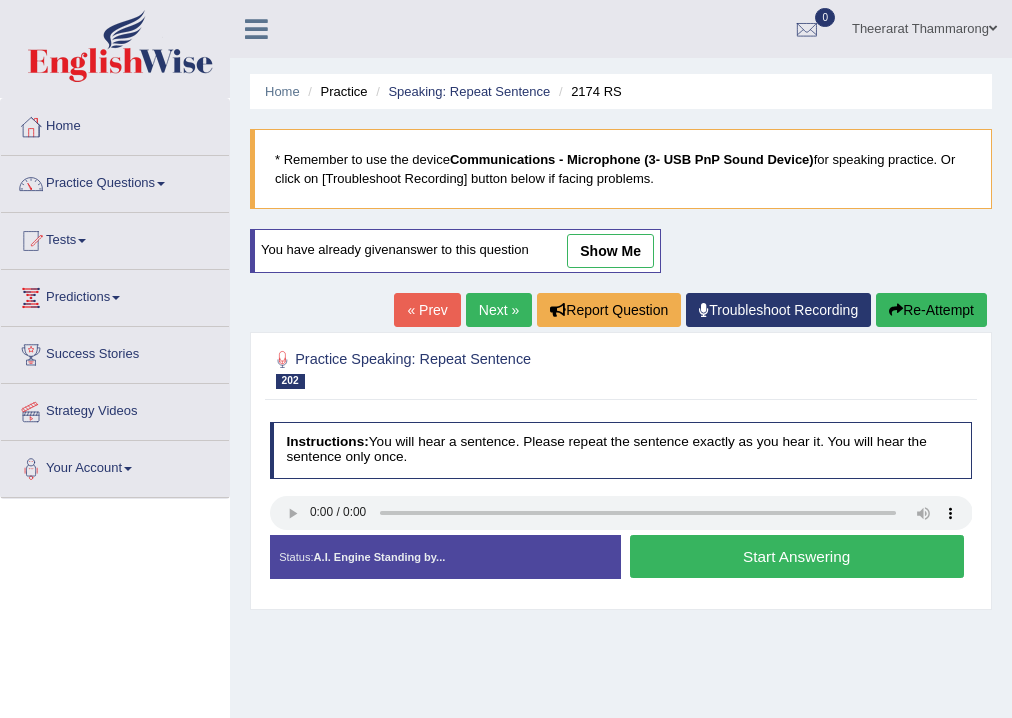 scroll, scrollTop: 0, scrollLeft: 0, axis: both 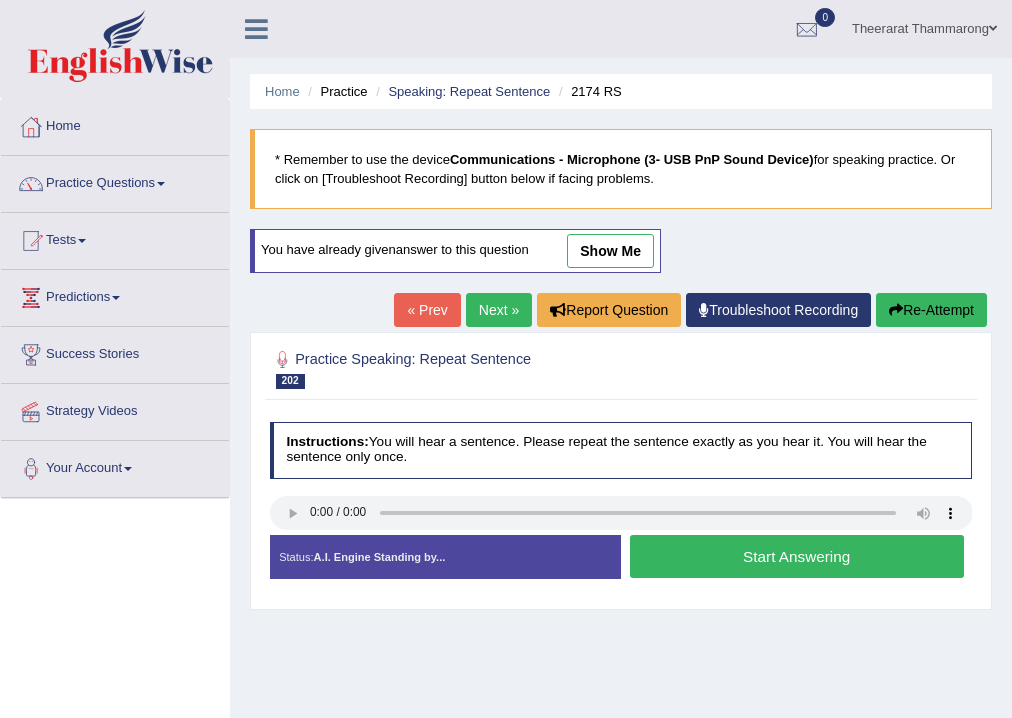 click on "Start Answering" at bounding box center (797, 556) 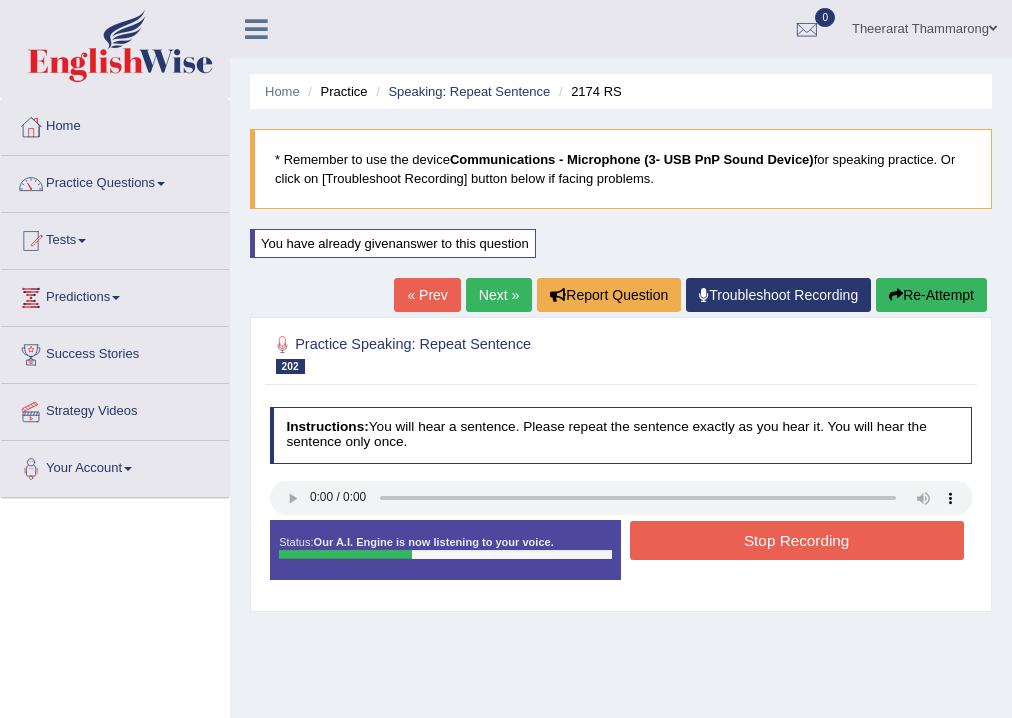 click on "Stop Recording" at bounding box center (797, 540) 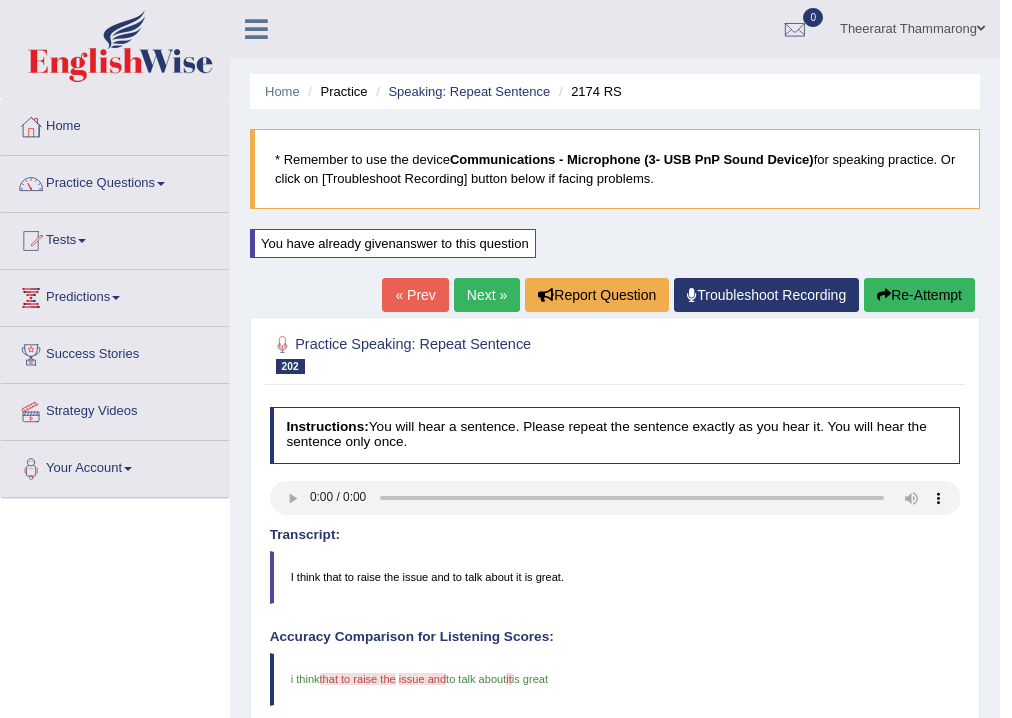 click on "Re-Attempt" at bounding box center [919, 295] 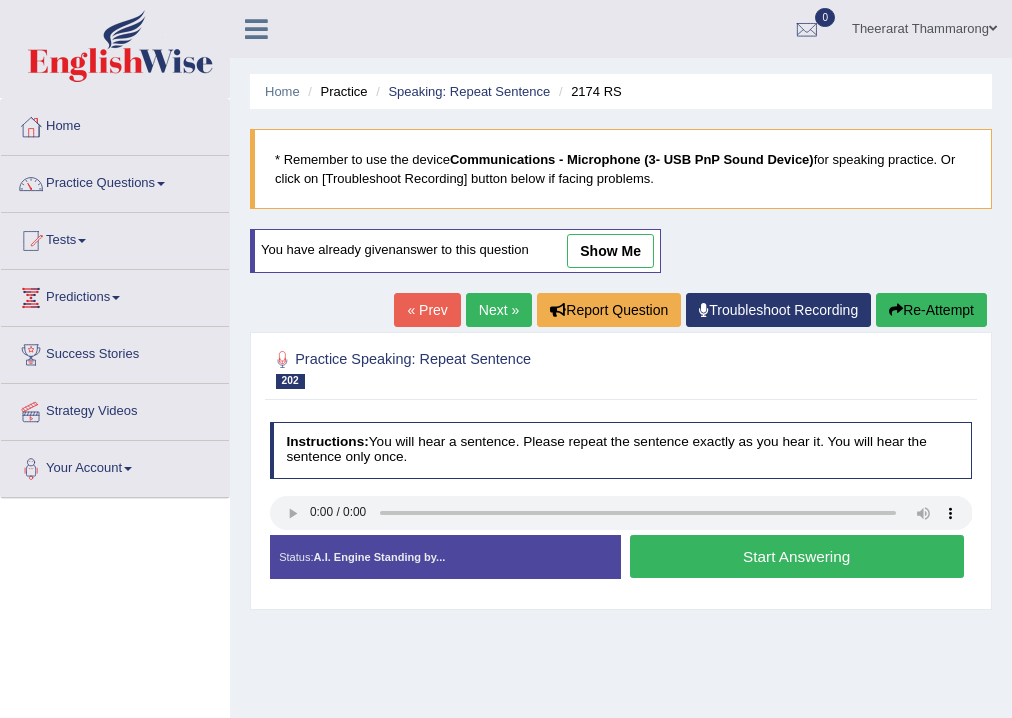 scroll, scrollTop: 0, scrollLeft: 0, axis: both 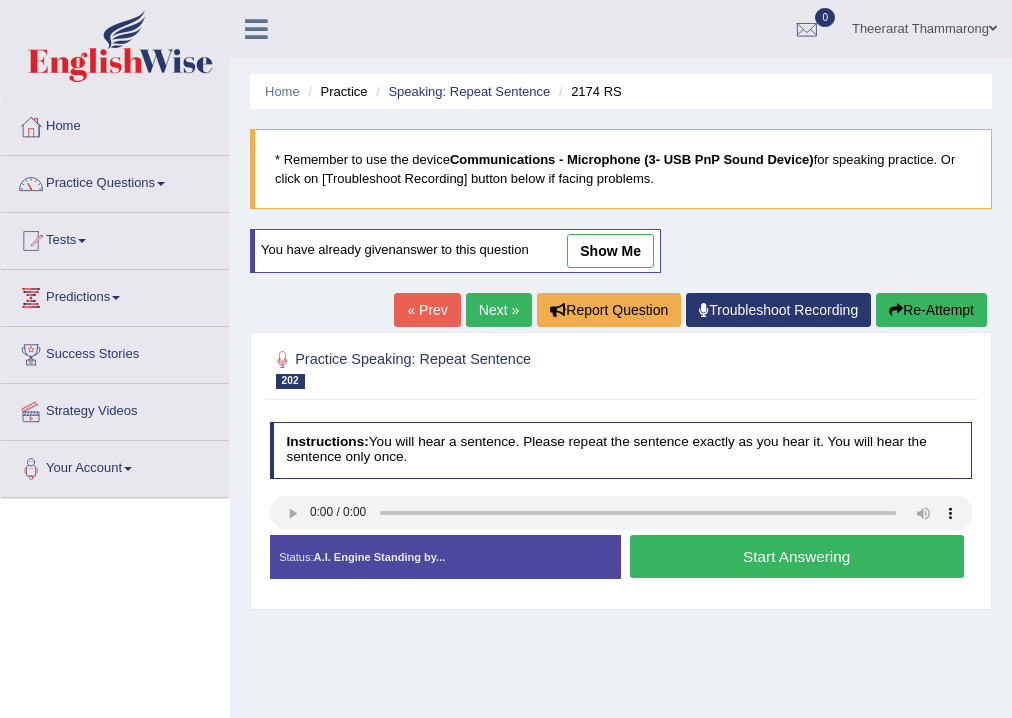 click on "Start Answering" at bounding box center [797, 556] 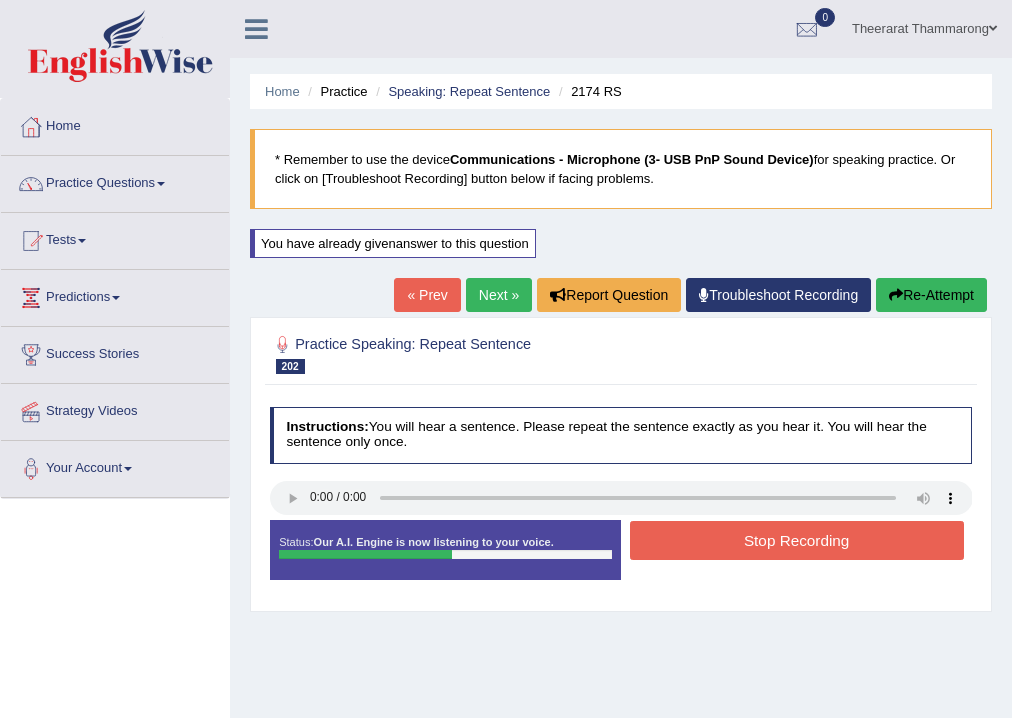click on "Stop Recording" at bounding box center [797, 540] 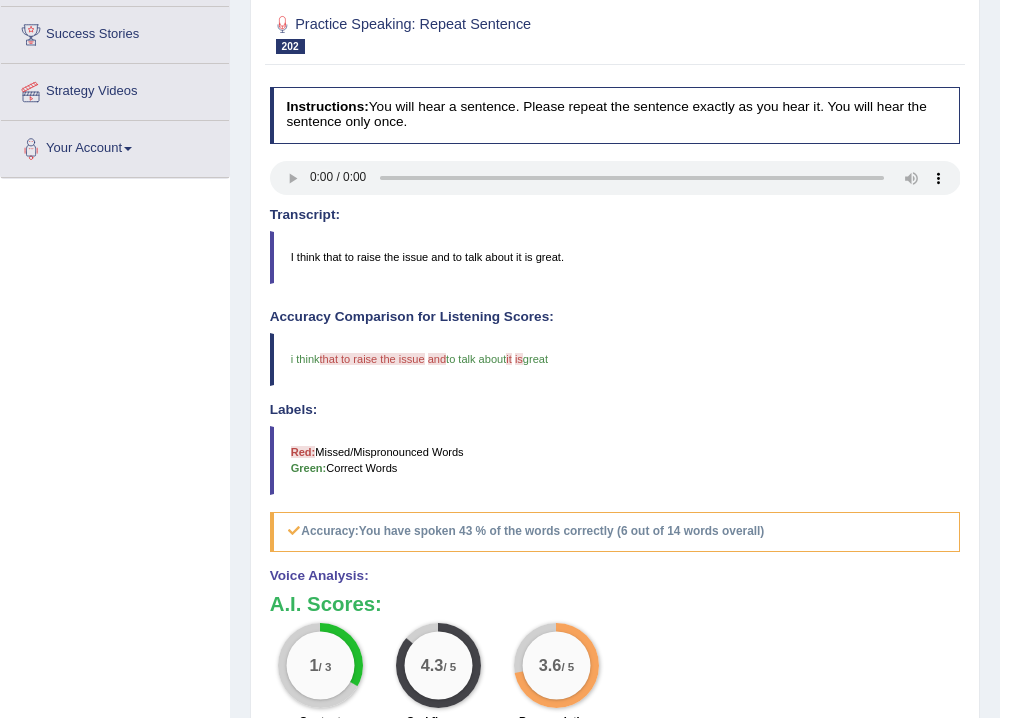 scroll, scrollTop: 80, scrollLeft: 0, axis: vertical 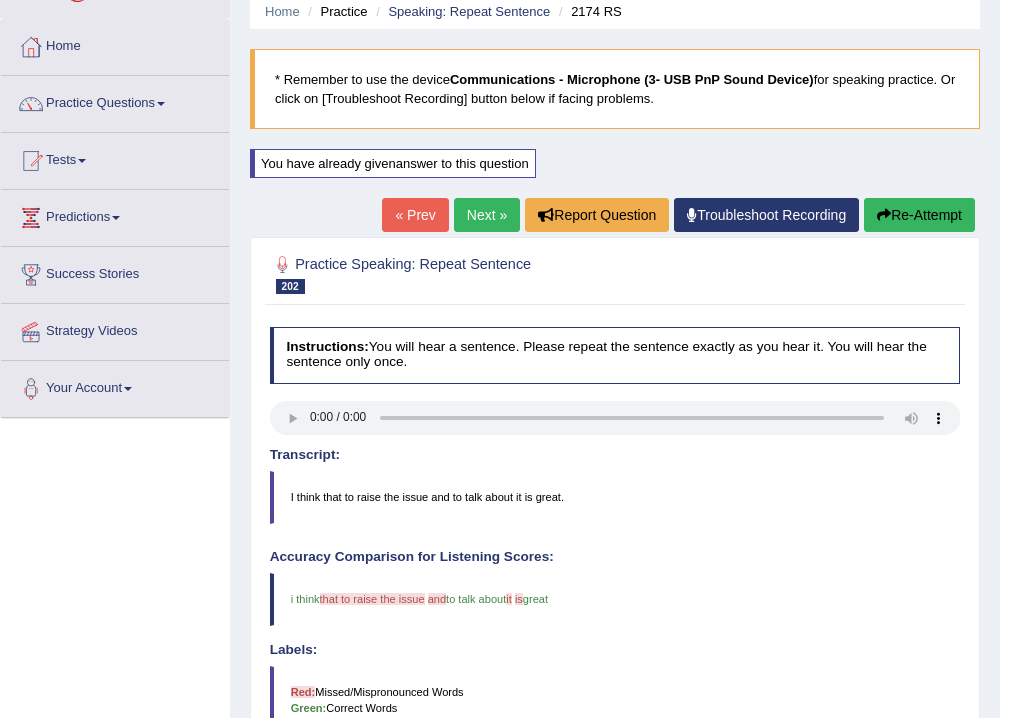 click on "Next »" at bounding box center [487, 215] 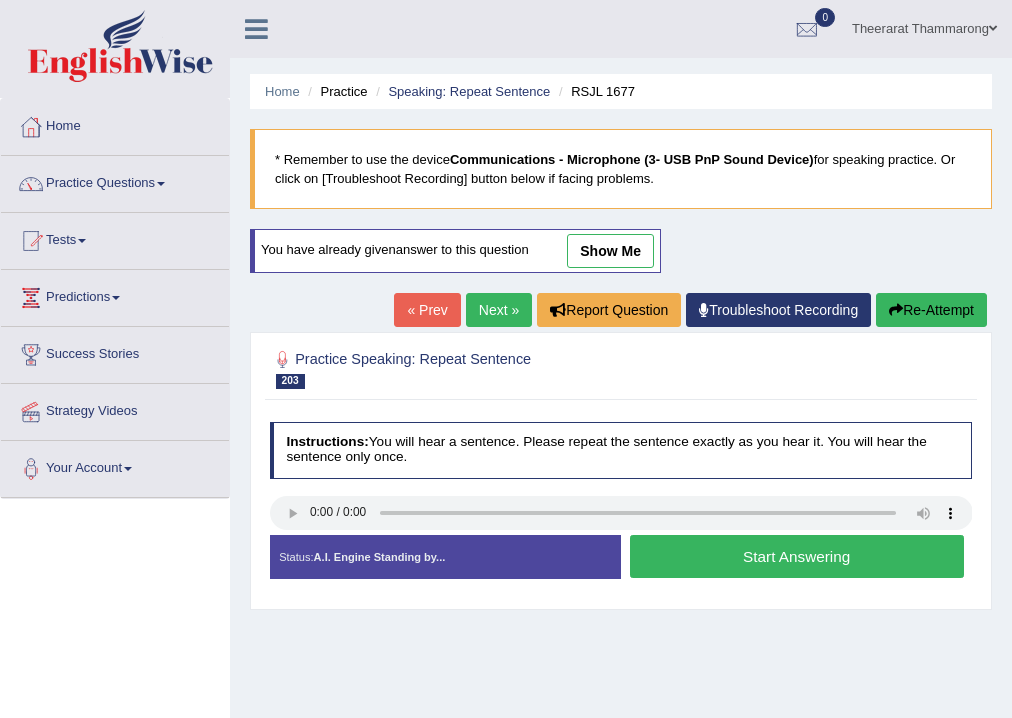 scroll, scrollTop: 0, scrollLeft: 0, axis: both 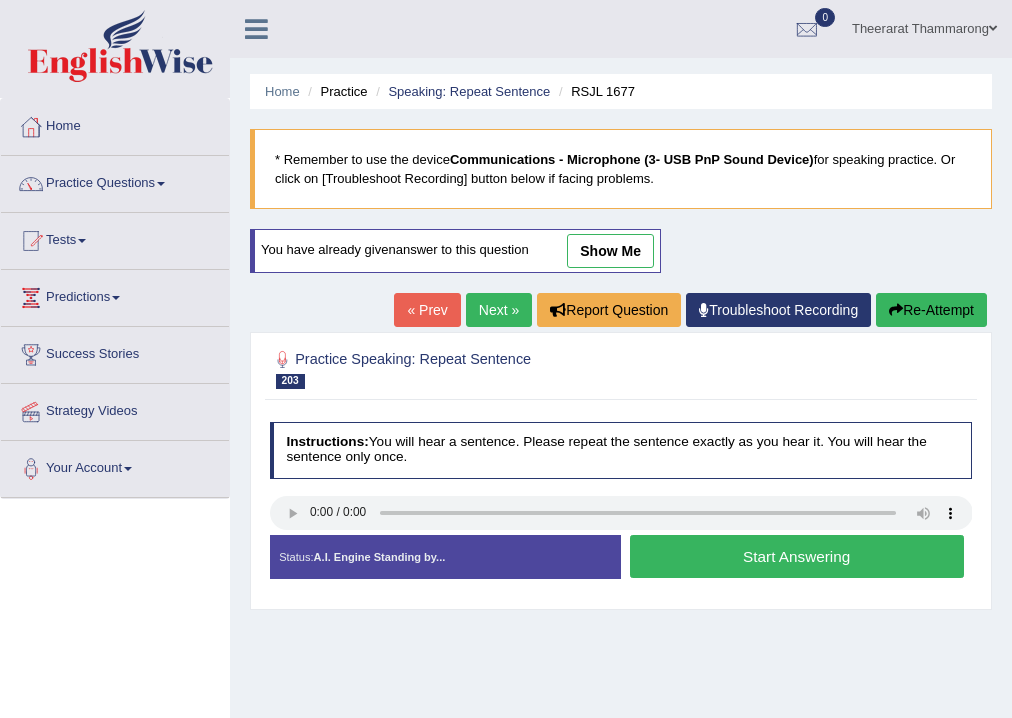 click on "Start Answering" at bounding box center [797, 556] 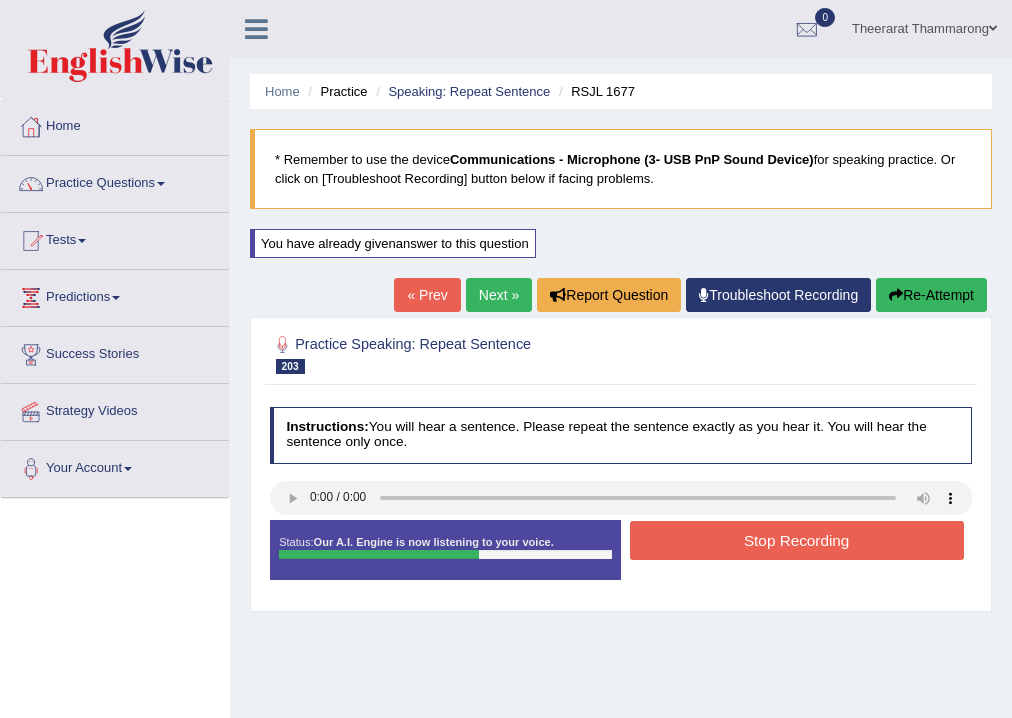 click on "Stop Recording" at bounding box center (797, 540) 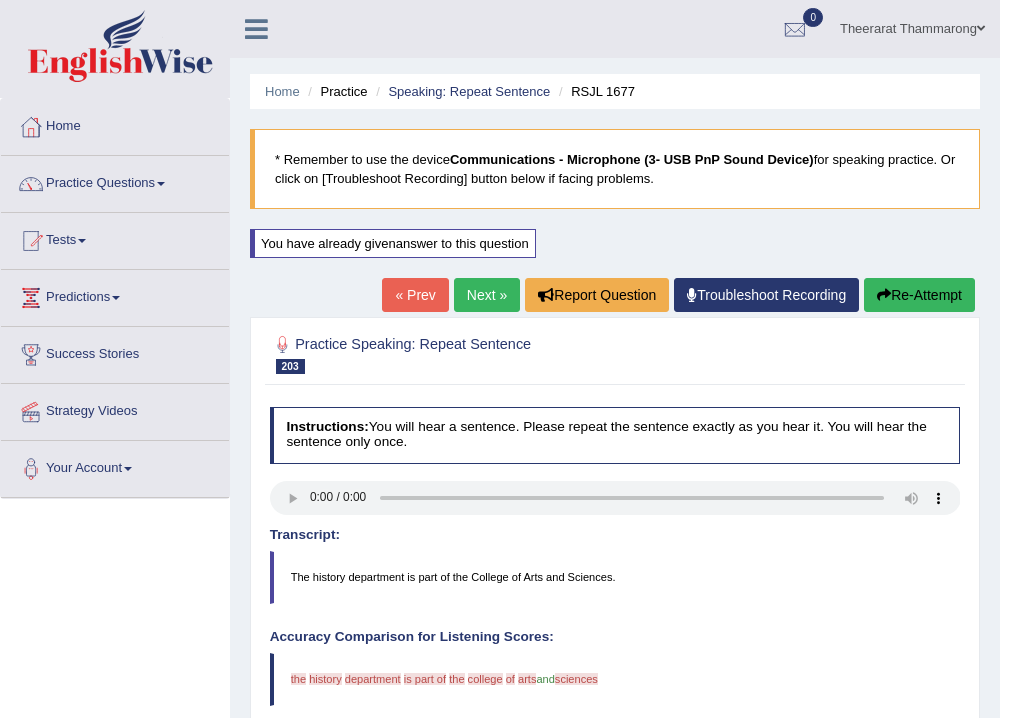 click on "Re-Attempt" at bounding box center (919, 295) 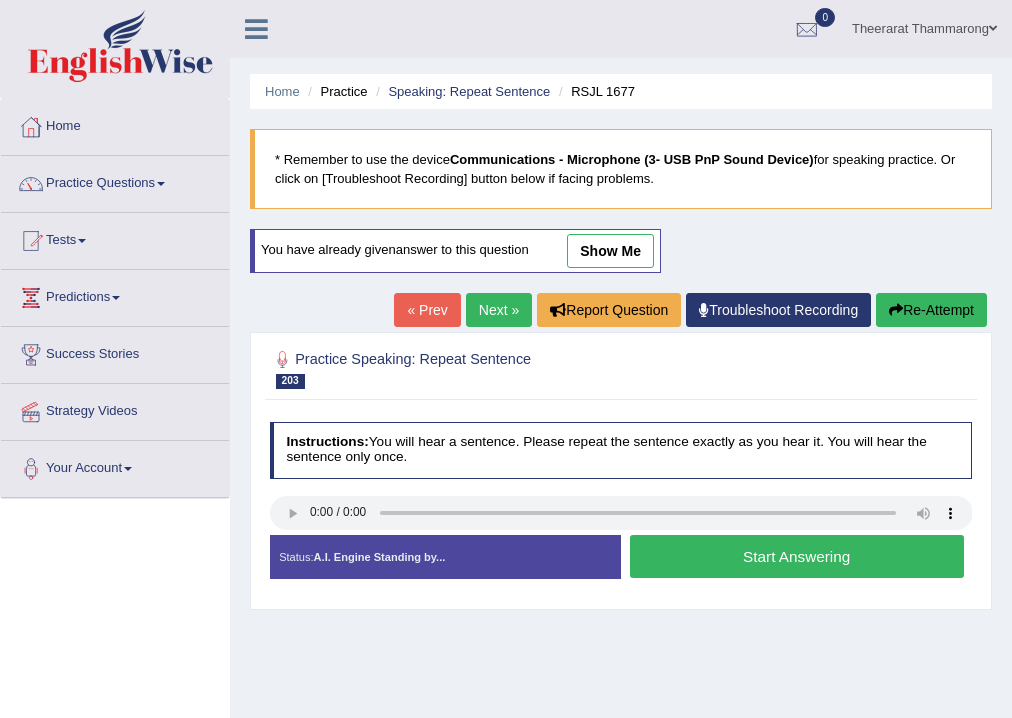 scroll, scrollTop: 0, scrollLeft: 0, axis: both 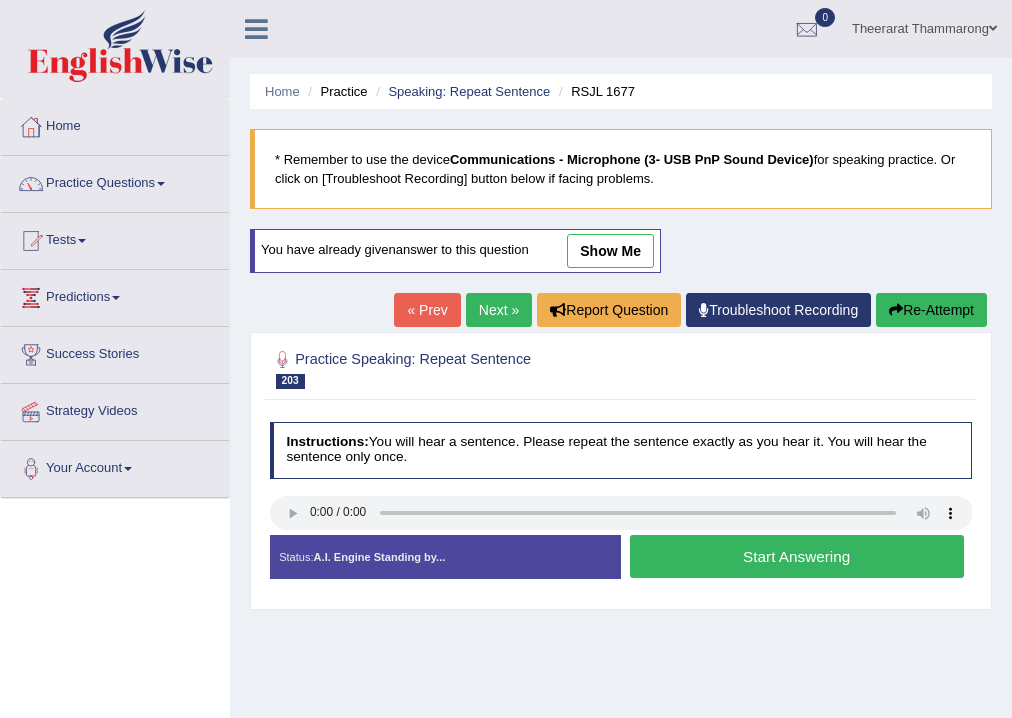 click on "Start Answering" at bounding box center (797, 556) 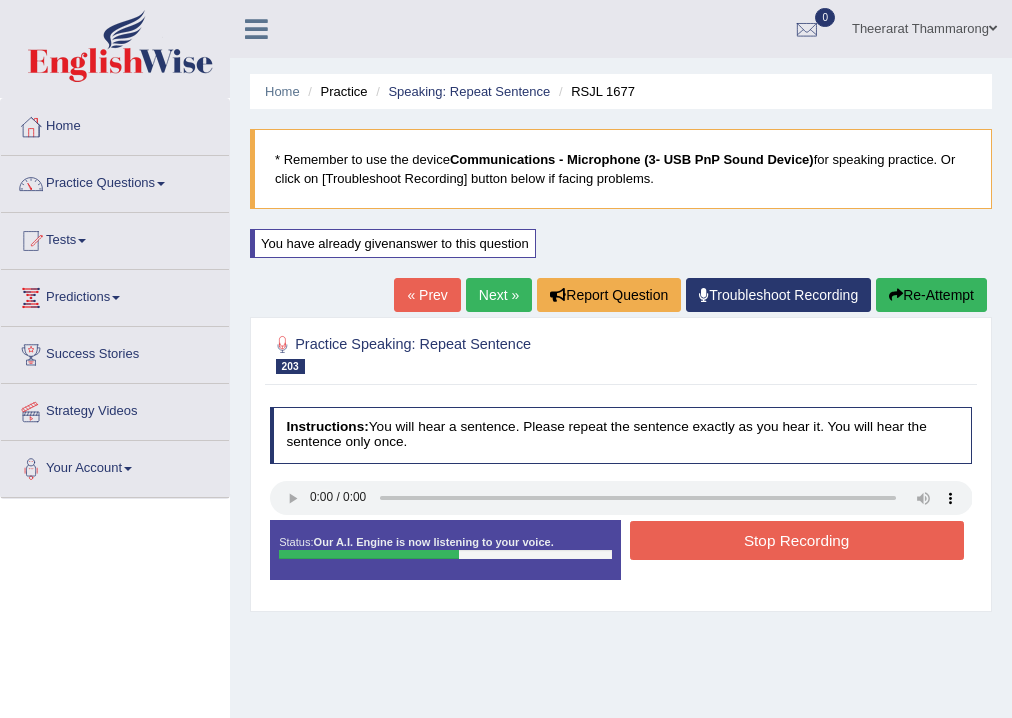 drag, startPoint x: 720, startPoint y: 541, endPoint x: 713, endPoint y: 648, distance: 107.22873 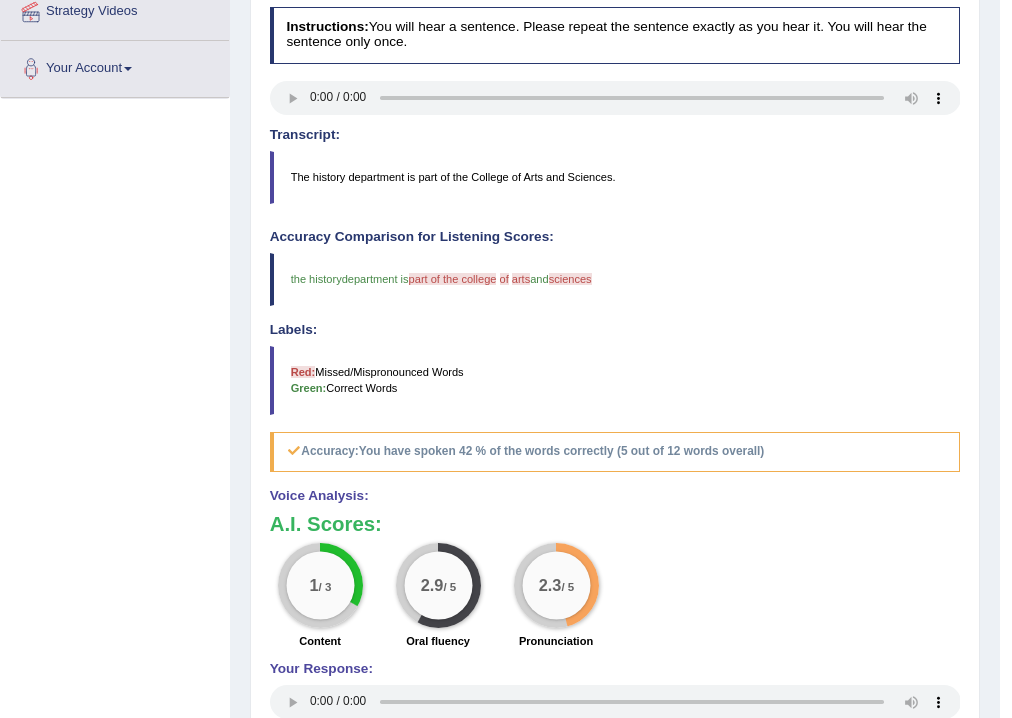 scroll, scrollTop: 80, scrollLeft: 0, axis: vertical 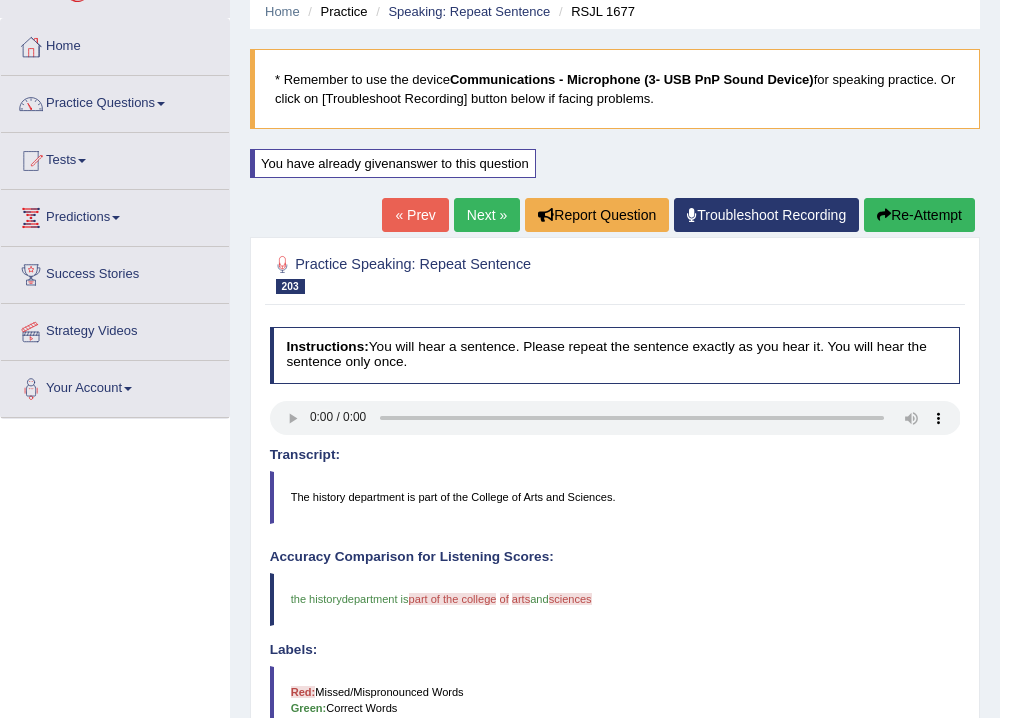 click on "Next »" at bounding box center (487, 215) 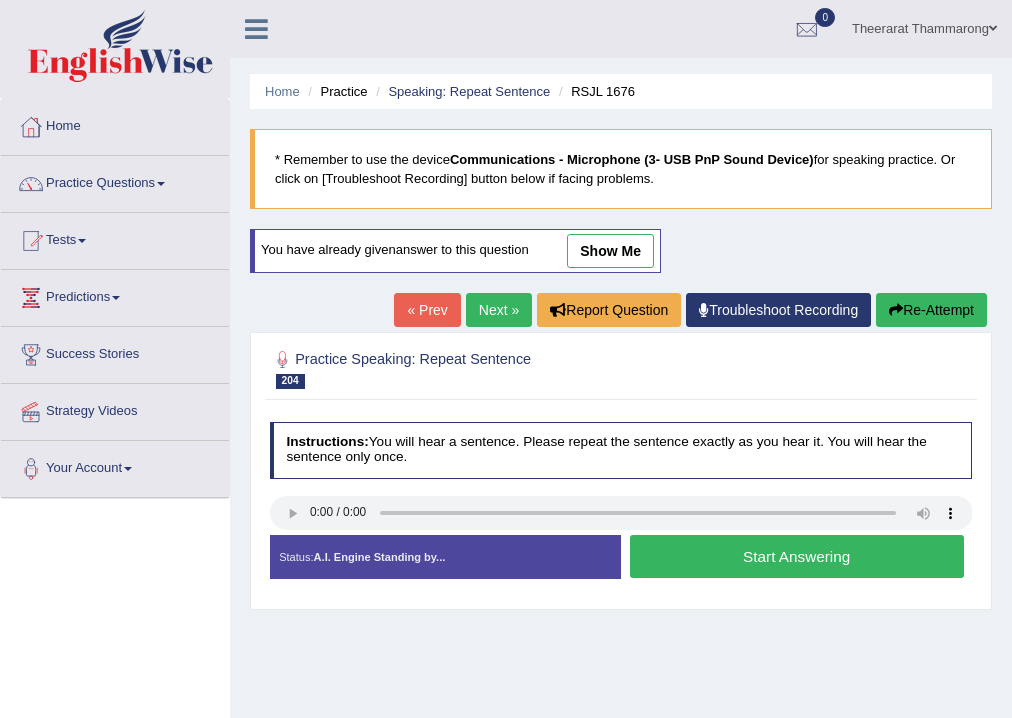 scroll, scrollTop: 0, scrollLeft: 0, axis: both 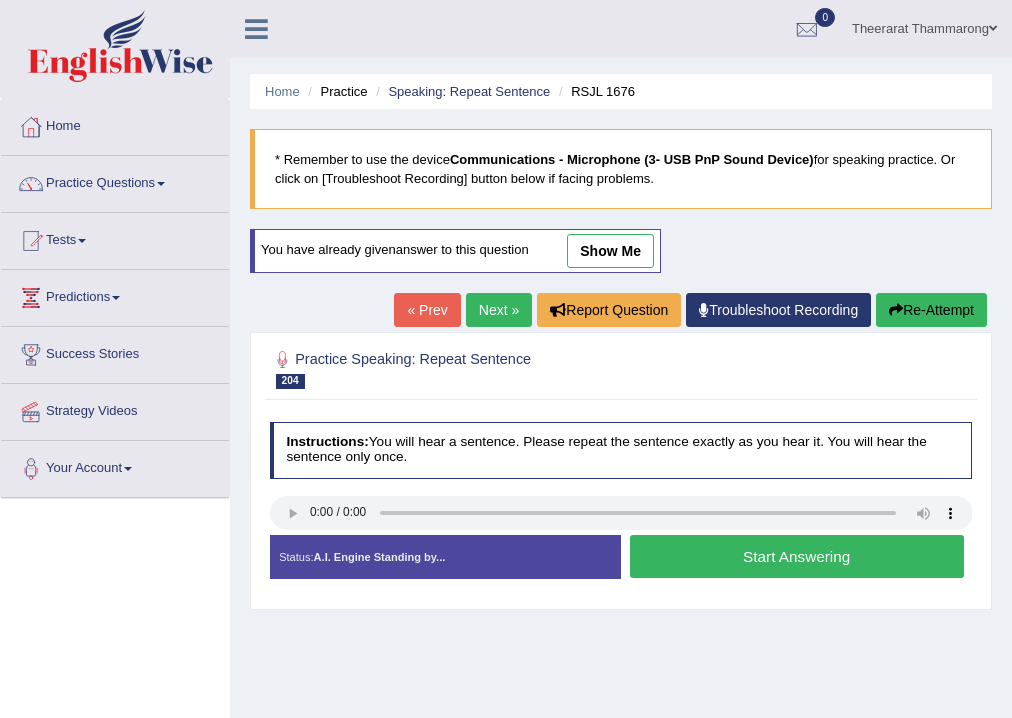 click on "Start Answering" at bounding box center (797, 556) 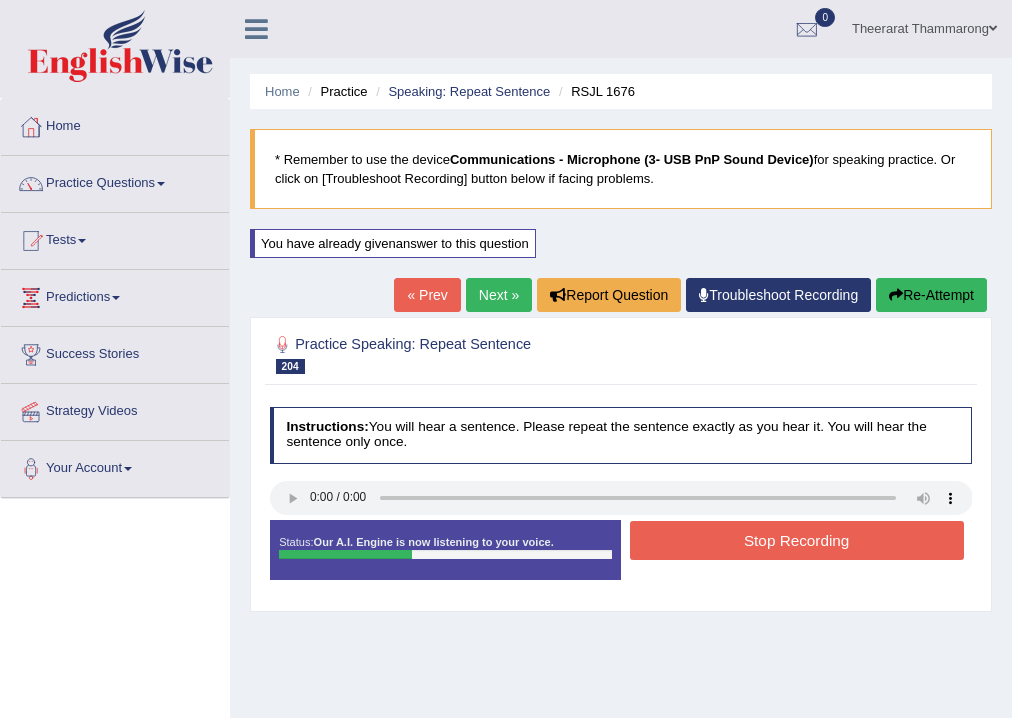 click on "Stop Recording" at bounding box center (797, 540) 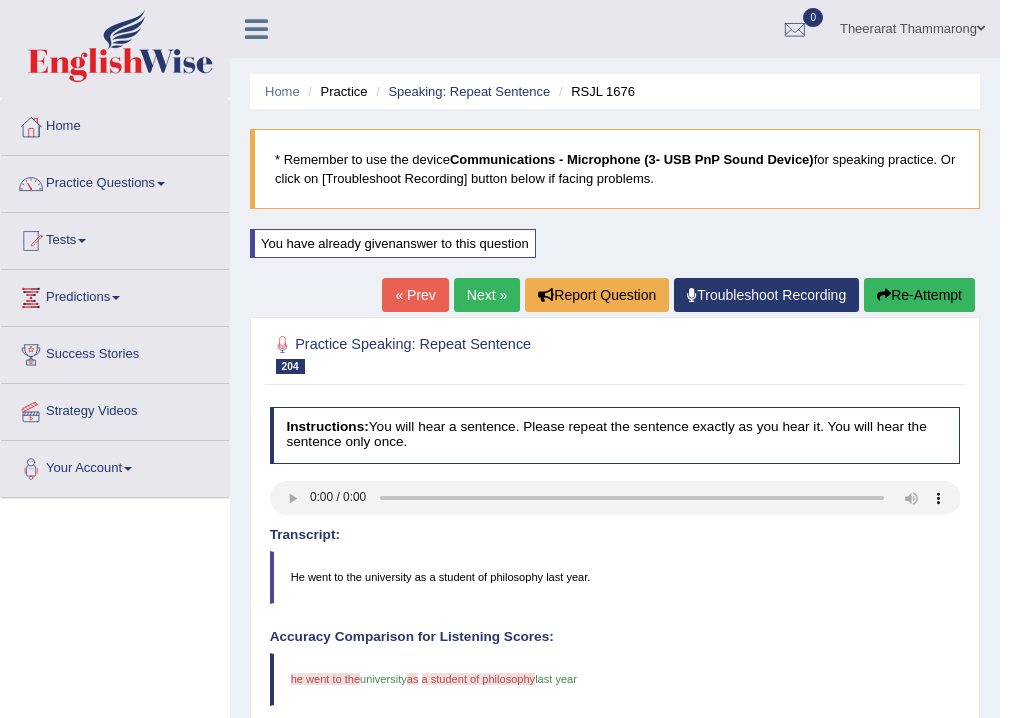 click on "Re-Attempt" at bounding box center (919, 295) 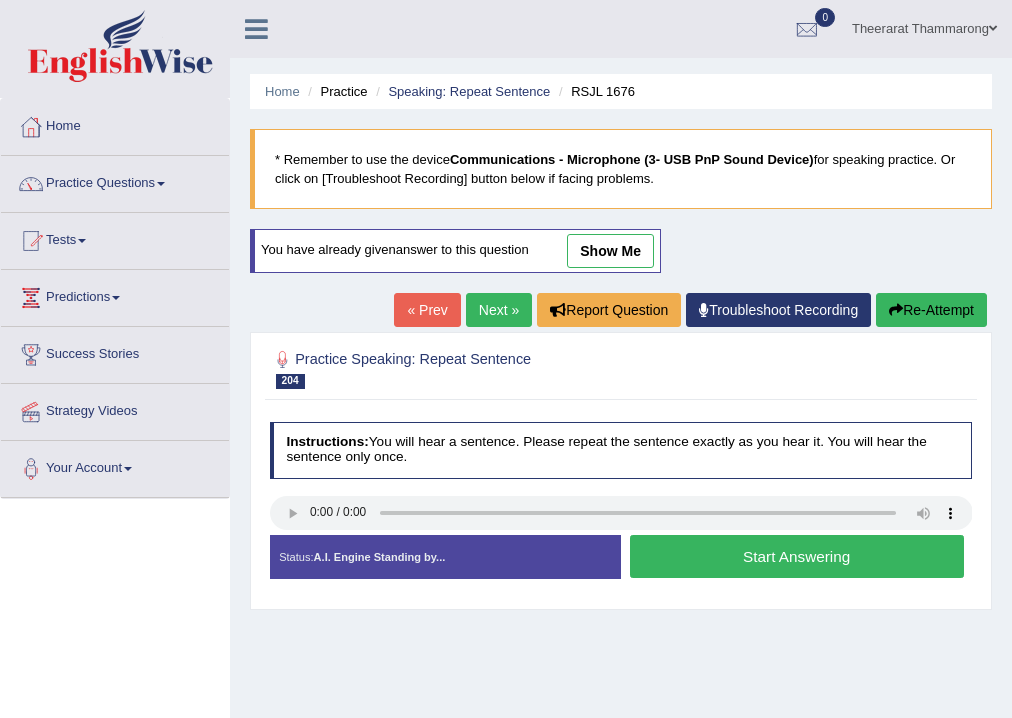 scroll, scrollTop: 0, scrollLeft: 0, axis: both 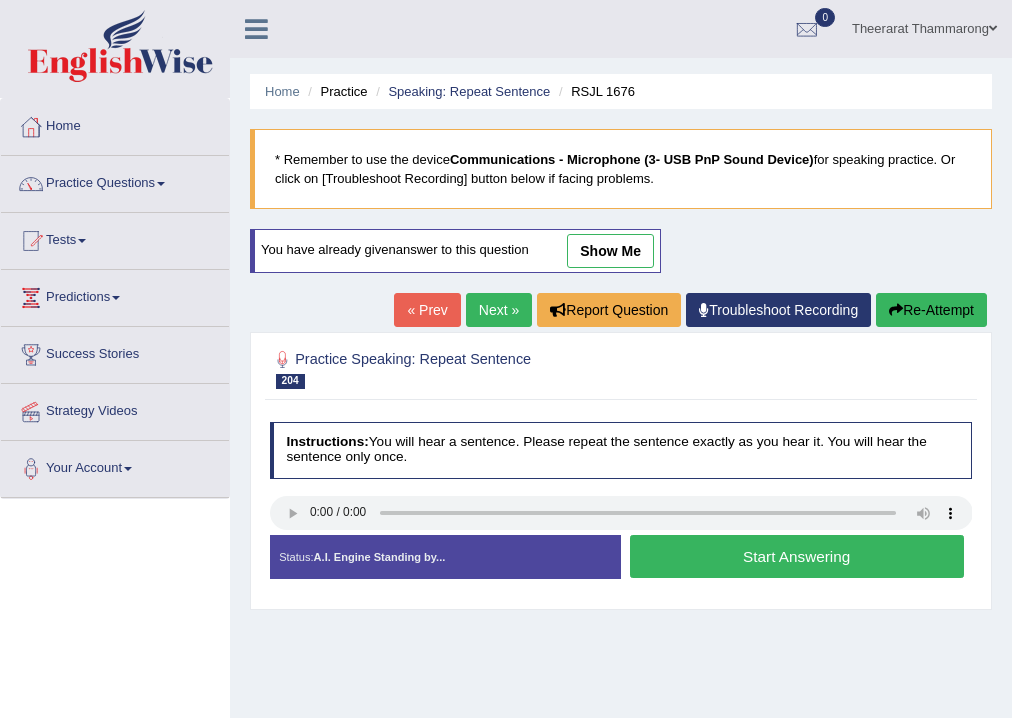 click on "Start Answering" at bounding box center (797, 556) 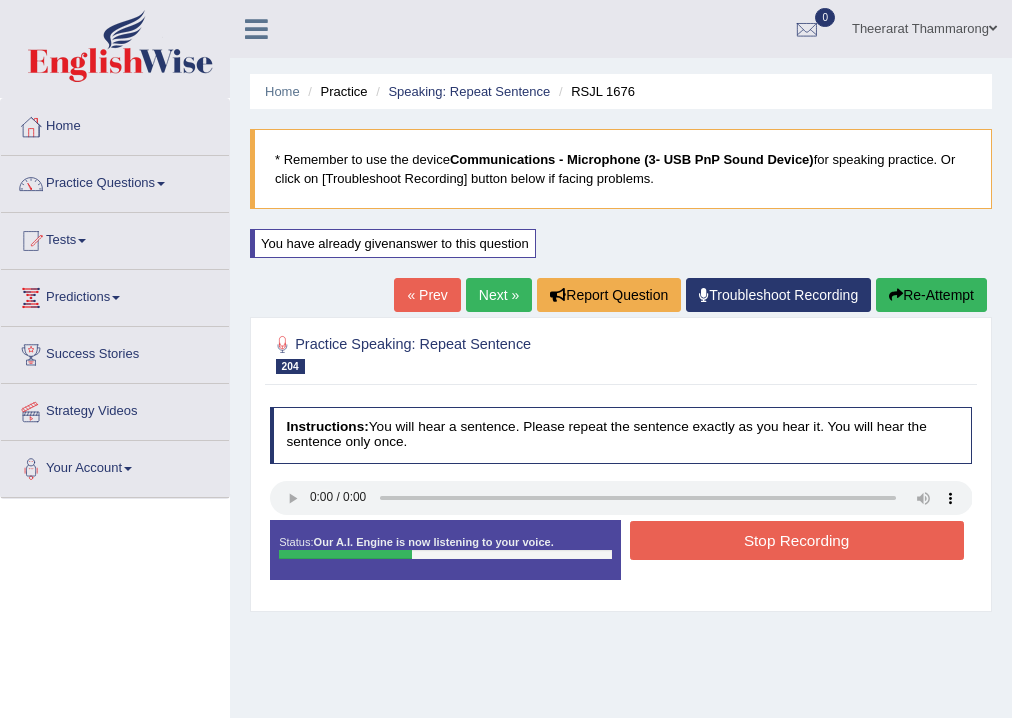 click on "Stop Recording" at bounding box center (797, 540) 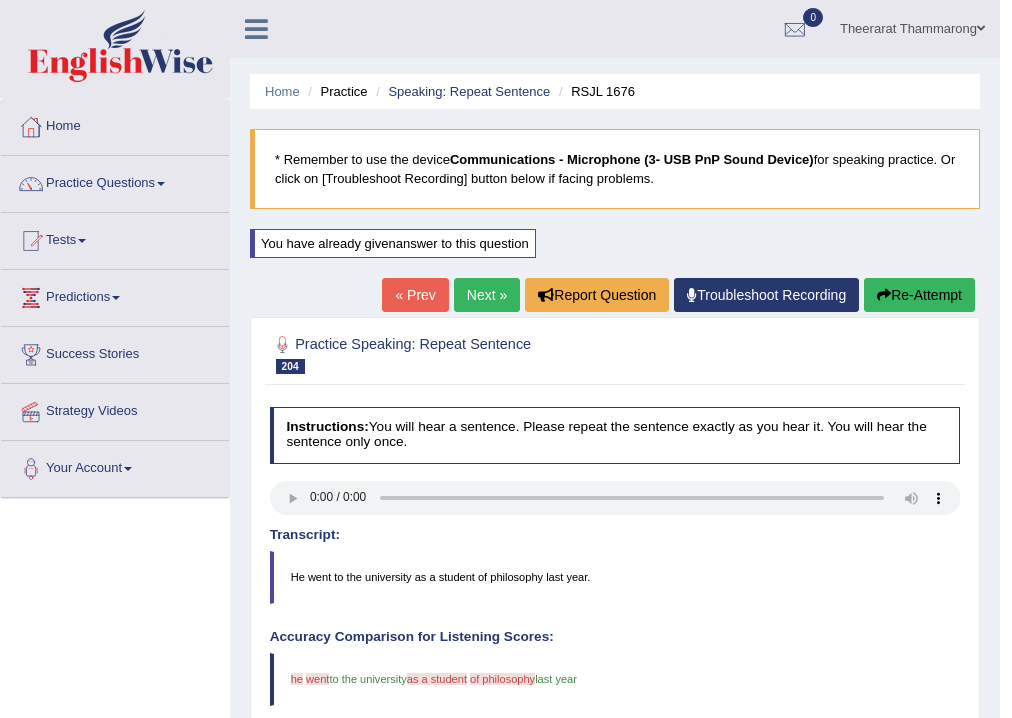 click on "Re-Attempt" at bounding box center [919, 295] 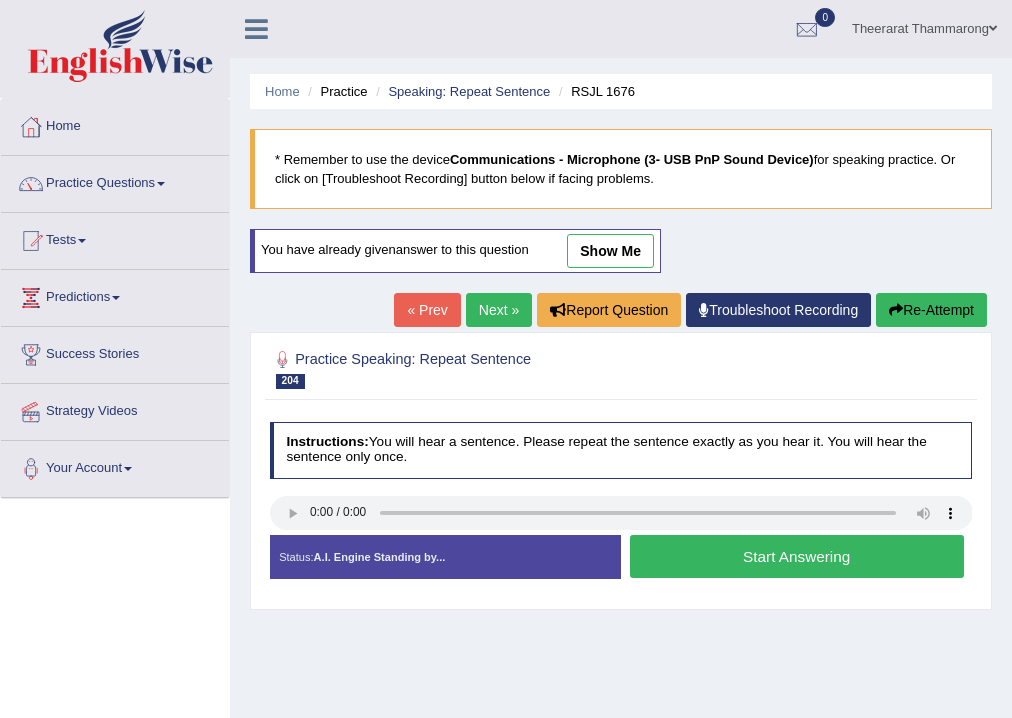scroll, scrollTop: 0, scrollLeft: 0, axis: both 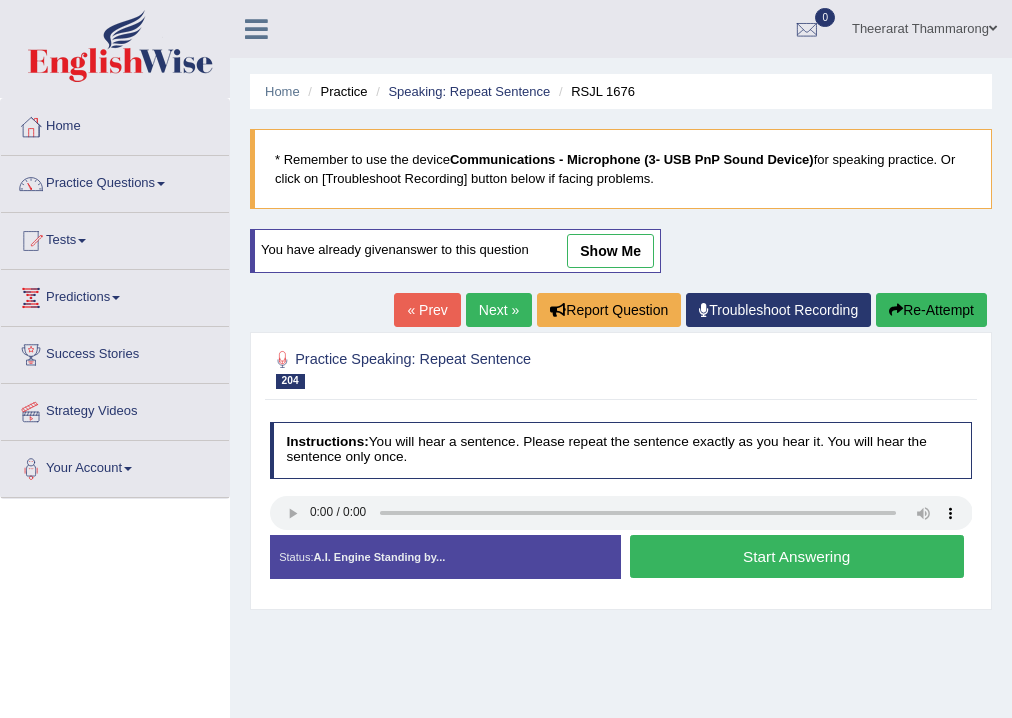 click on "Start Answering" at bounding box center [797, 556] 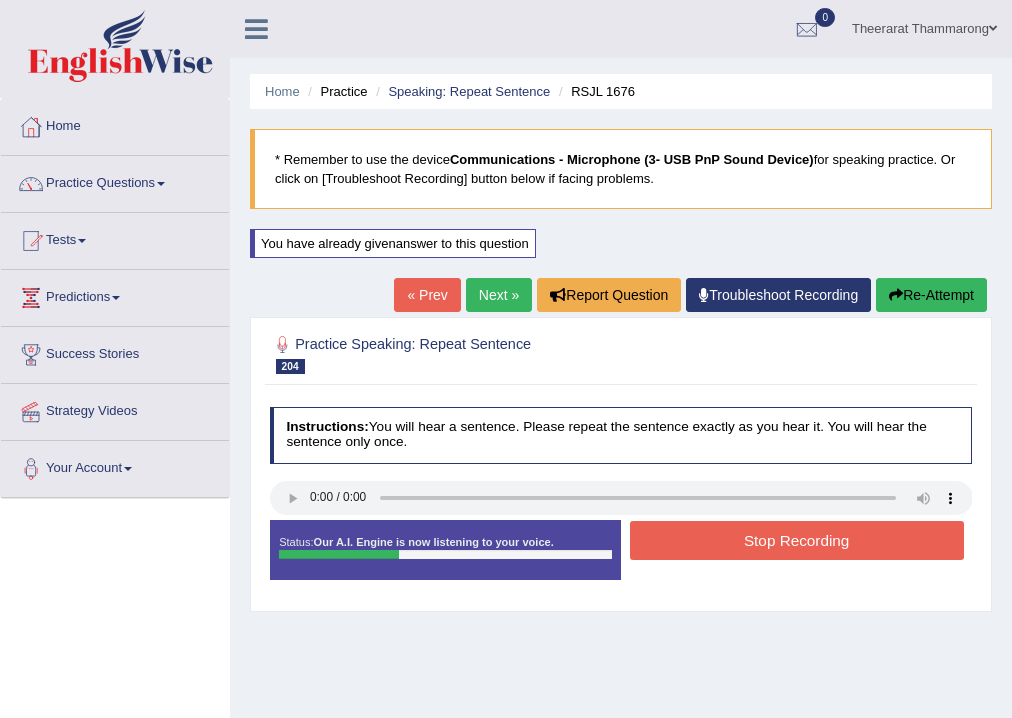 click on "Stop Recording" at bounding box center [797, 540] 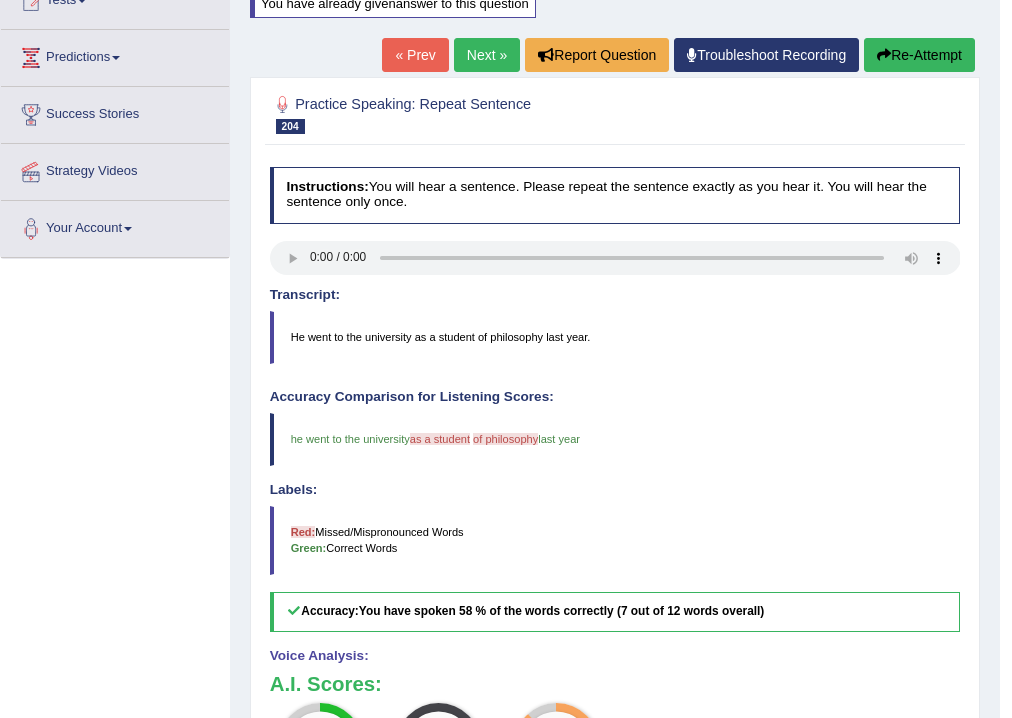 scroll, scrollTop: 0, scrollLeft: 0, axis: both 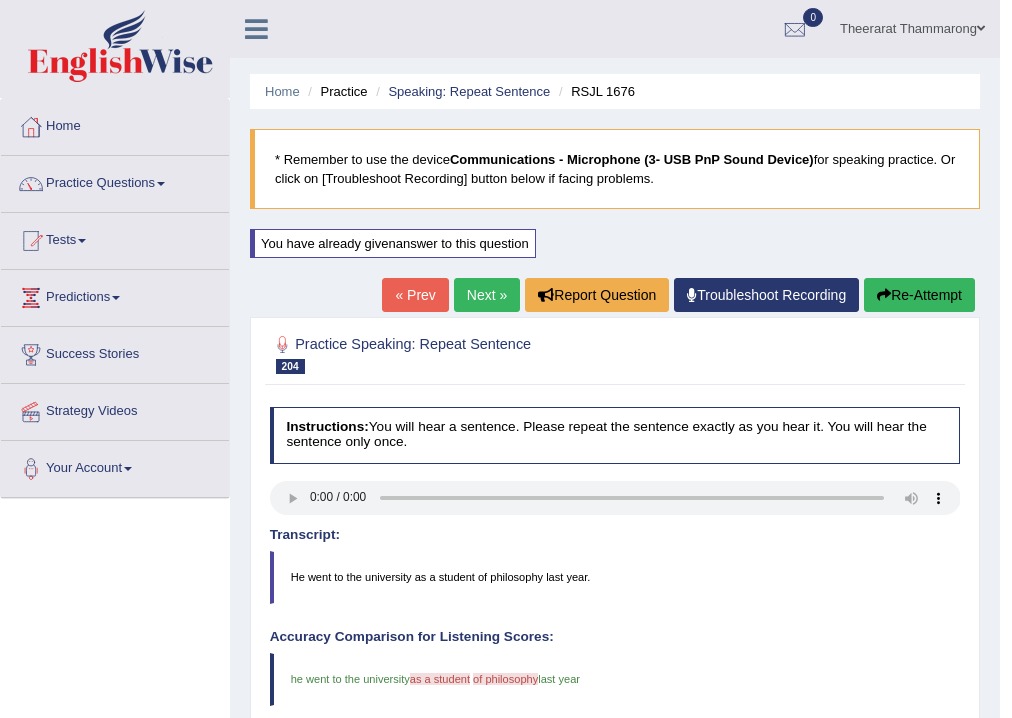 click on "Next »" at bounding box center [487, 295] 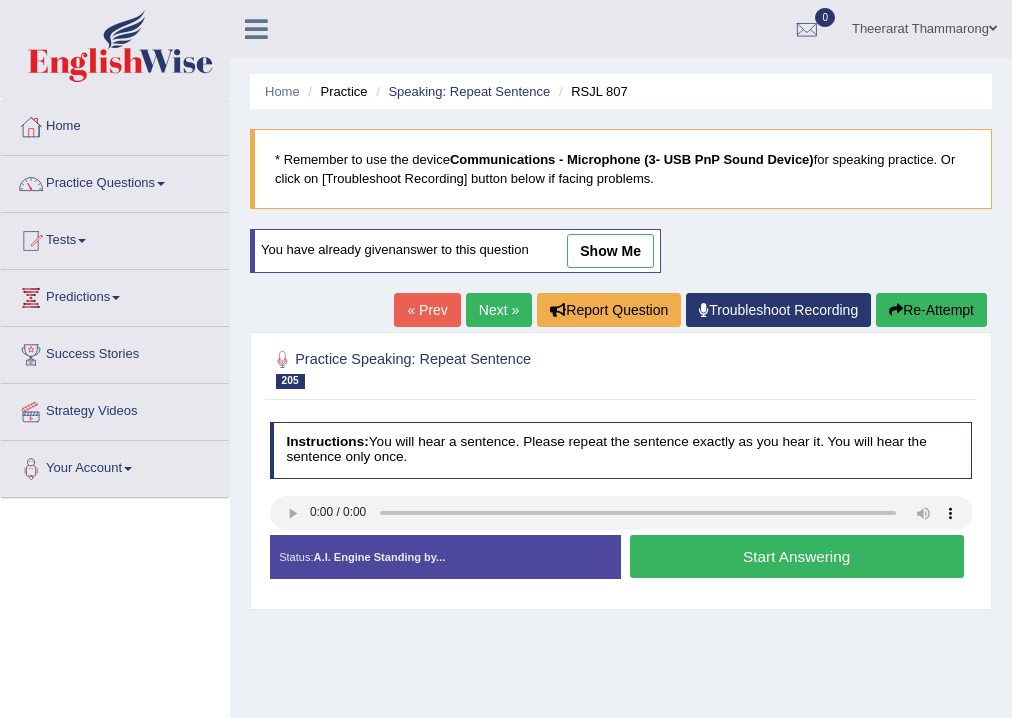 scroll, scrollTop: 0, scrollLeft: 0, axis: both 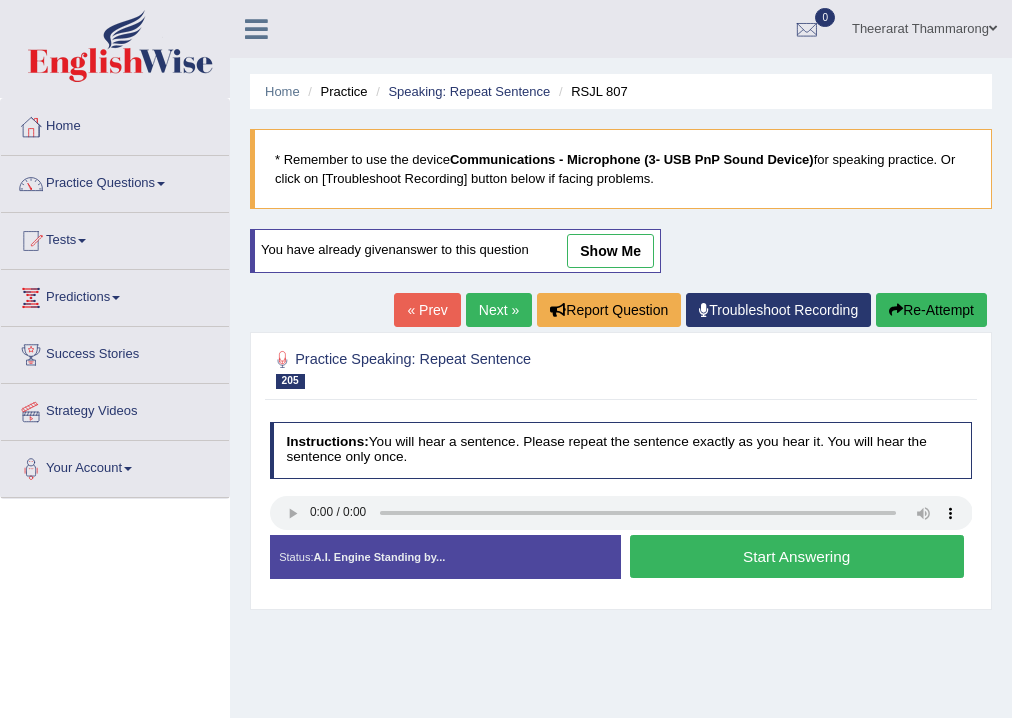 click on "Start Answering" at bounding box center (797, 556) 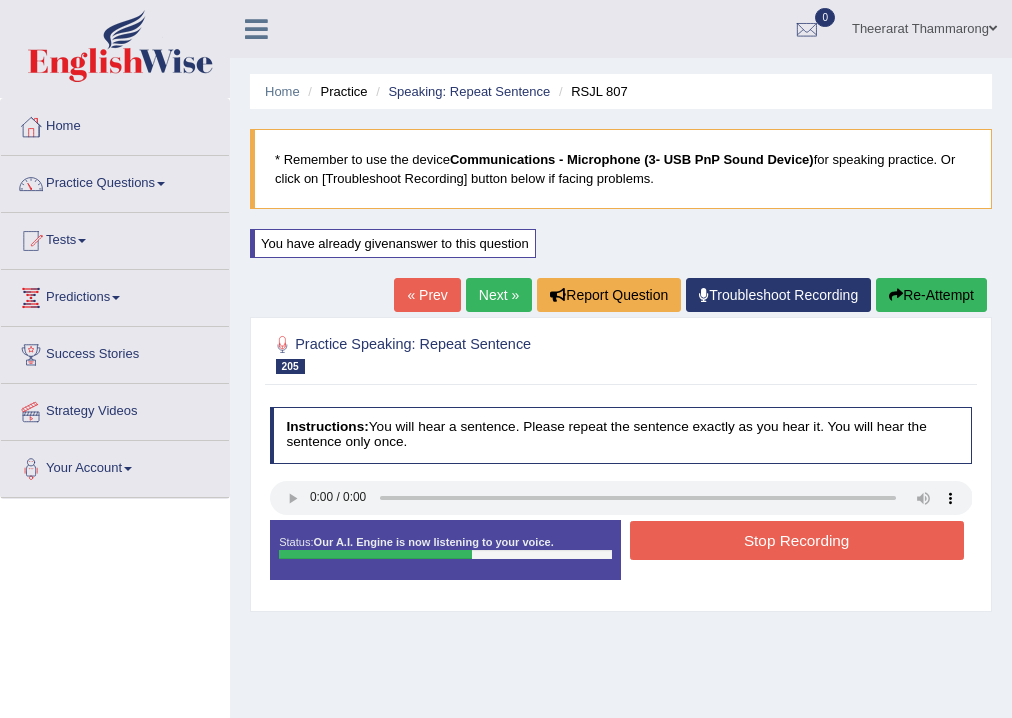 click on "Stop Recording" at bounding box center [797, 540] 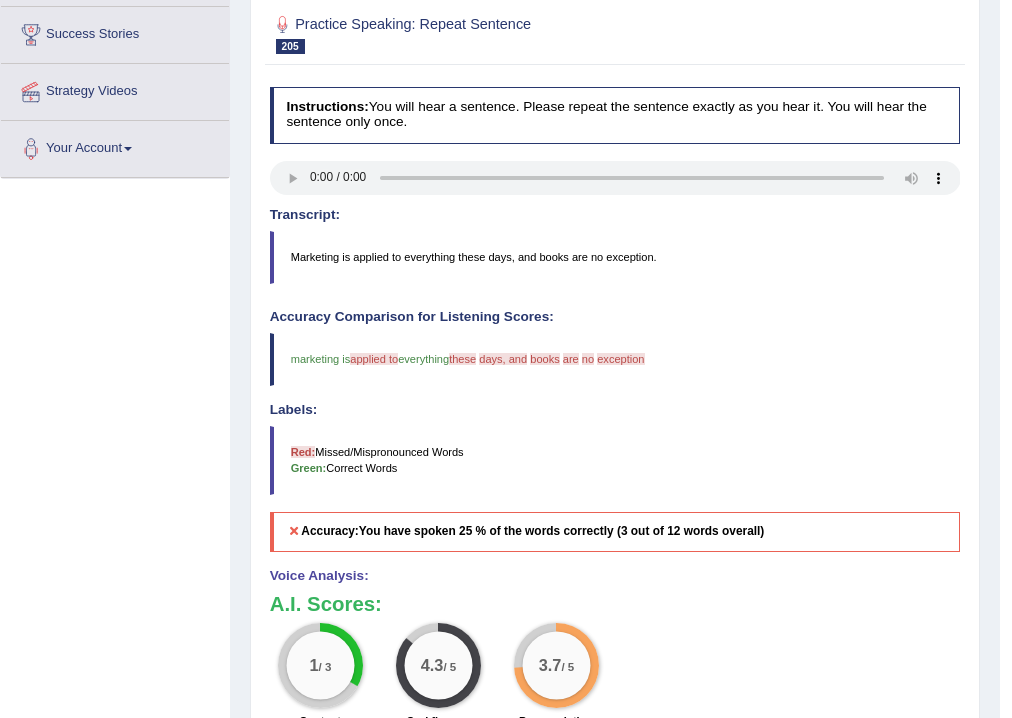 scroll, scrollTop: 80, scrollLeft: 0, axis: vertical 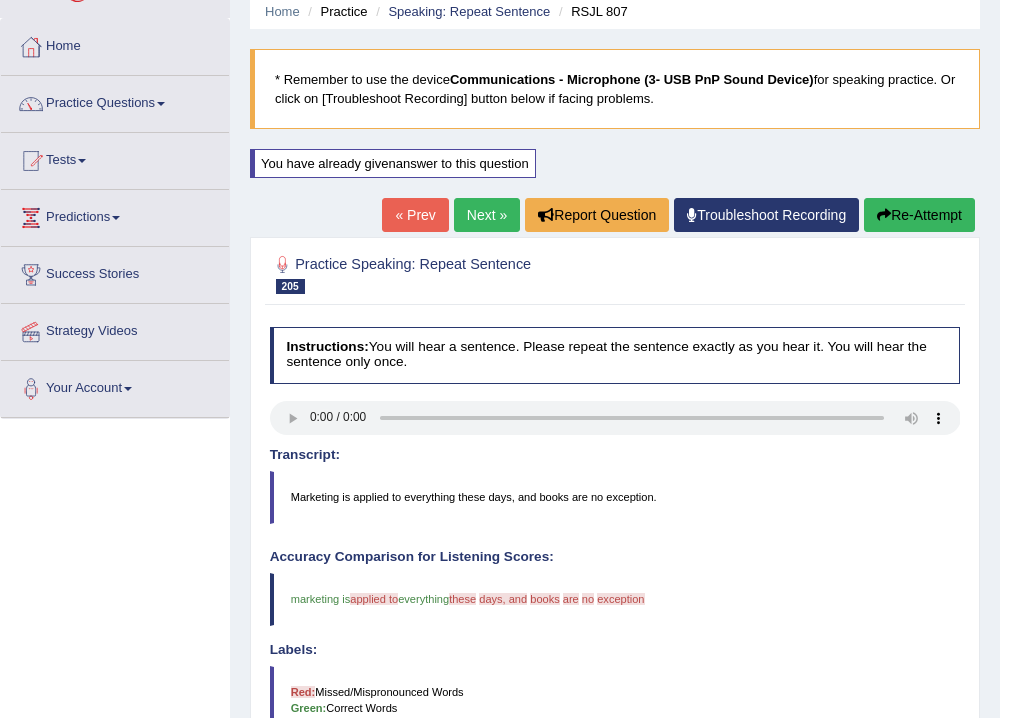 click on "Next »" at bounding box center (487, 215) 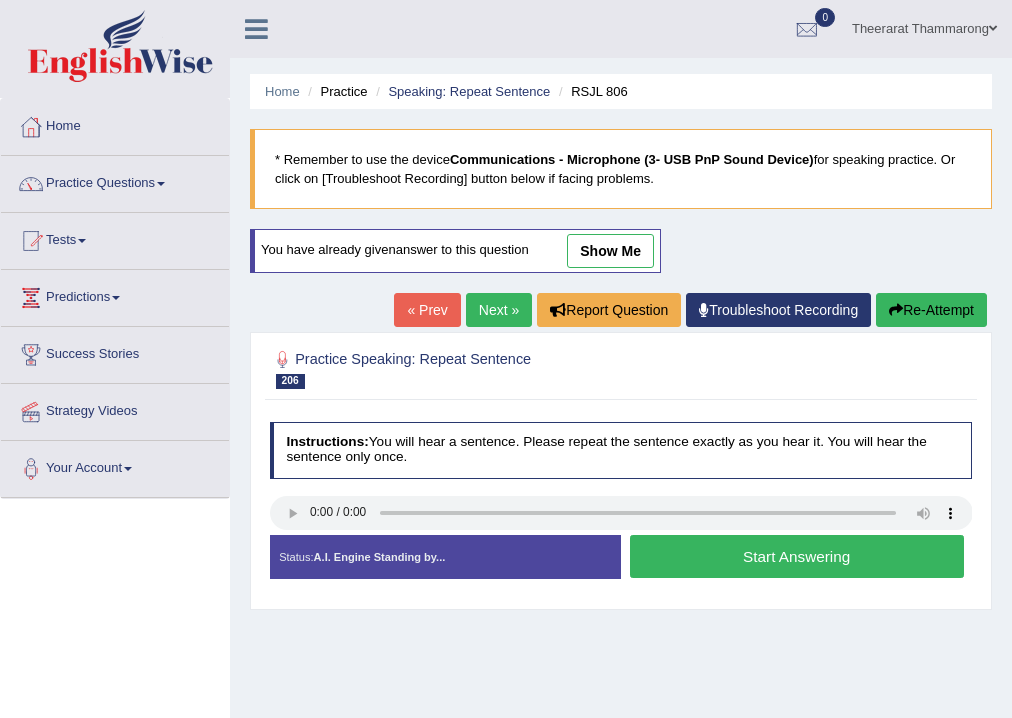 scroll, scrollTop: 0, scrollLeft: 0, axis: both 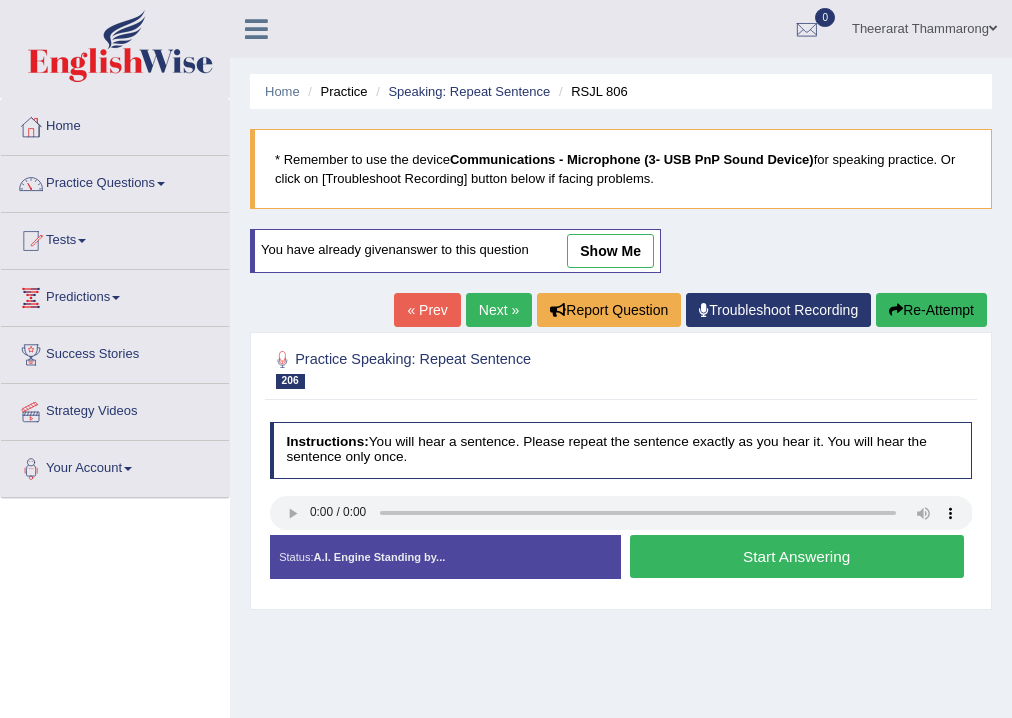 click on "Start Answering" at bounding box center [797, 556] 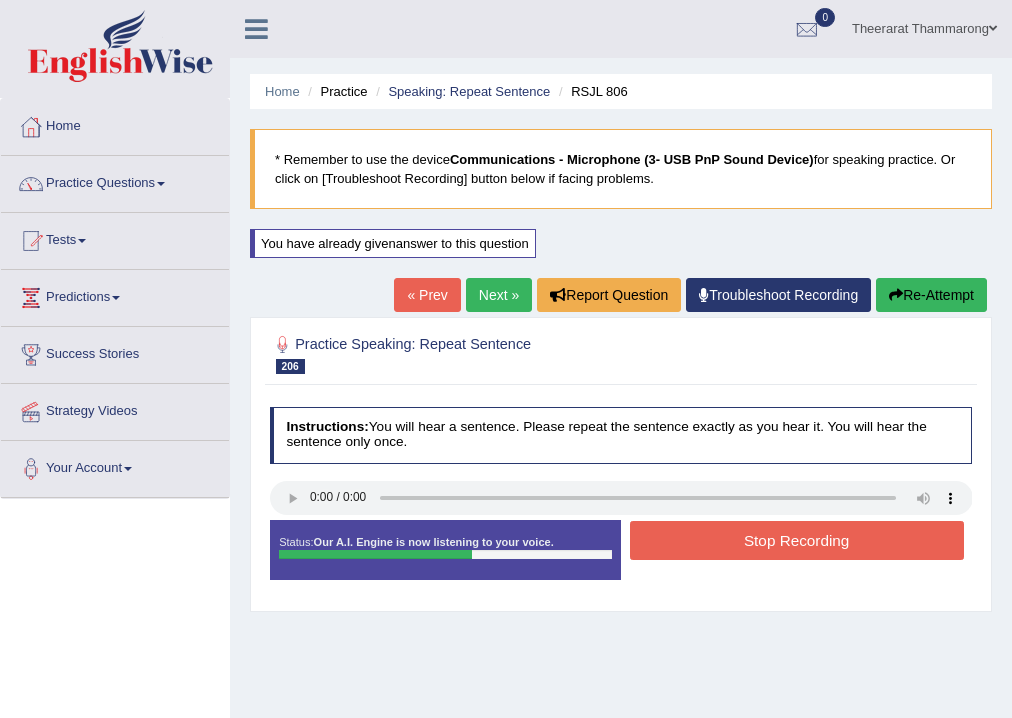 click on "Stop Recording" at bounding box center (797, 540) 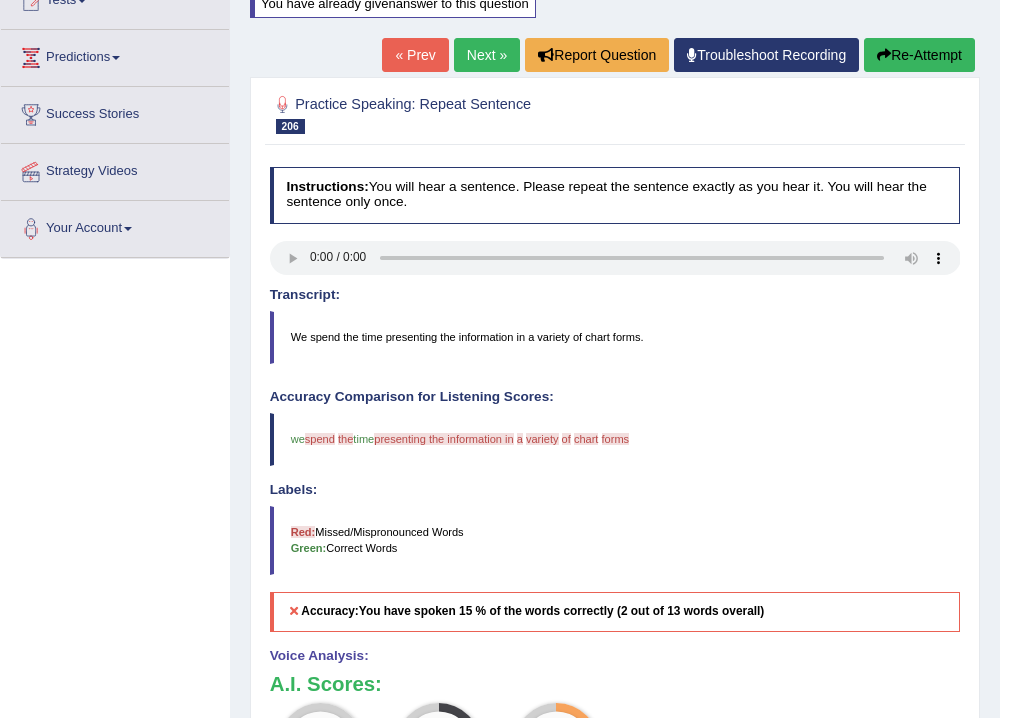 scroll, scrollTop: 160, scrollLeft: 0, axis: vertical 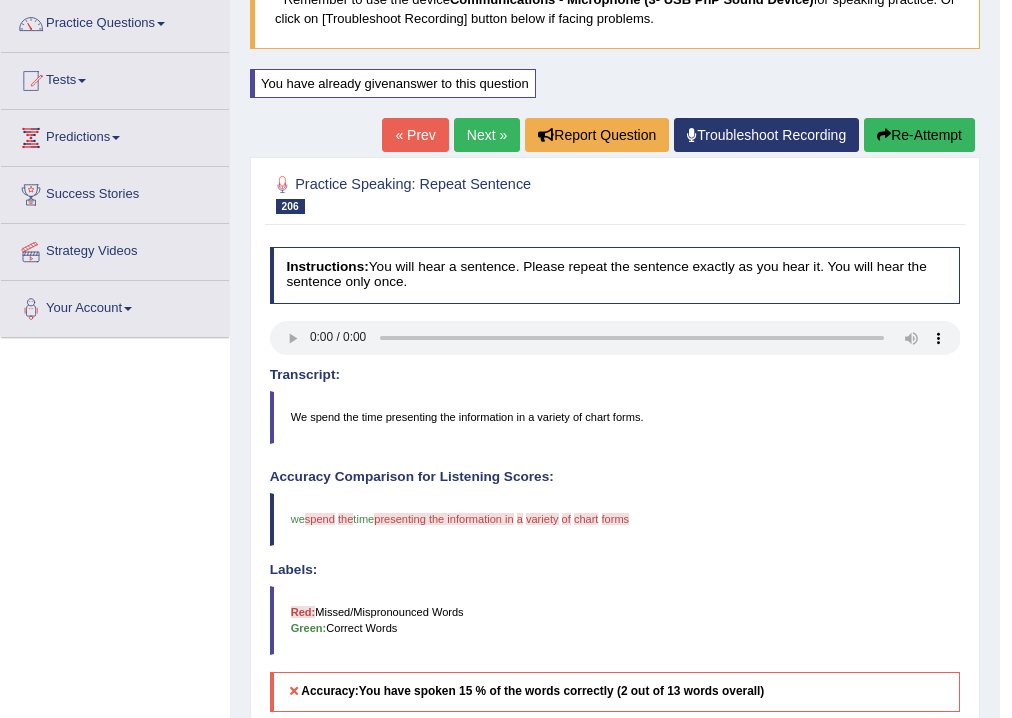 click on "Next »" at bounding box center (487, 135) 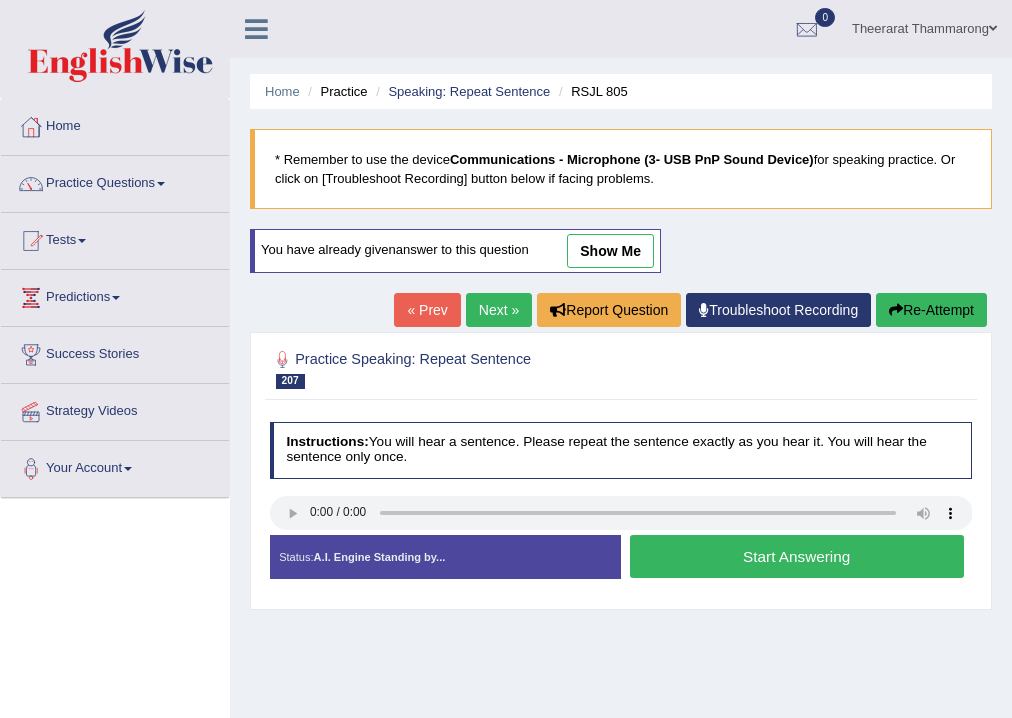 scroll, scrollTop: 0, scrollLeft: 0, axis: both 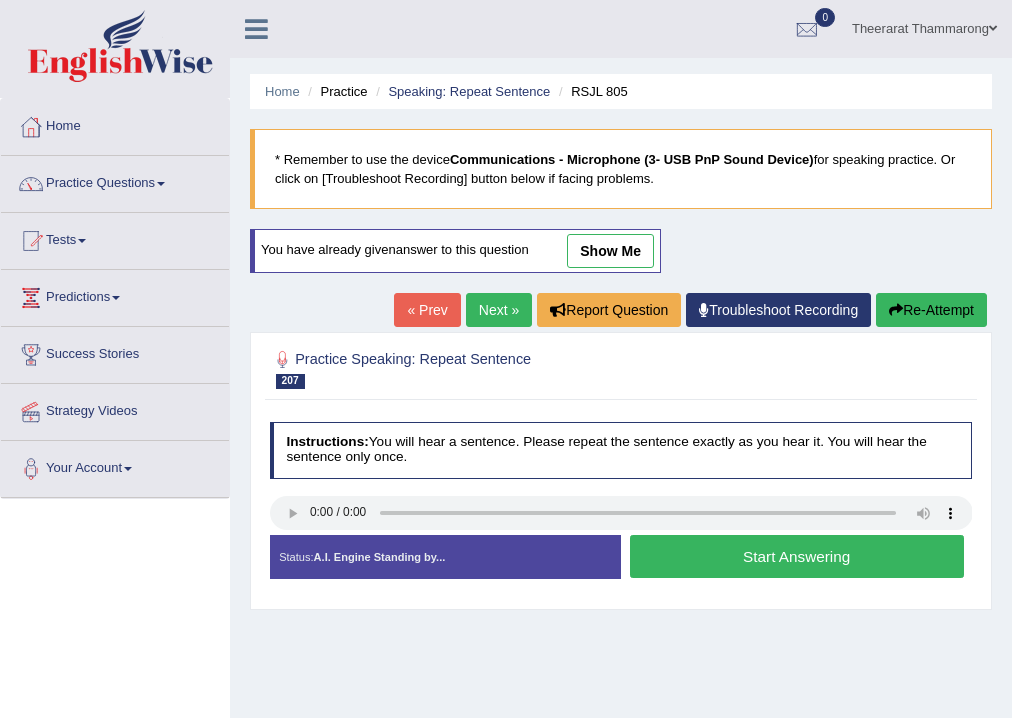 click on "Start Answering" at bounding box center [797, 556] 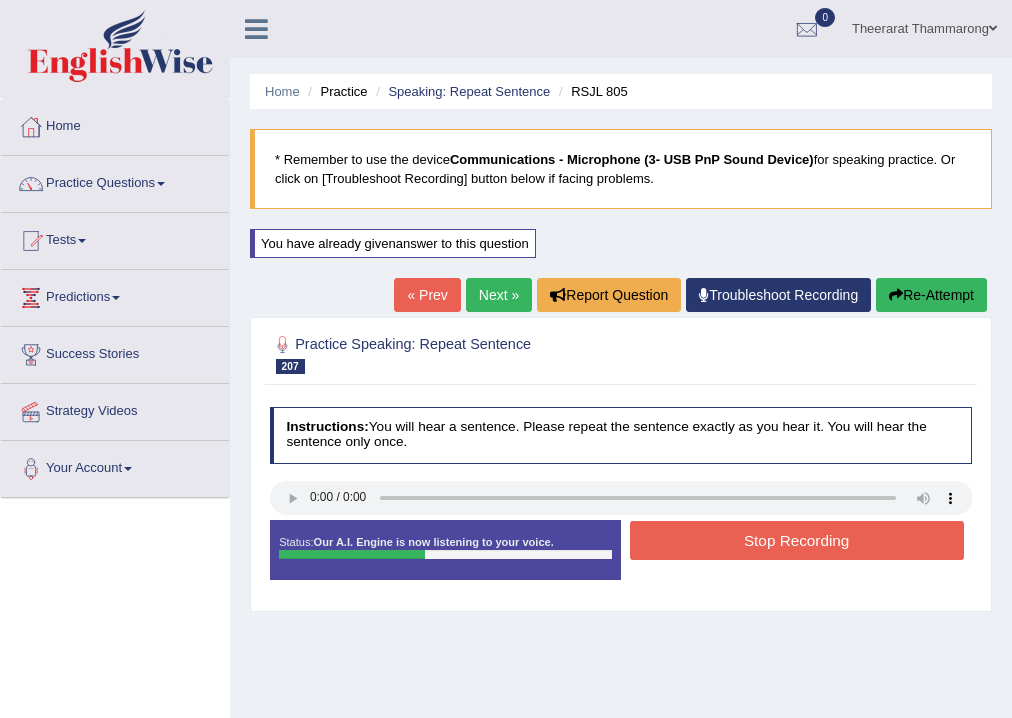 click on "Stop Recording" at bounding box center [797, 540] 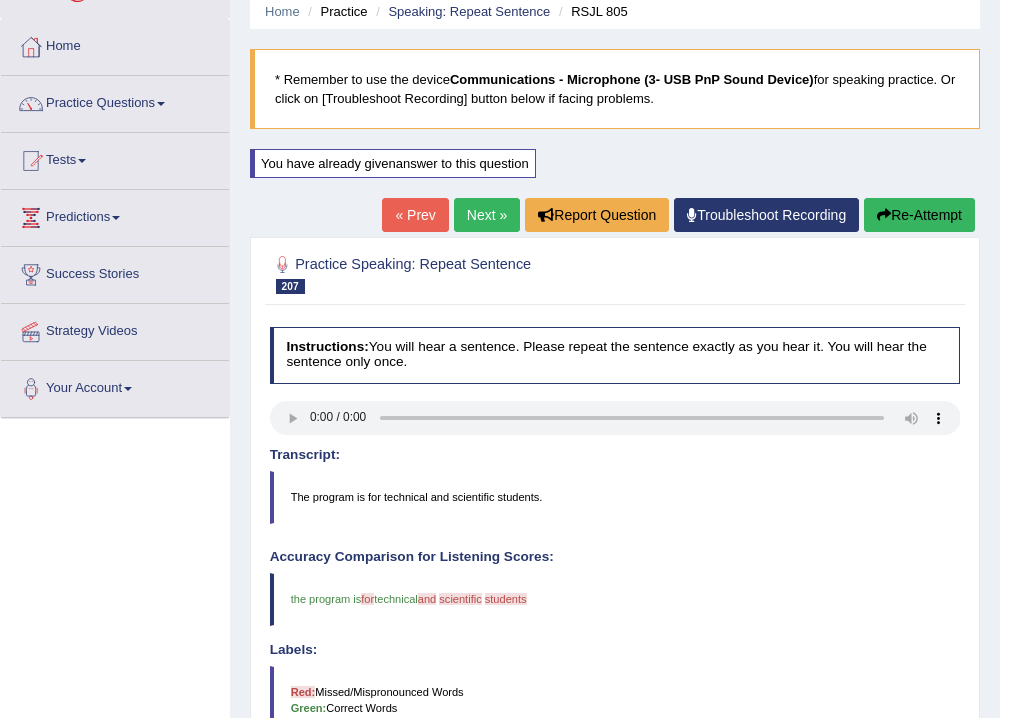 scroll, scrollTop: 0, scrollLeft: 0, axis: both 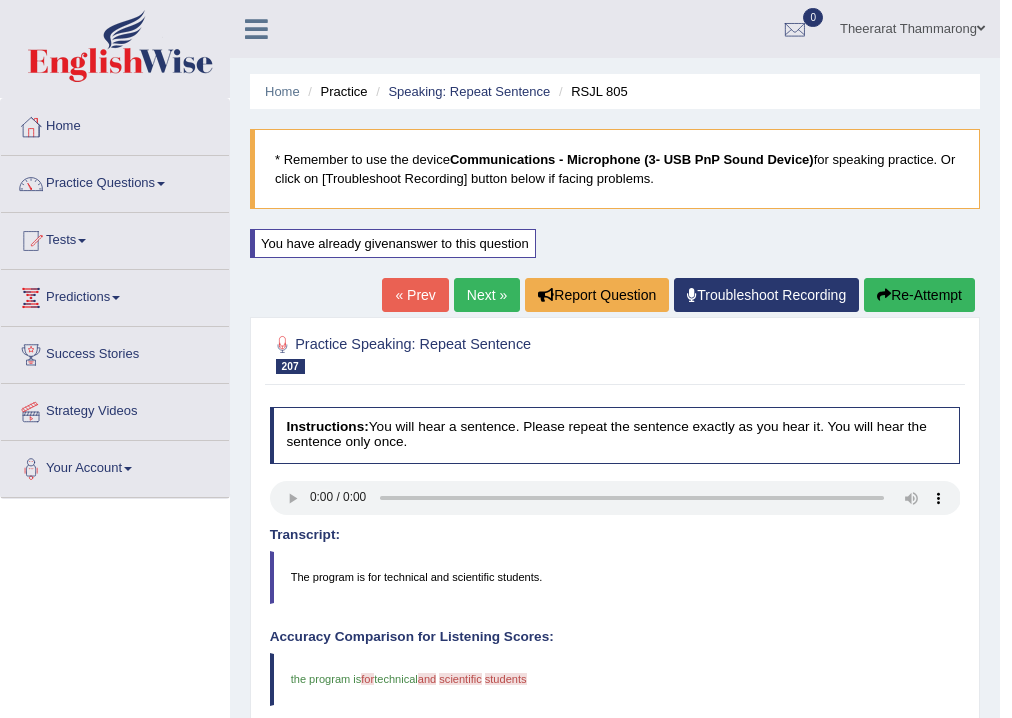 click on "Next »" at bounding box center (487, 295) 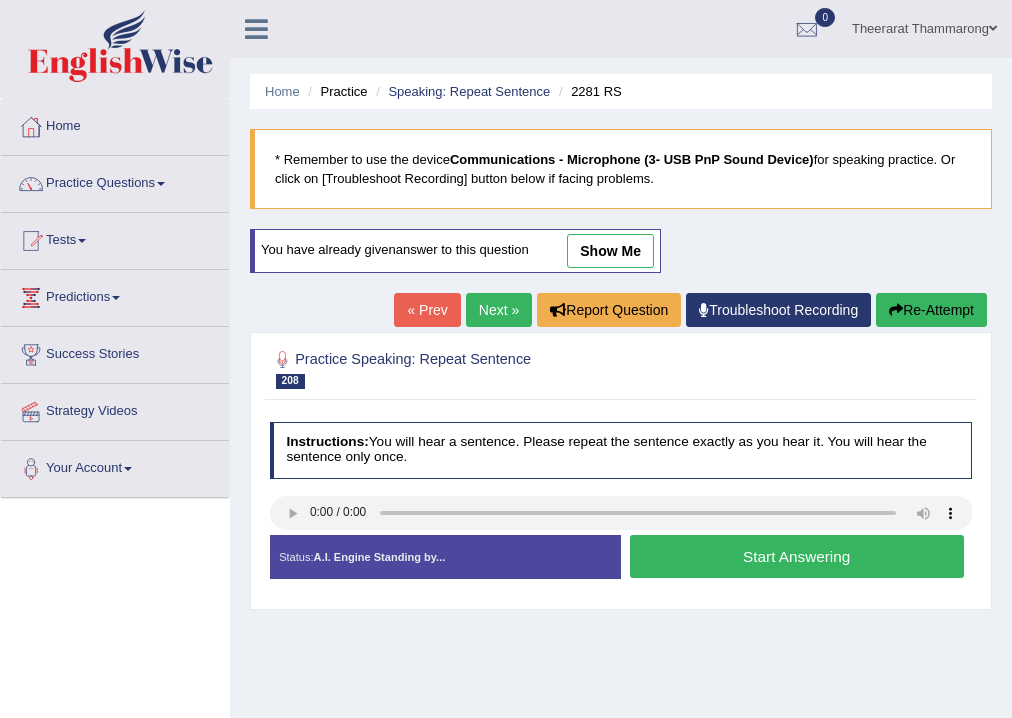scroll, scrollTop: 0, scrollLeft: 0, axis: both 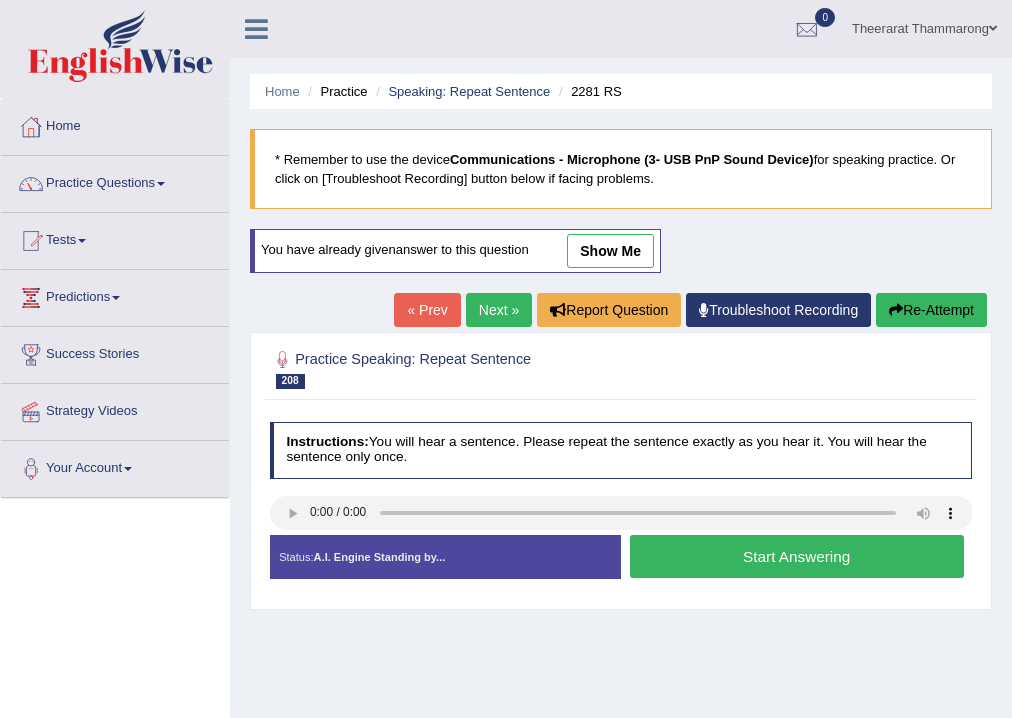 click on "Start Answering" at bounding box center [797, 556] 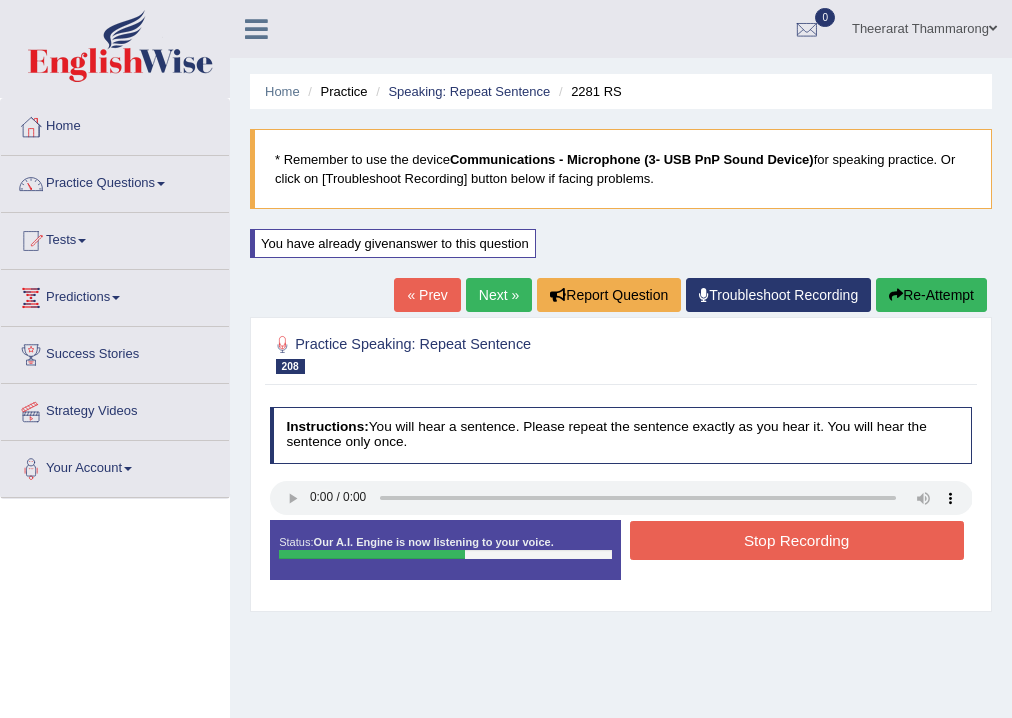 click on "Stop Recording" at bounding box center (797, 540) 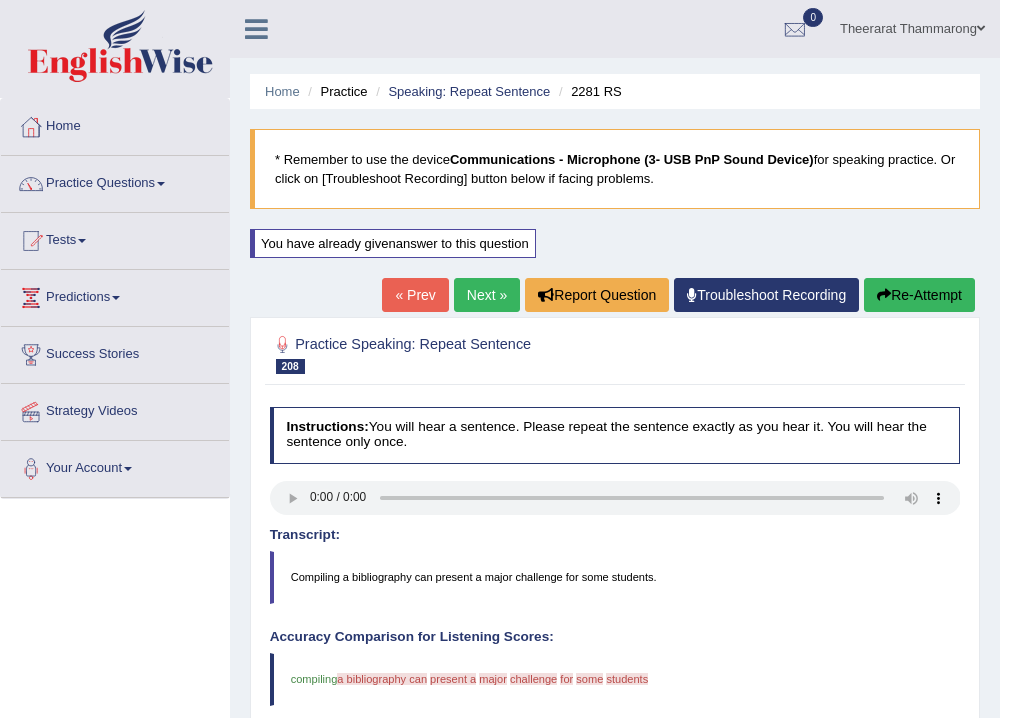 click on "Instructions:  You will hear a sentence. Please repeat the sentence exactly as you hear it. You will hear the sentence only once.
Transcript: Compiling a bibliography can present a major challenge for some students. Created with Highcharts 7.1.2 Too low Too high Time Pitch meter: 0 2.5 5 7.5 10 Created with Highcharts 7.1.2 Great Too slow Too fast Time Speech pace meter: 0 10 20 30 40 Accuracy Comparison for Listening Scores: compiling  a bibliography can for   present a the   major psychology   challenge is   for compared   some between   students scientists Labels:
Red:  Missed/Mispronounced Words
Green:  Correct Words
Accuracy:  You have spoken 9 % of the words correctly (1 out of 11 words overall) Voice Analysis: A.I. Scores:
0  / 3              Content
2.5  / 5              Oral fluency
1.6  / 5              Pronunciation" at bounding box center [614, 801] 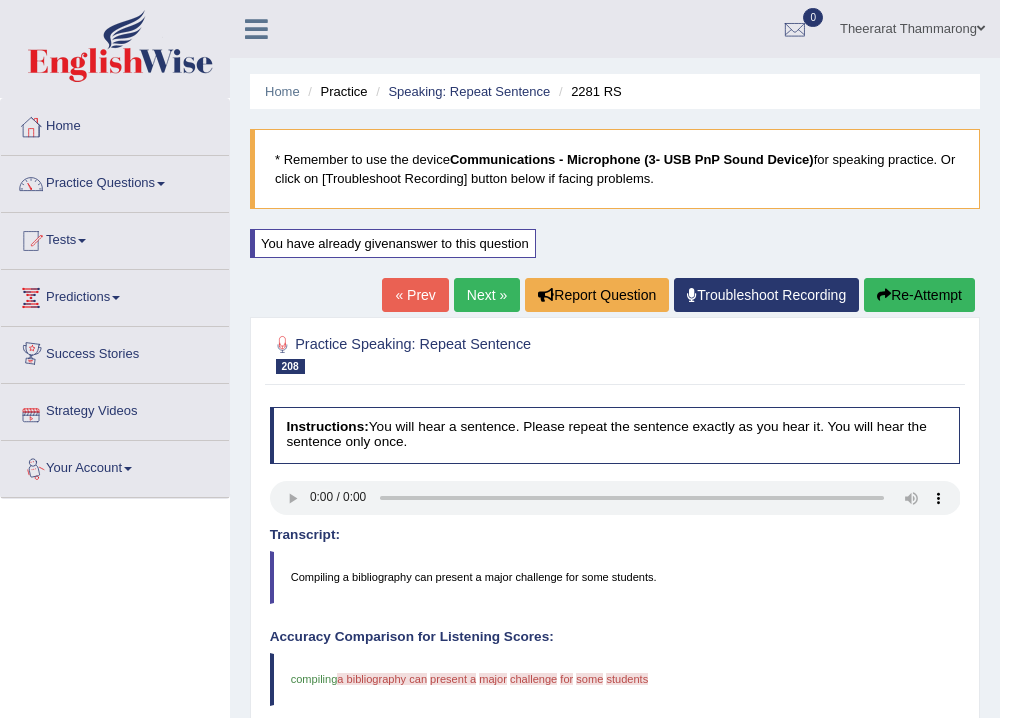 click on "Next »" at bounding box center [487, 295] 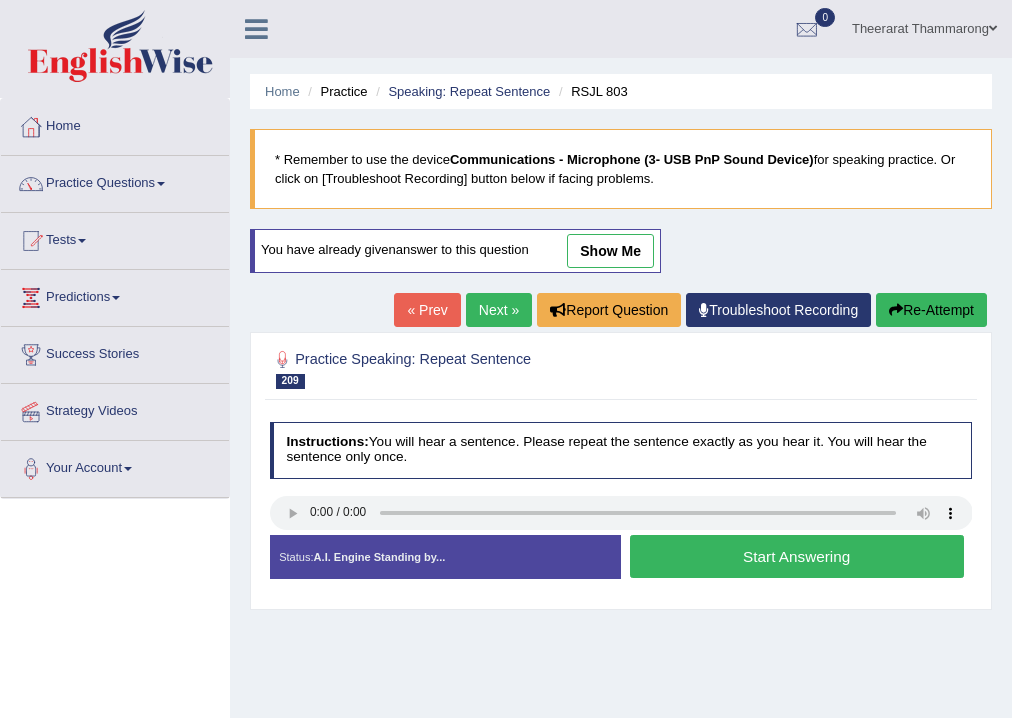 scroll, scrollTop: 0, scrollLeft: 0, axis: both 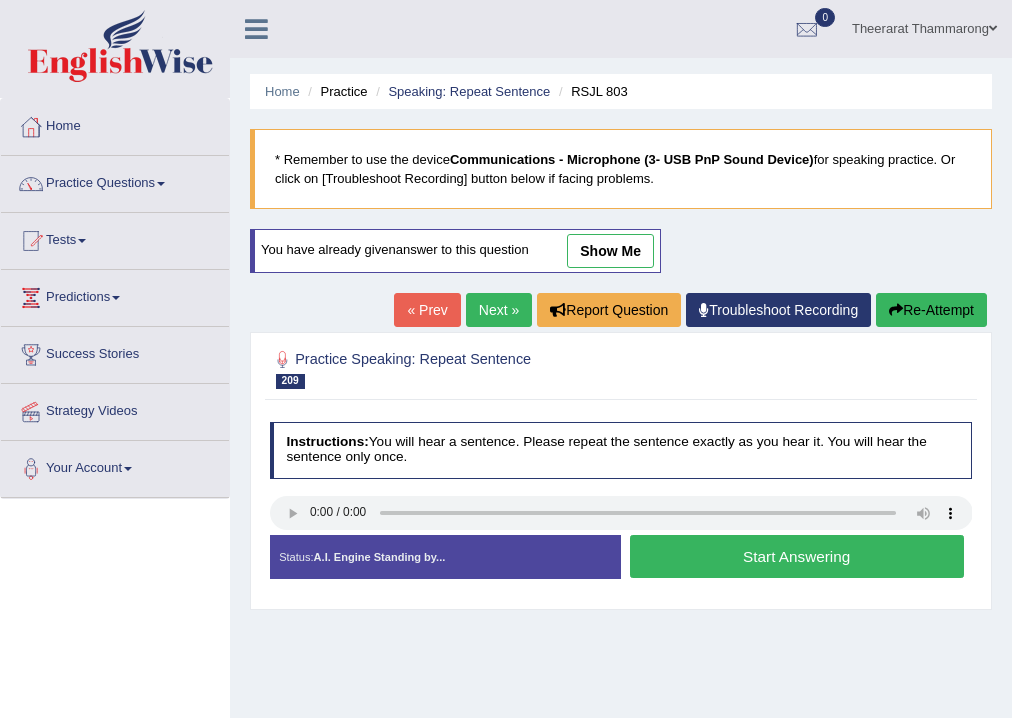 click on "Theerarat Thammarong" at bounding box center [924, 26] 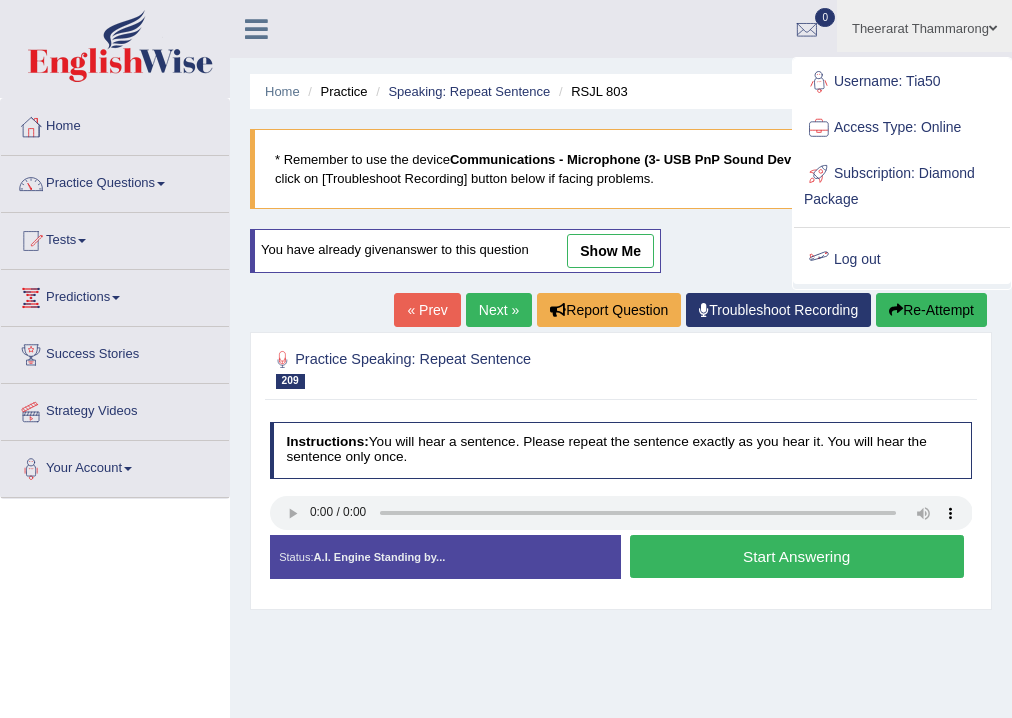 click on "Log out" at bounding box center [902, 260] 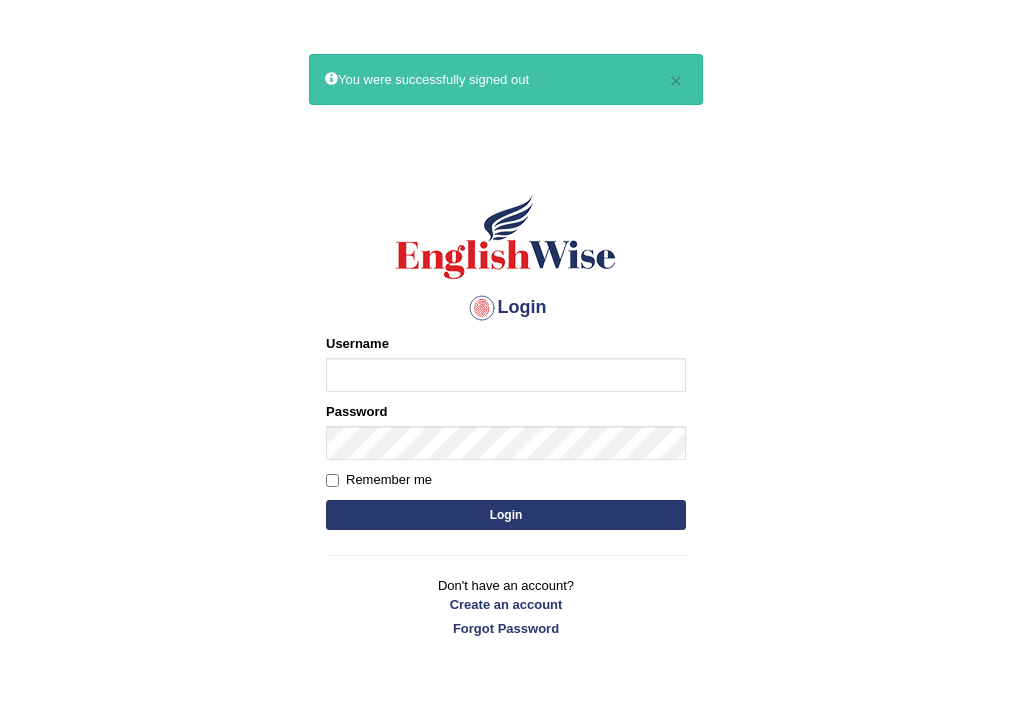 scroll, scrollTop: 0, scrollLeft: 0, axis: both 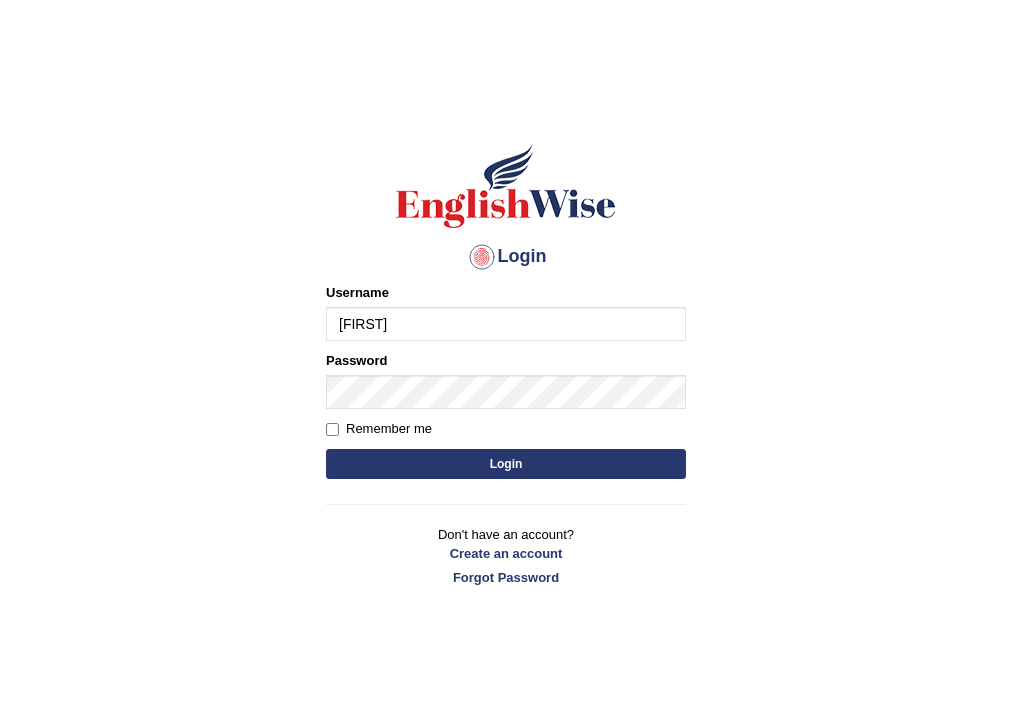 click on "Login
Please fix the following errors:
Username
[FIRST]
Password
Remember me
Login
Don't have an account?
Create an account
Forgot Password" at bounding box center (506, 364) 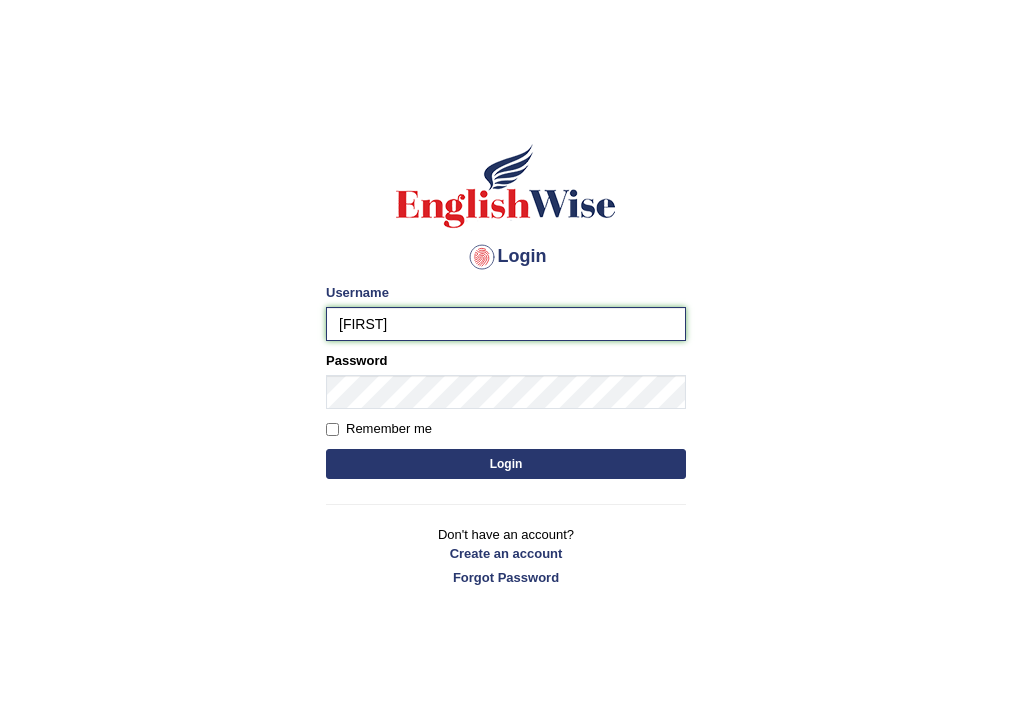 click on "[FIRST]" at bounding box center [506, 324] 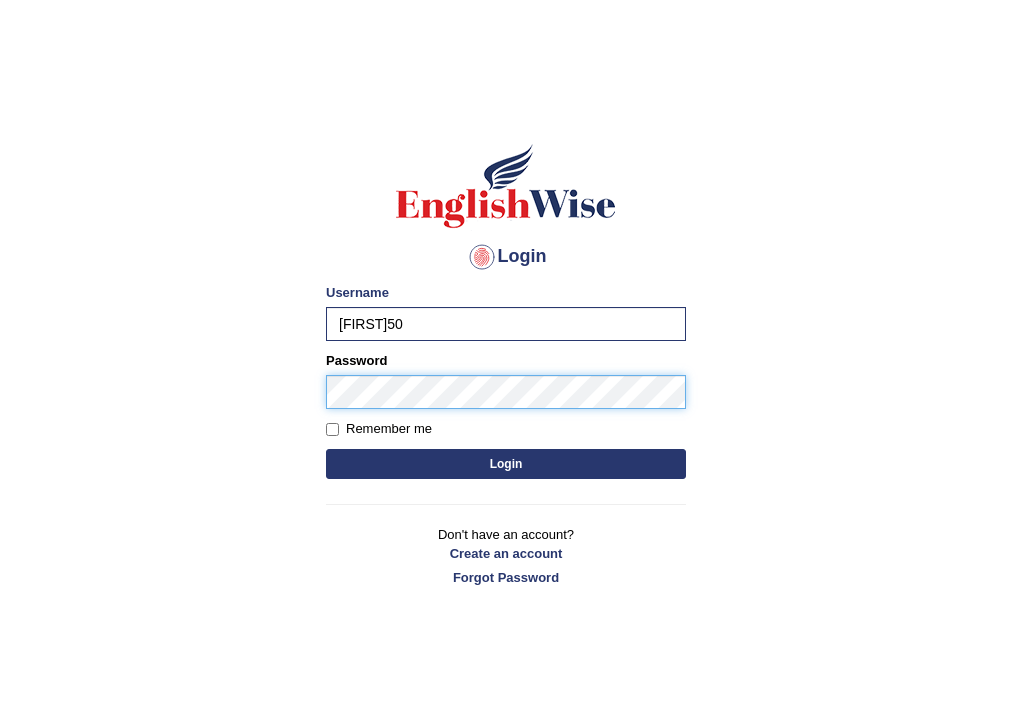 click on "Login" at bounding box center [506, 464] 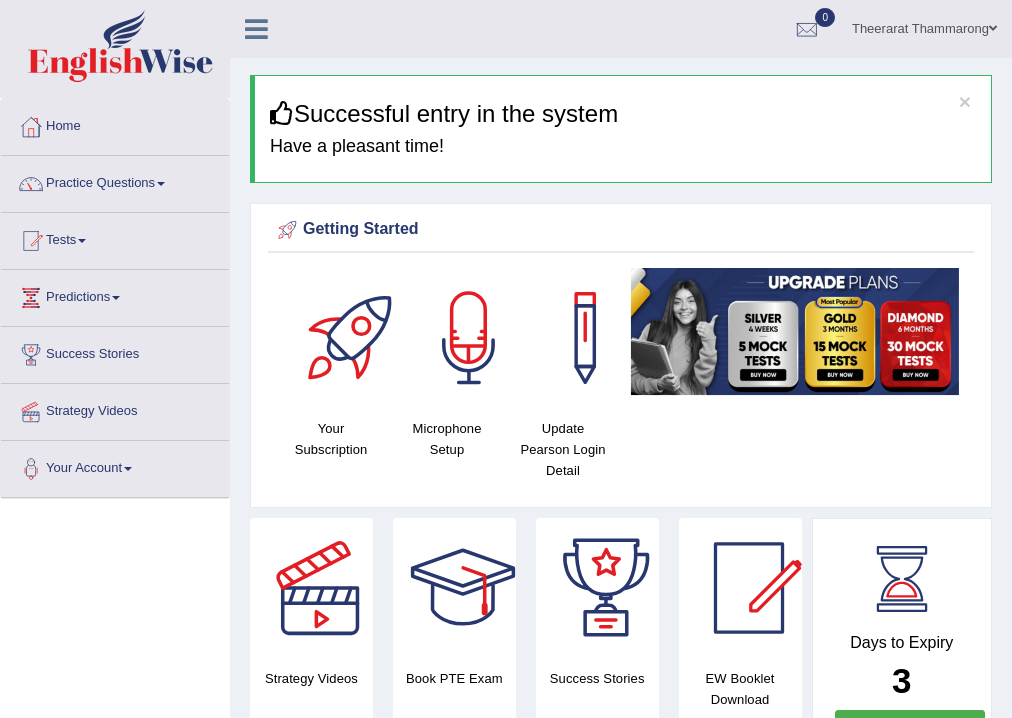 scroll, scrollTop: 0, scrollLeft: 0, axis: both 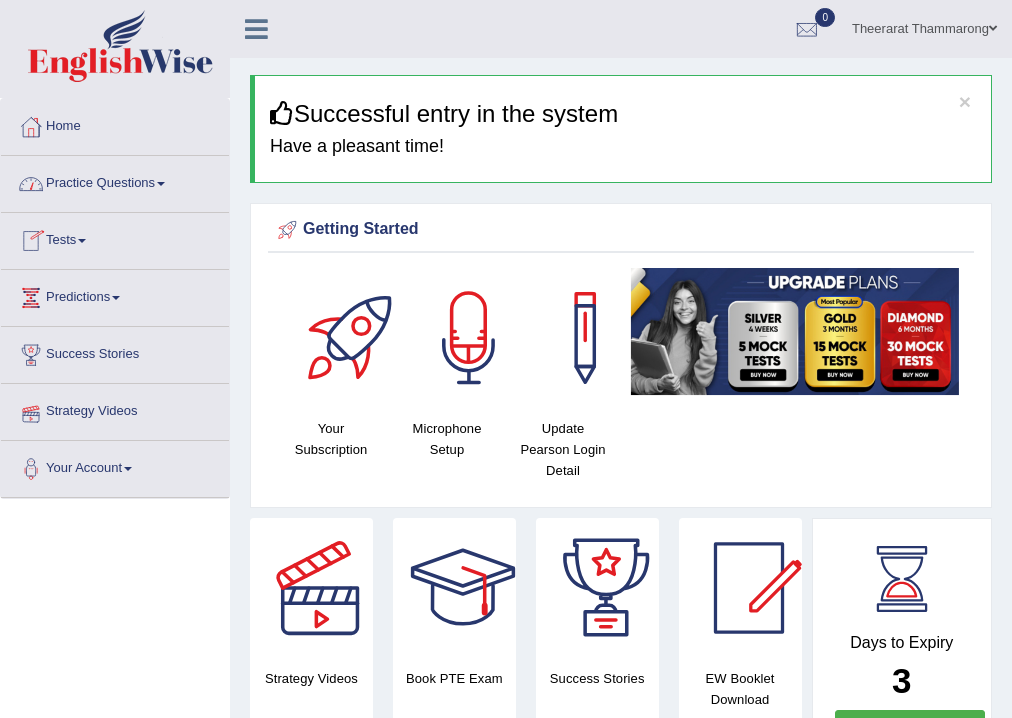 click on "Practice Questions" at bounding box center [115, 181] 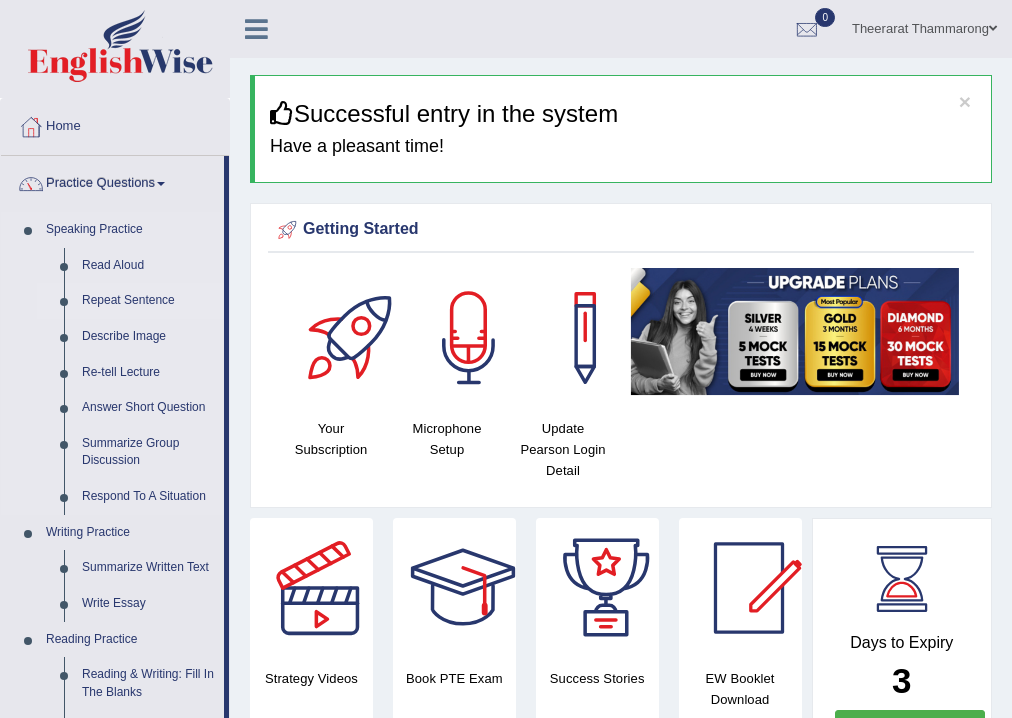 click on "Repeat Sentence" at bounding box center [148, 301] 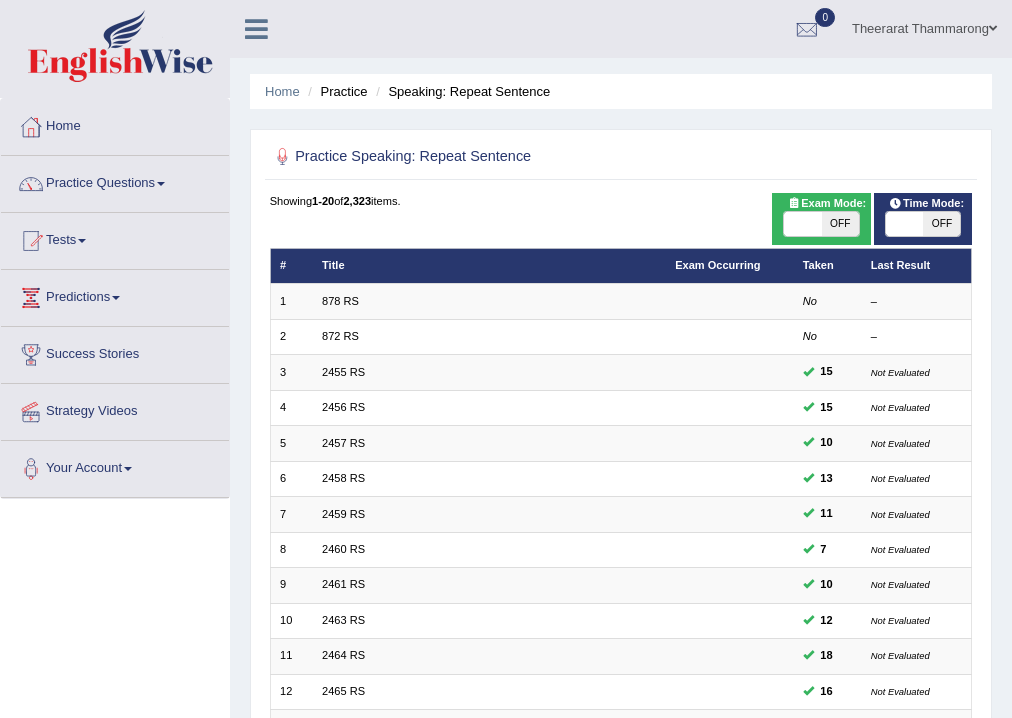 scroll, scrollTop: 0, scrollLeft: 0, axis: both 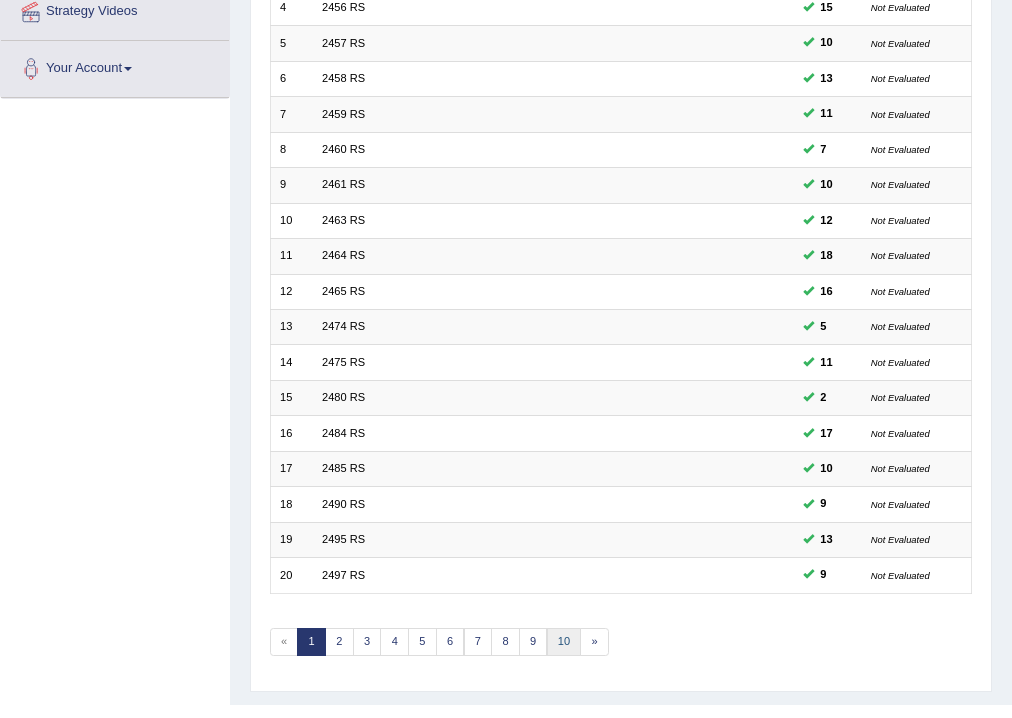 click on "10" at bounding box center [564, 642] 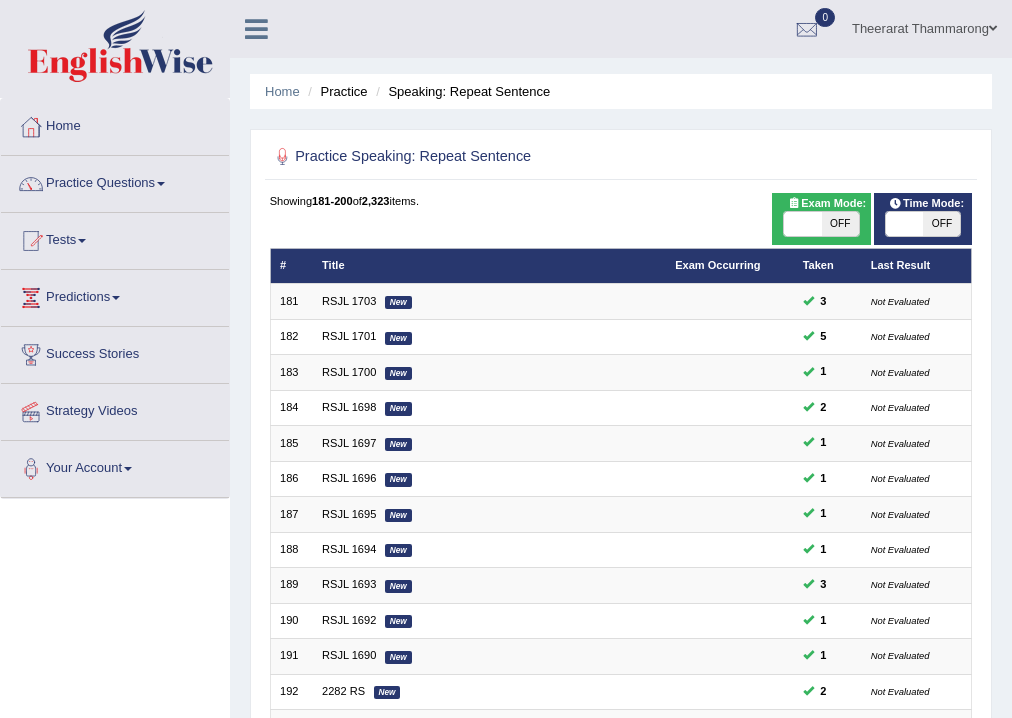 scroll, scrollTop: 320, scrollLeft: 0, axis: vertical 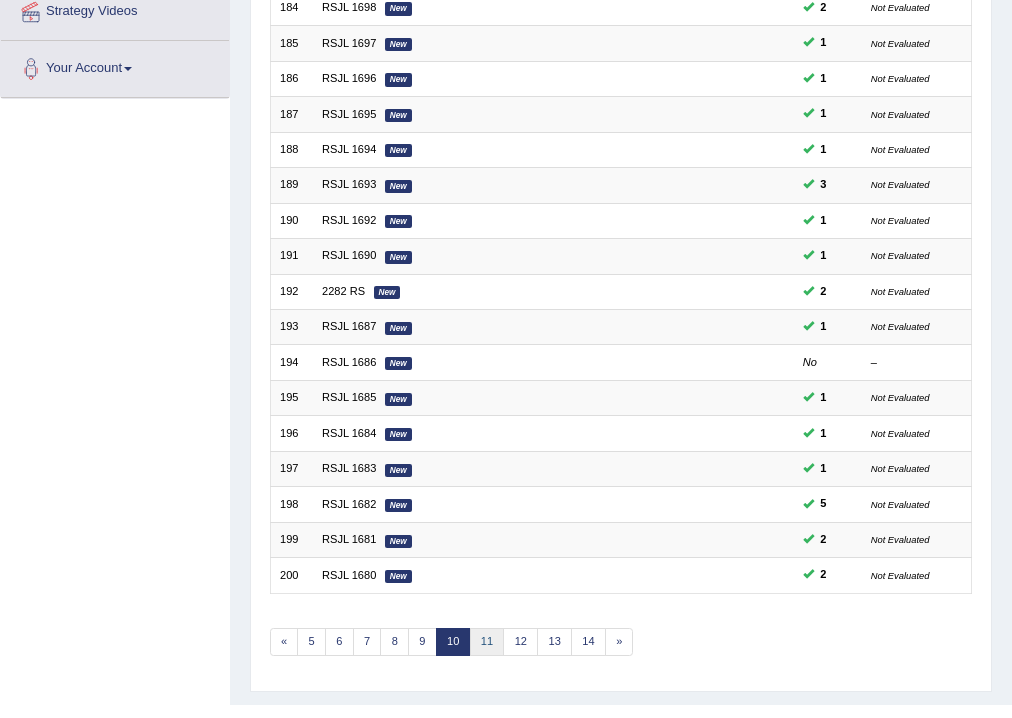 click on "11" at bounding box center (487, 642) 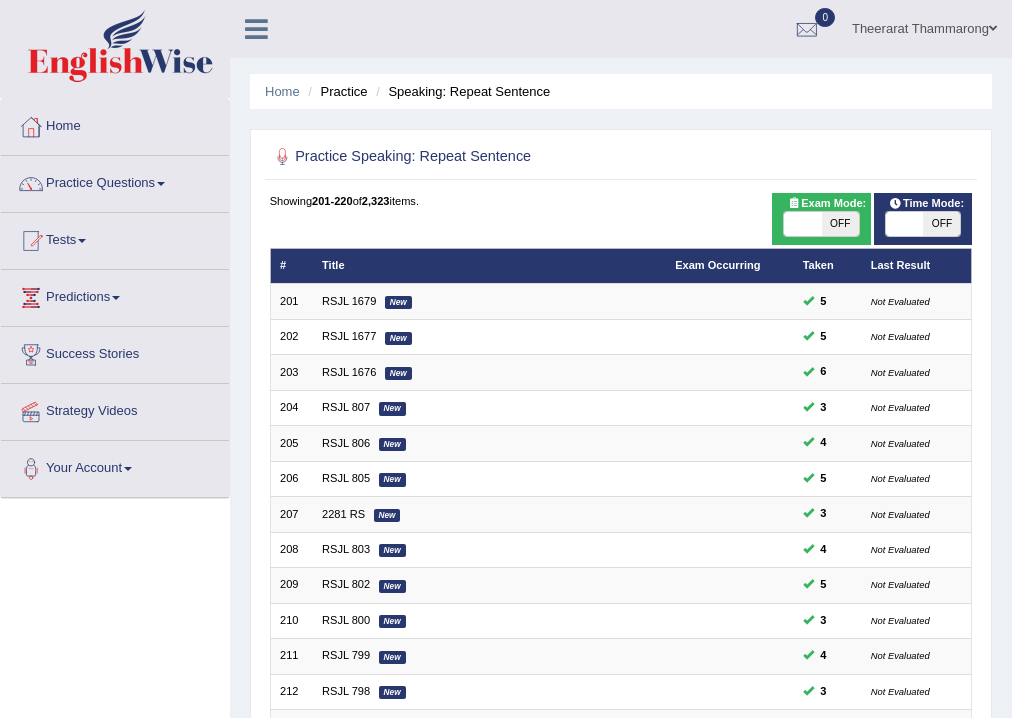 scroll, scrollTop: 320, scrollLeft: 0, axis: vertical 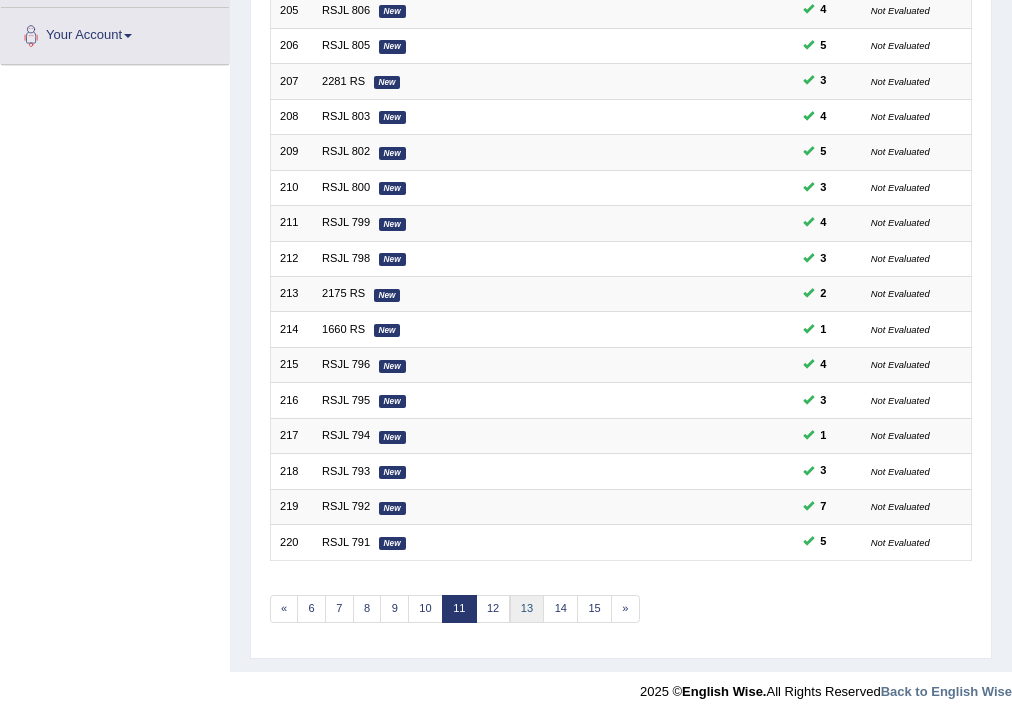 click on "13" at bounding box center [527, 609] 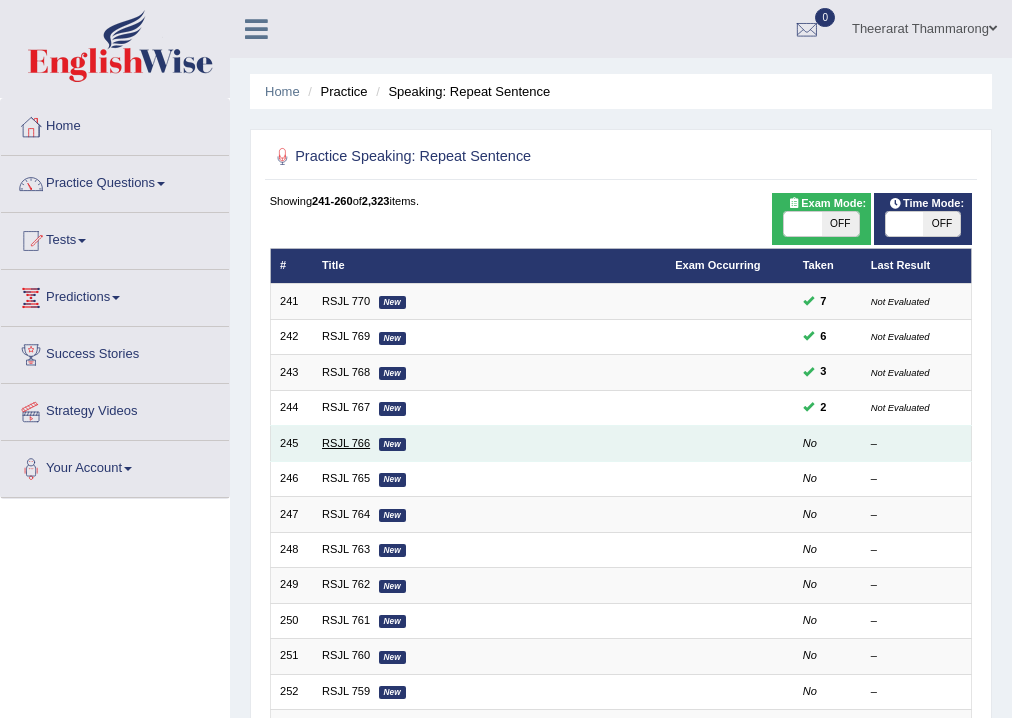scroll, scrollTop: 0, scrollLeft: 0, axis: both 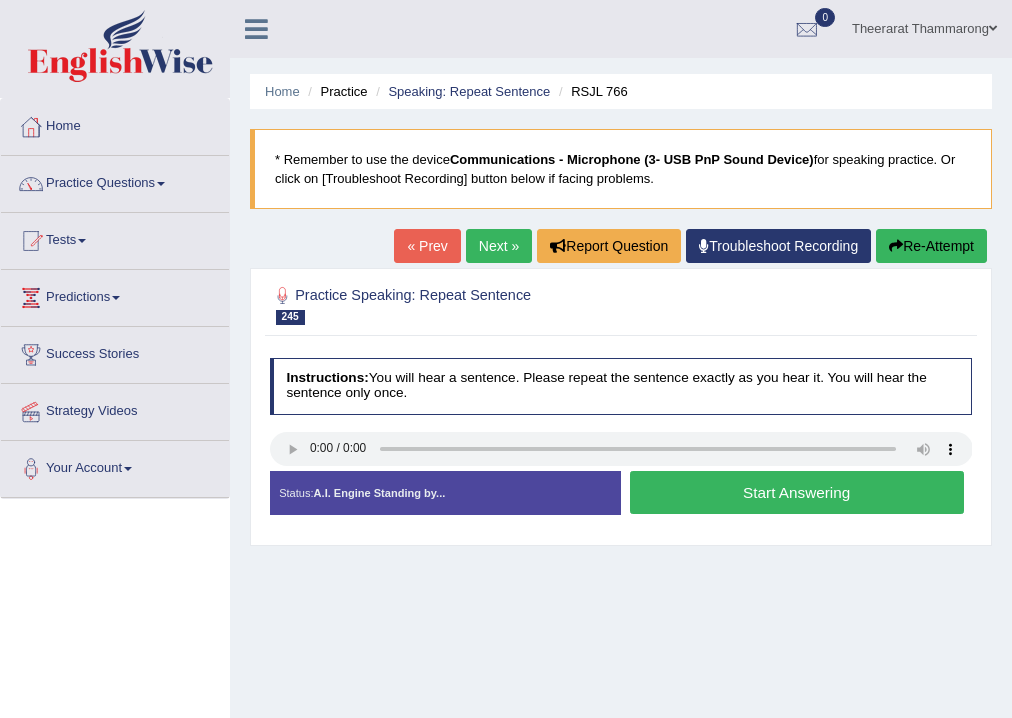 click on "Start Answering" at bounding box center (797, 492) 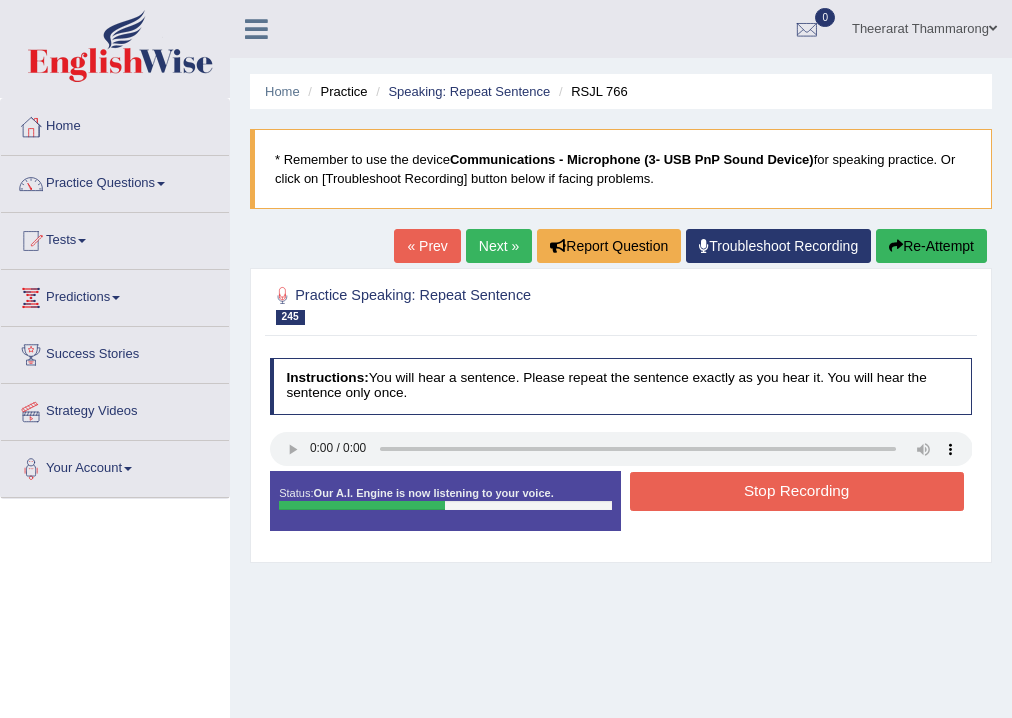 click on "Stop Recording" at bounding box center [797, 491] 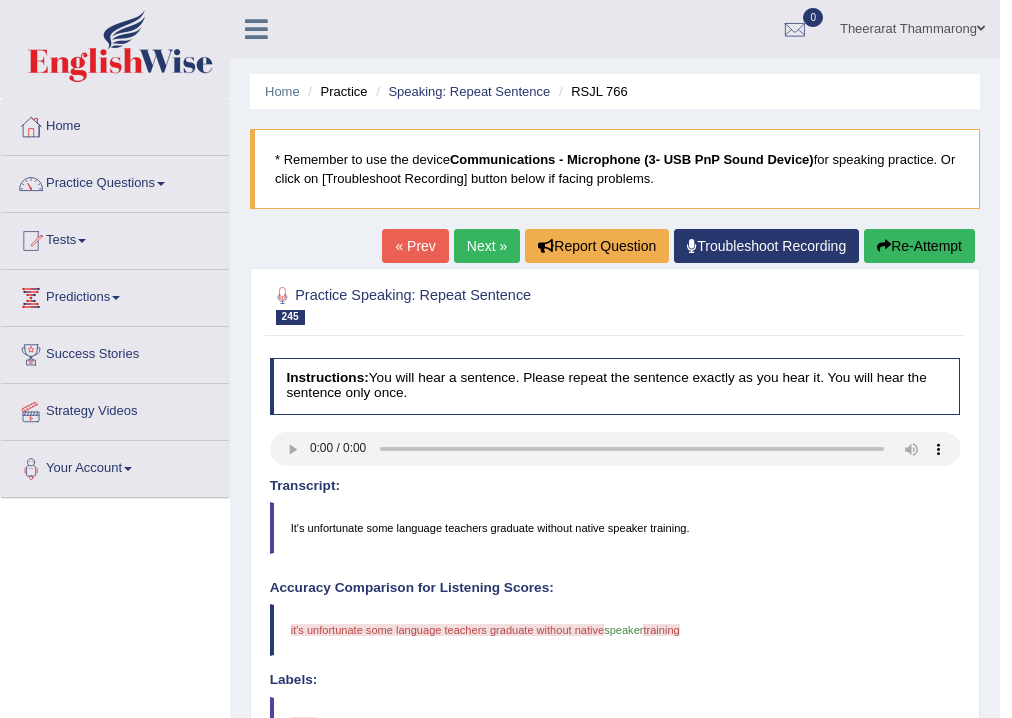 click on "Next »" at bounding box center (487, 246) 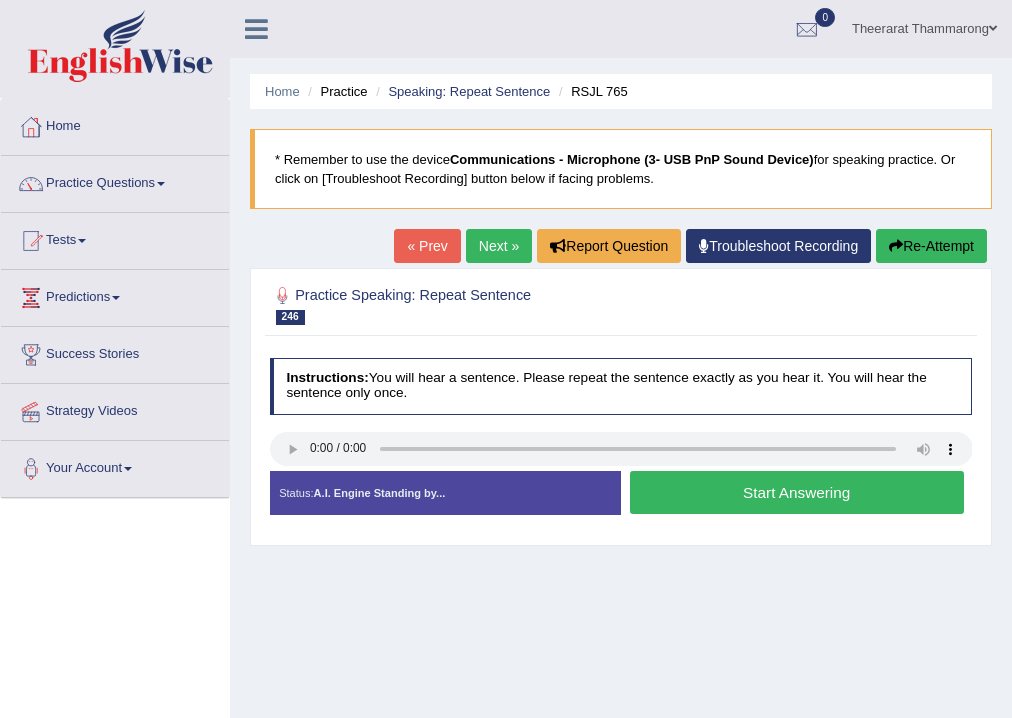 scroll, scrollTop: 0, scrollLeft: 0, axis: both 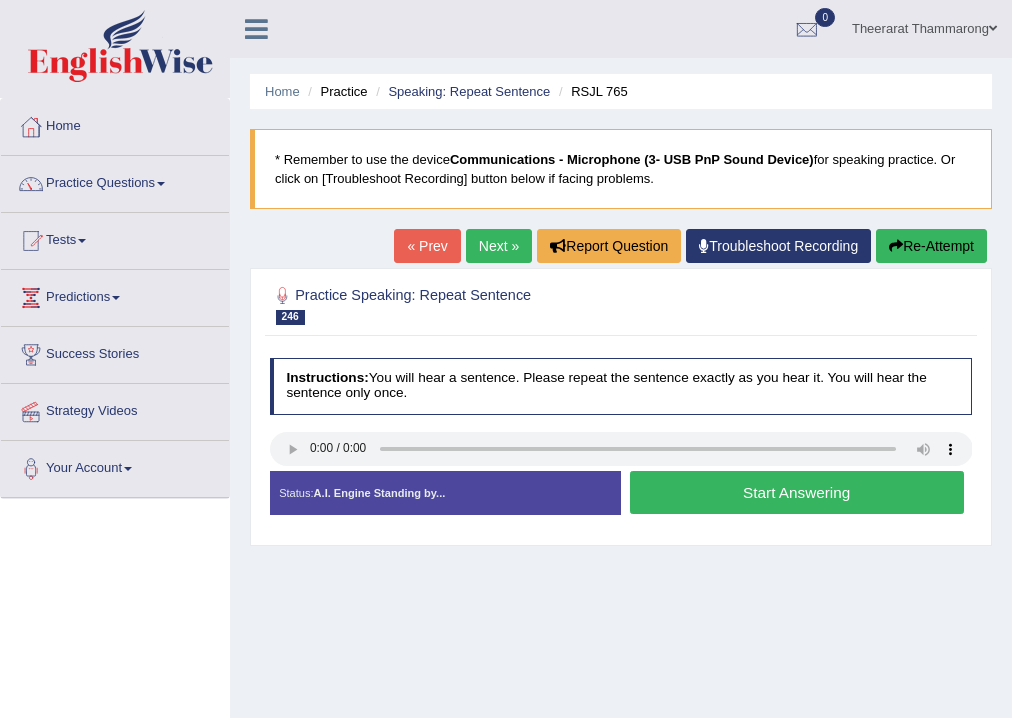 click on "Start Answering" at bounding box center (797, 492) 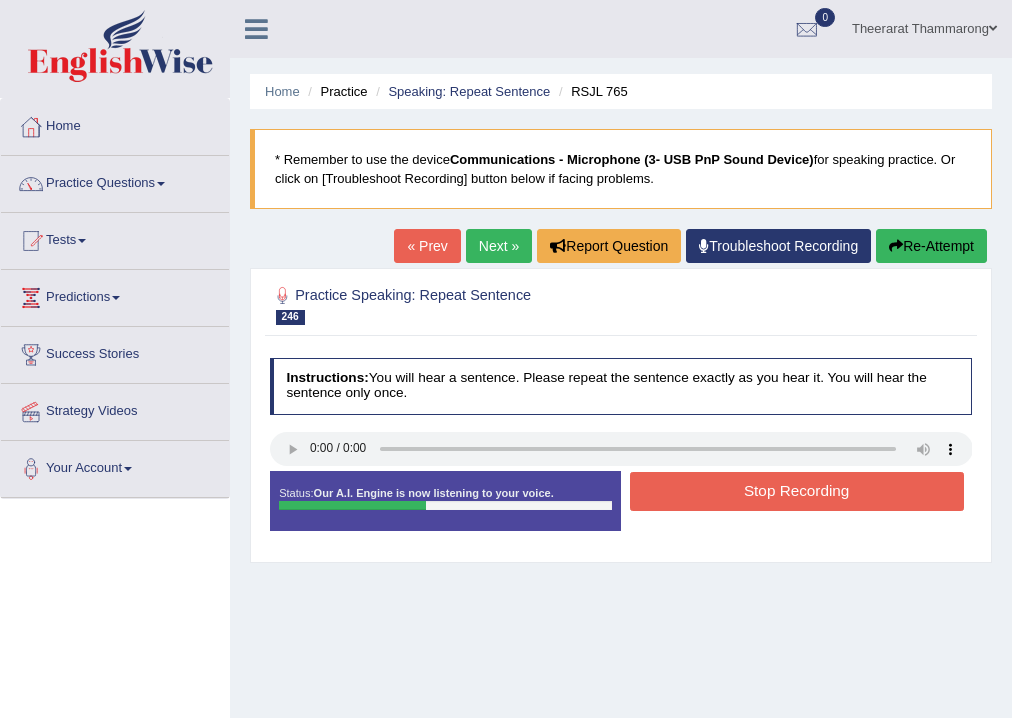 click on "Stop Recording" at bounding box center [797, 491] 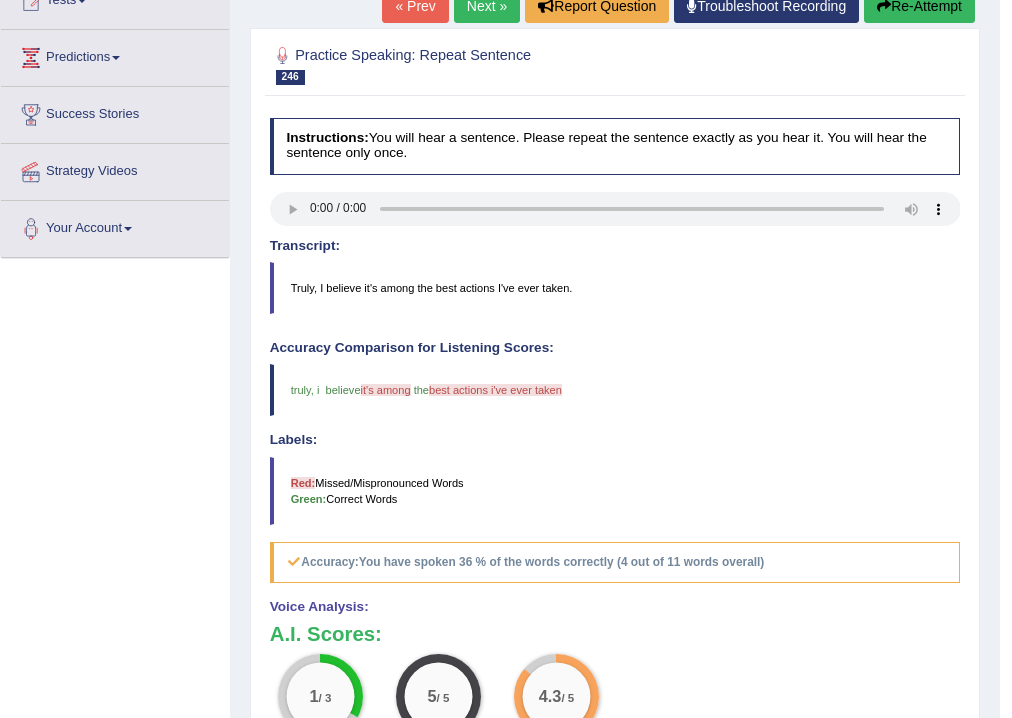 scroll, scrollTop: 0, scrollLeft: 0, axis: both 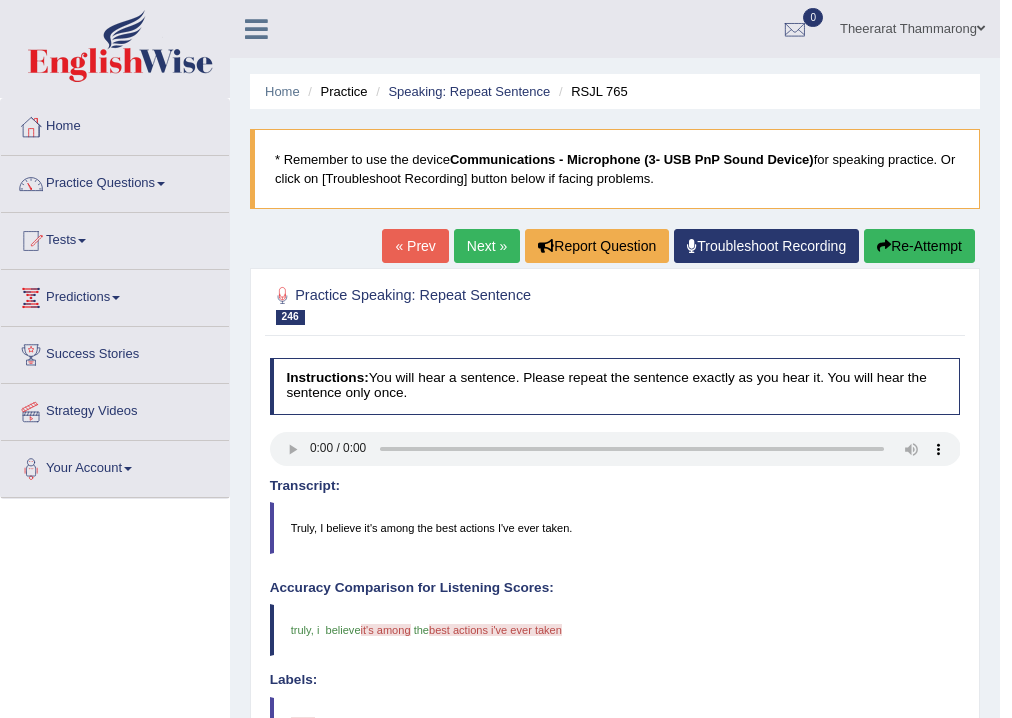 click on "Next »" at bounding box center (487, 246) 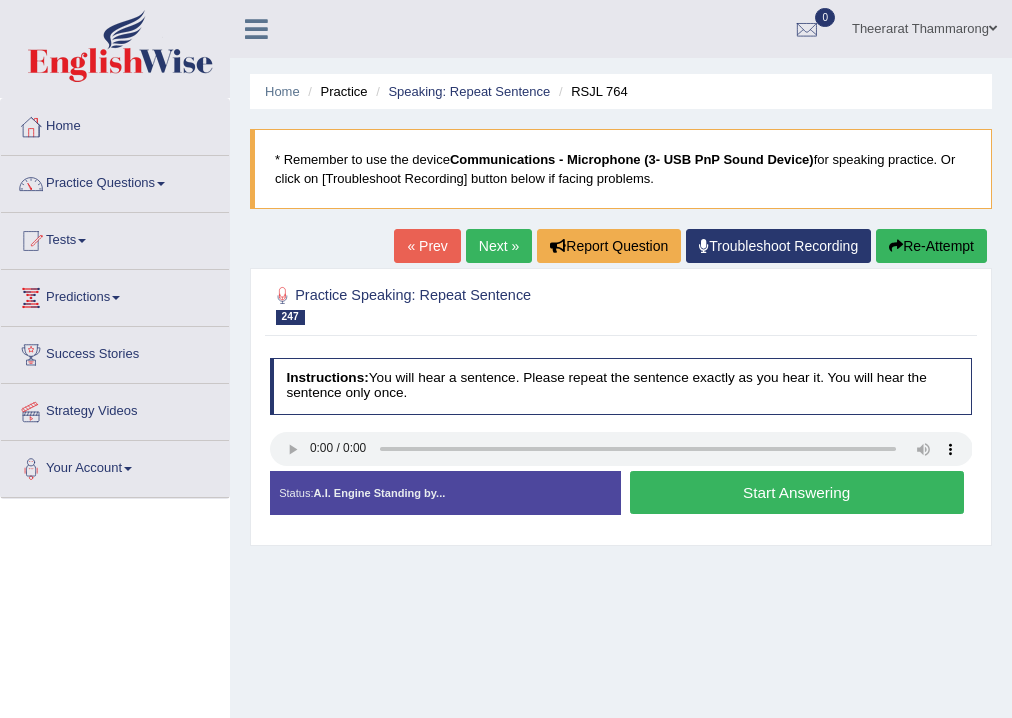 scroll, scrollTop: 0, scrollLeft: 0, axis: both 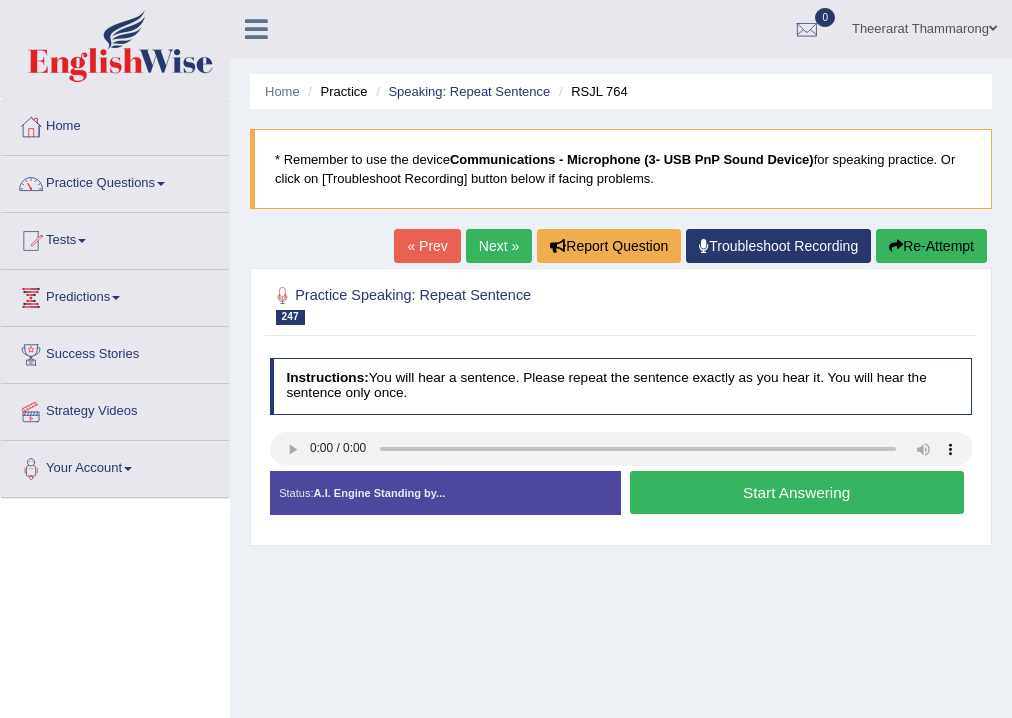 click on "Start Answering" at bounding box center [797, 492] 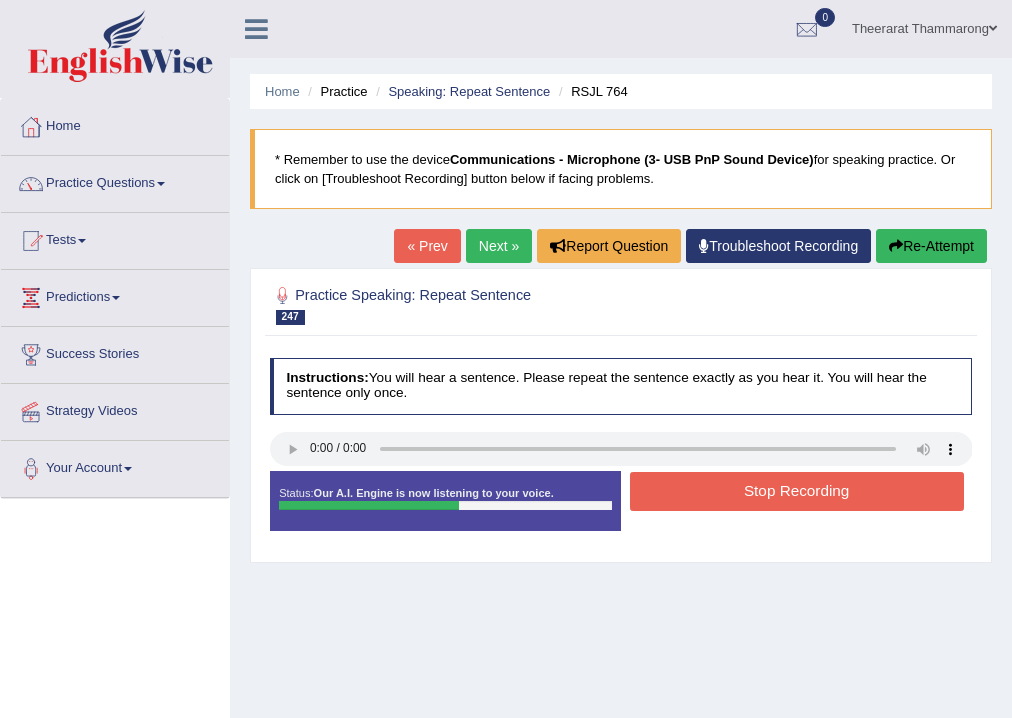 click on "Stop Recording" at bounding box center [797, 491] 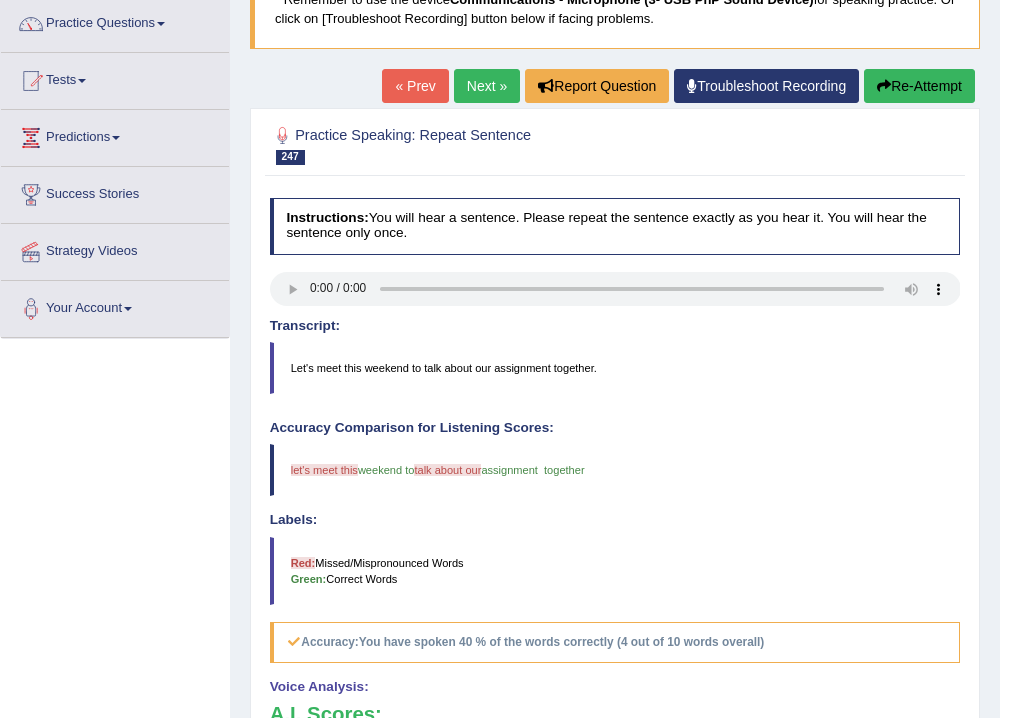 scroll, scrollTop: 0, scrollLeft: 0, axis: both 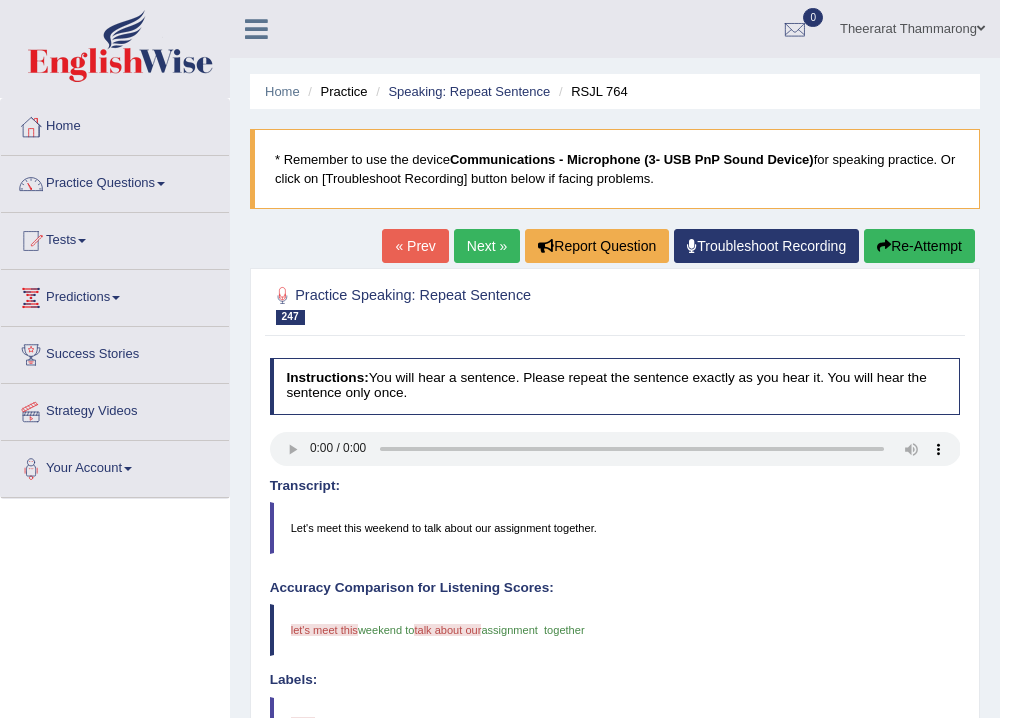 click on "Next »" at bounding box center [487, 246] 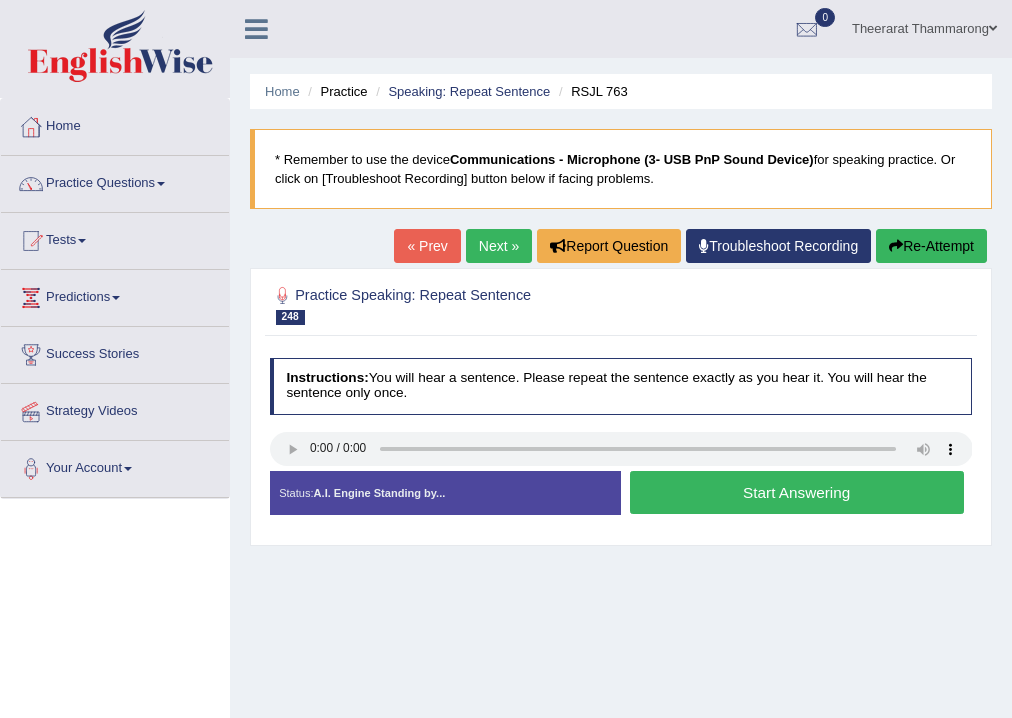 scroll, scrollTop: 0, scrollLeft: 0, axis: both 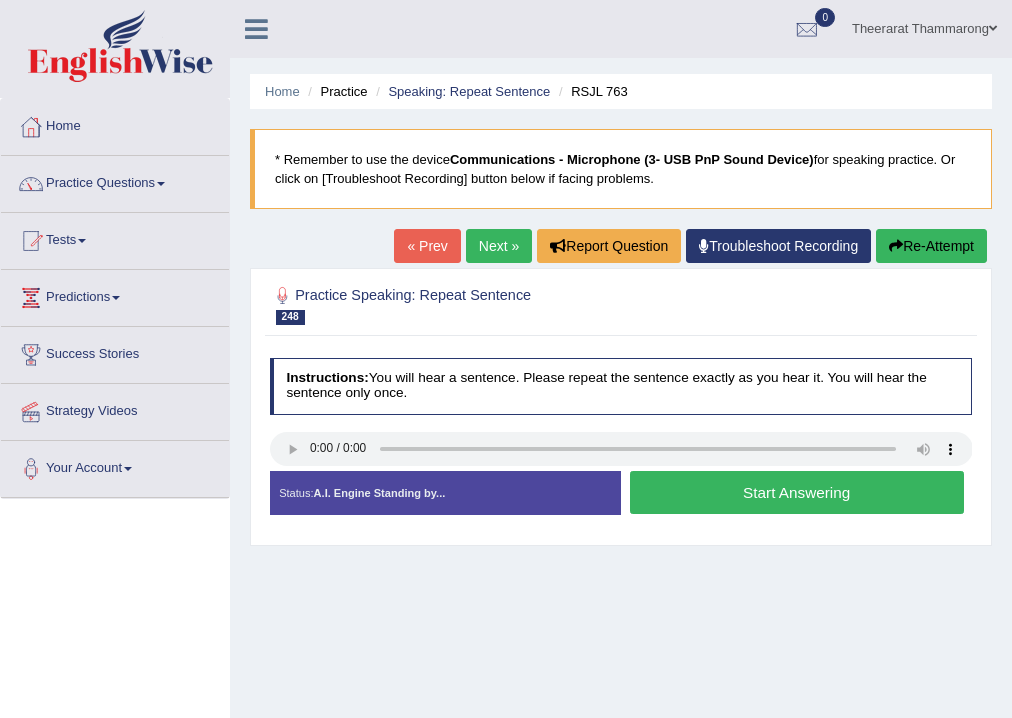 click on "Start Answering" at bounding box center (797, 492) 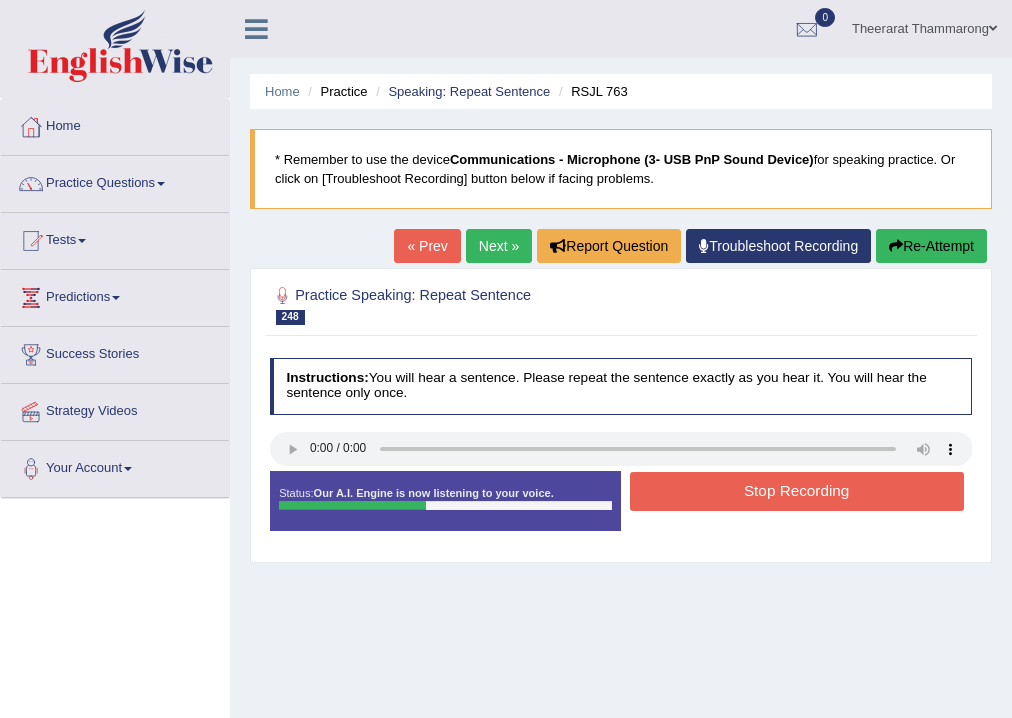 click on "Stop Recording" at bounding box center (797, 491) 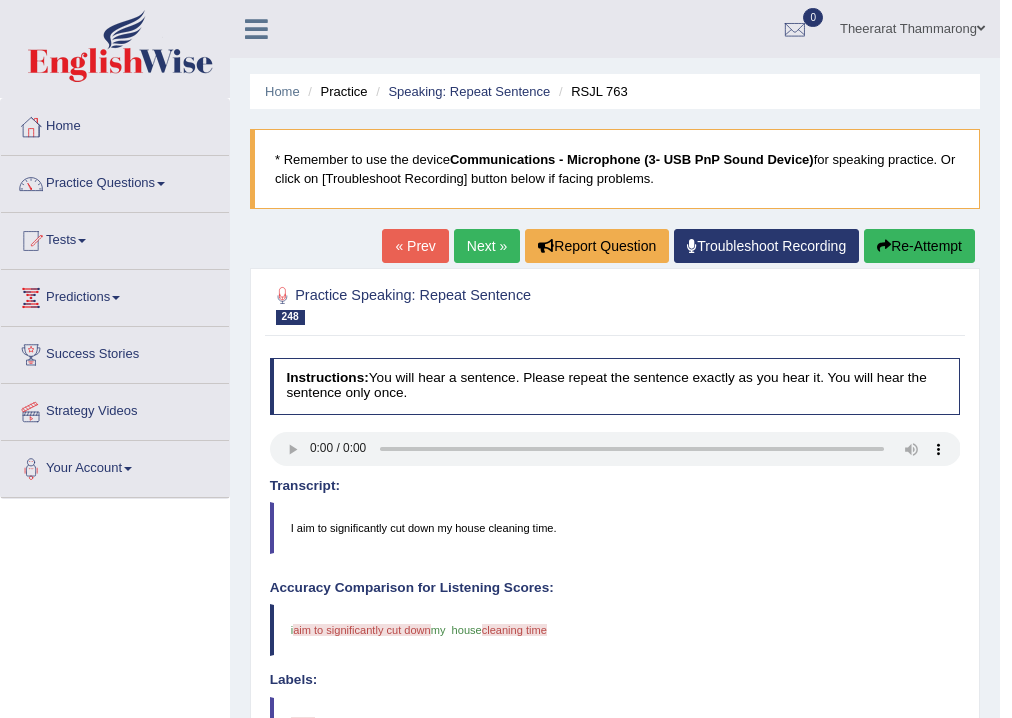 click on "Re-Attempt" at bounding box center (919, 246) 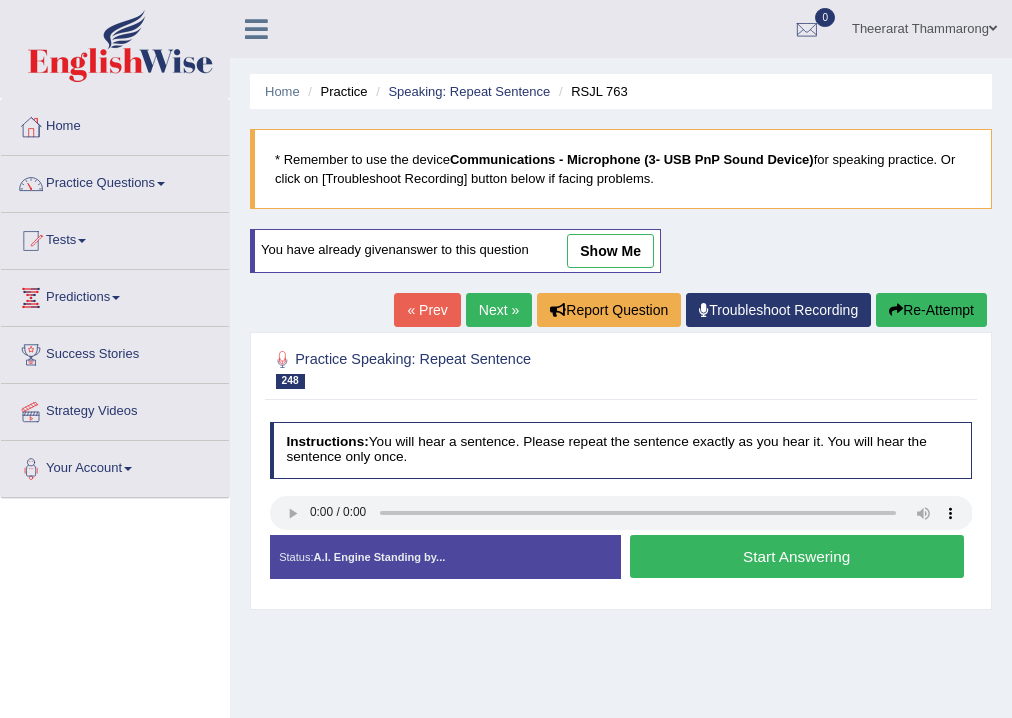 scroll, scrollTop: 0, scrollLeft: 0, axis: both 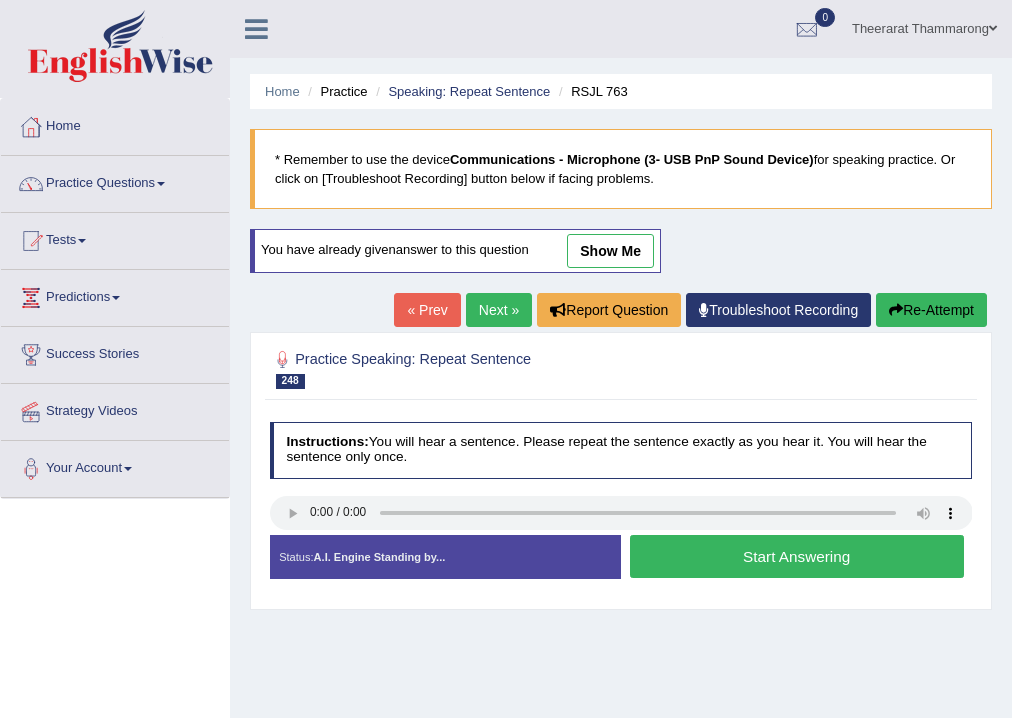 click on "Start Answering" at bounding box center (797, 556) 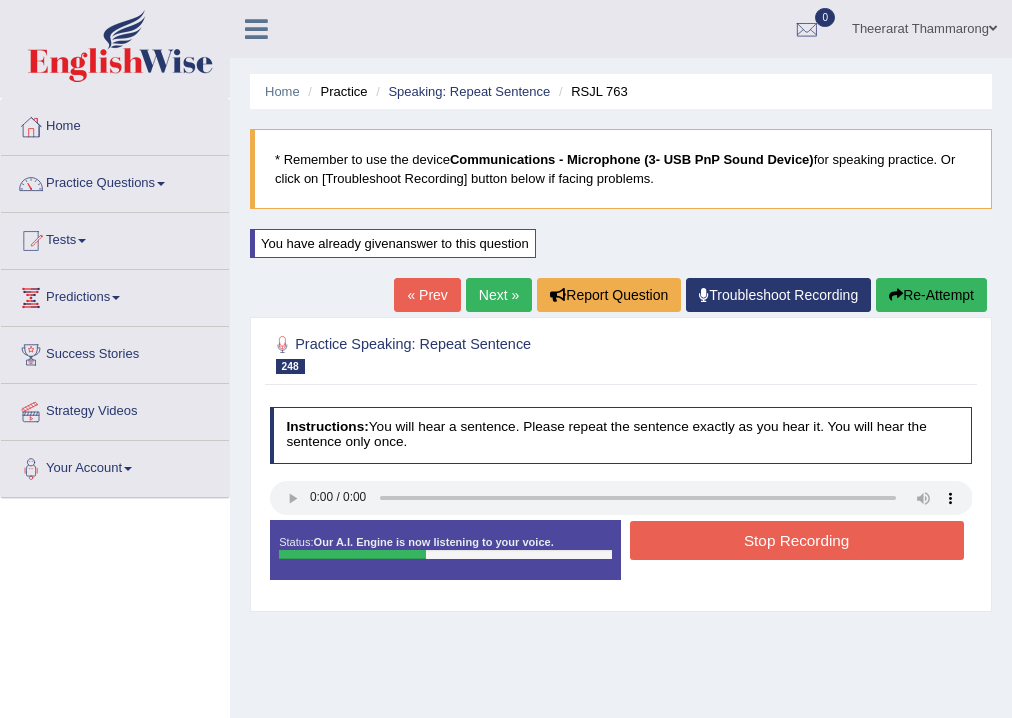click on "Stop Recording" at bounding box center [797, 540] 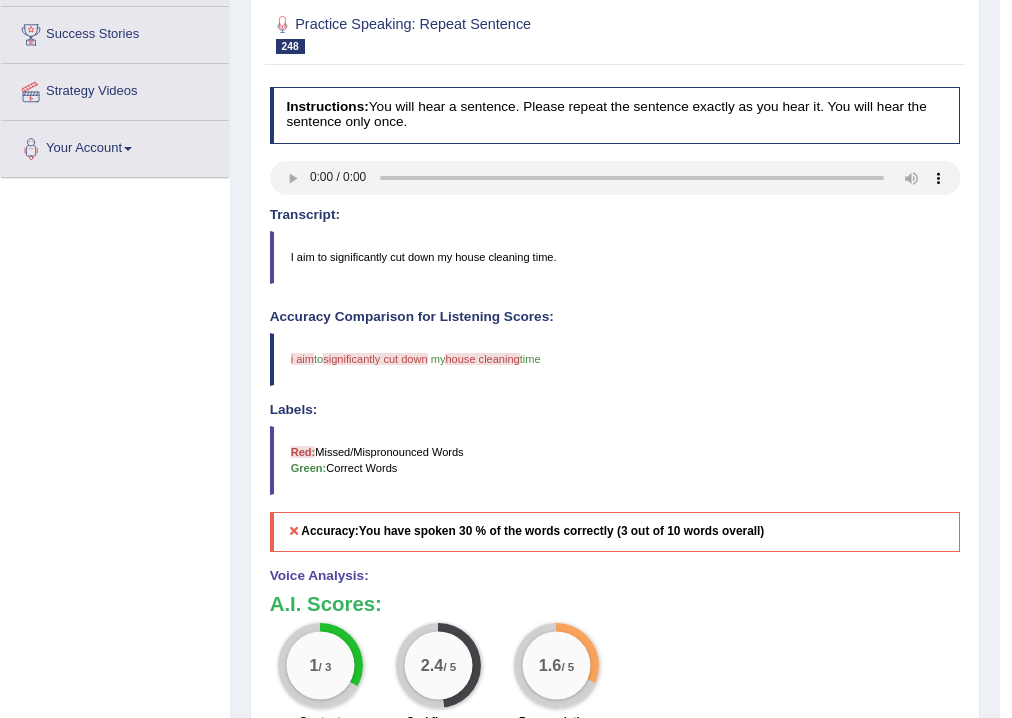 scroll, scrollTop: 160, scrollLeft: 0, axis: vertical 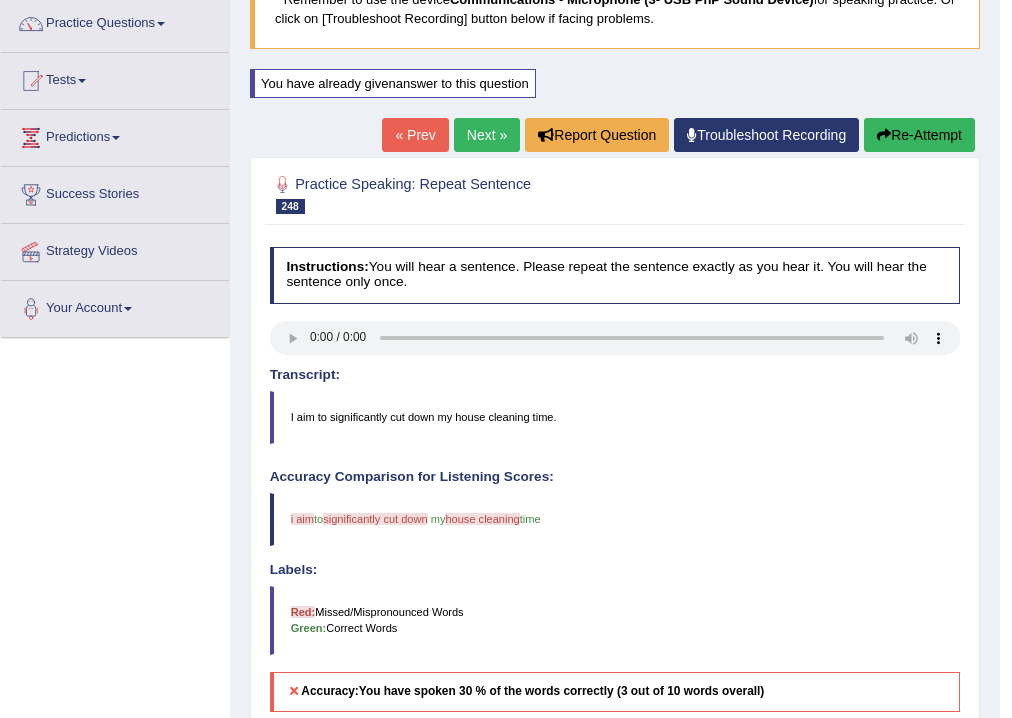 click on "Next »" at bounding box center [487, 135] 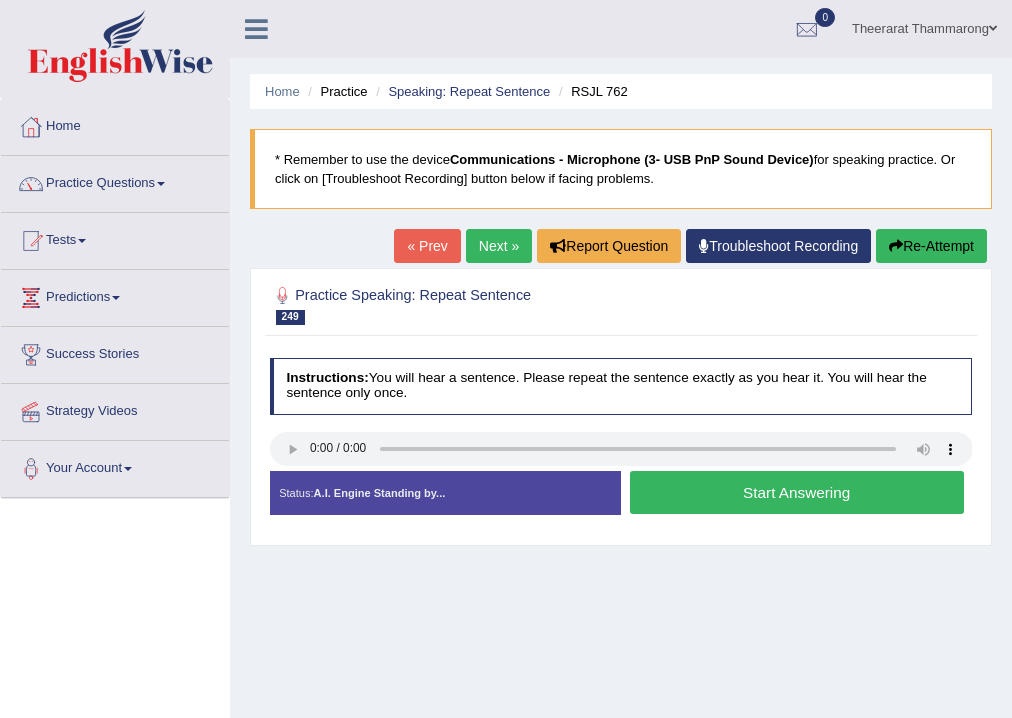 scroll, scrollTop: 0, scrollLeft: 0, axis: both 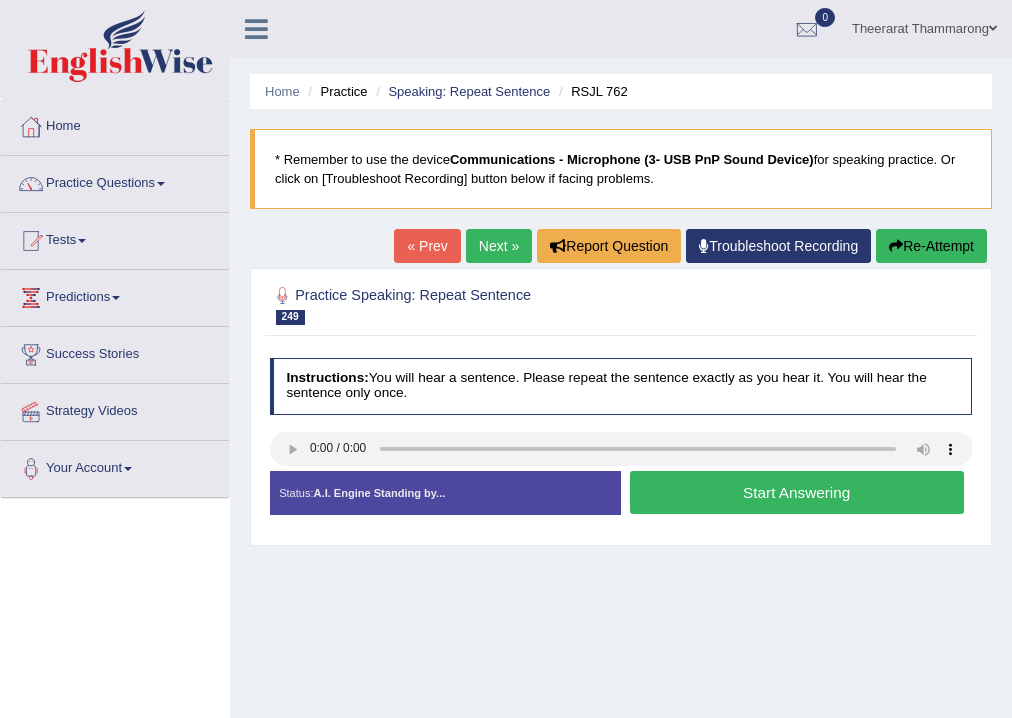 click on "Start Answering" at bounding box center [797, 492] 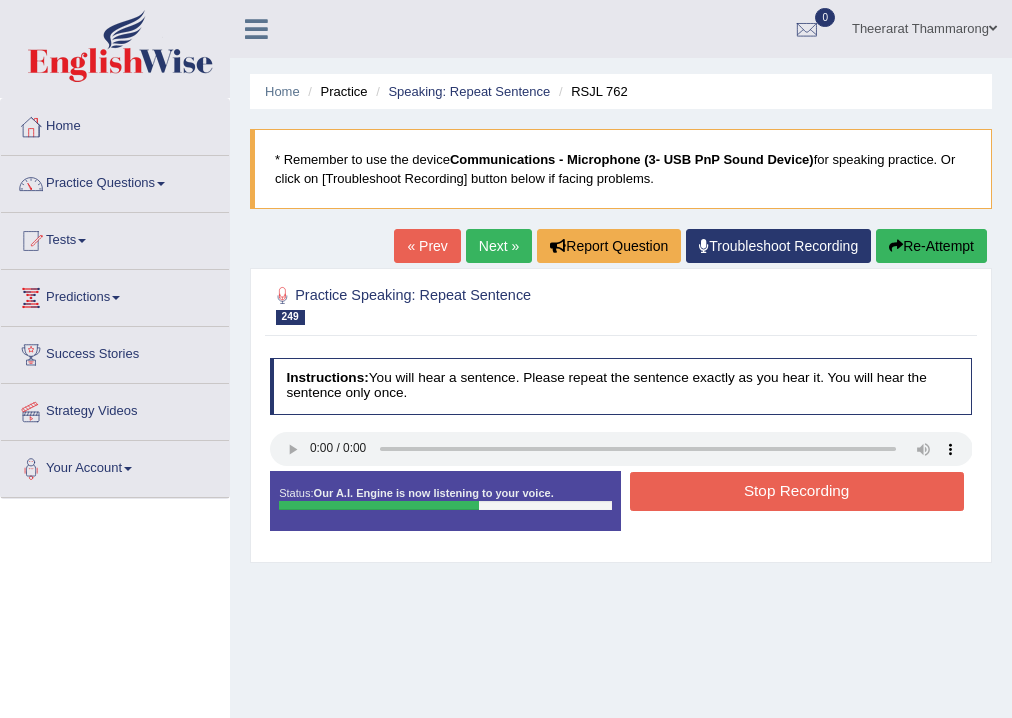 click on "Stop Recording" at bounding box center (797, 491) 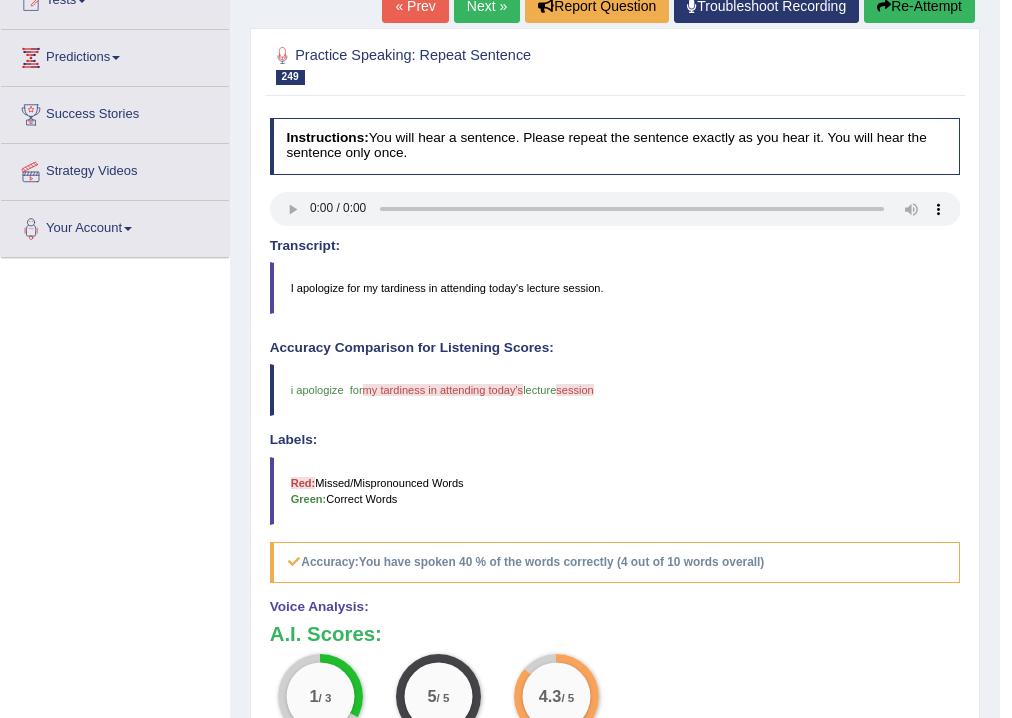 scroll, scrollTop: 0, scrollLeft: 0, axis: both 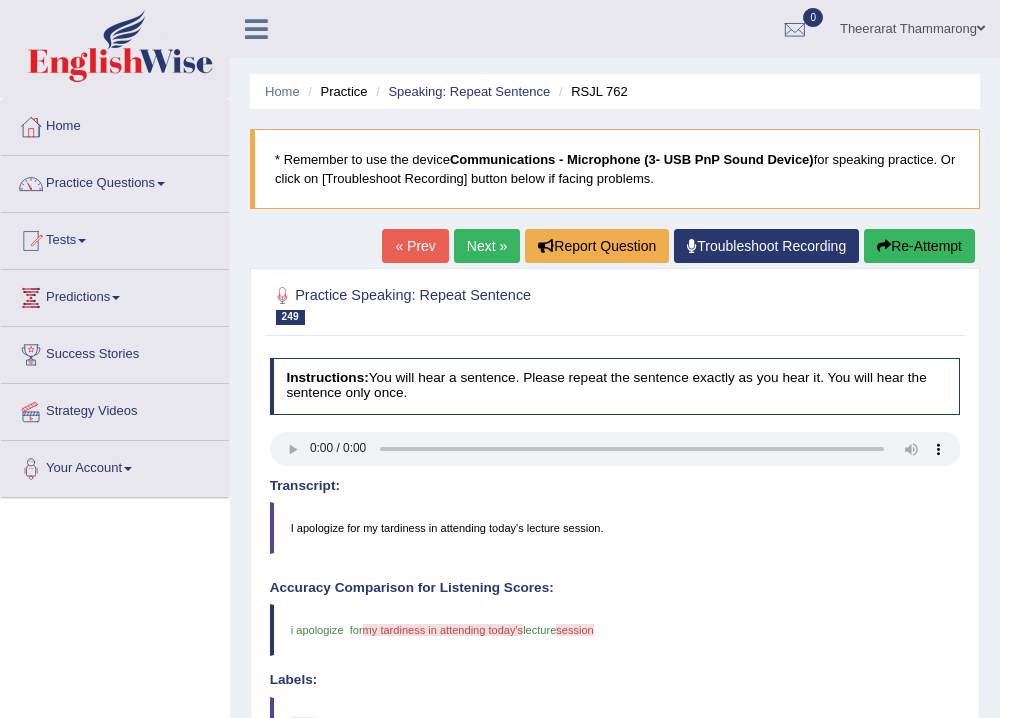 click on "Next »" at bounding box center (487, 246) 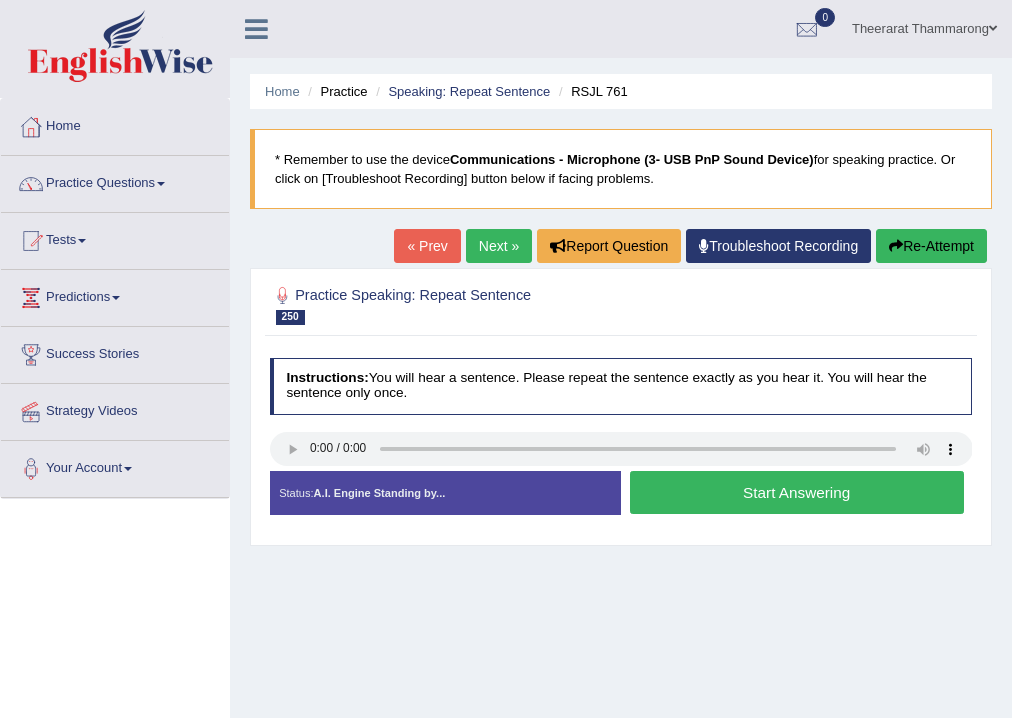 scroll, scrollTop: 0, scrollLeft: 0, axis: both 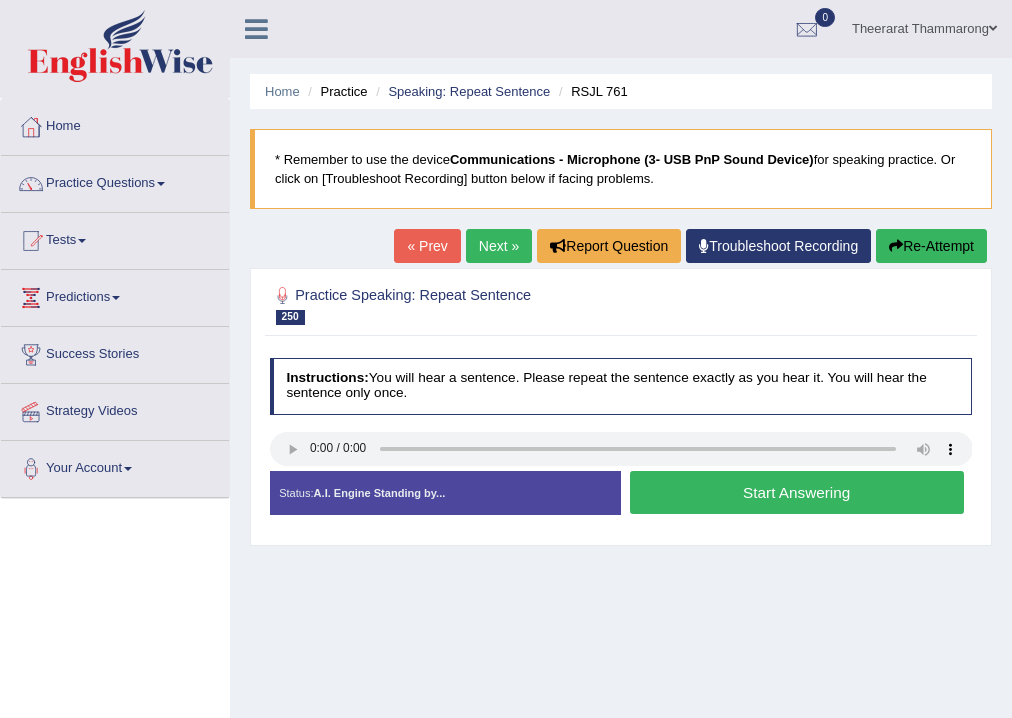 click on "Start Answering" at bounding box center [797, 492] 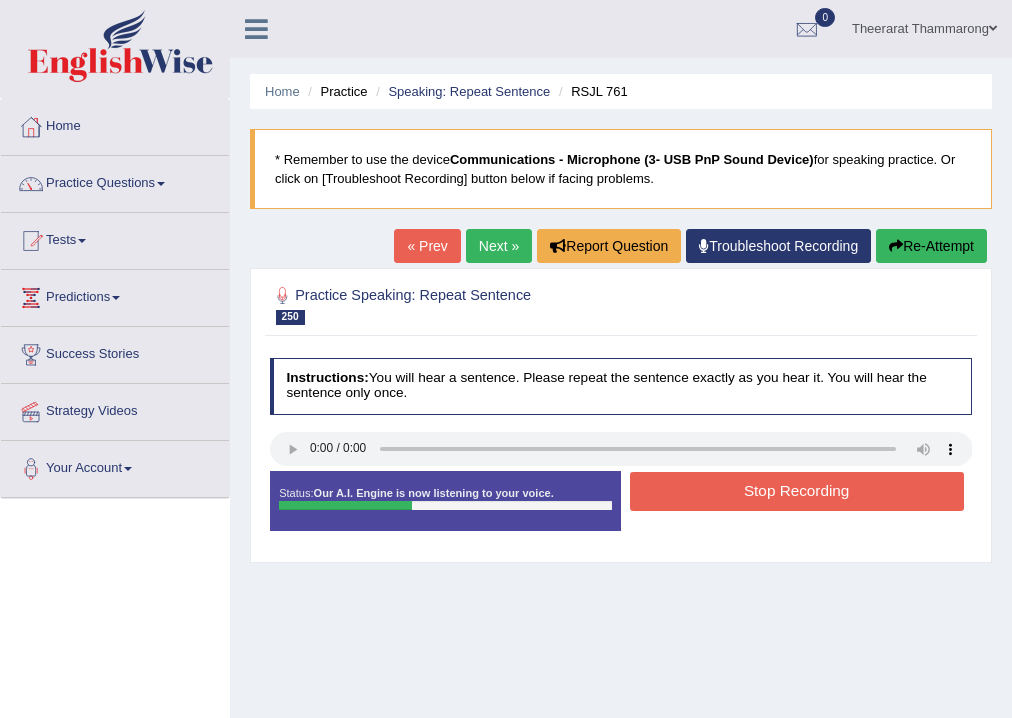 click on "Stop Recording" at bounding box center (797, 491) 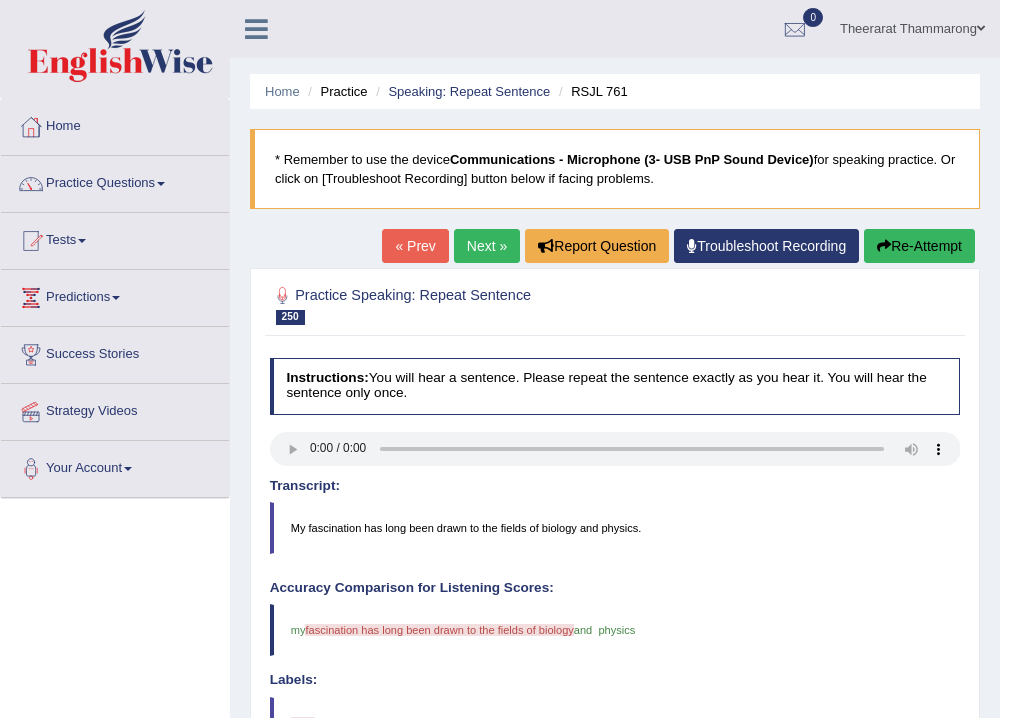 click on "Re-Attempt" at bounding box center [919, 246] 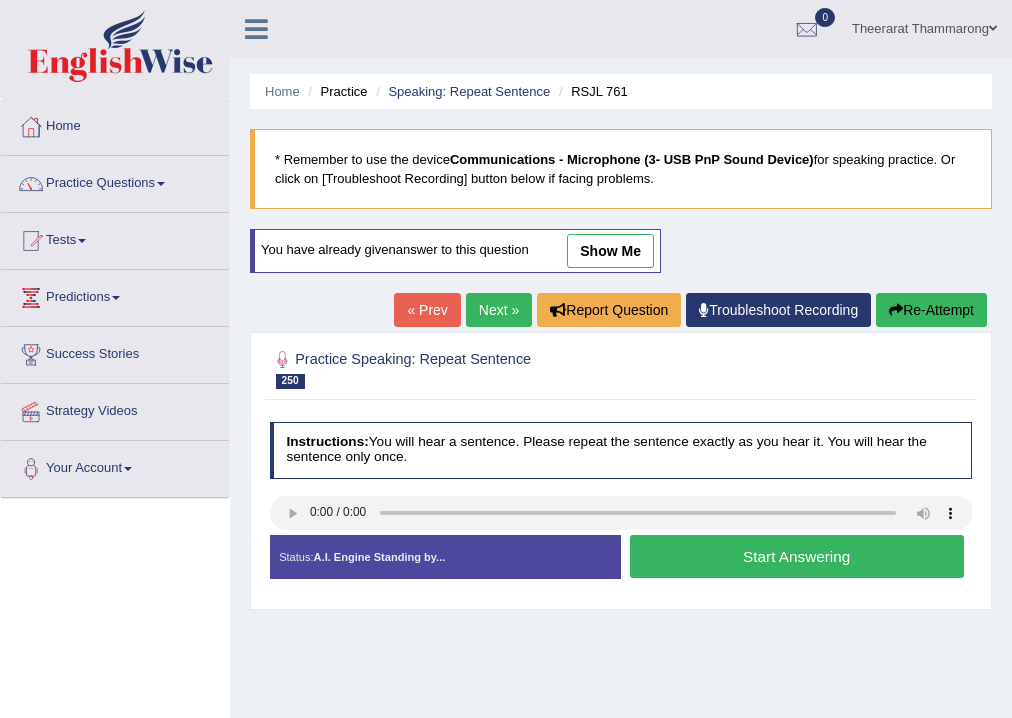 scroll, scrollTop: 0, scrollLeft: 0, axis: both 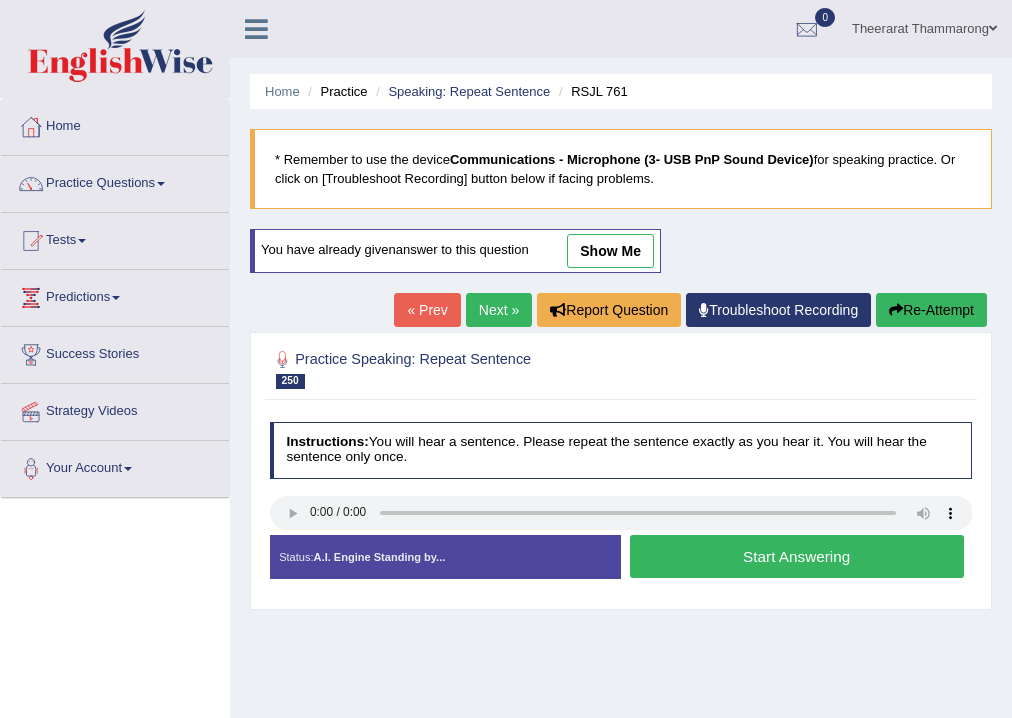 click on "Next »" at bounding box center [499, 310] 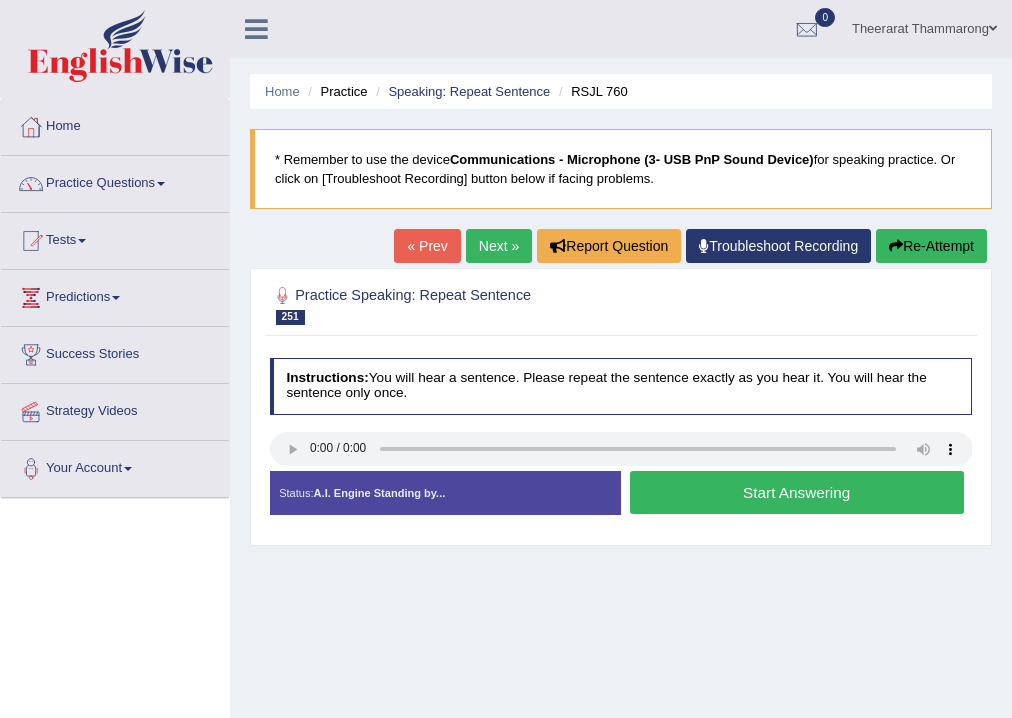 scroll, scrollTop: 0, scrollLeft: 0, axis: both 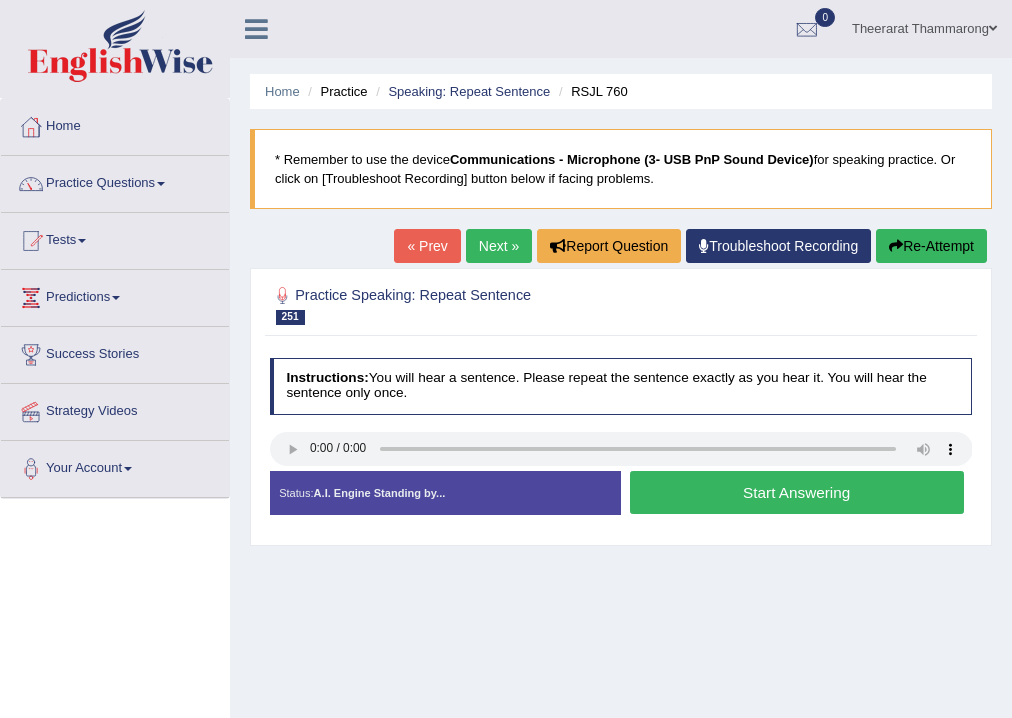 click on "Start Answering" at bounding box center (797, 492) 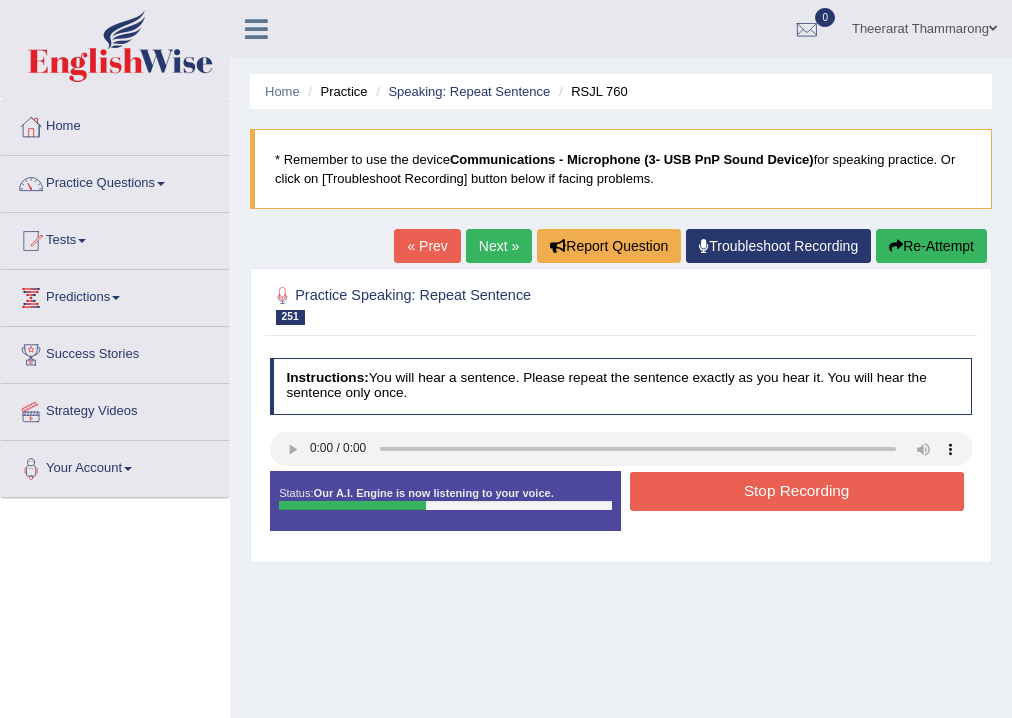 click on "Stop Recording" at bounding box center [797, 491] 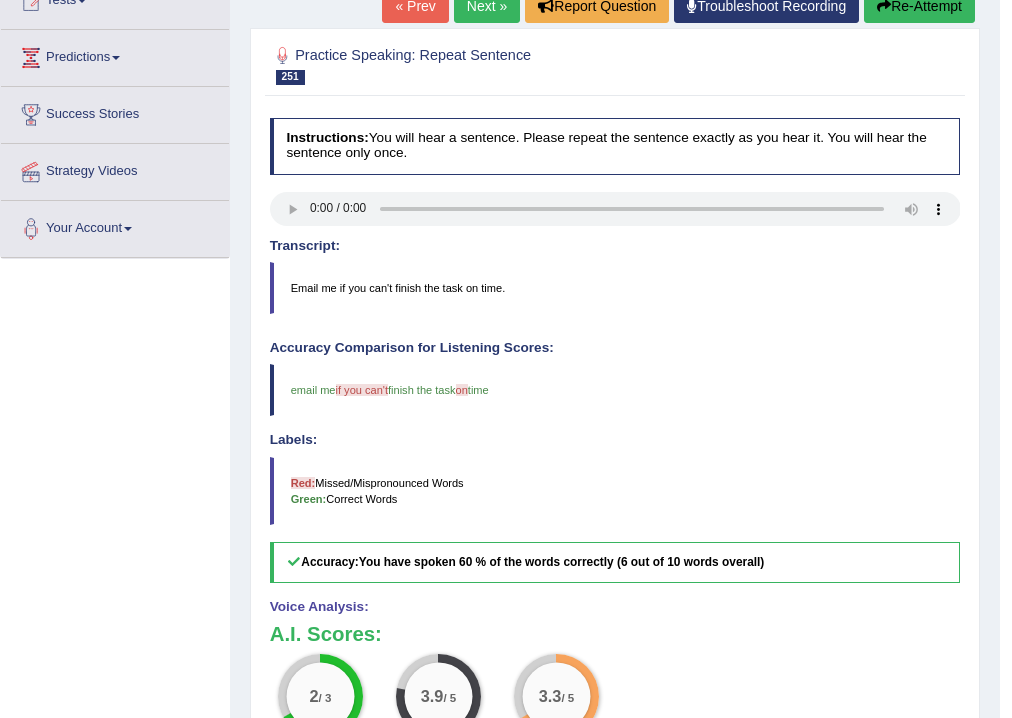 scroll, scrollTop: 0, scrollLeft: 0, axis: both 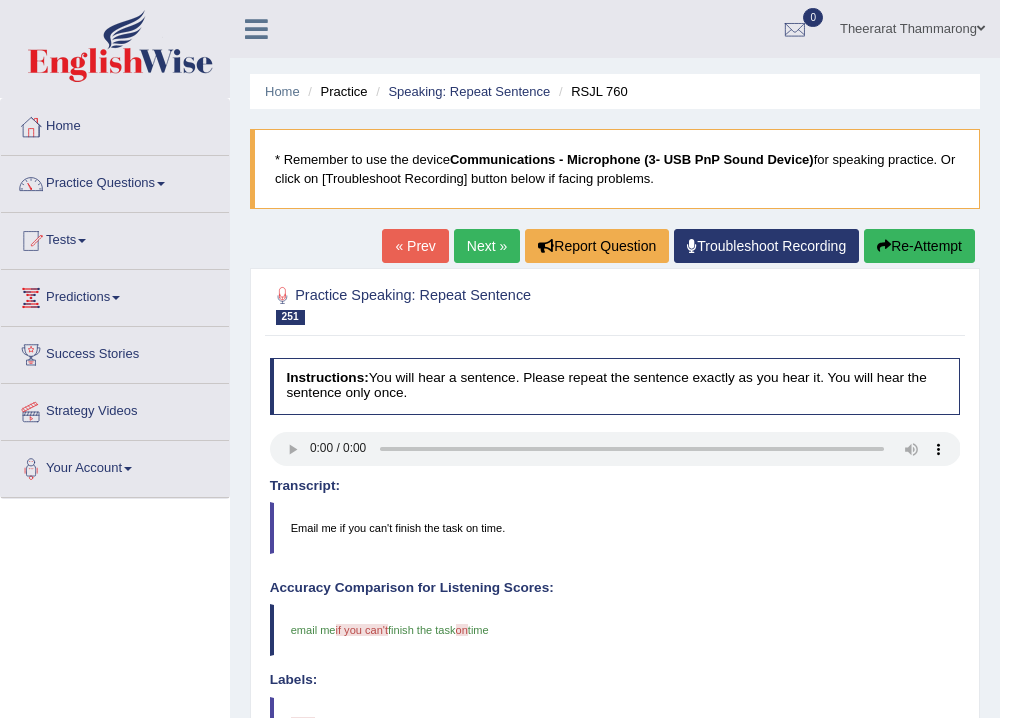 click on "Next »" at bounding box center (487, 246) 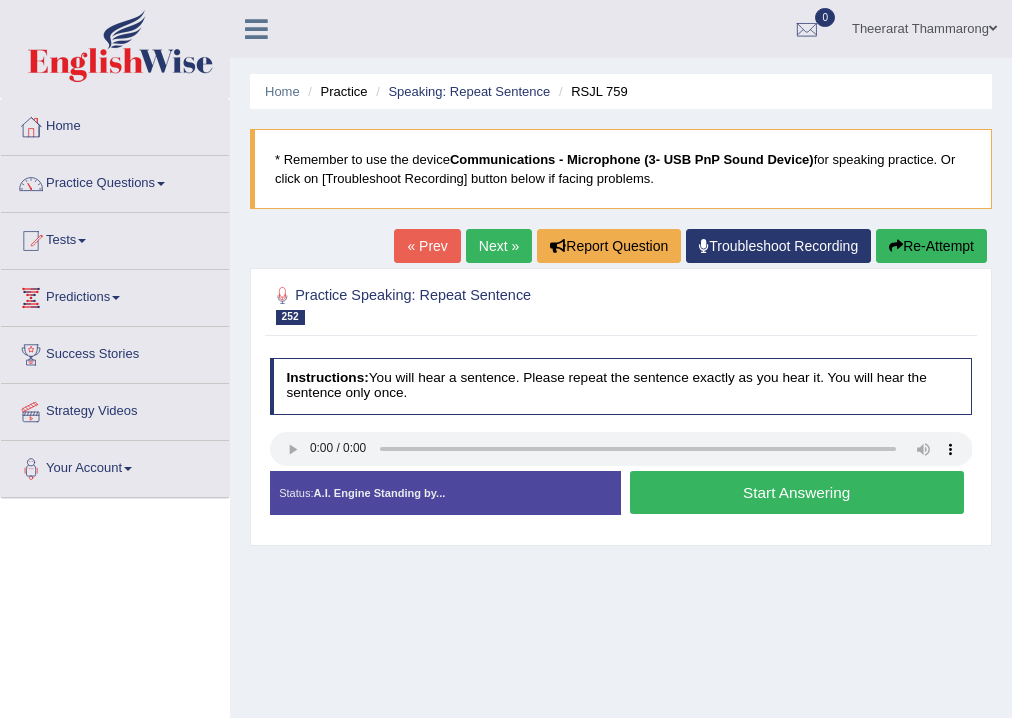 scroll, scrollTop: 0, scrollLeft: 0, axis: both 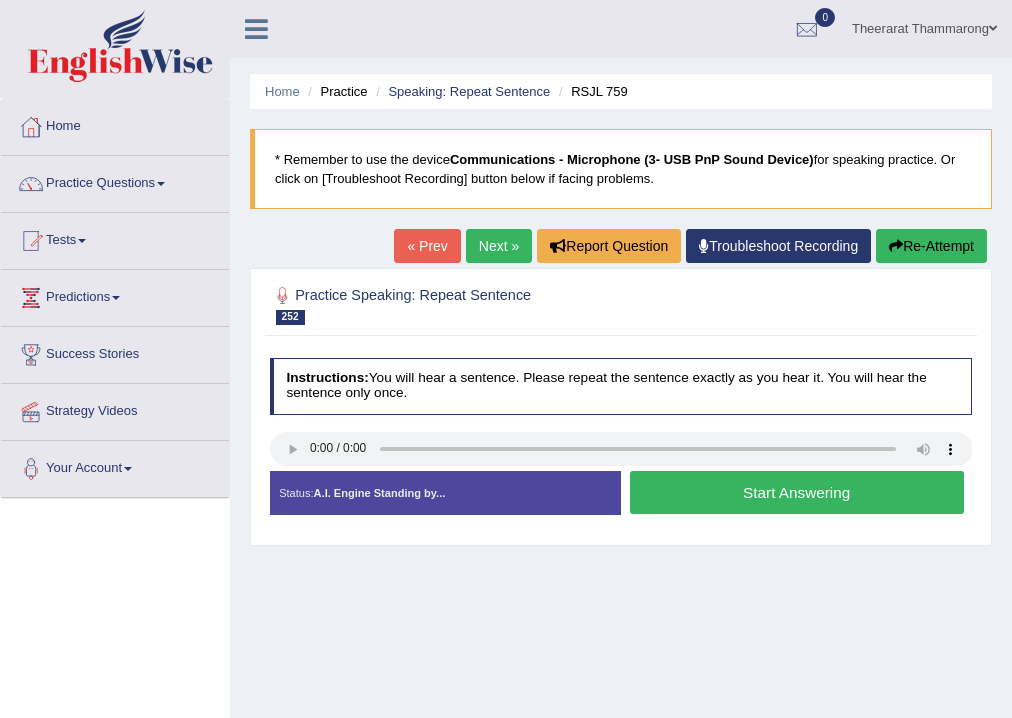 click on "Start Answering" at bounding box center (797, 492) 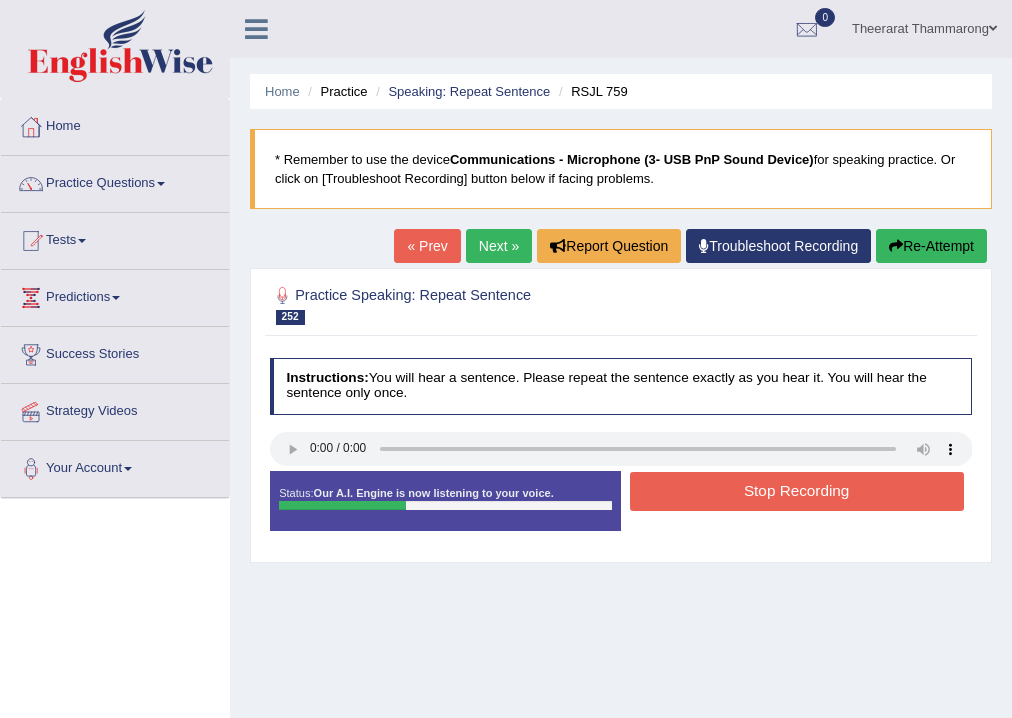 click on "Stop Recording" at bounding box center (797, 491) 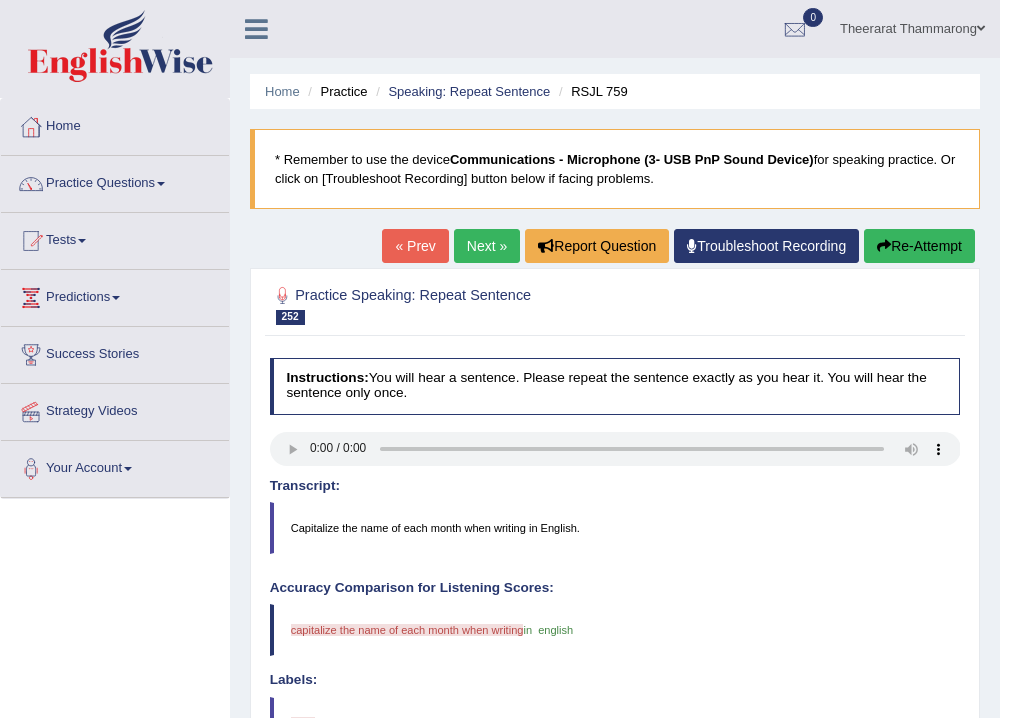 click on "Next »" at bounding box center (487, 246) 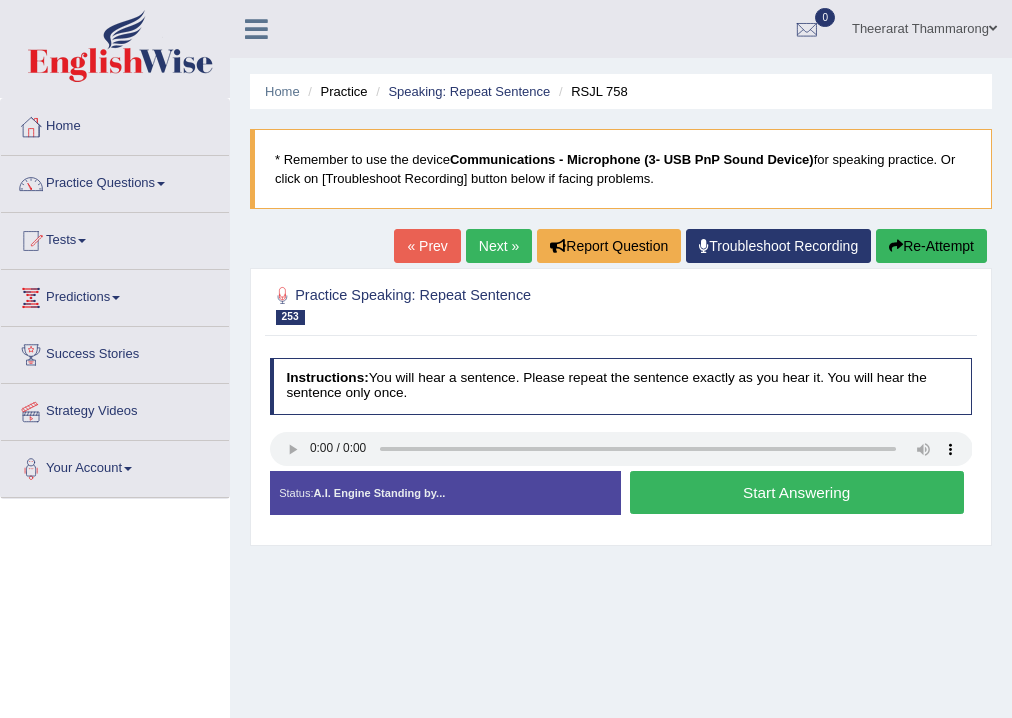 scroll, scrollTop: 0, scrollLeft: 0, axis: both 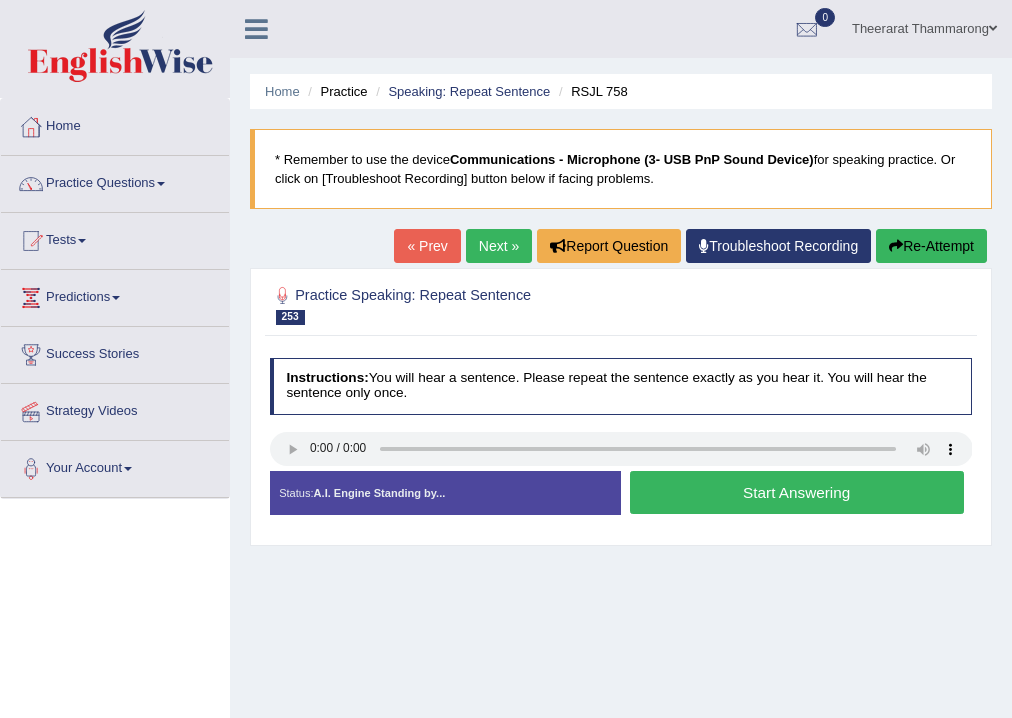 click on "Start Answering" at bounding box center (797, 492) 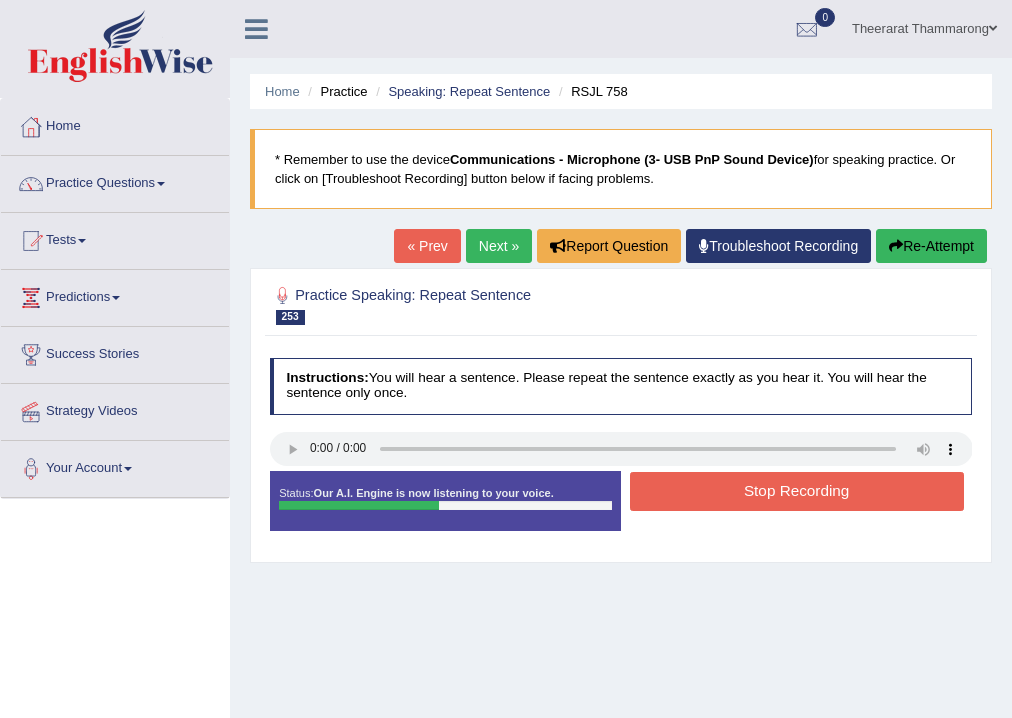 click on "Stop Recording" at bounding box center (797, 491) 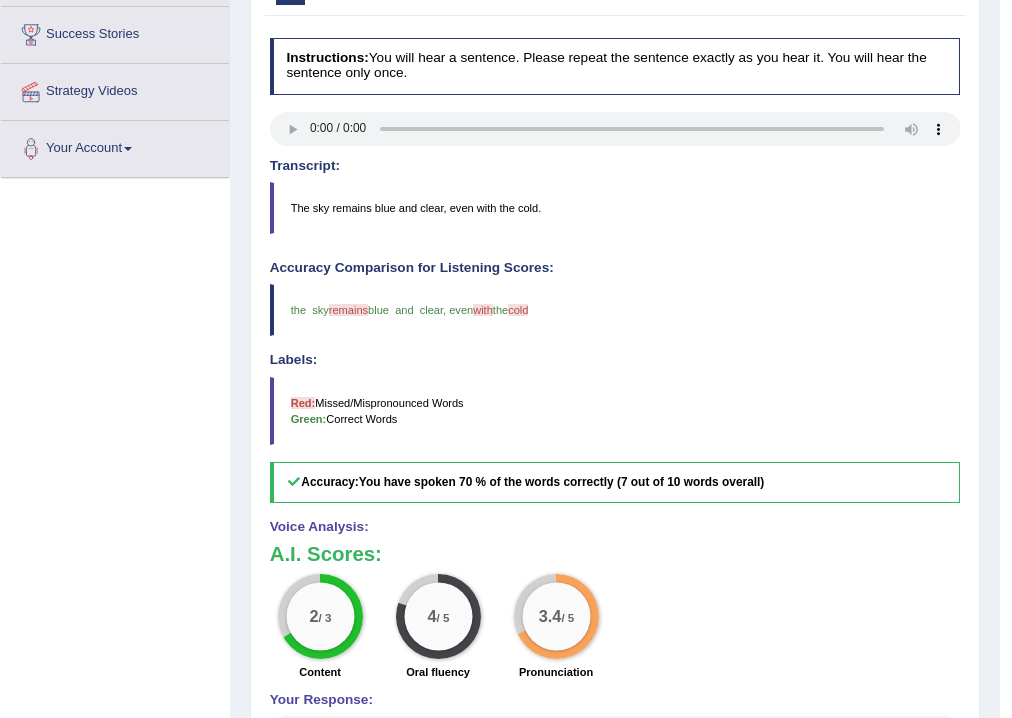 scroll, scrollTop: 0, scrollLeft: 0, axis: both 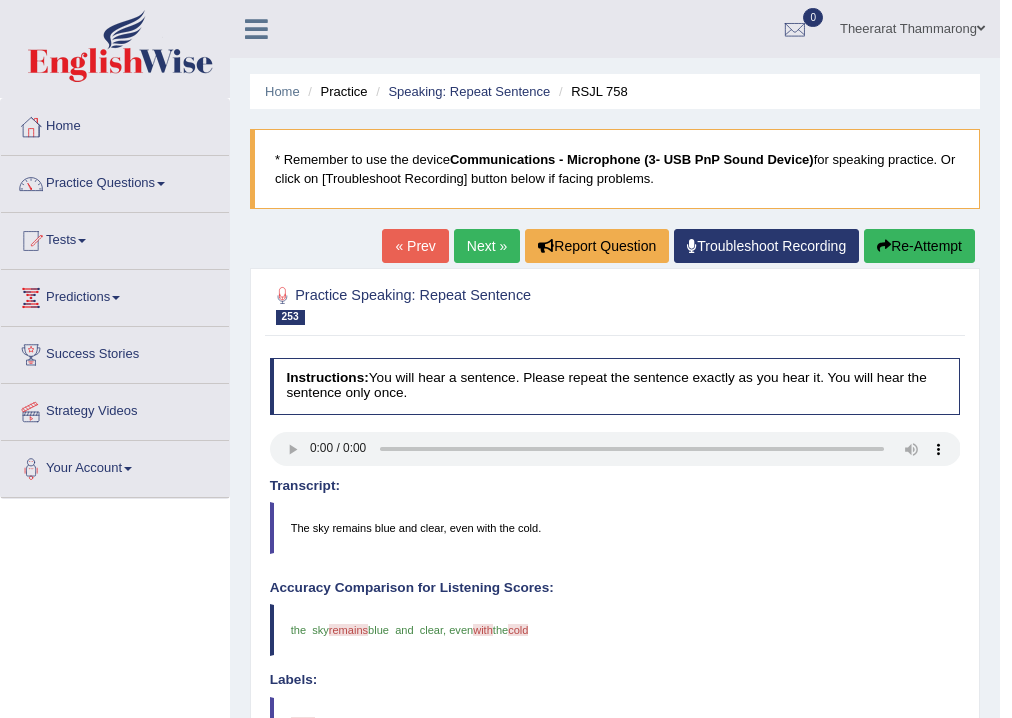 click on "Next »" at bounding box center (487, 246) 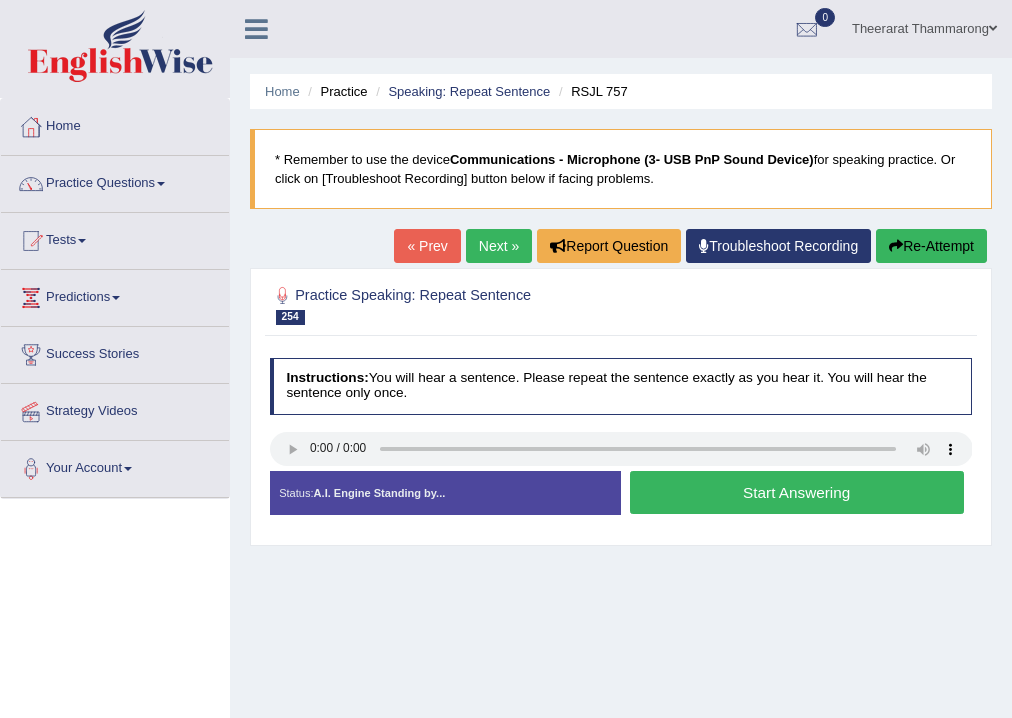 scroll, scrollTop: 0, scrollLeft: 0, axis: both 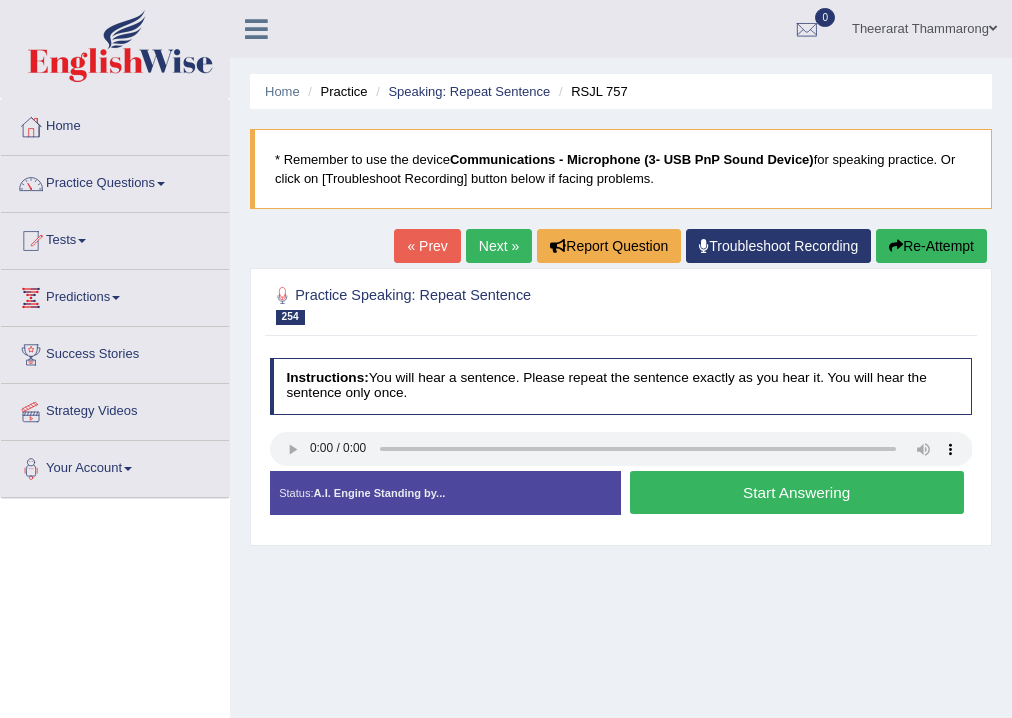 click on "Start Answering" at bounding box center [797, 492] 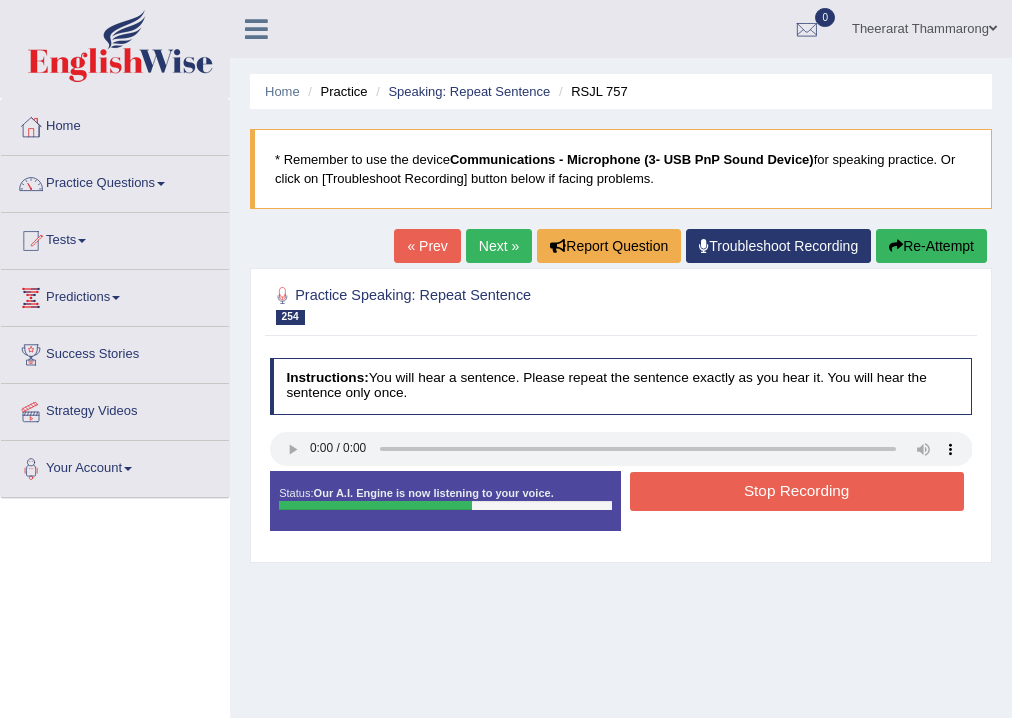 click on "Stop Recording" at bounding box center (797, 491) 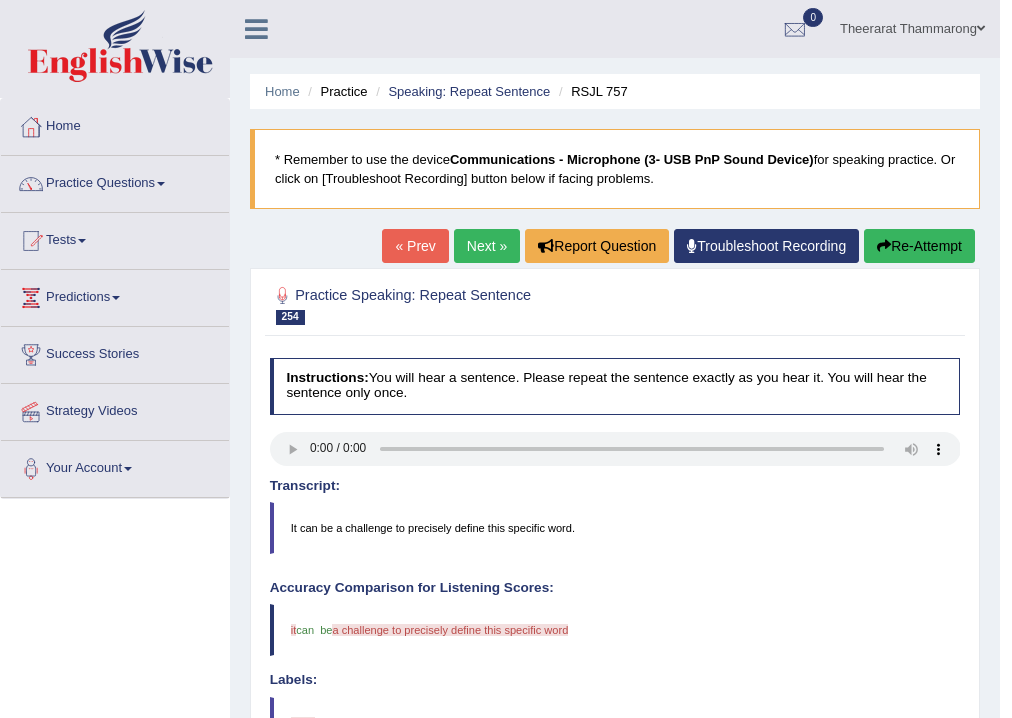 click on "Next »" at bounding box center [487, 246] 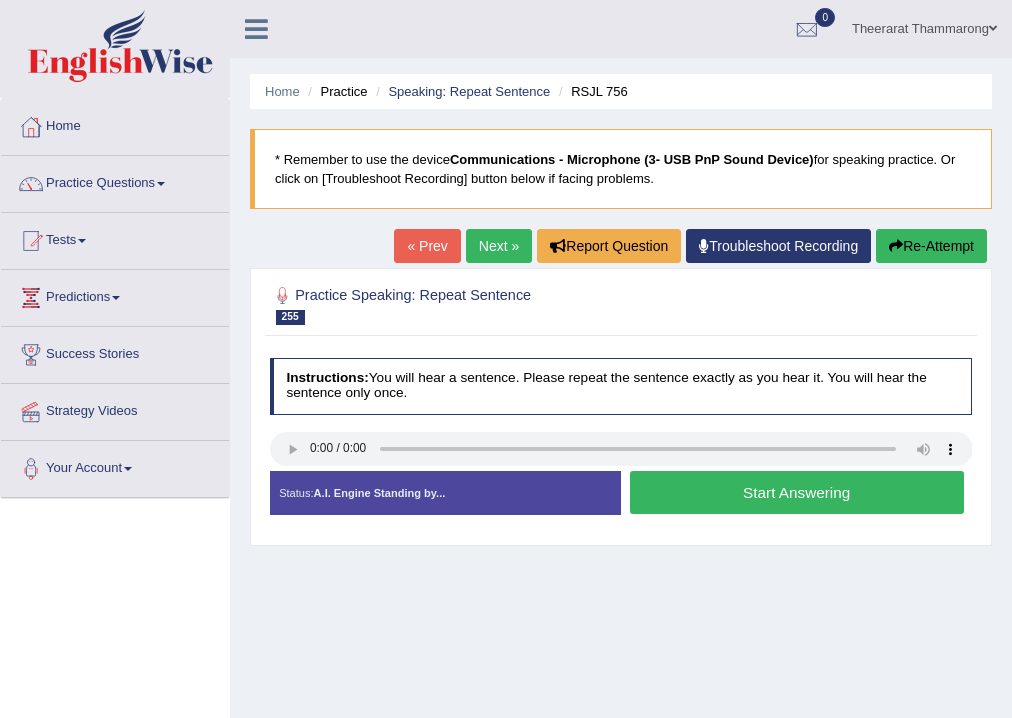 scroll, scrollTop: 0, scrollLeft: 0, axis: both 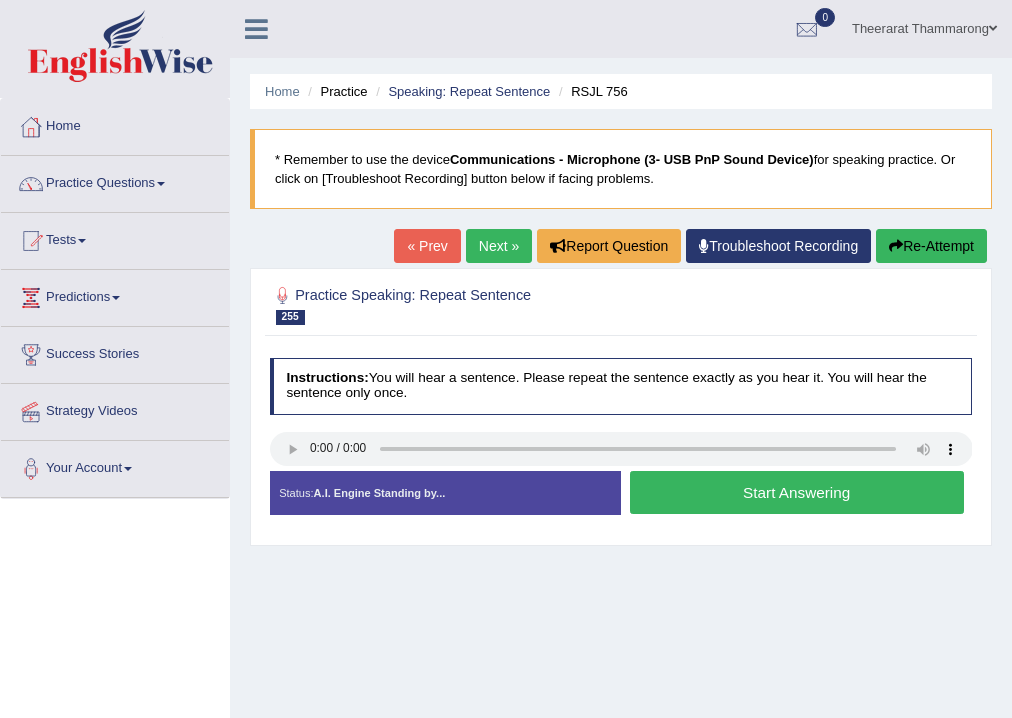 click on "Start Answering" at bounding box center [797, 492] 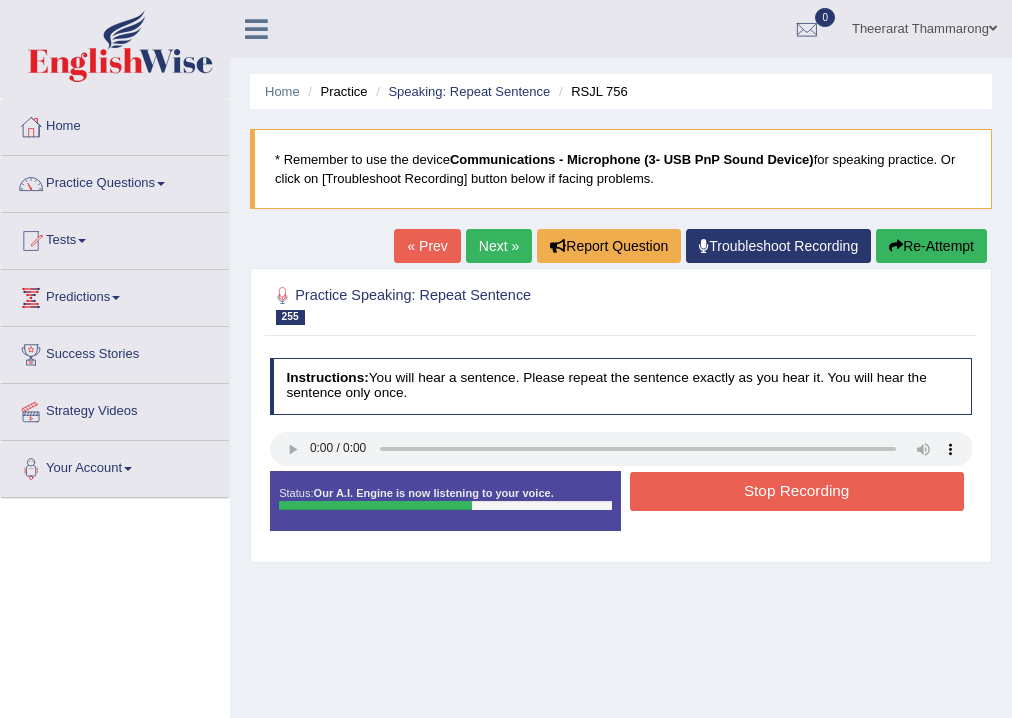 click on "Stop Recording" at bounding box center (797, 491) 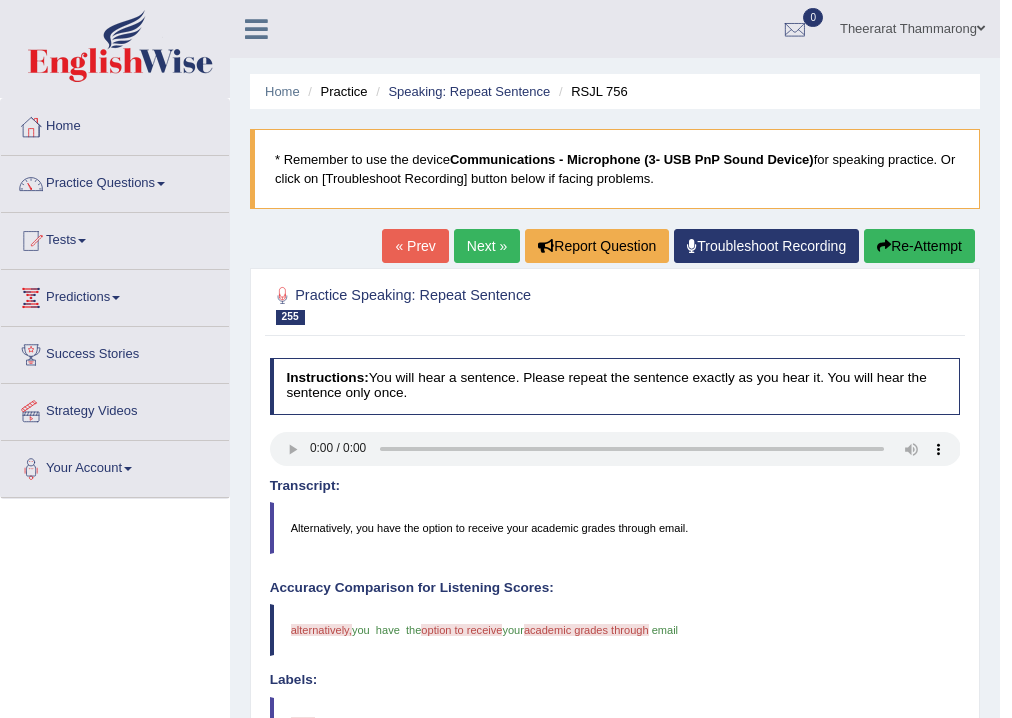 scroll, scrollTop: 160, scrollLeft: 0, axis: vertical 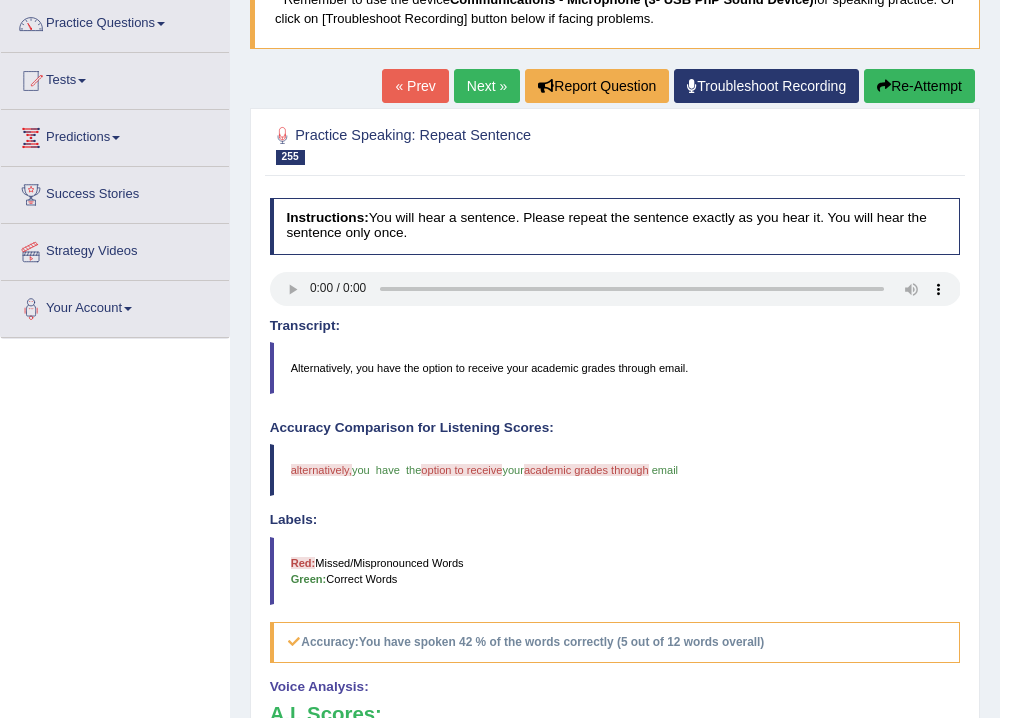click on "Next »" at bounding box center [487, 86] 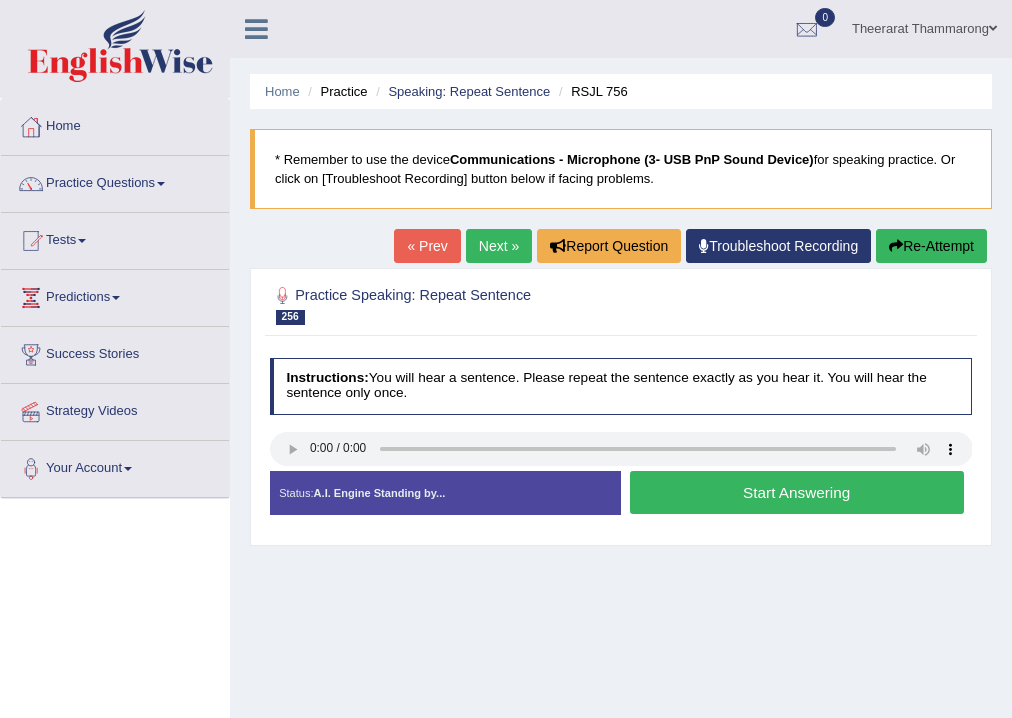 scroll, scrollTop: 0, scrollLeft: 0, axis: both 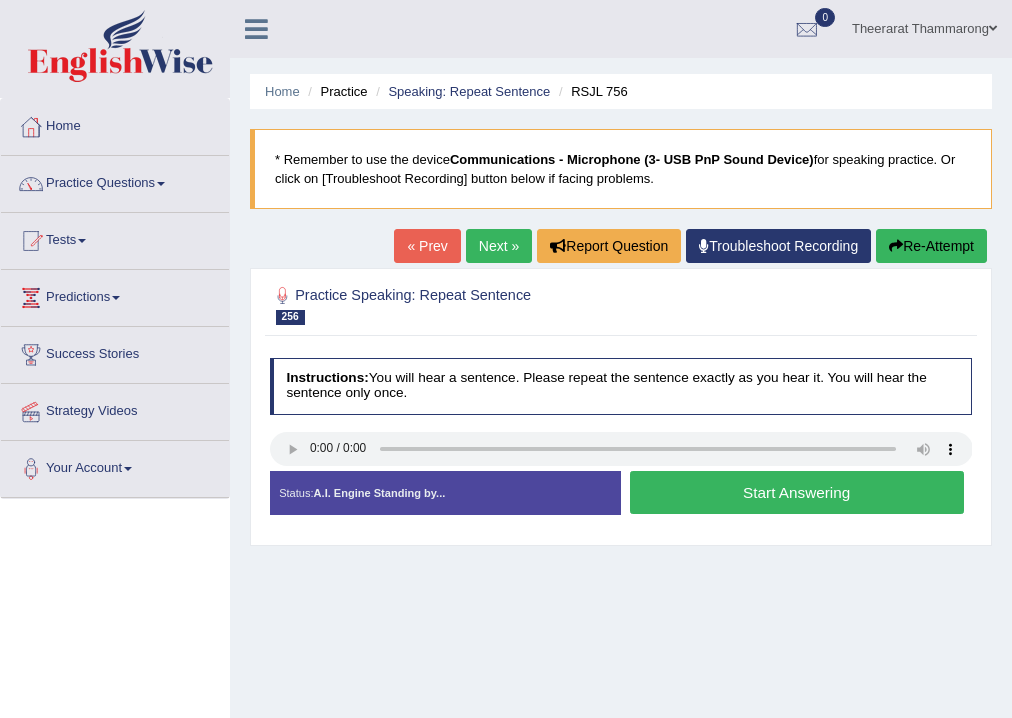 click on "Start Answering" at bounding box center (797, 492) 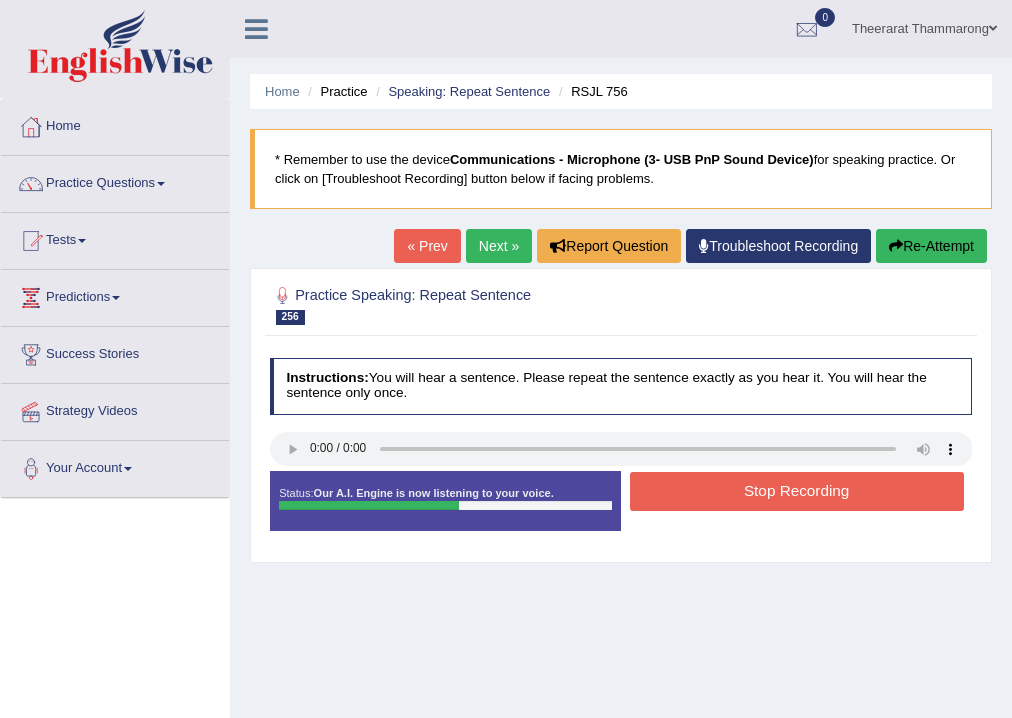 click on "Stop Recording" at bounding box center [797, 491] 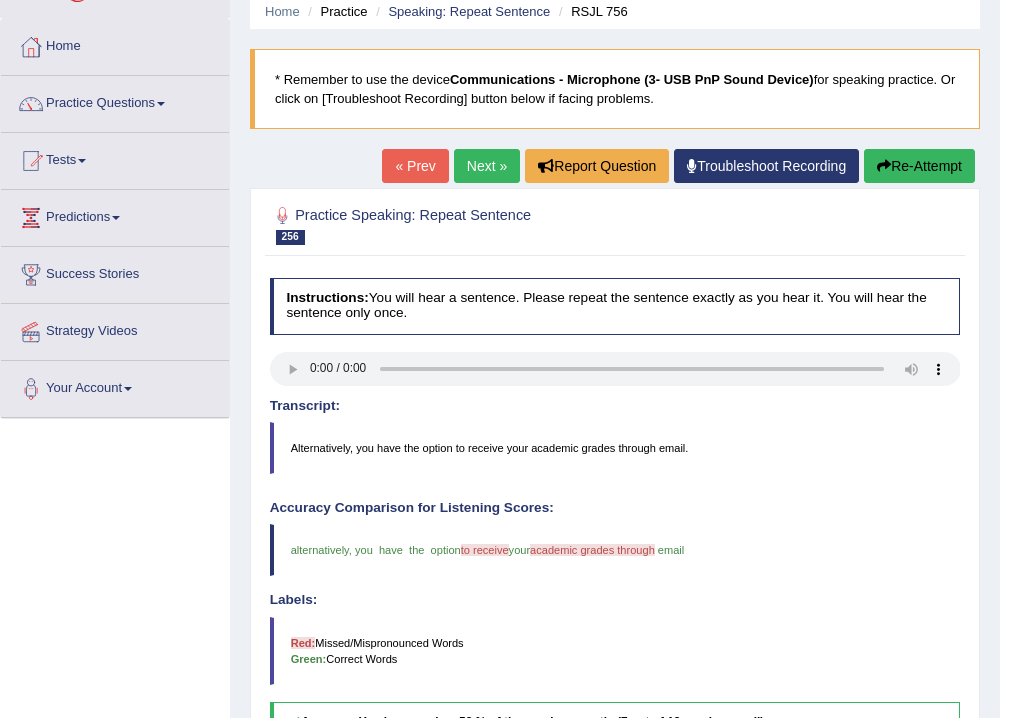 scroll, scrollTop: 0, scrollLeft: 0, axis: both 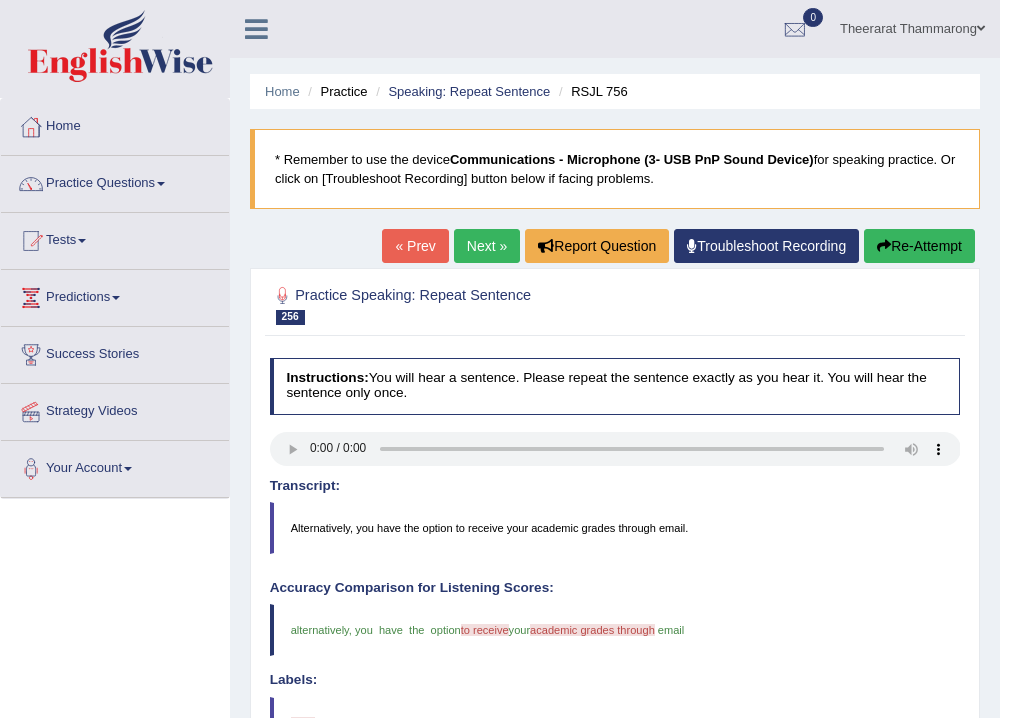 click on "Next »" at bounding box center [487, 246] 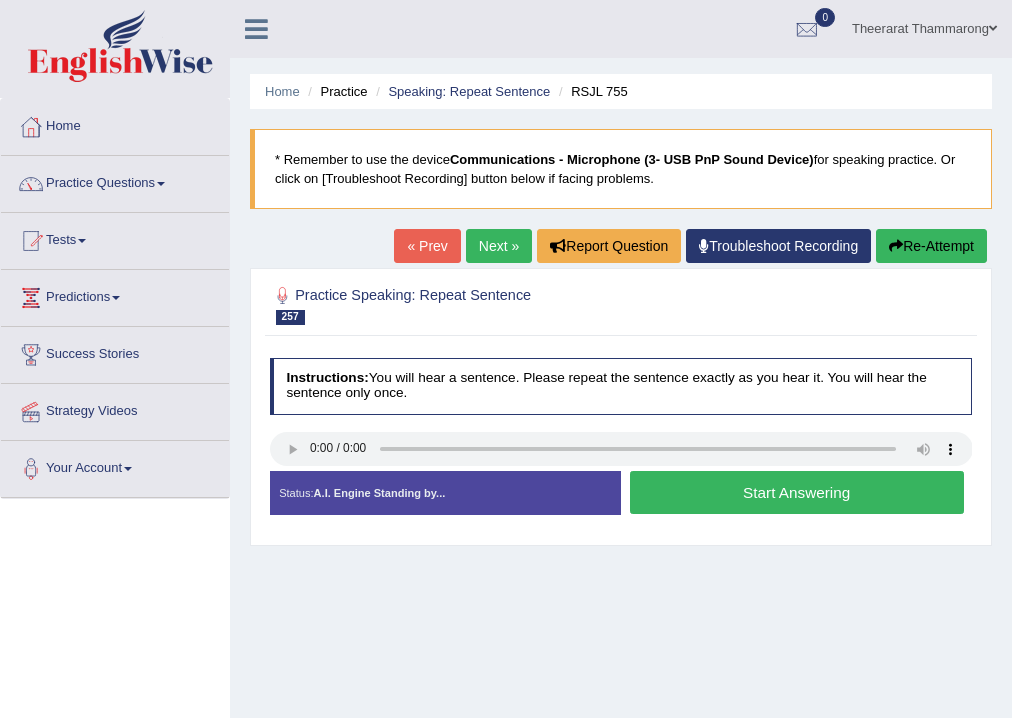 scroll, scrollTop: 0, scrollLeft: 0, axis: both 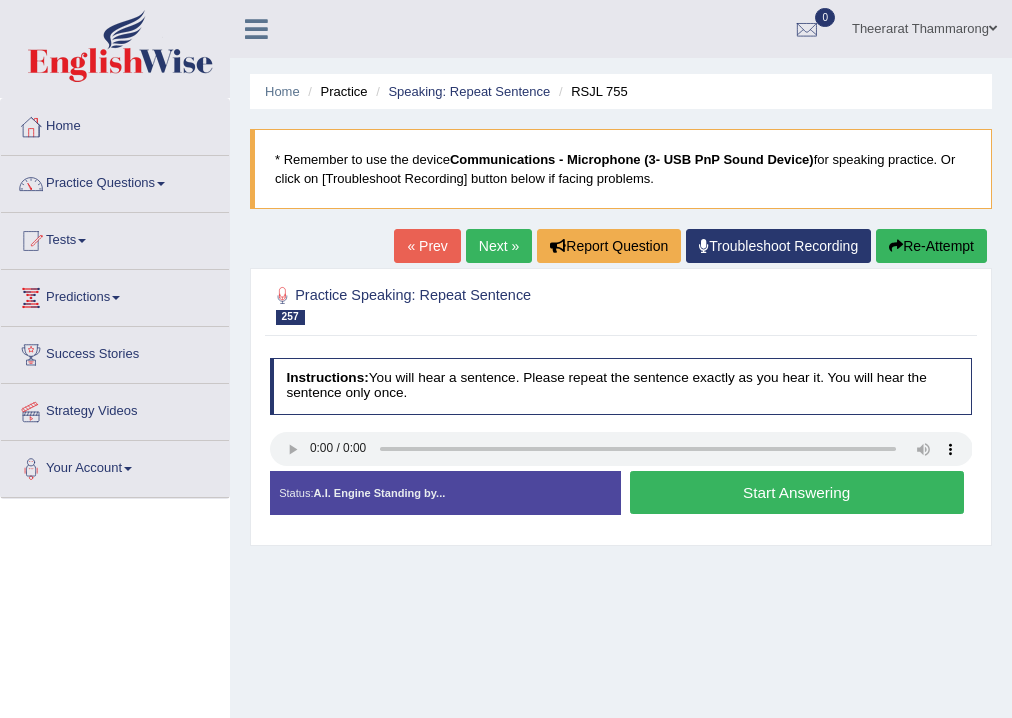 click on "Start Answering" at bounding box center [797, 492] 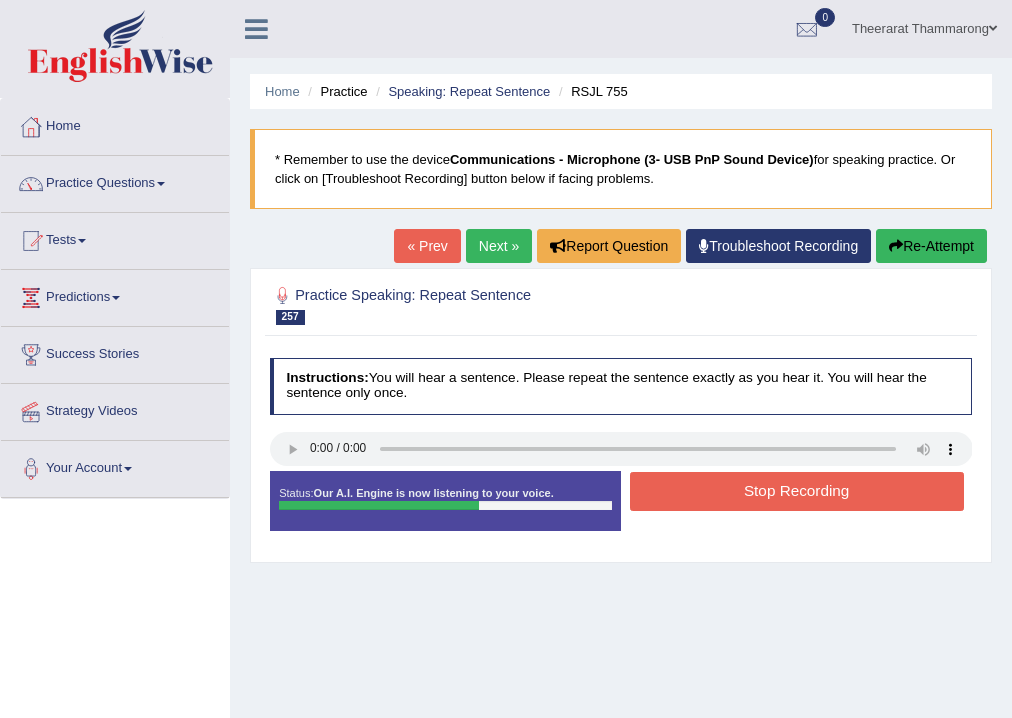 click on "Stop Recording" at bounding box center [797, 491] 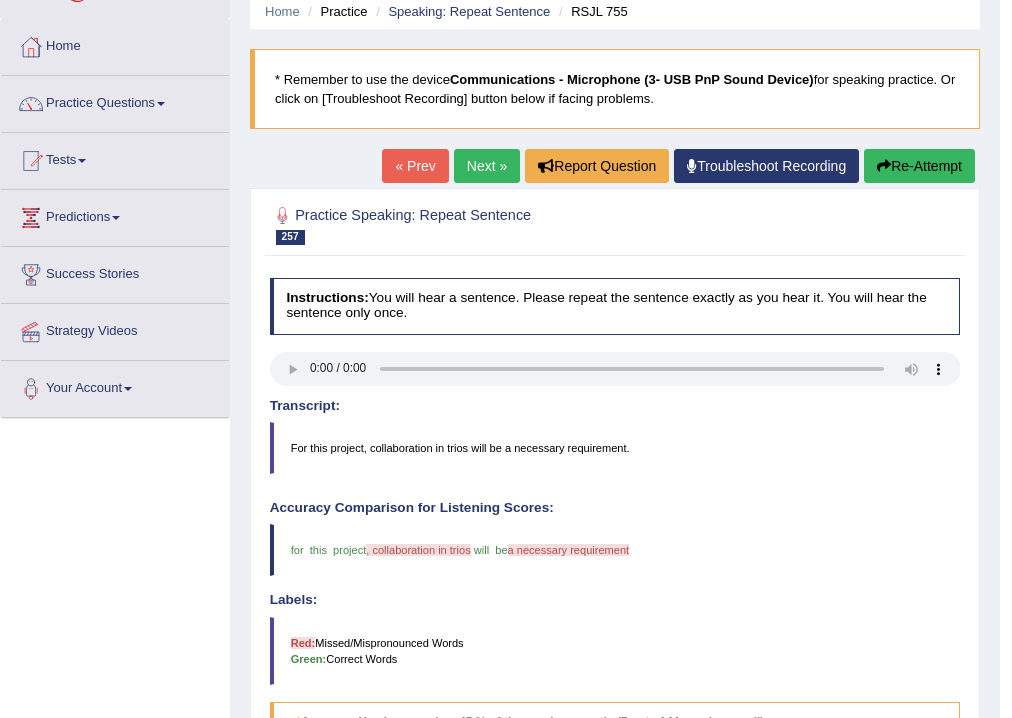 scroll, scrollTop: 0, scrollLeft: 0, axis: both 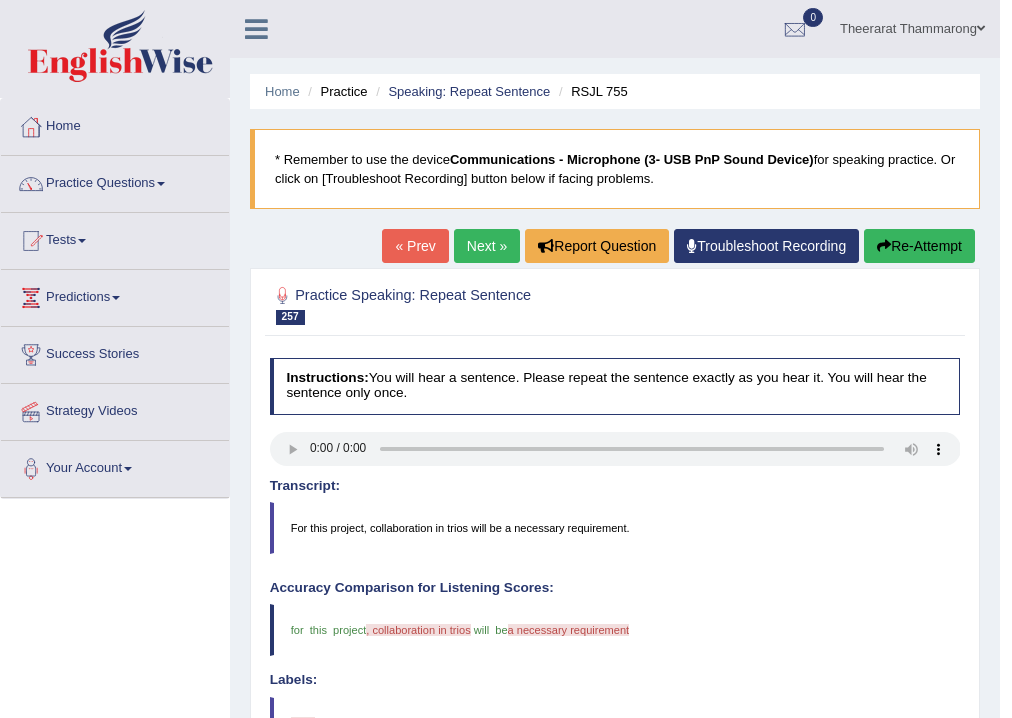 click on "Next »" at bounding box center [487, 246] 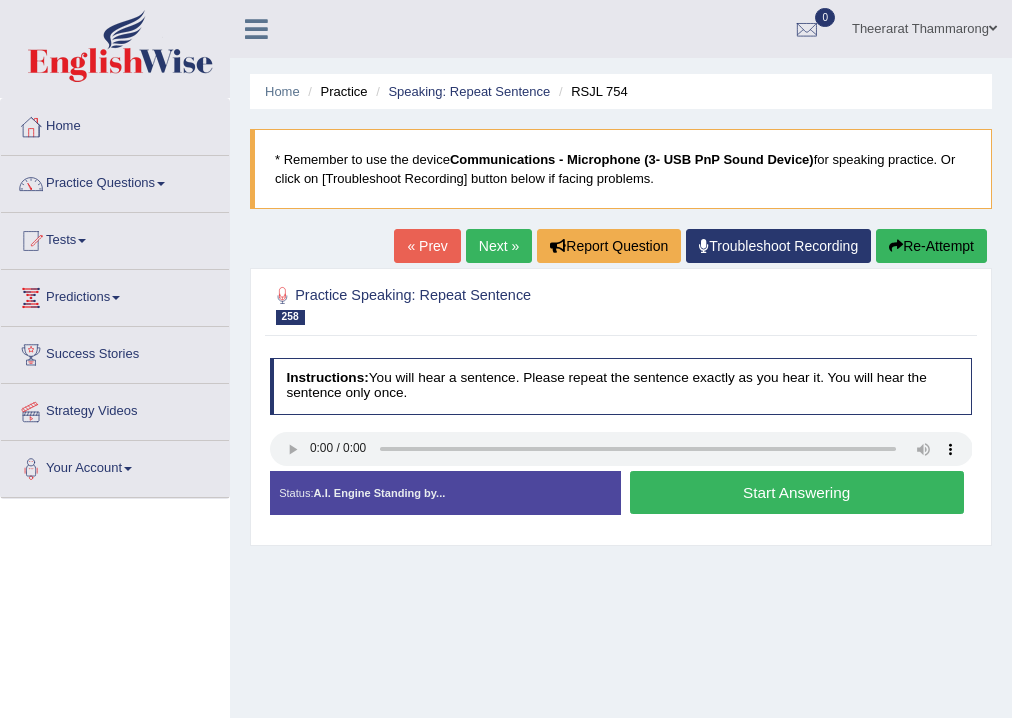 scroll, scrollTop: 0, scrollLeft: 0, axis: both 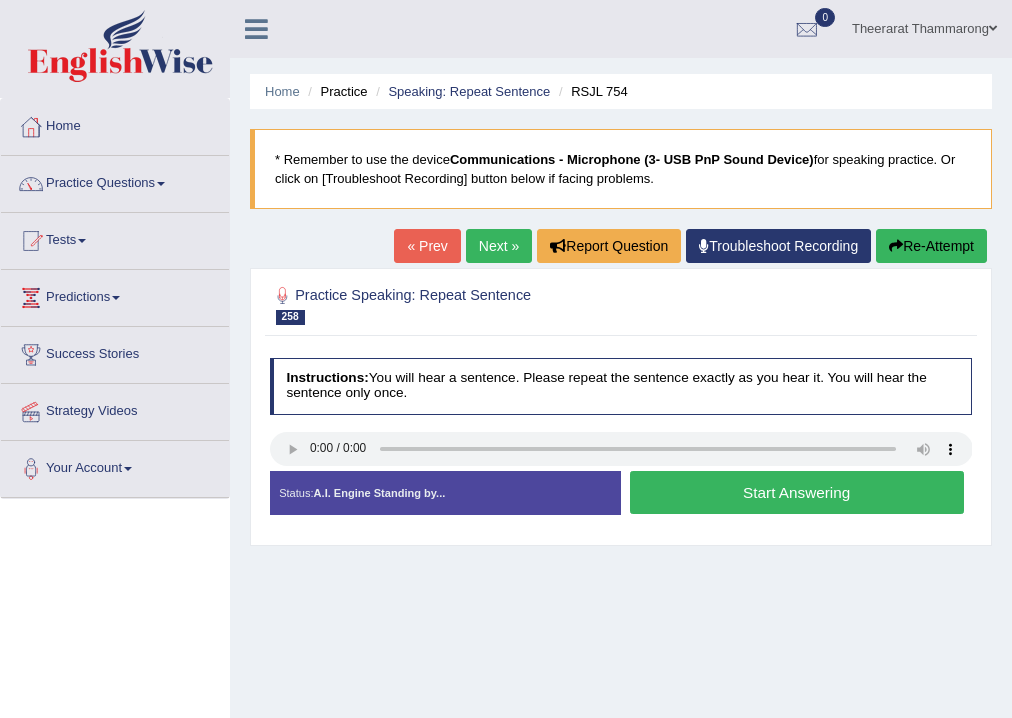 click on "Start Answering" at bounding box center [797, 492] 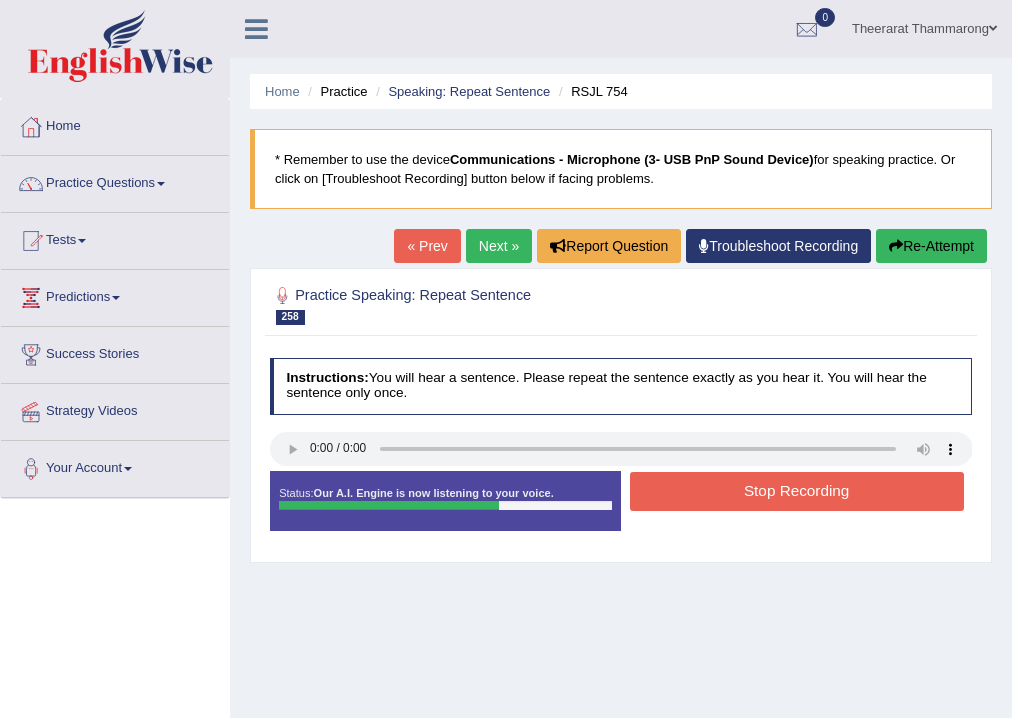 click on "Stop Recording" at bounding box center (797, 491) 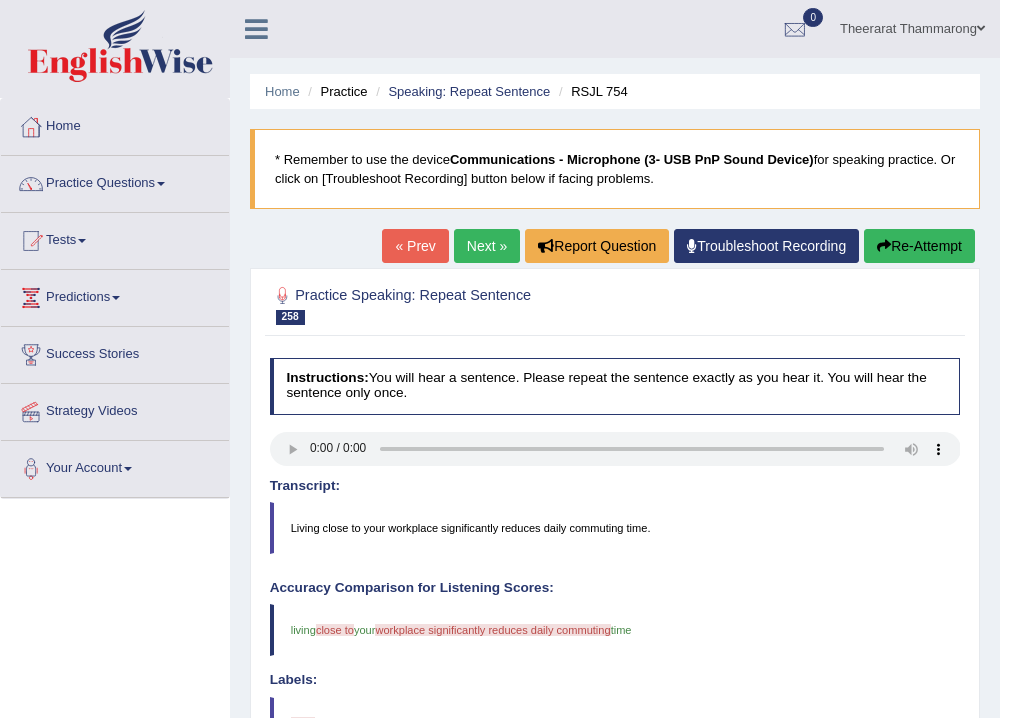 click on "Next »" at bounding box center [487, 246] 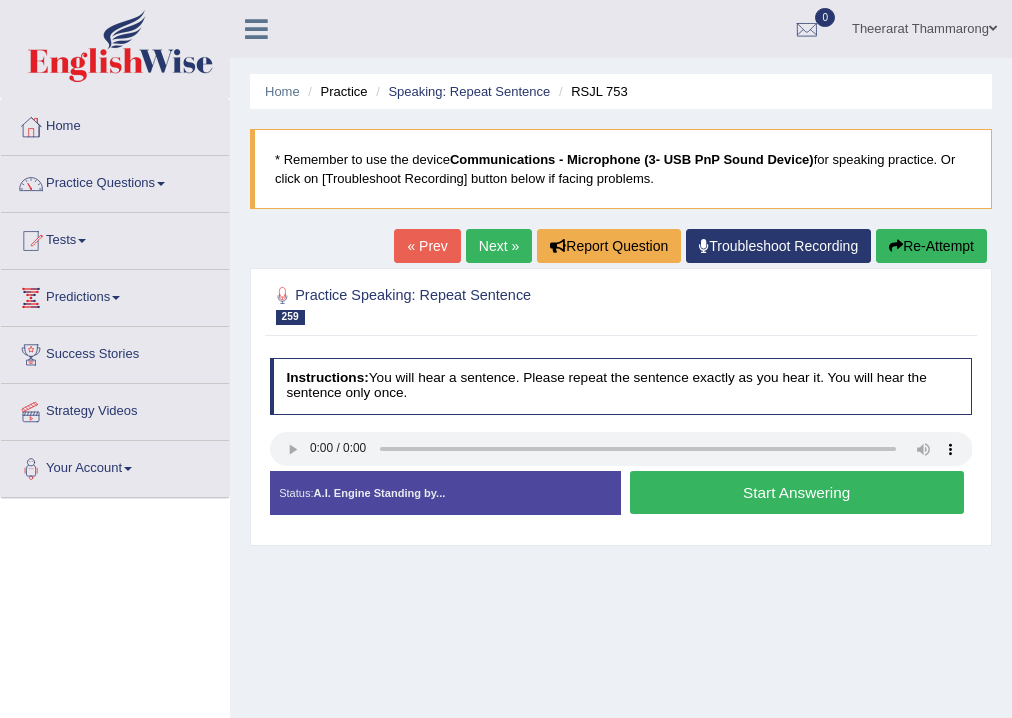scroll, scrollTop: 0, scrollLeft: 0, axis: both 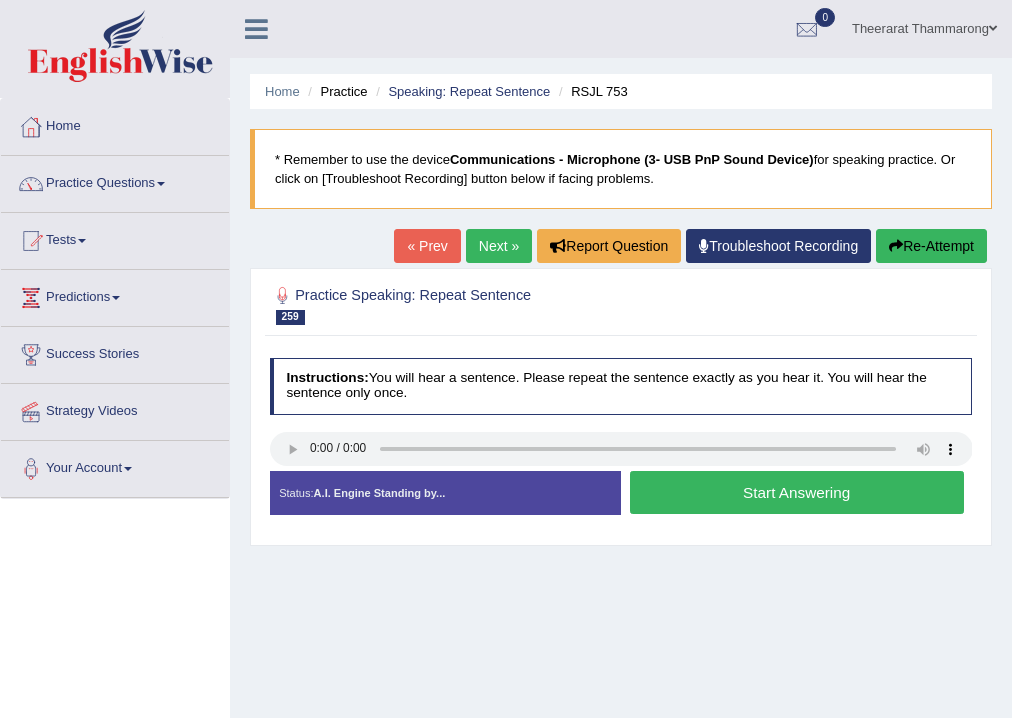 click on "Start Answering" at bounding box center (797, 492) 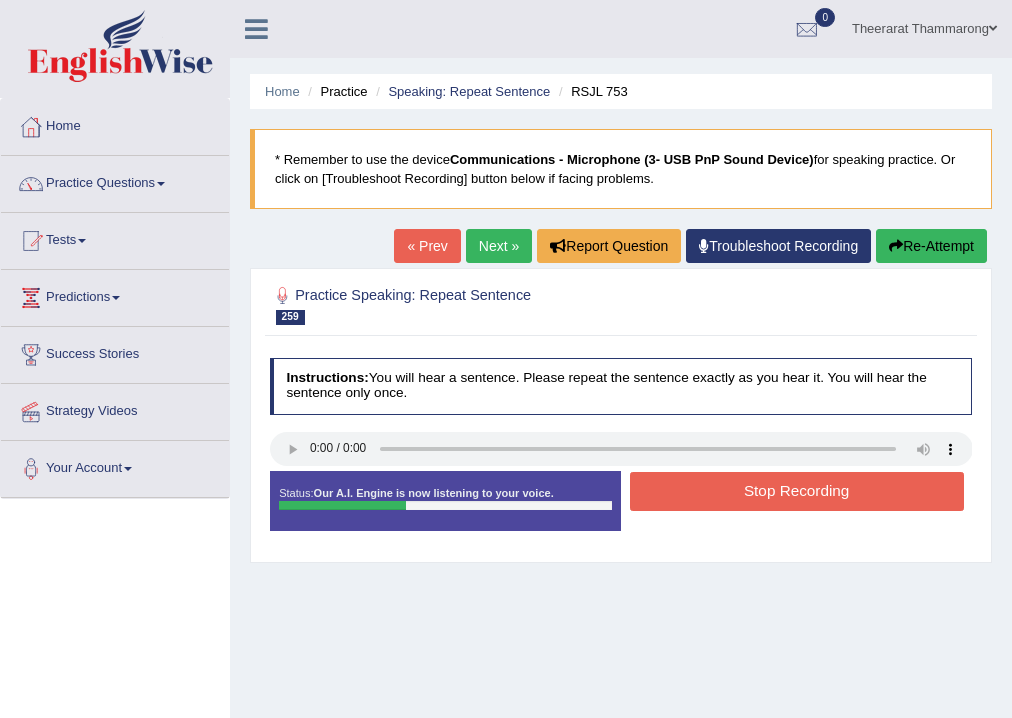 click on "Stop Recording" at bounding box center (797, 491) 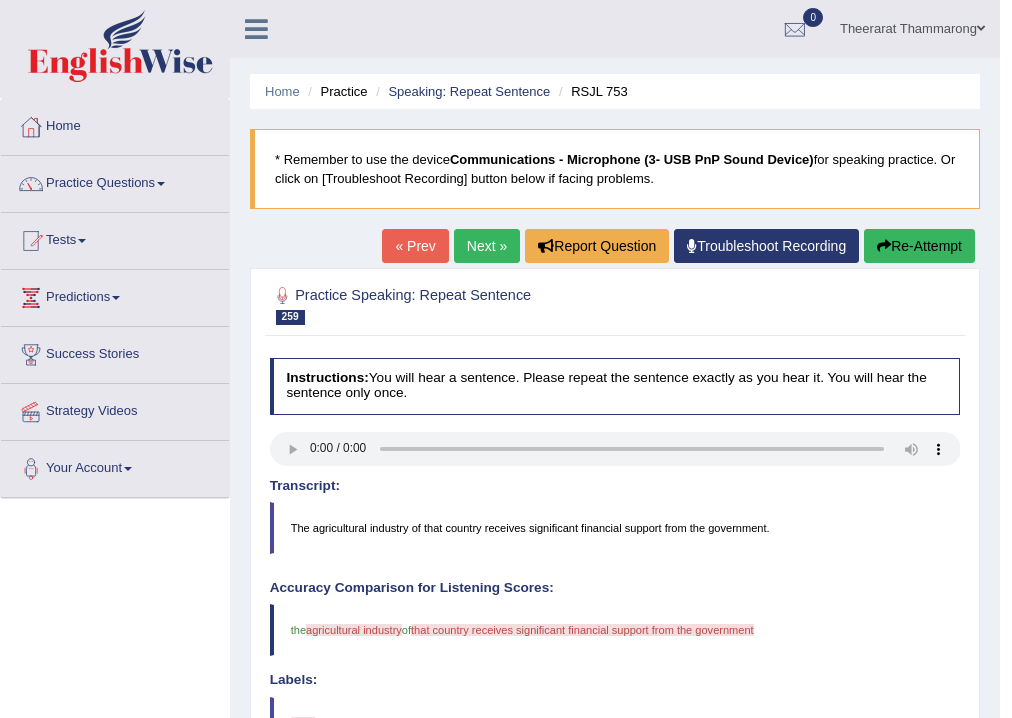 click on "Next »" at bounding box center [487, 246] 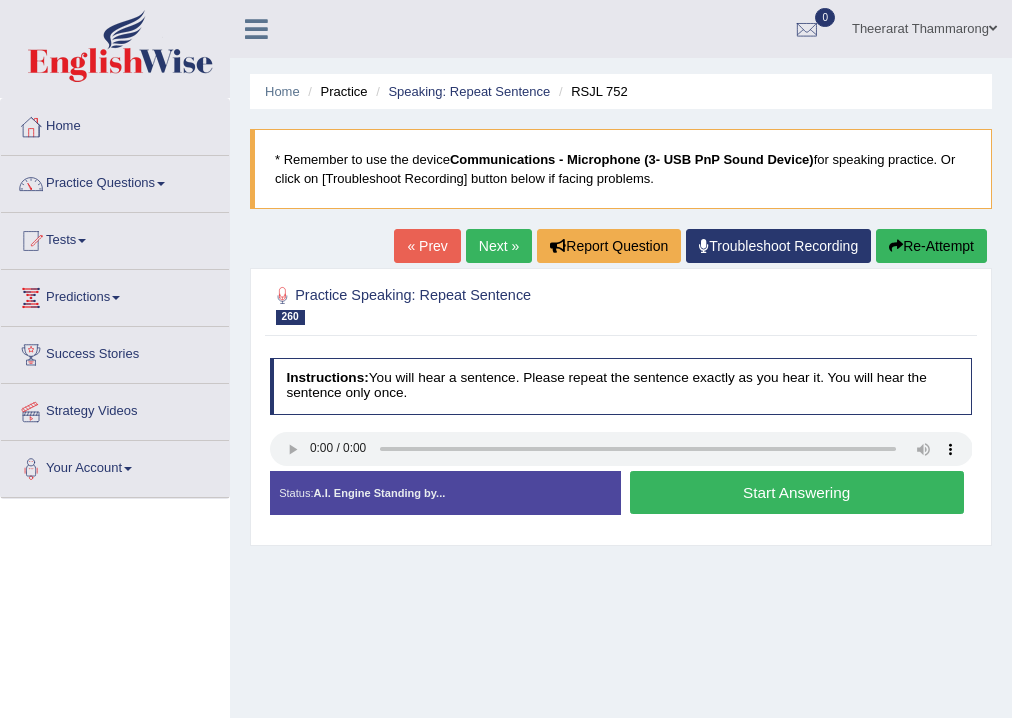 scroll, scrollTop: 0, scrollLeft: 0, axis: both 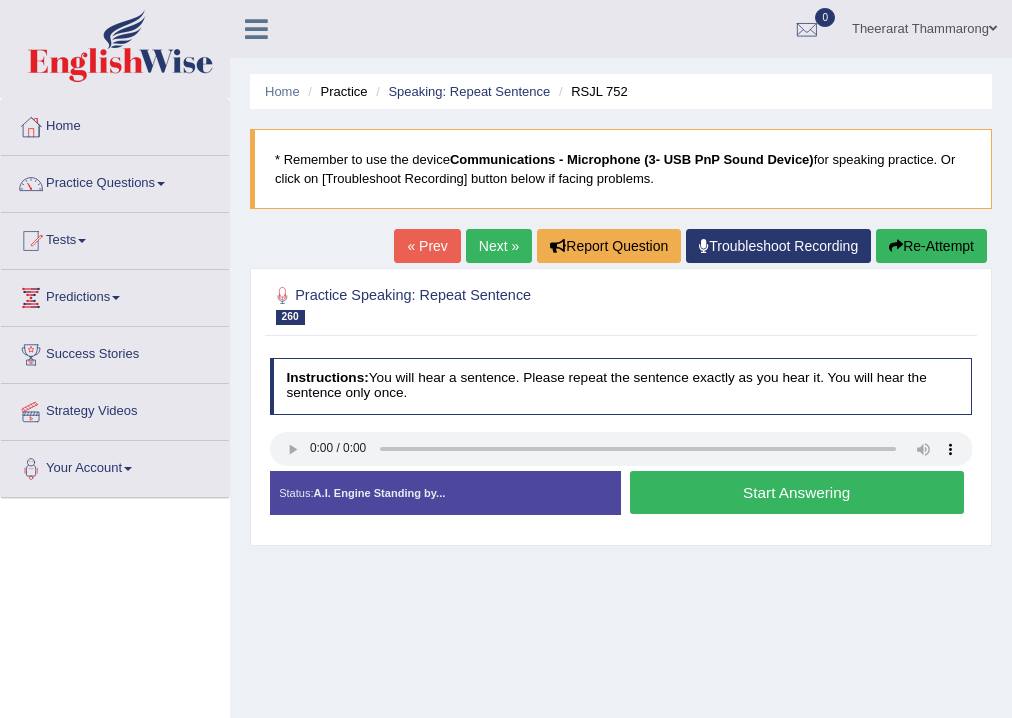 click on "Start Answering" at bounding box center [797, 492] 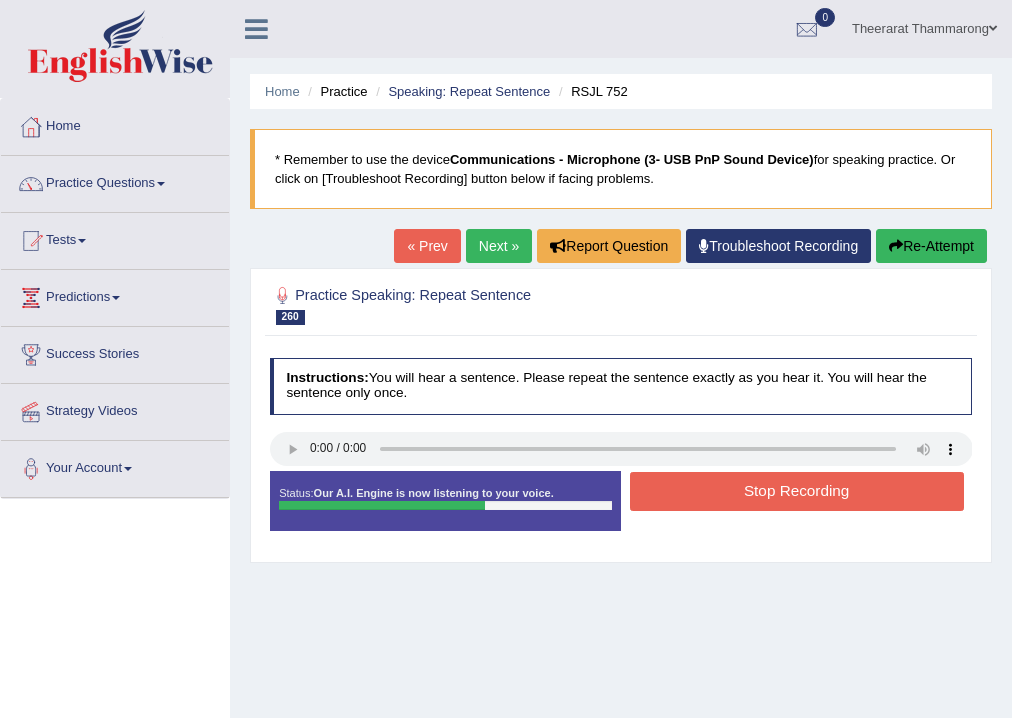 click on "Stop Recording" at bounding box center (797, 491) 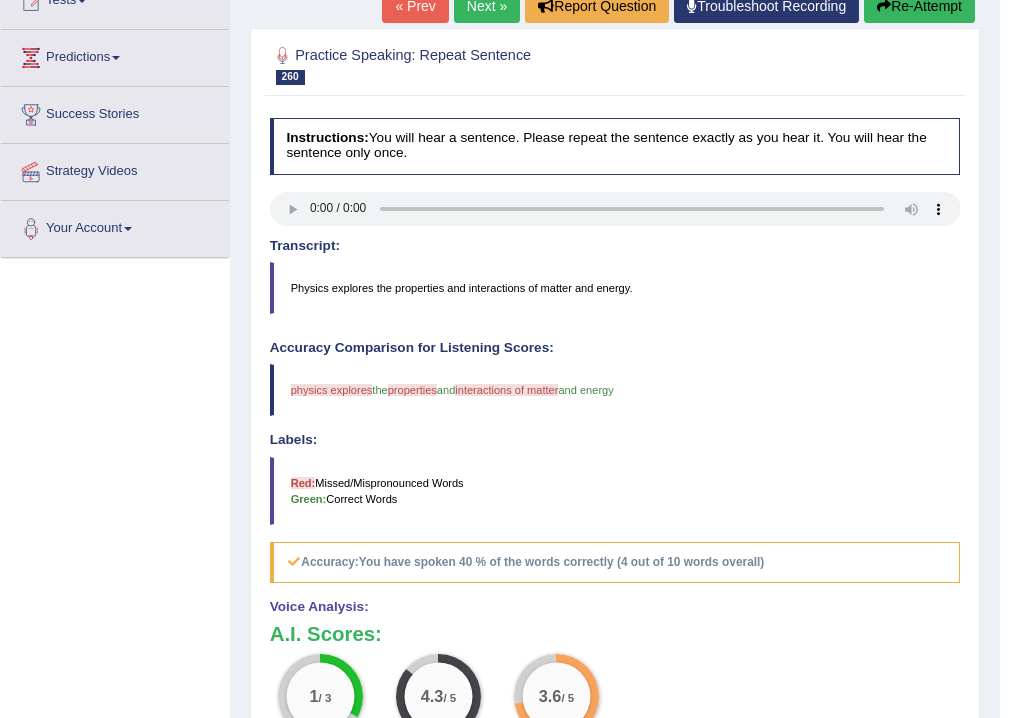 scroll, scrollTop: 0, scrollLeft: 0, axis: both 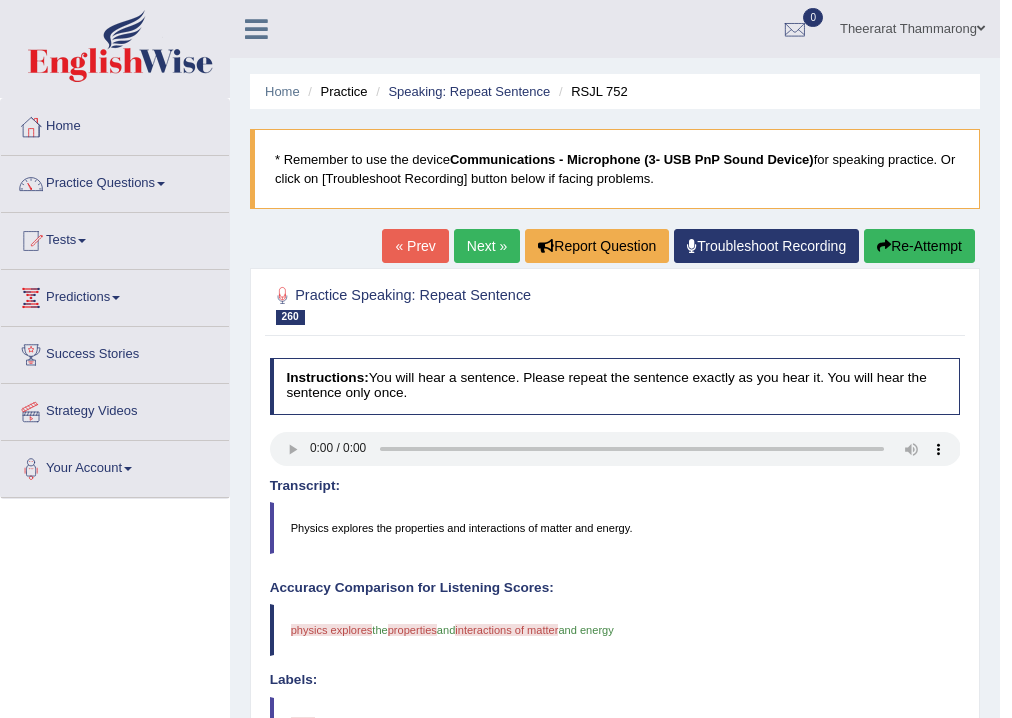 click on "Next »" at bounding box center (487, 246) 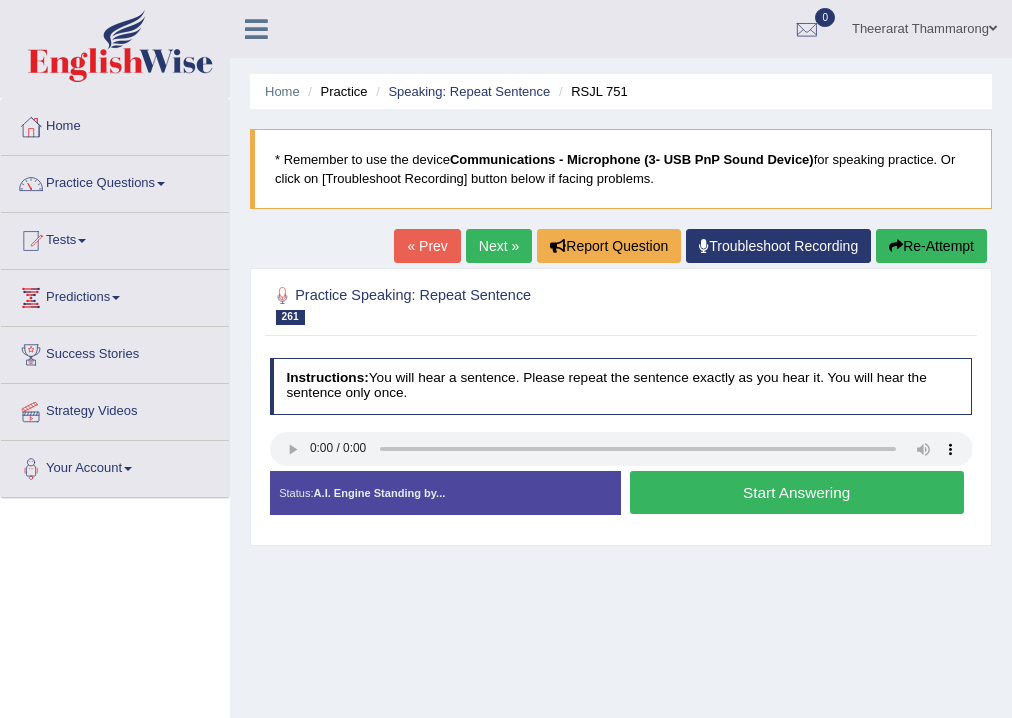 scroll, scrollTop: 0, scrollLeft: 0, axis: both 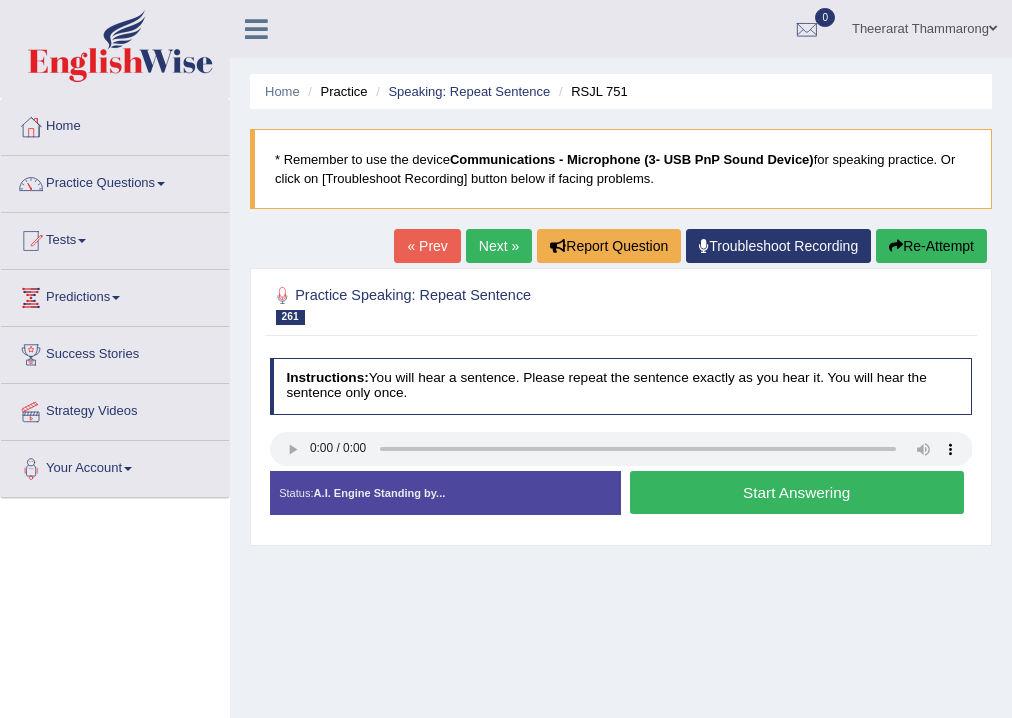 click on "Start Answering" at bounding box center (797, 492) 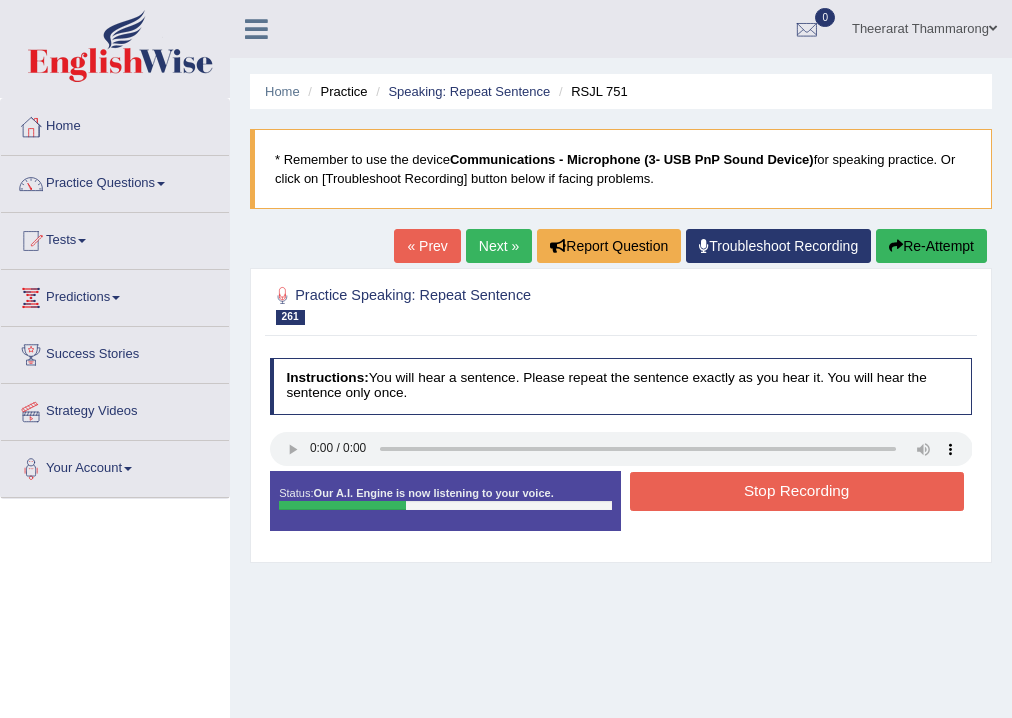 click on "Stop Recording" at bounding box center (797, 491) 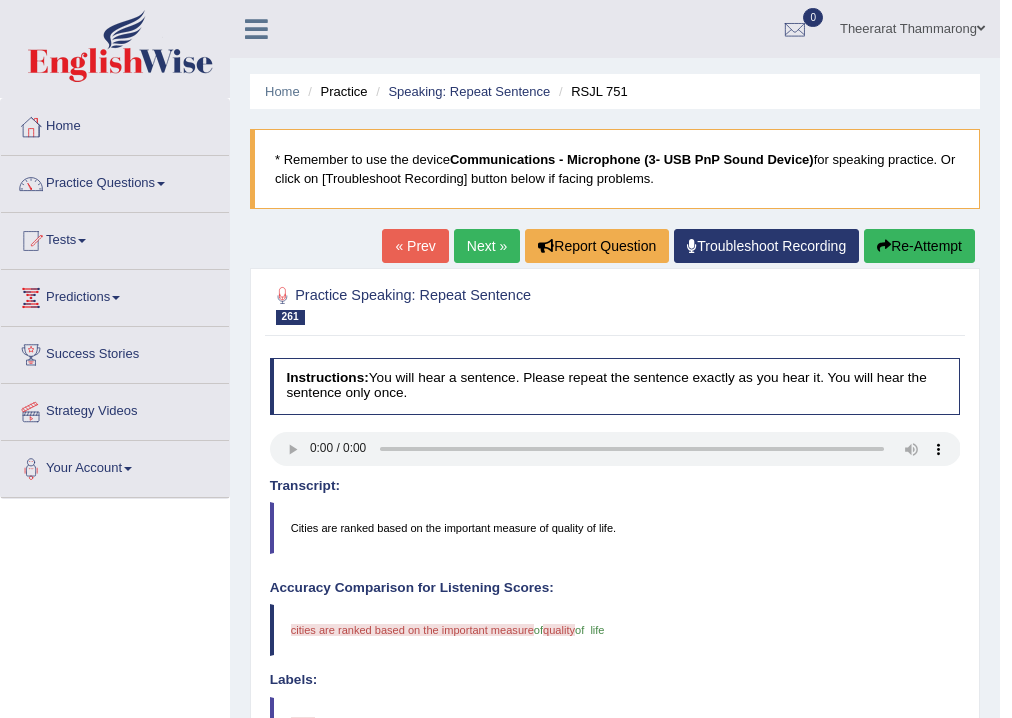 click on "Next »" at bounding box center (487, 246) 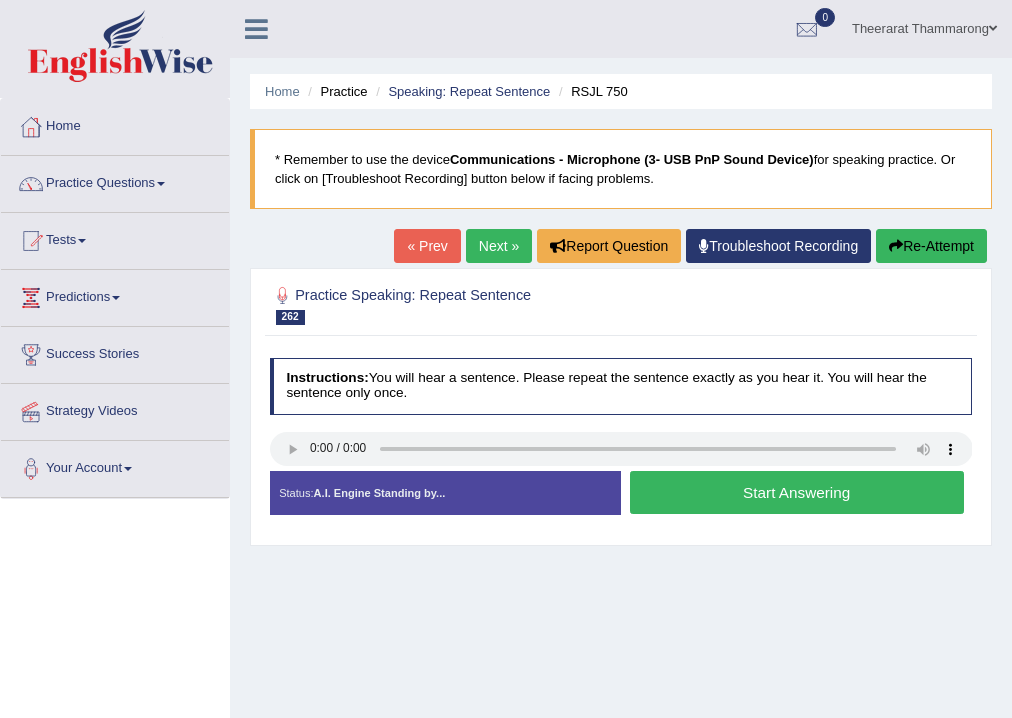scroll, scrollTop: 0, scrollLeft: 0, axis: both 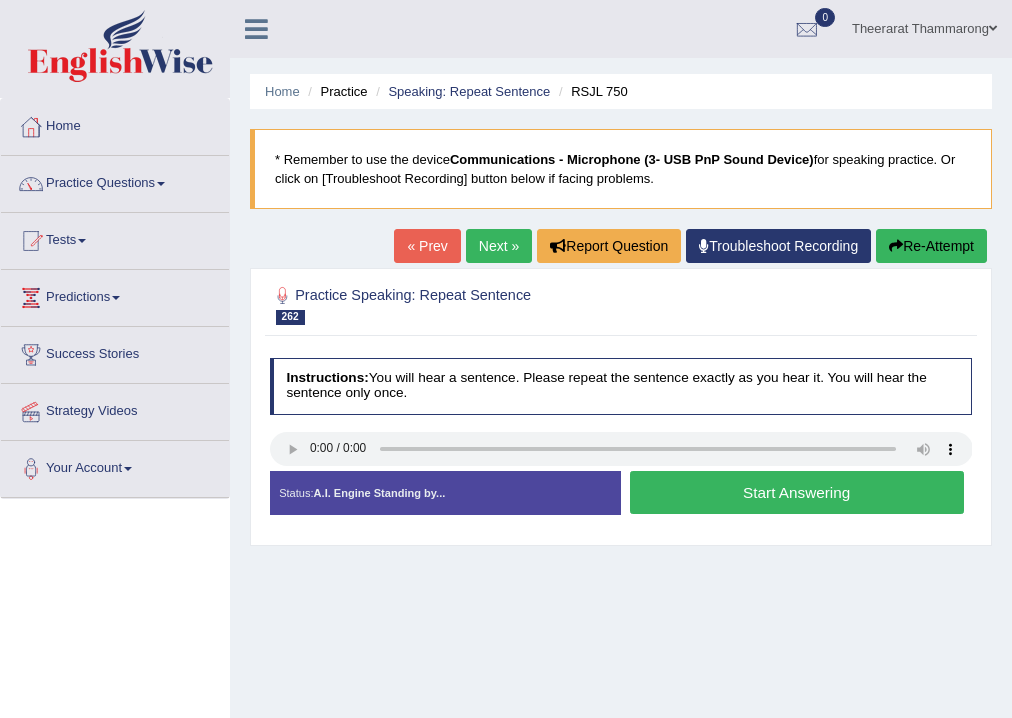 click on "Start Answering" at bounding box center (797, 492) 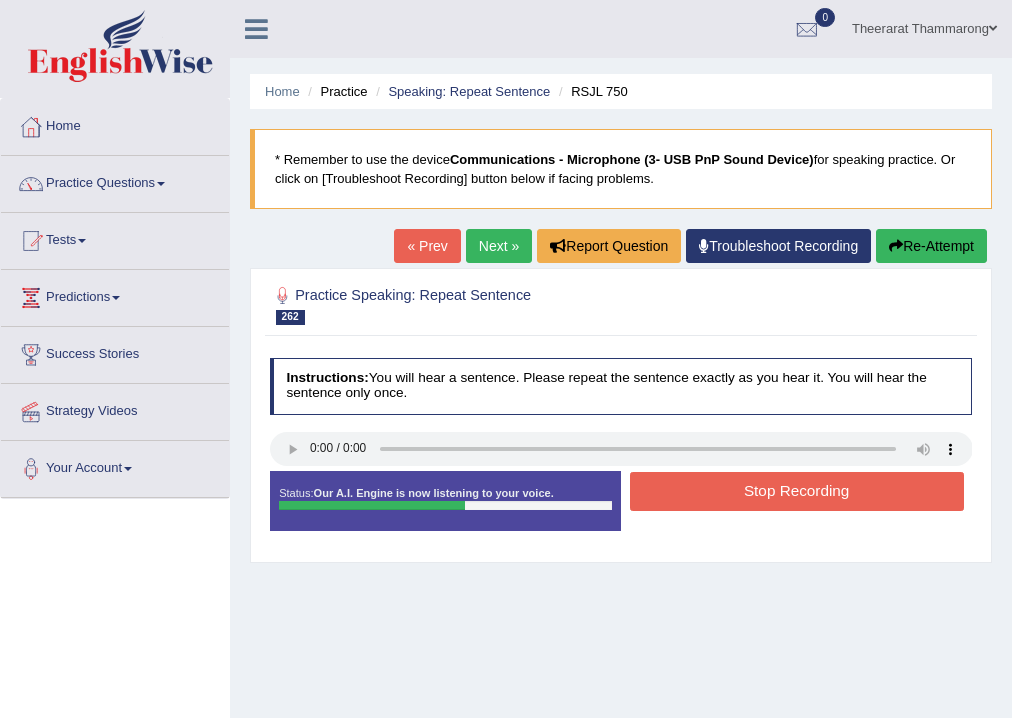 click on "Stop Recording" at bounding box center (797, 491) 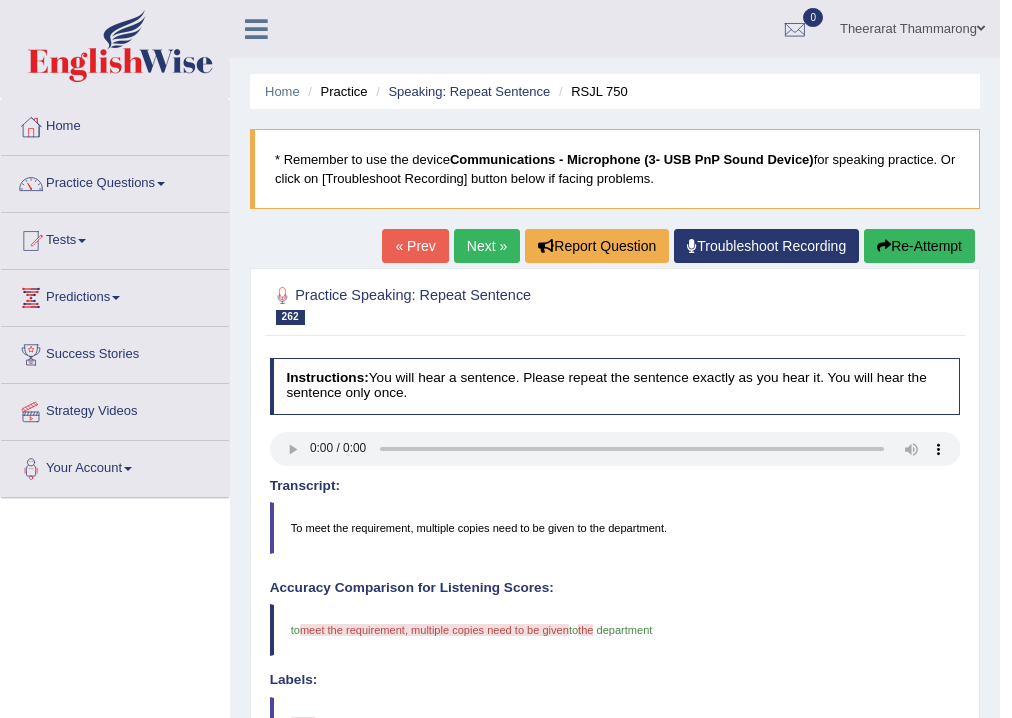 click on "Next »" at bounding box center (487, 246) 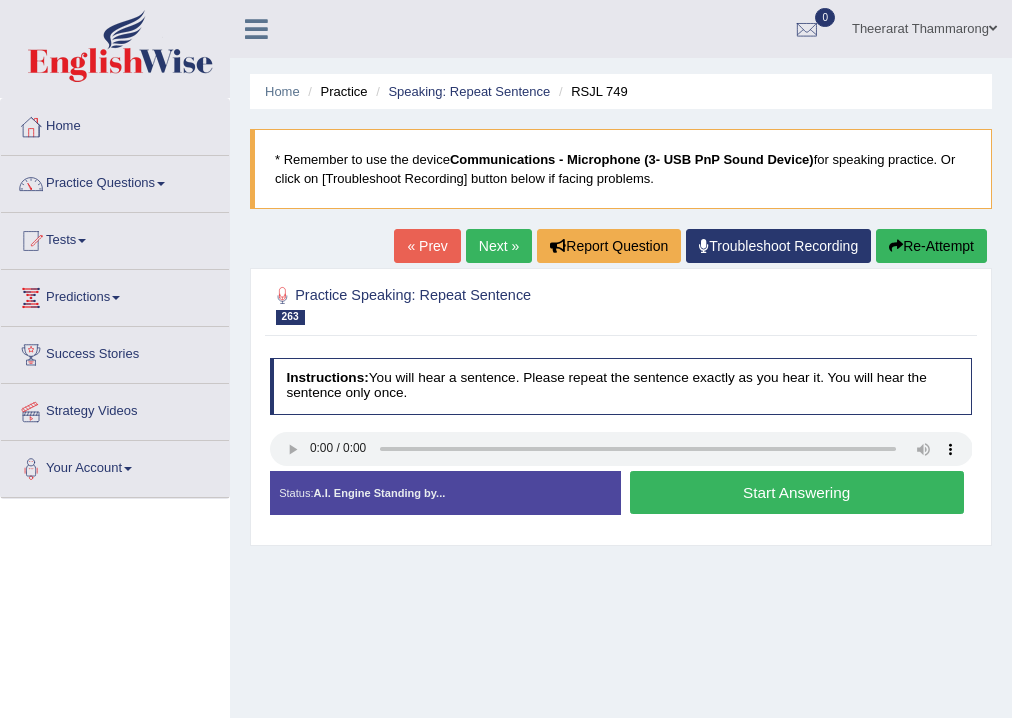 scroll, scrollTop: 0, scrollLeft: 0, axis: both 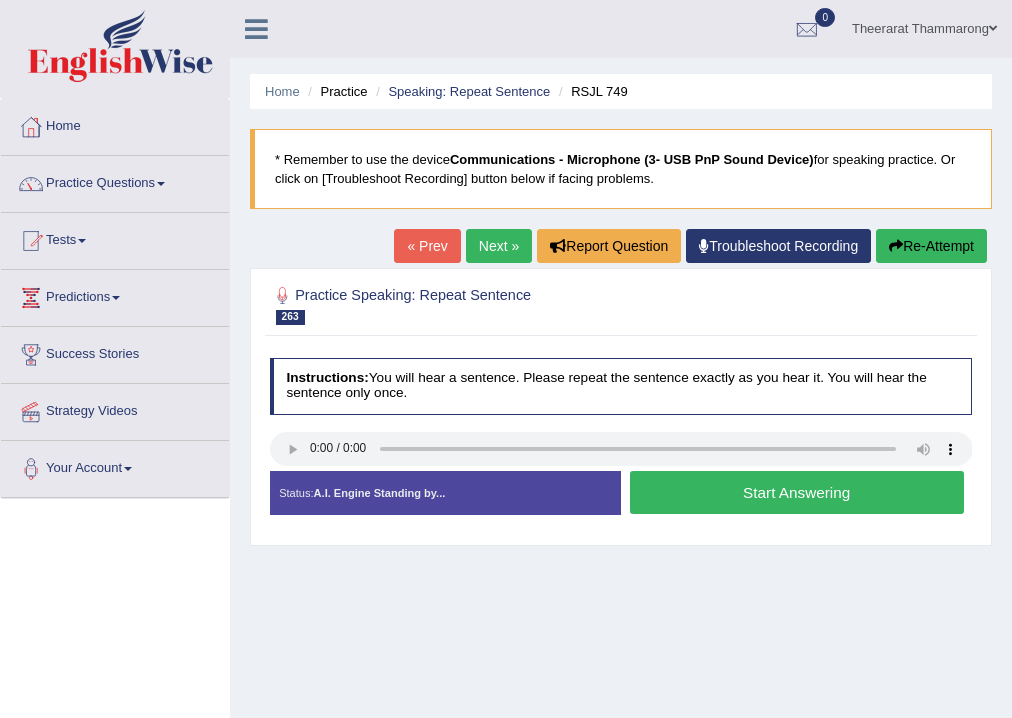 click on "Start Answering" at bounding box center (797, 492) 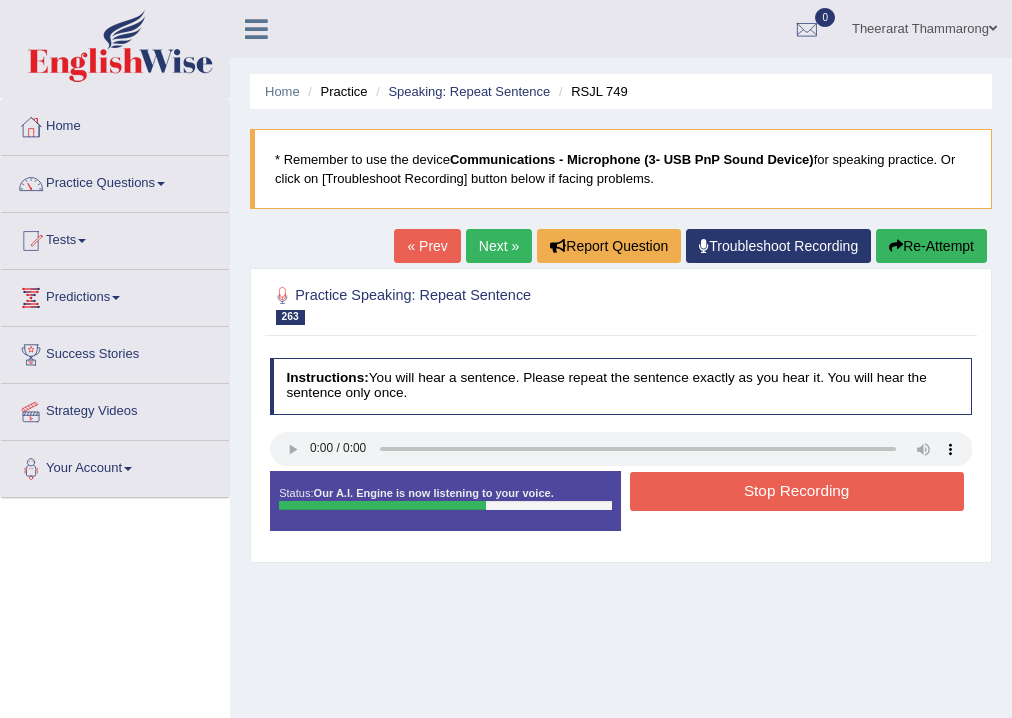 click on "Stop Recording" at bounding box center (797, 491) 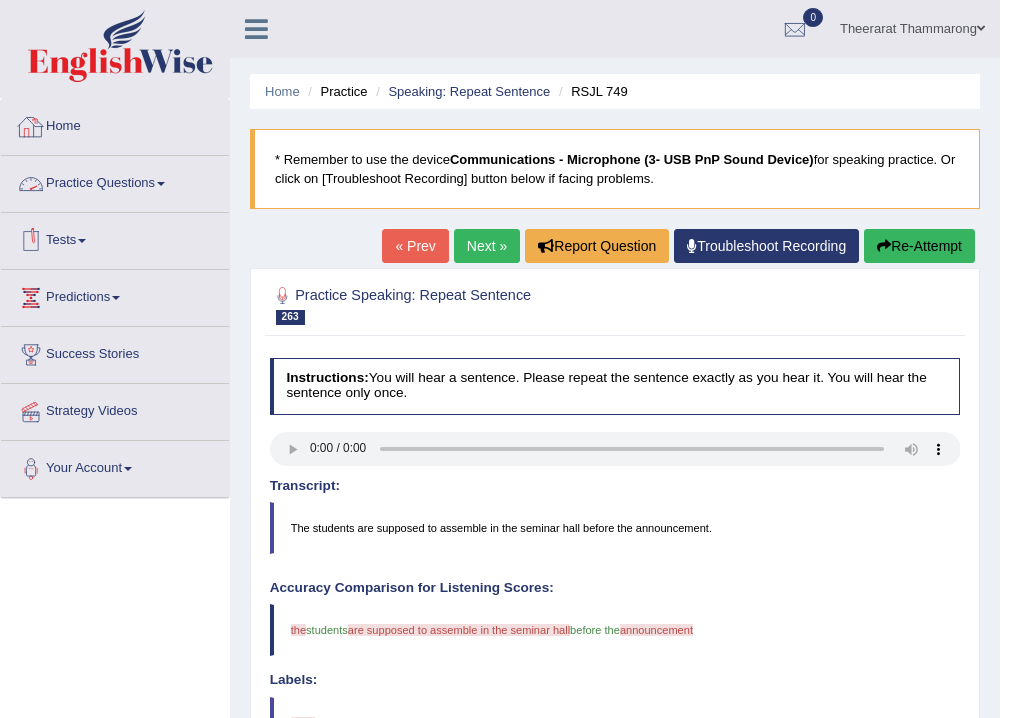click on "Practice Questions" at bounding box center (115, 181) 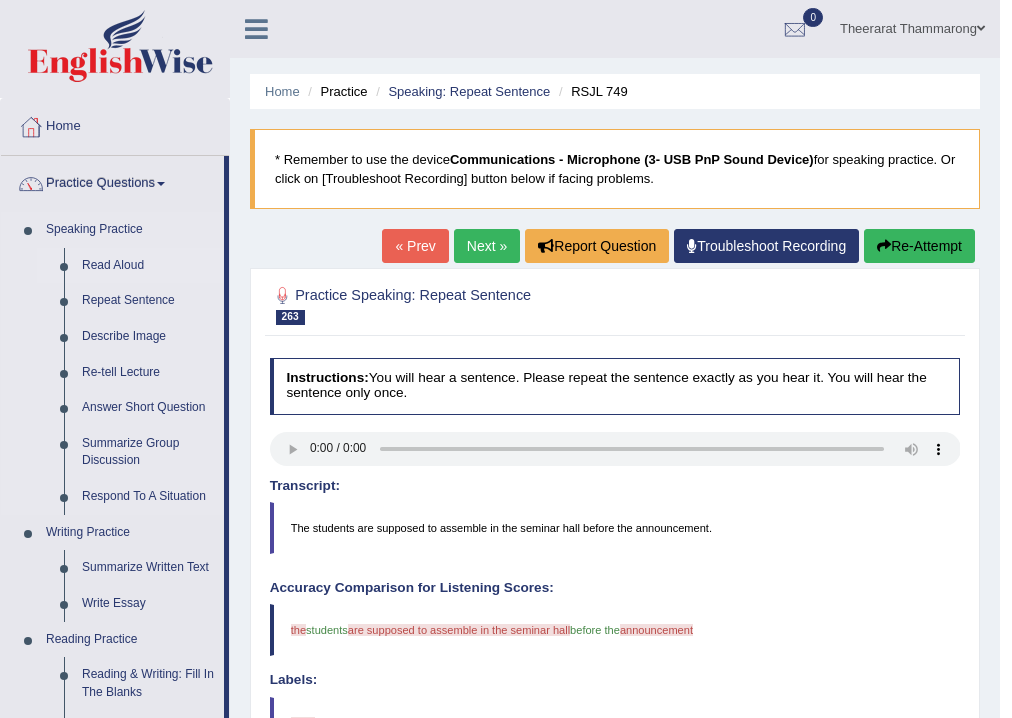 click on "Read Aloud" at bounding box center (148, 266) 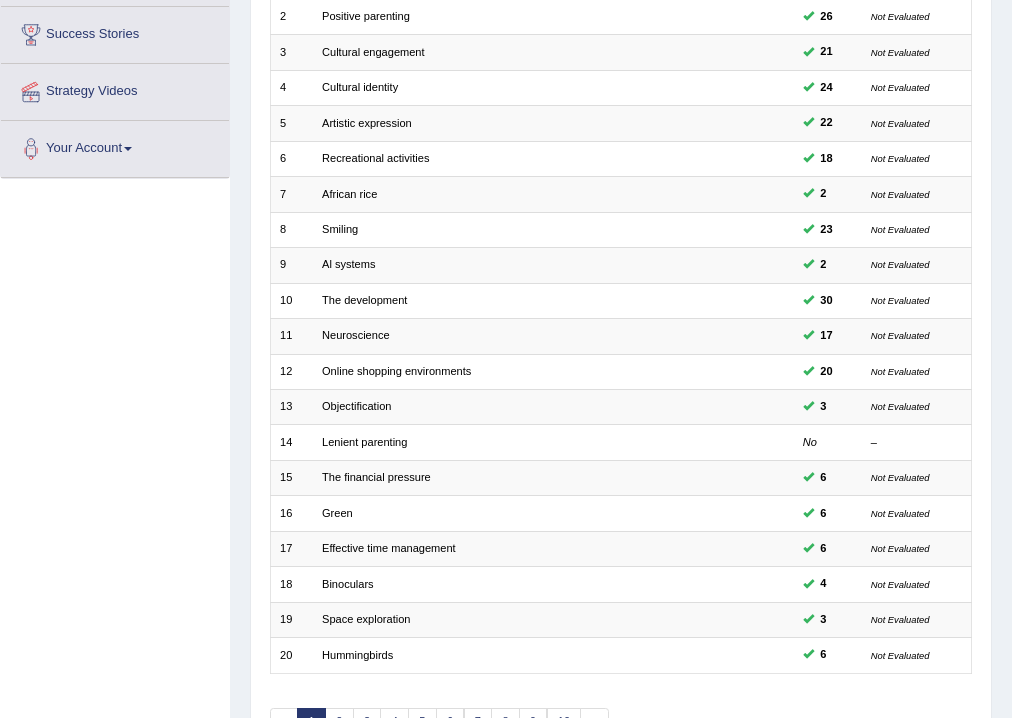 scroll, scrollTop: 0, scrollLeft: 0, axis: both 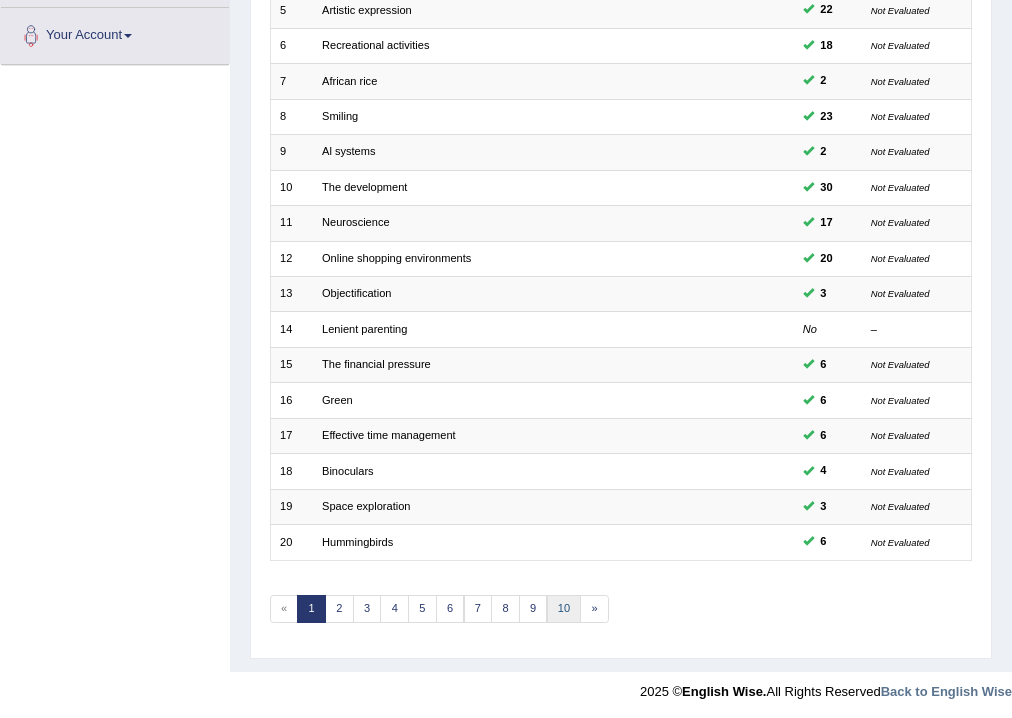 click on "10" at bounding box center (564, 609) 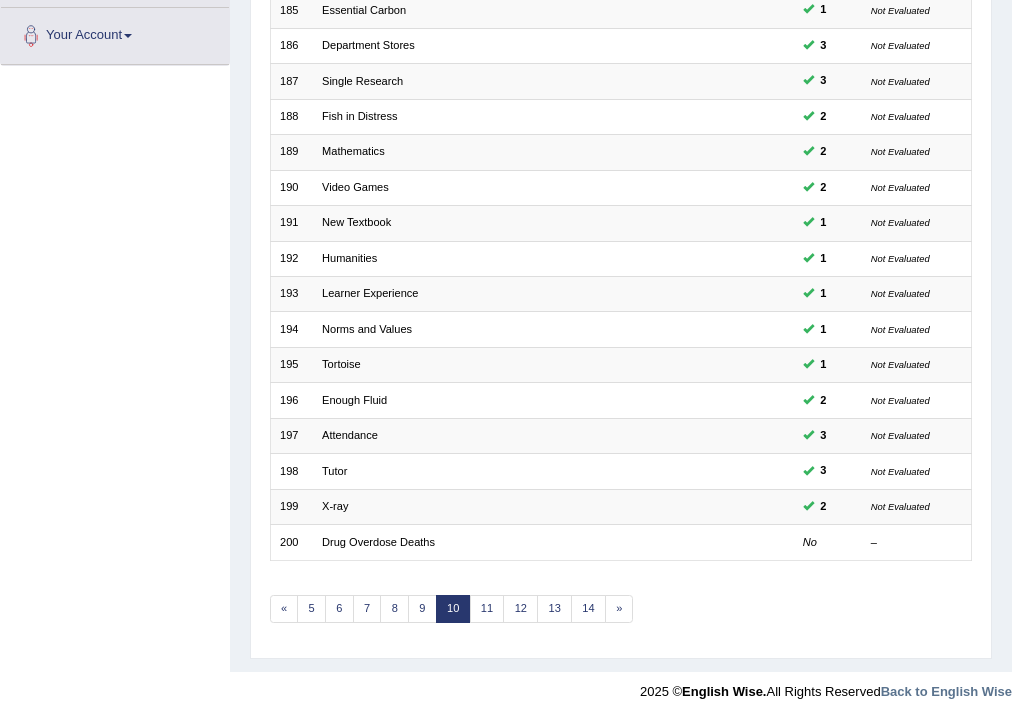 scroll, scrollTop: 0, scrollLeft: 0, axis: both 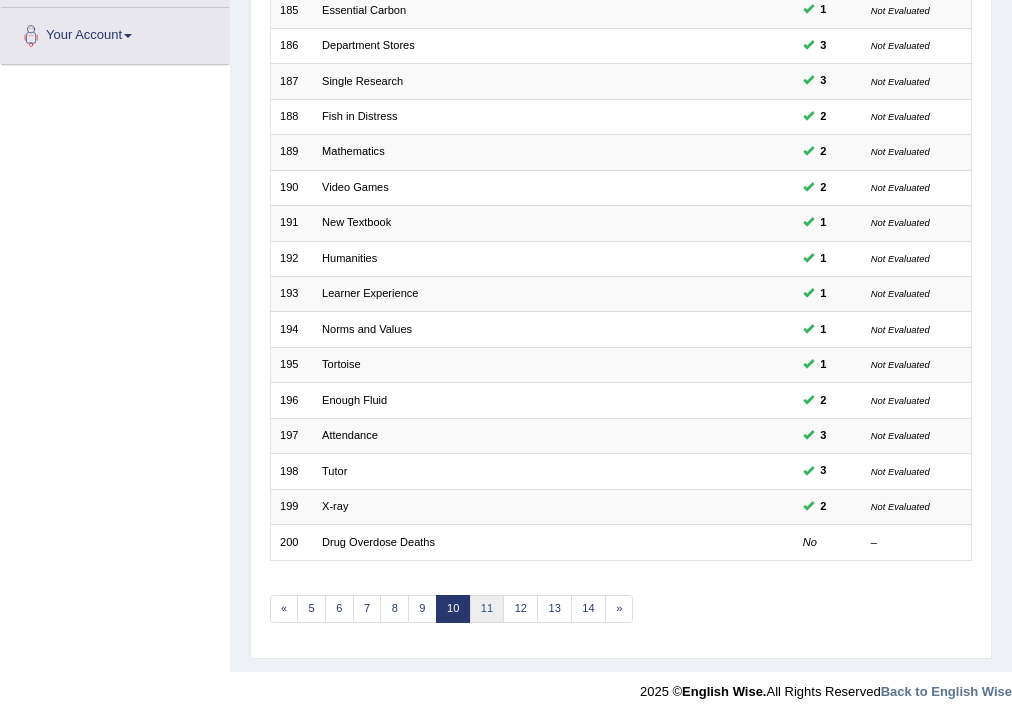 click on "11" at bounding box center (487, 609) 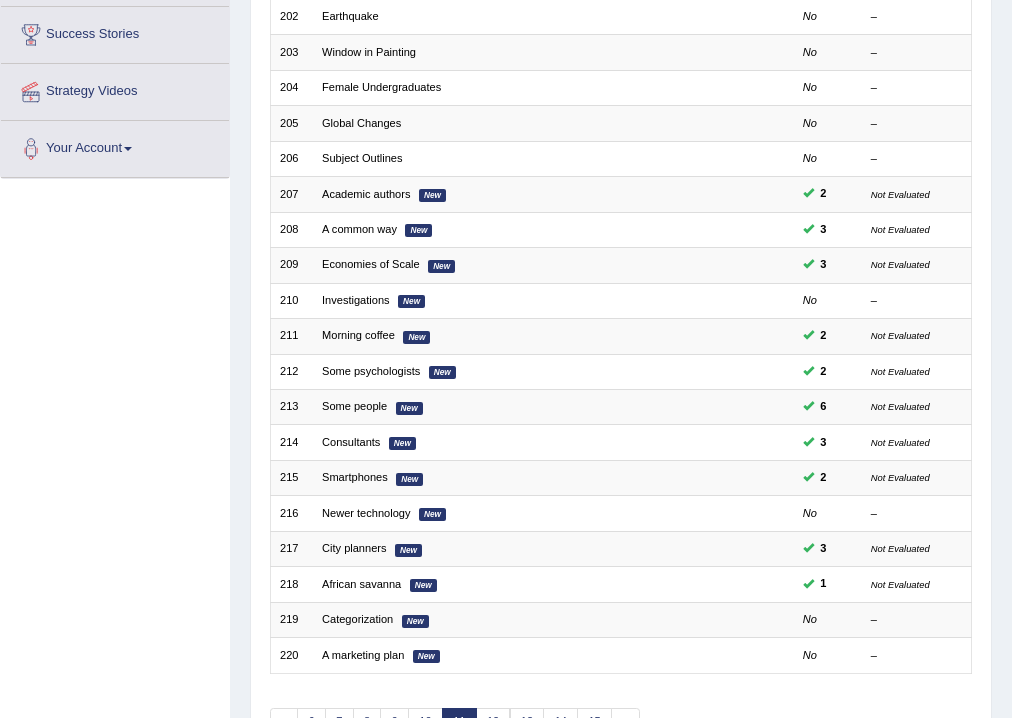 scroll, scrollTop: 0, scrollLeft: 0, axis: both 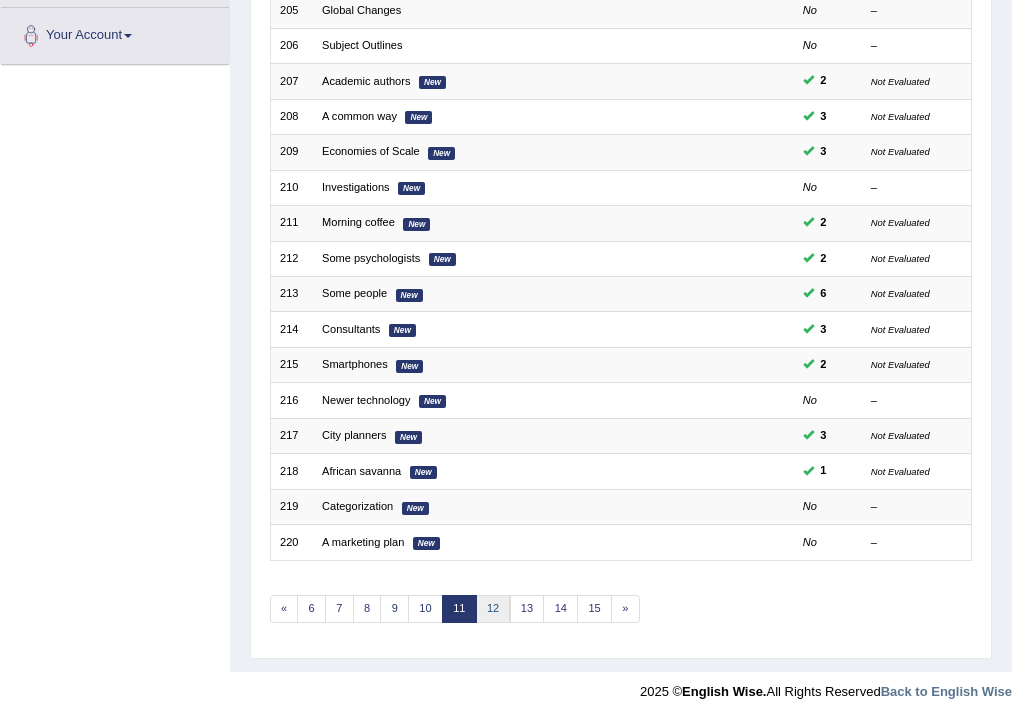 click on "12" at bounding box center (493, 609) 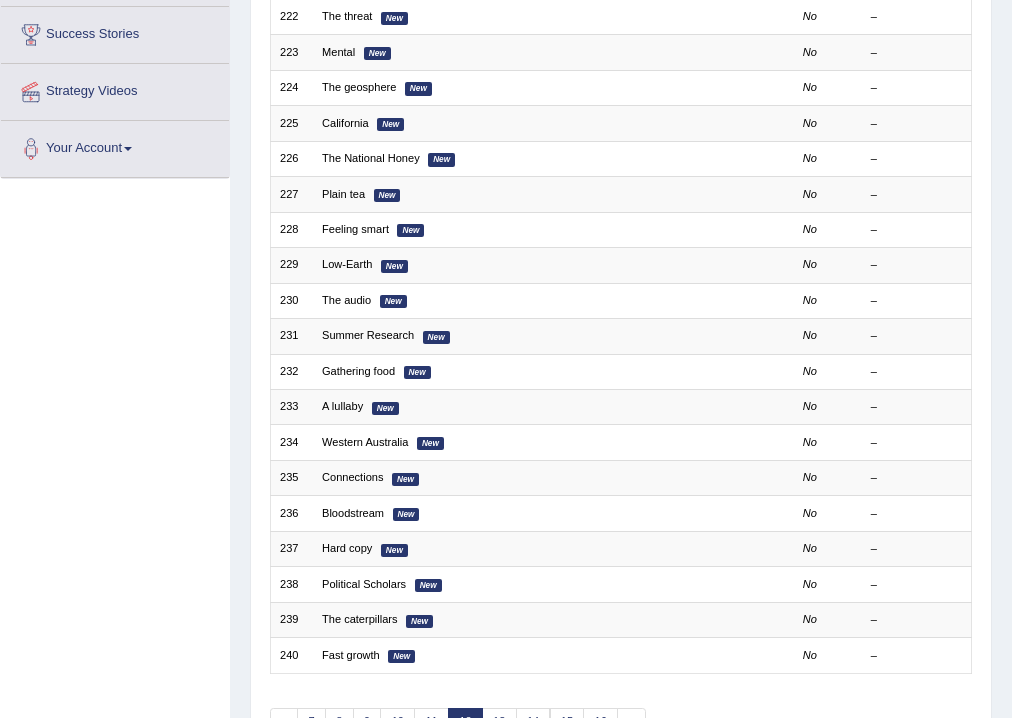 scroll, scrollTop: 0, scrollLeft: 0, axis: both 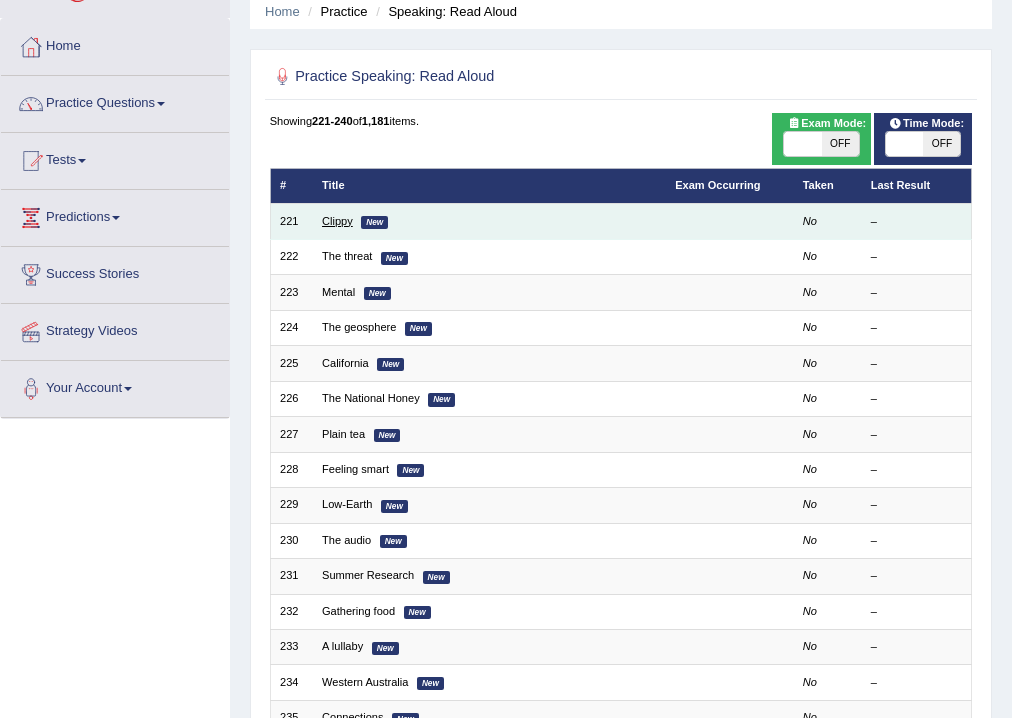 click on "Clippy" at bounding box center (337, 221) 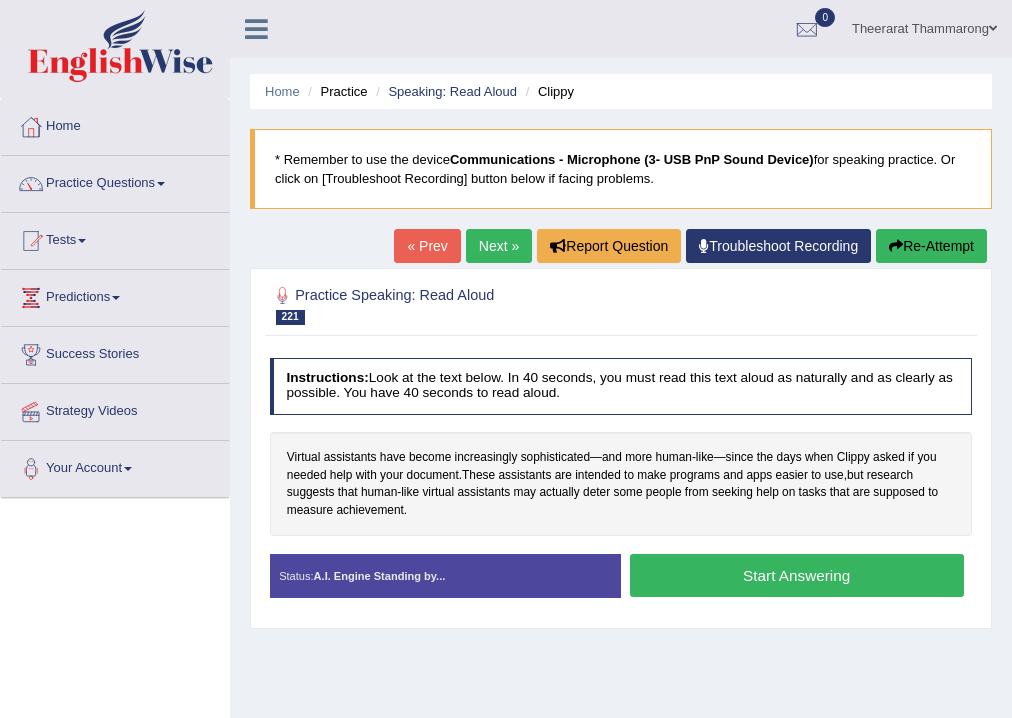 scroll, scrollTop: 80, scrollLeft: 0, axis: vertical 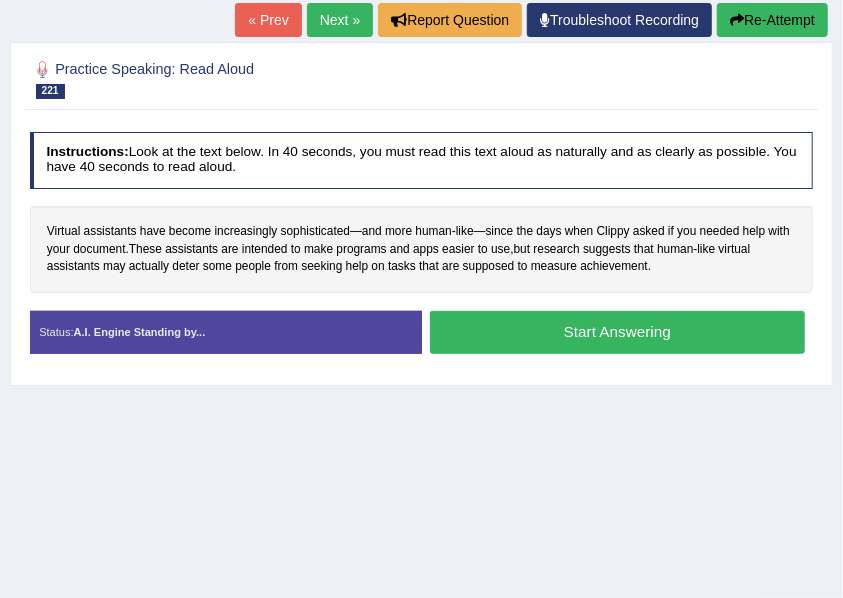 click on "Start Answering" at bounding box center (617, 332) 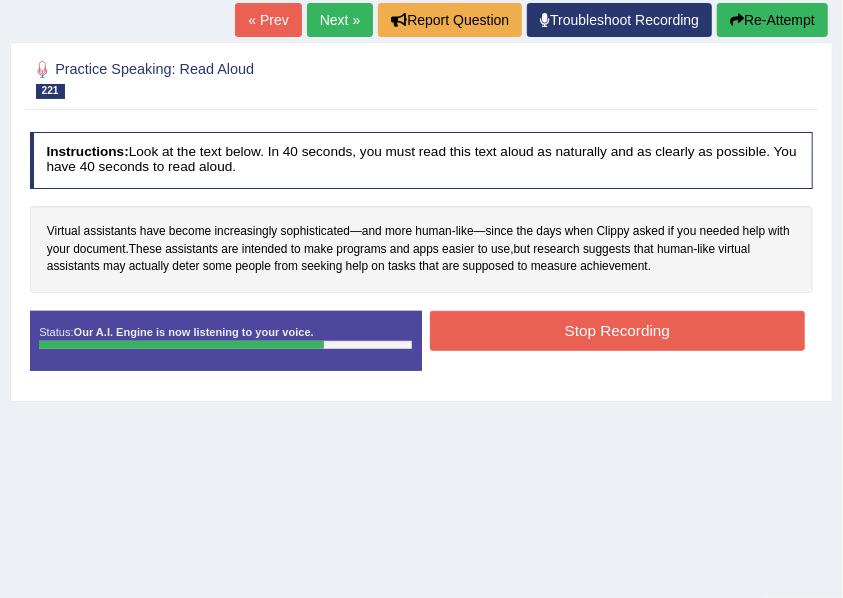 click on "Next »" at bounding box center (340, 20) 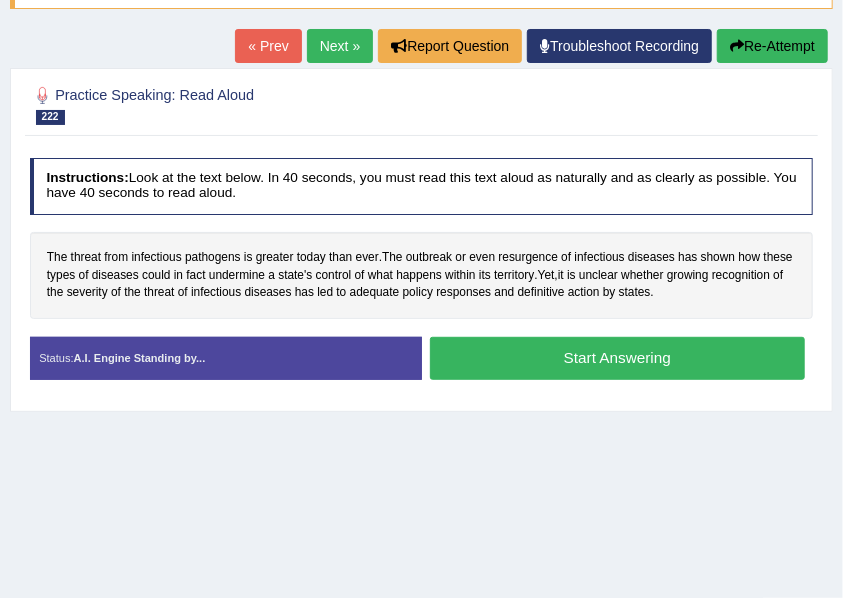 scroll, scrollTop: 0, scrollLeft: 0, axis: both 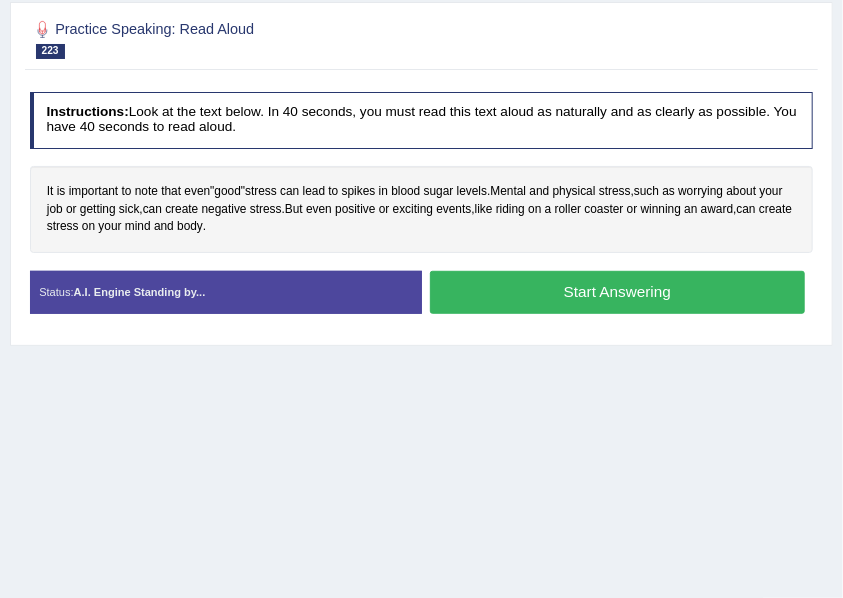 click on "Start Answering" at bounding box center (617, 292) 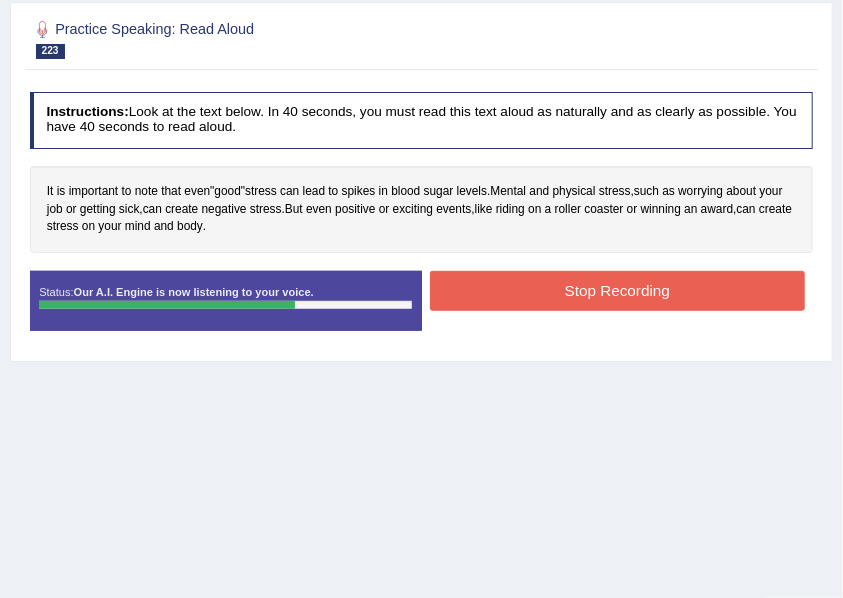 click on "Stop Recording" at bounding box center [617, 290] 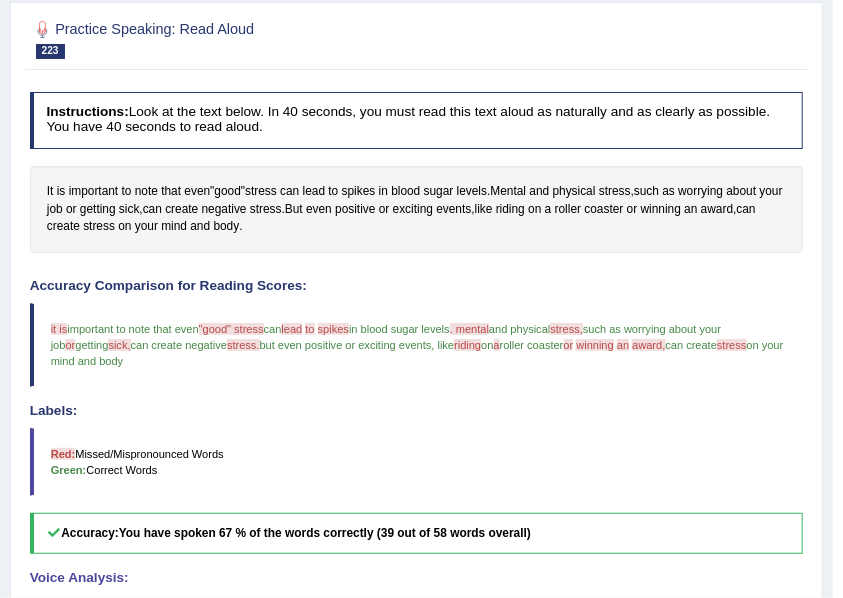 scroll, scrollTop: 66, scrollLeft: 0, axis: vertical 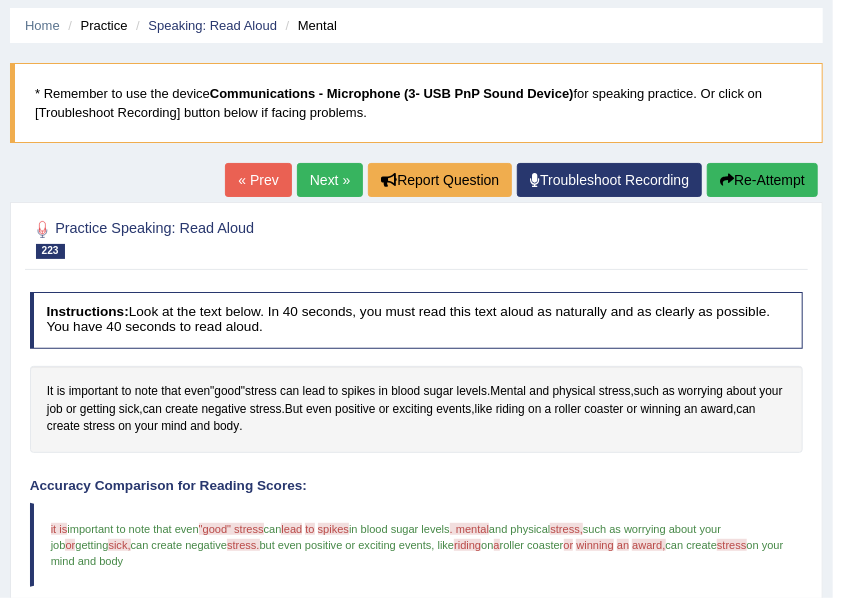 click on "Next »" at bounding box center (330, 180) 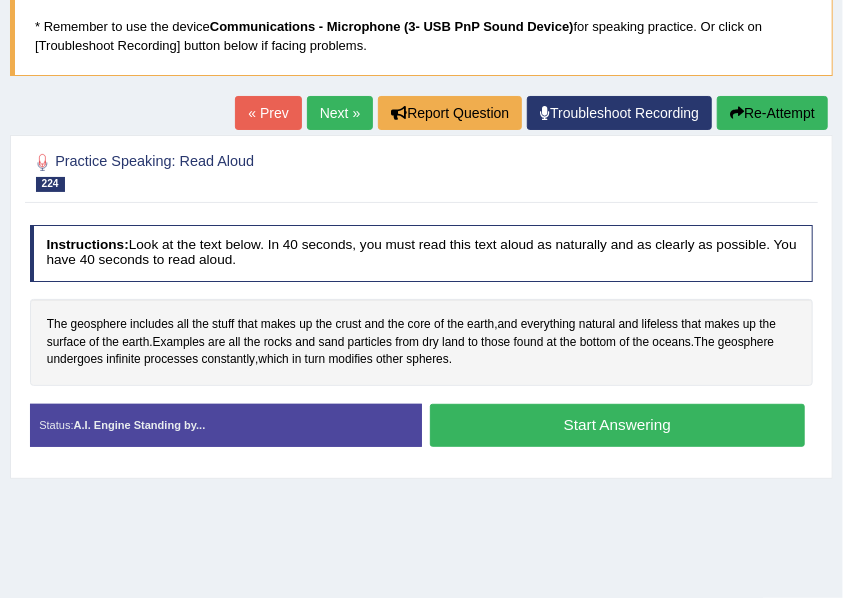 scroll, scrollTop: 133, scrollLeft: 0, axis: vertical 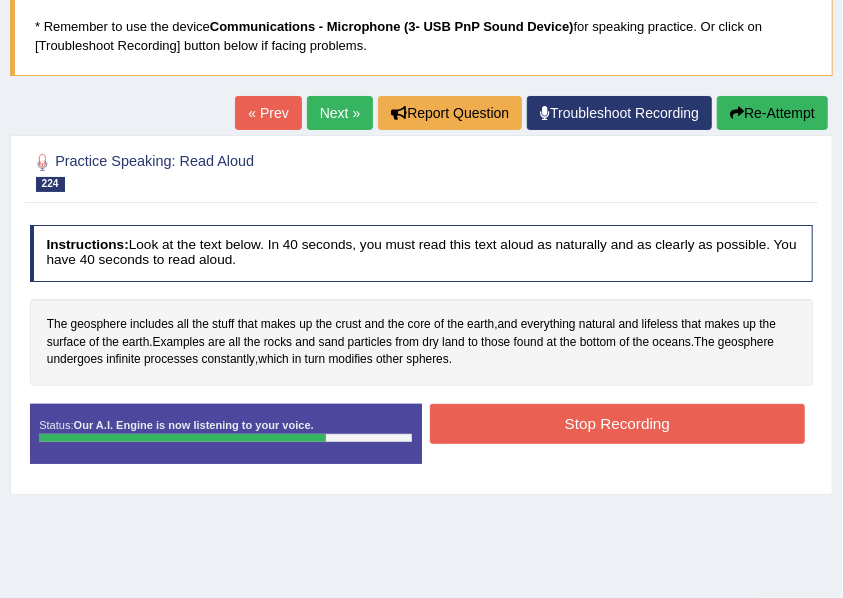 click on "Stop Recording" at bounding box center (617, 423) 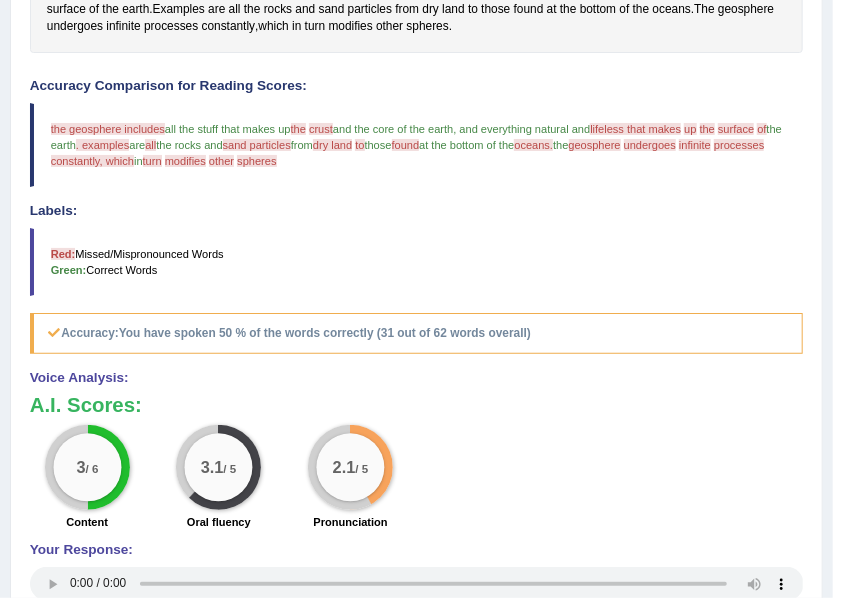 scroll, scrollTop: 200, scrollLeft: 0, axis: vertical 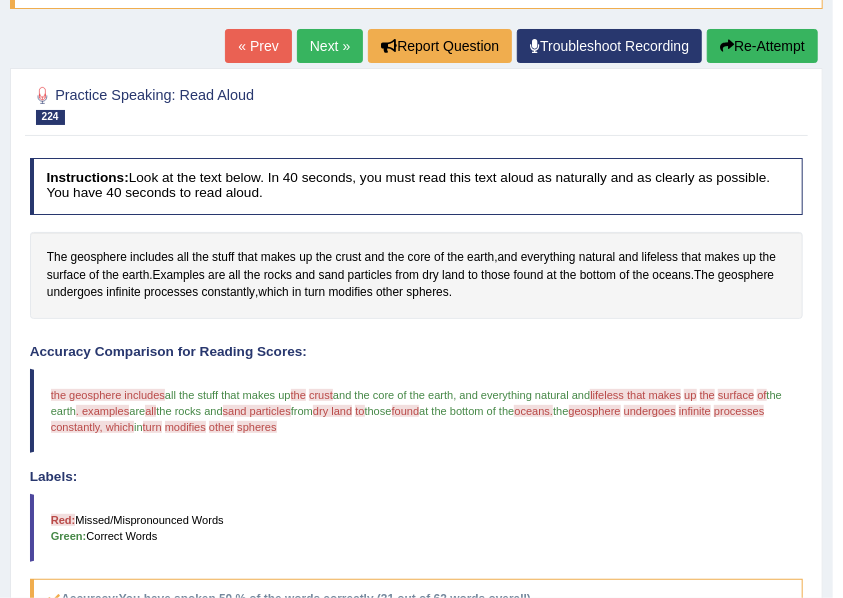 click on "Next »" at bounding box center (330, 46) 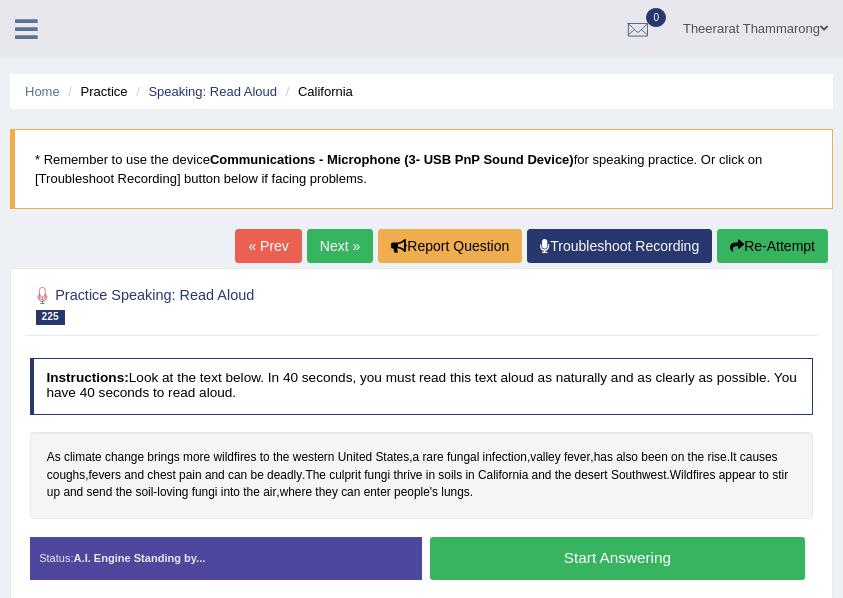 scroll, scrollTop: 0, scrollLeft: 0, axis: both 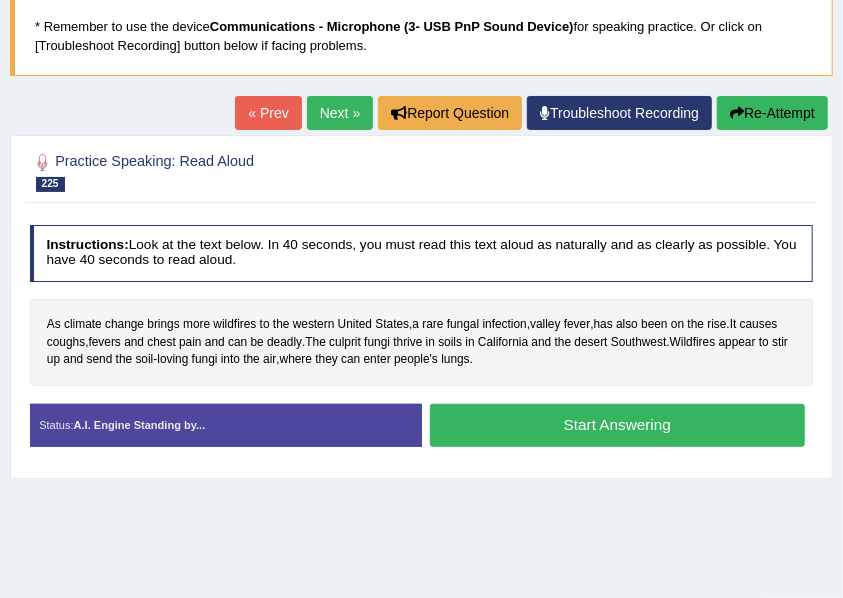 click on "Start Answering" at bounding box center [617, 425] 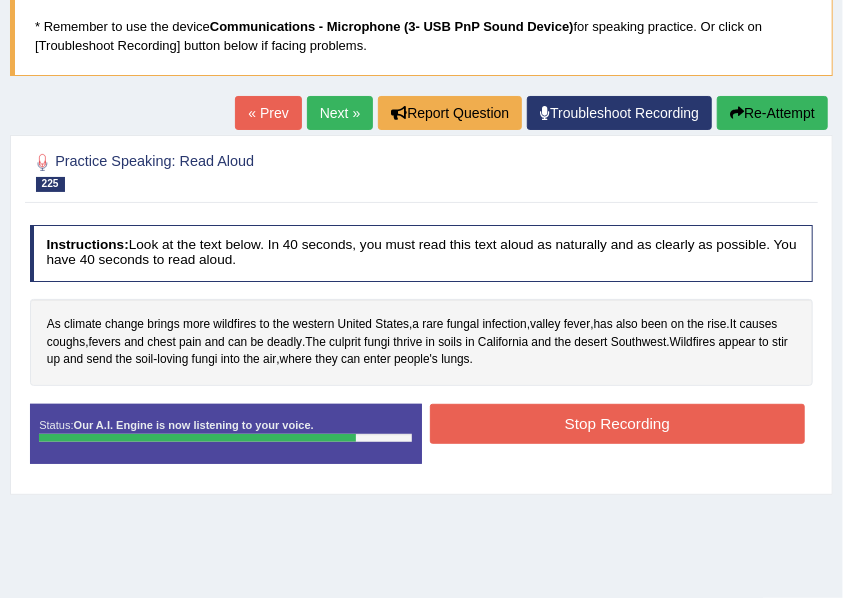 click on "Stop Recording" at bounding box center (617, 423) 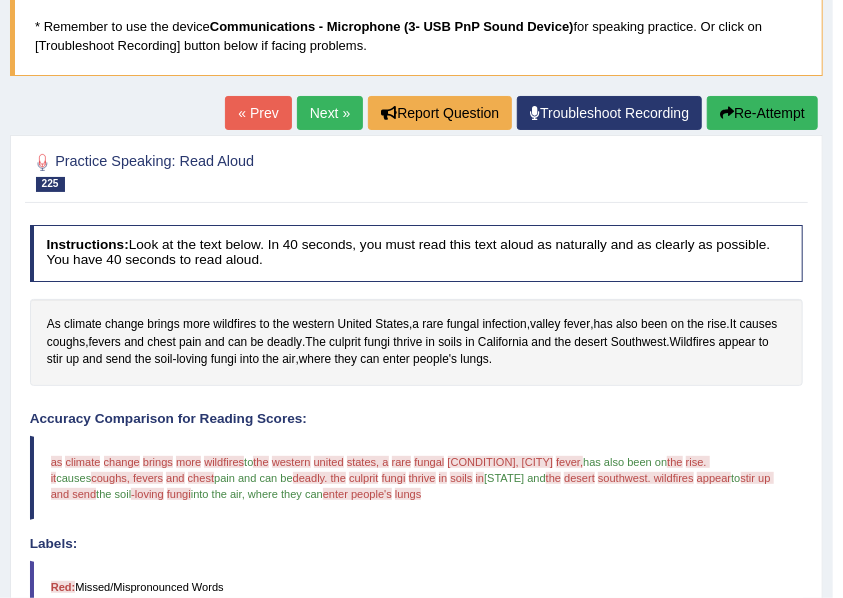 click on "Next »" at bounding box center (330, 113) 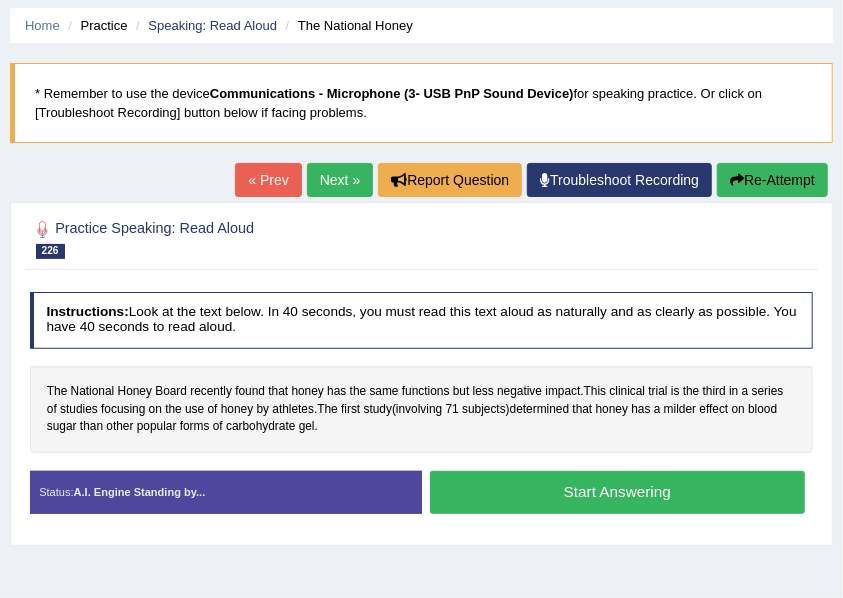scroll, scrollTop: 0, scrollLeft: 0, axis: both 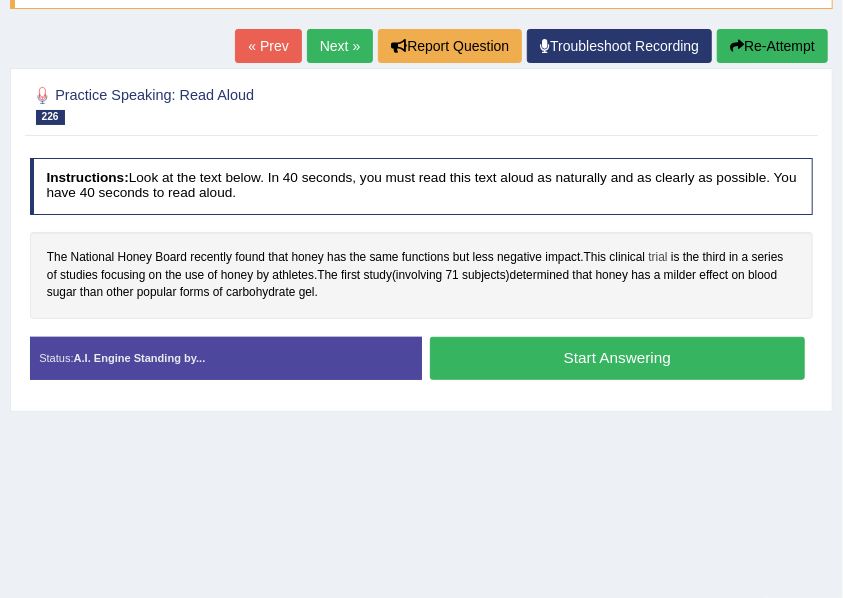 click on "trial" at bounding box center (658, 258) 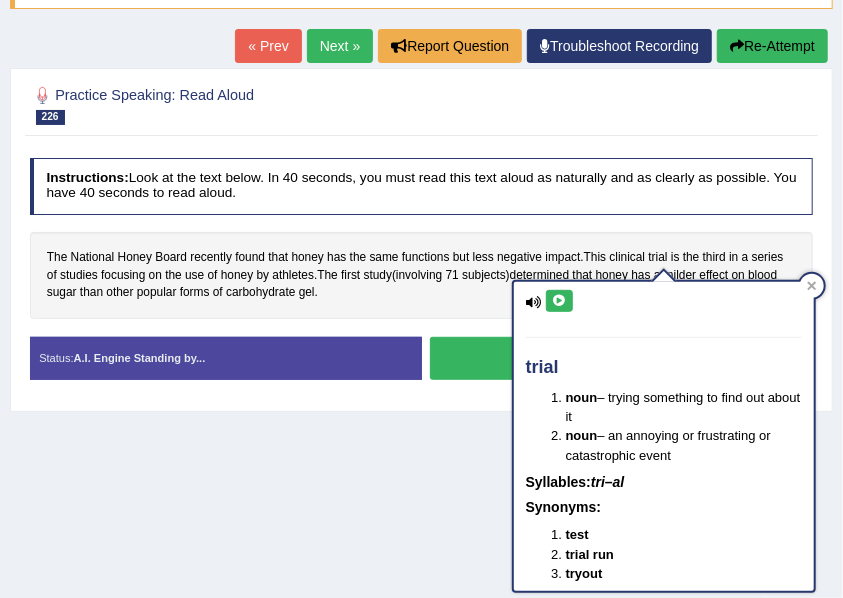 click at bounding box center [559, 301] 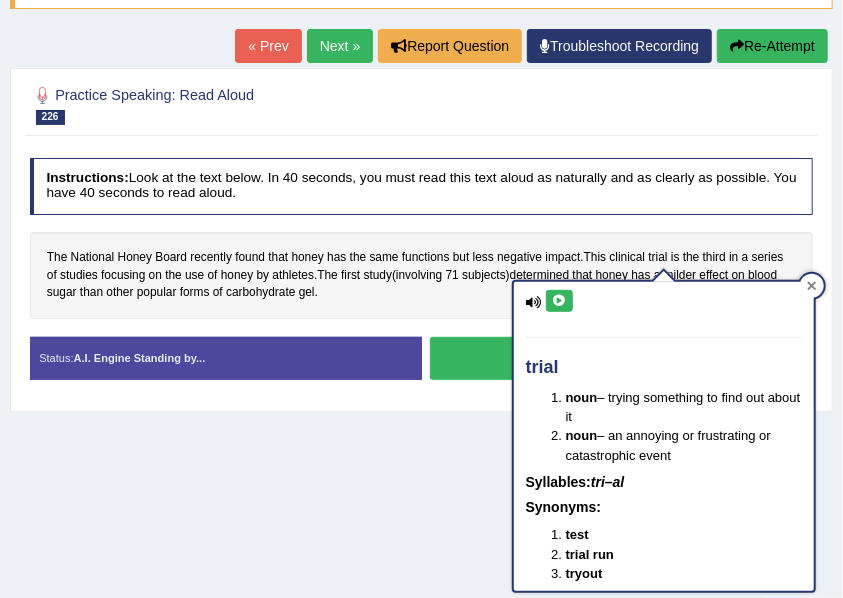 click 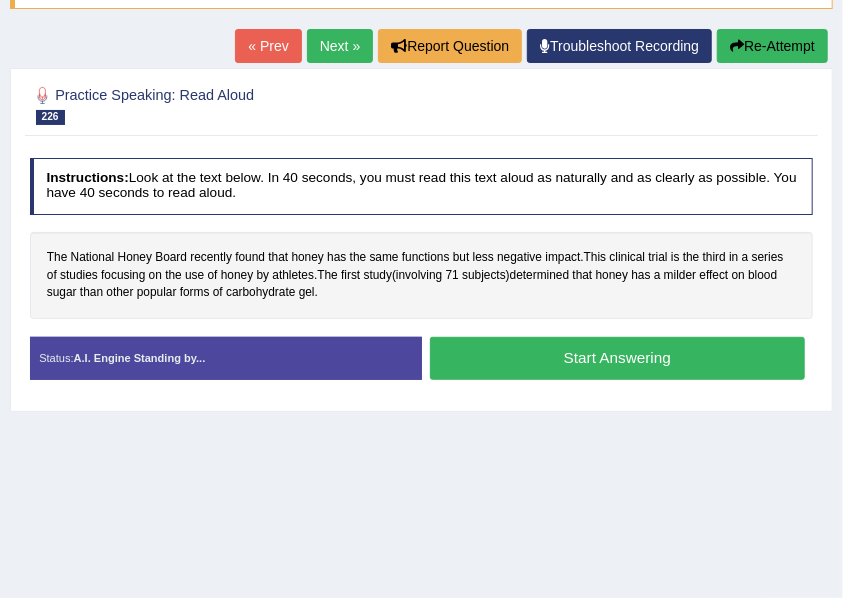 click on "Start Answering" at bounding box center [617, 358] 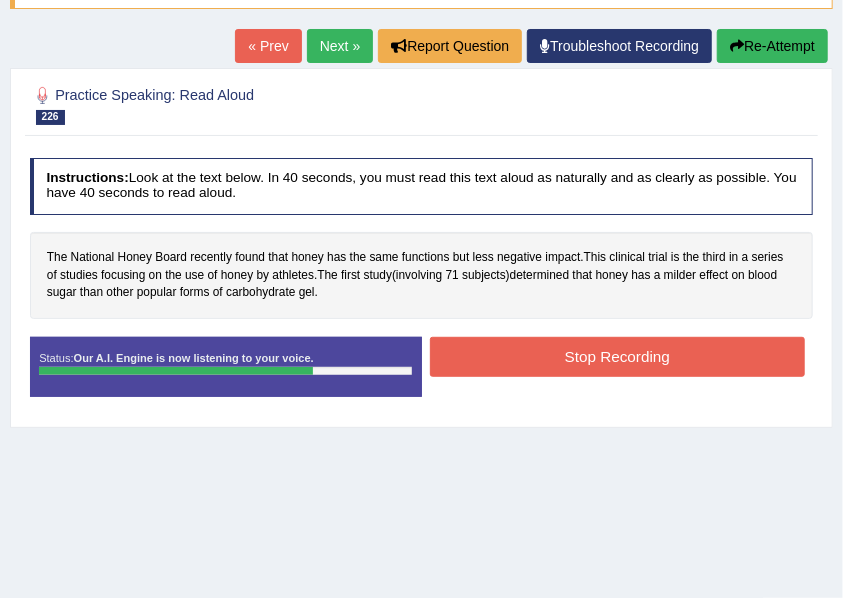 click on "Stop Recording" at bounding box center [617, 356] 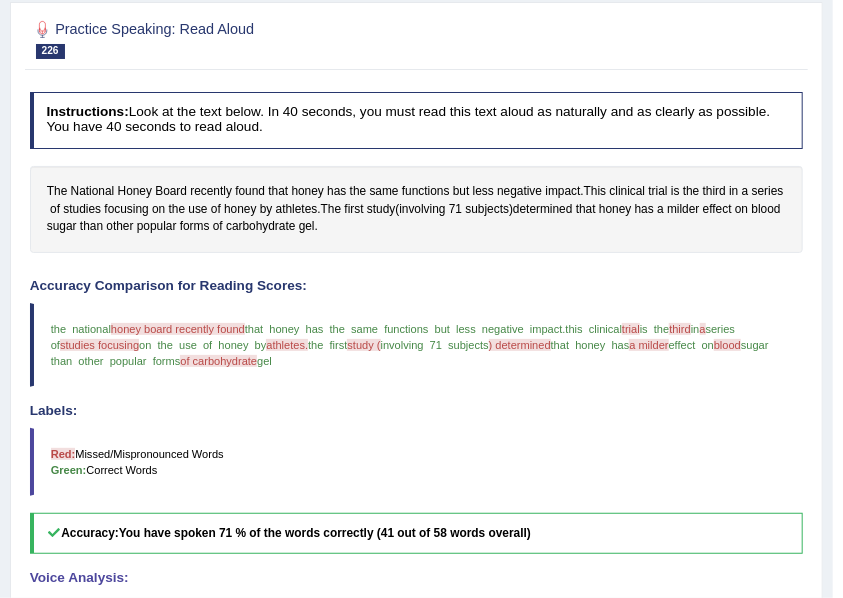 scroll, scrollTop: 133, scrollLeft: 0, axis: vertical 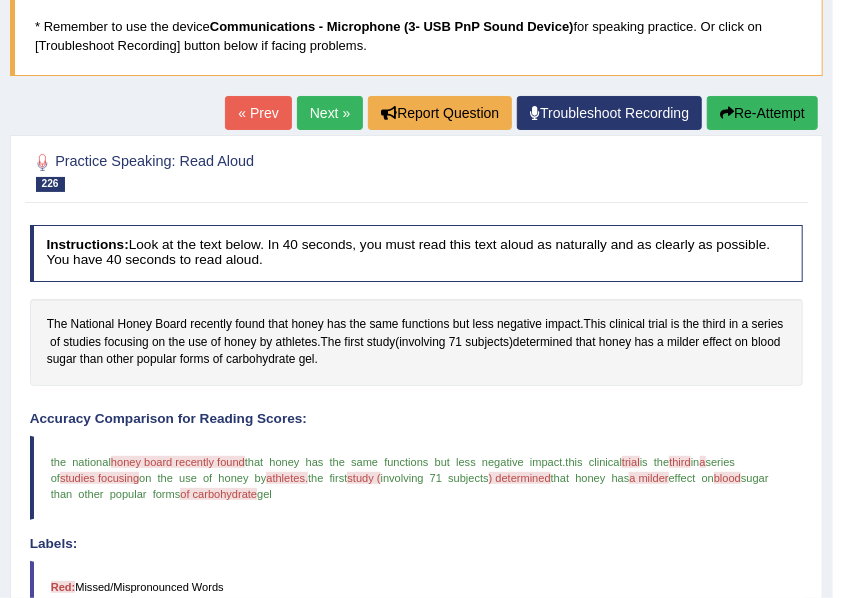 click on "Re-Attempt" at bounding box center [762, 113] 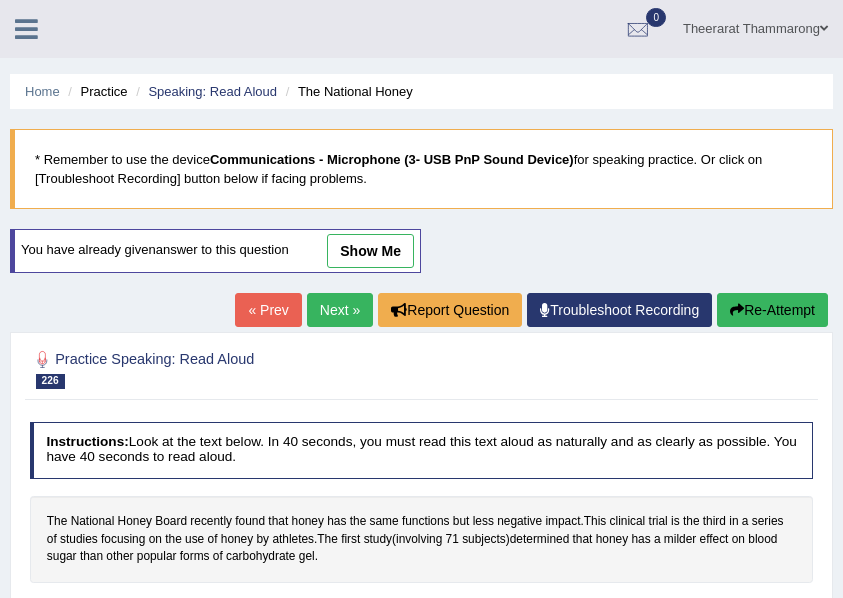 click on "Next »" at bounding box center (340, 310) 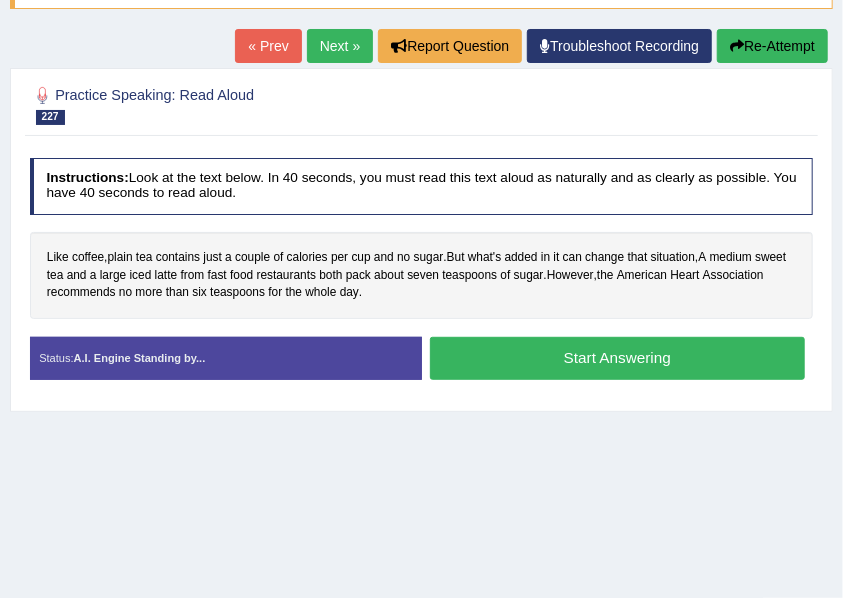 scroll, scrollTop: 200, scrollLeft: 0, axis: vertical 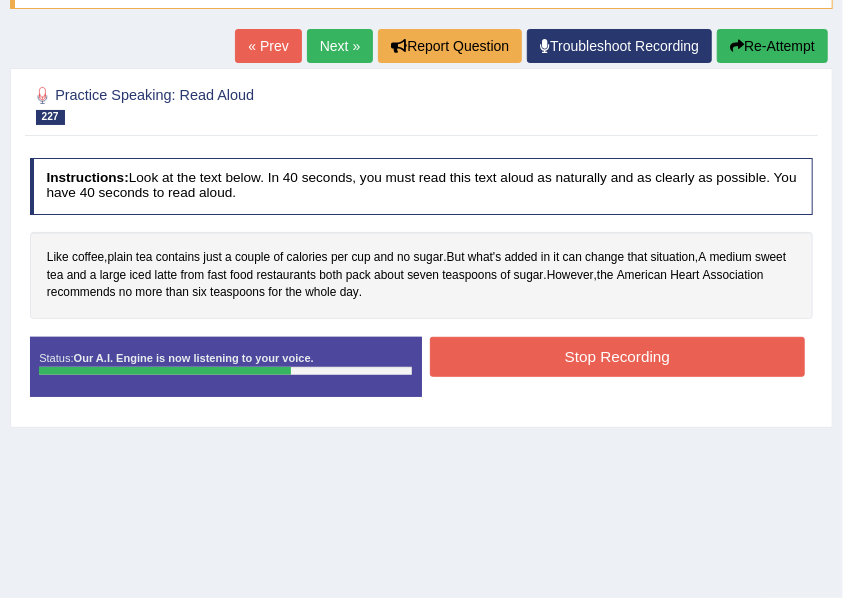 click on "Stop Recording" at bounding box center [617, 356] 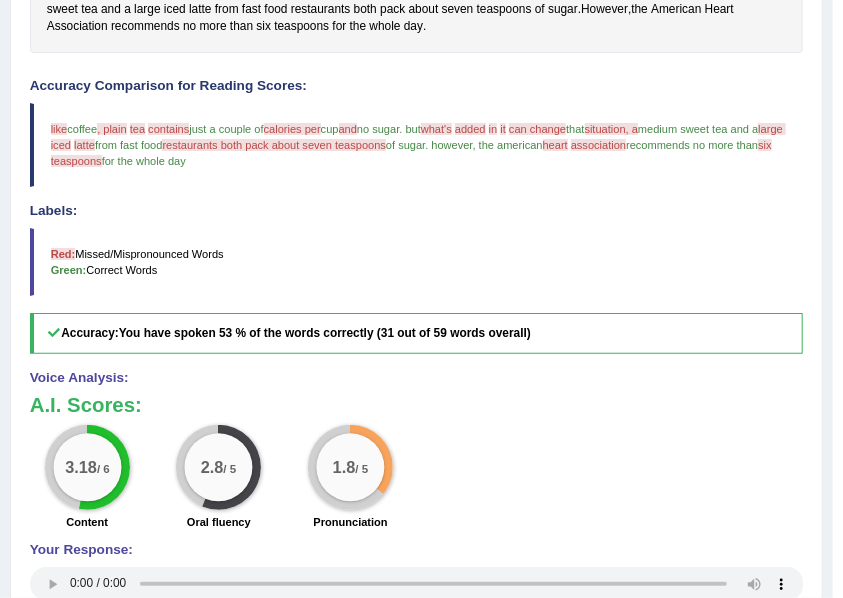 scroll, scrollTop: 200, scrollLeft: 0, axis: vertical 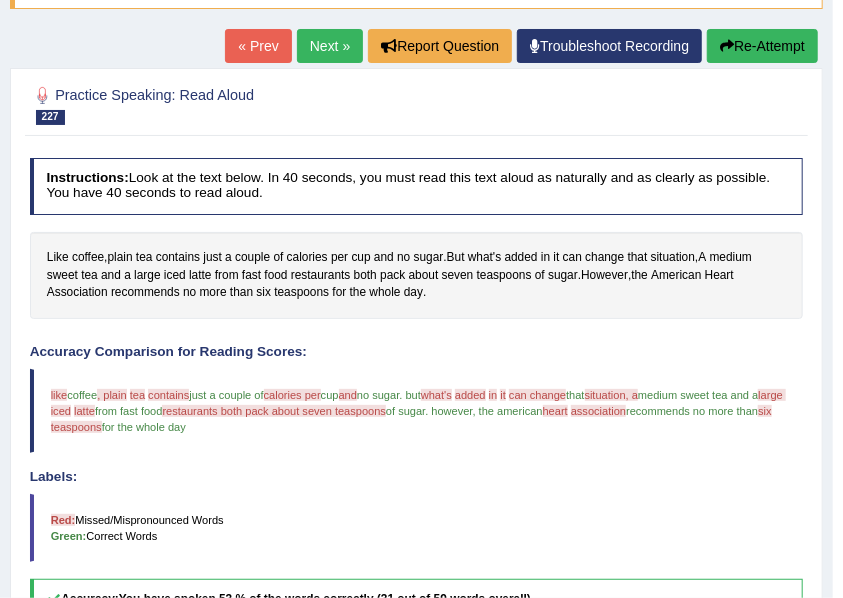 click on "Re-Attempt" at bounding box center (762, 46) 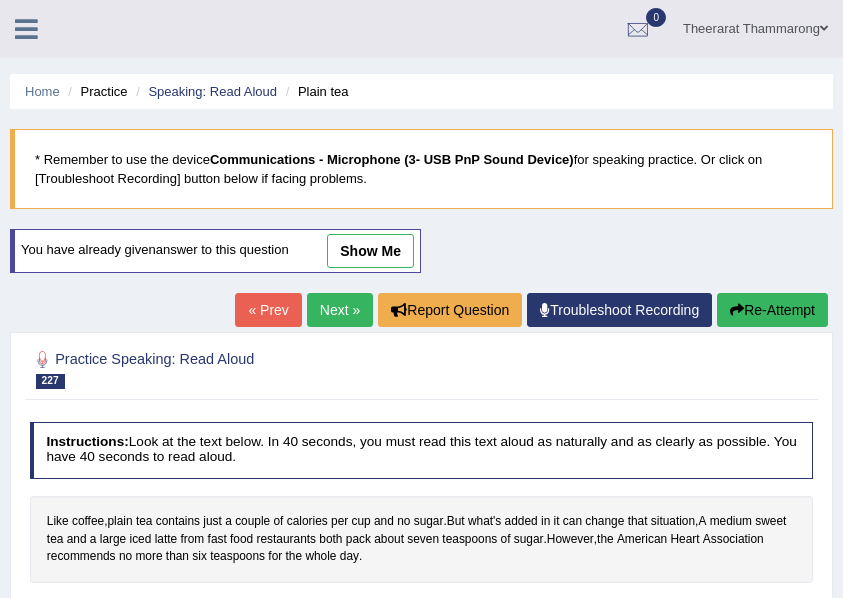 scroll, scrollTop: 200, scrollLeft: 0, axis: vertical 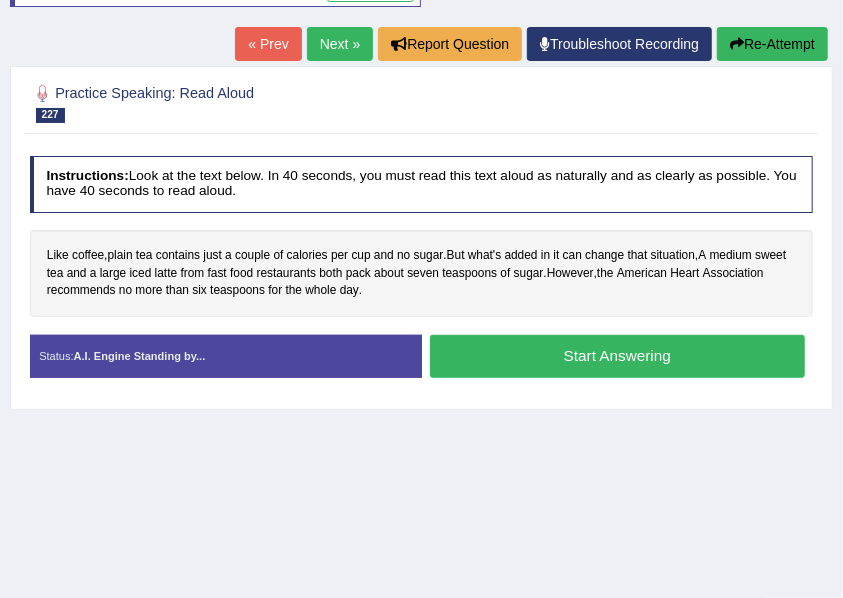 click on "Start Answering" at bounding box center [617, 356] 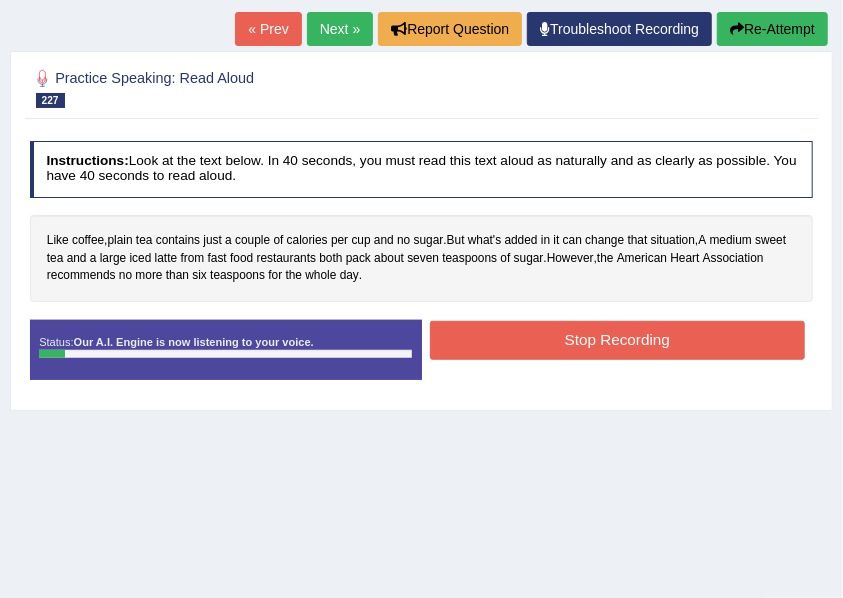 click on "Stop Recording" at bounding box center [617, 340] 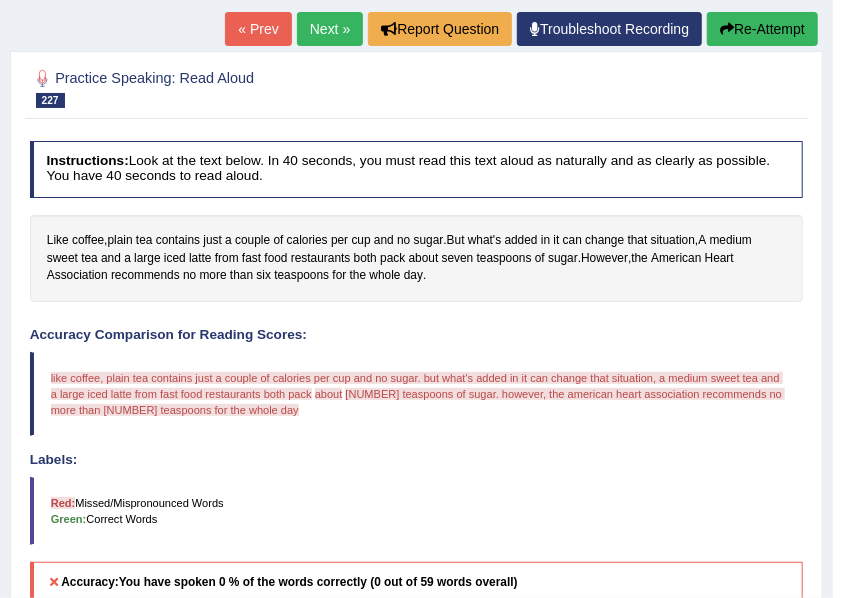 click on "Re-Attempt" at bounding box center (762, 29) 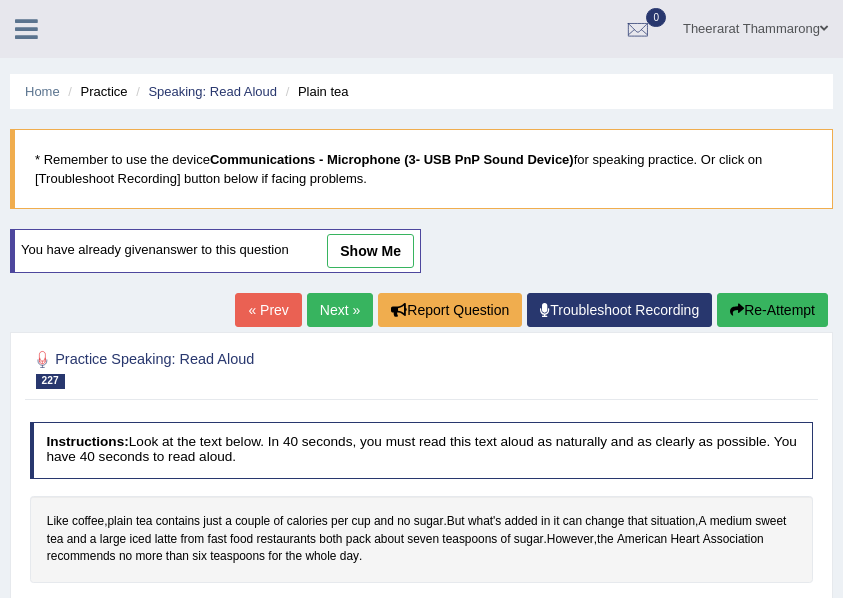 scroll, scrollTop: 452, scrollLeft: 0, axis: vertical 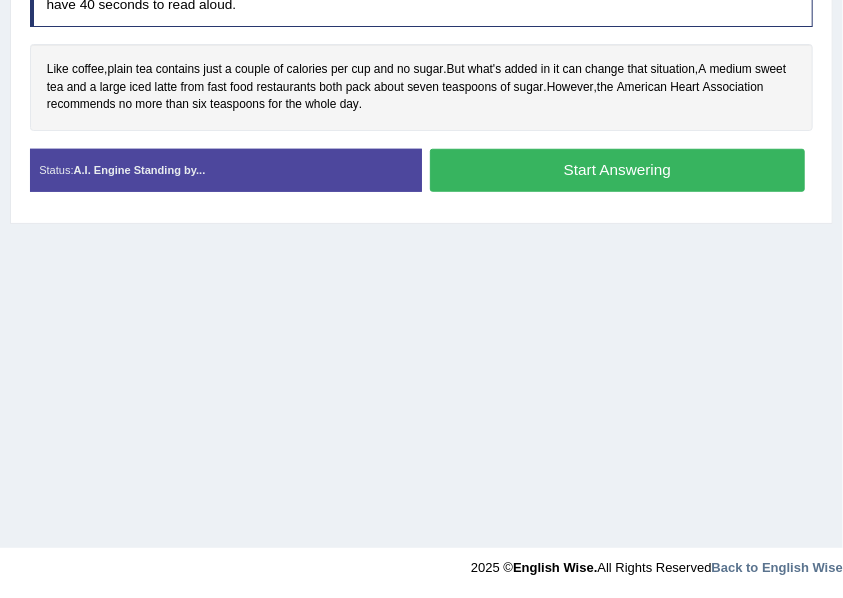 click on "Start Answering" at bounding box center [617, 170] 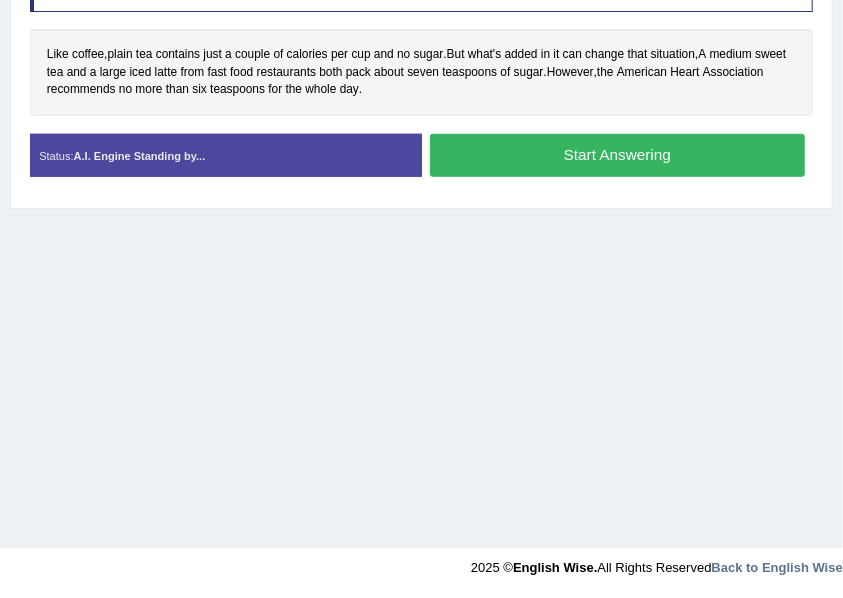 scroll, scrollTop: 437, scrollLeft: 0, axis: vertical 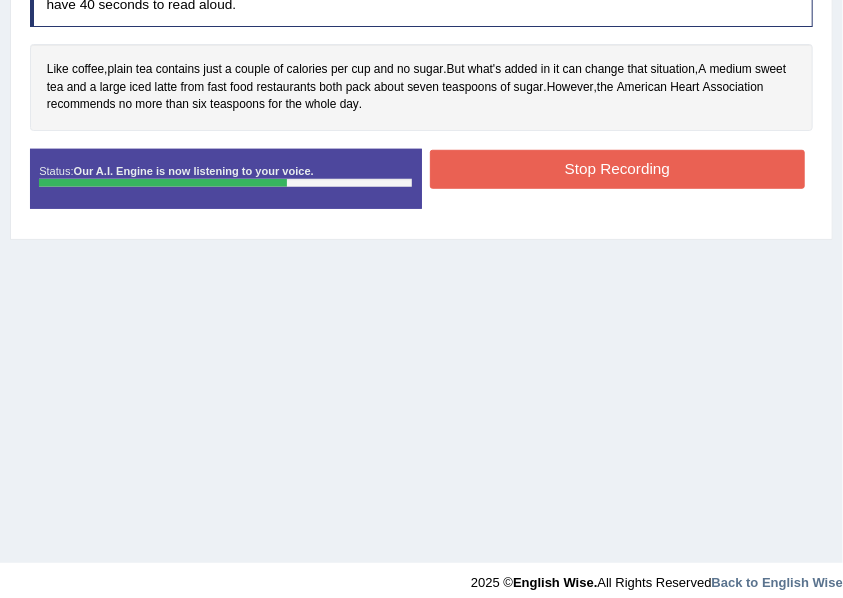 click on "Stop Recording" at bounding box center (617, 169) 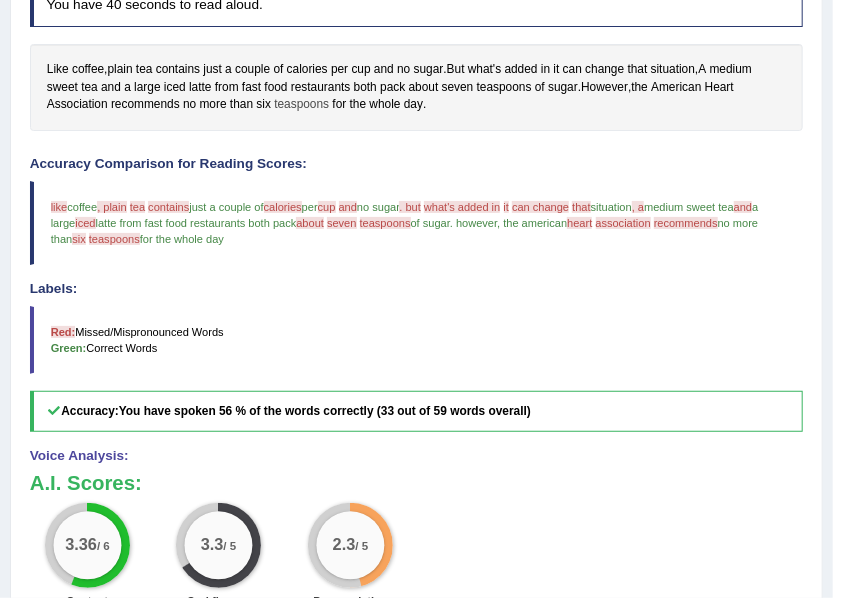scroll, scrollTop: 237, scrollLeft: 0, axis: vertical 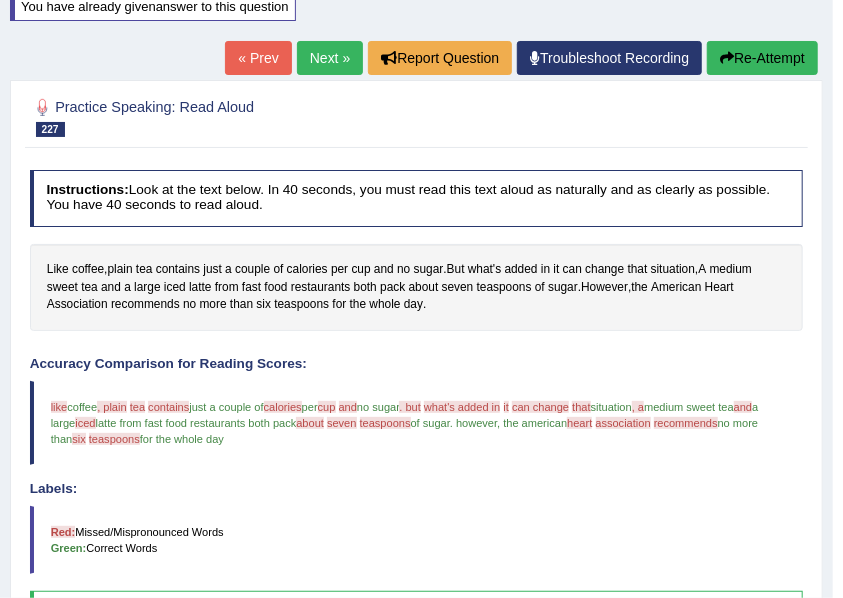click on "Next »" at bounding box center (330, 58) 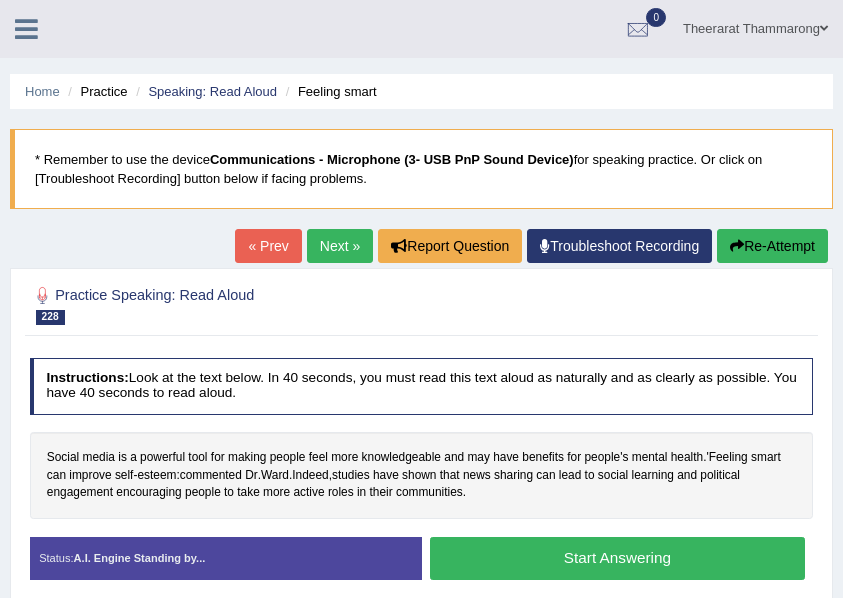 scroll, scrollTop: 133, scrollLeft: 0, axis: vertical 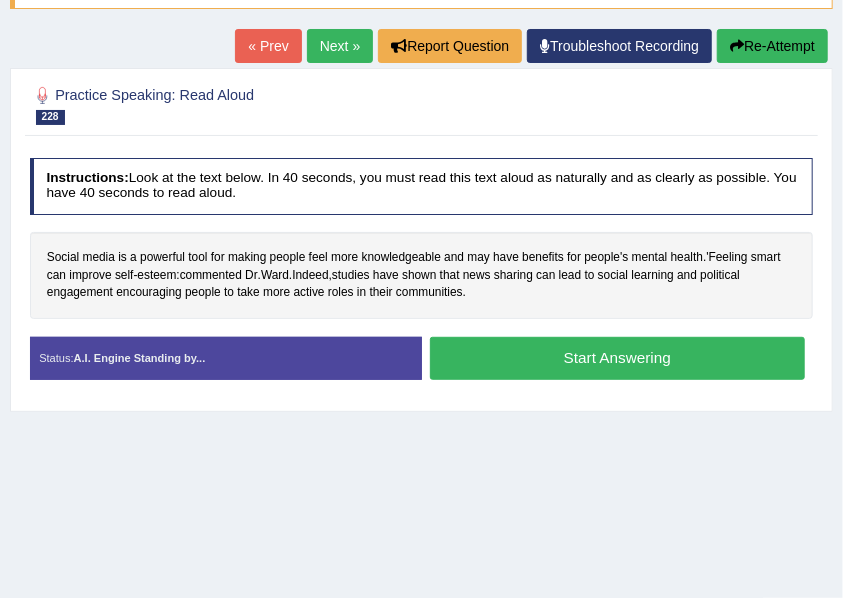 click on "Start Answering" at bounding box center (617, 358) 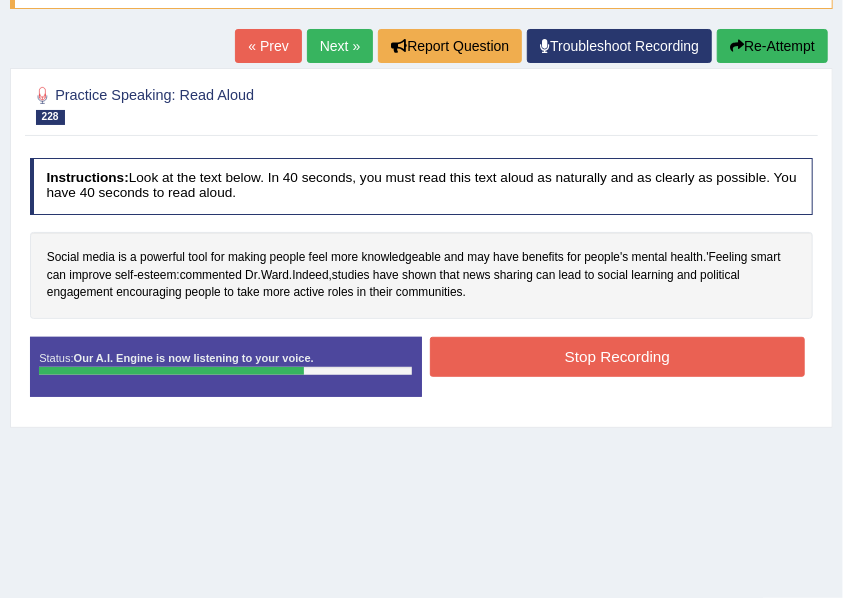 click on "Stop Recording" at bounding box center (617, 356) 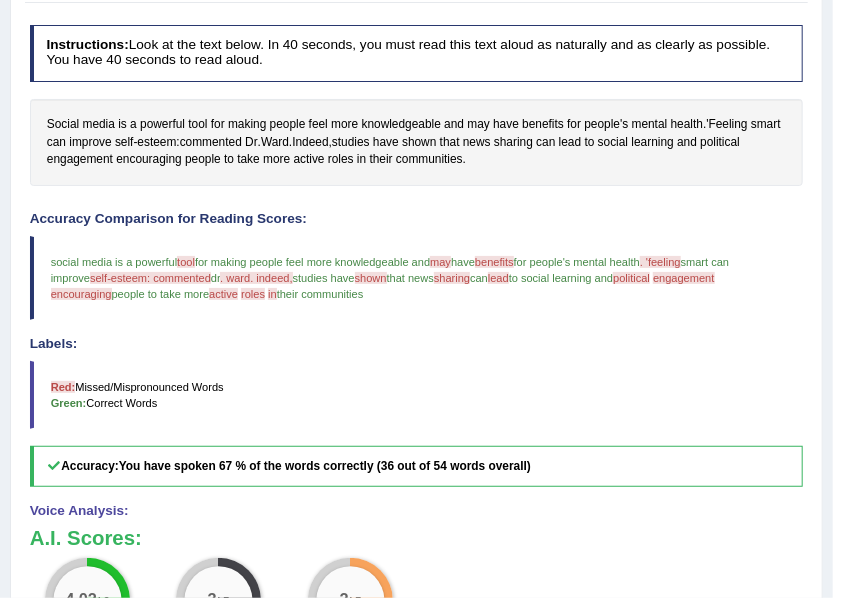 scroll, scrollTop: 200, scrollLeft: 0, axis: vertical 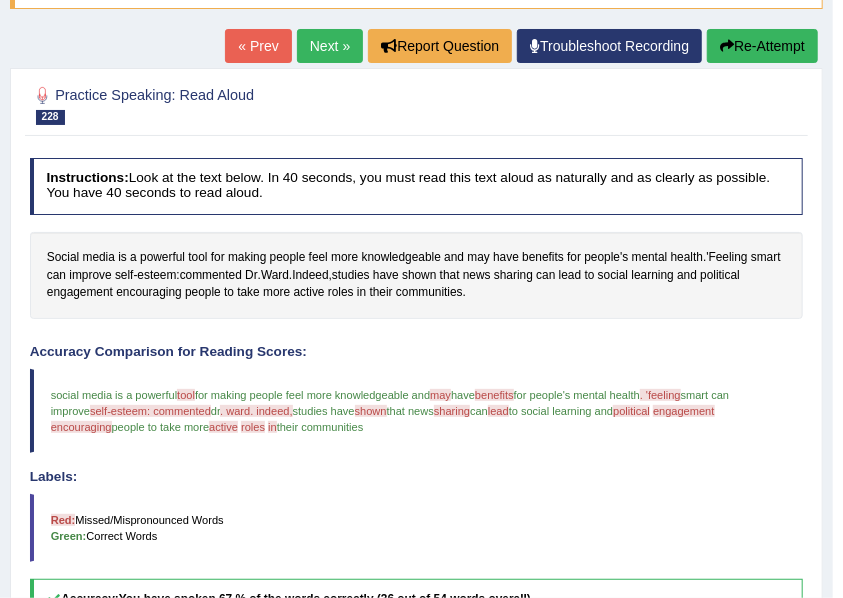 click on "Re-Attempt" at bounding box center (762, 46) 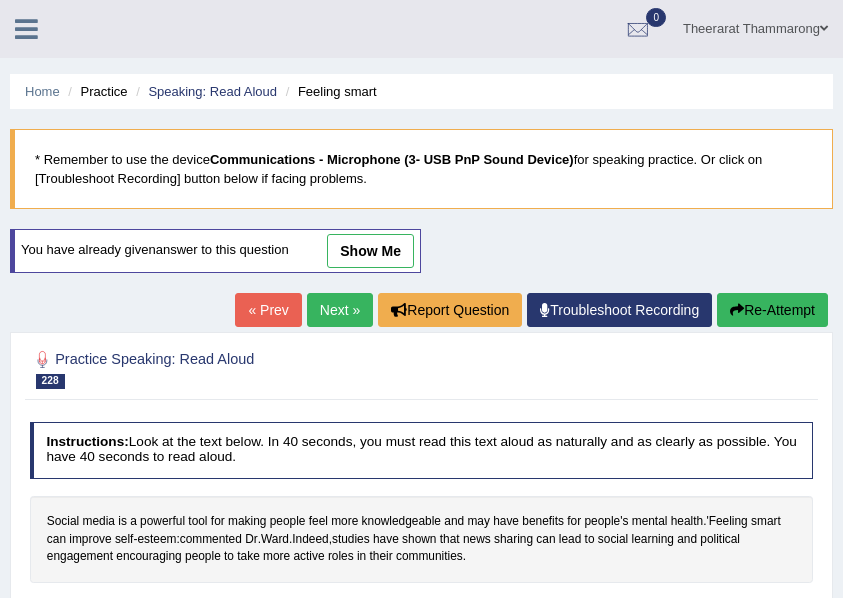scroll, scrollTop: 333, scrollLeft: 0, axis: vertical 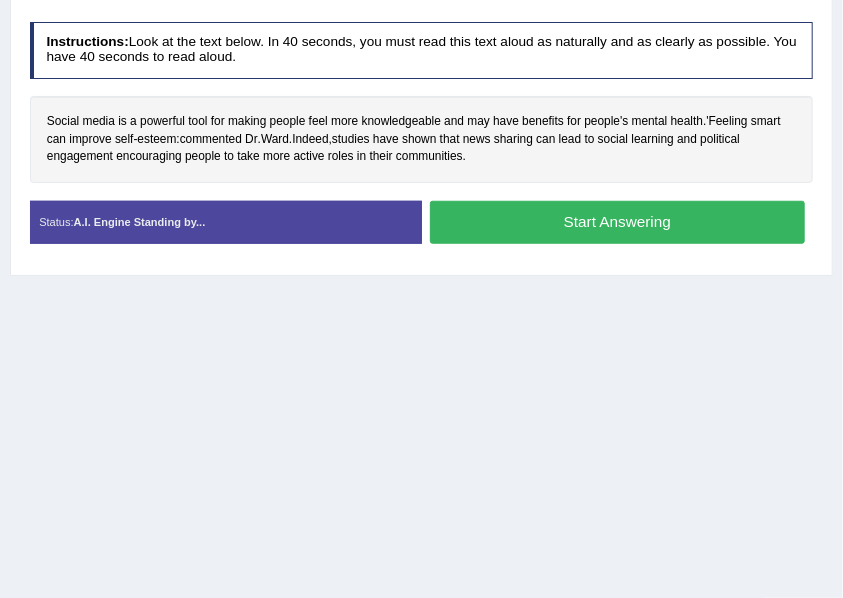 click on "Start Answering" at bounding box center (617, 222) 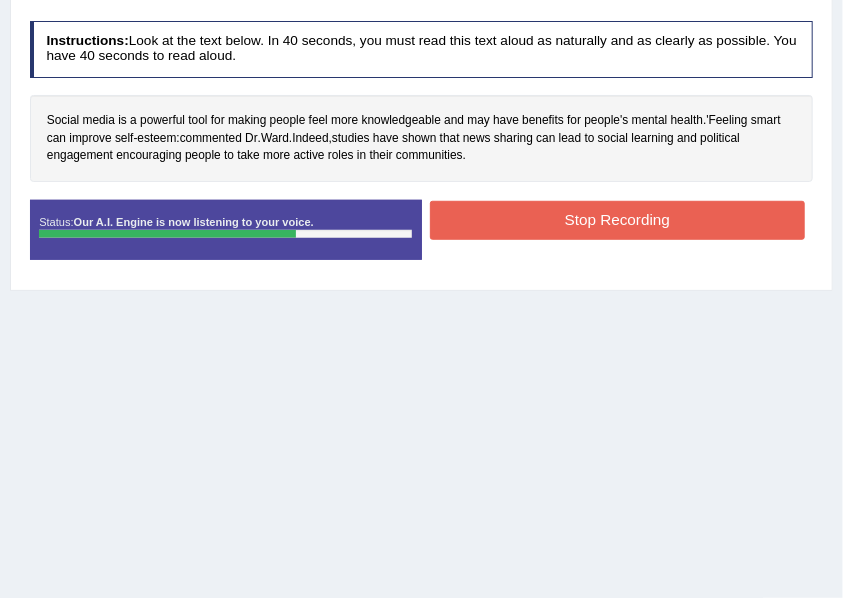 click on "Stop Recording" at bounding box center (617, 220) 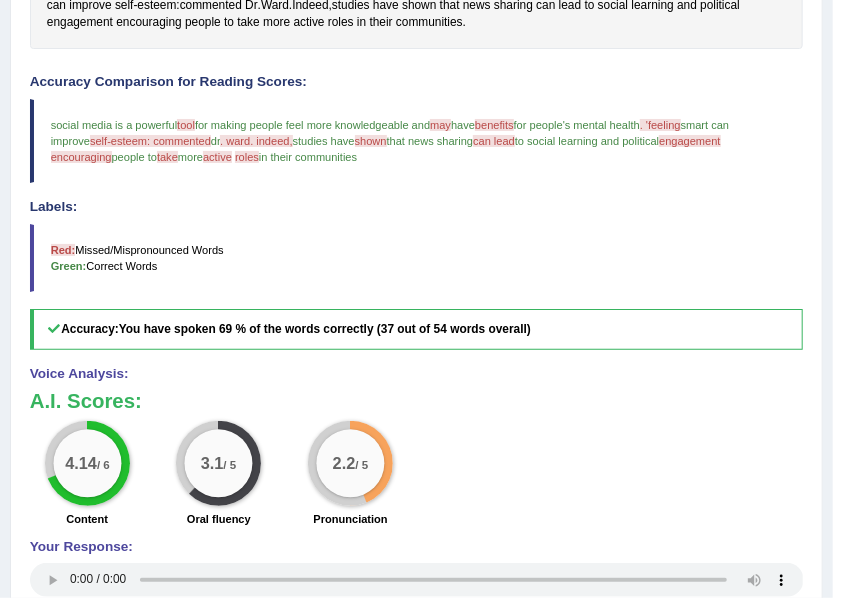 scroll, scrollTop: 319, scrollLeft: 0, axis: vertical 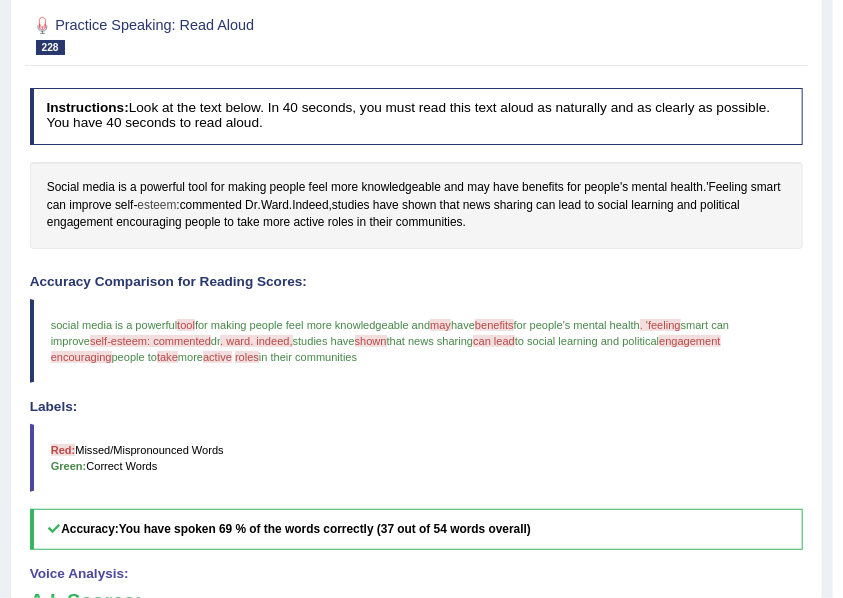 click on "esteem" at bounding box center [156, 206] 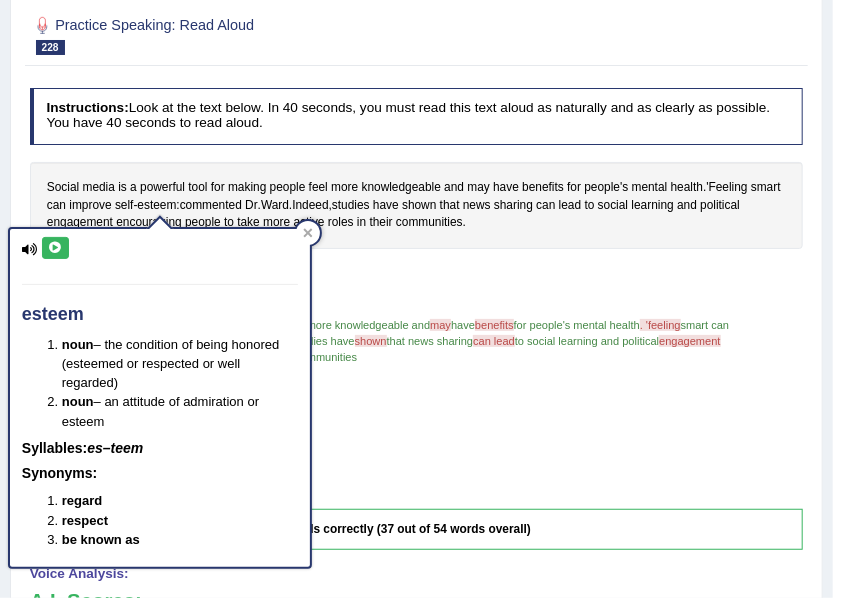 click at bounding box center [55, 248] 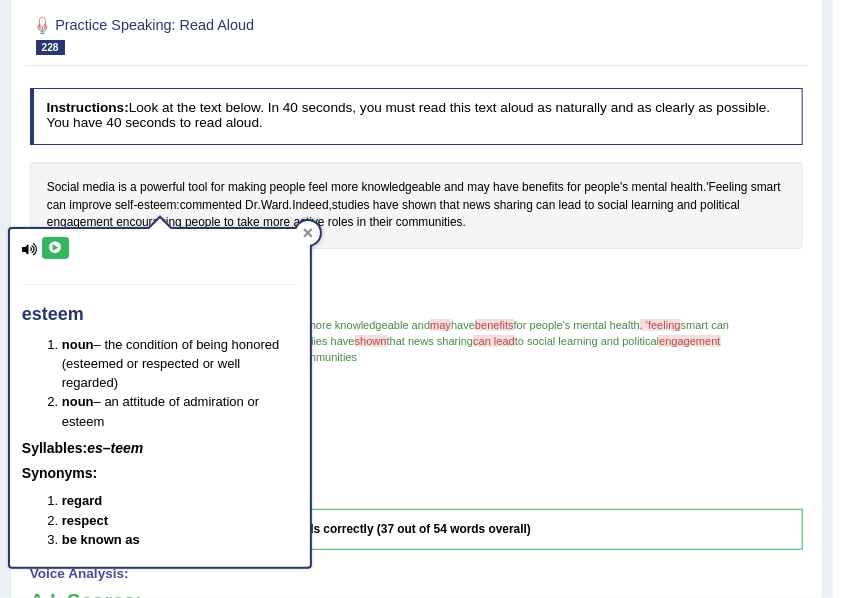 click 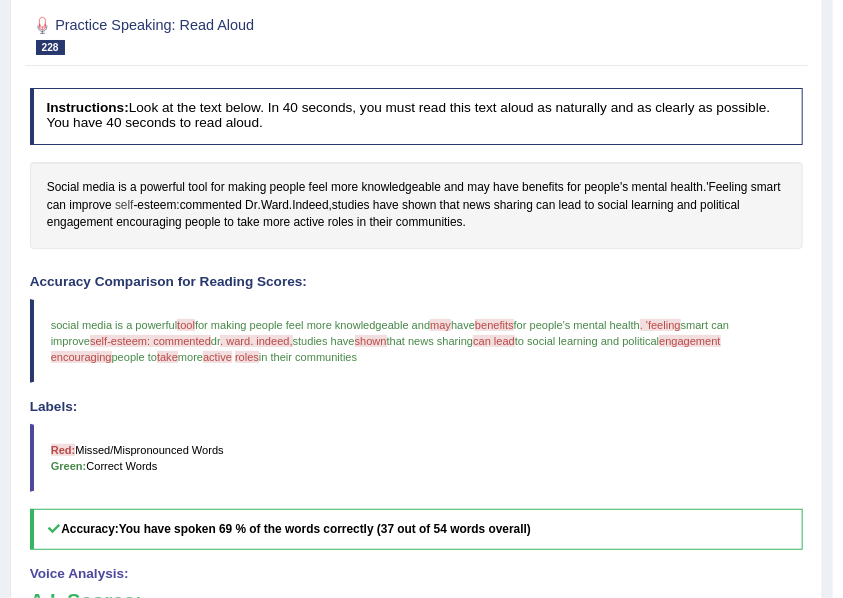 click on "self" at bounding box center [124, 206] 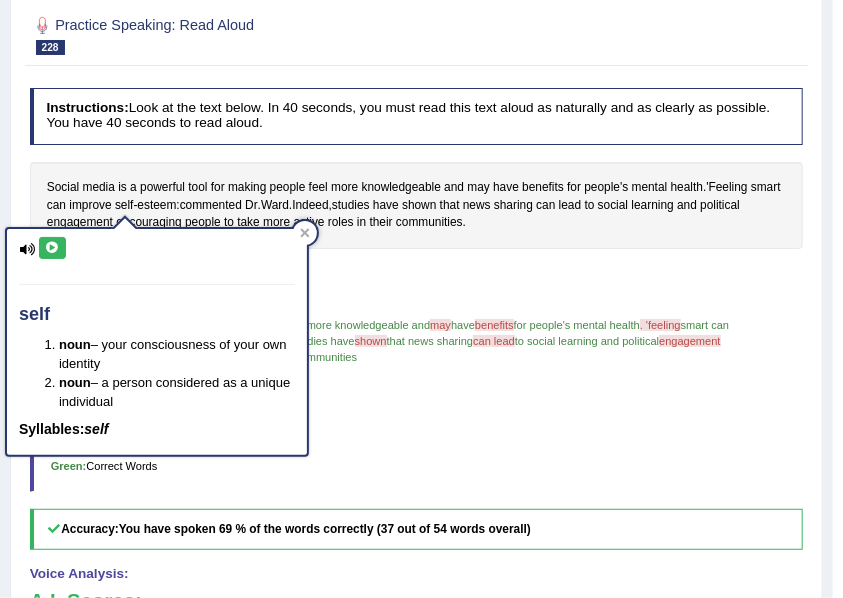 click at bounding box center [52, 248] 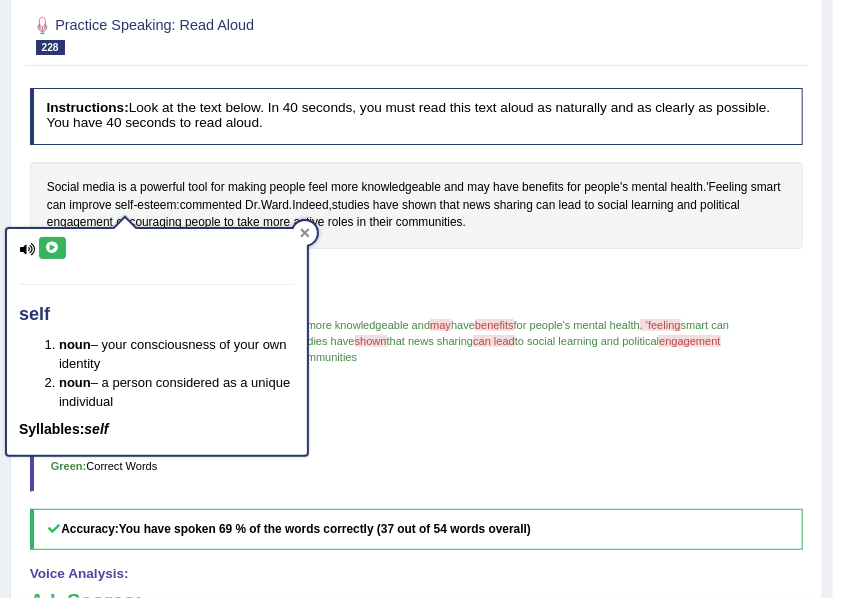 click 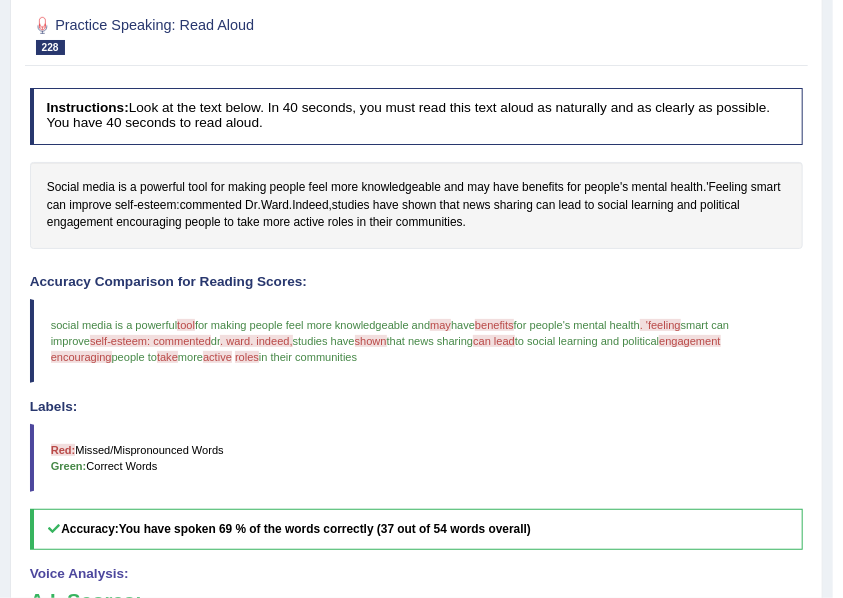 scroll, scrollTop: 186, scrollLeft: 0, axis: vertical 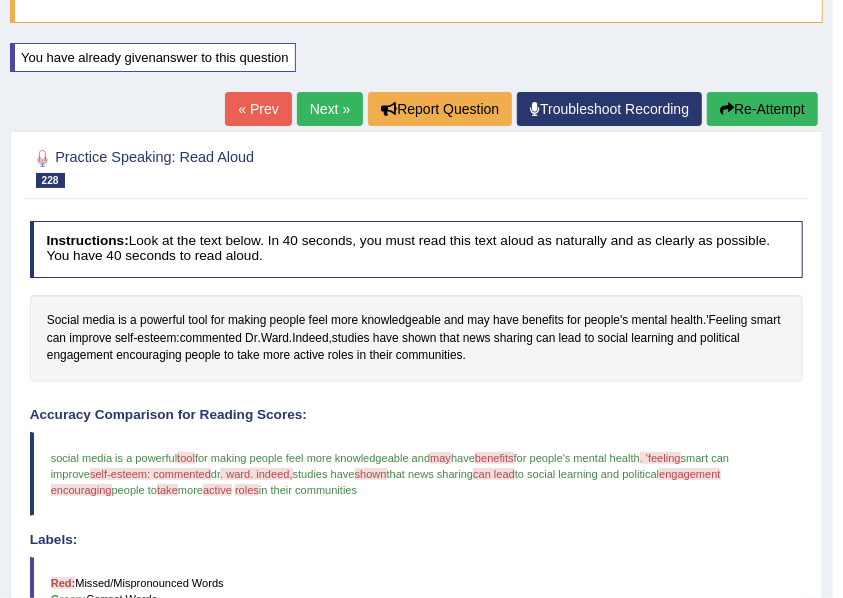 click on "Re-Attempt" at bounding box center [762, 109] 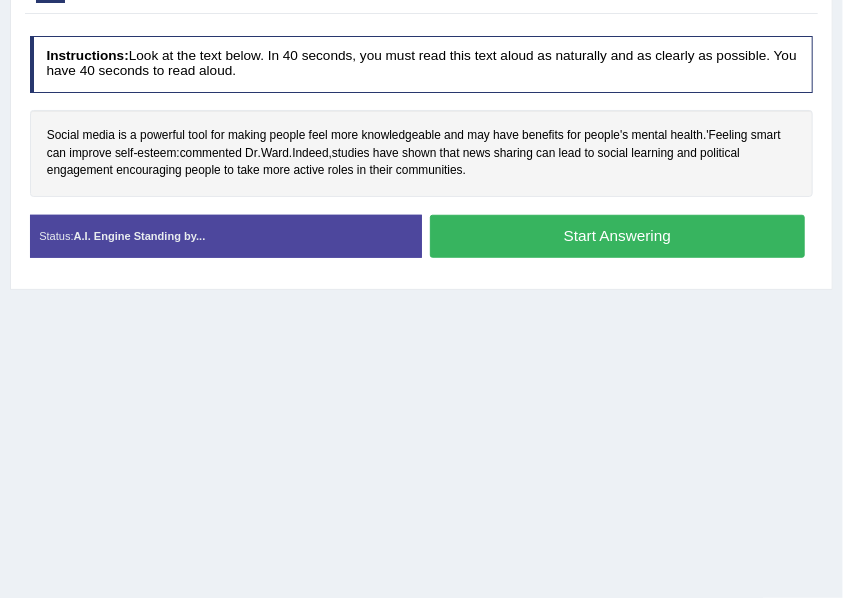 scroll, scrollTop: 386, scrollLeft: 0, axis: vertical 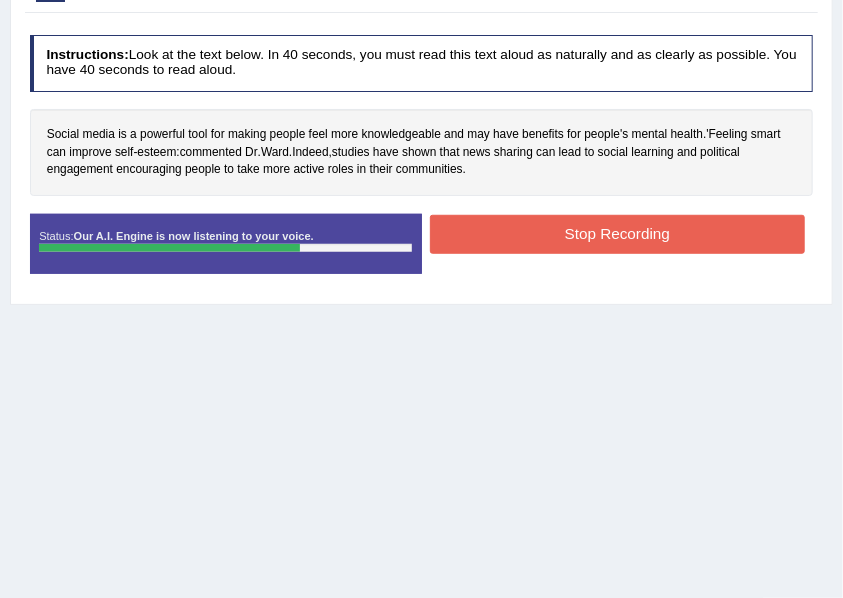 click on "Stop Recording" at bounding box center [617, 234] 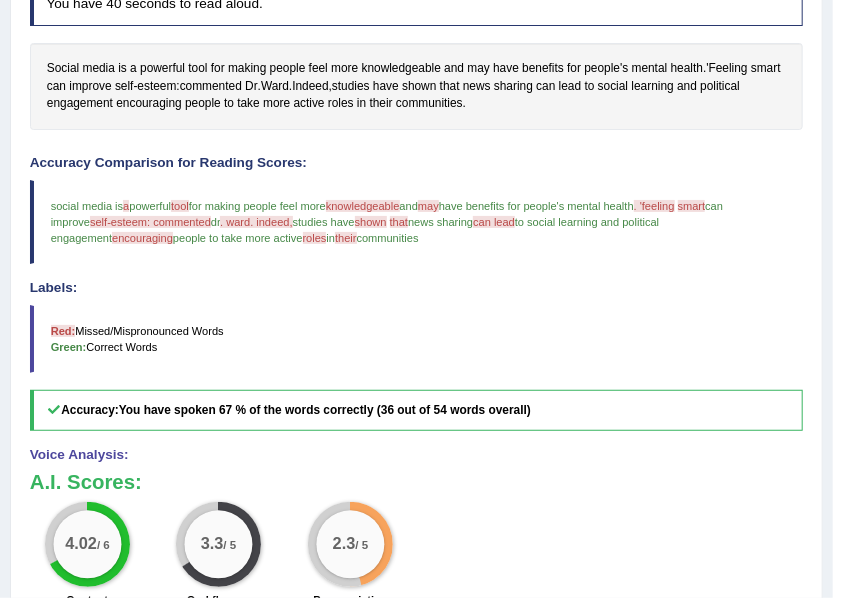 scroll, scrollTop: 238, scrollLeft: 0, axis: vertical 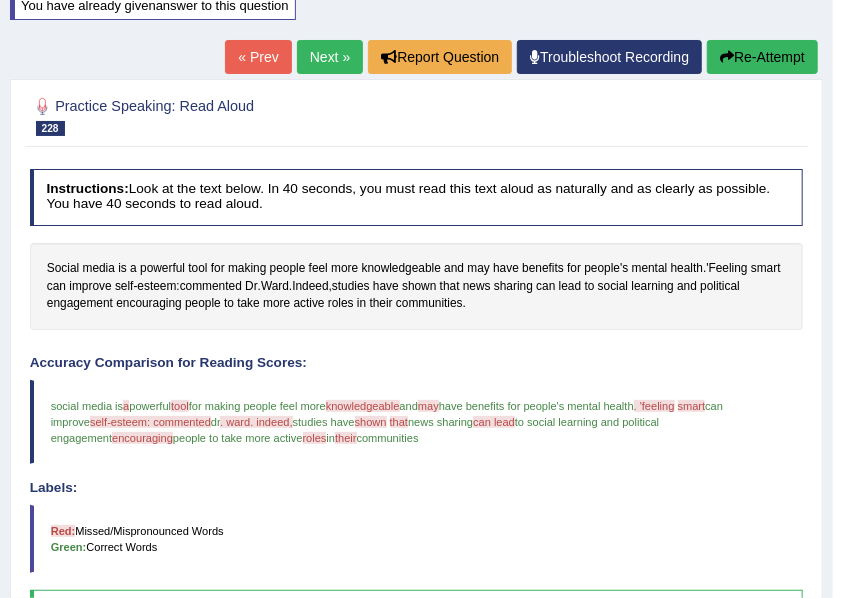click on "Next »" at bounding box center [330, 57] 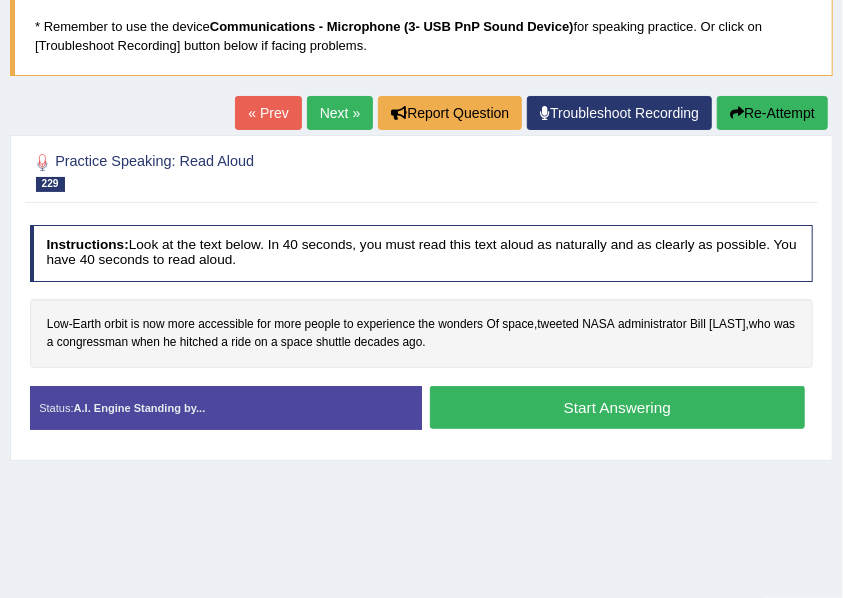 scroll, scrollTop: 0, scrollLeft: 0, axis: both 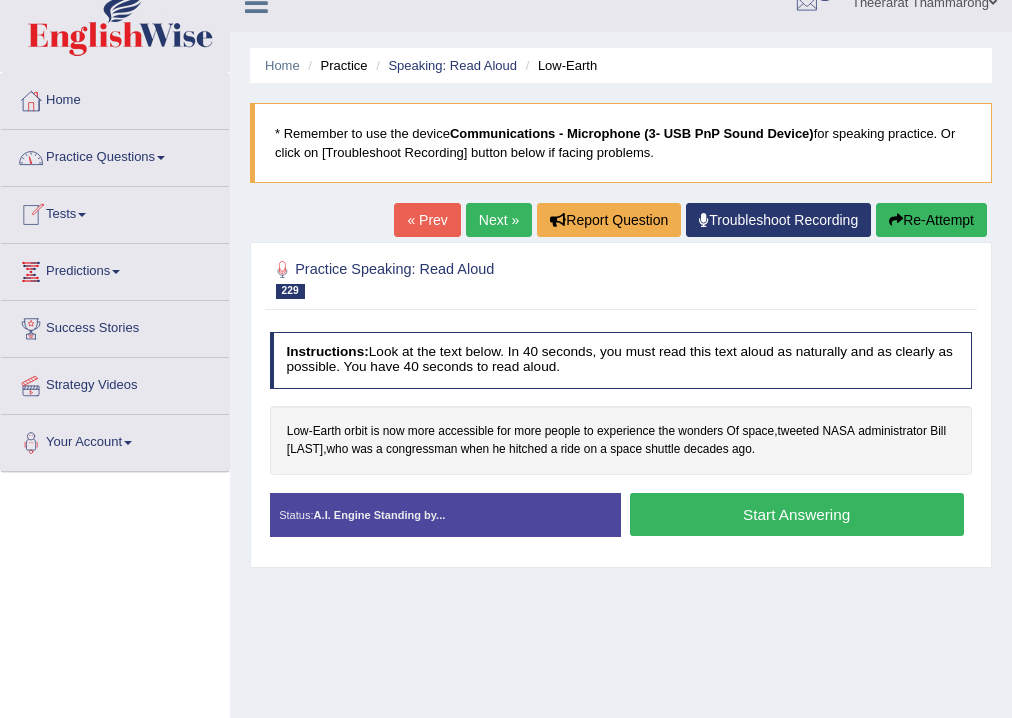 click on "Practice Questions" at bounding box center (115, 155) 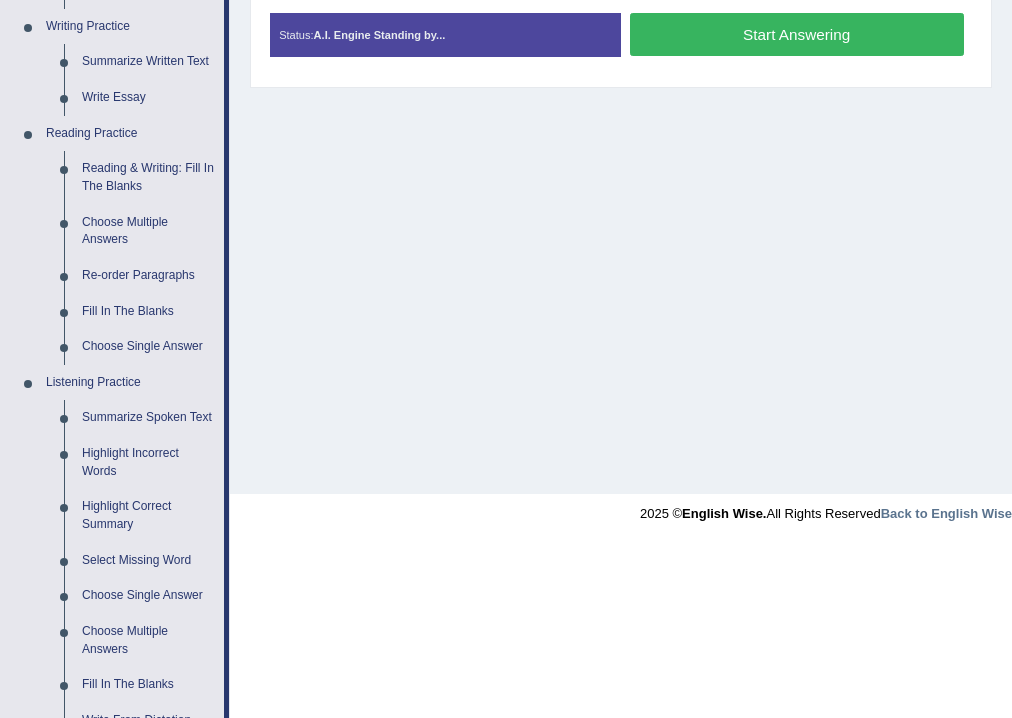 scroll, scrollTop: 746, scrollLeft: 0, axis: vertical 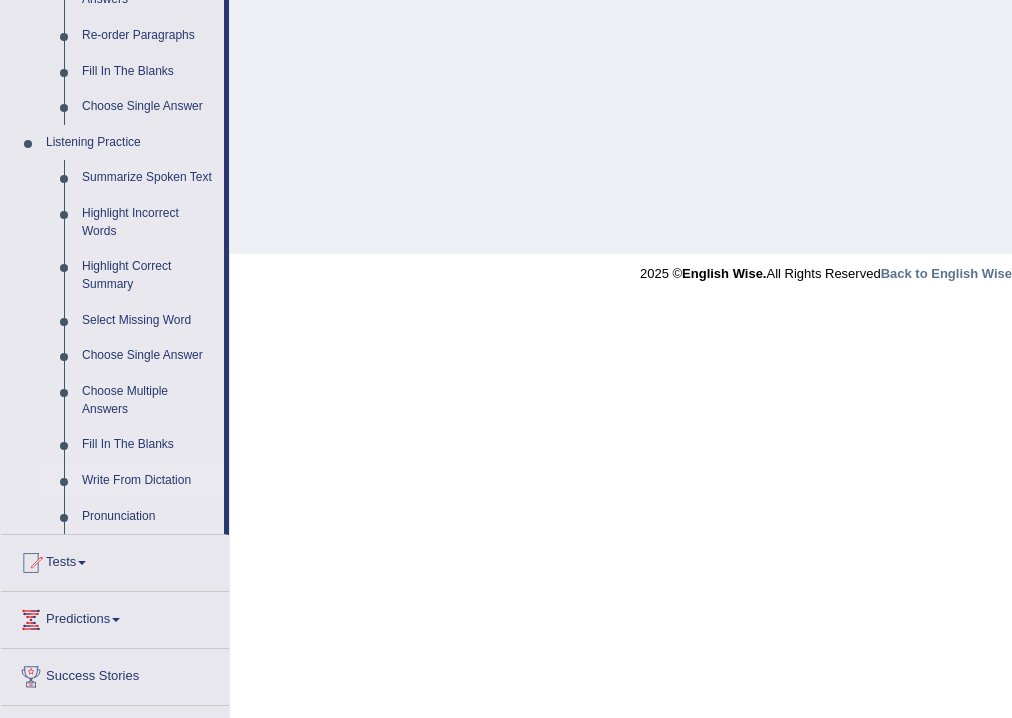 click on "Write From Dictation" at bounding box center (148, 481) 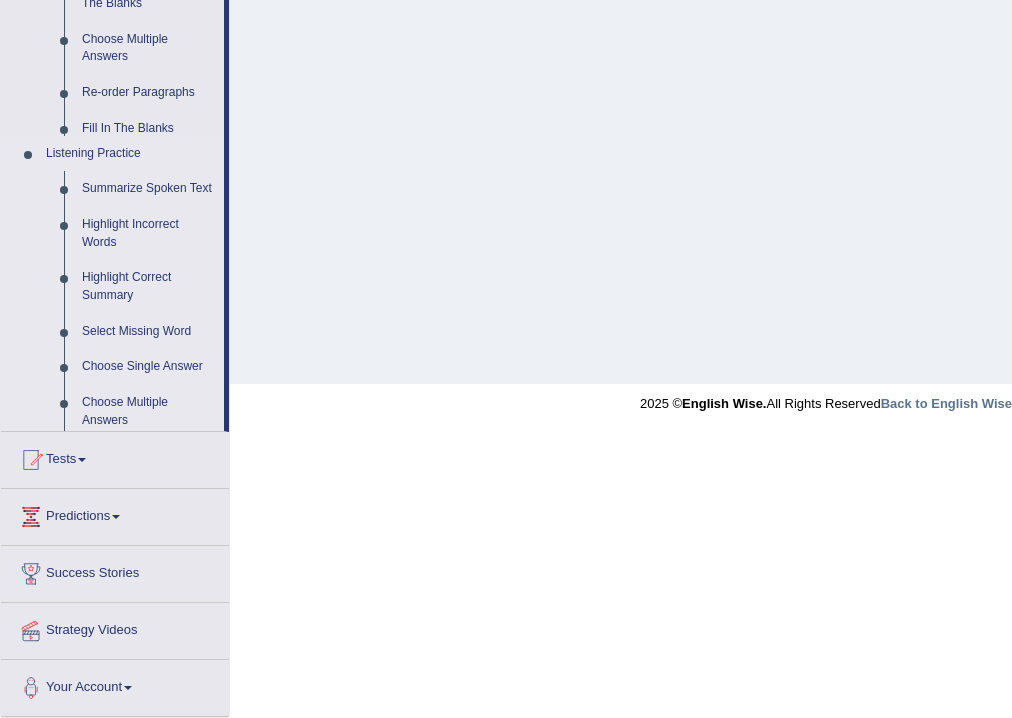 scroll, scrollTop: 332, scrollLeft: 0, axis: vertical 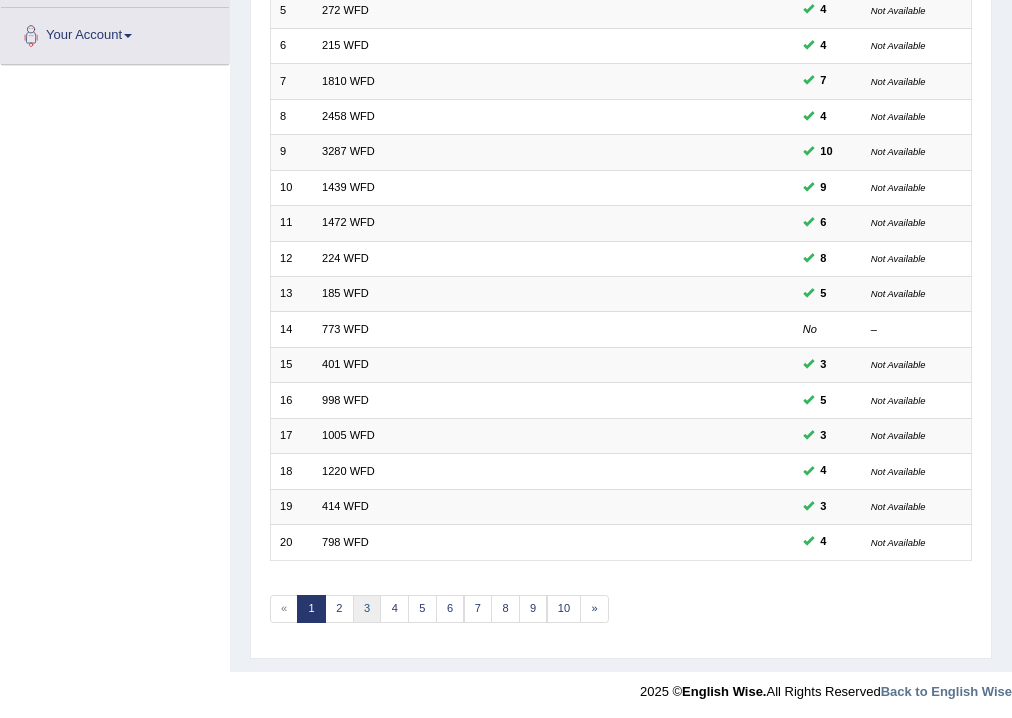 click on "3" at bounding box center (367, 609) 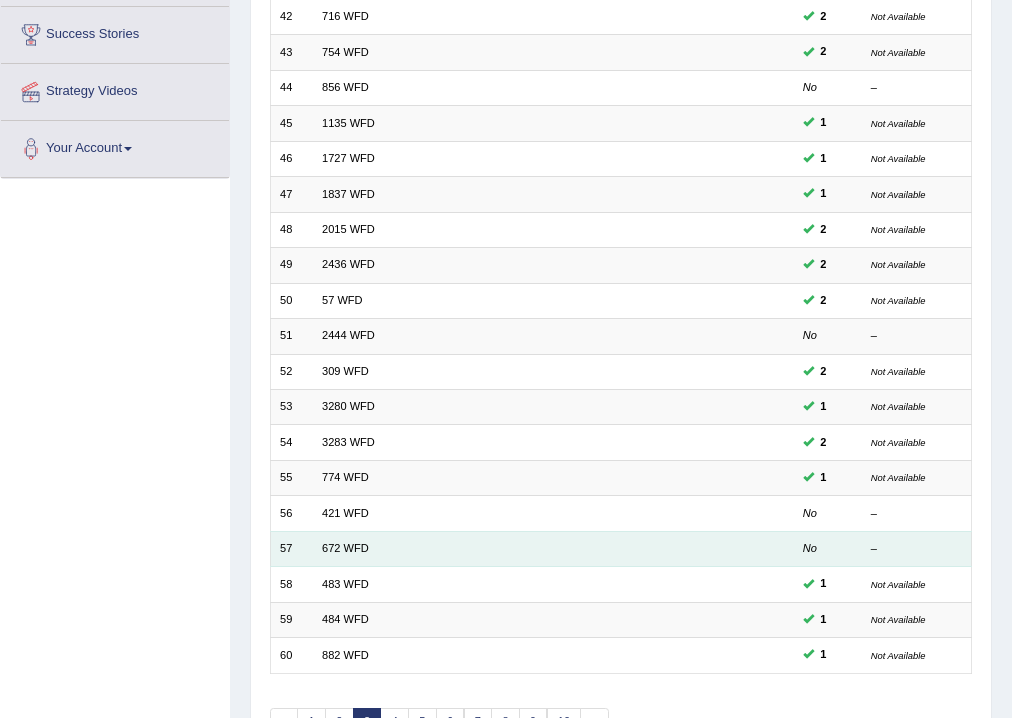 scroll, scrollTop: 433, scrollLeft: 0, axis: vertical 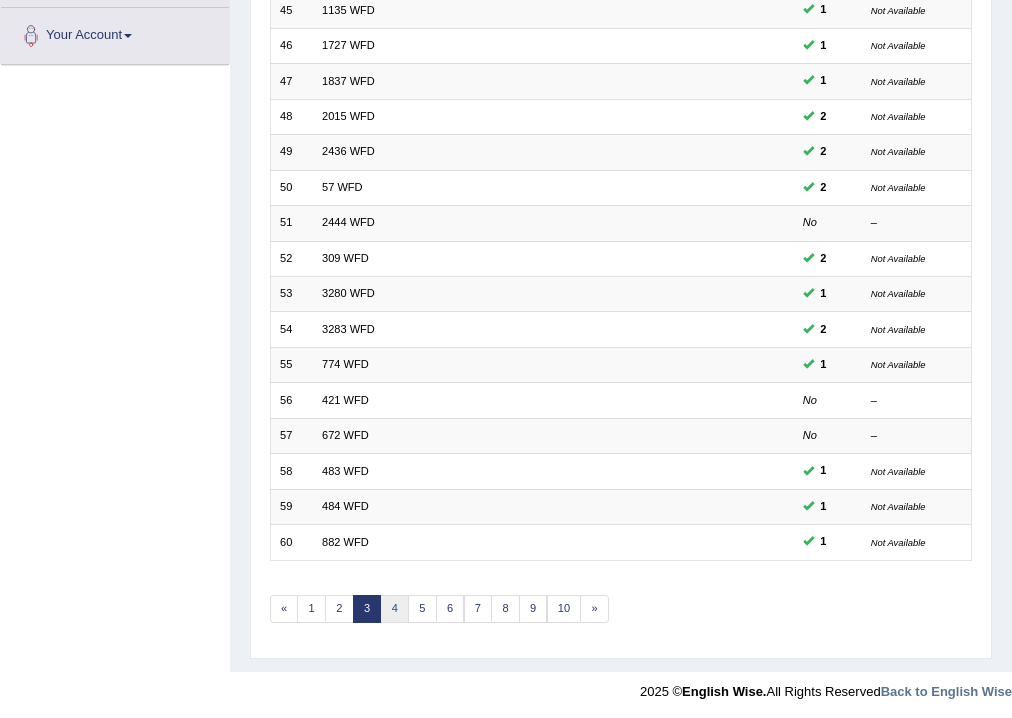 click on "4" at bounding box center (394, 609) 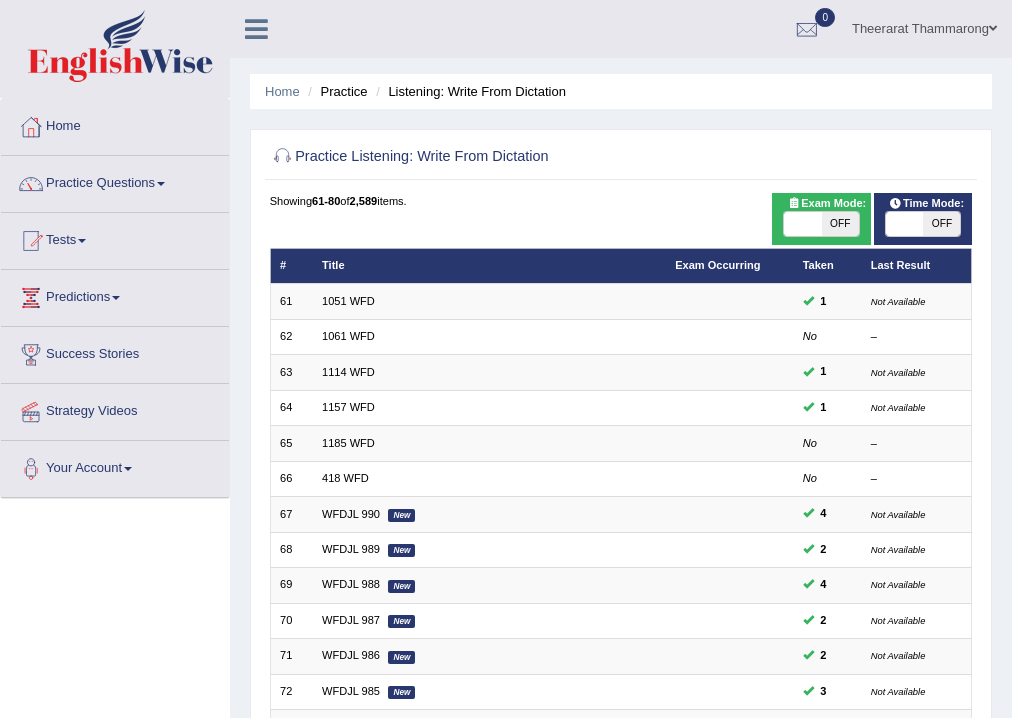 scroll, scrollTop: 433, scrollLeft: 0, axis: vertical 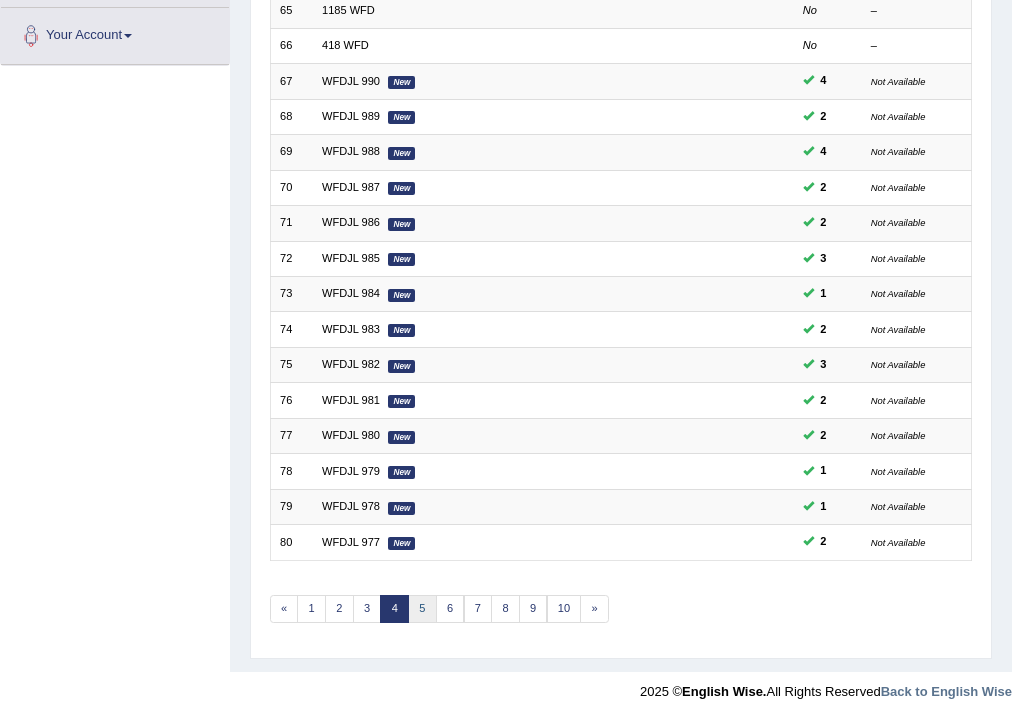 click on "5" at bounding box center [422, 609] 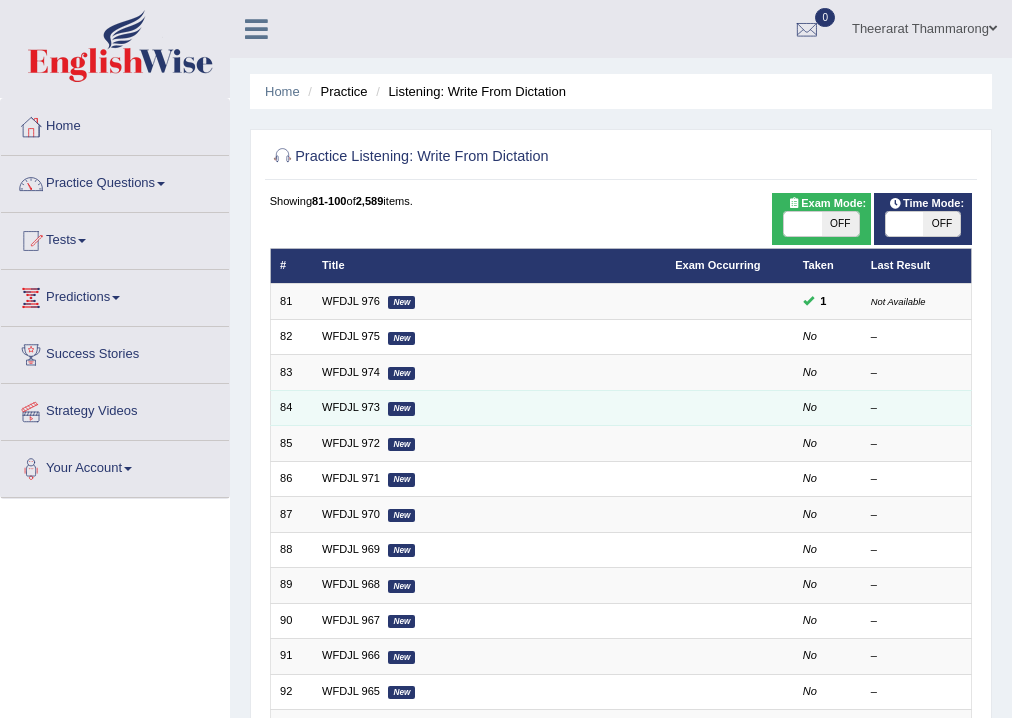 scroll, scrollTop: 0, scrollLeft: 0, axis: both 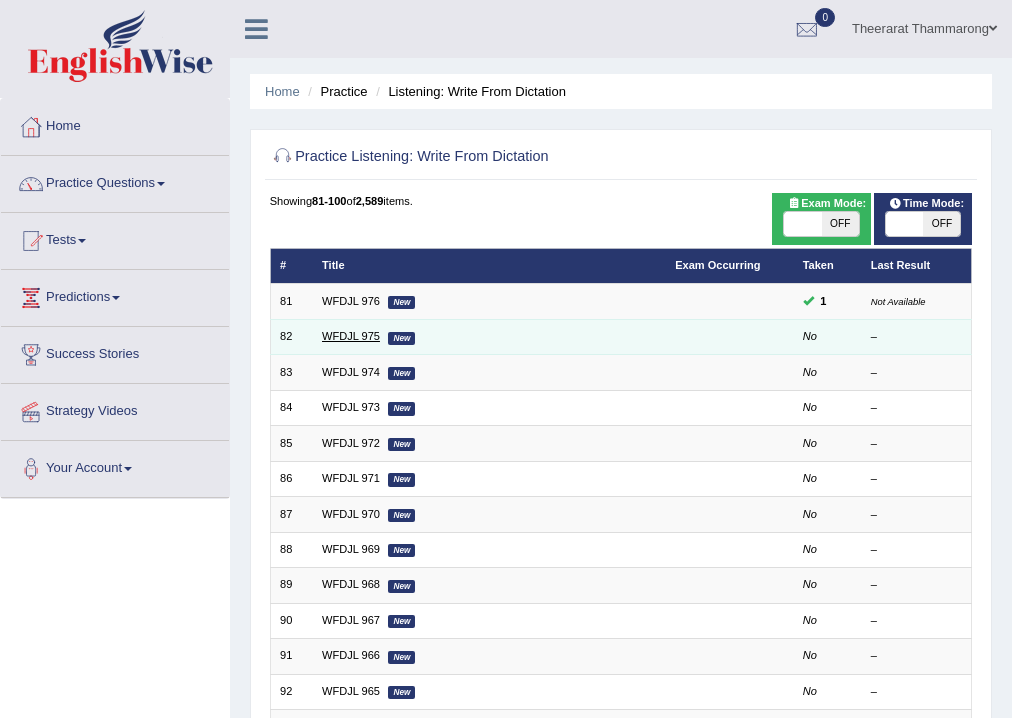 click on "WFDJL 975" at bounding box center [351, 336] 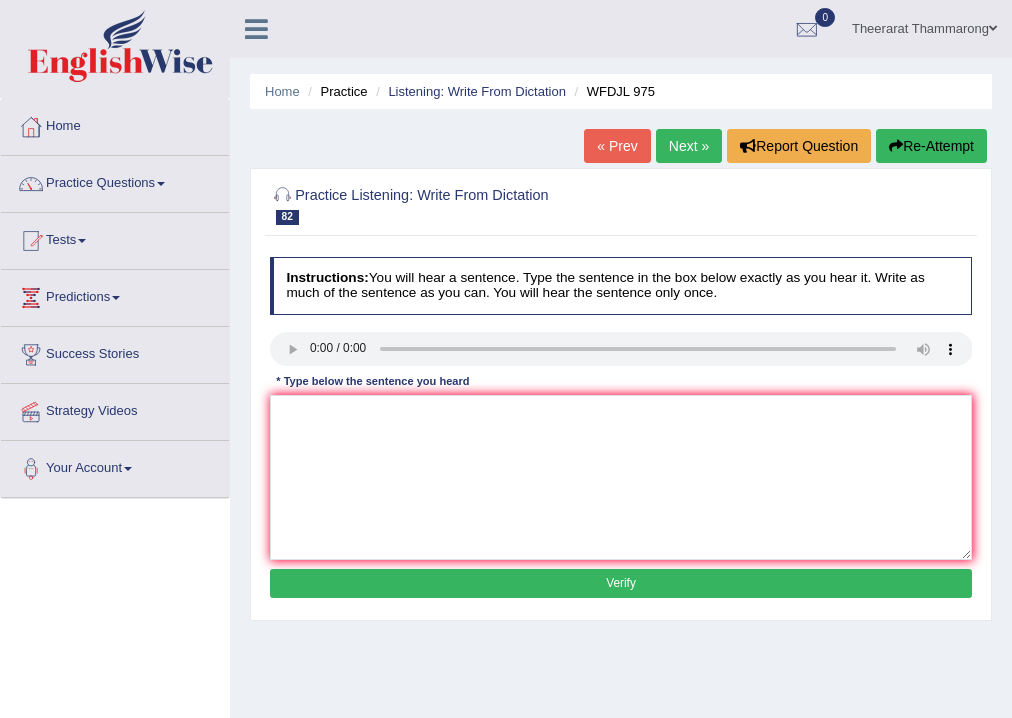 scroll, scrollTop: 0, scrollLeft: 0, axis: both 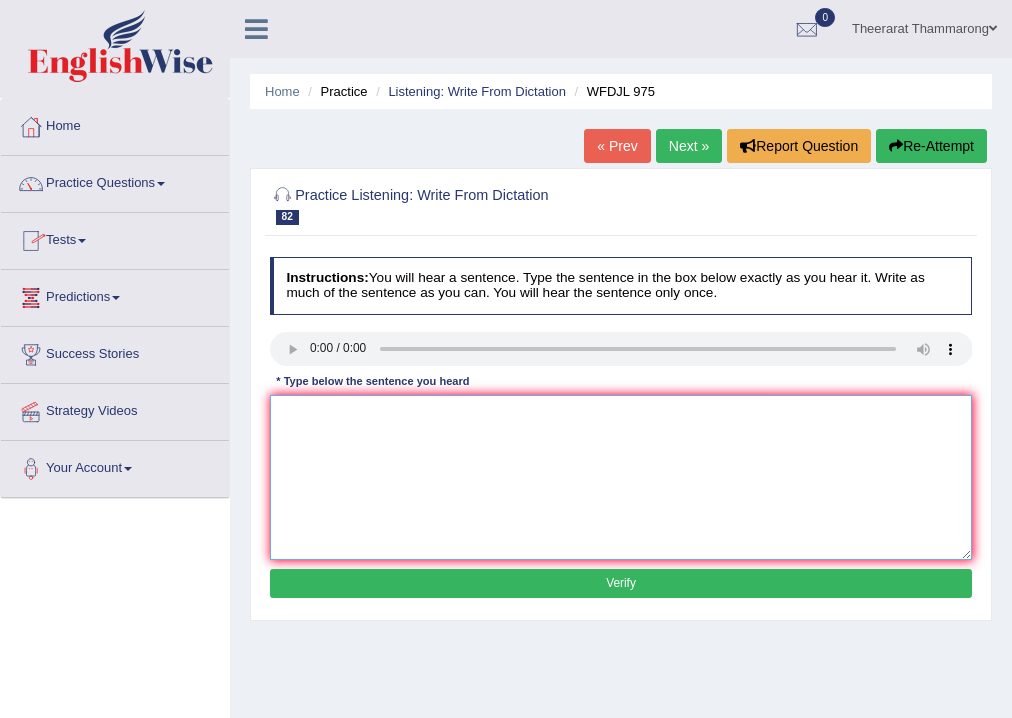 click at bounding box center [621, 477] 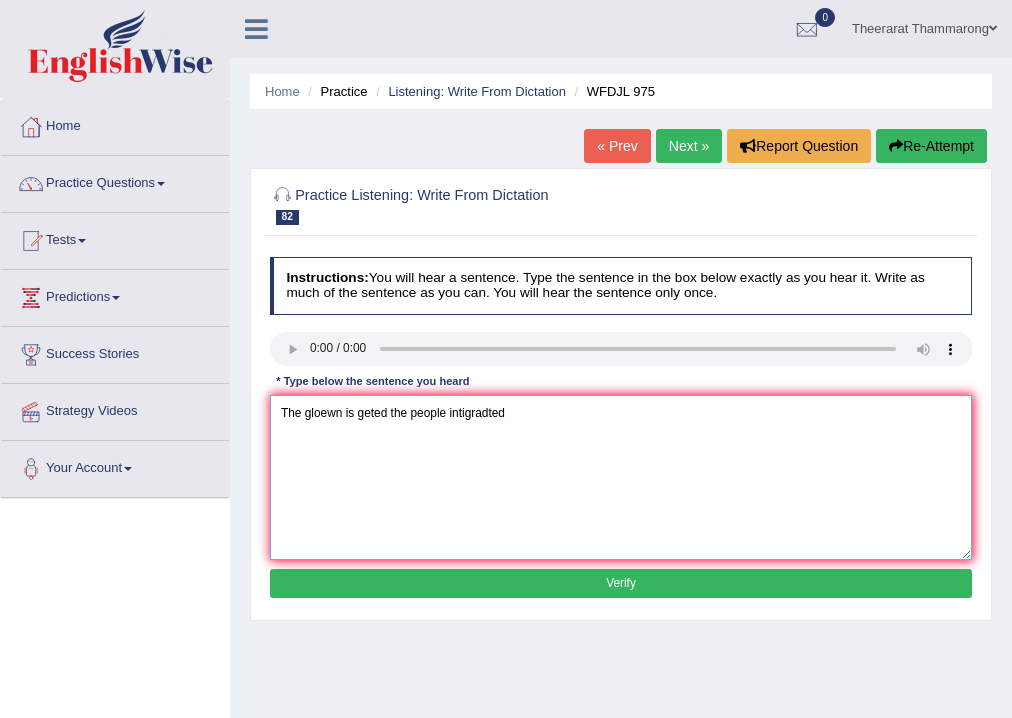 click on "The gloewn is geted the people intigradted" at bounding box center (621, 477) 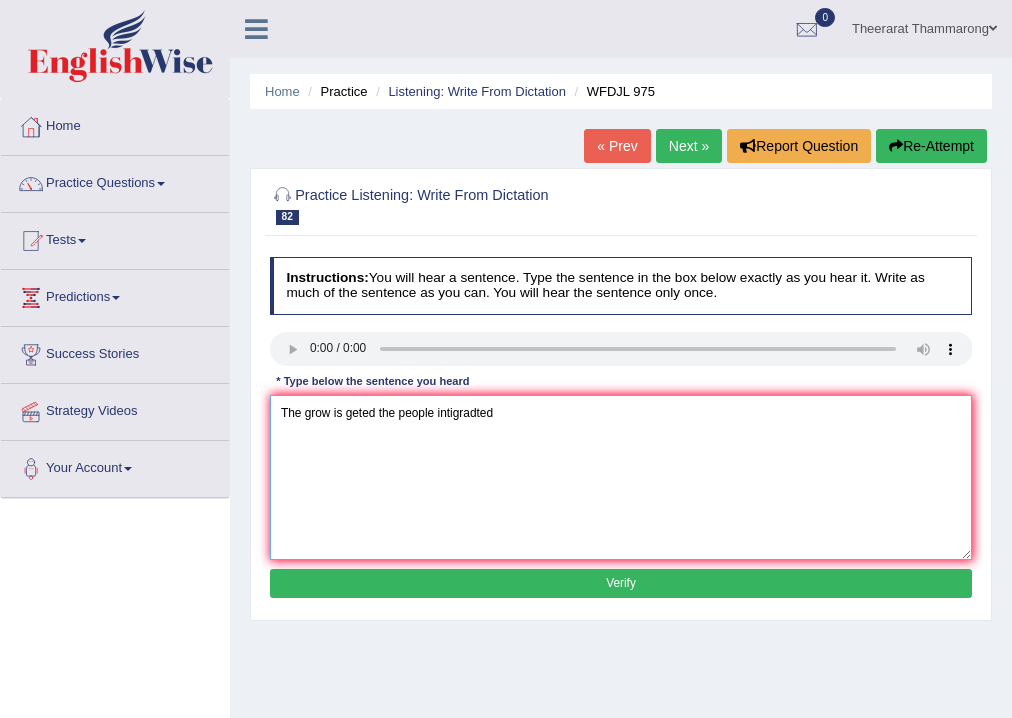click on "The grow is geted the people intigradted" at bounding box center (621, 477) 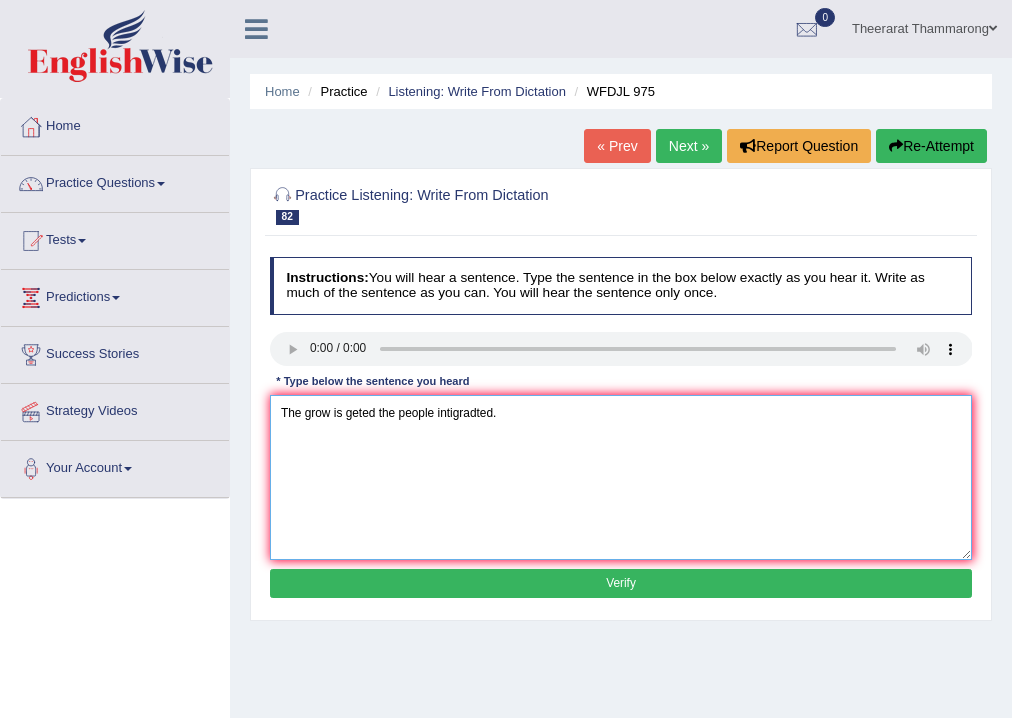 type on "The grow is geted the people intigradted." 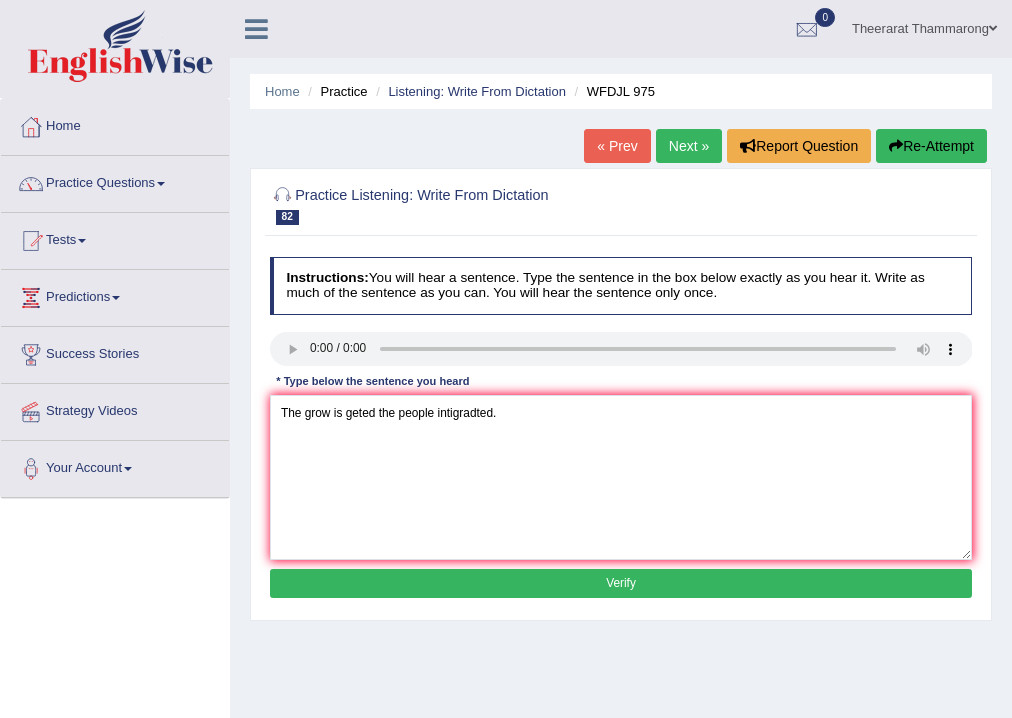 click on "Verify" at bounding box center [621, 583] 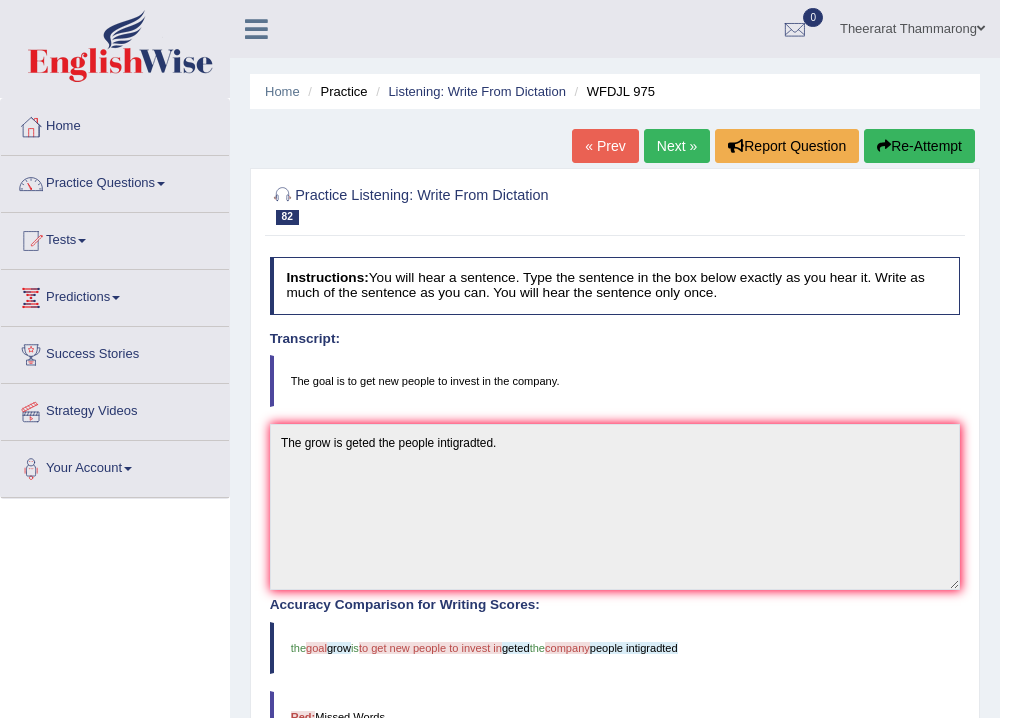 scroll, scrollTop: 80, scrollLeft: 0, axis: vertical 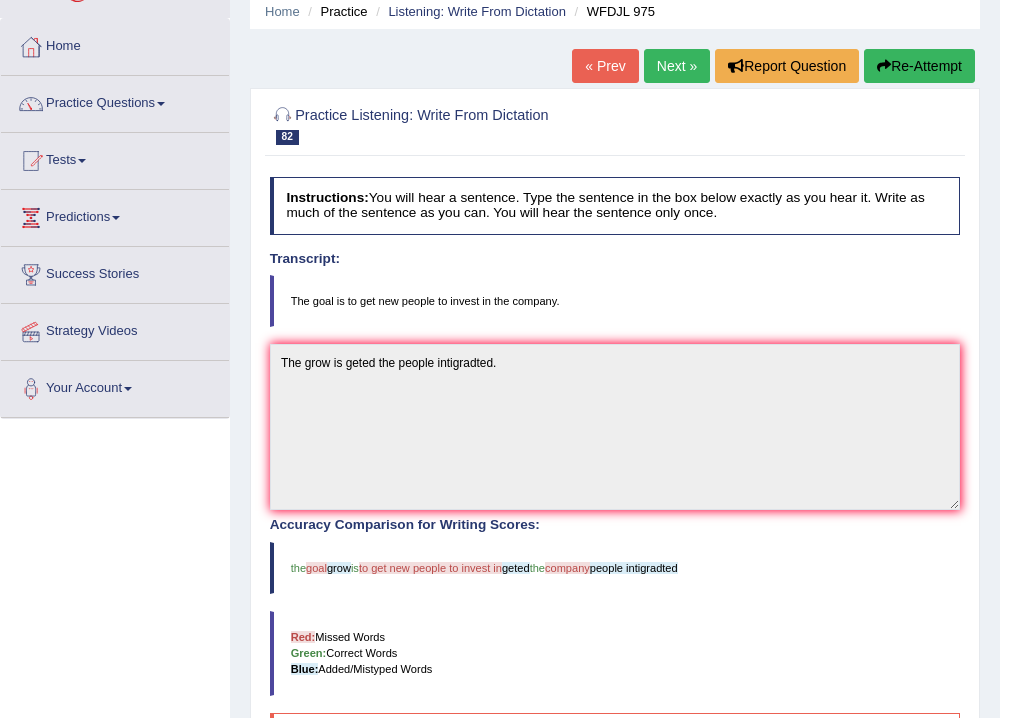 click on "Next »" at bounding box center (677, 66) 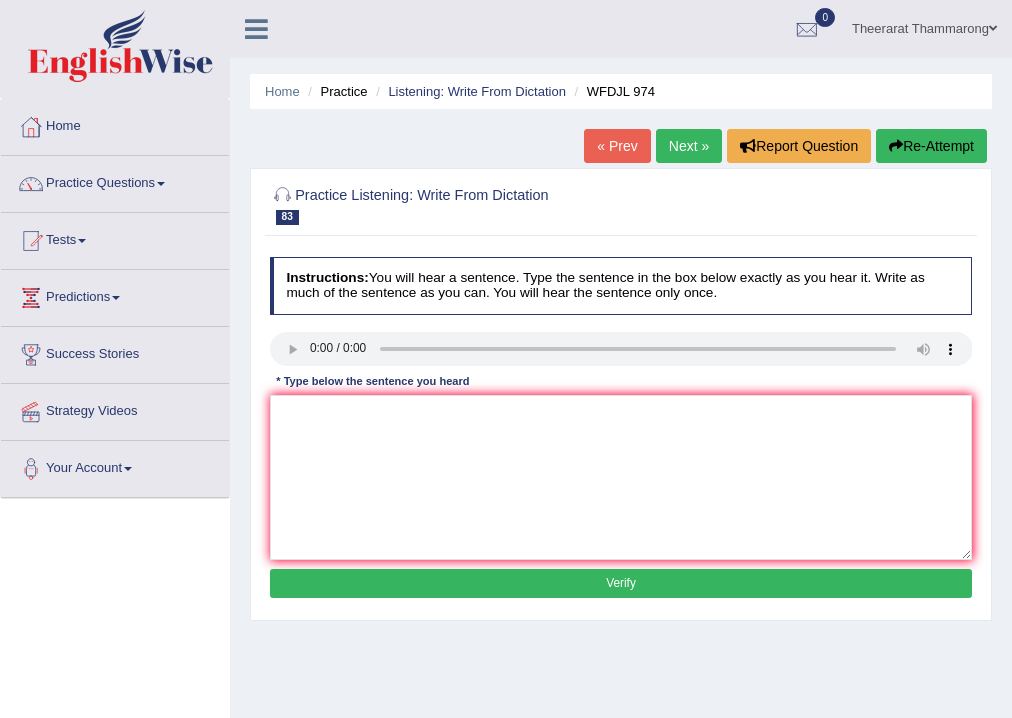 scroll, scrollTop: 0, scrollLeft: 0, axis: both 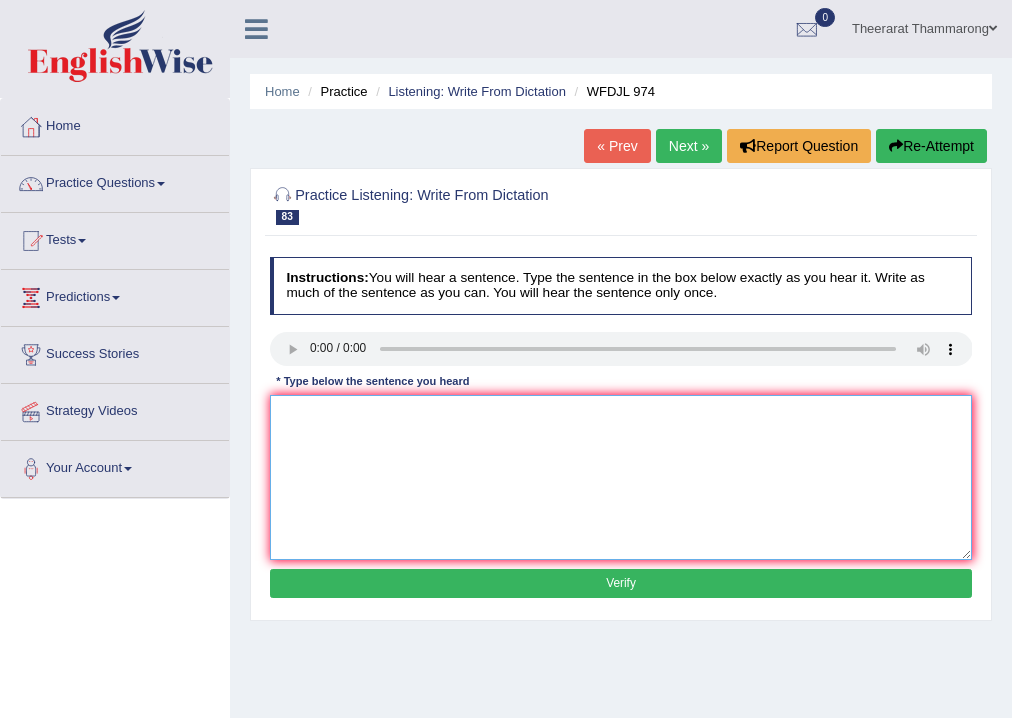 click at bounding box center [621, 477] 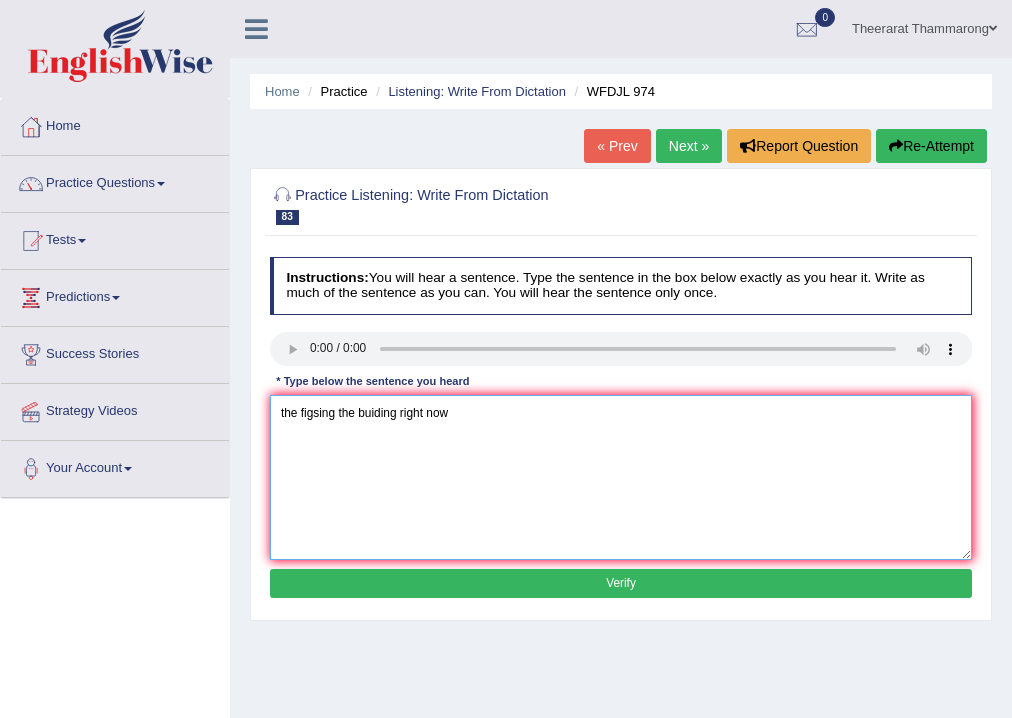 click on "the figsing the buiding right now" at bounding box center (621, 477) 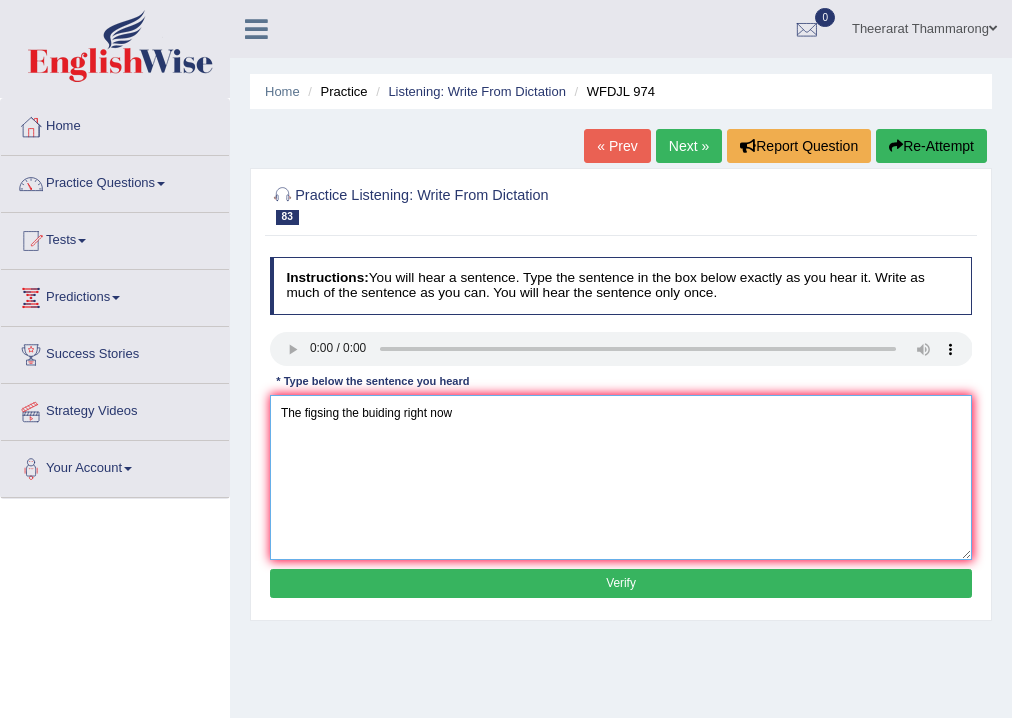 click on "The figsing the buiding right now" at bounding box center [621, 477] 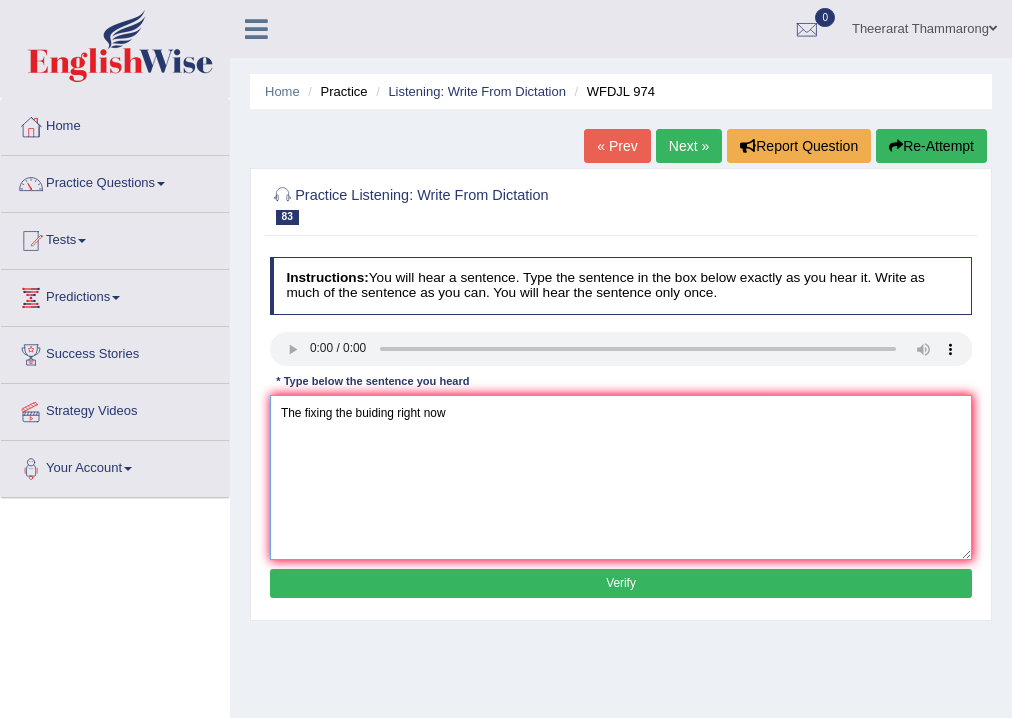 click on "The fixing the buiding right now" at bounding box center [621, 477] 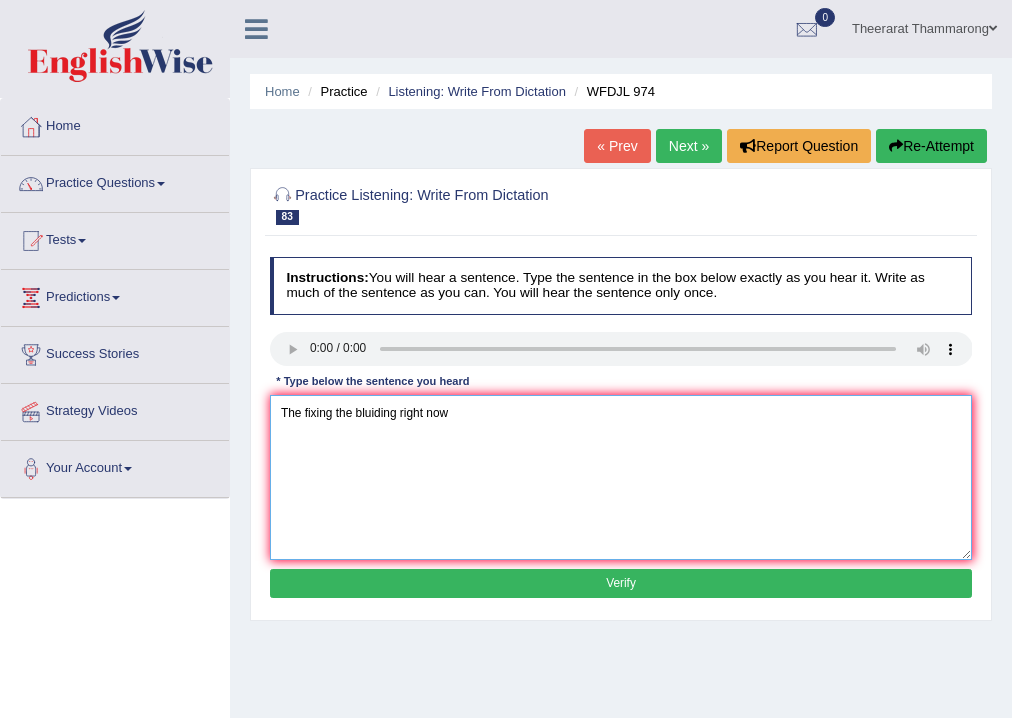 click on "The fixing the bluiding right now" at bounding box center (621, 477) 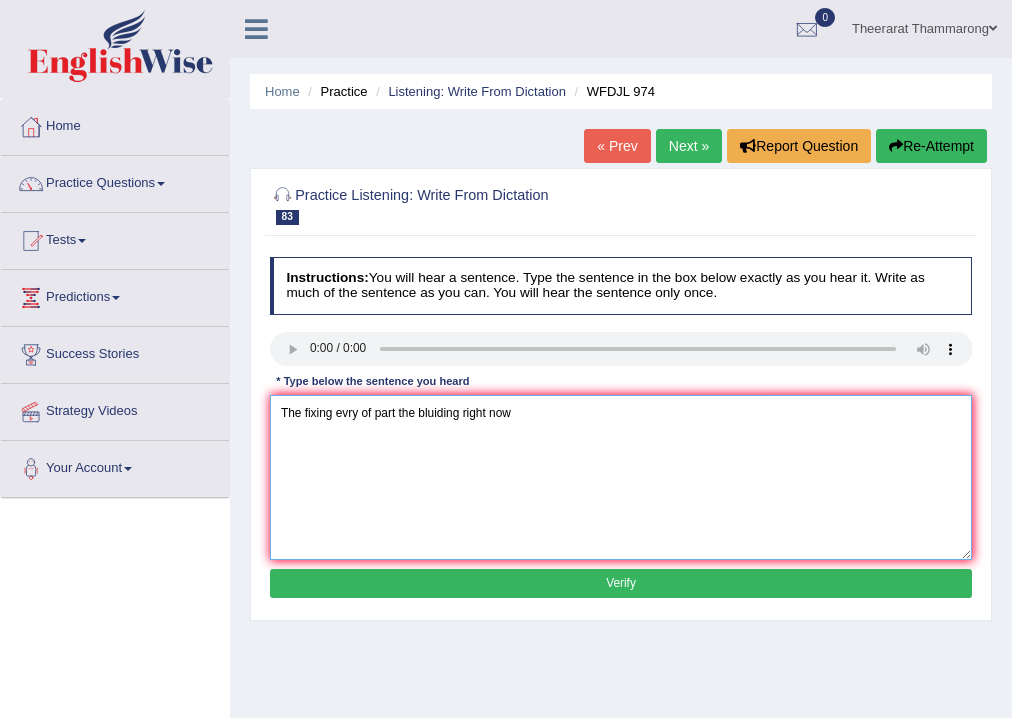 click on "The fixing evry of part the bluiding right now" at bounding box center [621, 477] 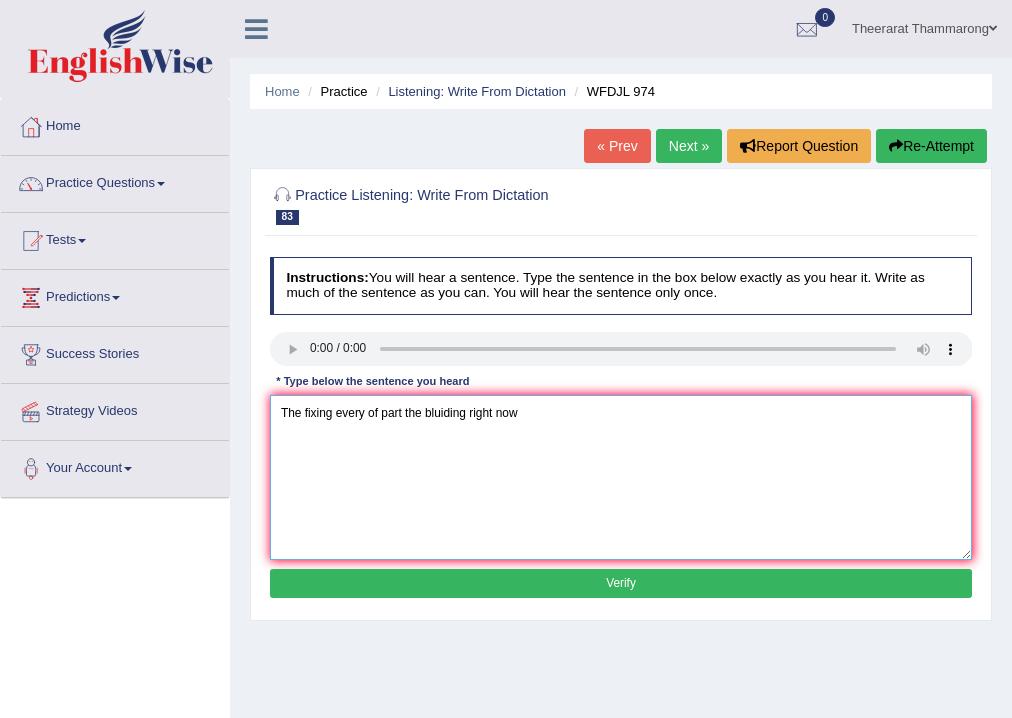click on "The fixing every of part the bluiding right now" at bounding box center [621, 477] 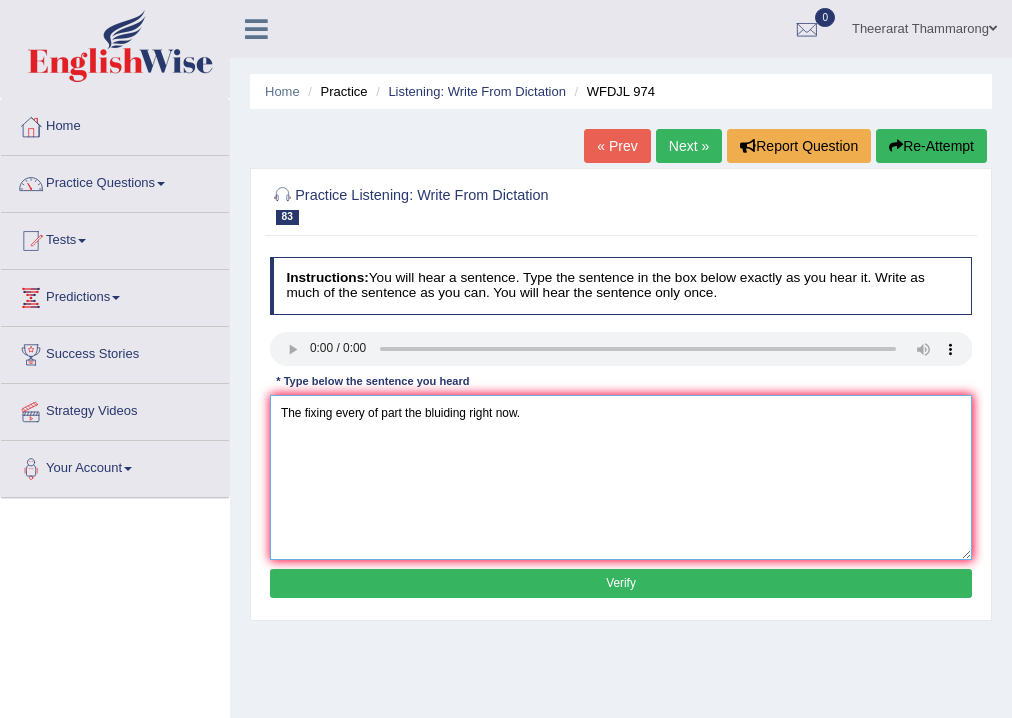 type on "The fixing every of part the bluiding right now." 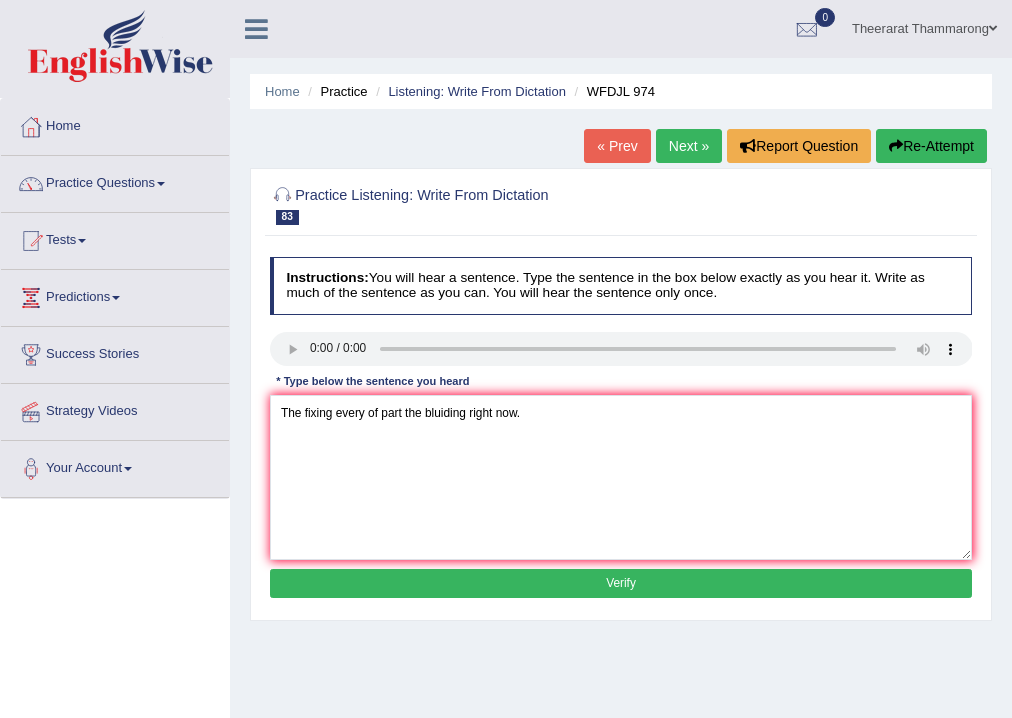 click on "Verify" at bounding box center (621, 583) 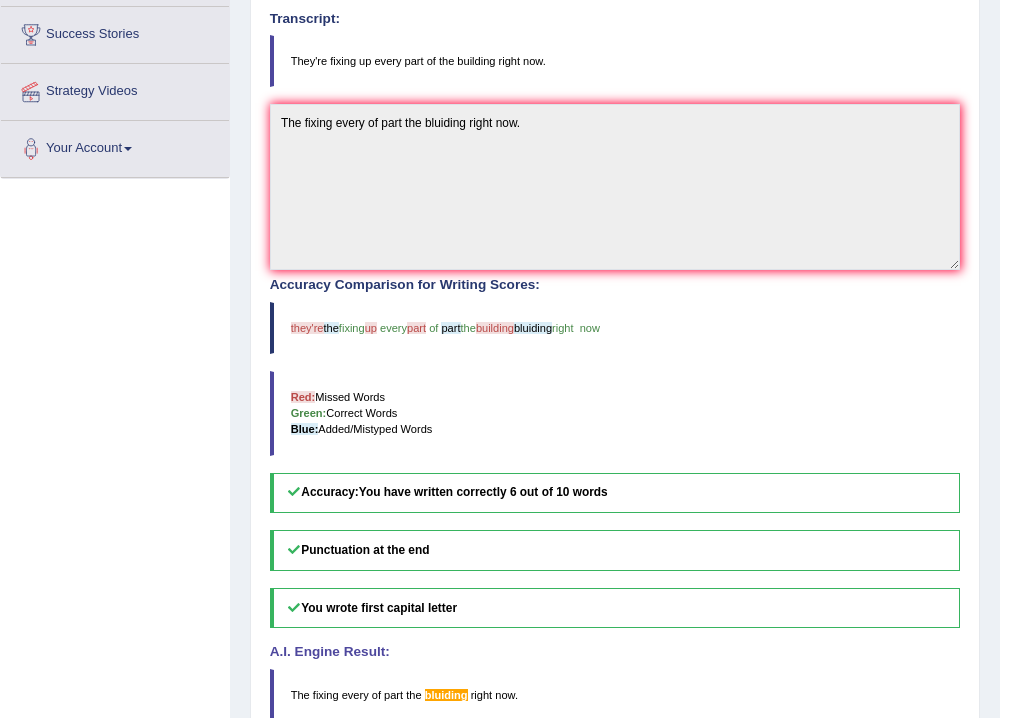scroll, scrollTop: 0, scrollLeft: 0, axis: both 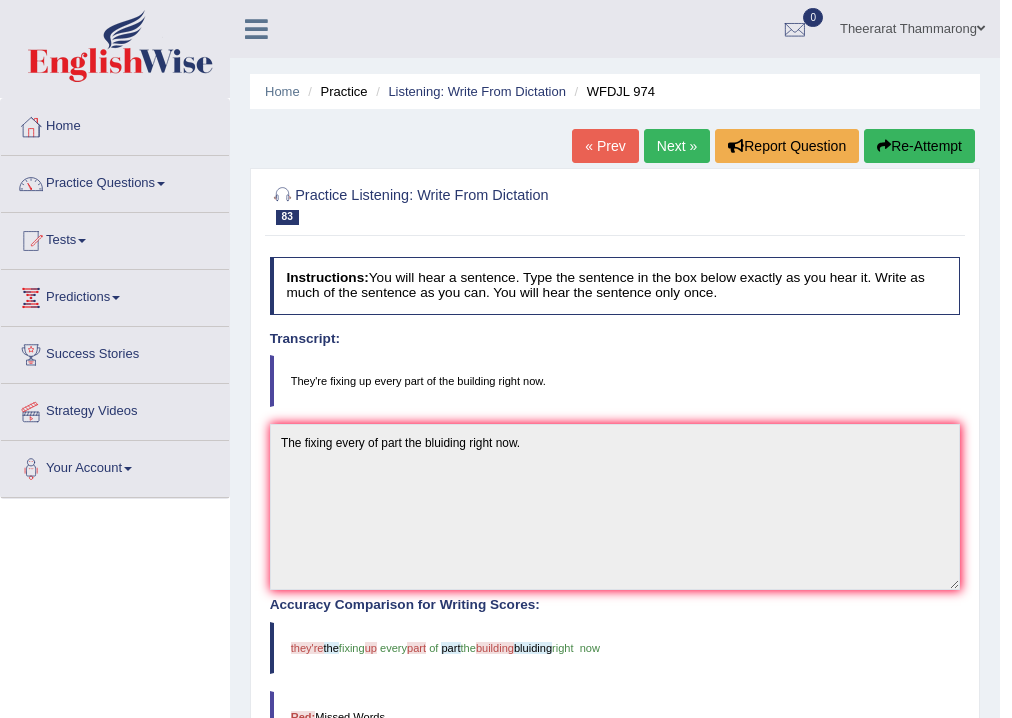 click on "Next »" at bounding box center (677, 146) 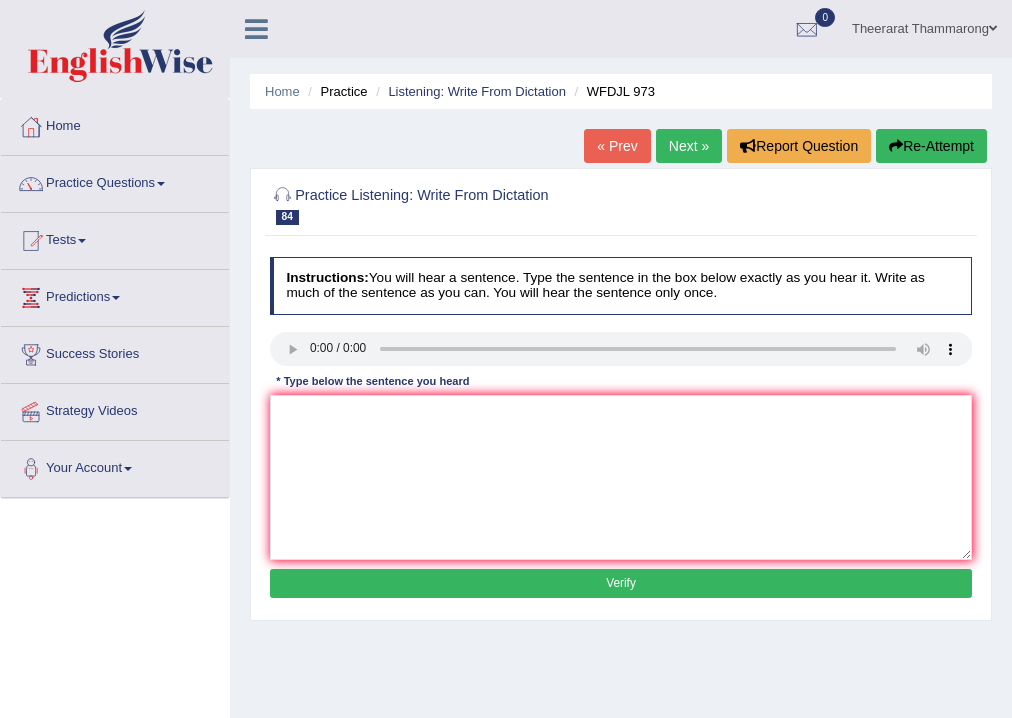 scroll, scrollTop: 0, scrollLeft: 0, axis: both 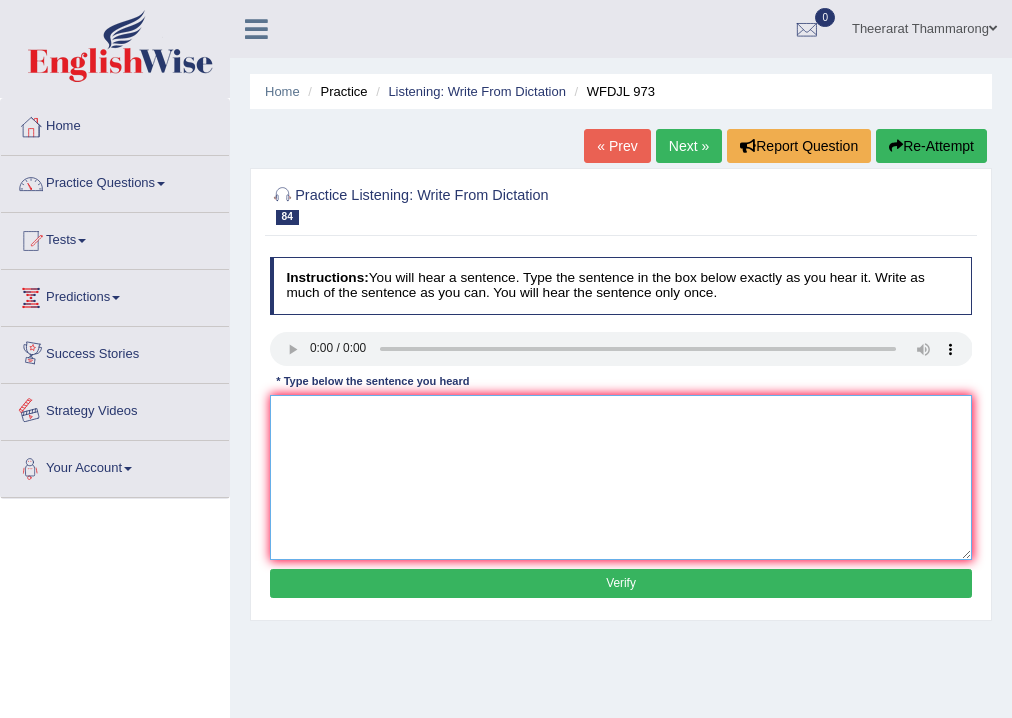 click at bounding box center (621, 477) 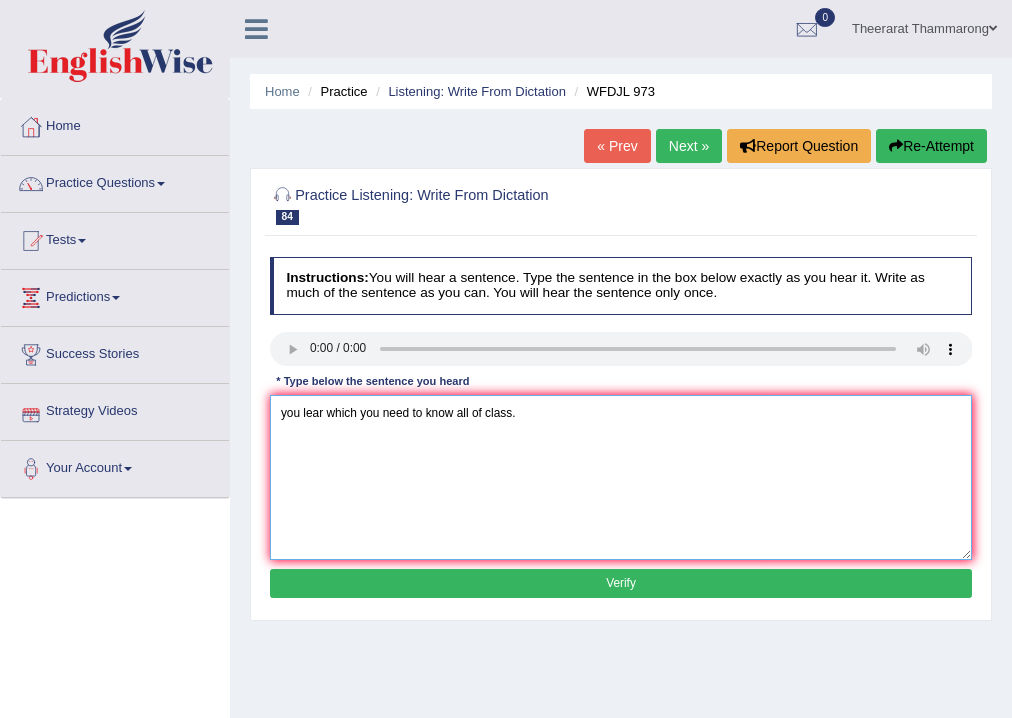 click on "you lear which you need to know all of class." at bounding box center [621, 477] 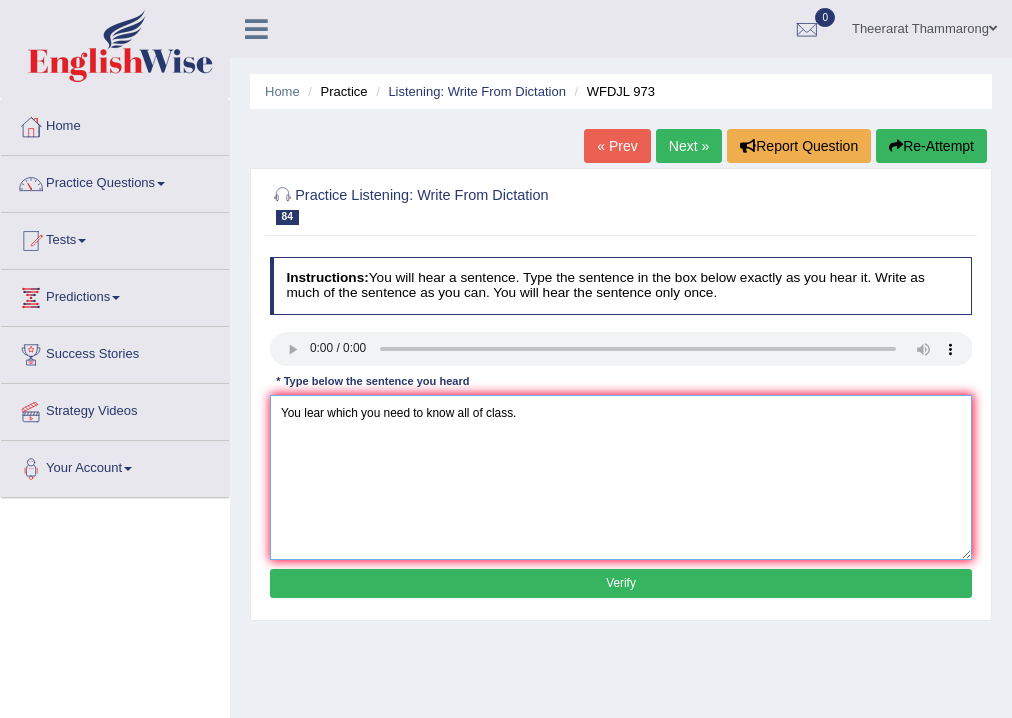 click on "You lear which you need to know all of class." at bounding box center (621, 477) 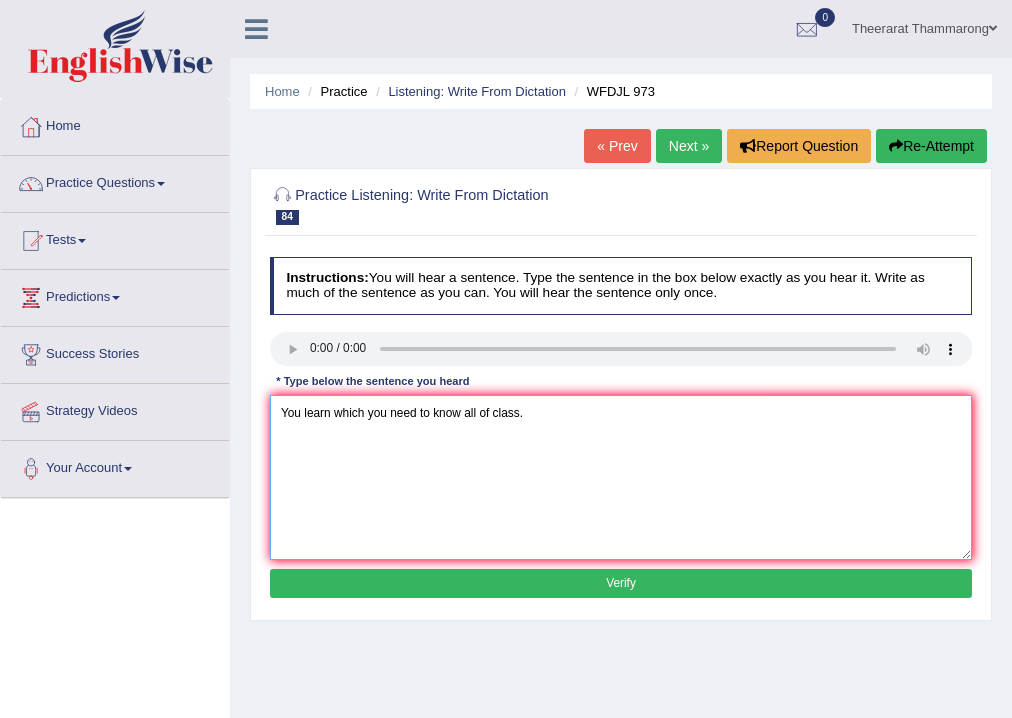 click on "You learn which you need to know all of class." at bounding box center (621, 477) 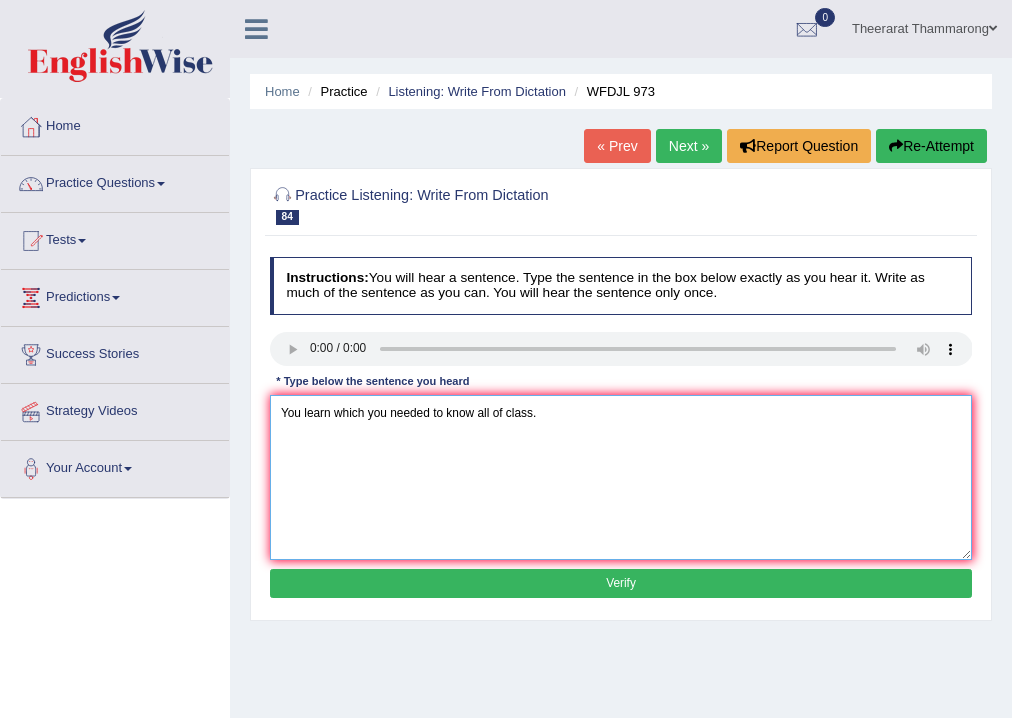 type on "You learn which you needed to know all of class." 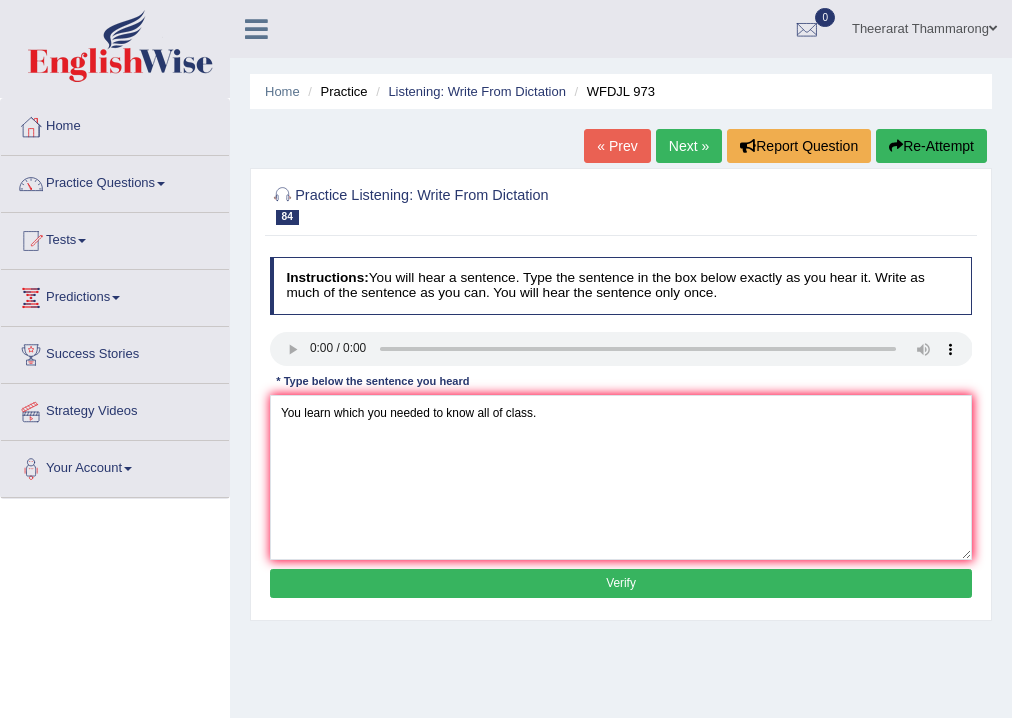 click on "Verify" at bounding box center [621, 583] 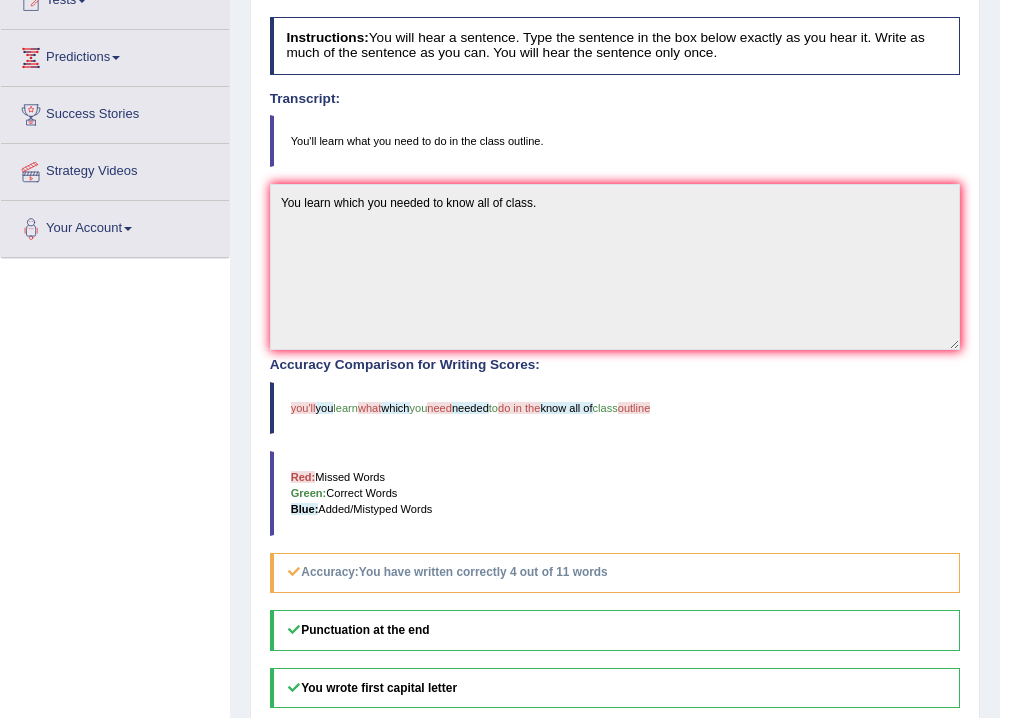 scroll, scrollTop: 80, scrollLeft: 0, axis: vertical 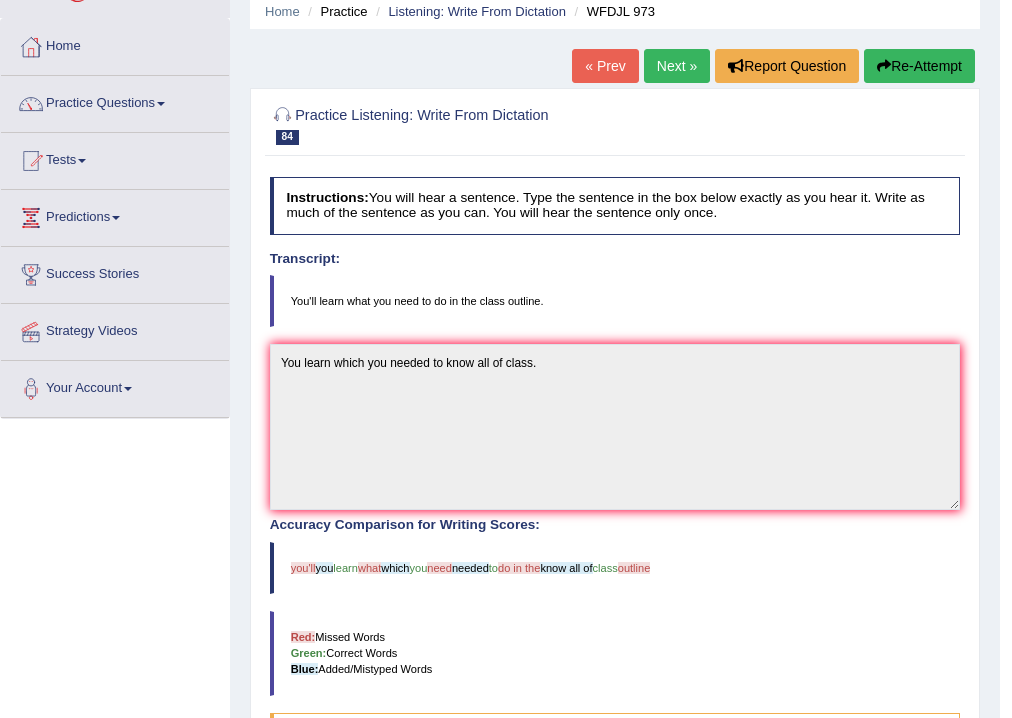 click on "Re-Attempt" at bounding box center (919, 66) 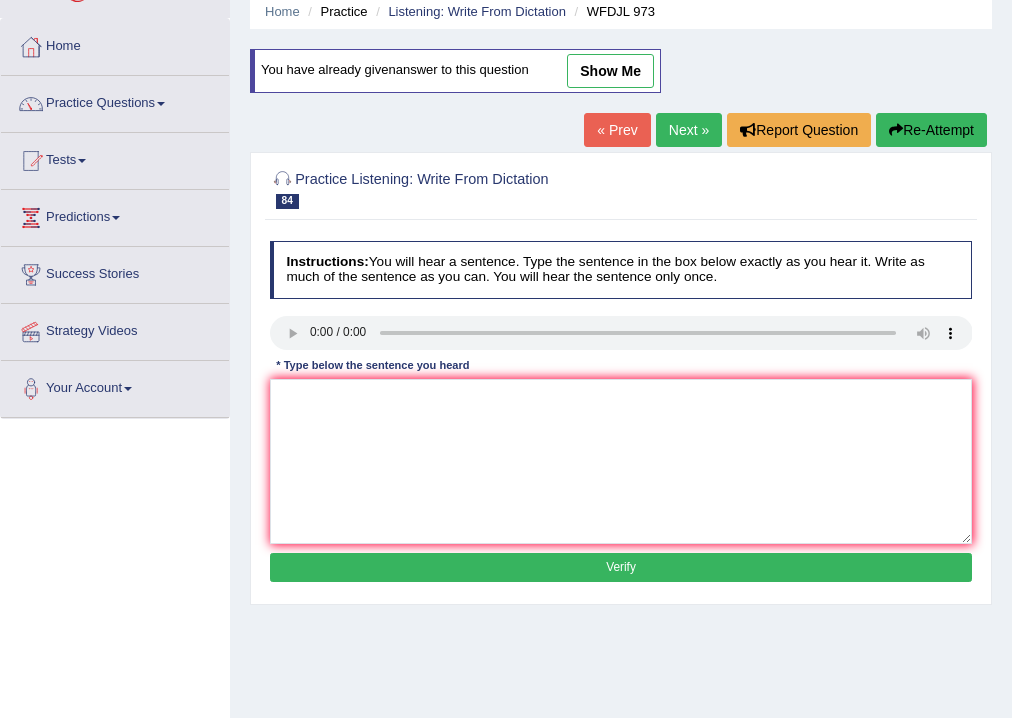 scroll, scrollTop: 80, scrollLeft: 0, axis: vertical 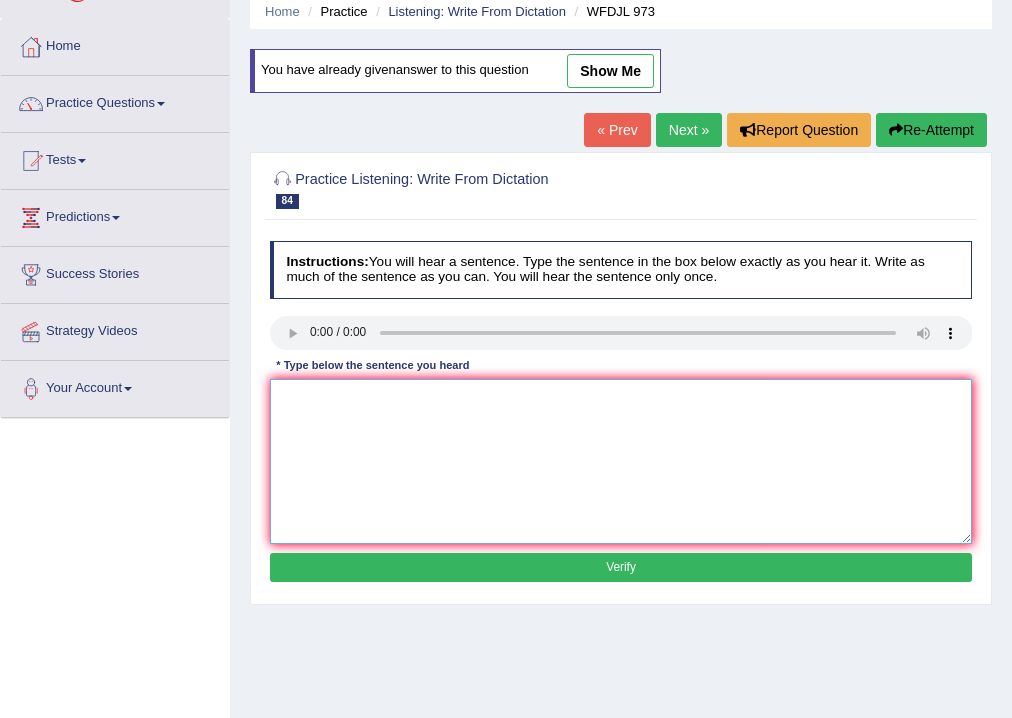 click at bounding box center [621, 461] 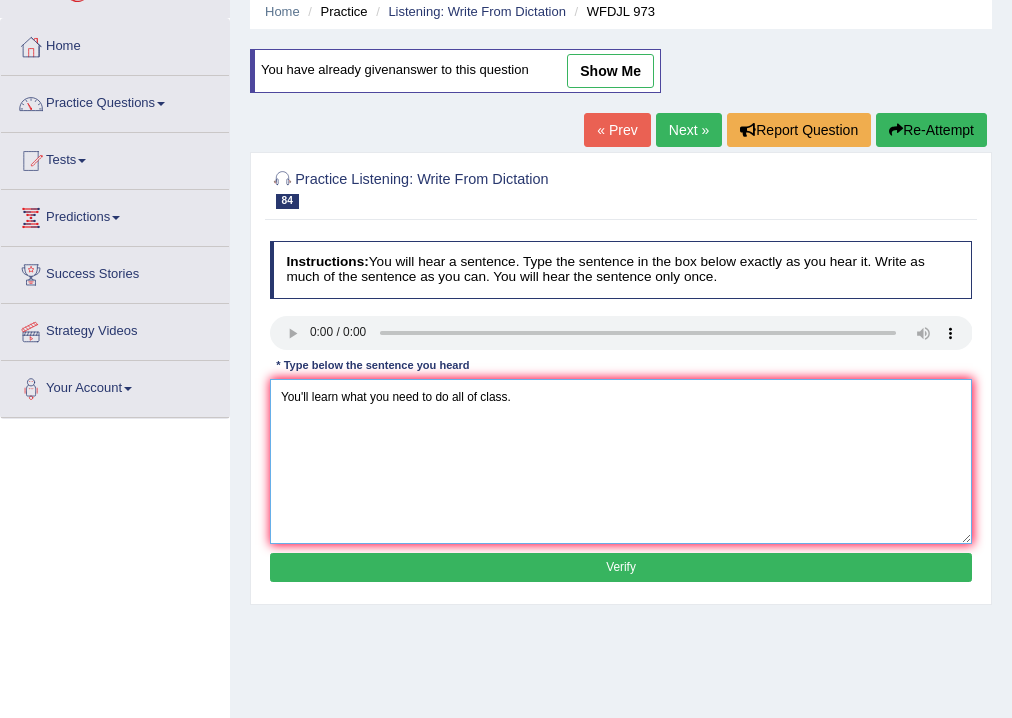 type on "You'll learn what you need to do all of class." 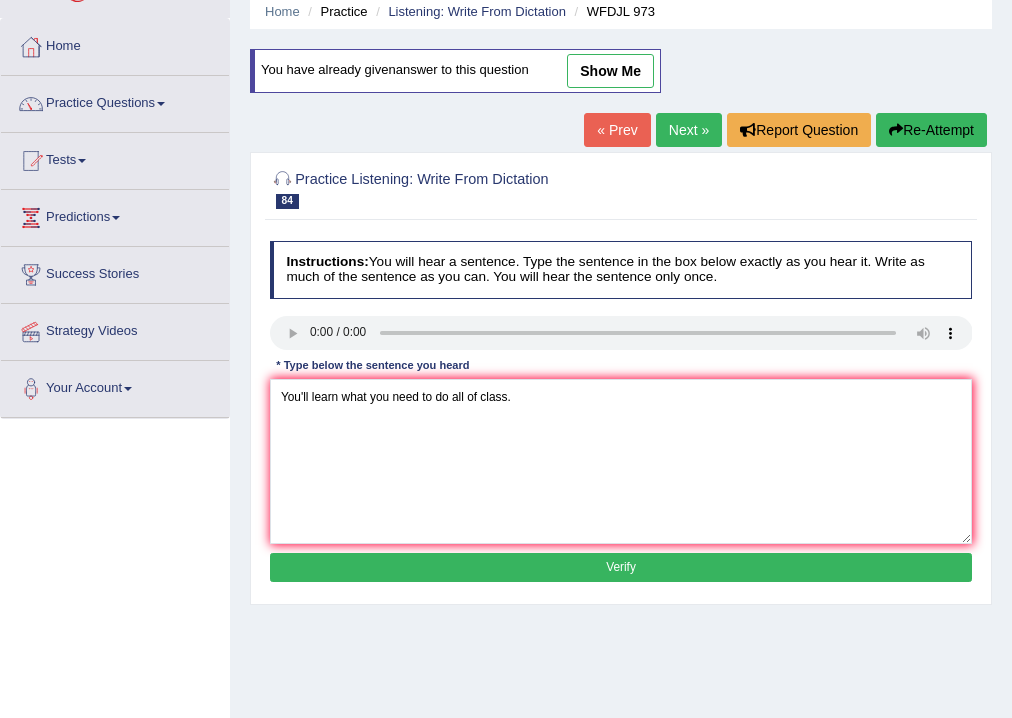 click on "Verify" at bounding box center [621, 567] 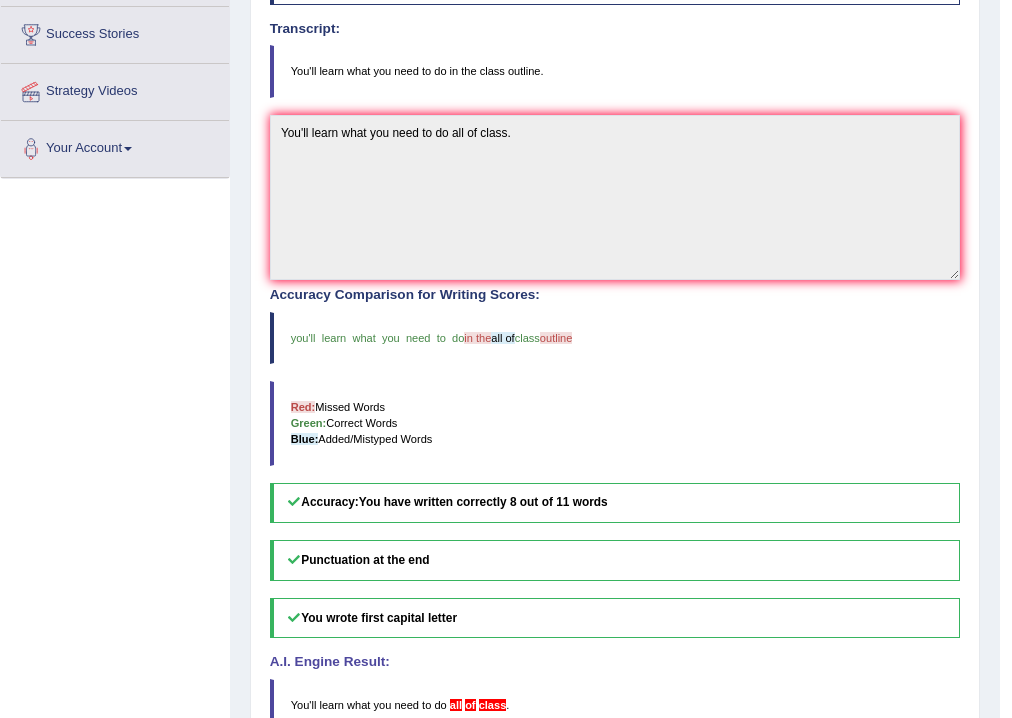 scroll, scrollTop: 0, scrollLeft: 0, axis: both 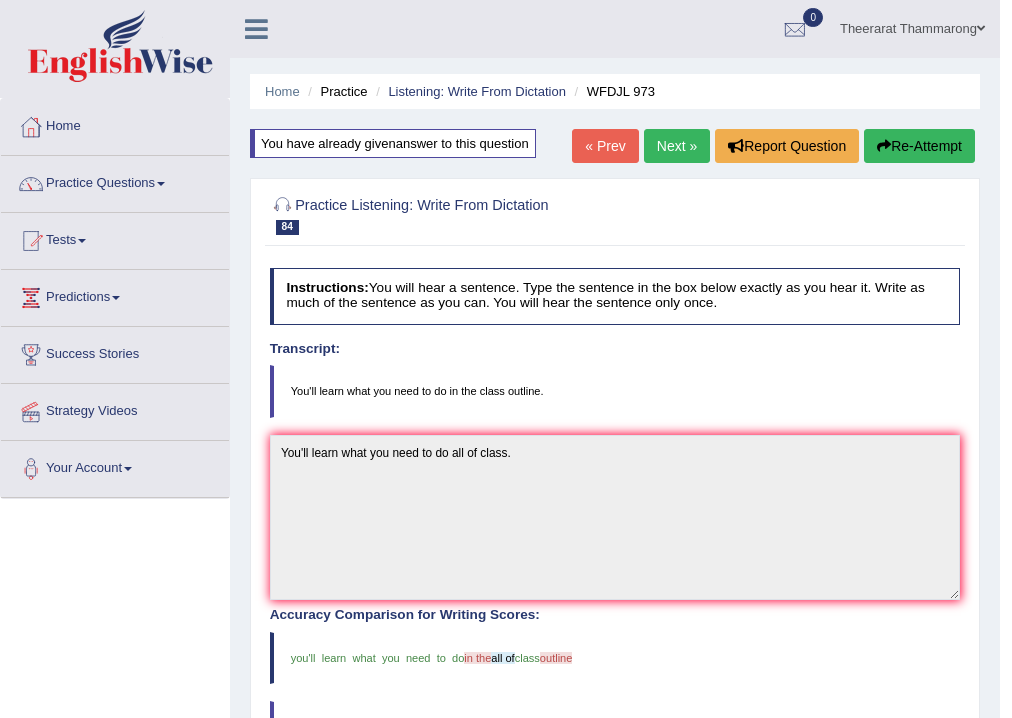 click on "Next »" at bounding box center (677, 146) 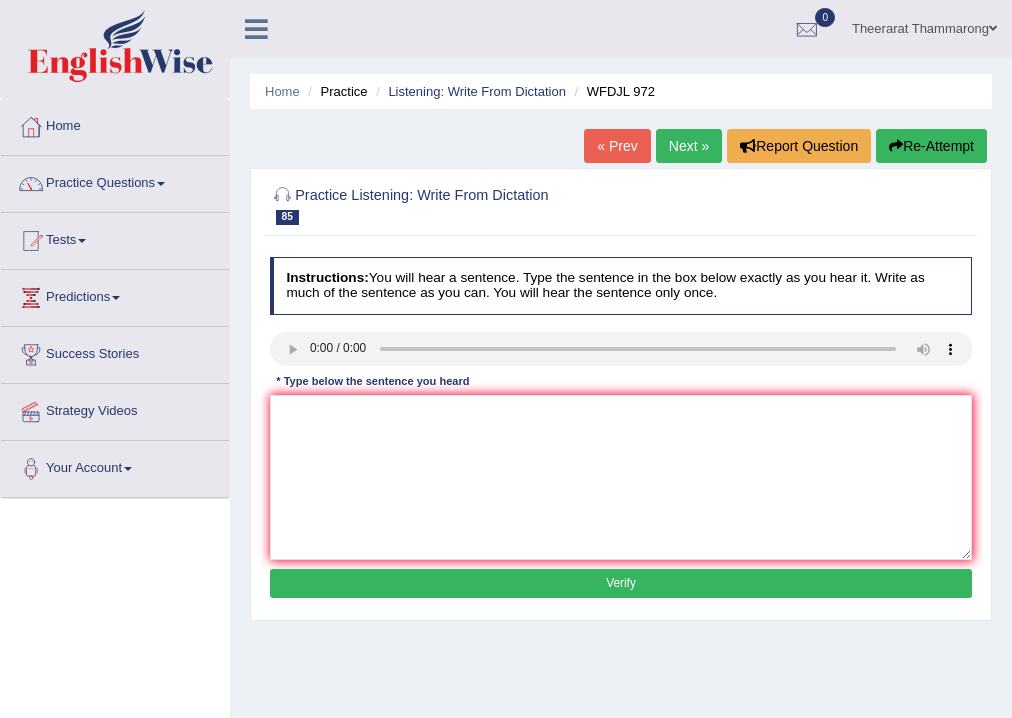 scroll, scrollTop: 0, scrollLeft: 0, axis: both 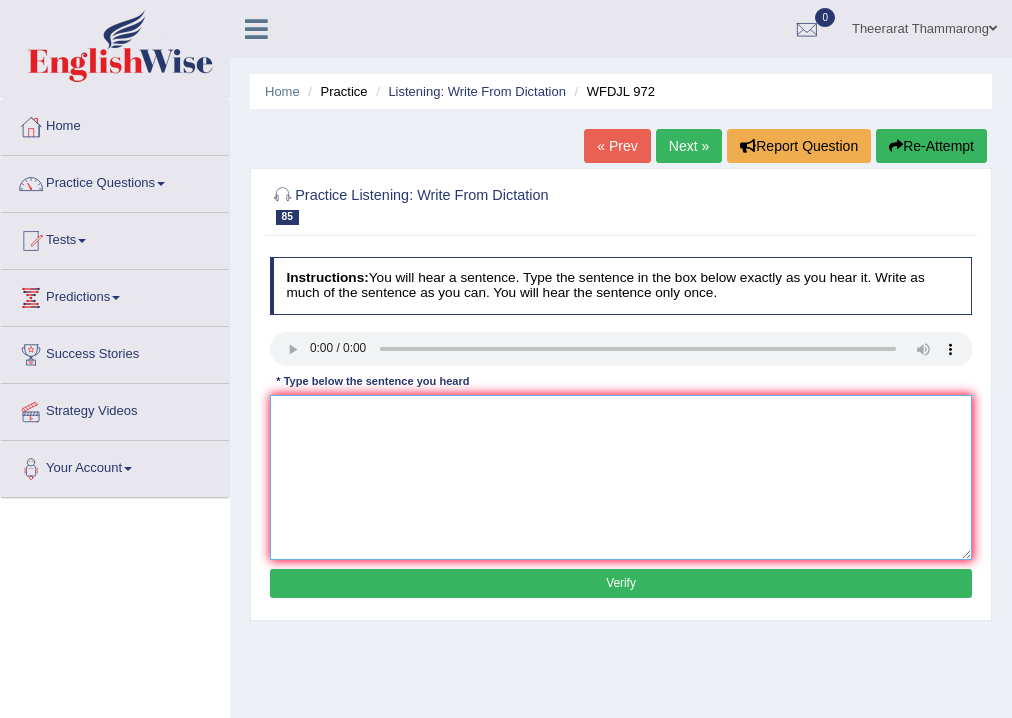 click at bounding box center [621, 477] 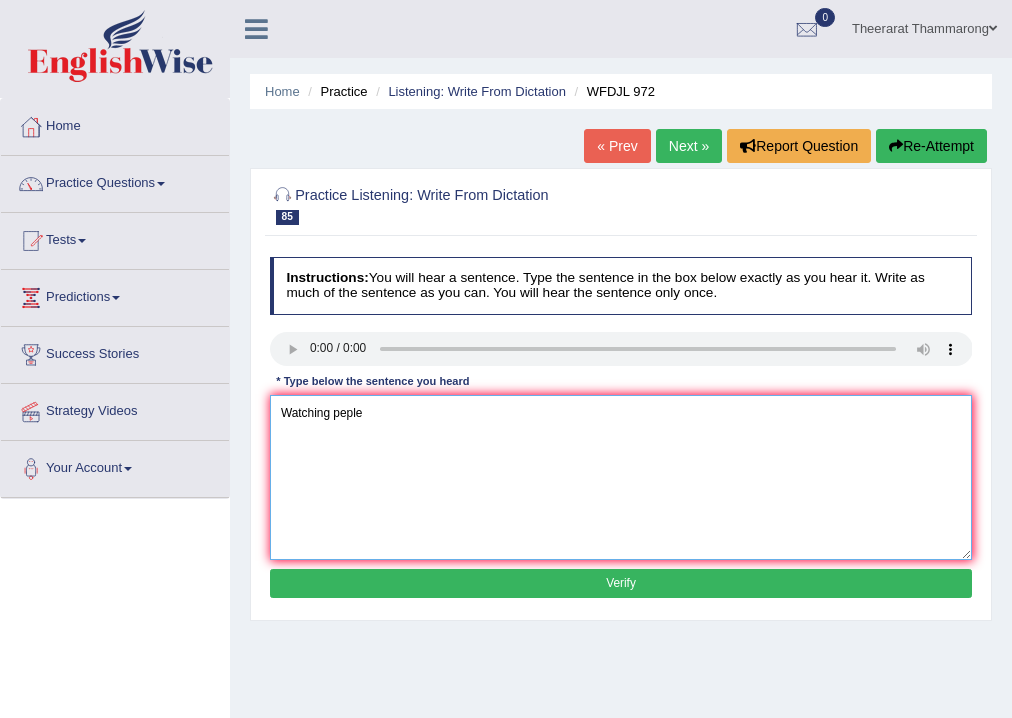 click on "Watching peple" at bounding box center [621, 477] 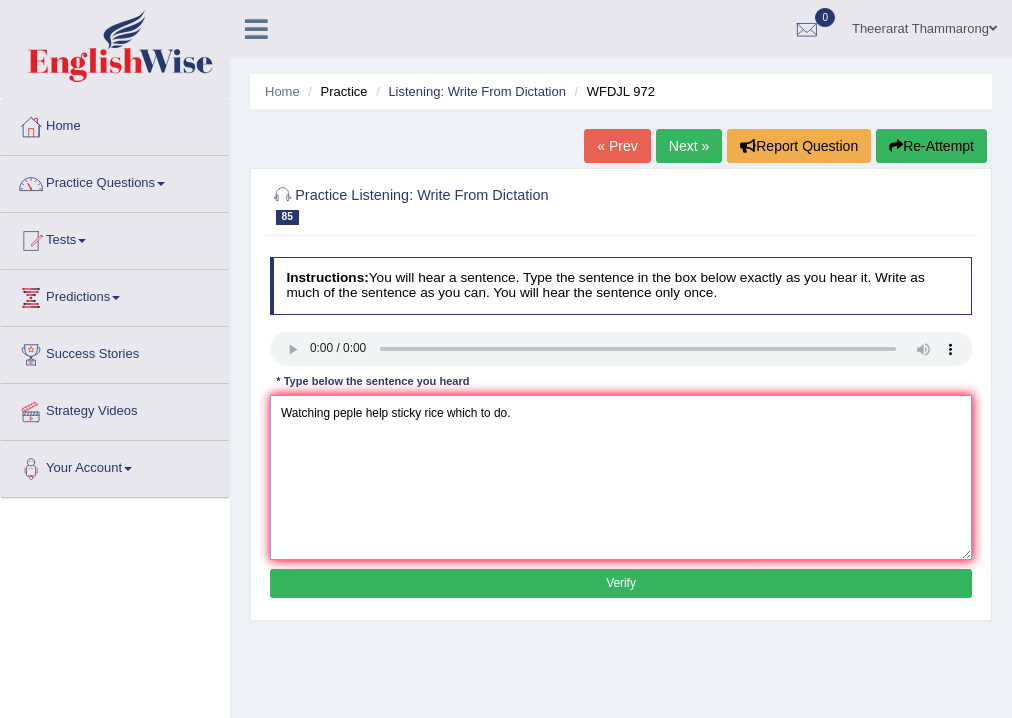 click on "Watching peple help sticky rice which to do." at bounding box center [621, 477] 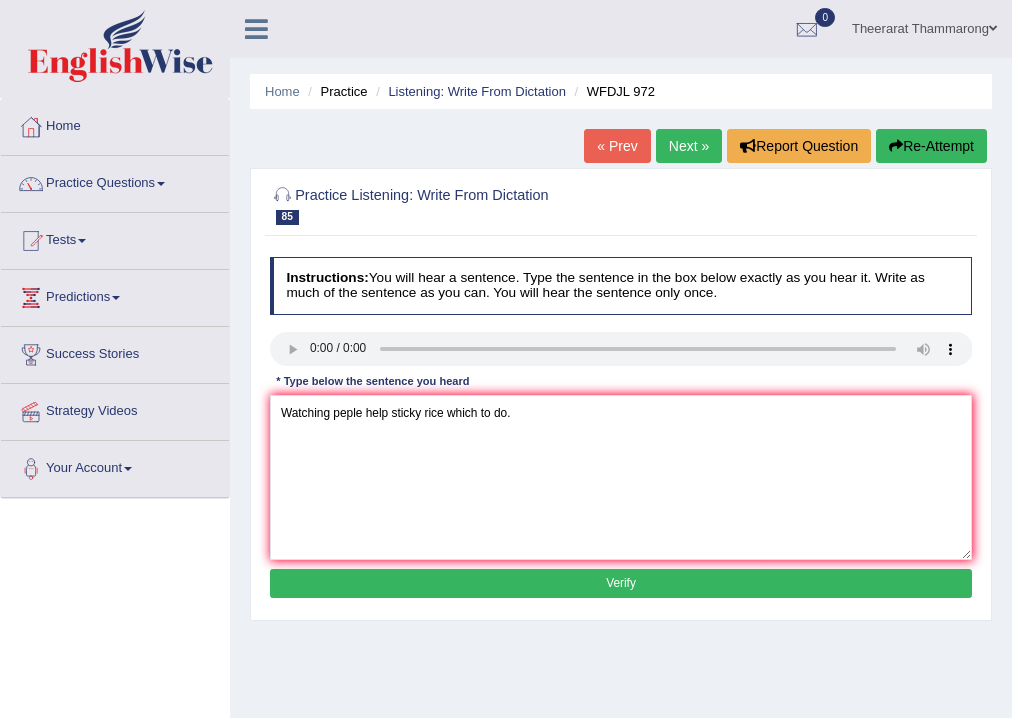 click on "Verify" at bounding box center [621, 583] 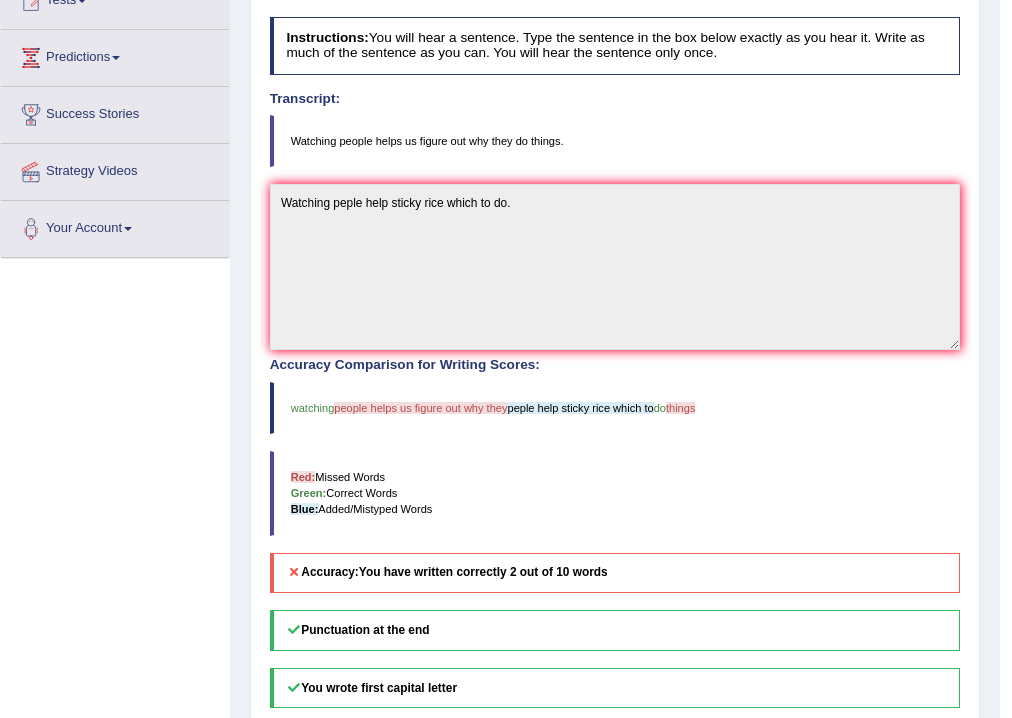 scroll, scrollTop: 80, scrollLeft: 0, axis: vertical 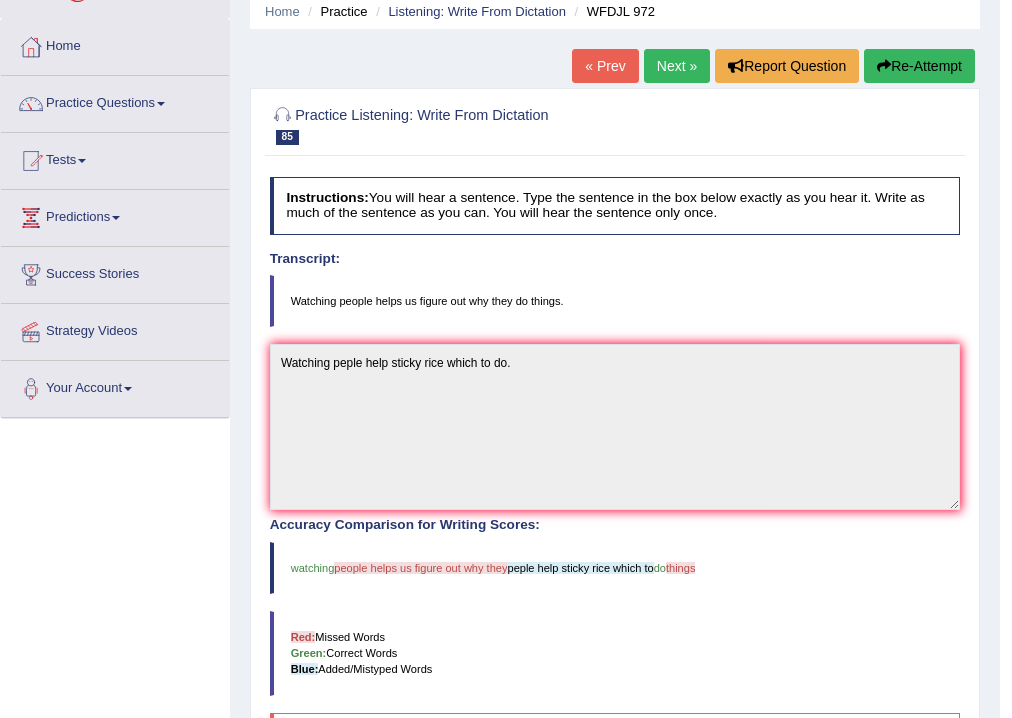 click on "Next »" at bounding box center [677, 66] 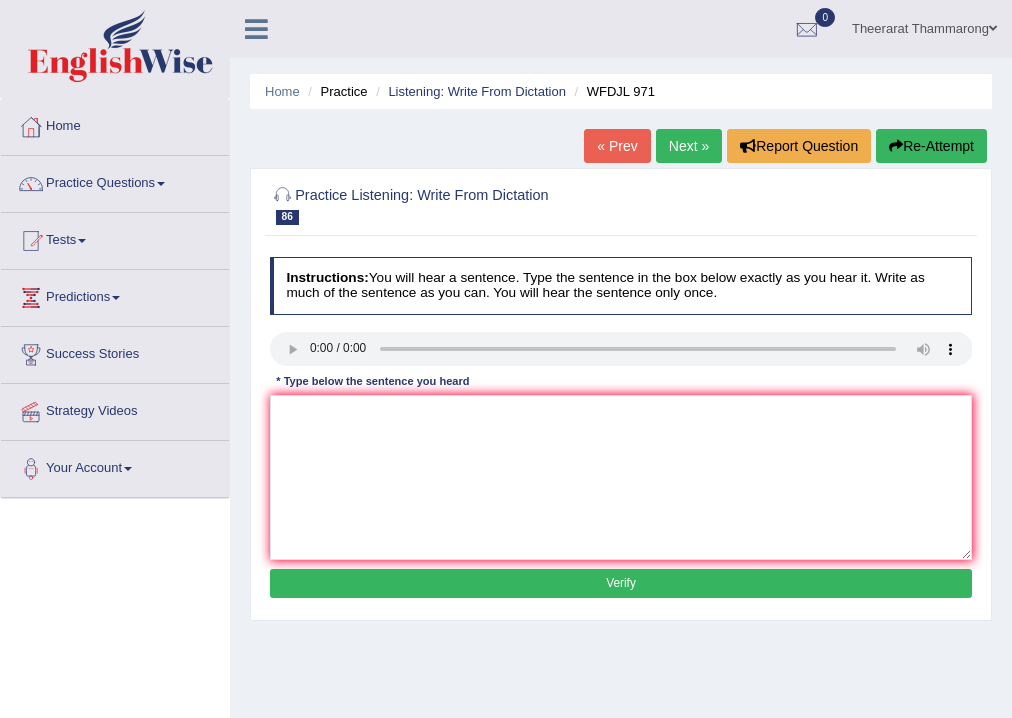 scroll, scrollTop: 0, scrollLeft: 0, axis: both 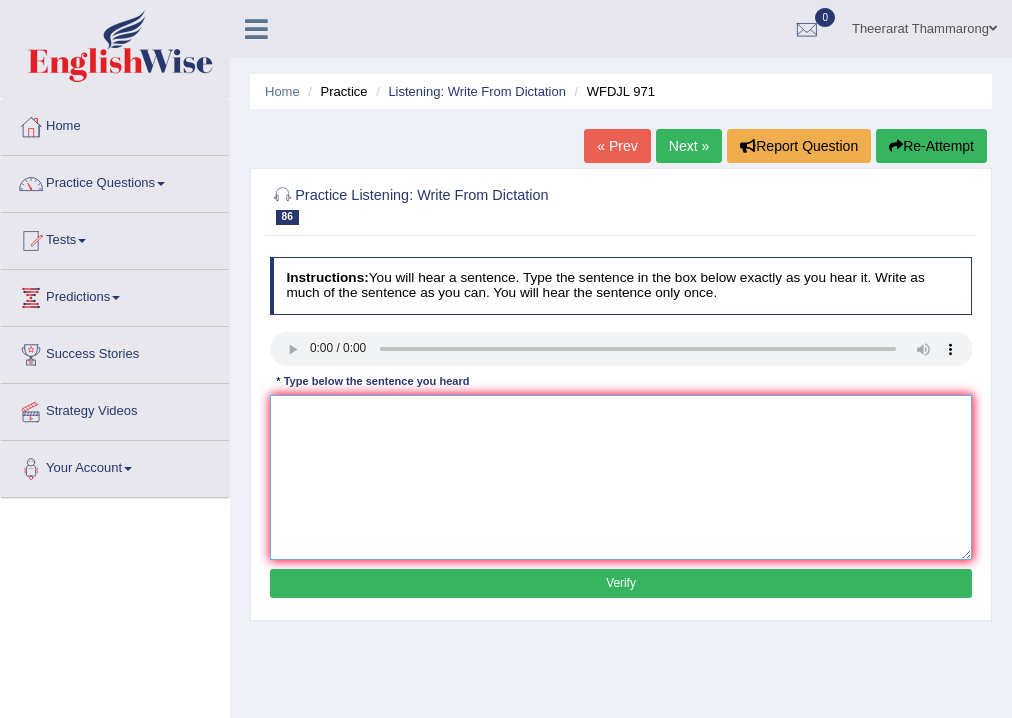 click at bounding box center [621, 477] 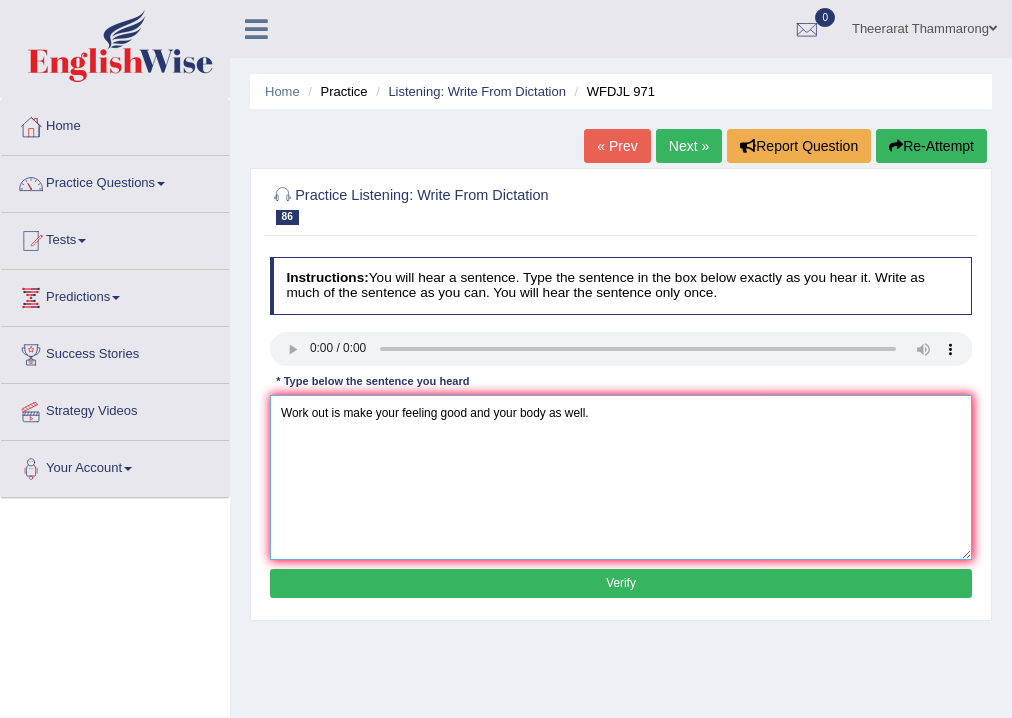 type on "Work out is make your feeling good and your body as well." 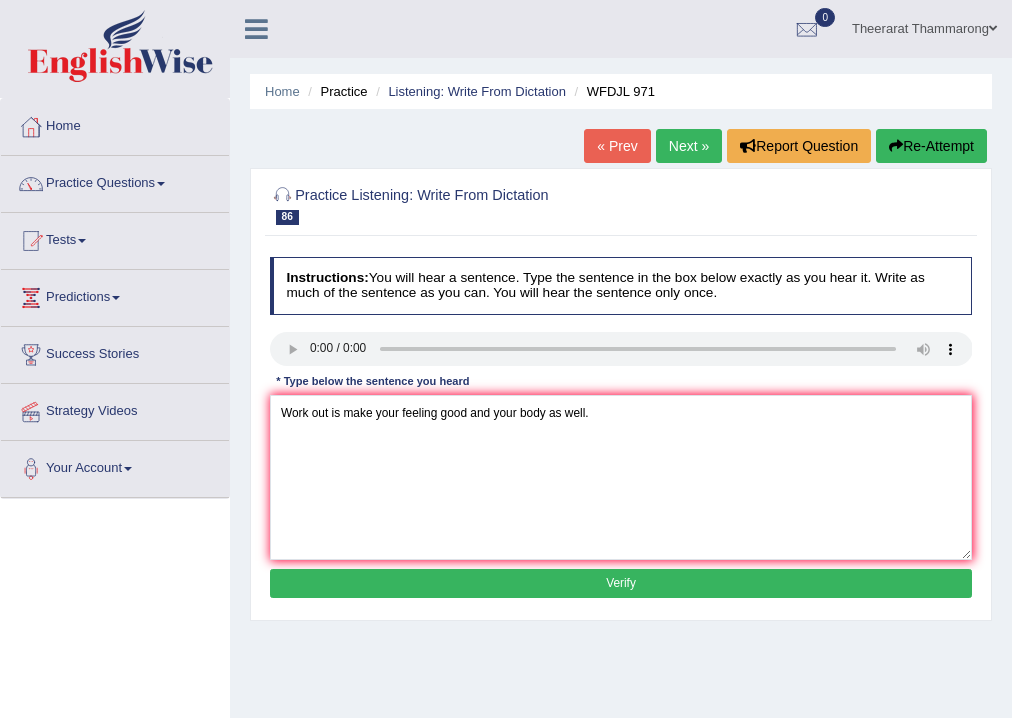click on "Verify" at bounding box center [621, 583] 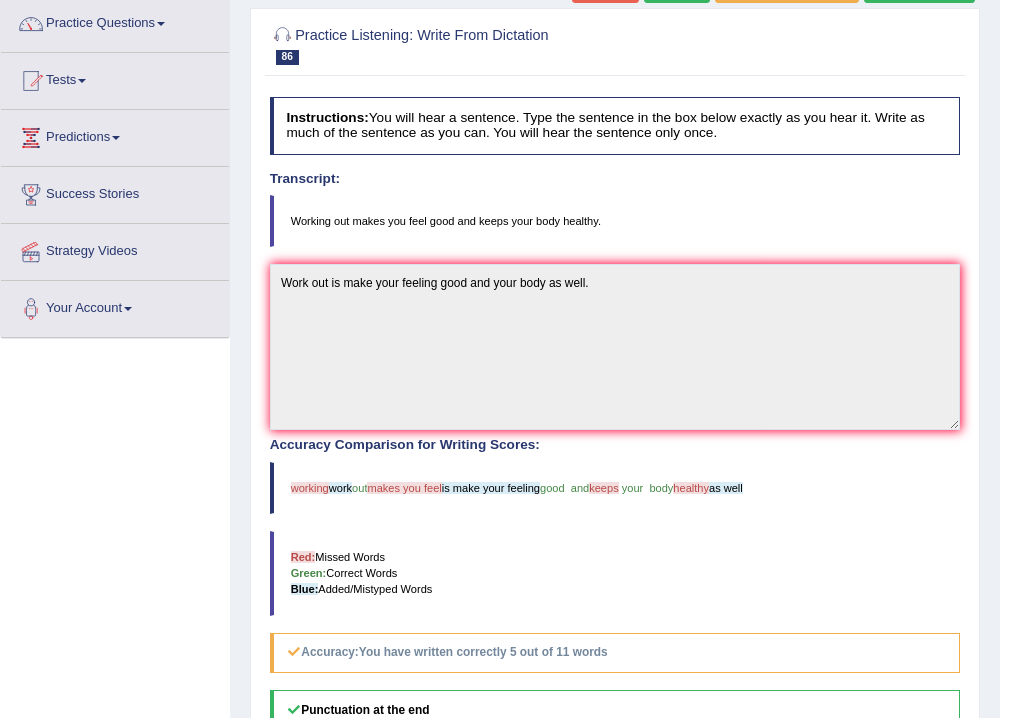 scroll, scrollTop: 80, scrollLeft: 0, axis: vertical 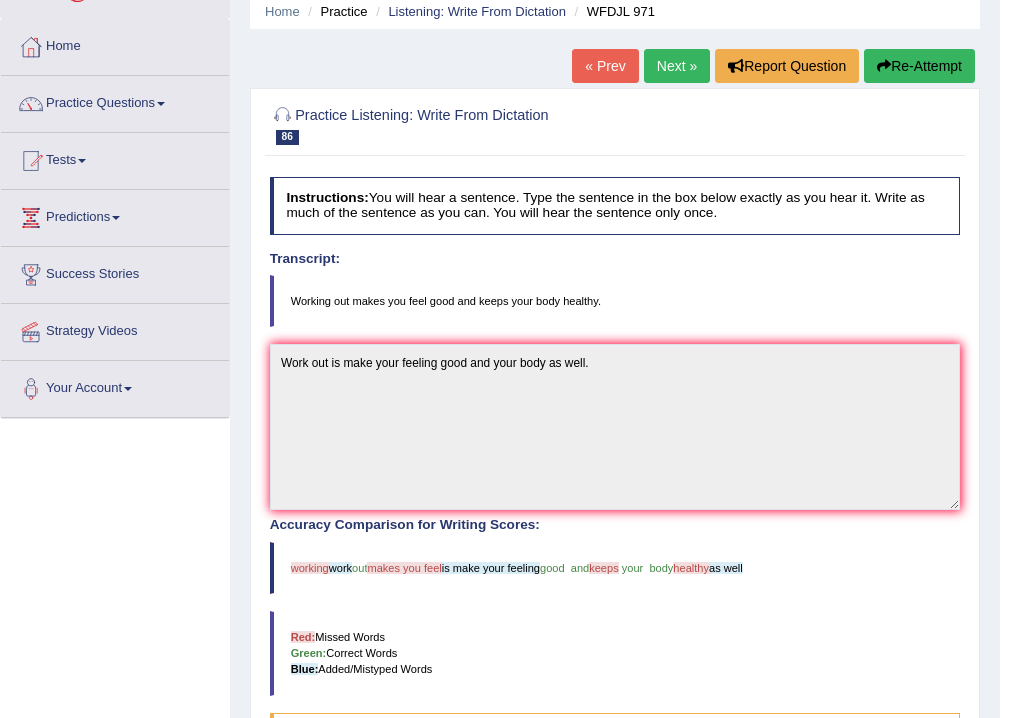 click at bounding box center (884, 66) 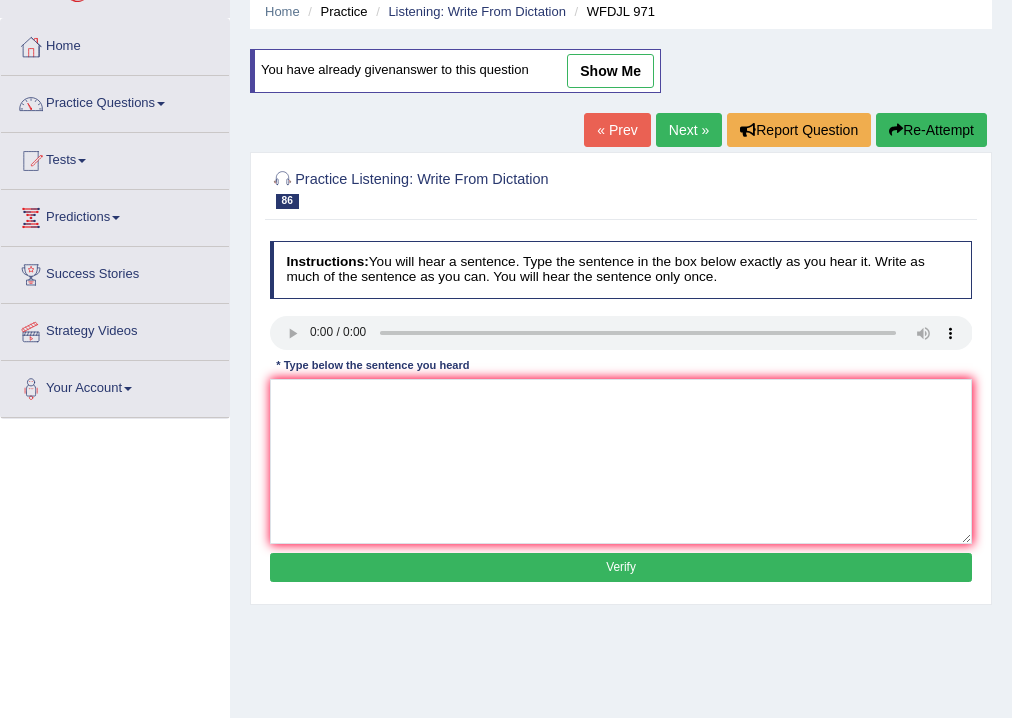 scroll, scrollTop: 80, scrollLeft: 0, axis: vertical 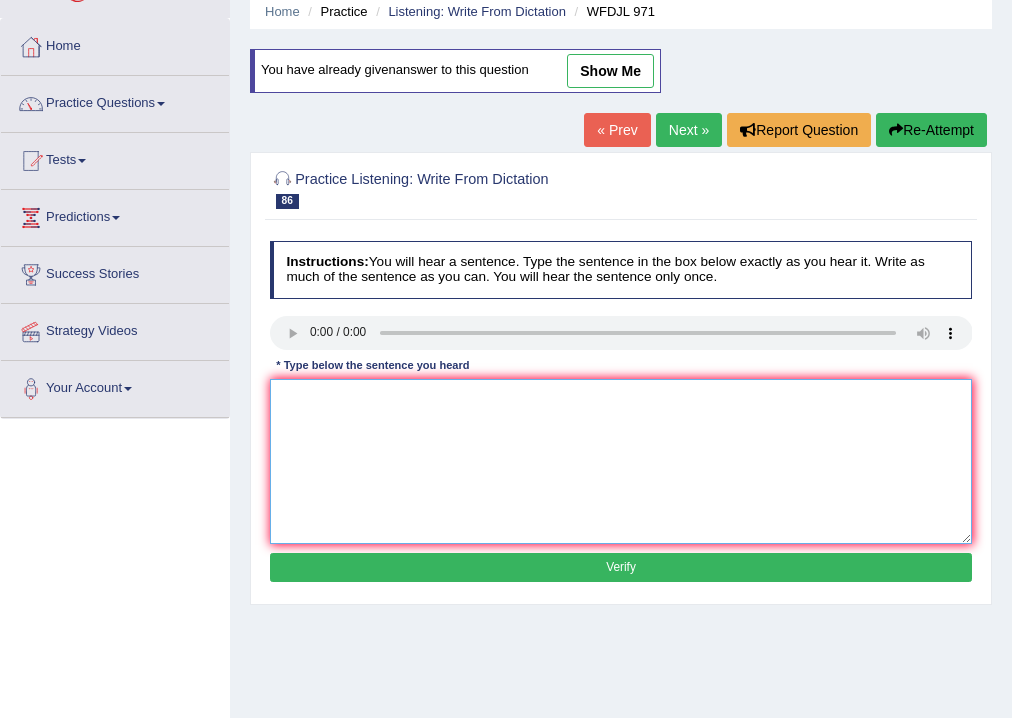click at bounding box center [621, 461] 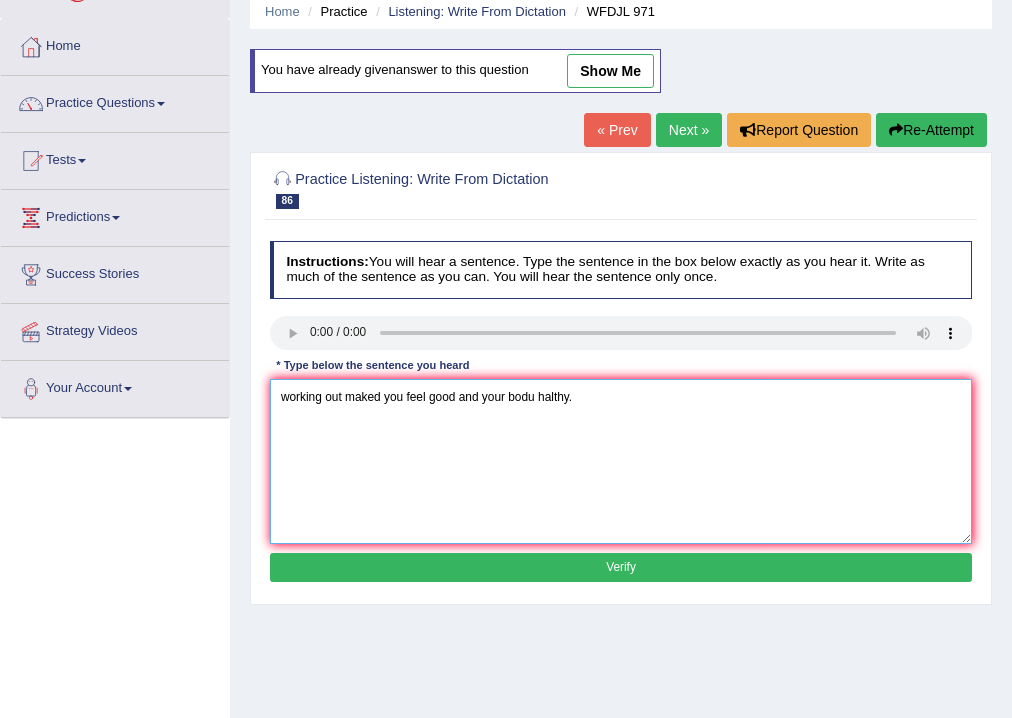 click on "working out maked you feel good and your bodu halthy." at bounding box center (621, 461) 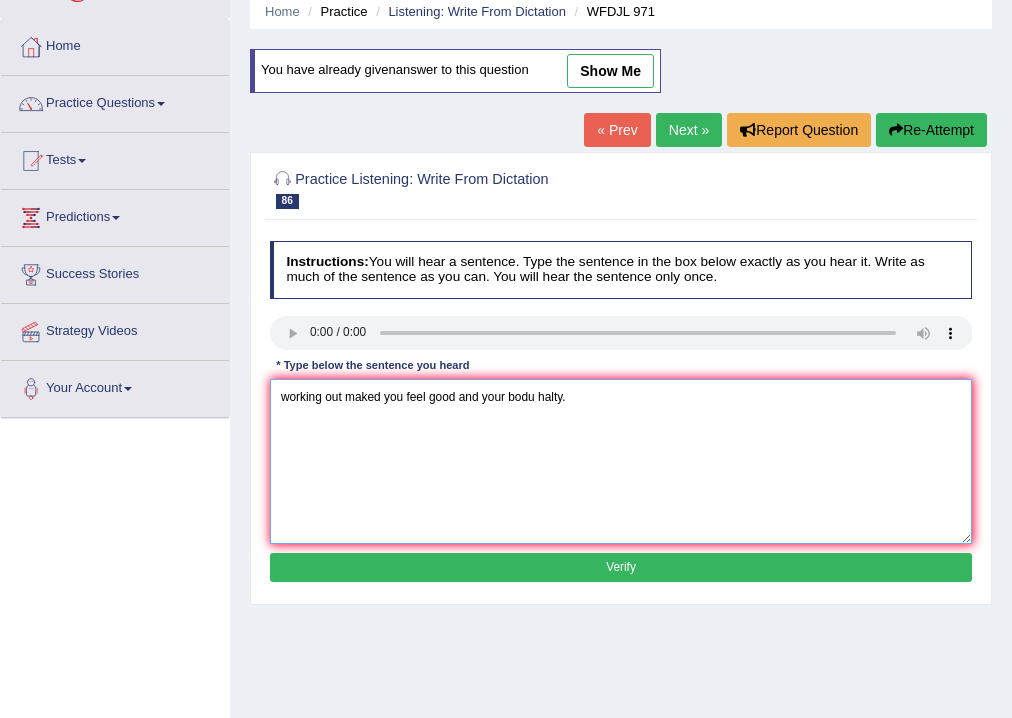 click on "working out maked you feel good and your bodu halty." at bounding box center (621, 461) 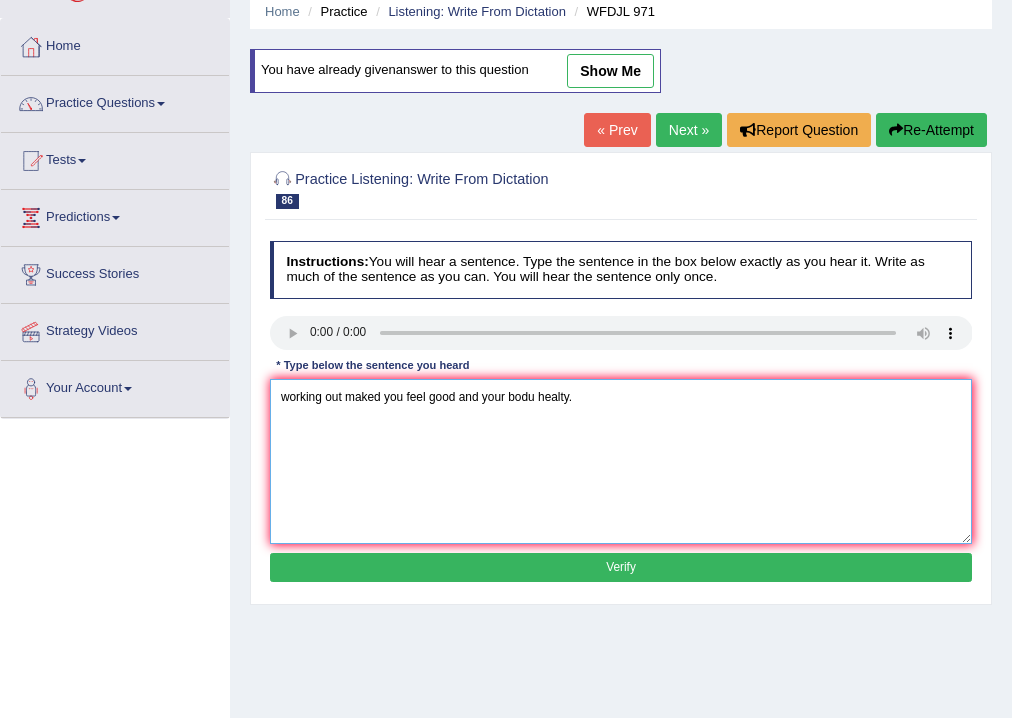 click on "working out maked you feel good and your bodu healty." at bounding box center [621, 461] 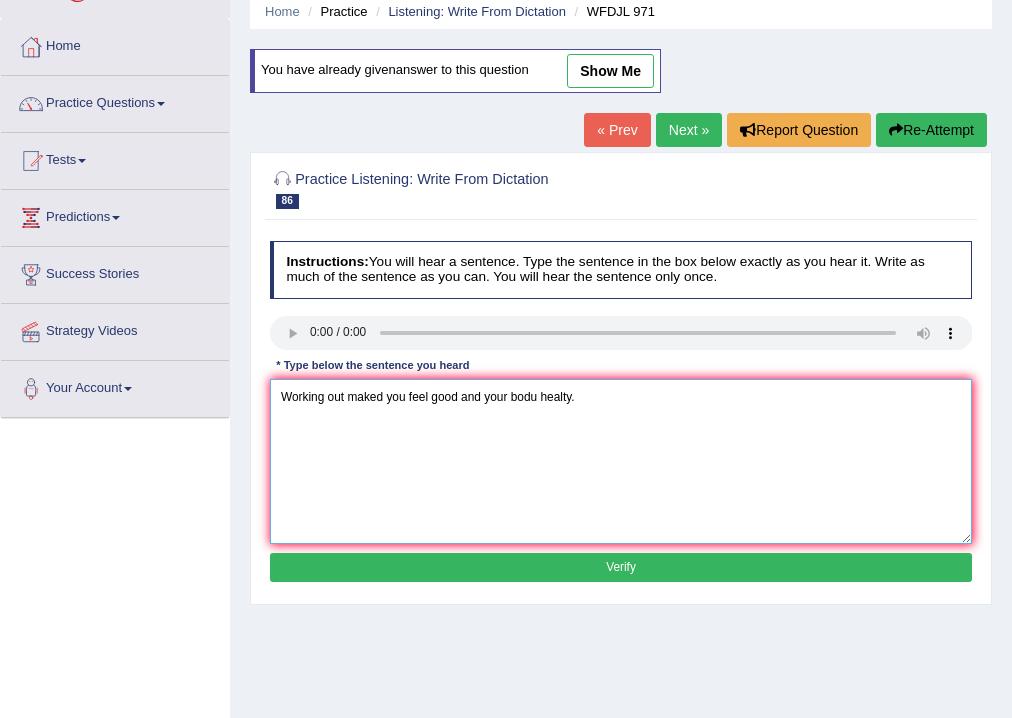 type on "Working out maked you feel good and your bodu healty." 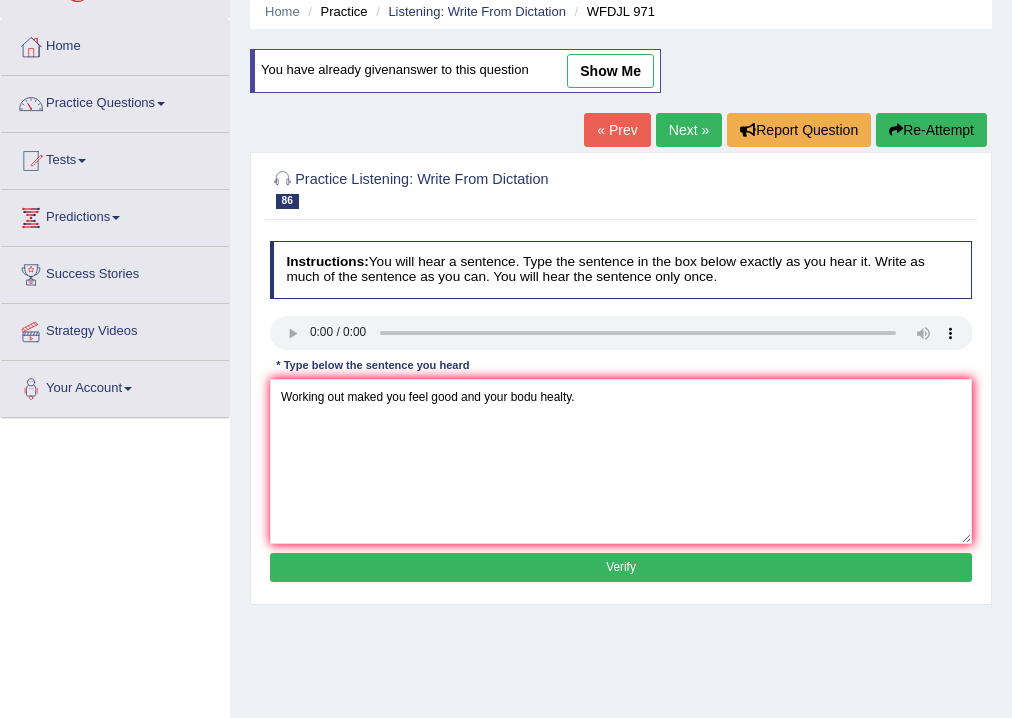 click on "Verify" at bounding box center [621, 567] 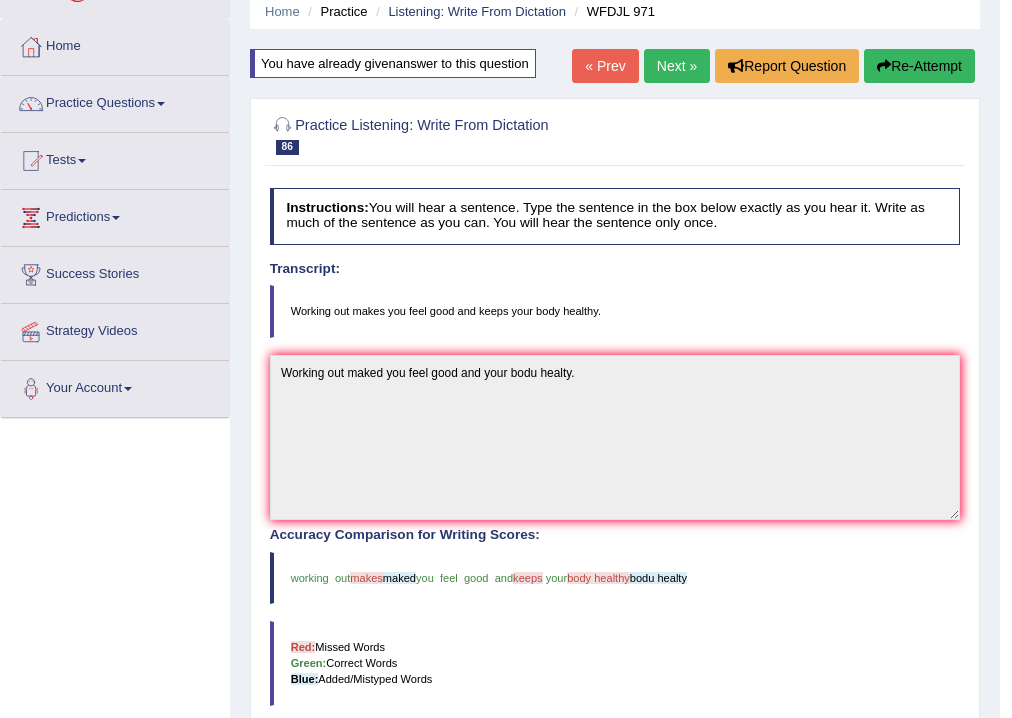 click on "Next »" at bounding box center [677, 66] 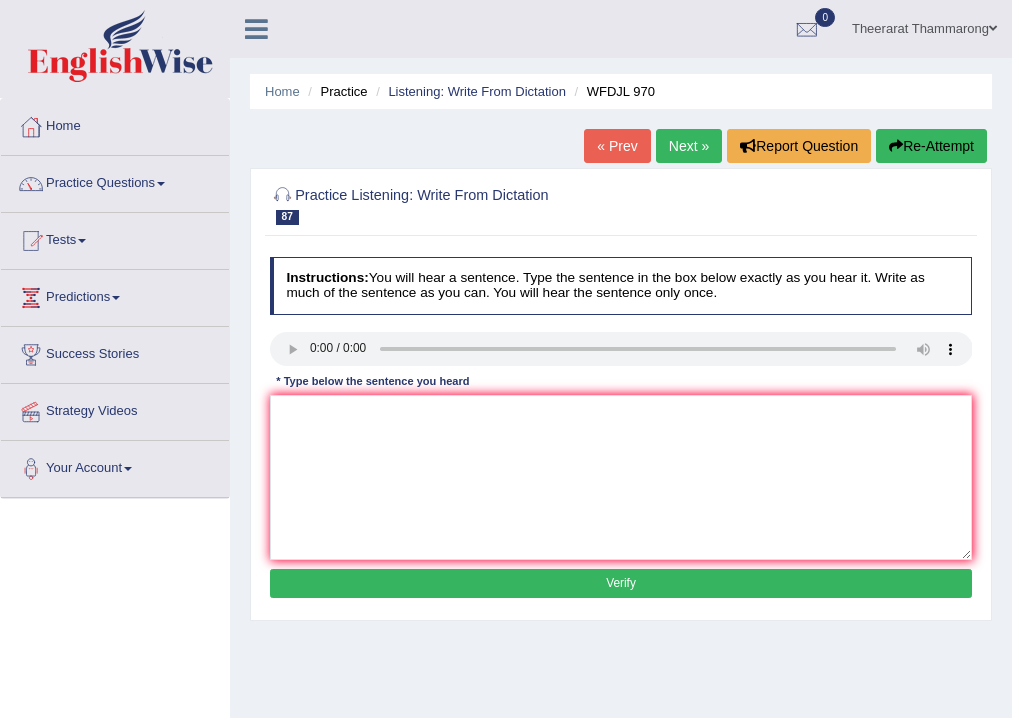 scroll, scrollTop: 0, scrollLeft: 0, axis: both 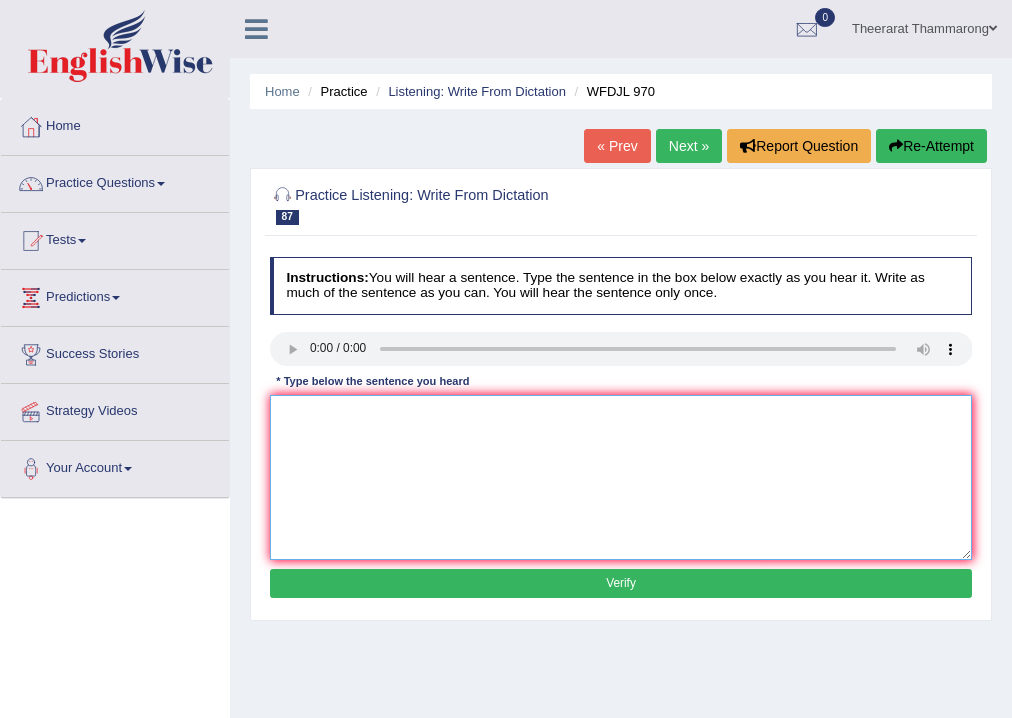 click at bounding box center [621, 477] 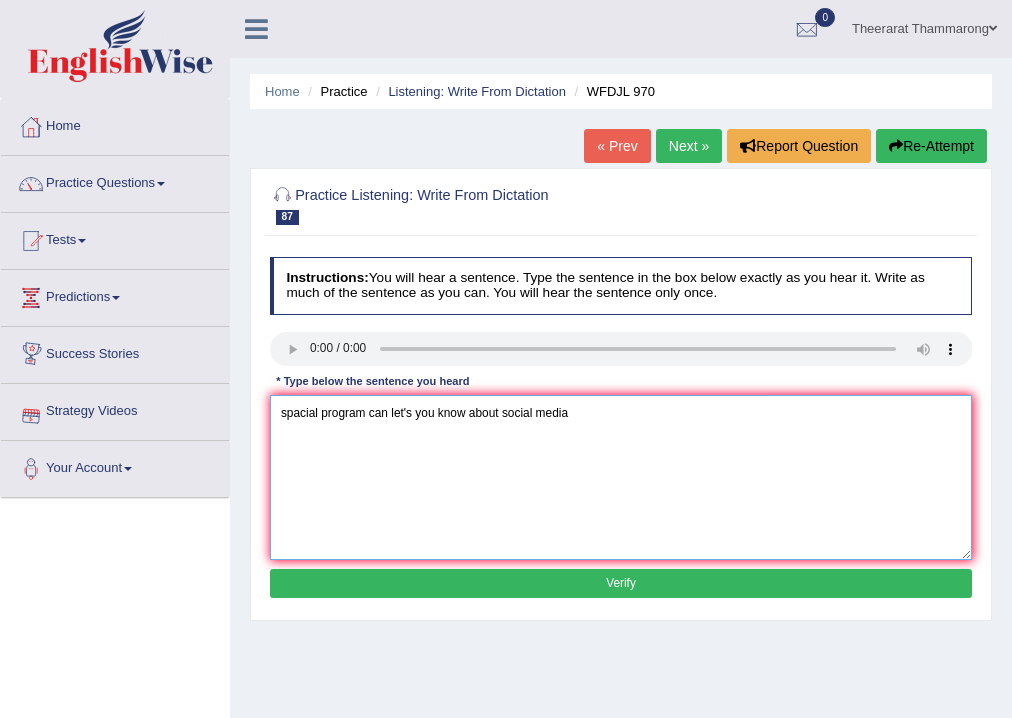 click on "spacial program can let's you know about social media" at bounding box center [621, 477] 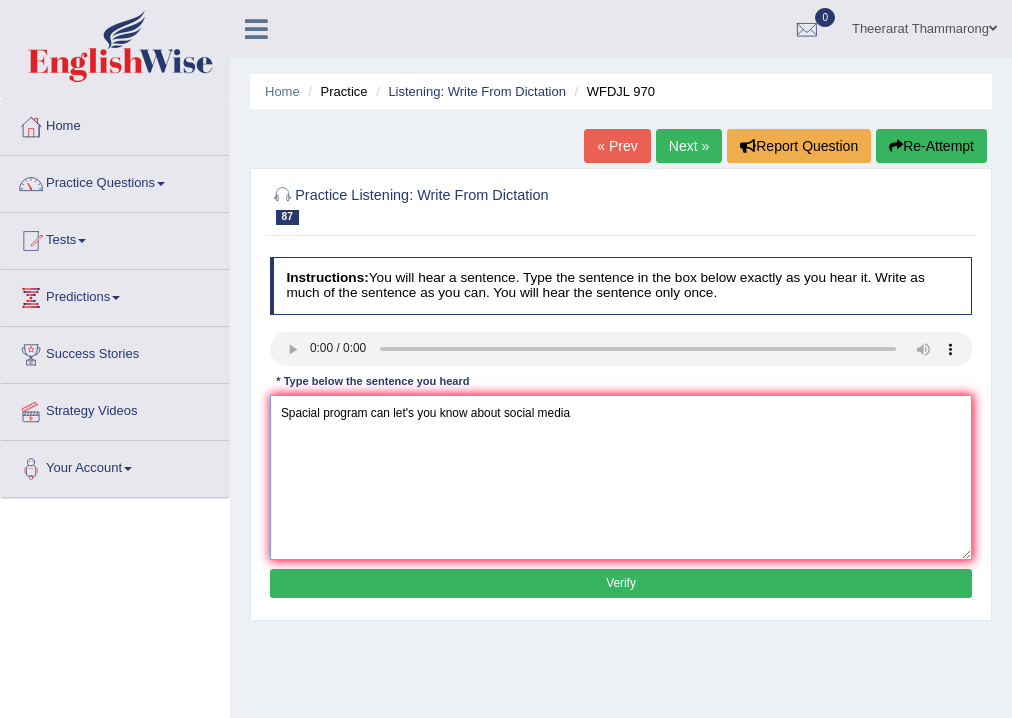 click on "Spacial program can let's you know about social media" at bounding box center [621, 477] 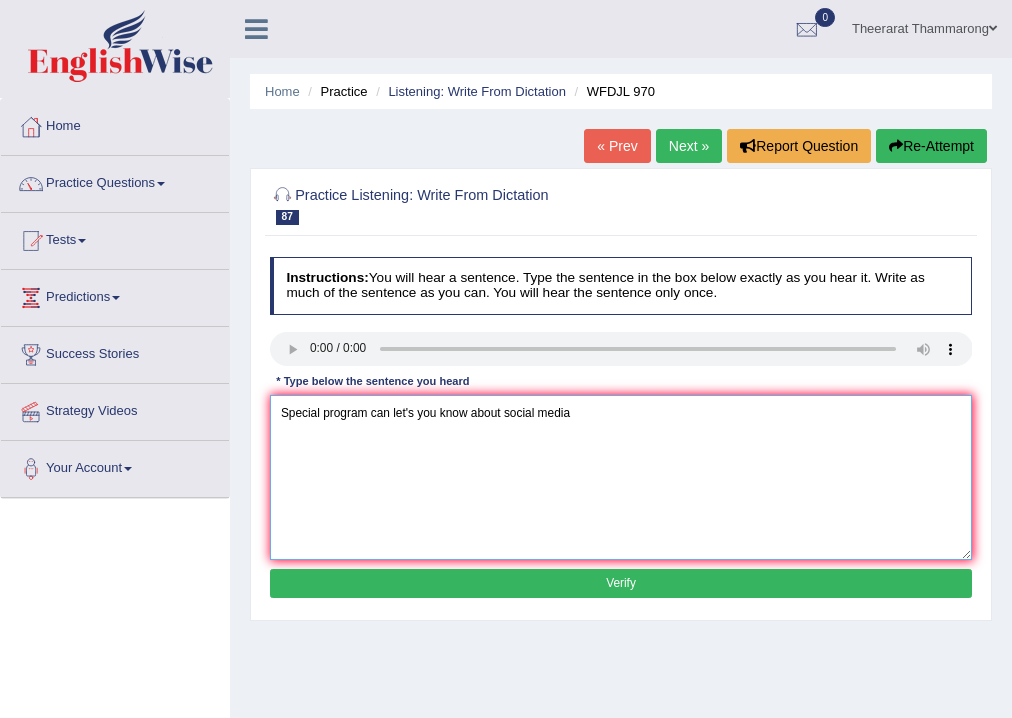 click on "Special program can let's you know about social media" at bounding box center (621, 477) 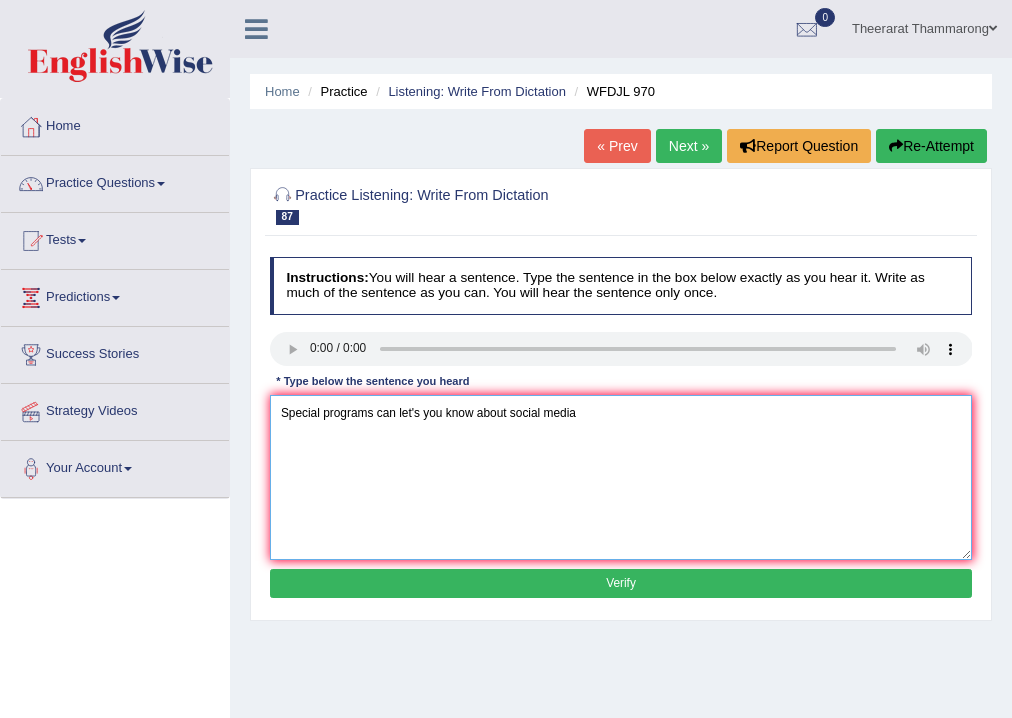 type on "Special programs can let's you know about social media" 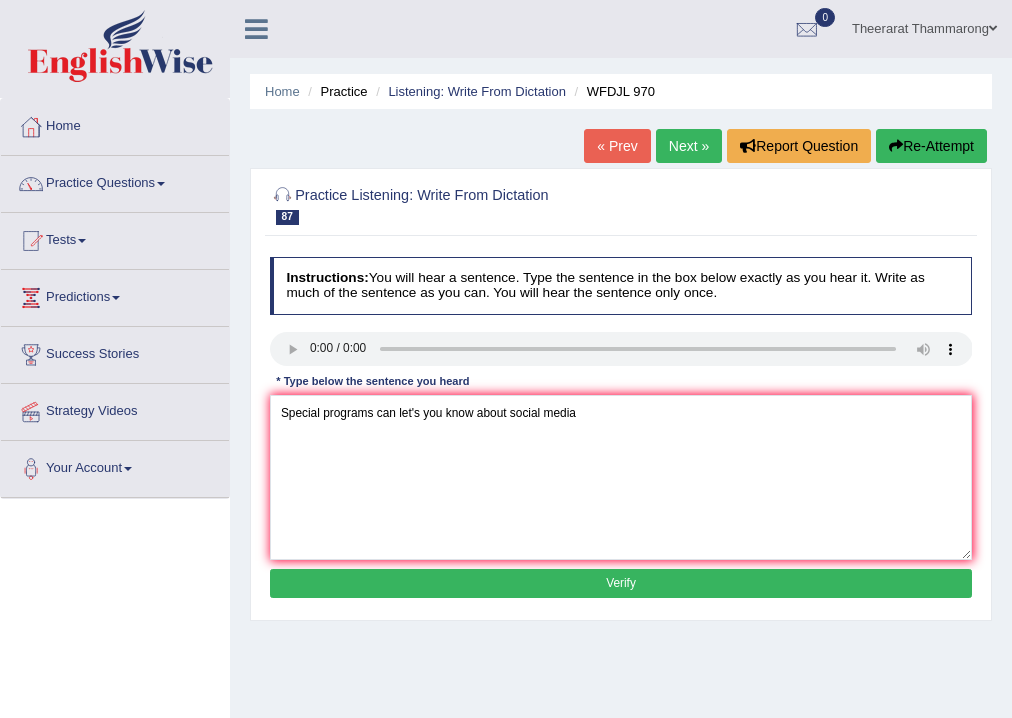 click on "Verify" at bounding box center [621, 583] 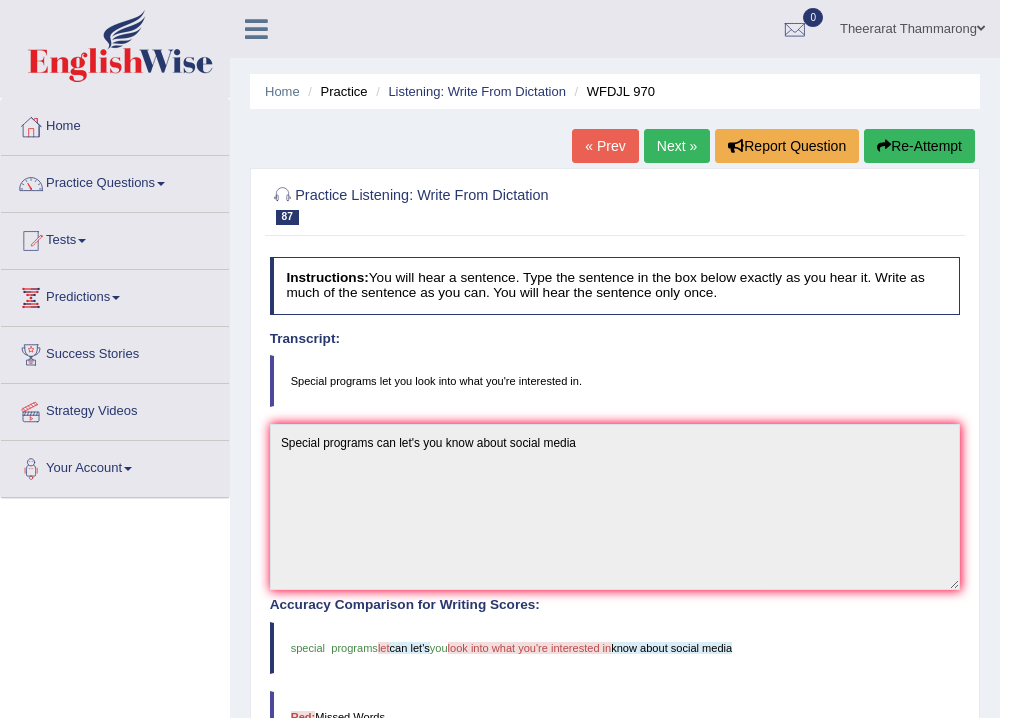 click on "Next »" at bounding box center [677, 146] 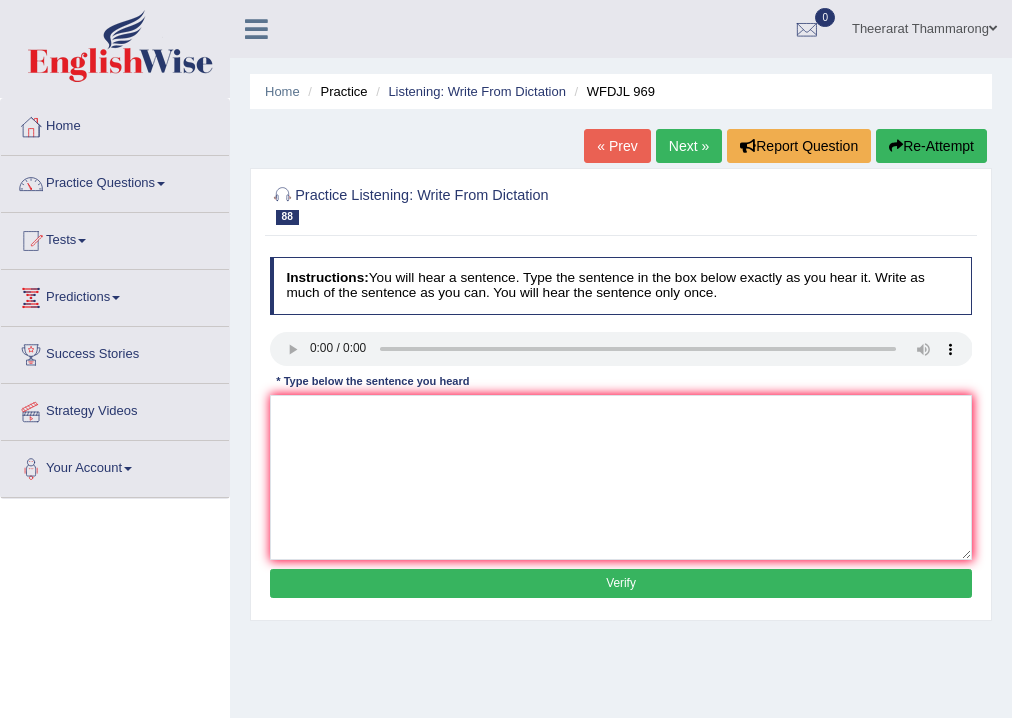 scroll, scrollTop: 0, scrollLeft: 0, axis: both 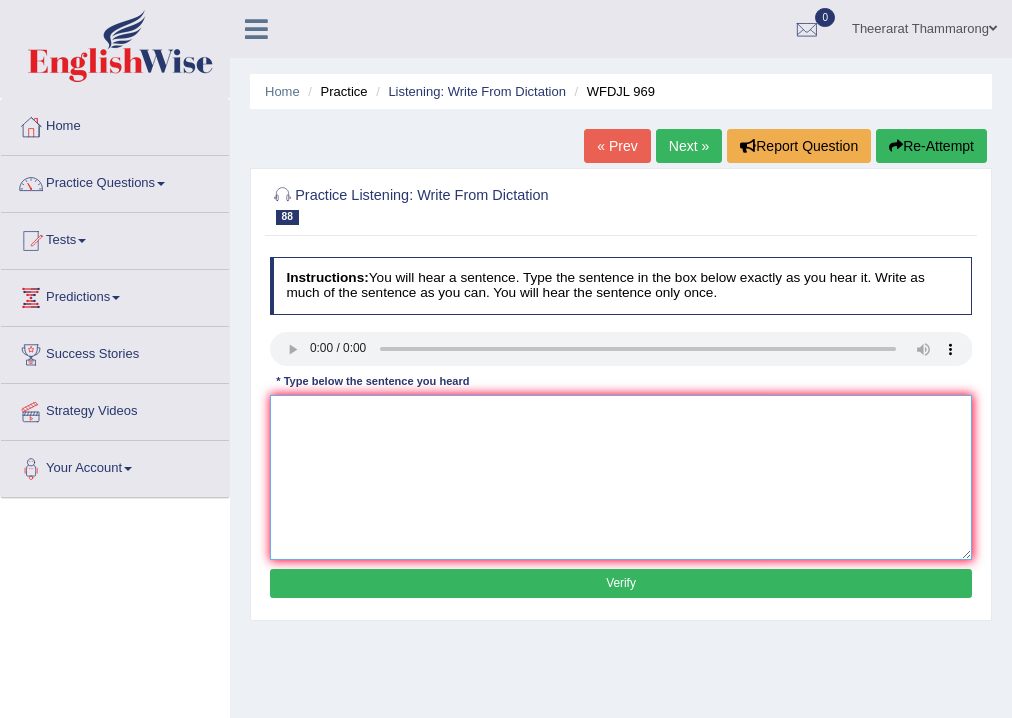 click at bounding box center [621, 477] 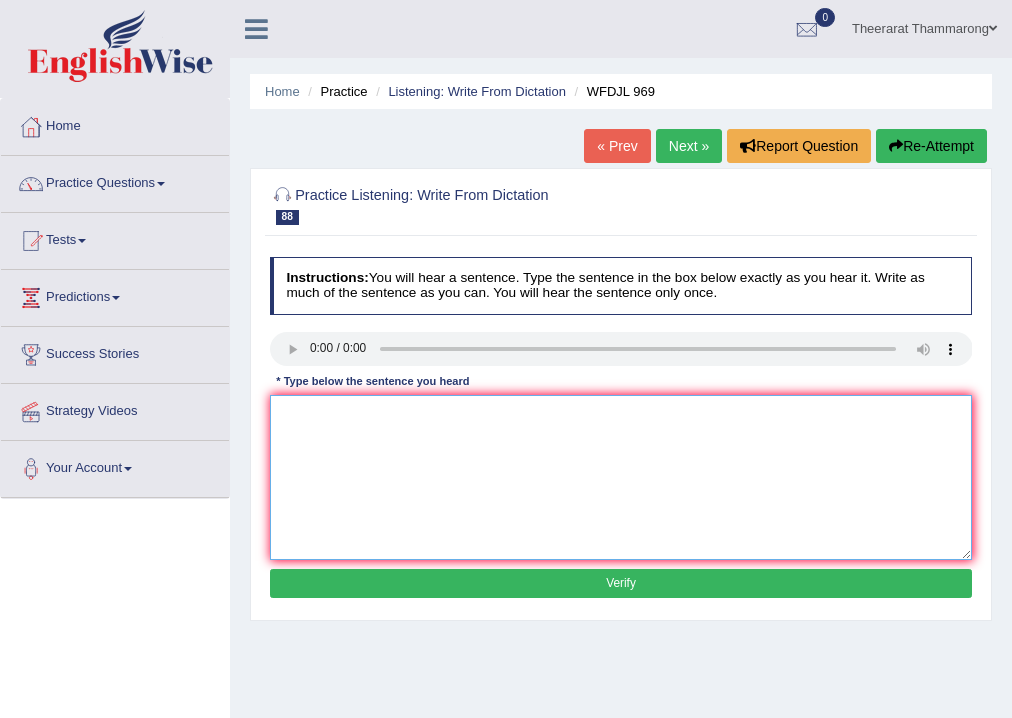 type on "O" 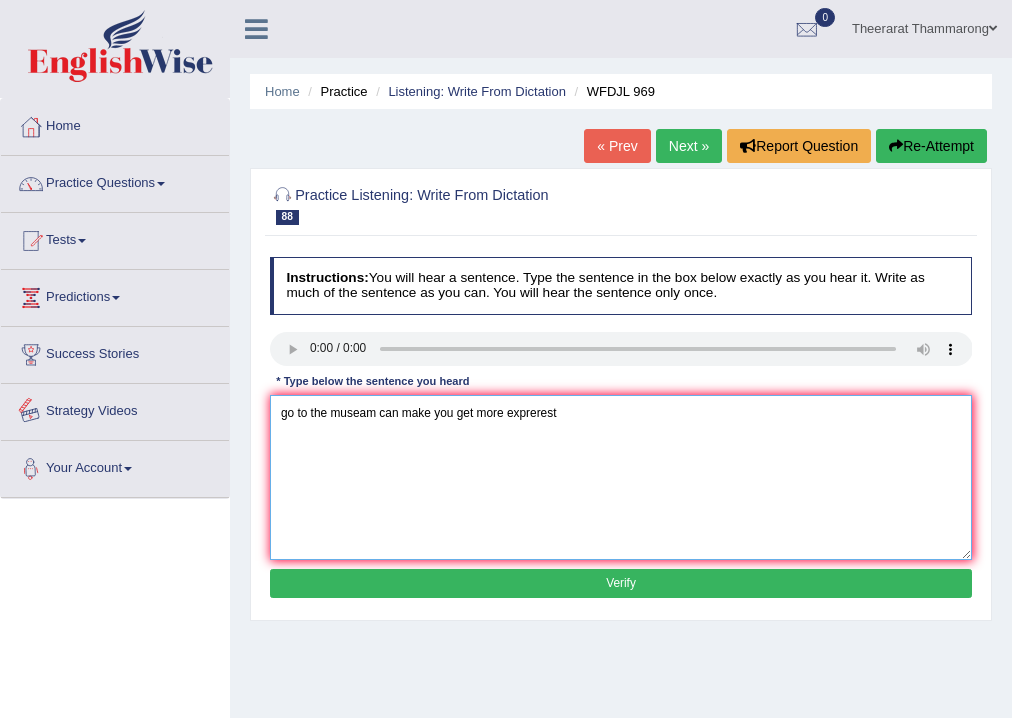 type on "go to the museam can make you get more exprerest" 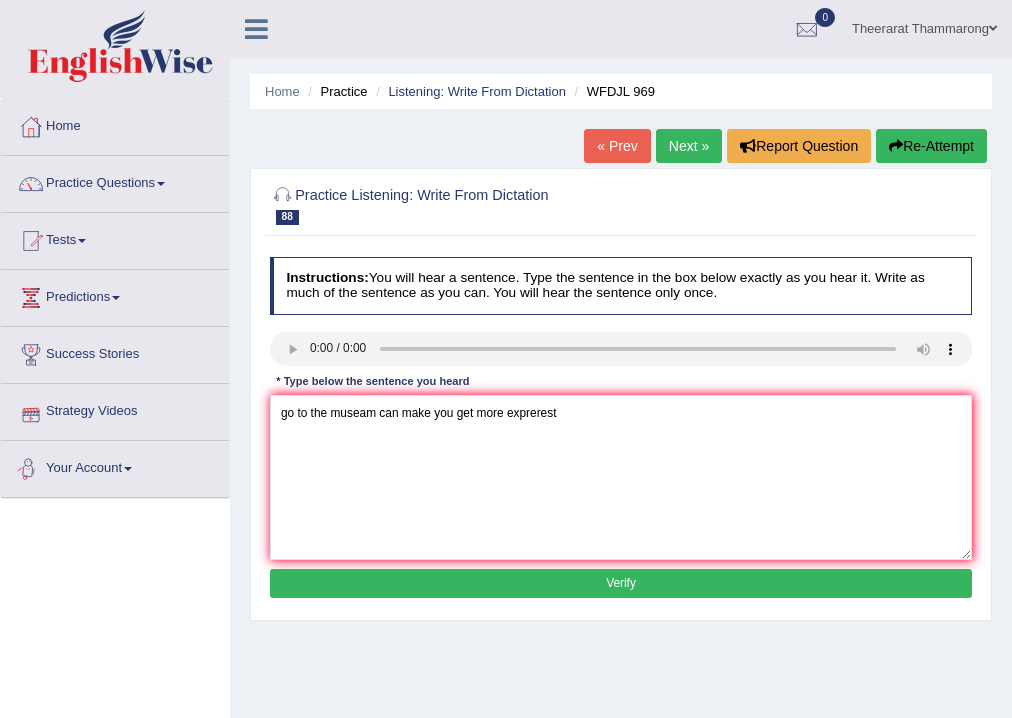 click on "Verify" at bounding box center [621, 583] 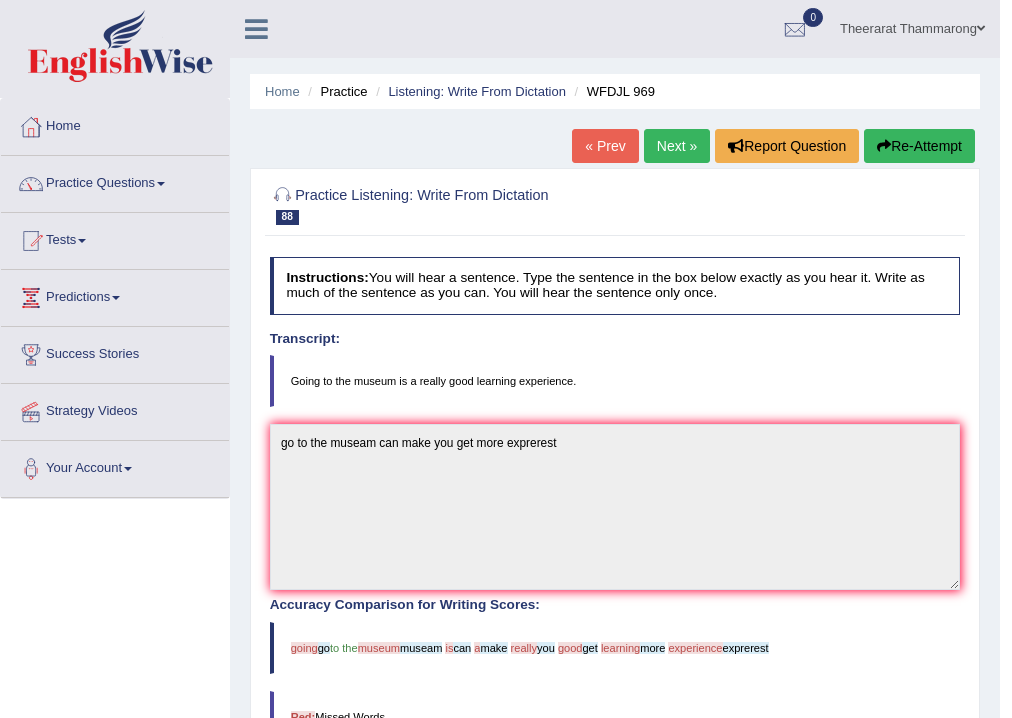 click on "Re-Attempt" at bounding box center (919, 146) 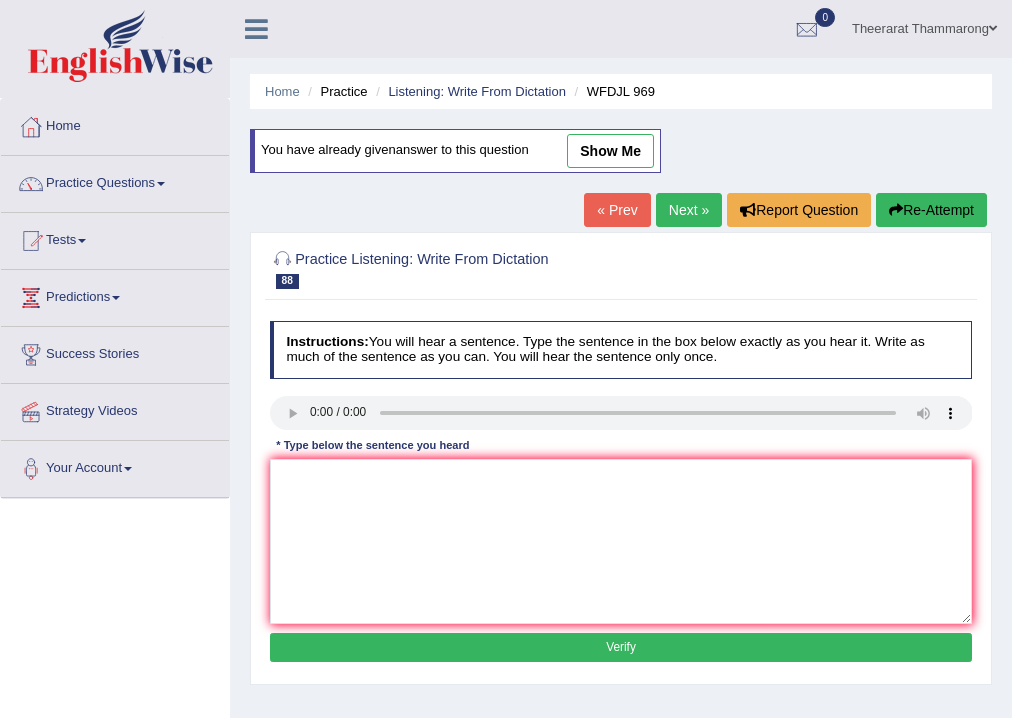 scroll, scrollTop: 0, scrollLeft: 0, axis: both 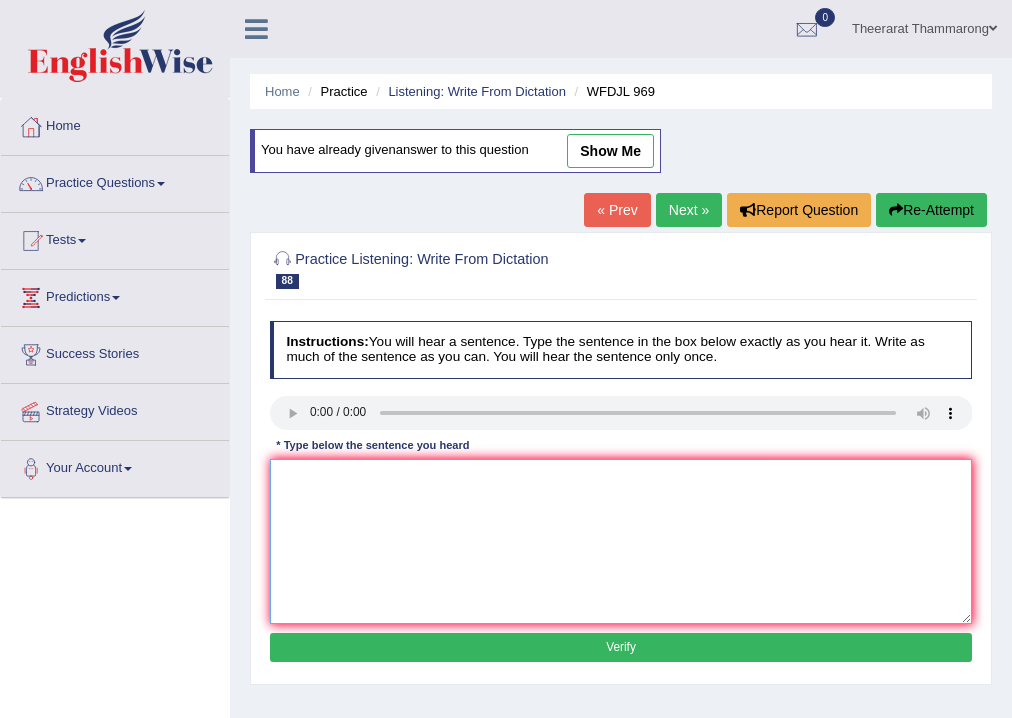 click at bounding box center (621, 541) 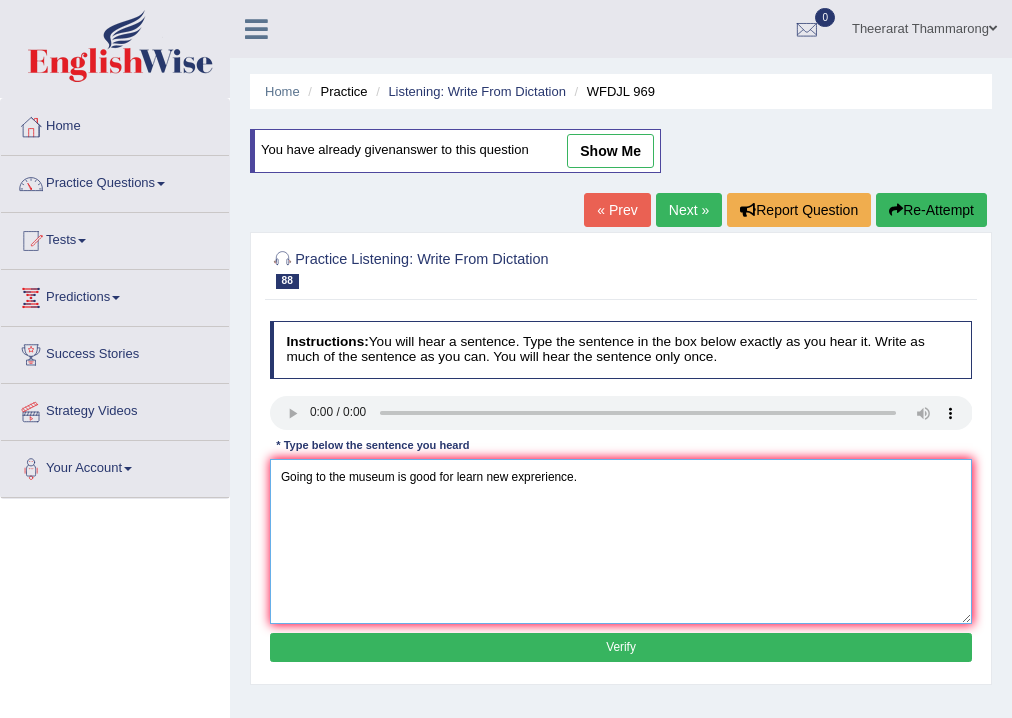 type on "Going to the museum is good for learn new exprerience." 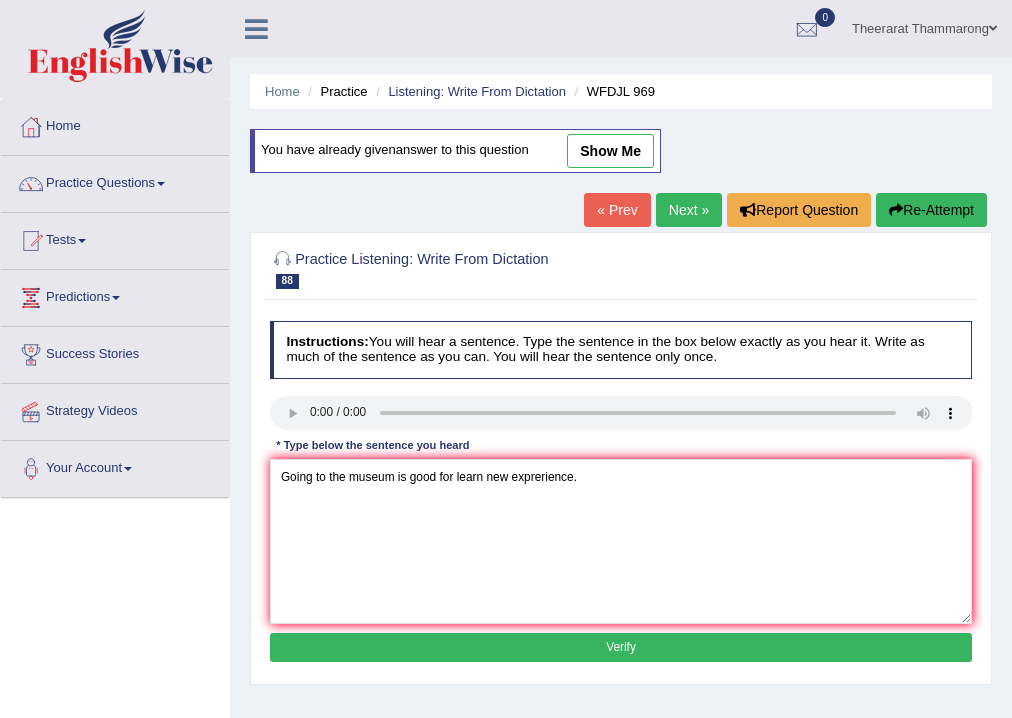 click on "Verify" at bounding box center [621, 647] 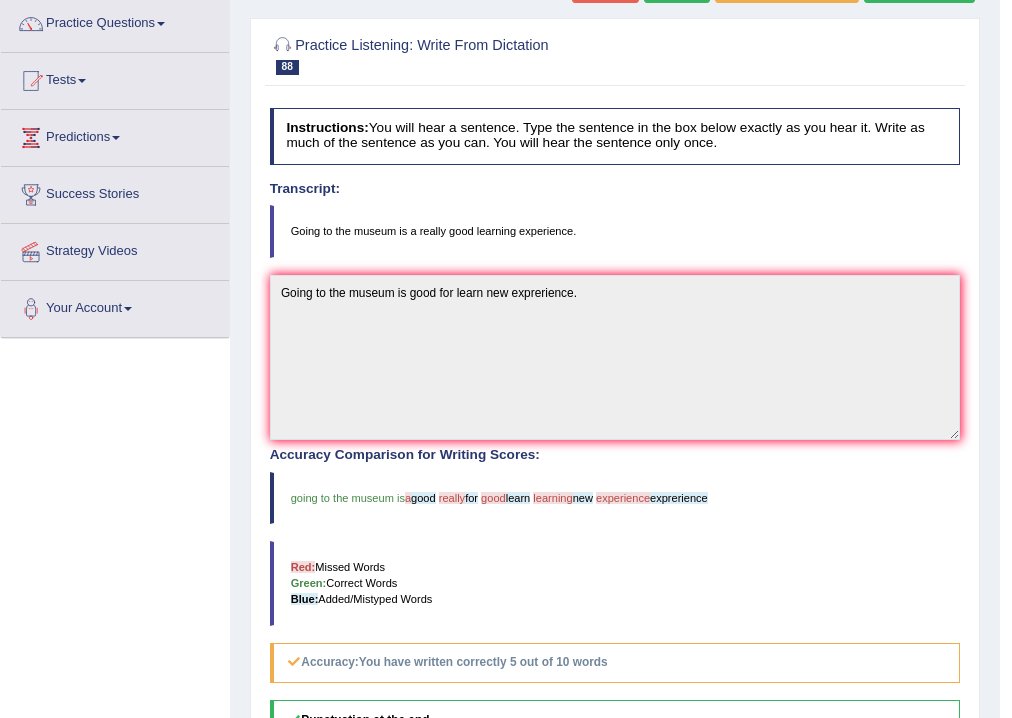 scroll, scrollTop: 0, scrollLeft: 0, axis: both 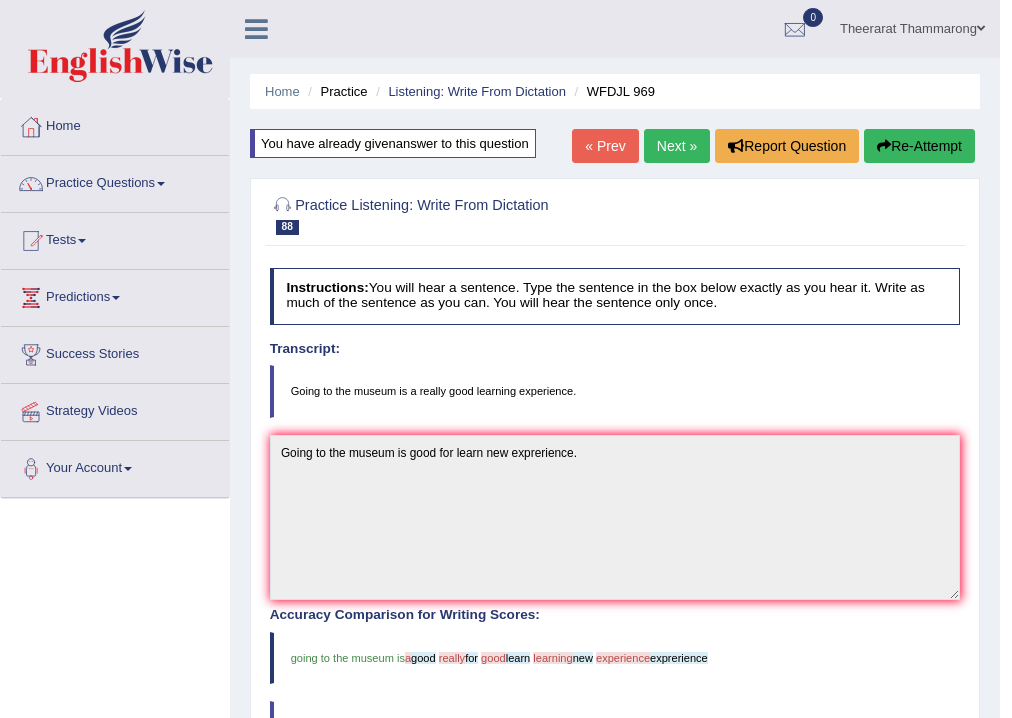 click on "Next »" at bounding box center [677, 146] 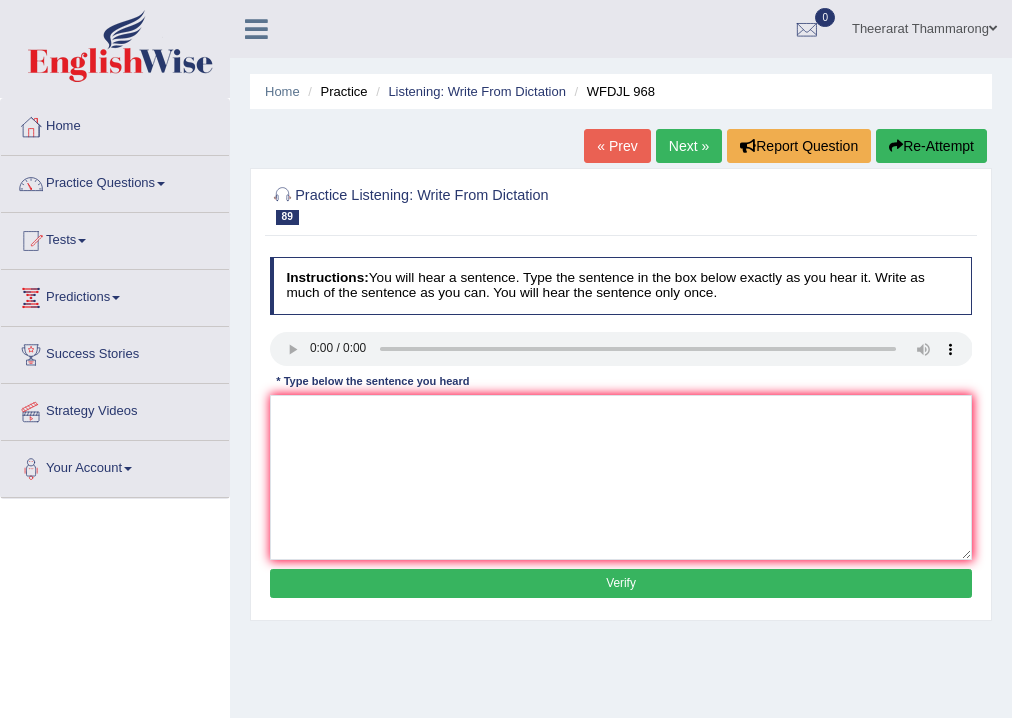 scroll, scrollTop: 0, scrollLeft: 0, axis: both 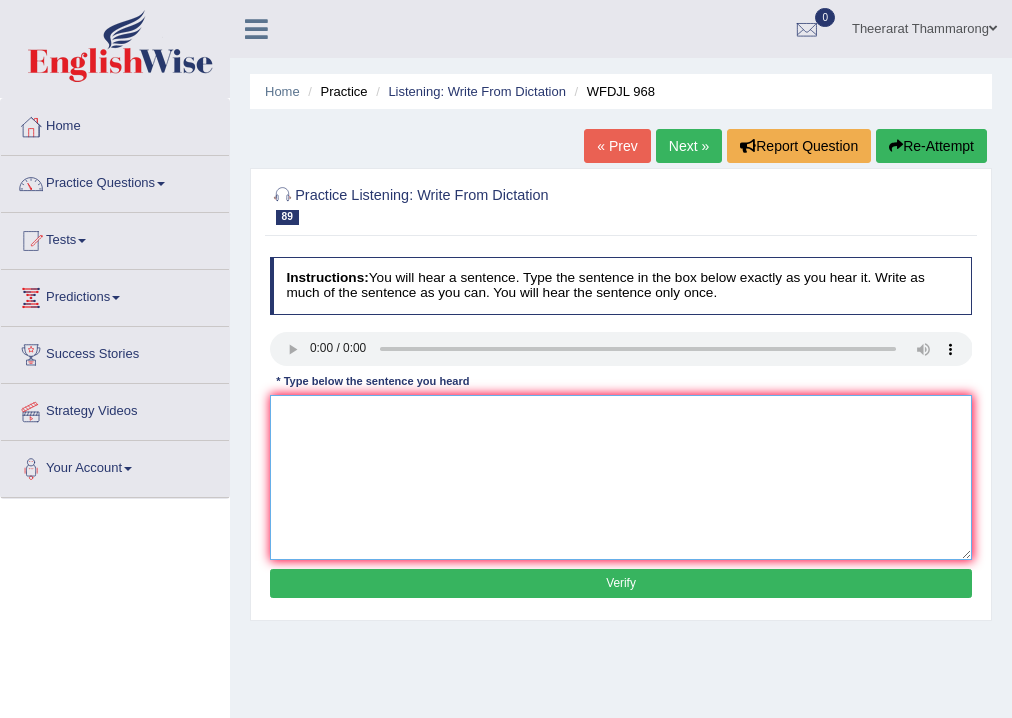 click at bounding box center (621, 477) 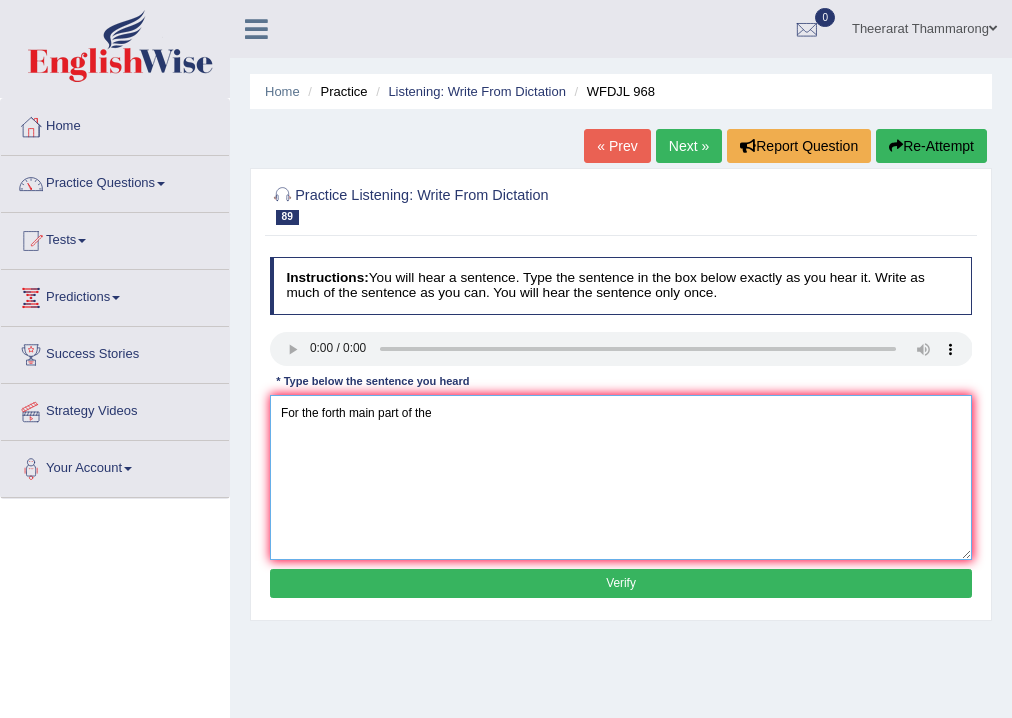 click on "For the forth main part of the" at bounding box center [621, 477] 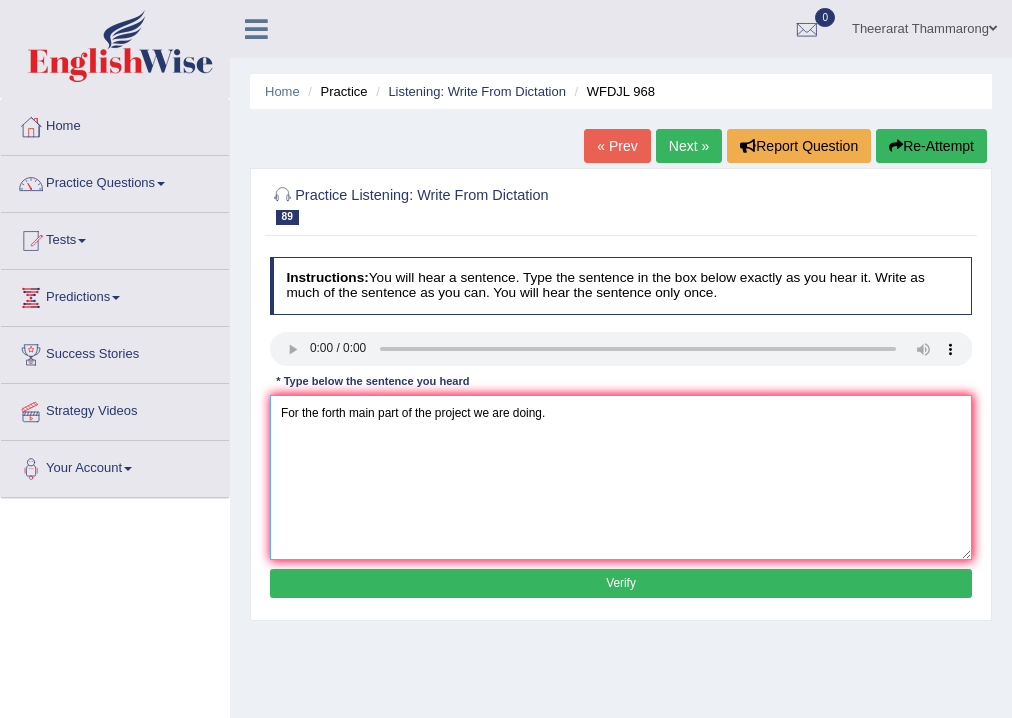 click on "For the forth main part of the project we are doing." at bounding box center (621, 477) 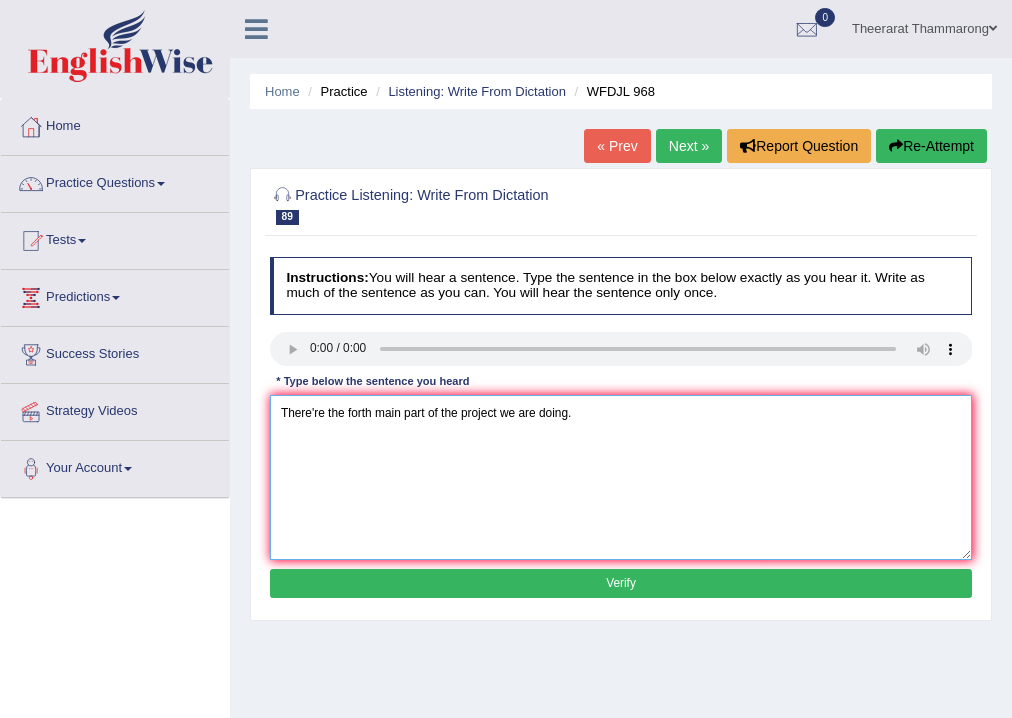 type on "There're the forth main part of the project we are doing." 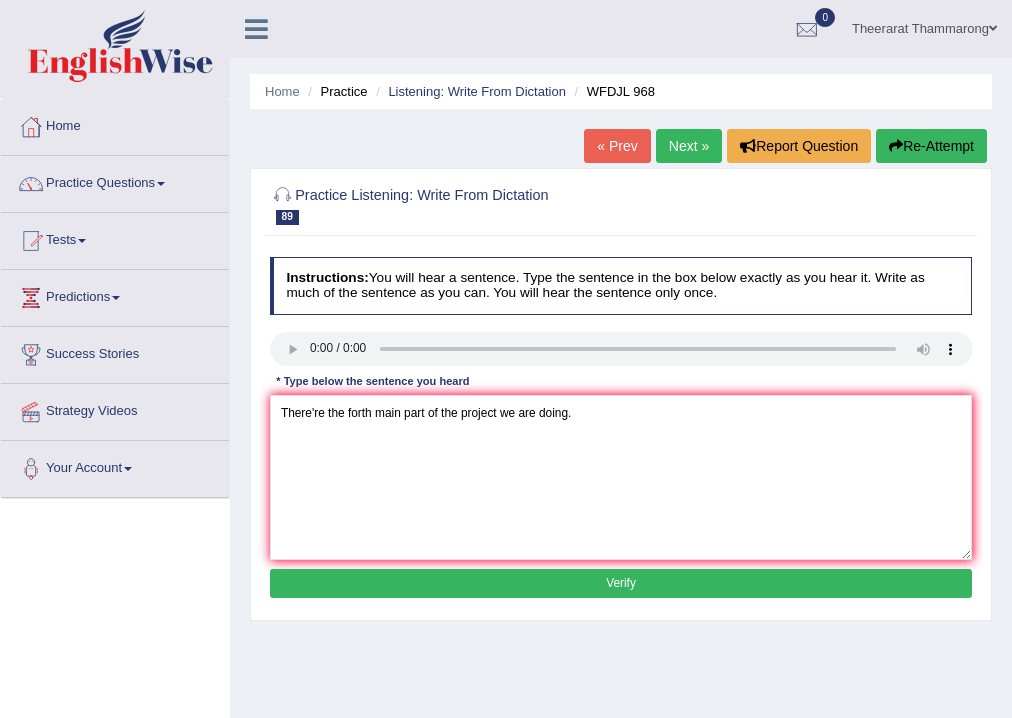 click on "Verify" at bounding box center (621, 583) 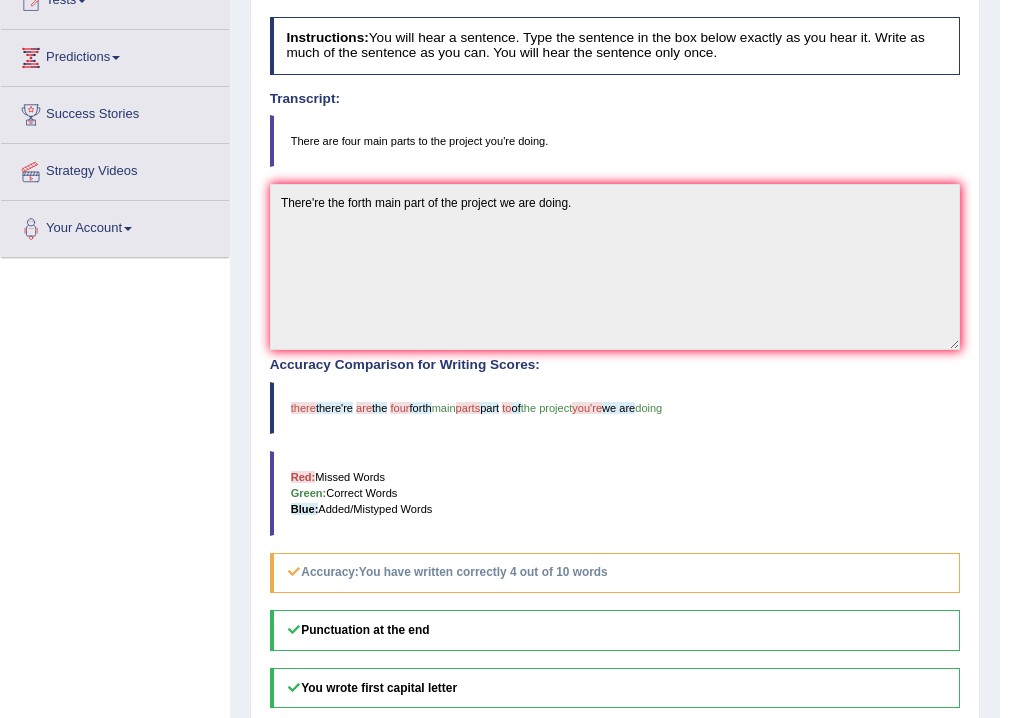 scroll, scrollTop: 0, scrollLeft: 0, axis: both 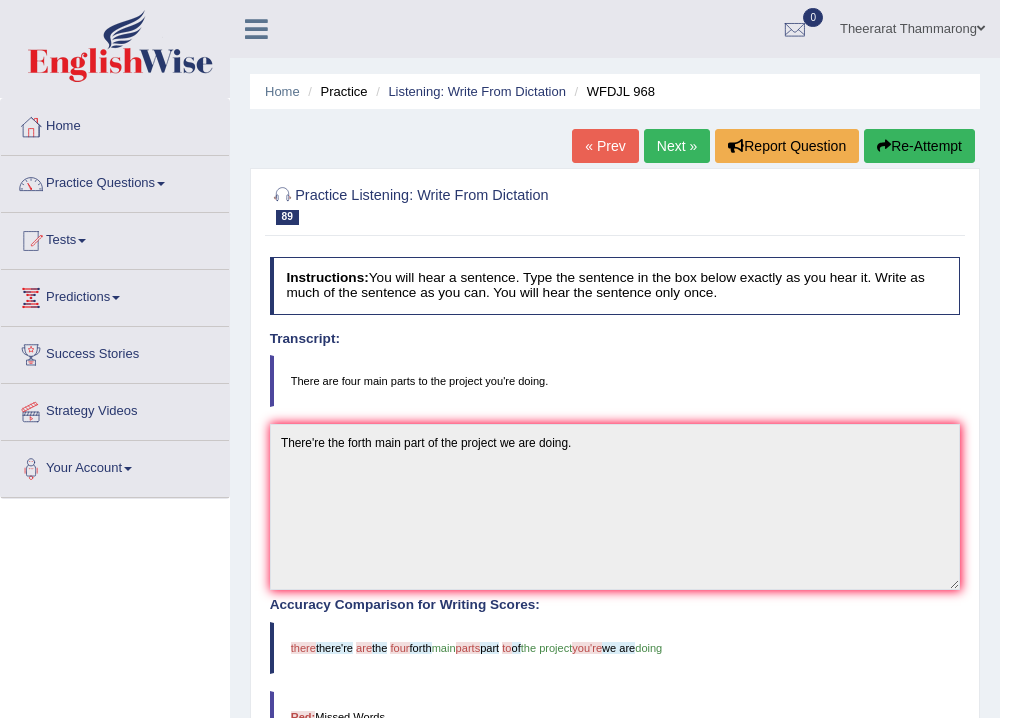click on "Re-Attempt" at bounding box center (919, 146) 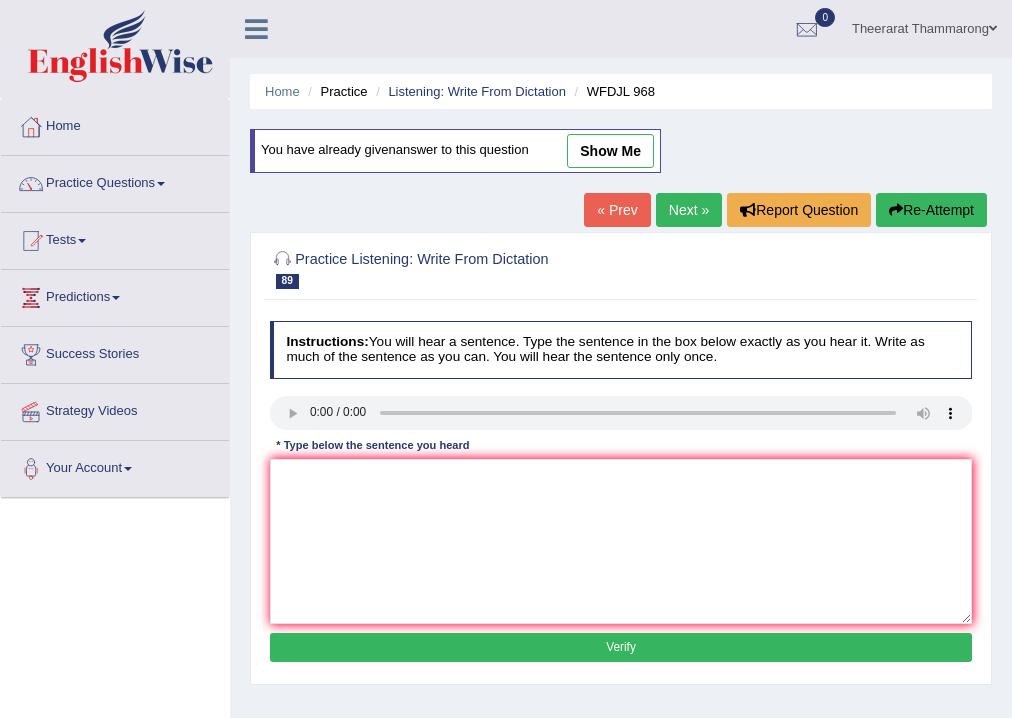 scroll, scrollTop: 0, scrollLeft: 0, axis: both 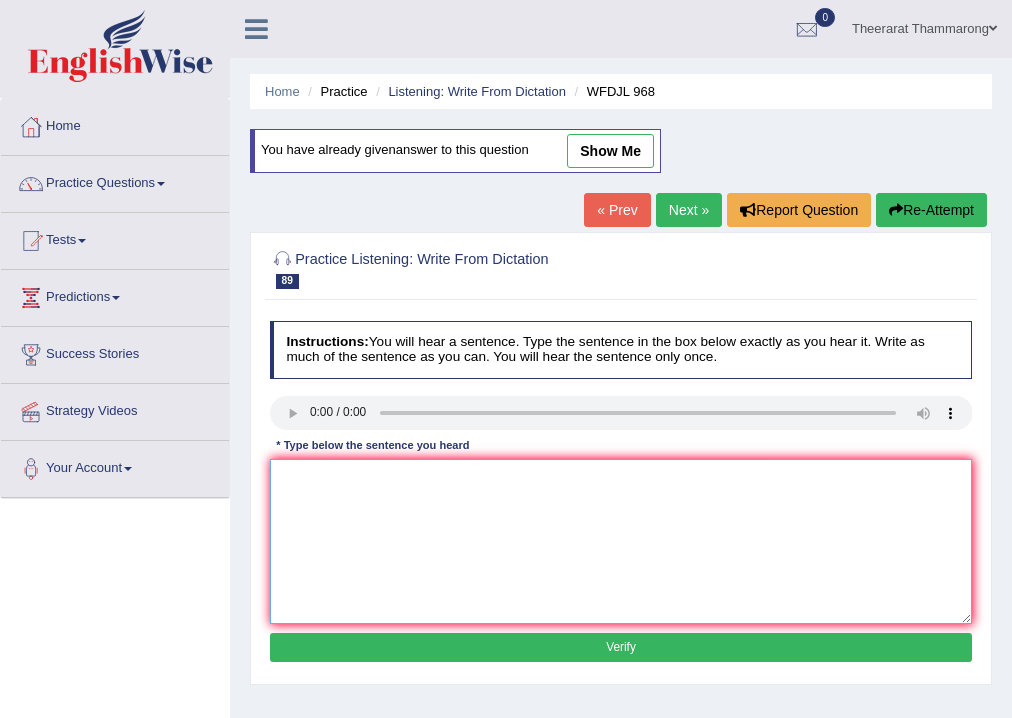 click at bounding box center [621, 541] 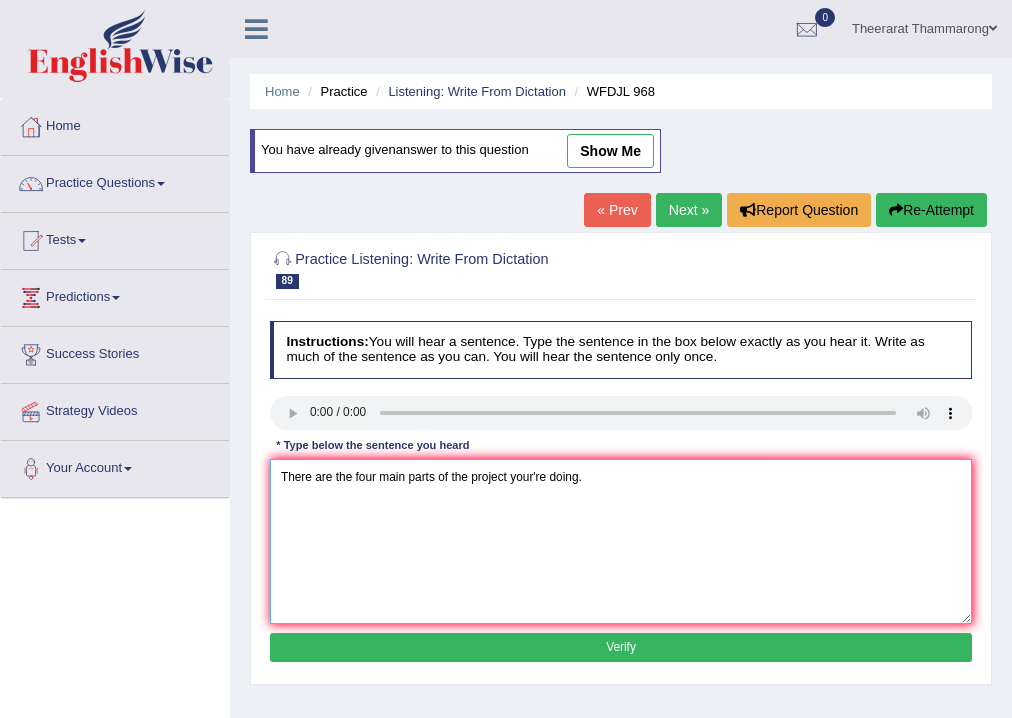 click on "There are the four main parts of the project your're doing." at bounding box center (621, 541) 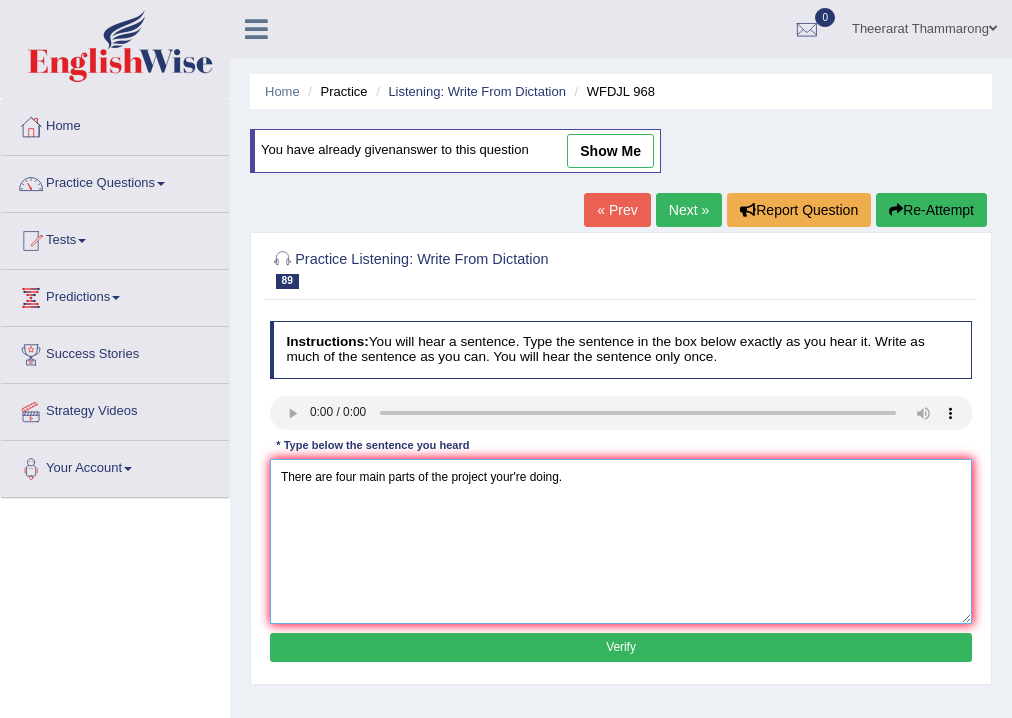 type on "There are four main parts of the project your're doing." 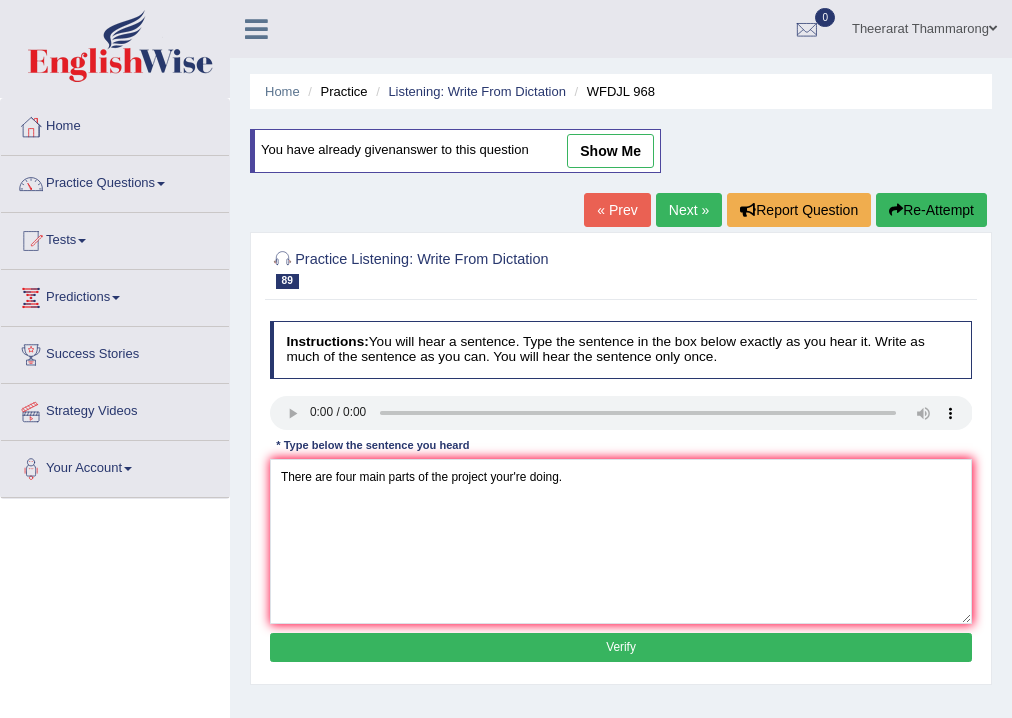 click on "Verify" at bounding box center [621, 647] 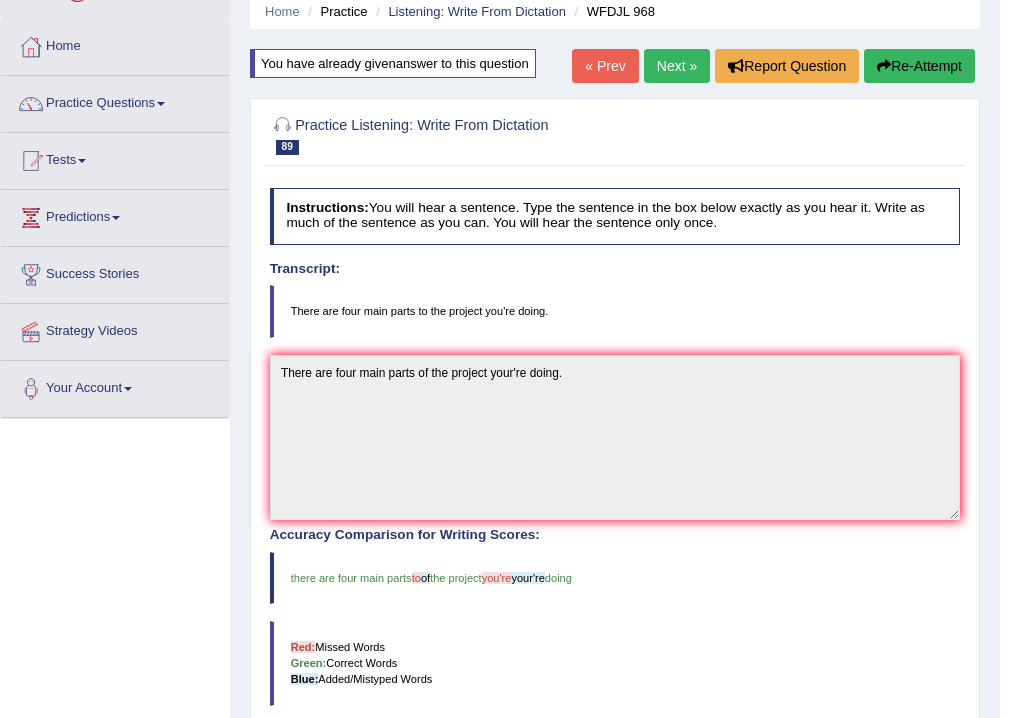 scroll, scrollTop: 0, scrollLeft: 0, axis: both 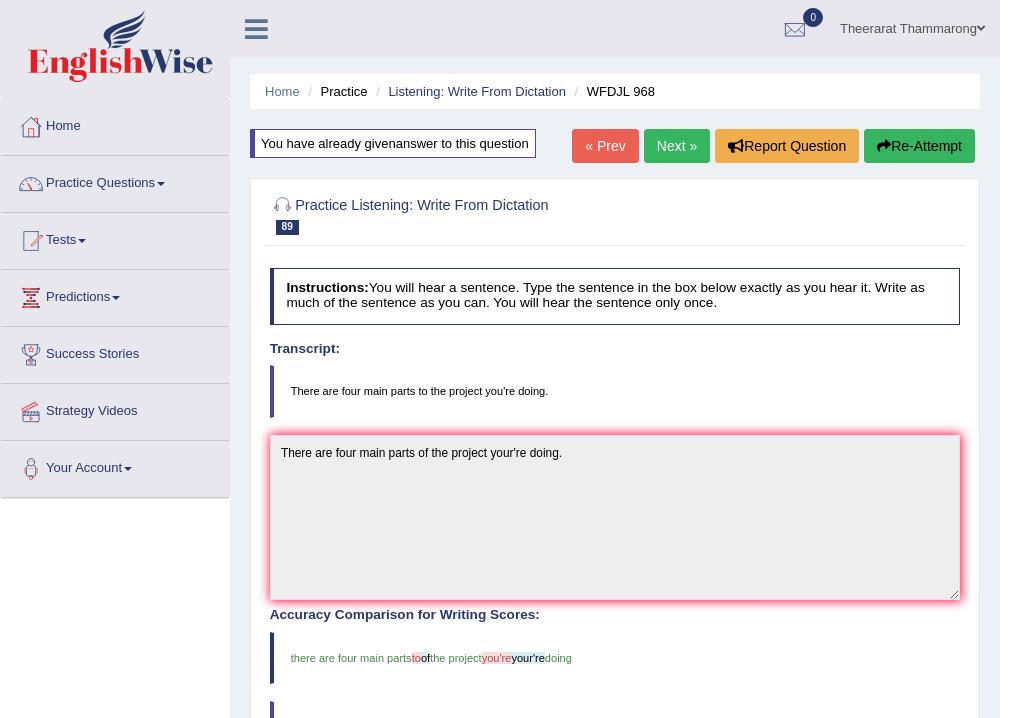 click on "Next »" at bounding box center (677, 146) 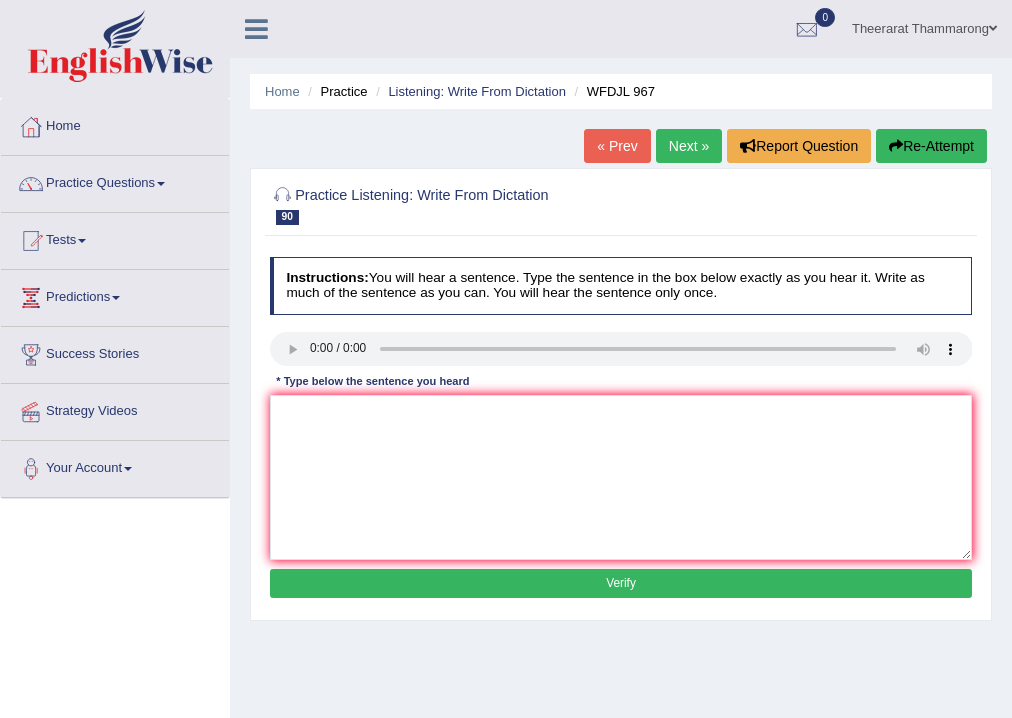 scroll, scrollTop: 0, scrollLeft: 0, axis: both 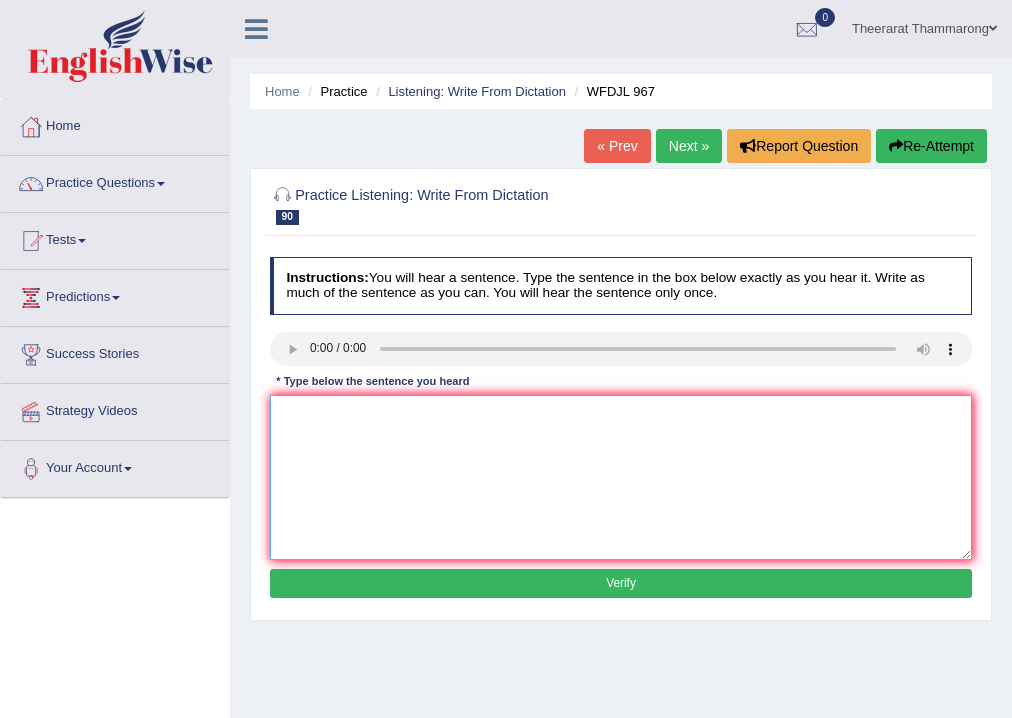click at bounding box center (621, 477) 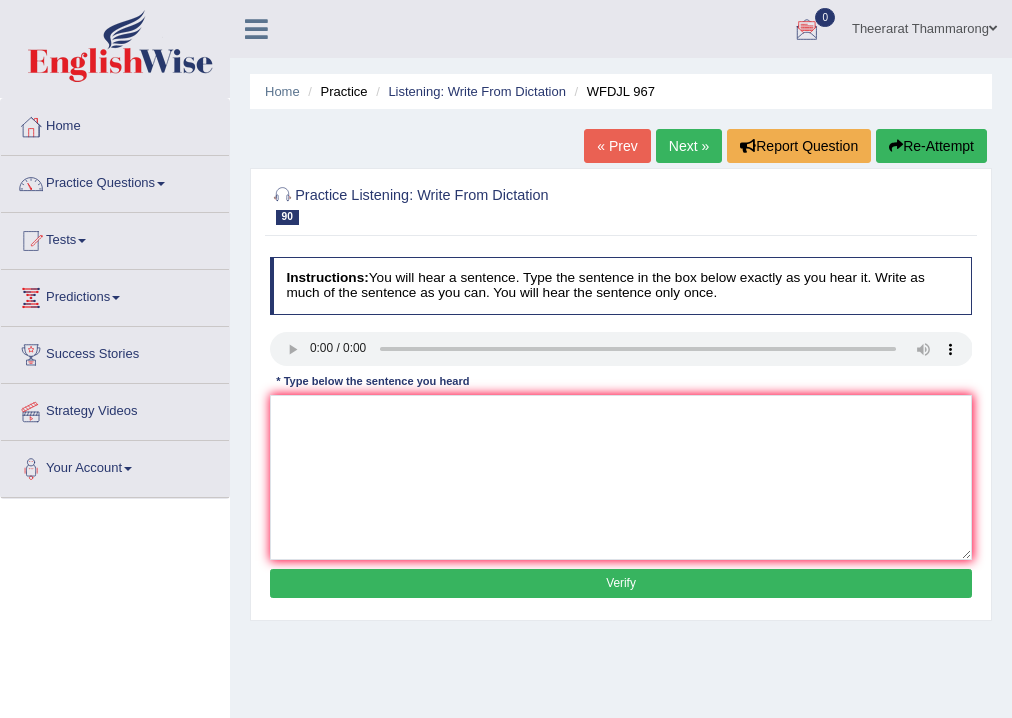 click on "Next »" at bounding box center [689, 146] 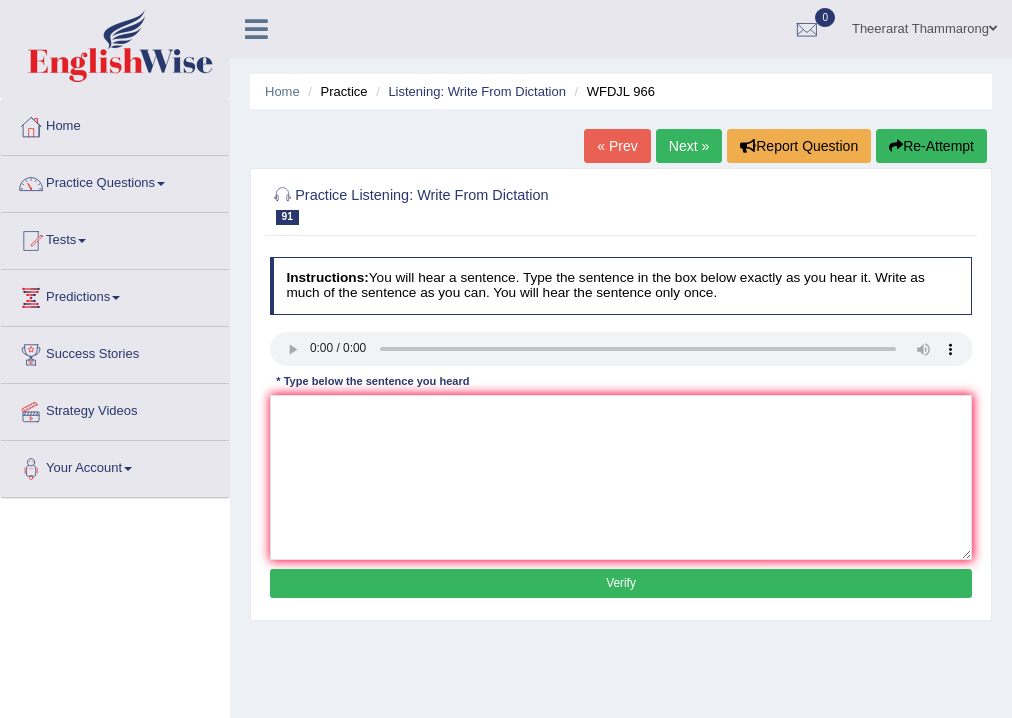 scroll, scrollTop: 0, scrollLeft: 0, axis: both 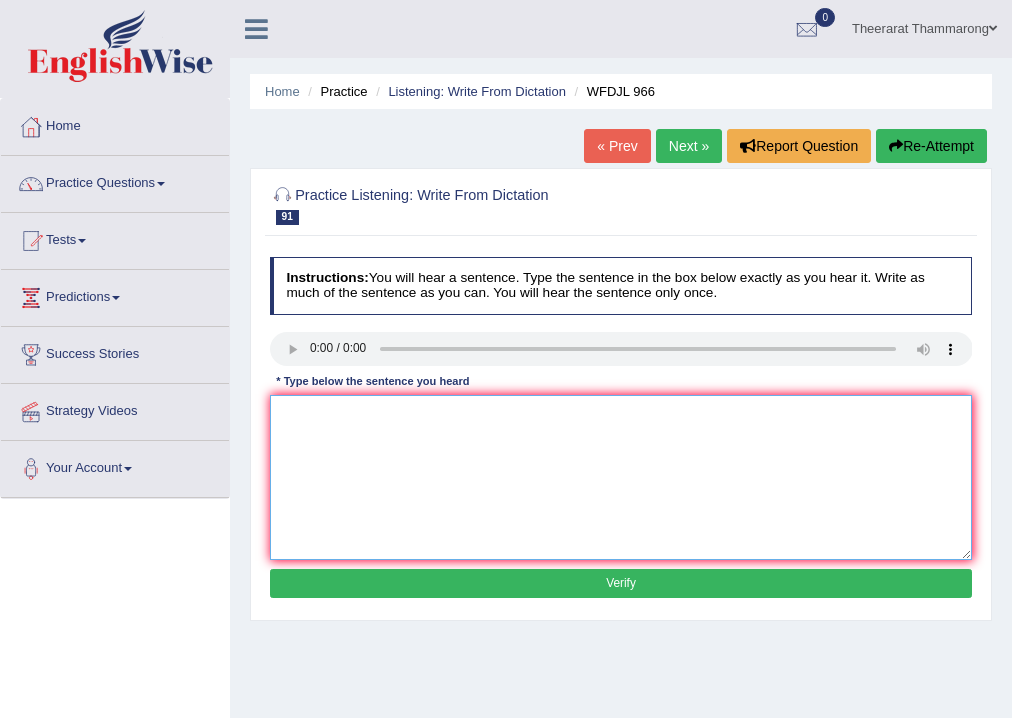 click at bounding box center (621, 477) 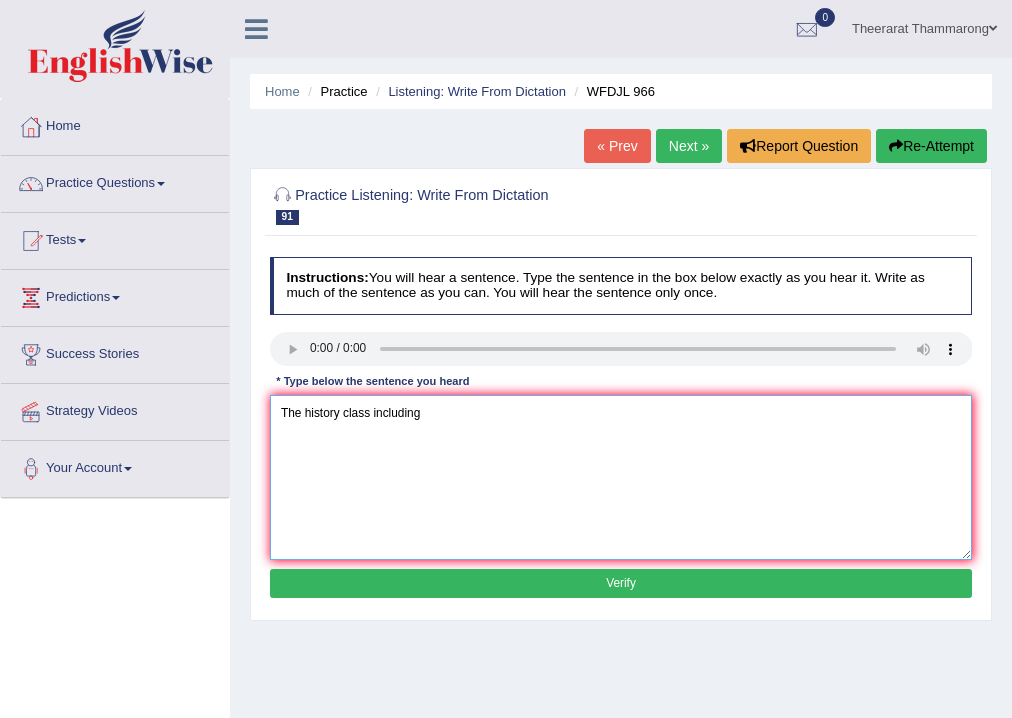 click on "The history class including" at bounding box center [621, 477] 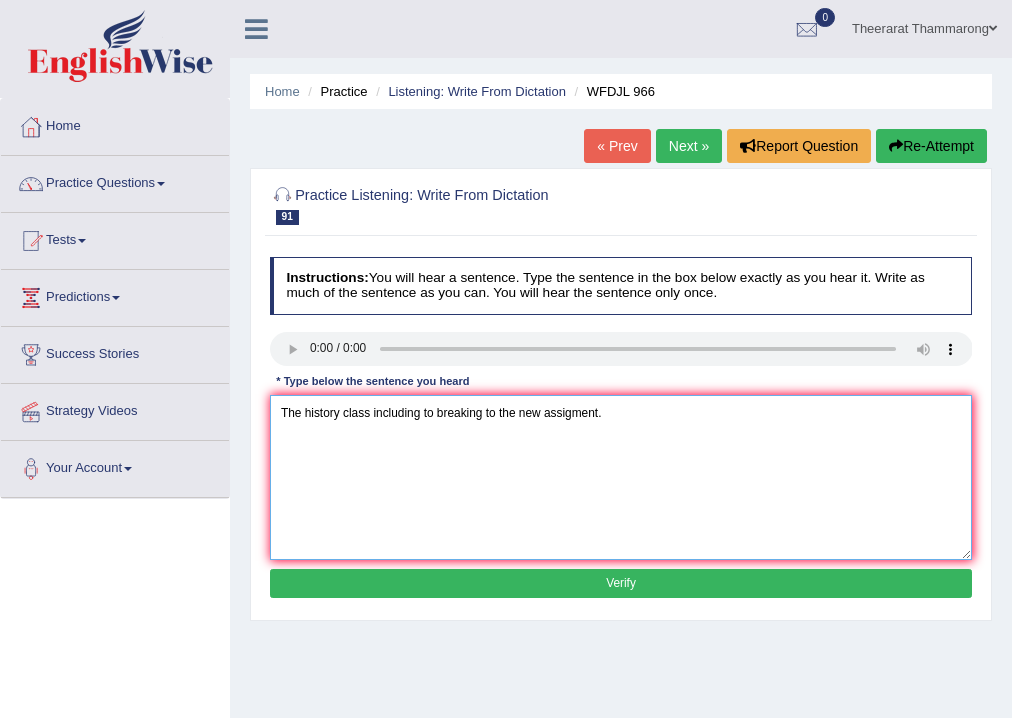 type on "The history class including to breaking to the new assigment." 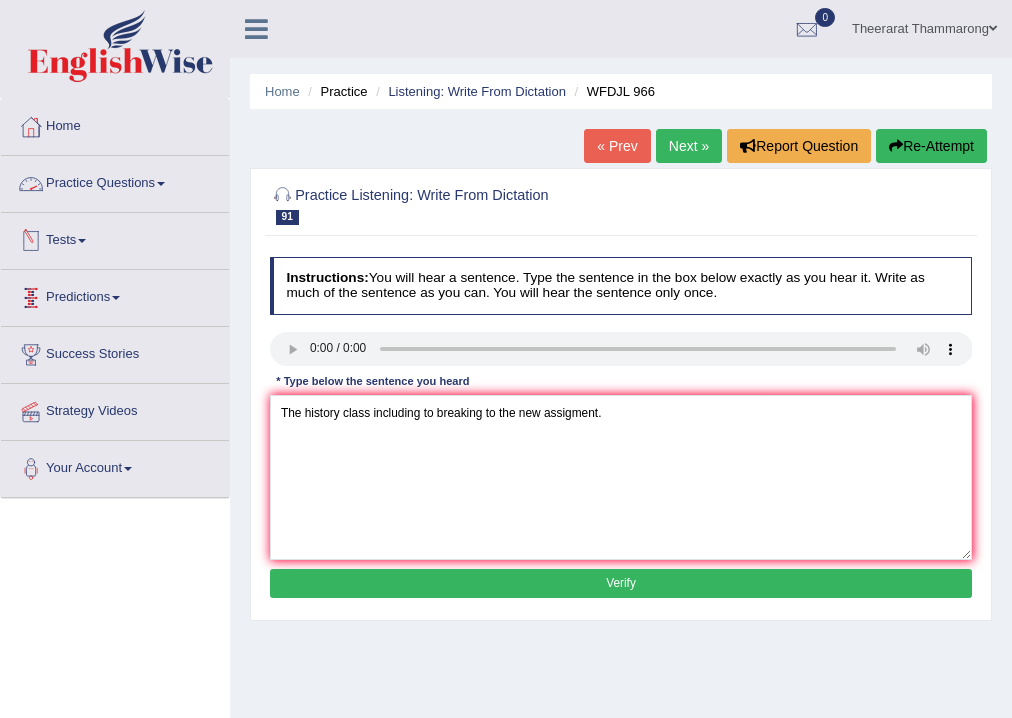 click on "Practice Questions" at bounding box center [115, 181] 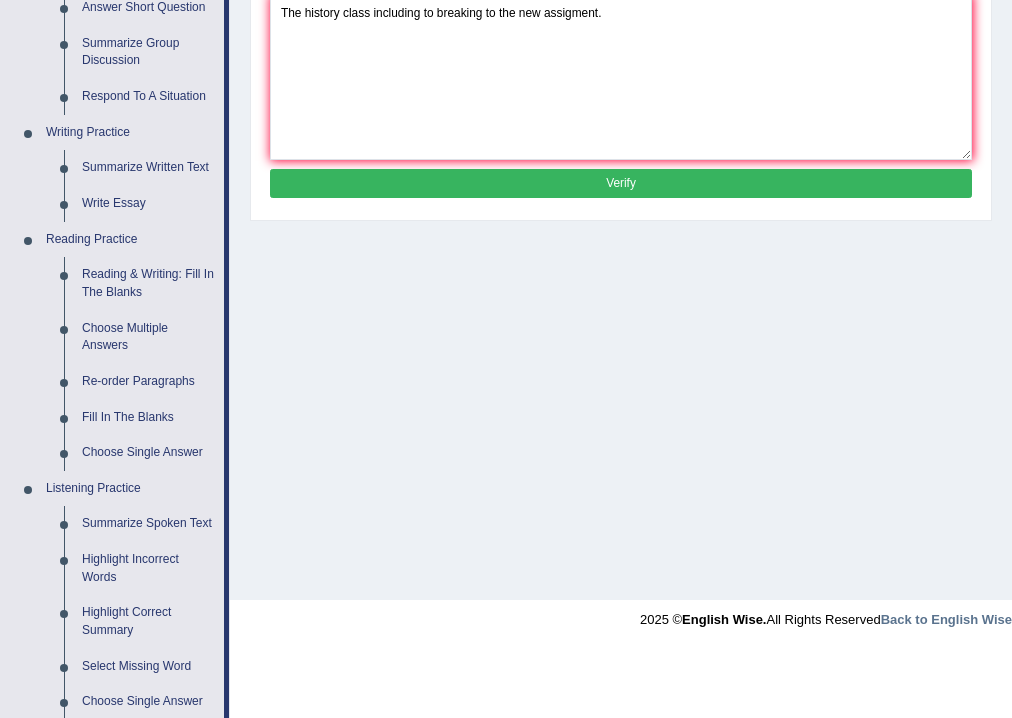 scroll, scrollTop: 0, scrollLeft: 0, axis: both 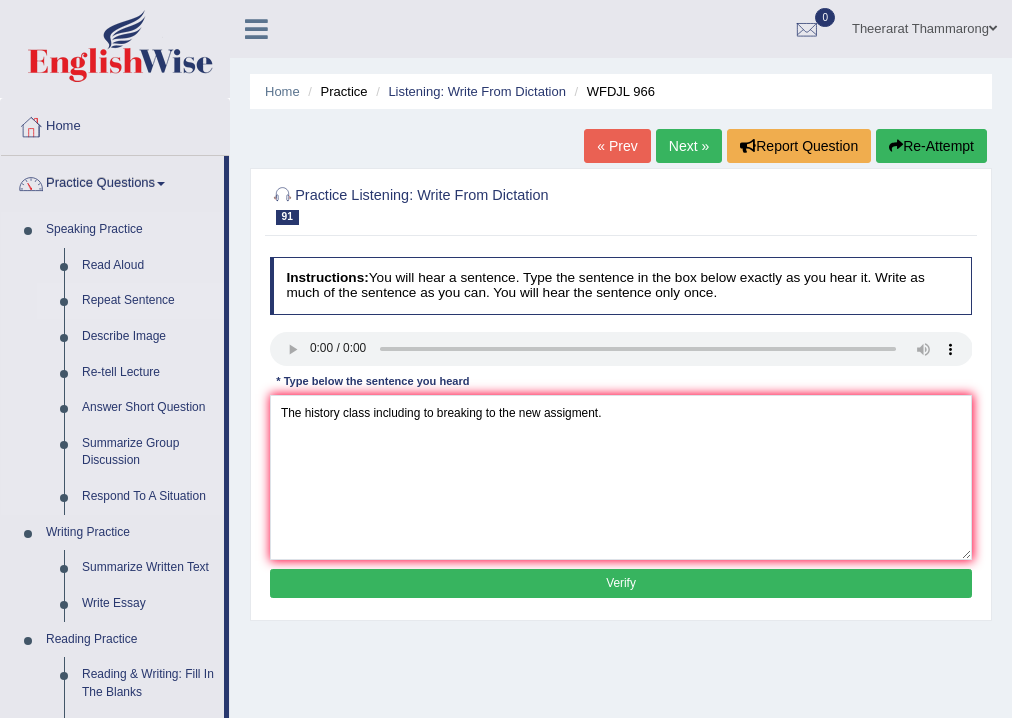 click on "Repeat Sentence" at bounding box center (148, 301) 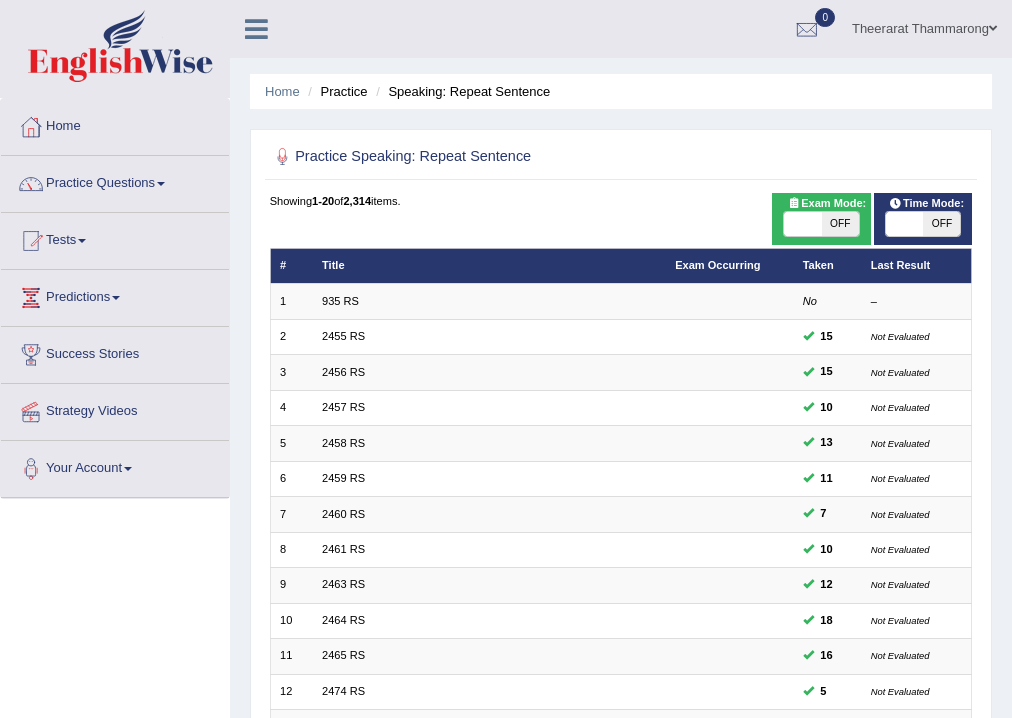 scroll, scrollTop: 0, scrollLeft: 0, axis: both 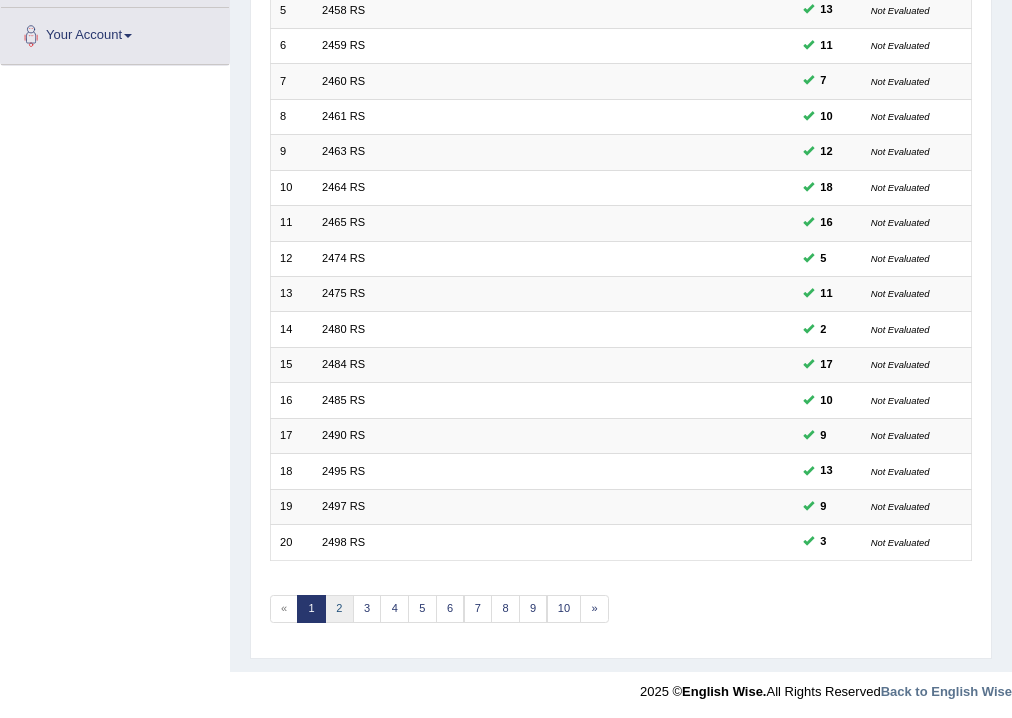 click on "2" at bounding box center (339, 609) 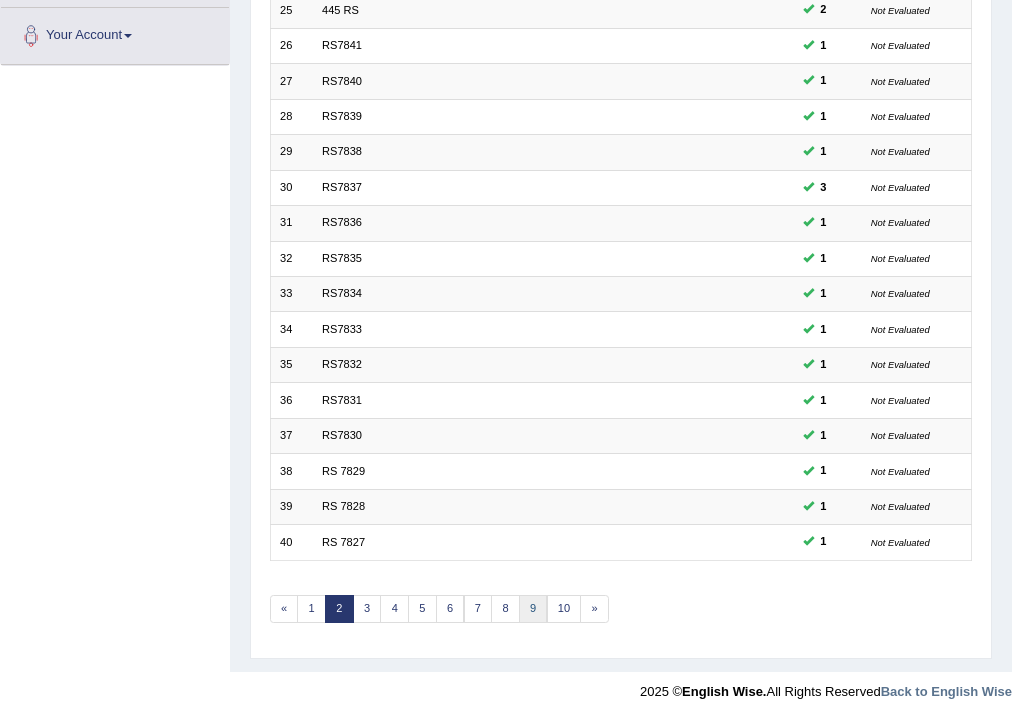 scroll, scrollTop: 433, scrollLeft: 0, axis: vertical 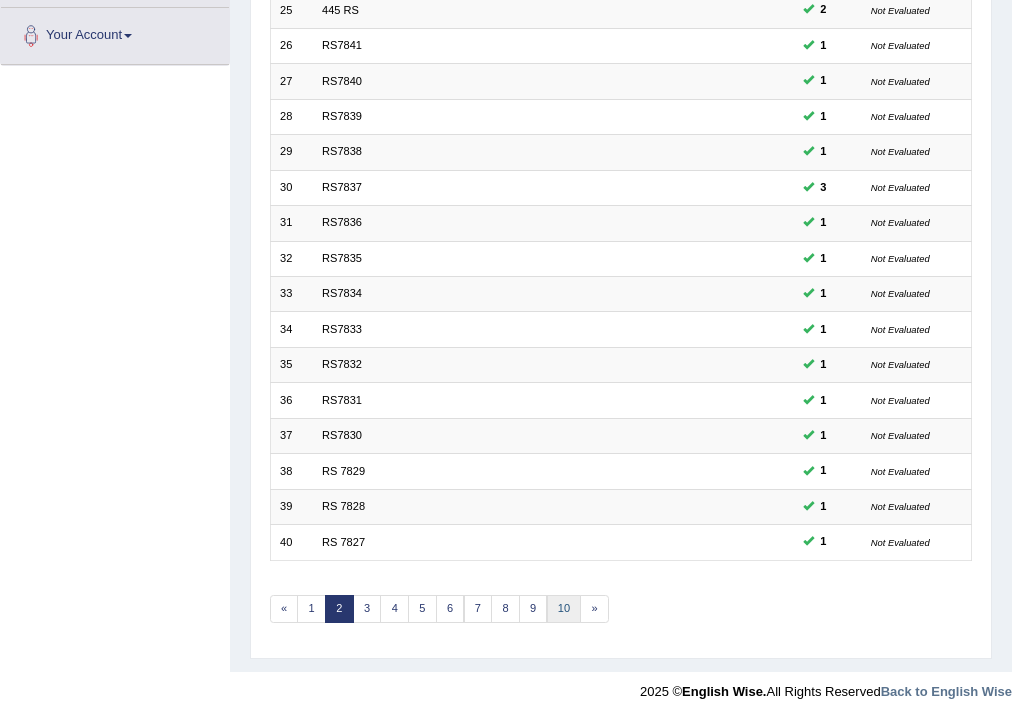 click on "10" at bounding box center (564, 609) 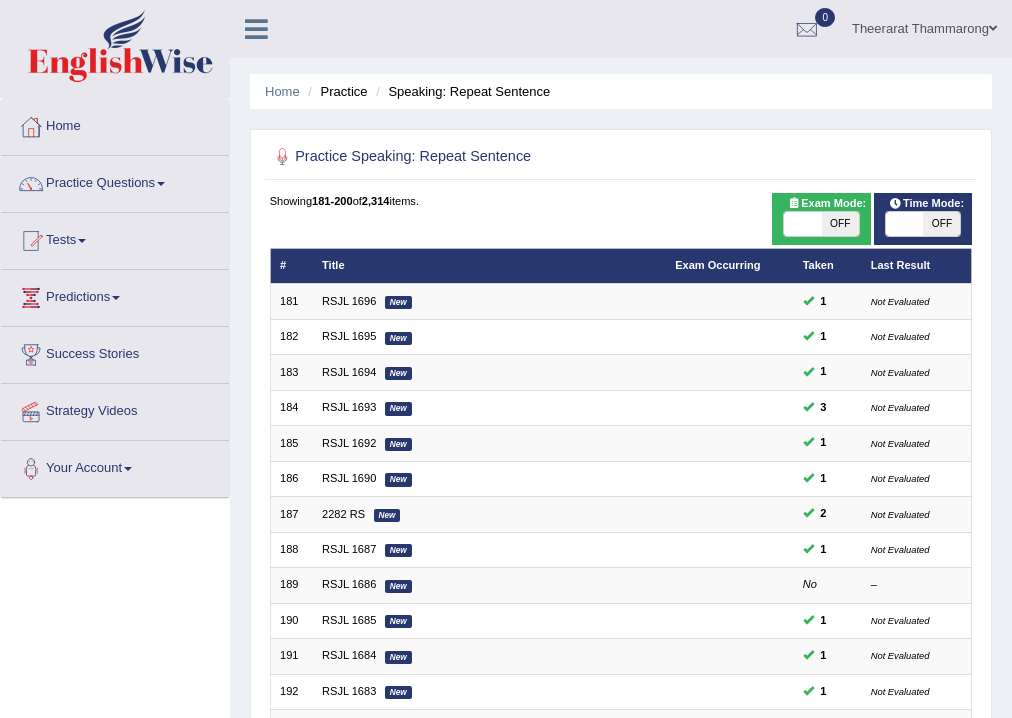scroll, scrollTop: 433, scrollLeft: 0, axis: vertical 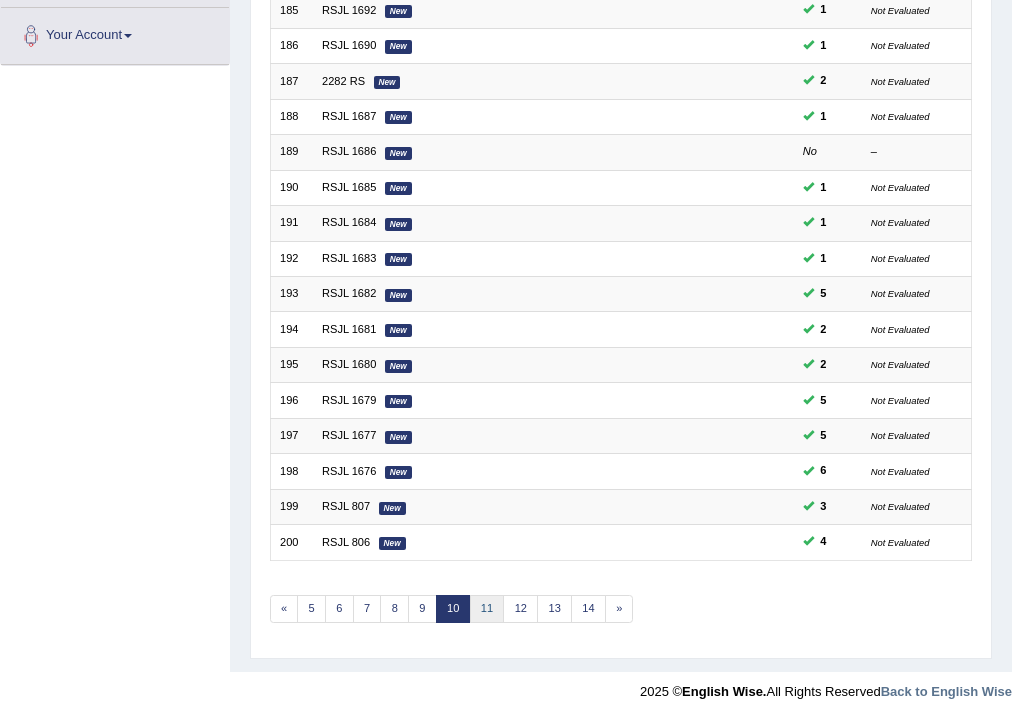 click on "11" at bounding box center (487, 609) 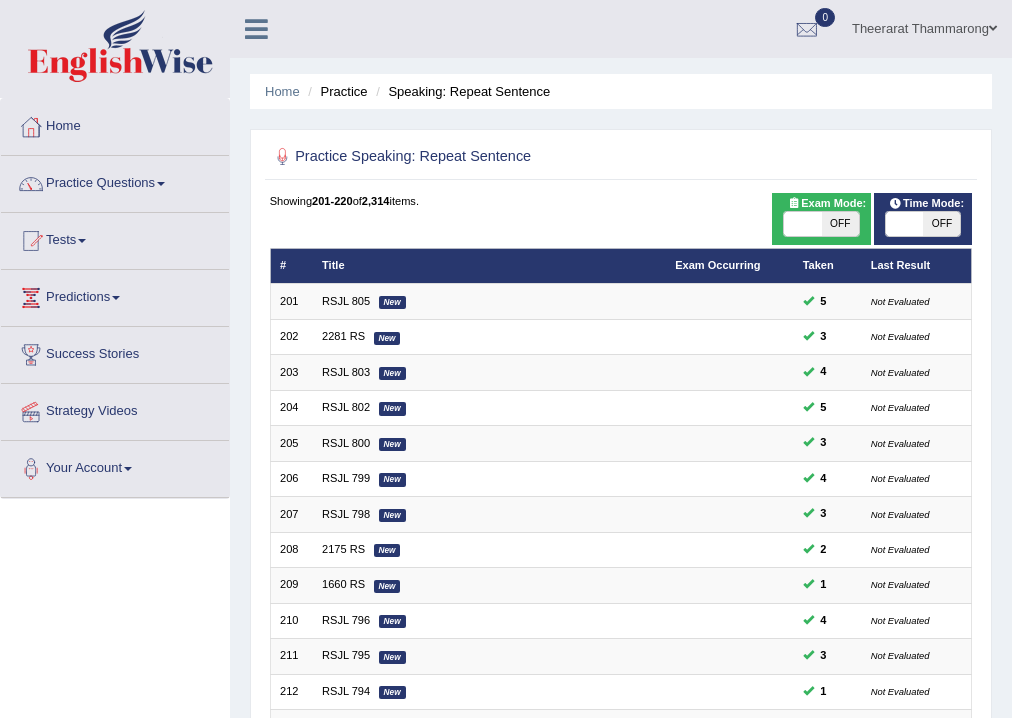 scroll, scrollTop: 400, scrollLeft: 0, axis: vertical 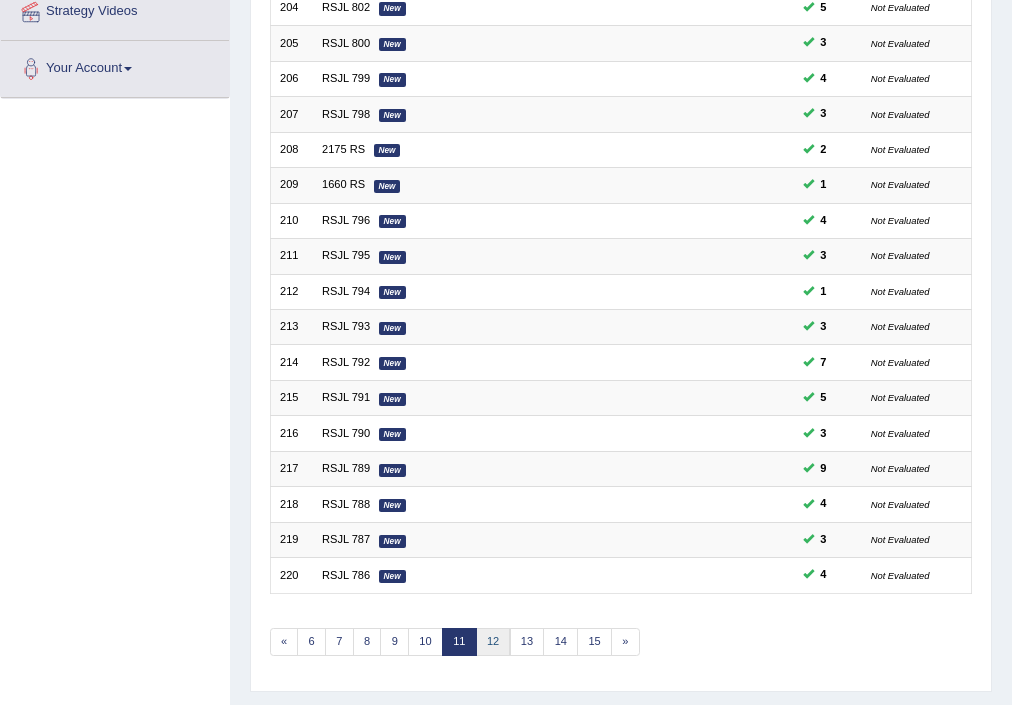 click on "12" at bounding box center [493, 642] 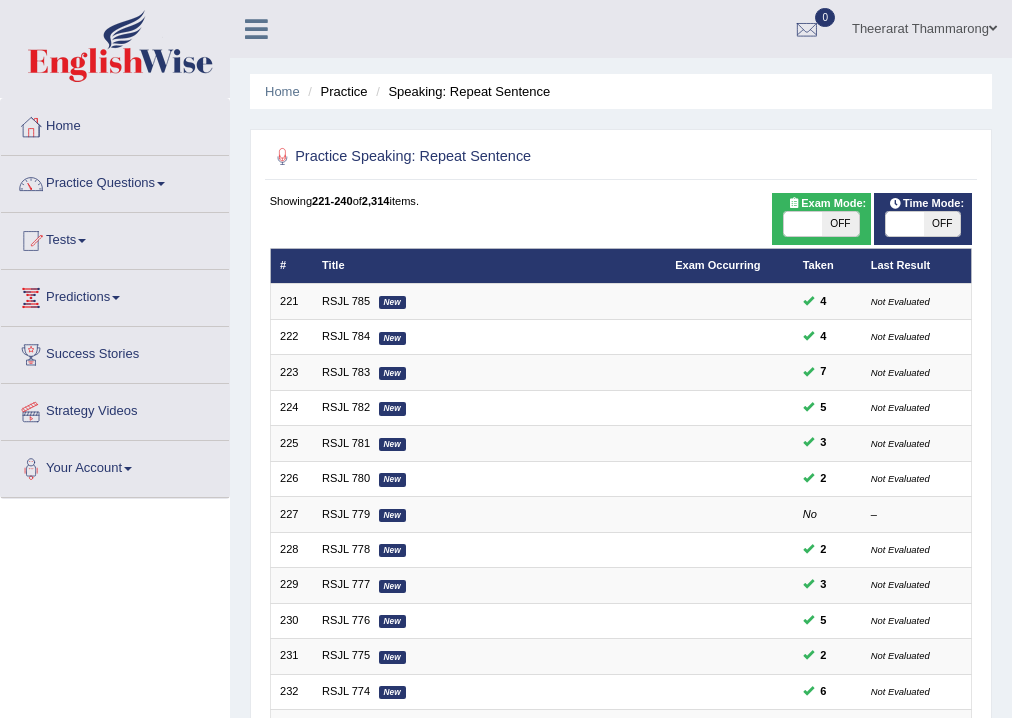 scroll, scrollTop: 400, scrollLeft: 0, axis: vertical 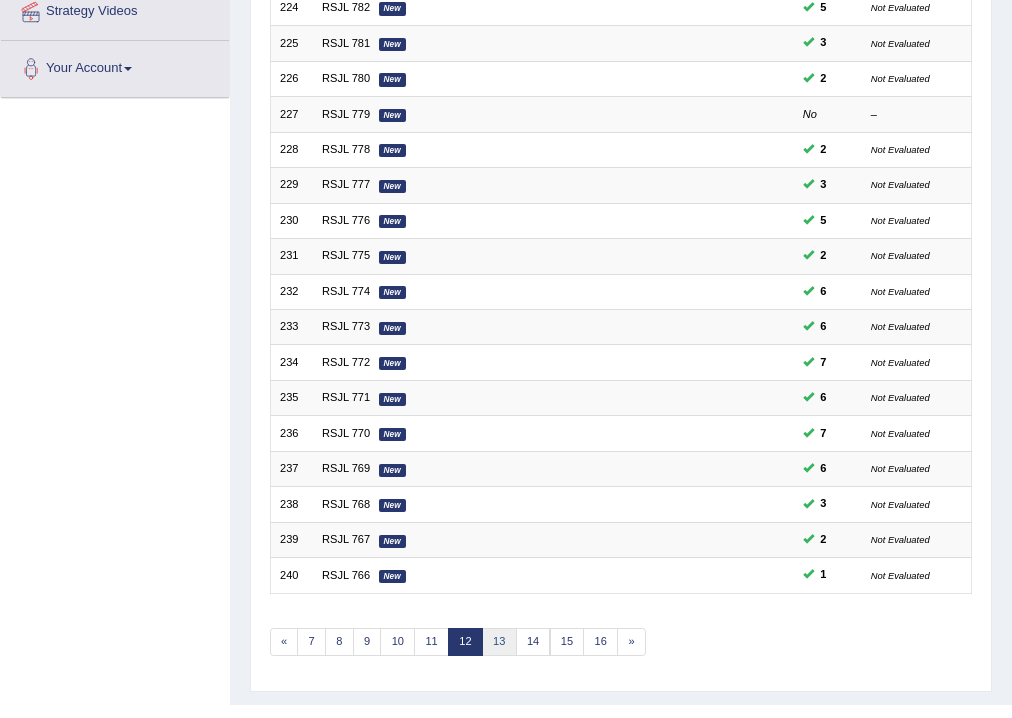 click on "13" at bounding box center (499, 642) 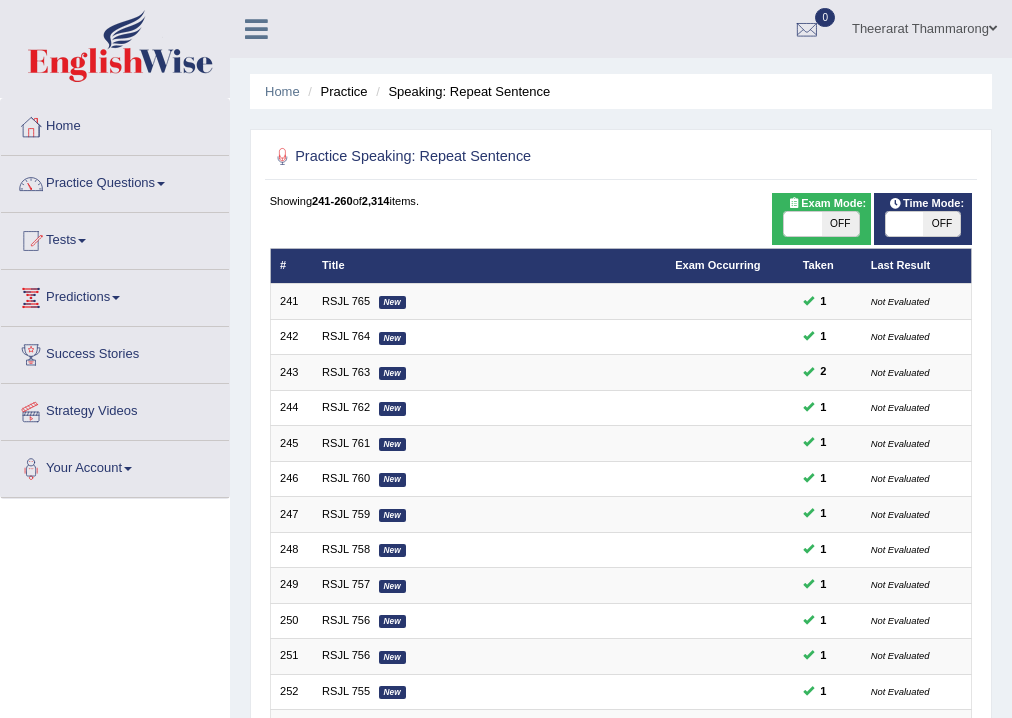 scroll, scrollTop: 0, scrollLeft: 0, axis: both 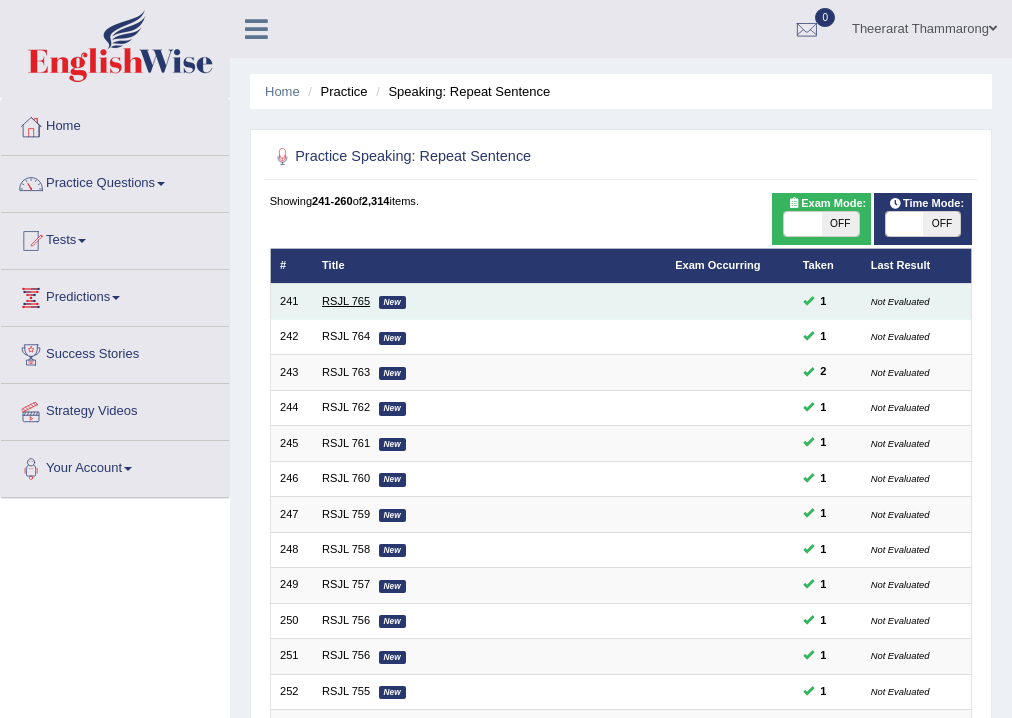 click on "RSJL 765" at bounding box center [346, 301] 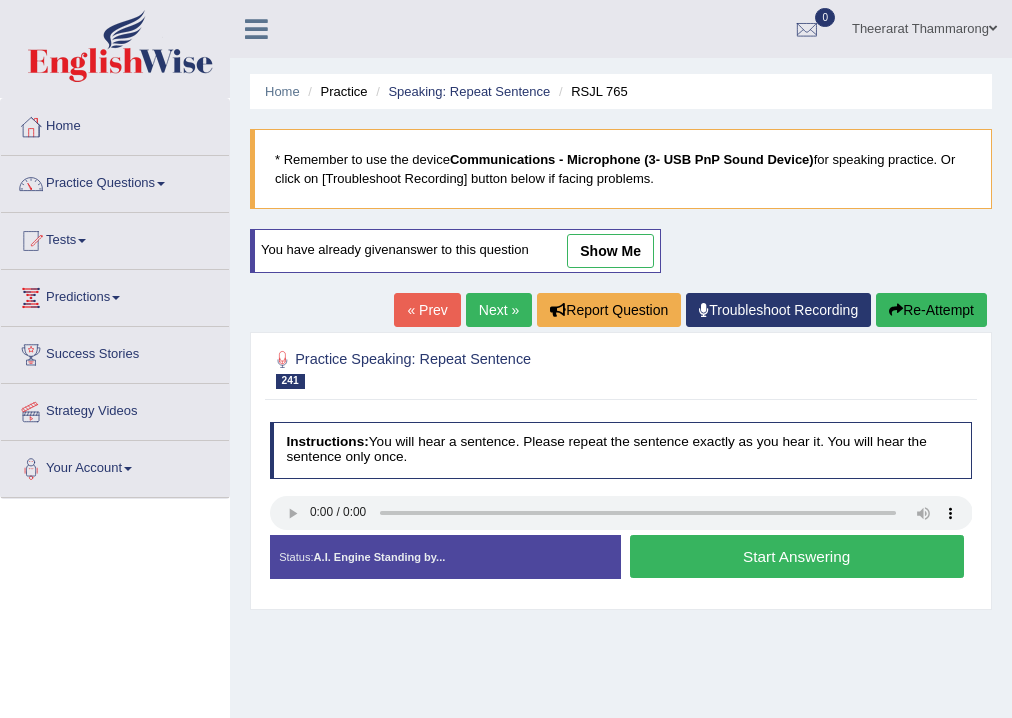scroll, scrollTop: 0, scrollLeft: 0, axis: both 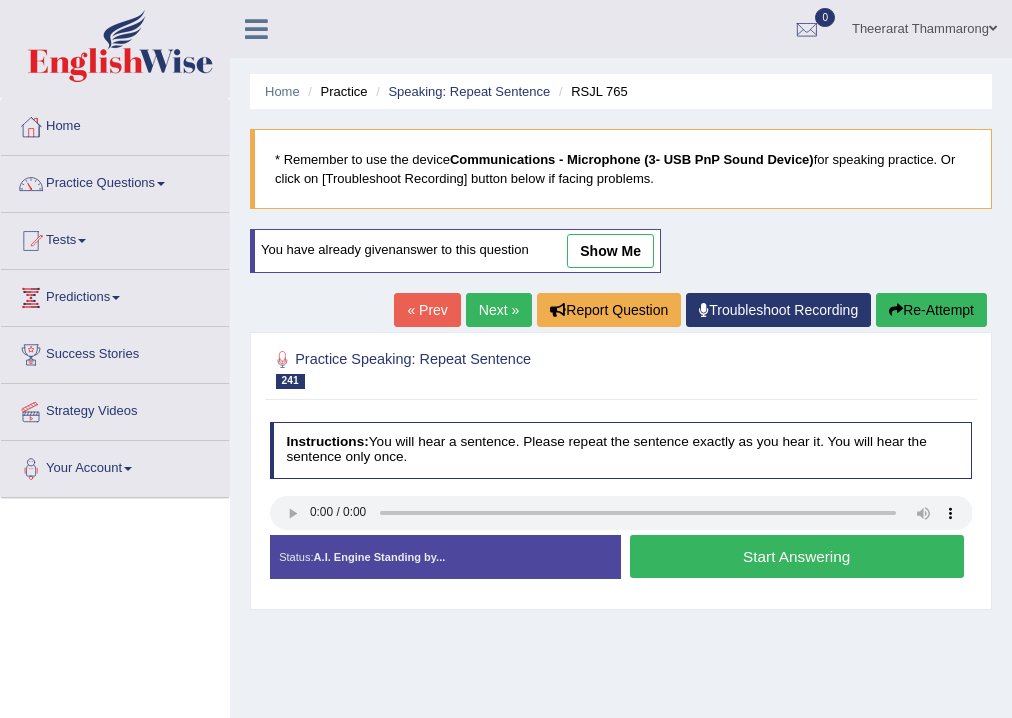 click on "show me" at bounding box center (610, 251) 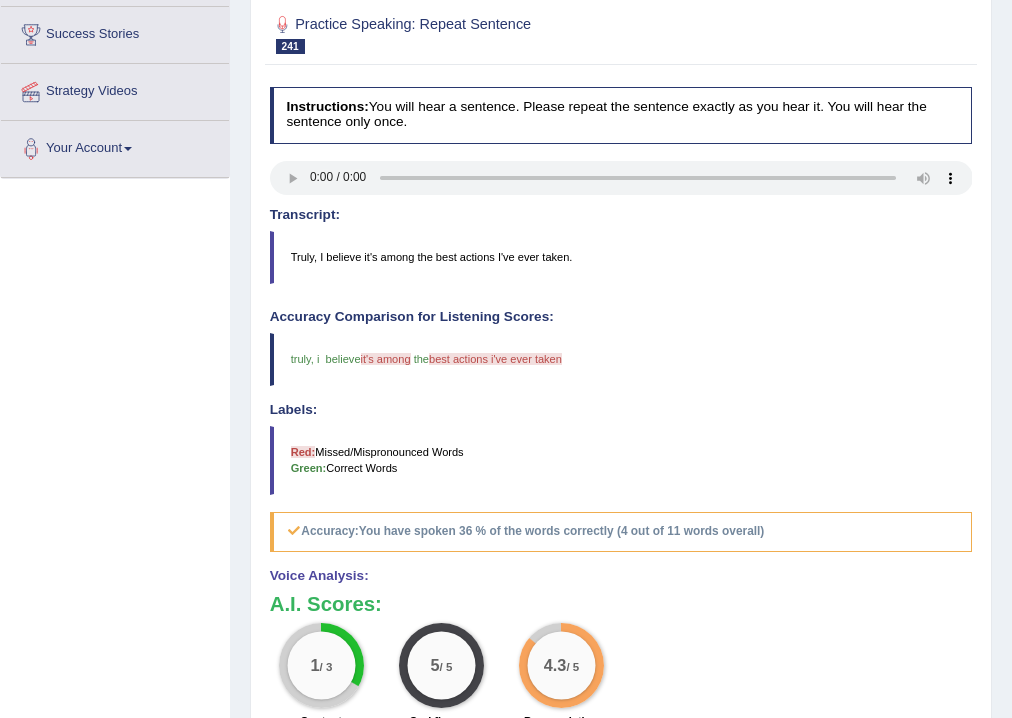 scroll, scrollTop: 400, scrollLeft: 0, axis: vertical 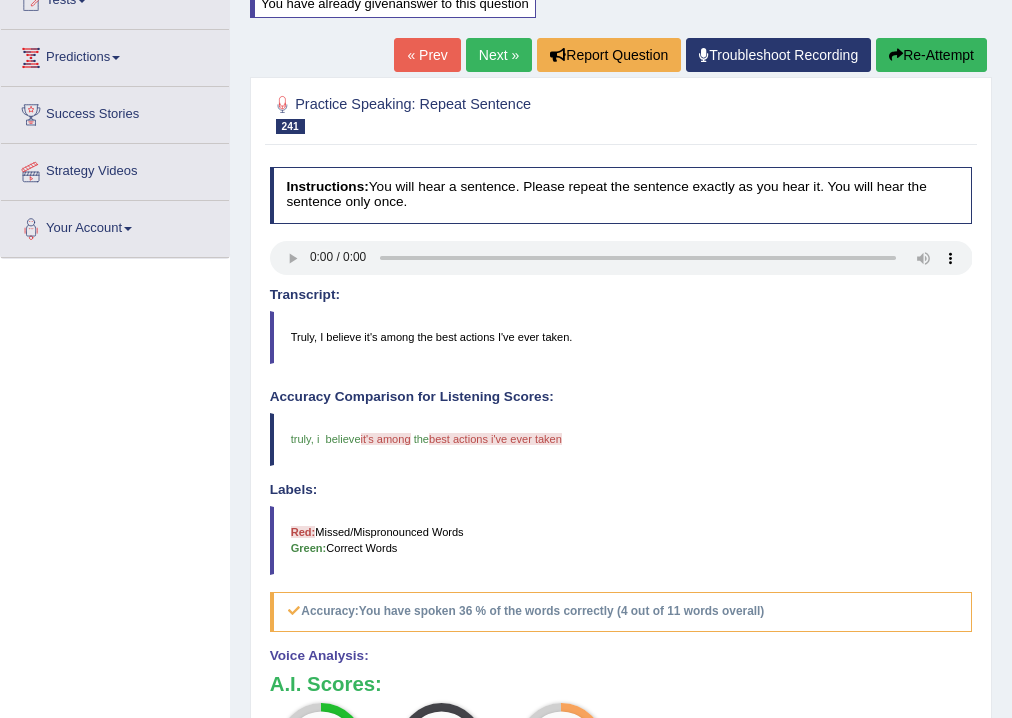 click on "Next »" at bounding box center (499, 55) 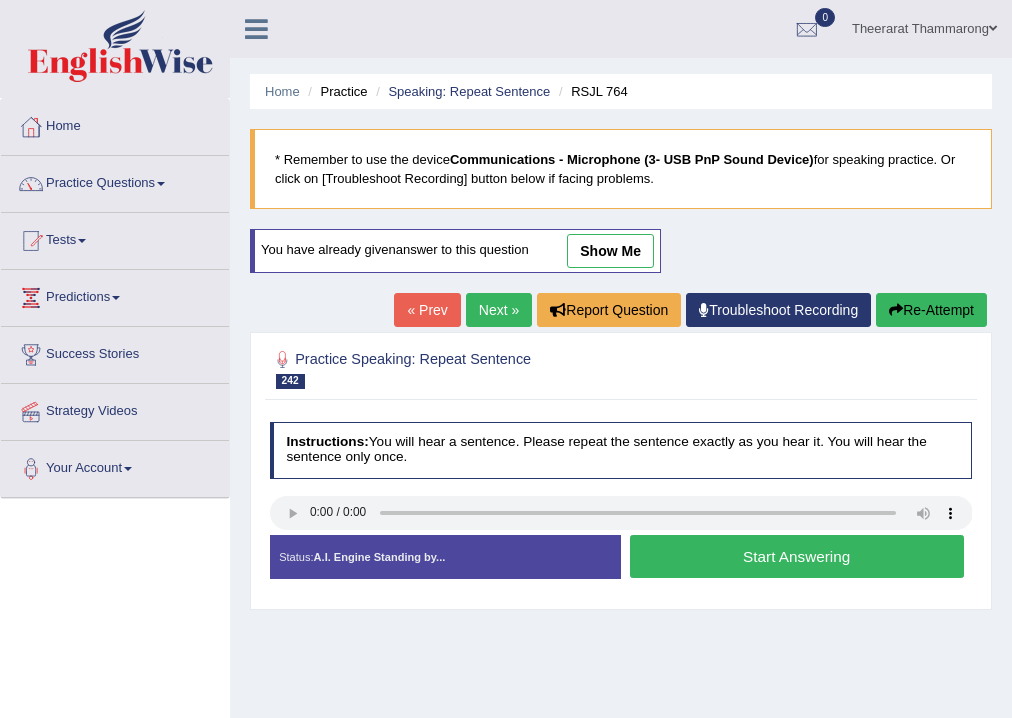 scroll, scrollTop: 0, scrollLeft: 0, axis: both 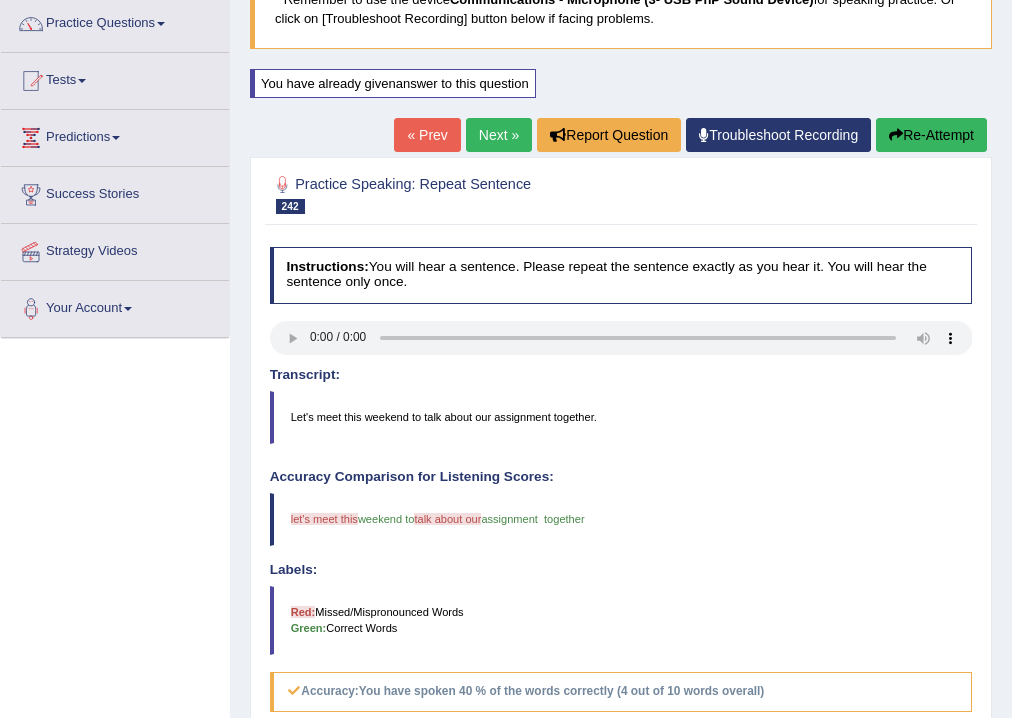 click on "Next »" at bounding box center (499, 135) 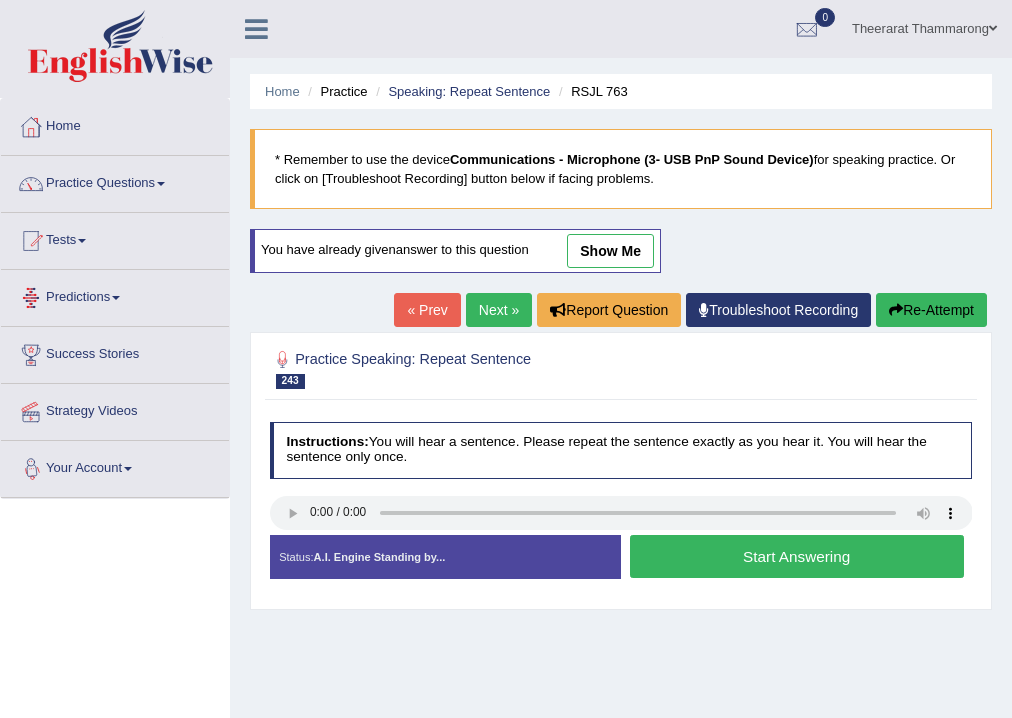 scroll, scrollTop: 0, scrollLeft: 0, axis: both 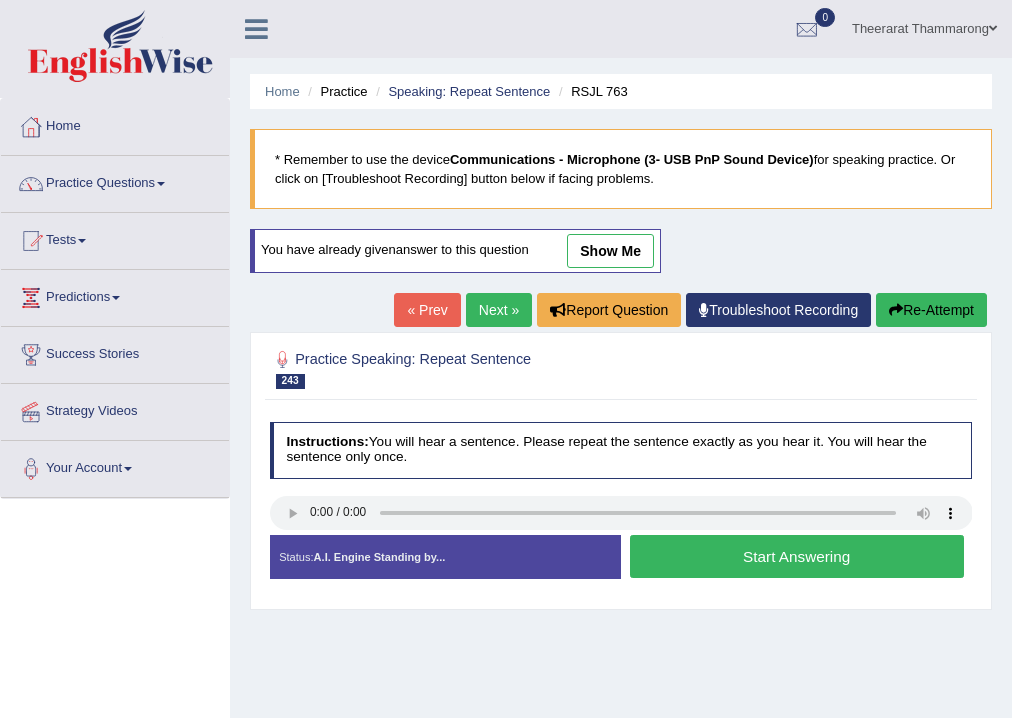 click on "Start Answering" at bounding box center (797, 556) 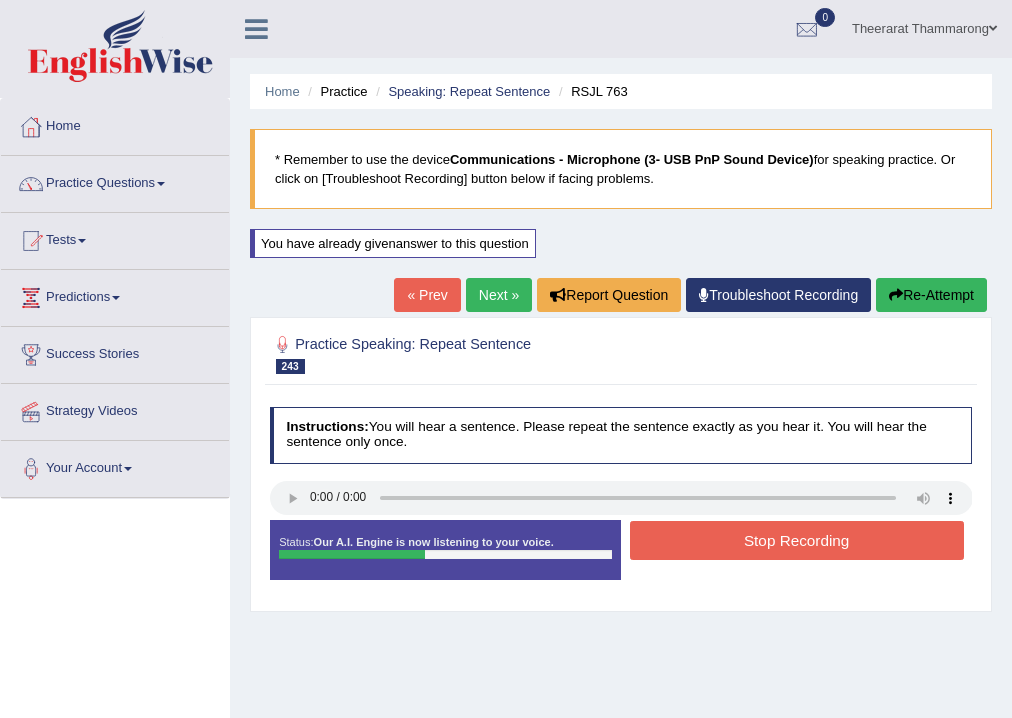 click on "Stop Recording" at bounding box center (797, 540) 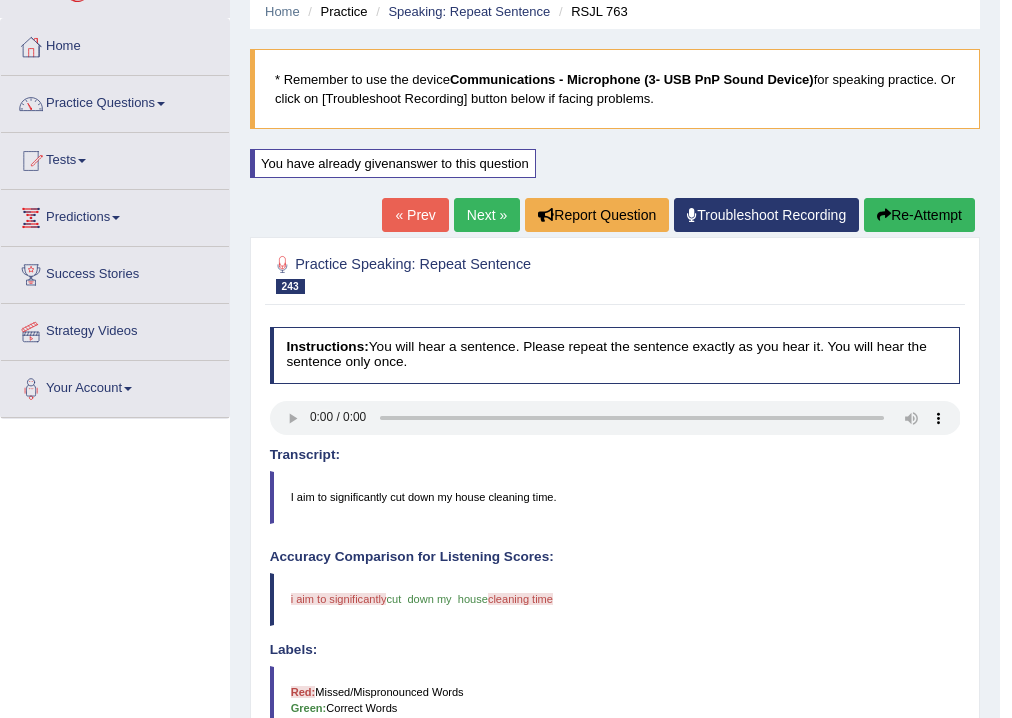 scroll, scrollTop: 0, scrollLeft: 0, axis: both 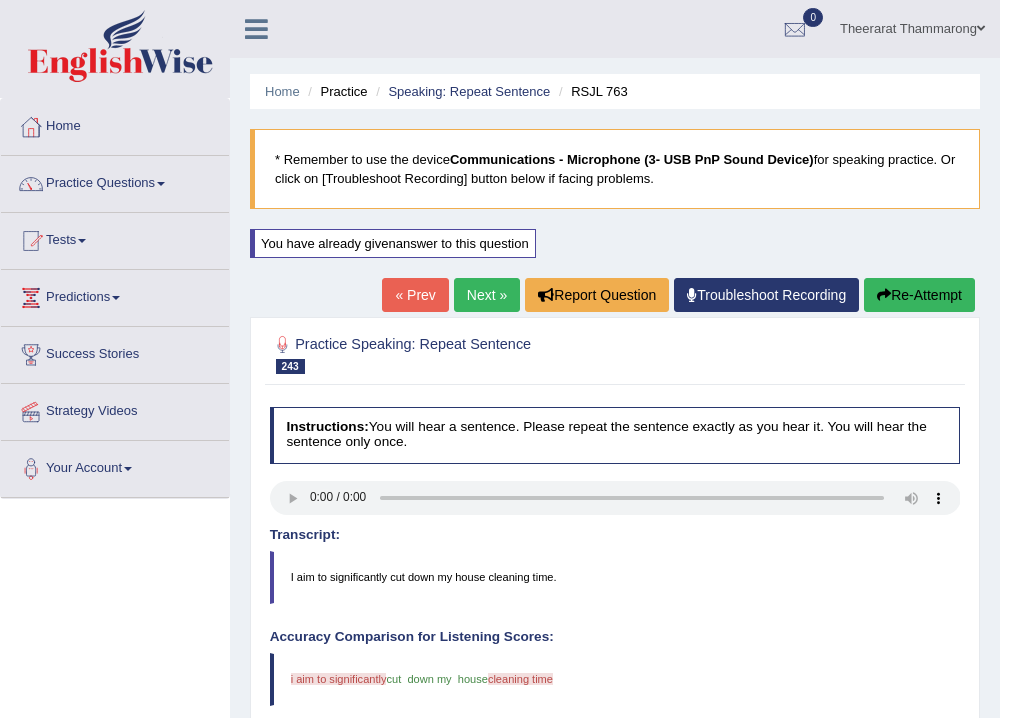 click on "Re-Attempt" at bounding box center (919, 295) 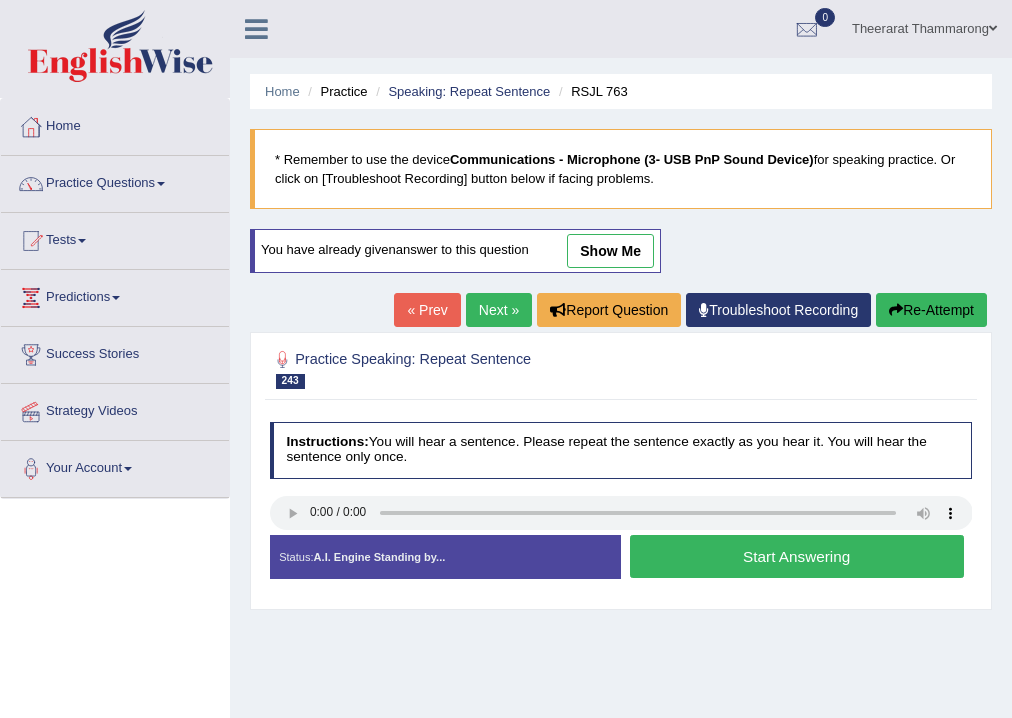 scroll, scrollTop: 0, scrollLeft: 0, axis: both 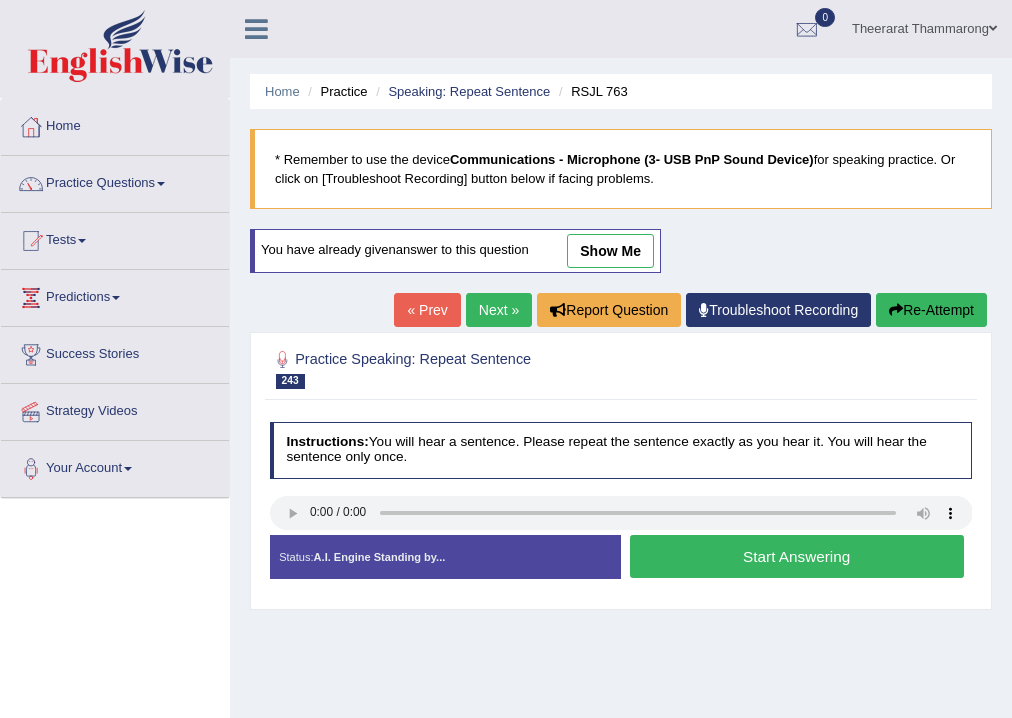 click on "Start Answering" at bounding box center (797, 556) 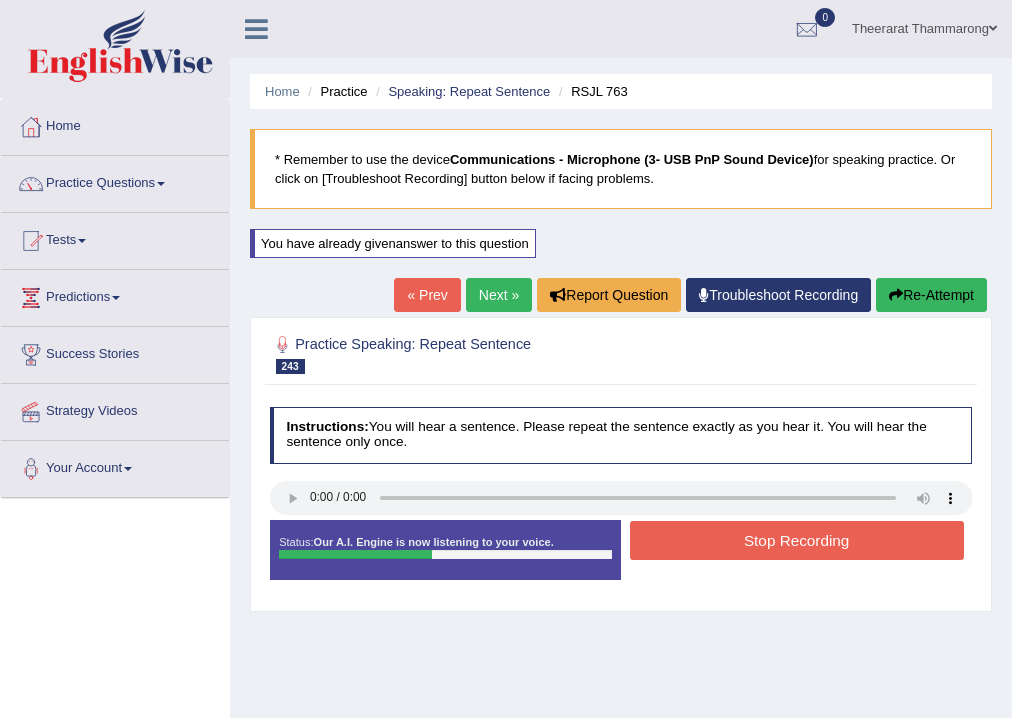 click on "Stop Recording" at bounding box center (797, 540) 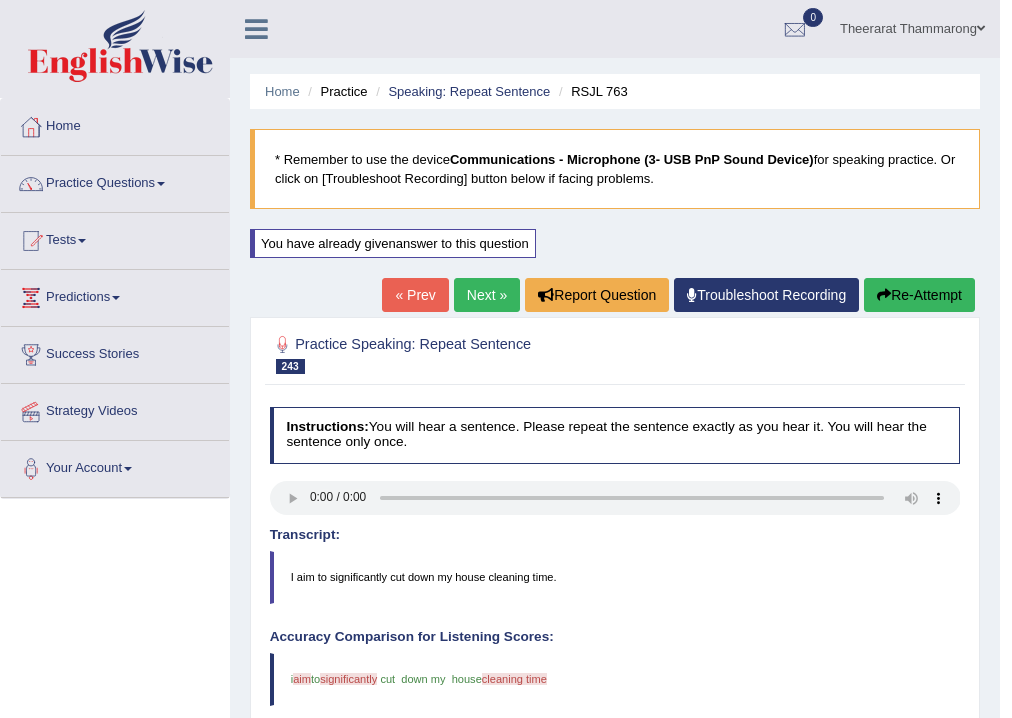 click on "Next »" at bounding box center (487, 295) 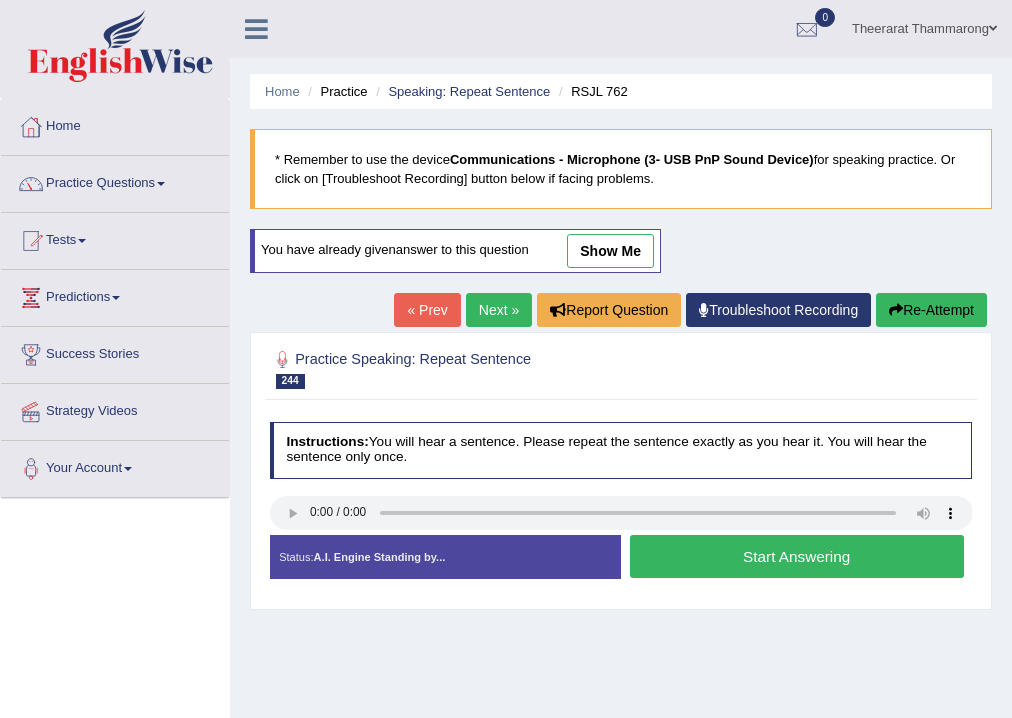 scroll, scrollTop: 0, scrollLeft: 0, axis: both 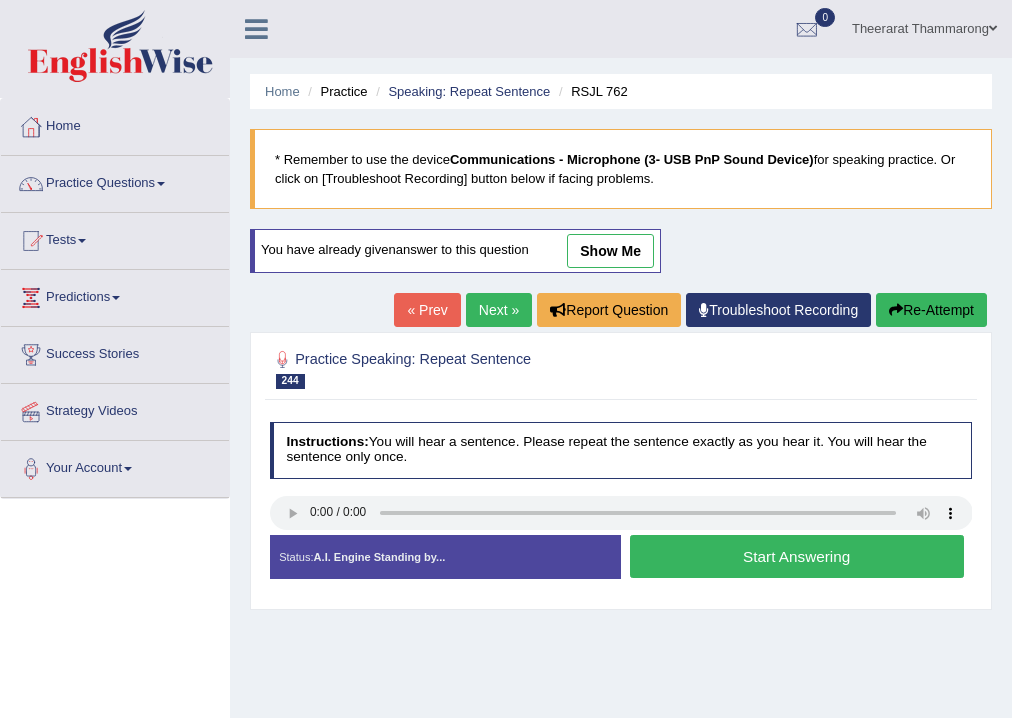 click on "Start Answering" at bounding box center (797, 556) 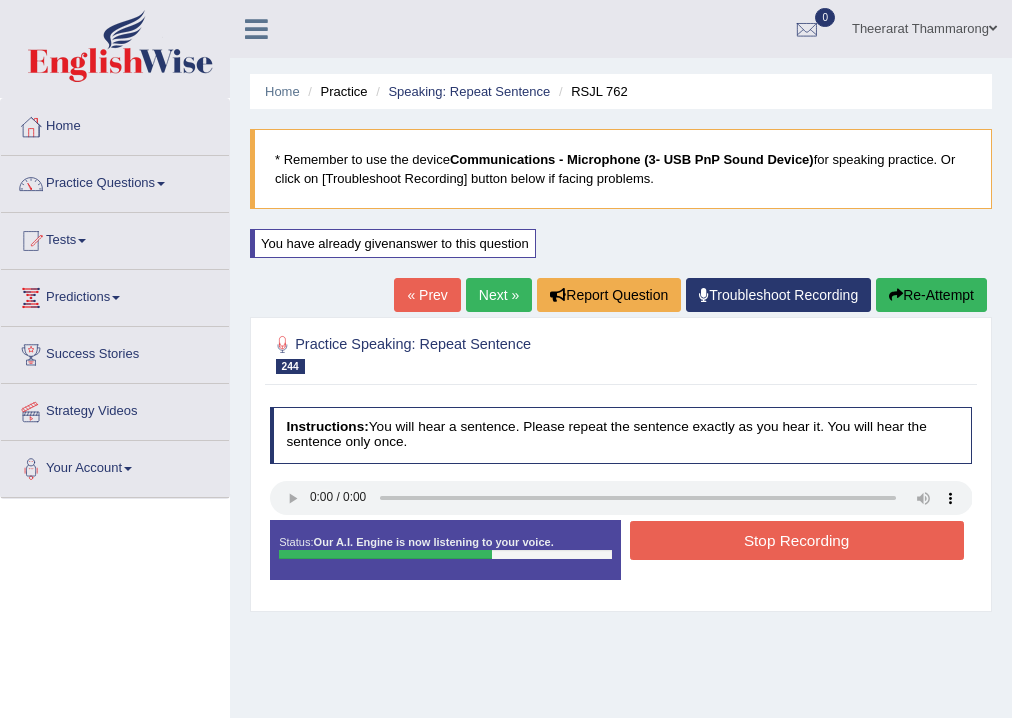 click on "Stop Recording" at bounding box center [797, 540] 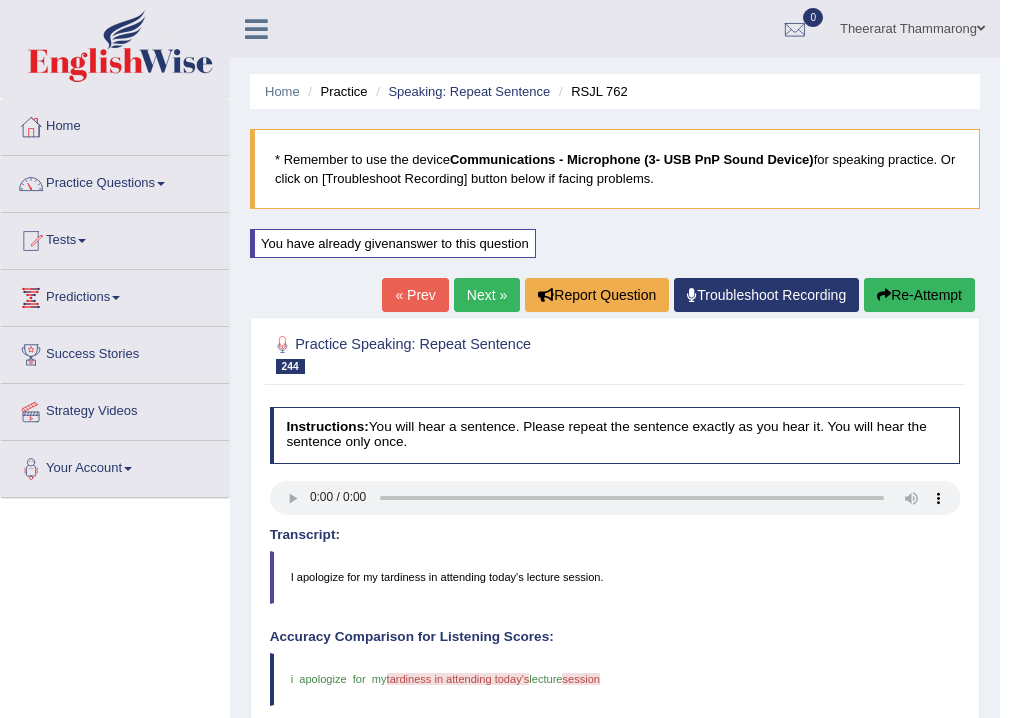 scroll, scrollTop: 160, scrollLeft: 0, axis: vertical 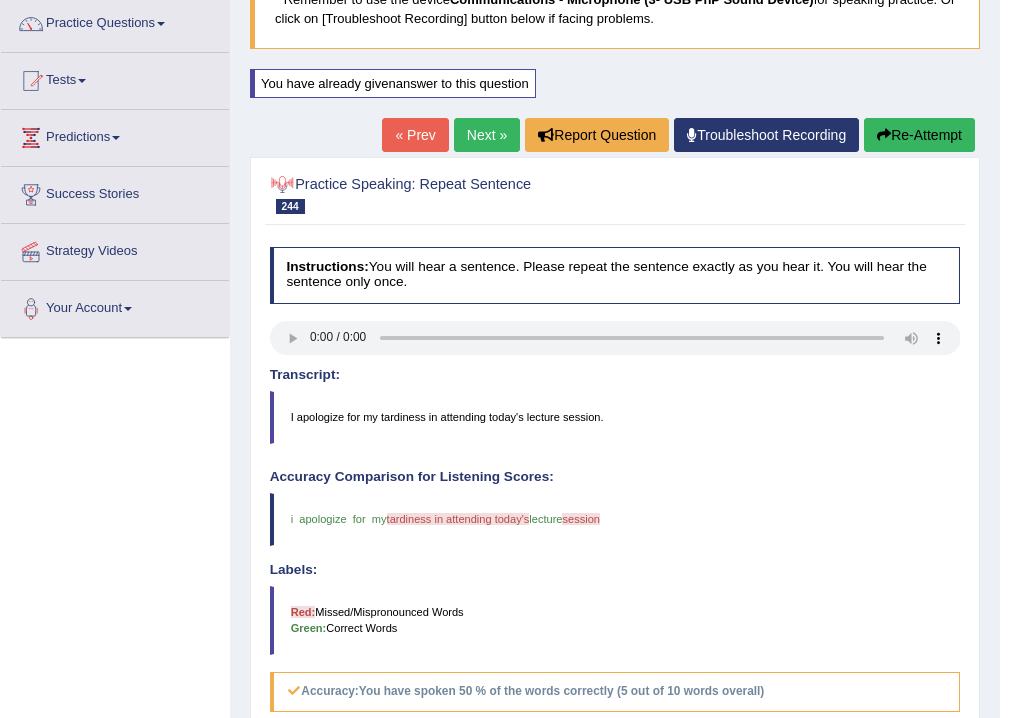 click on "Next »" at bounding box center [487, 135] 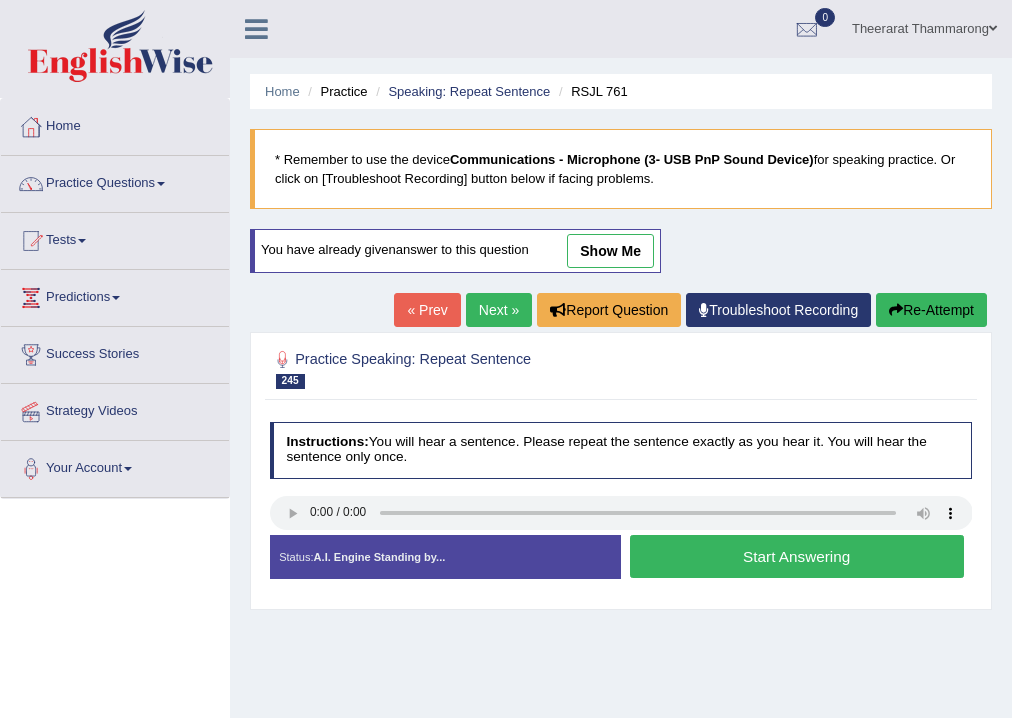 scroll, scrollTop: 240, scrollLeft: 0, axis: vertical 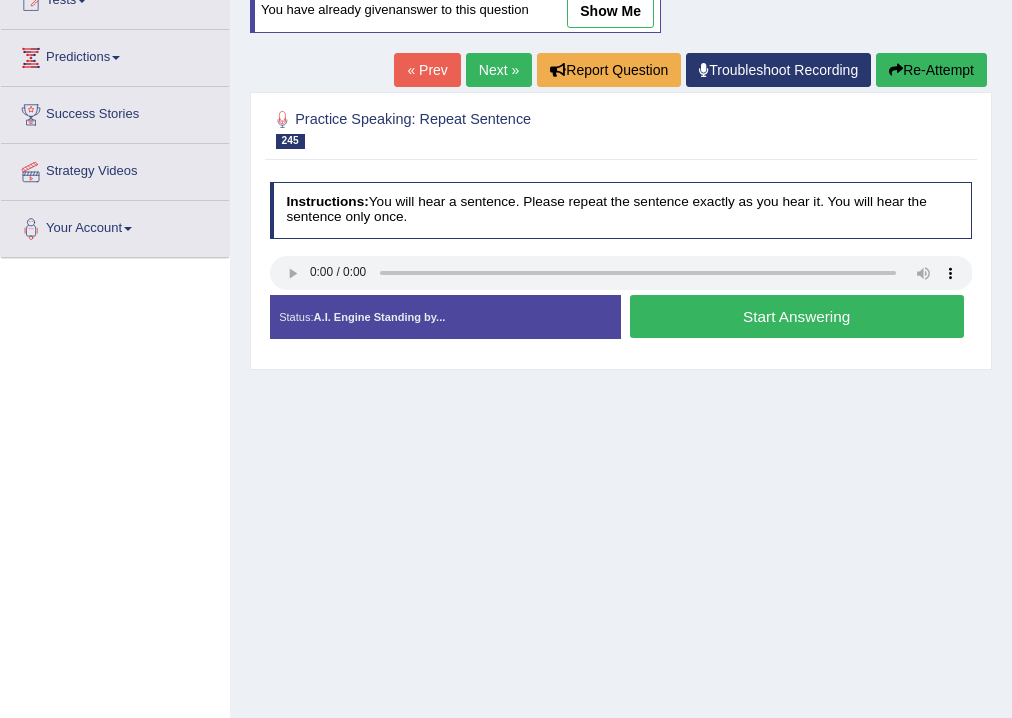 click on "Start Answering" at bounding box center (797, 316) 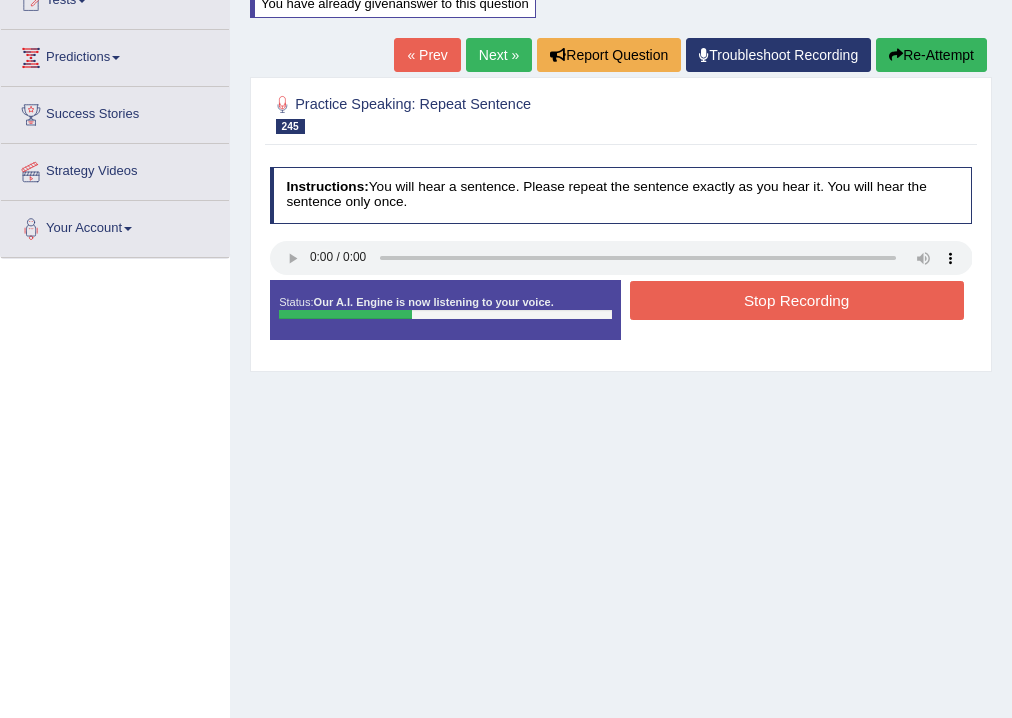 click on "Stop Recording" at bounding box center [797, 300] 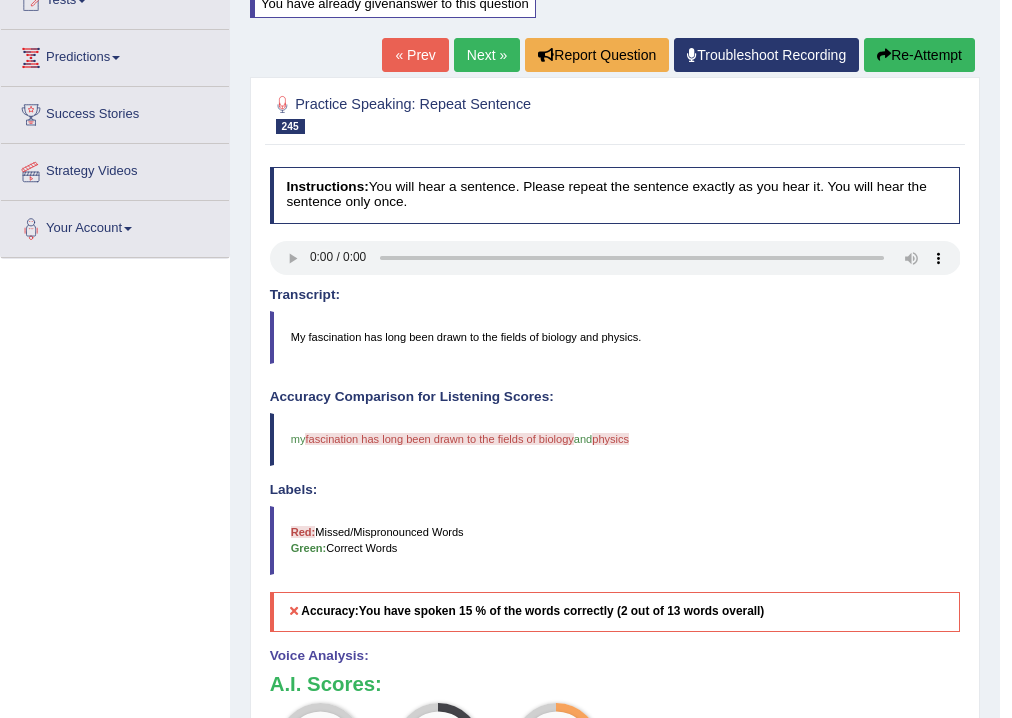 scroll, scrollTop: 80, scrollLeft: 0, axis: vertical 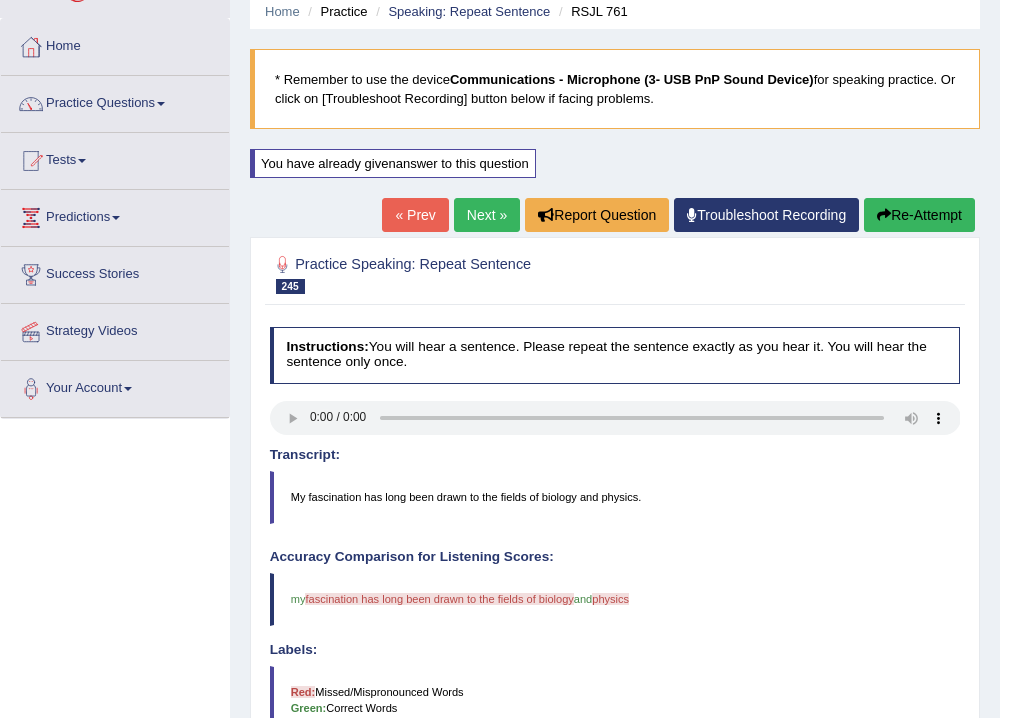 click on "Next »" at bounding box center (487, 215) 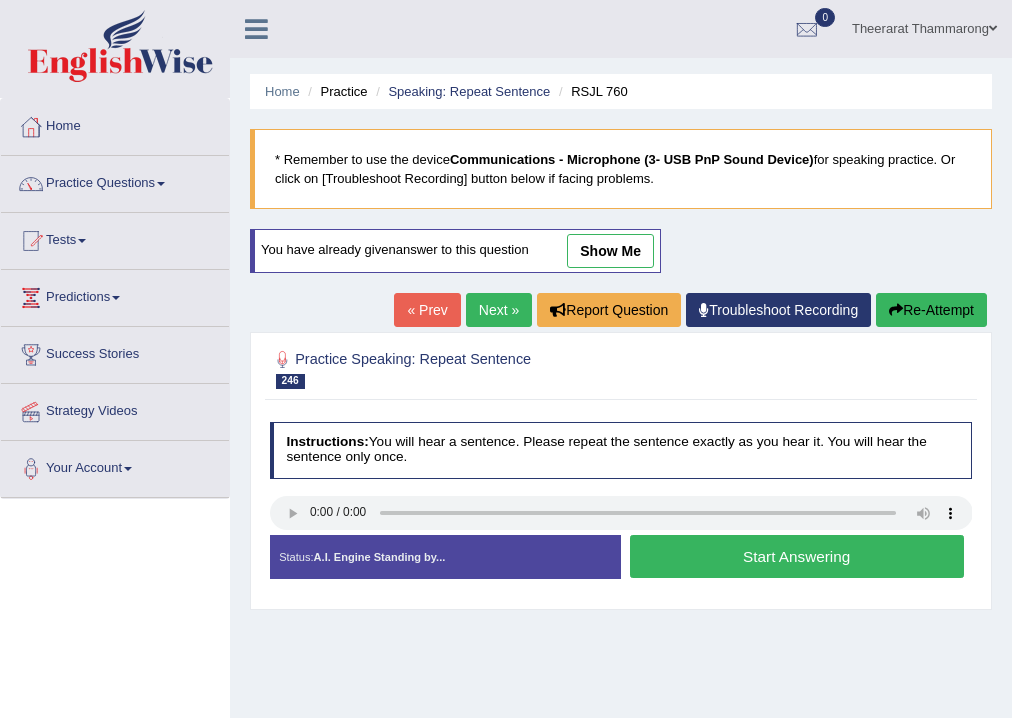 scroll, scrollTop: 0, scrollLeft: 0, axis: both 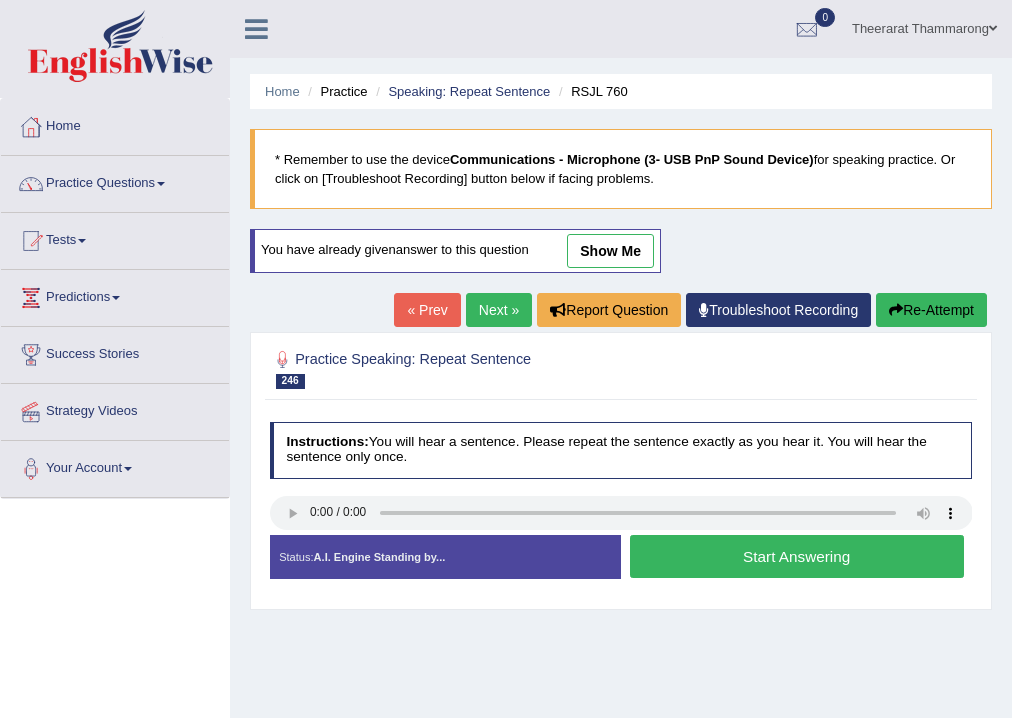 click on "Start Answering" at bounding box center (797, 556) 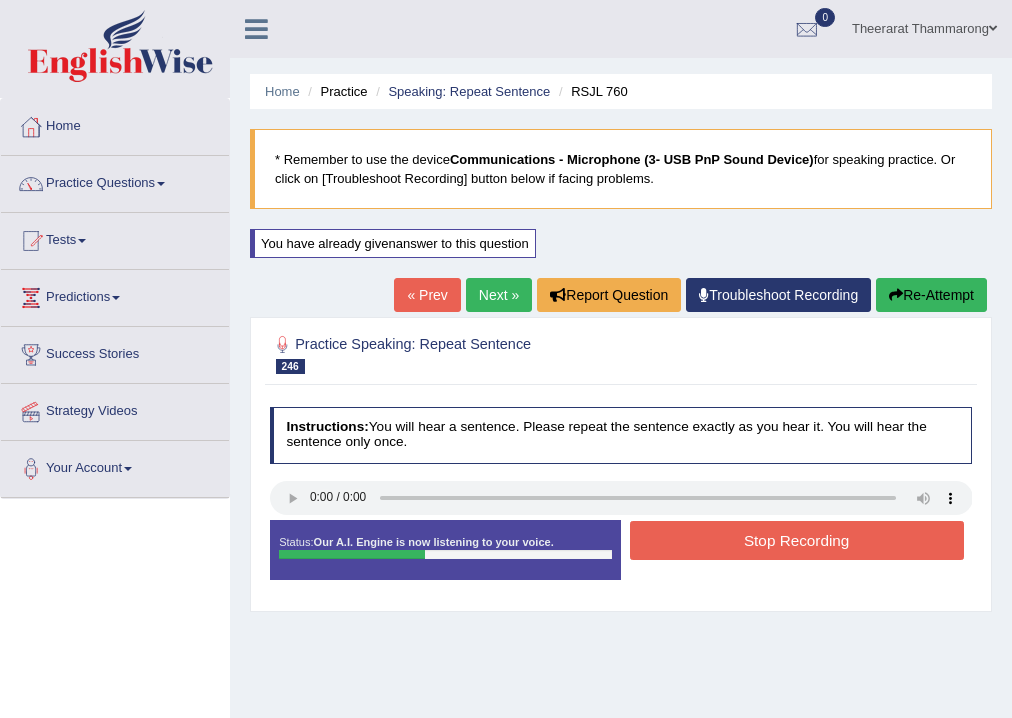 click on "Stop Recording" at bounding box center (797, 540) 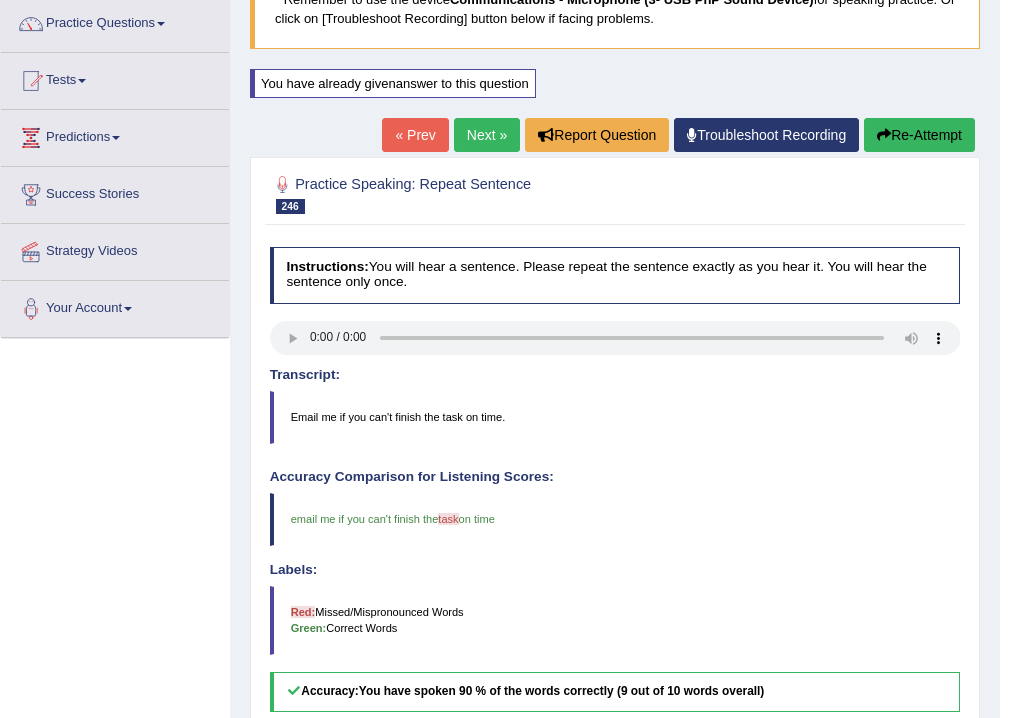scroll, scrollTop: 0, scrollLeft: 0, axis: both 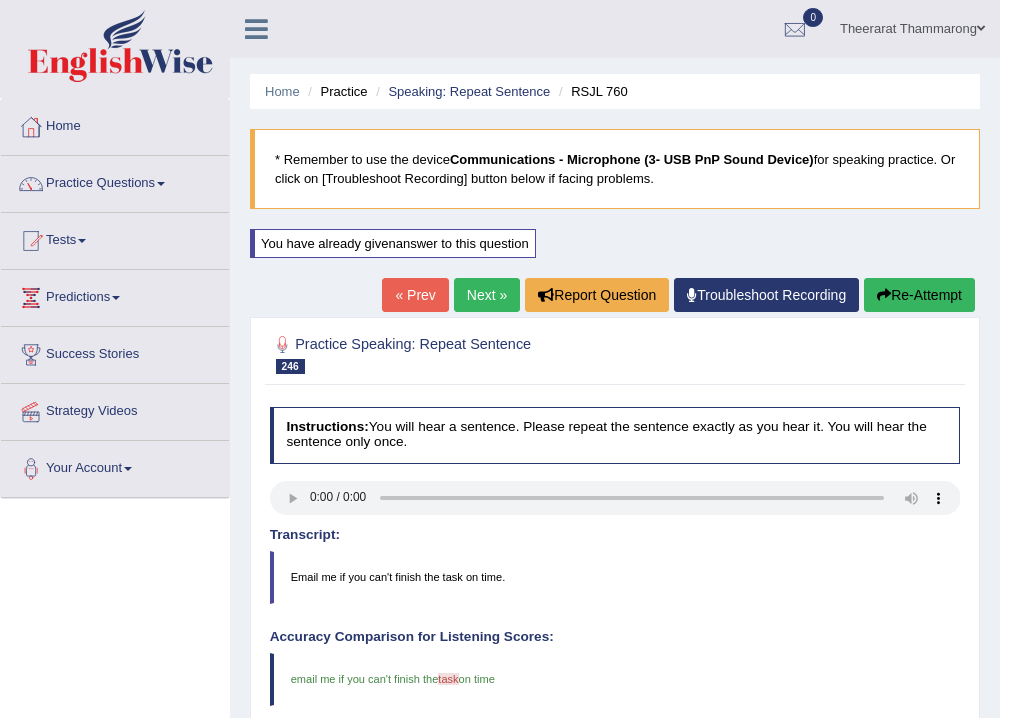 click on "Next »" at bounding box center (487, 295) 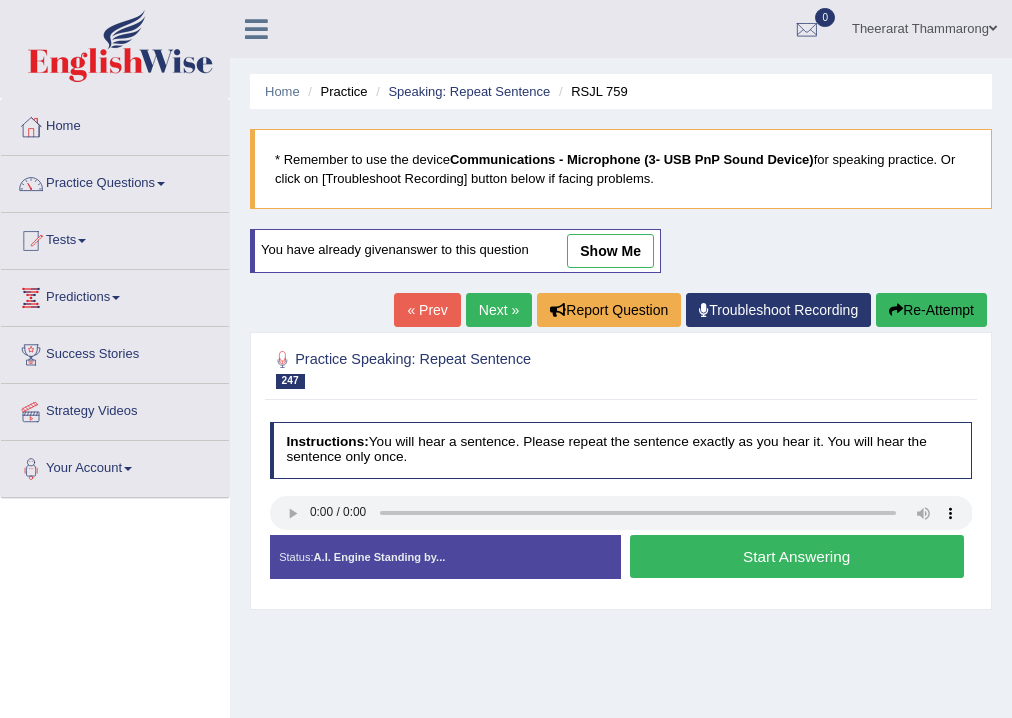 scroll, scrollTop: 0, scrollLeft: 0, axis: both 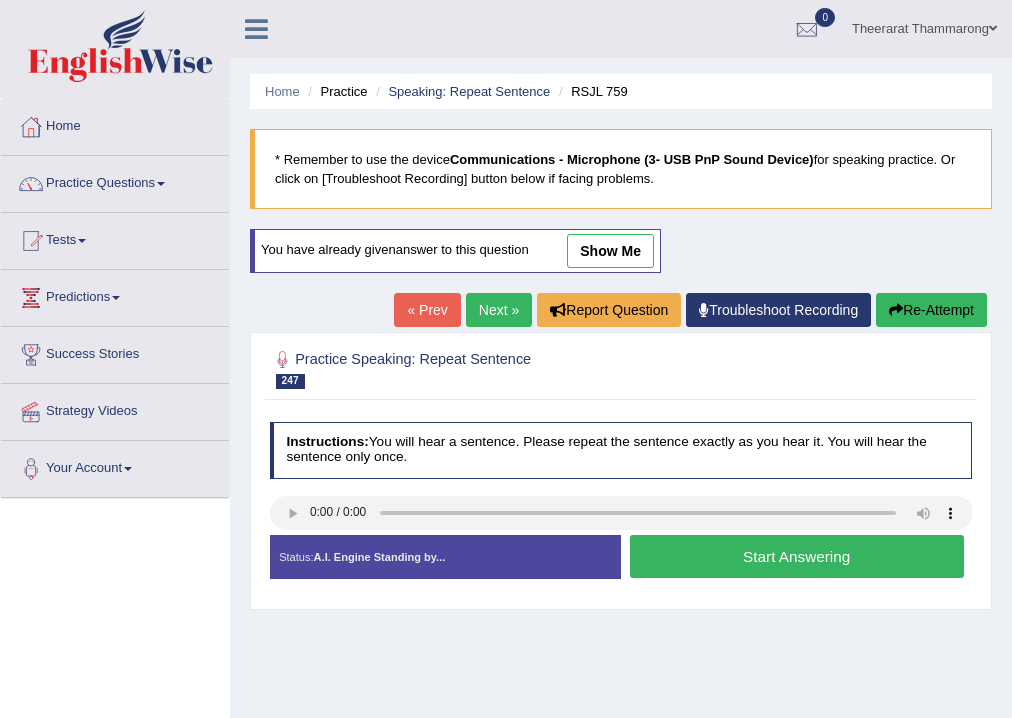 click on "Start Answering" at bounding box center (797, 556) 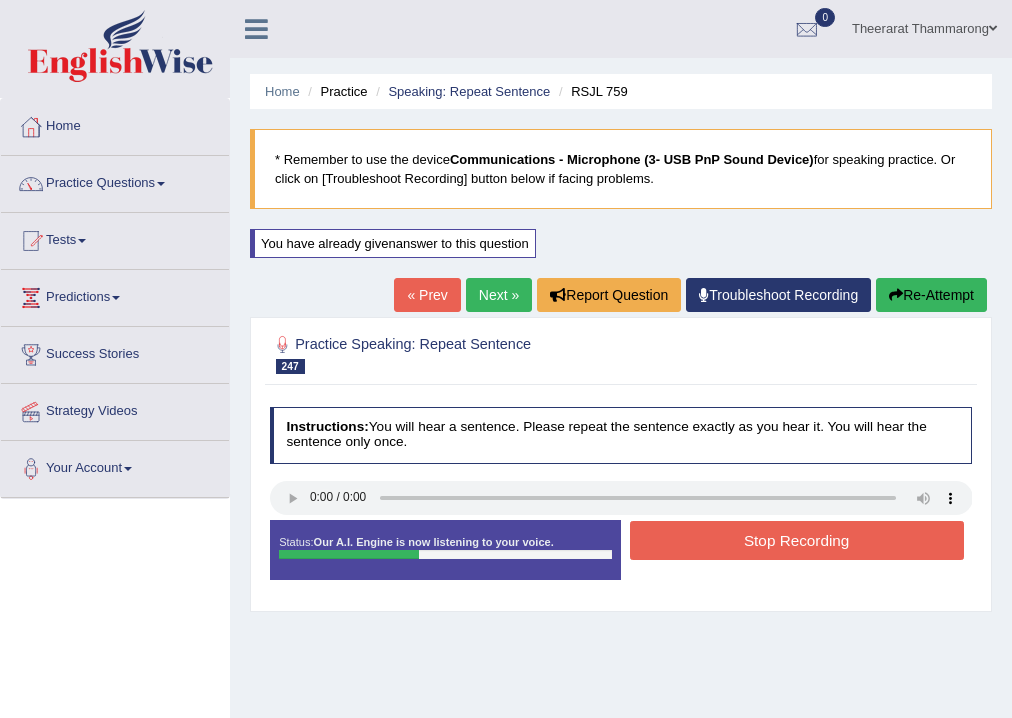 click on "Stop Recording" at bounding box center [797, 540] 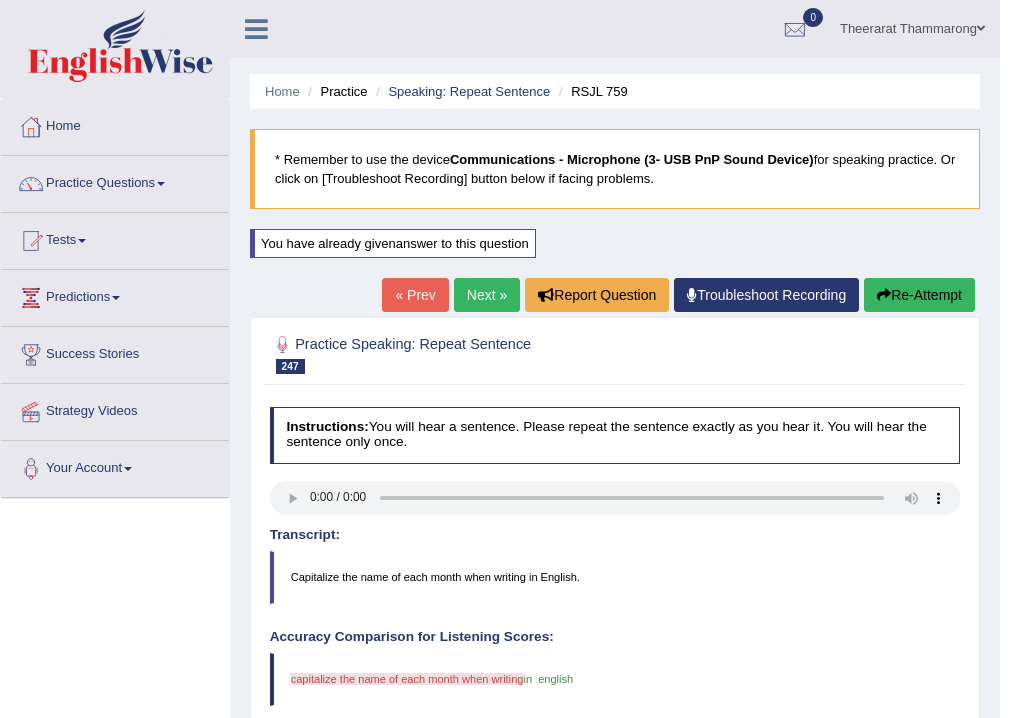 click on "Next »" at bounding box center (487, 295) 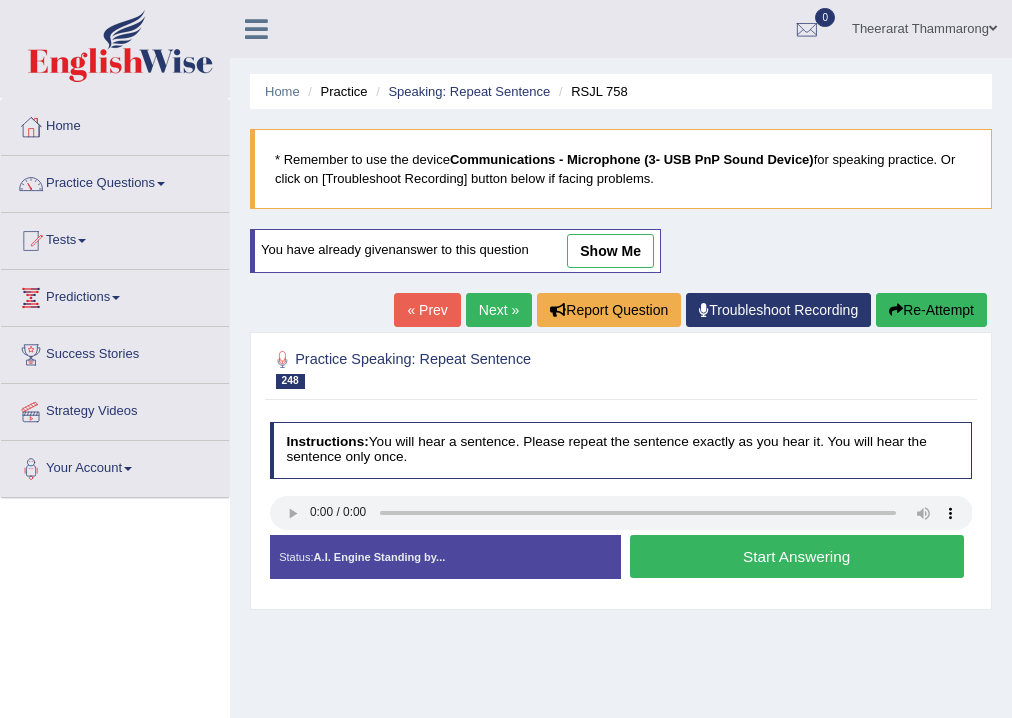 scroll, scrollTop: 0, scrollLeft: 0, axis: both 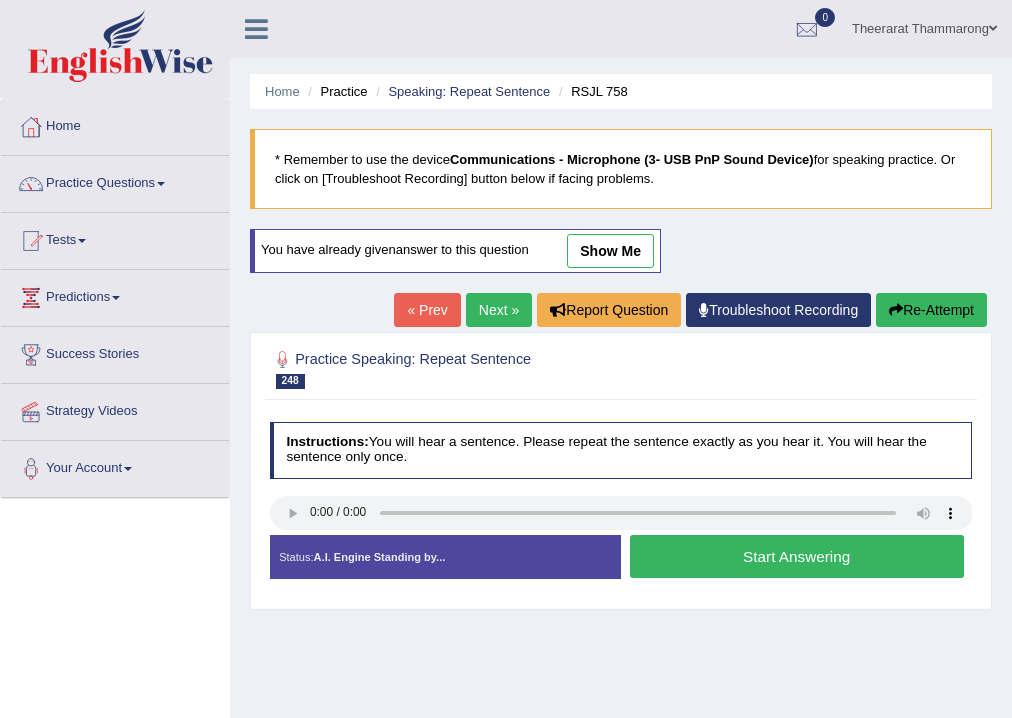 click on "Start Answering" at bounding box center (797, 556) 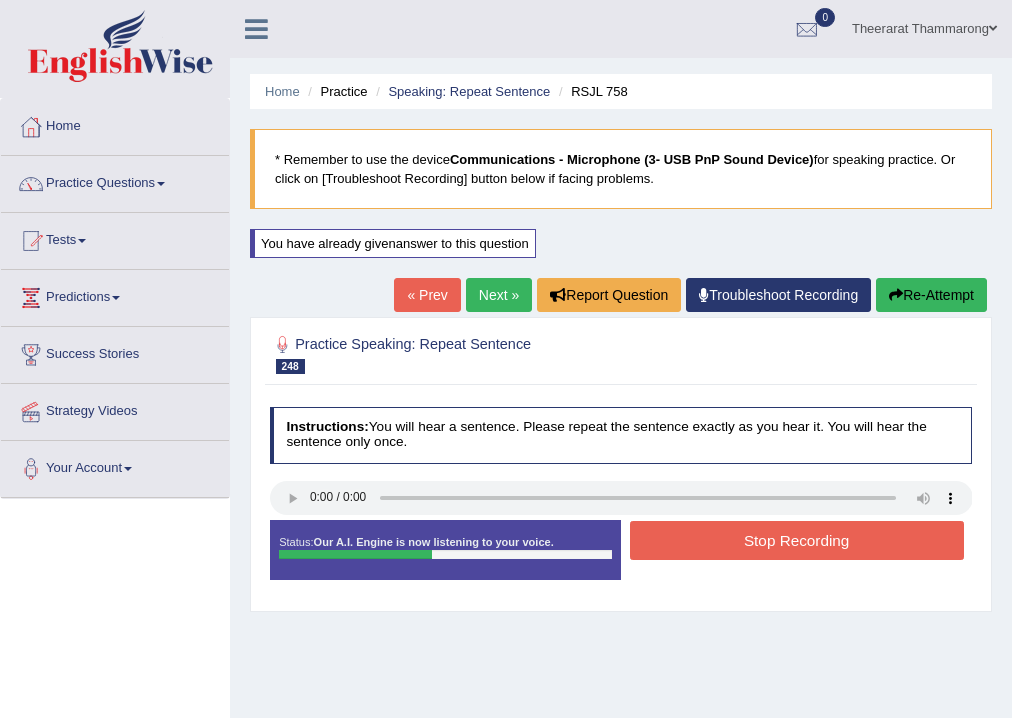click on "Stop Recording" at bounding box center [797, 540] 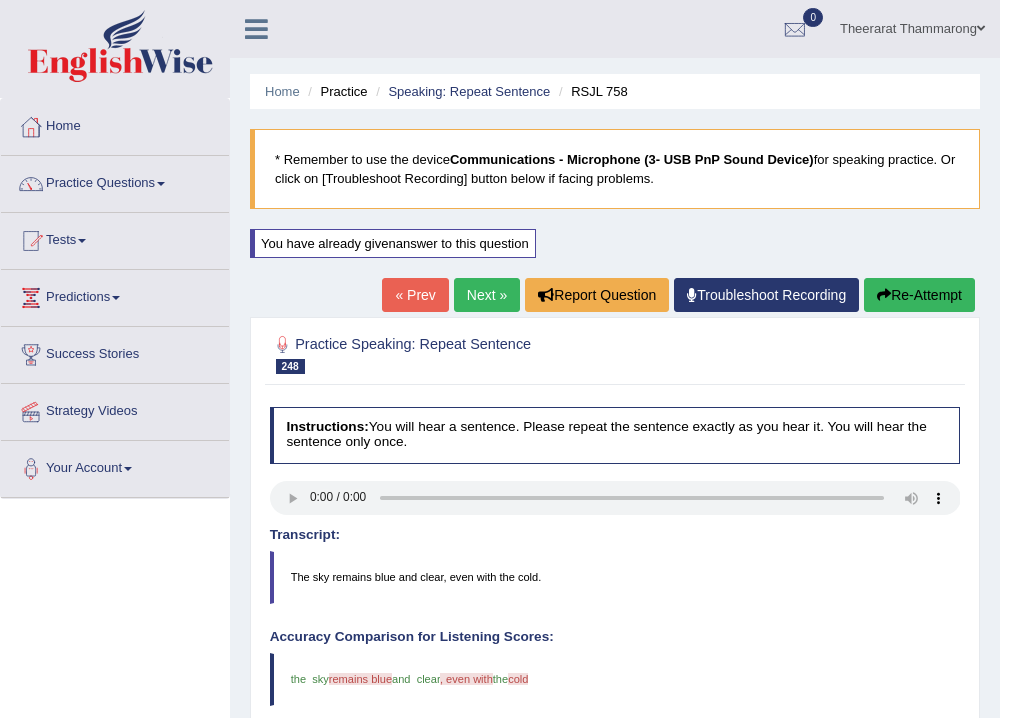 click on "Re-Attempt" at bounding box center (919, 295) 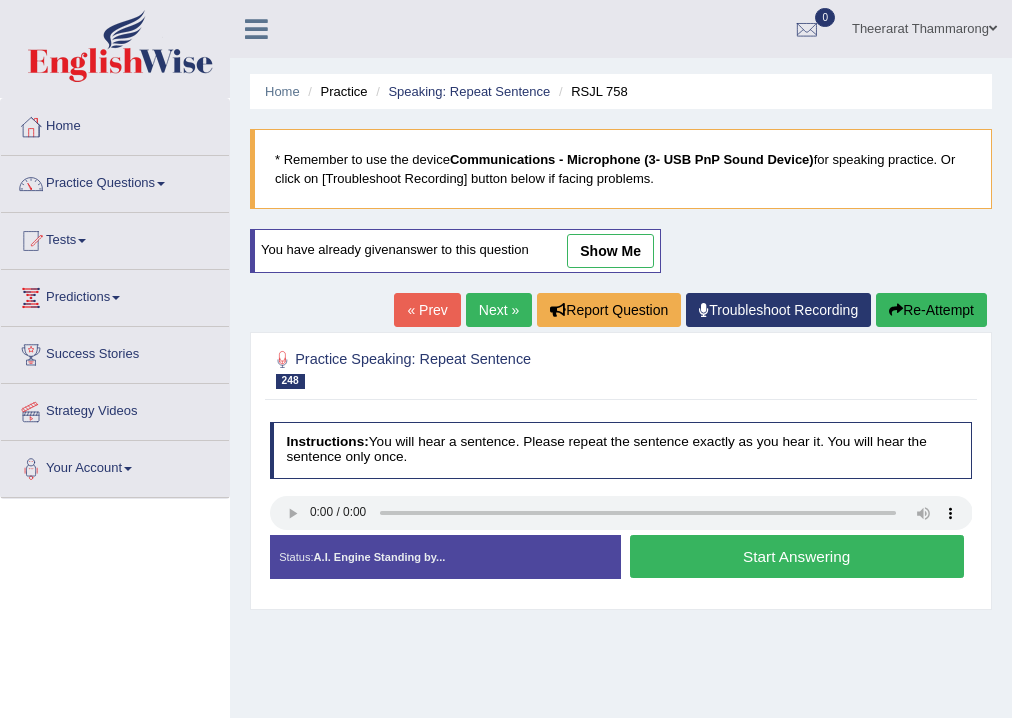 scroll, scrollTop: 0, scrollLeft: 0, axis: both 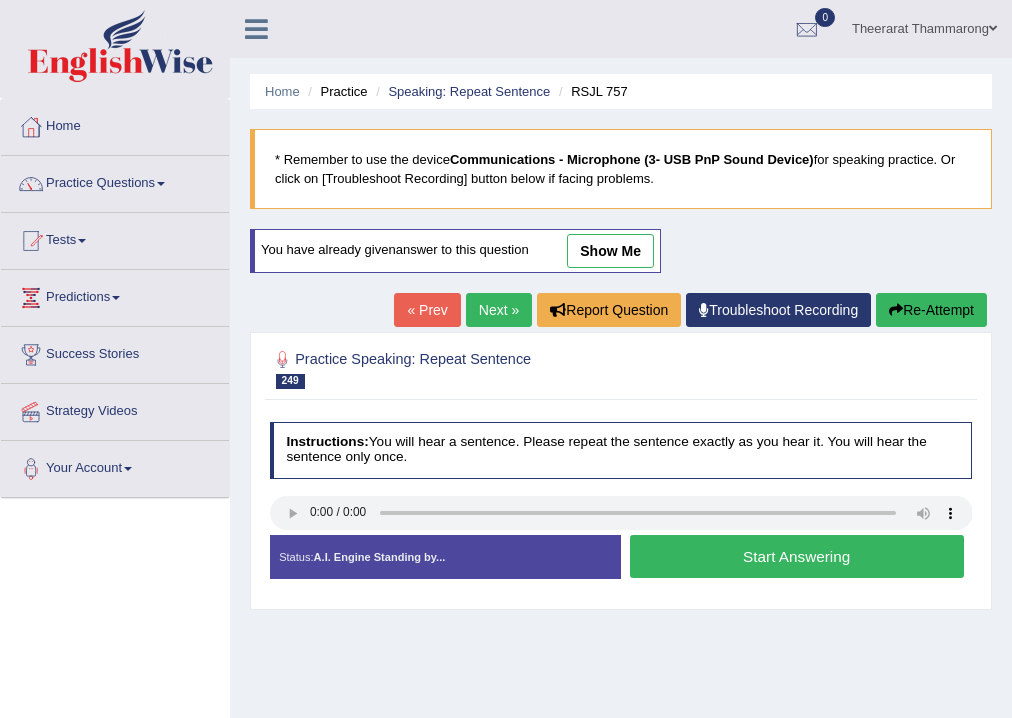 click on "Start Answering" at bounding box center [797, 556] 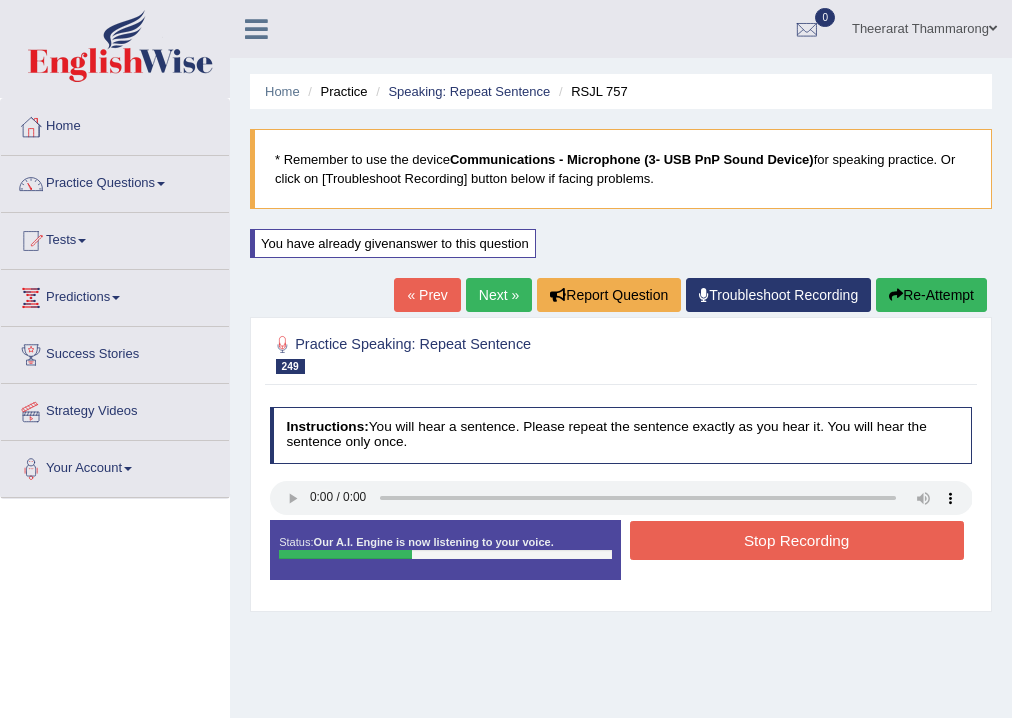 click on "Stop Recording" at bounding box center (797, 540) 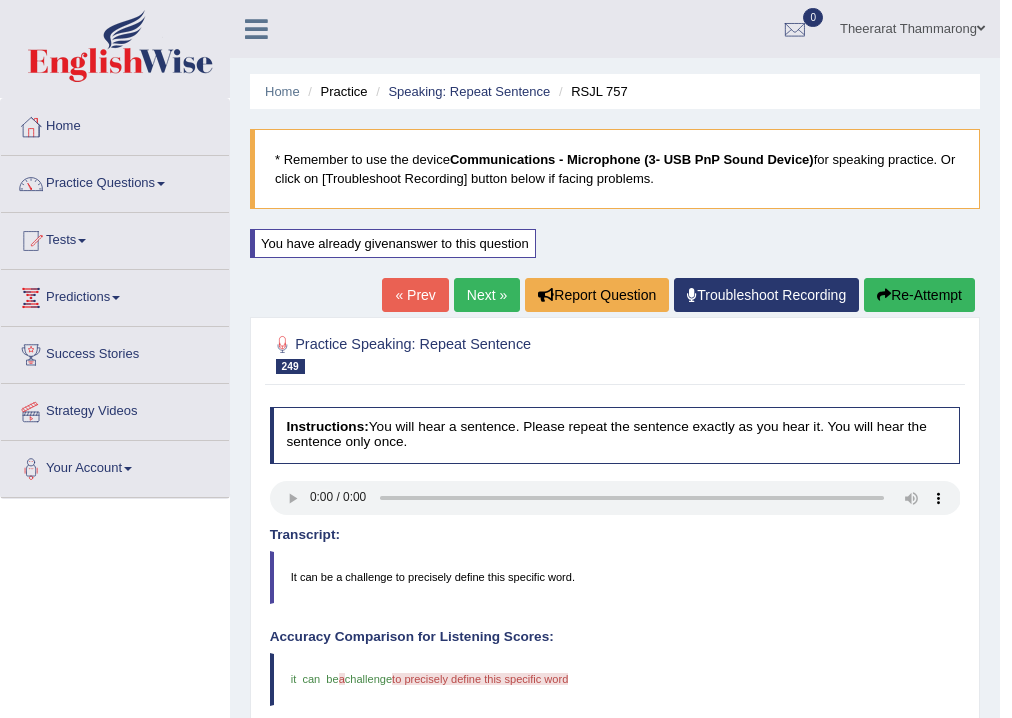 click on "Next »" at bounding box center [487, 295] 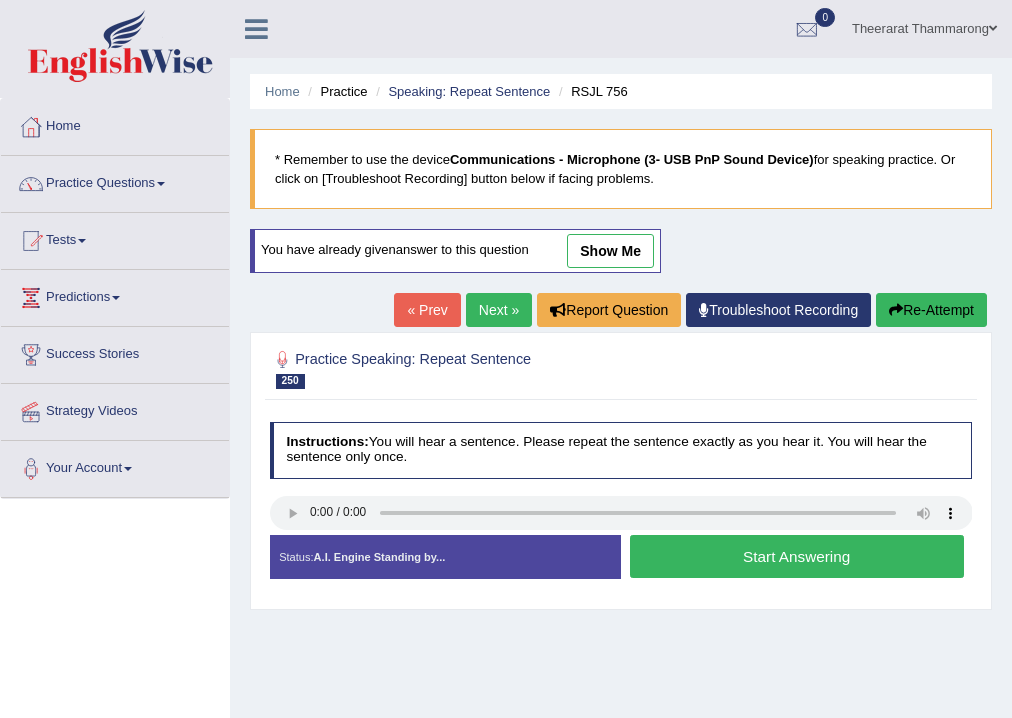 scroll, scrollTop: 0, scrollLeft: 0, axis: both 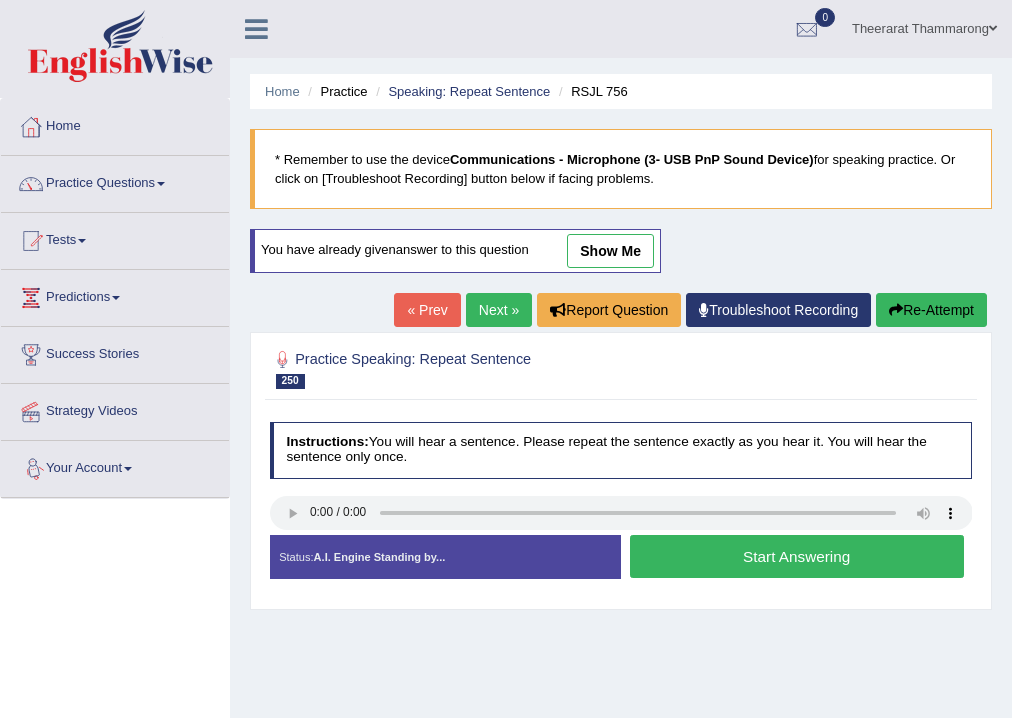 click on "Start Answering" at bounding box center (797, 556) 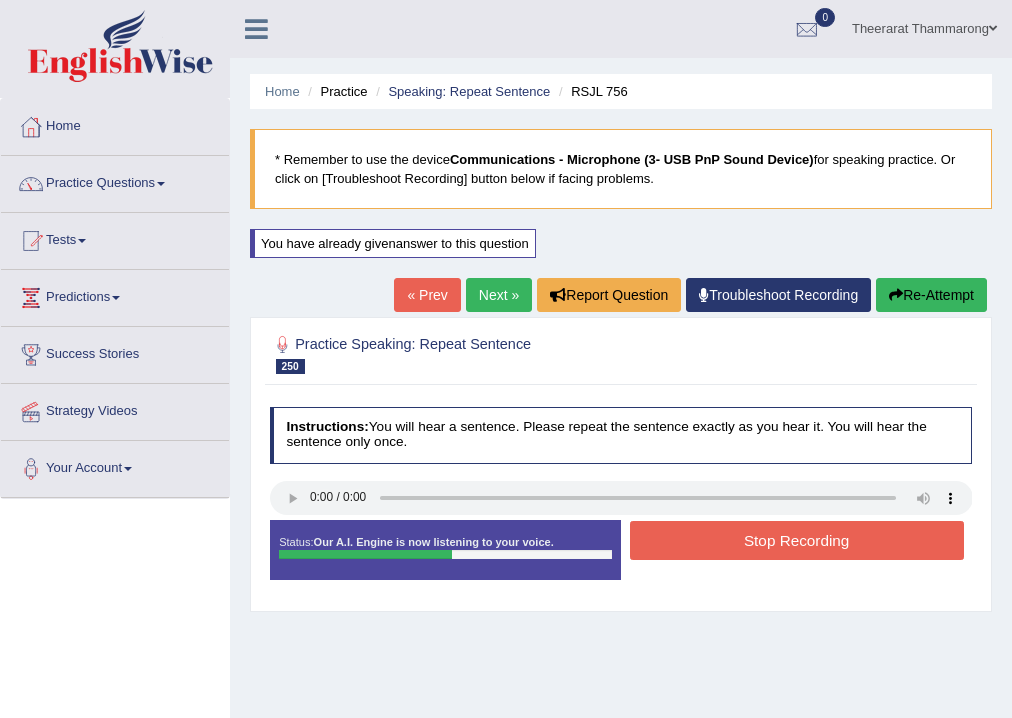 click on "Stop Recording" at bounding box center (797, 540) 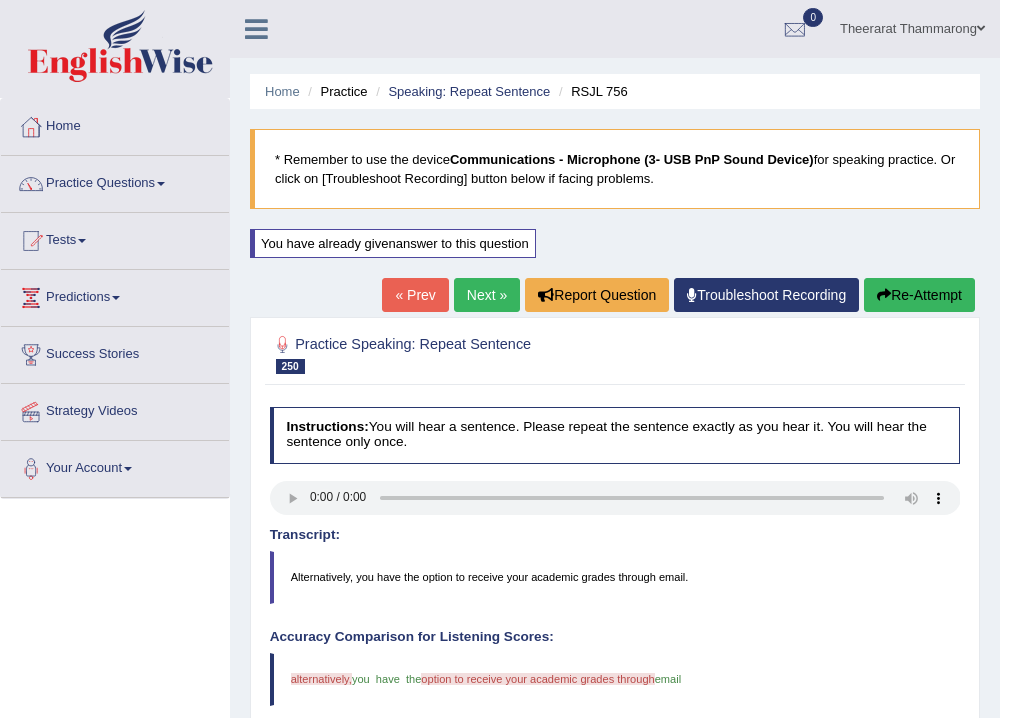 scroll, scrollTop: 160, scrollLeft: 0, axis: vertical 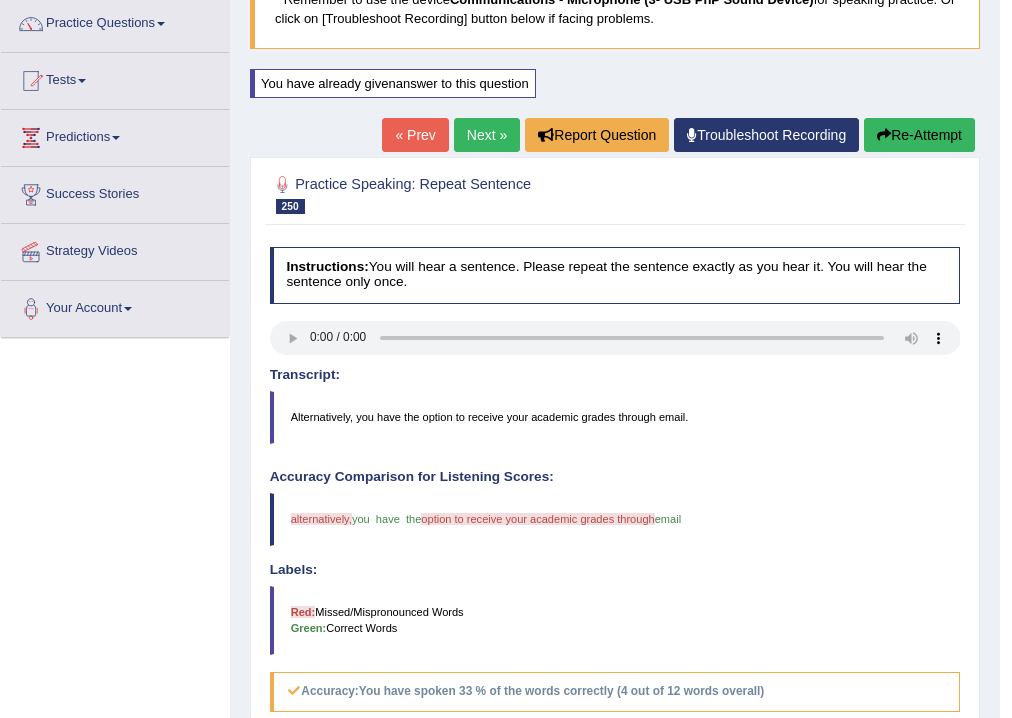 click on "Next »" at bounding box center (487, 135) 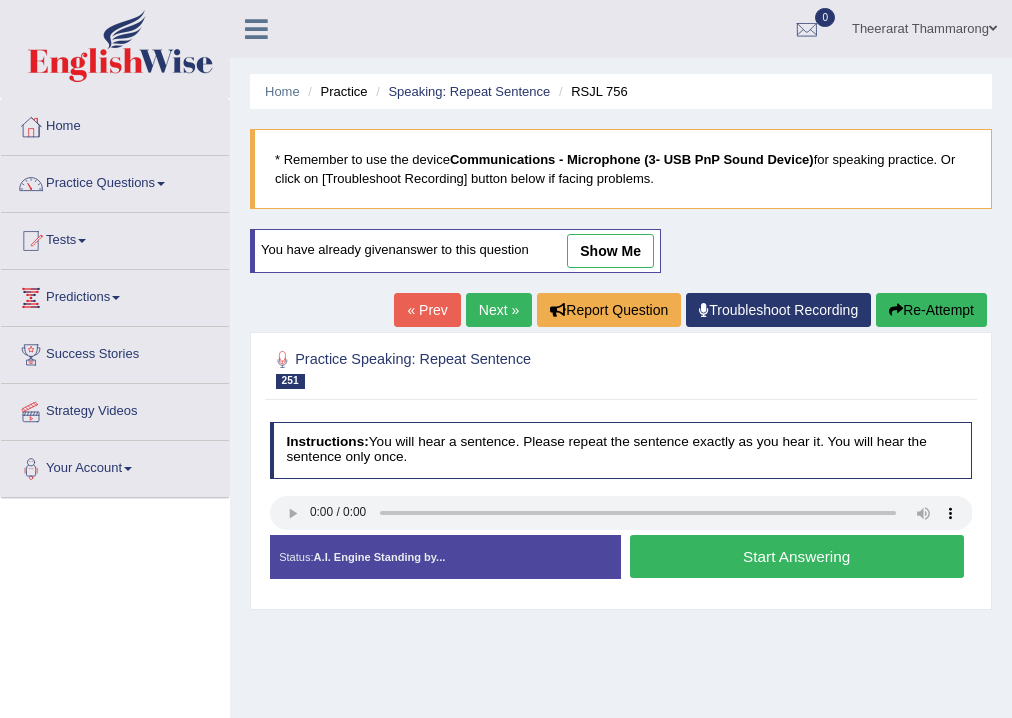 scroll, scrollTop: 0, scrollLeft: 0, axis: both 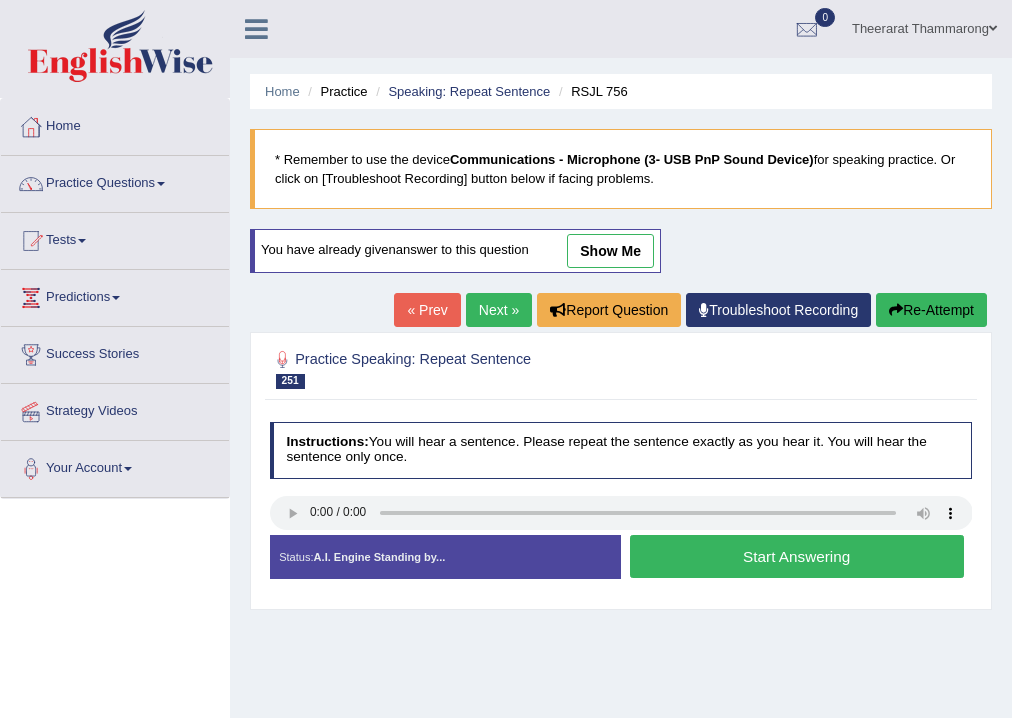 click on "Start Answering" at bounding box center (797, 556) 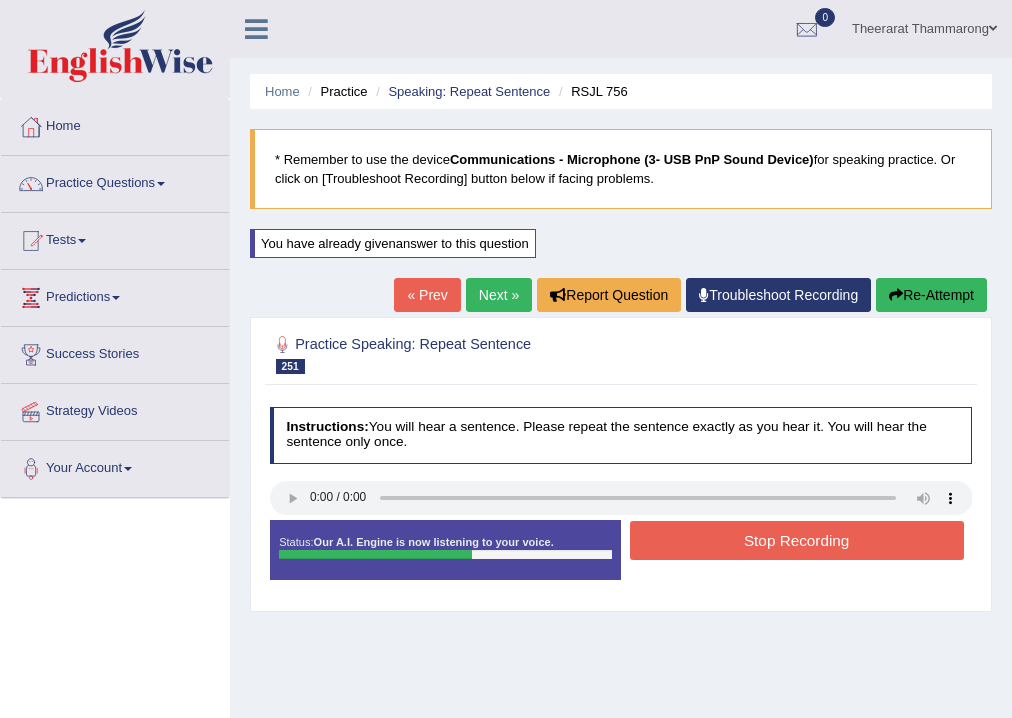 click on "Stop Recording" at bounding box center (797, 540) 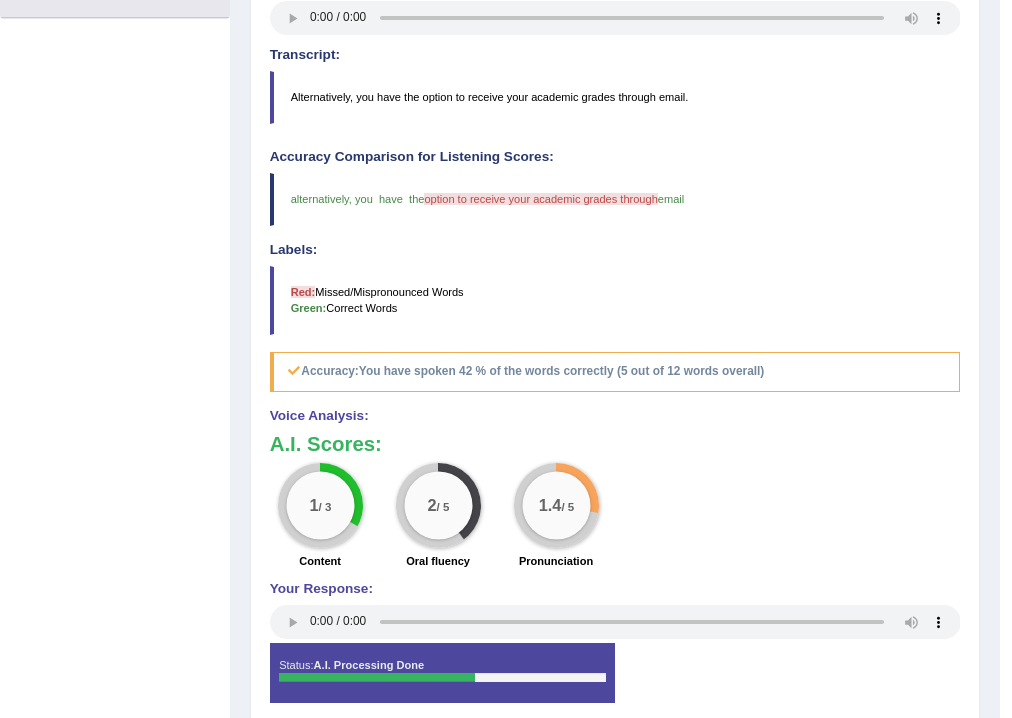 scroll, scrollTop: 240, scrollLeft: 0, axis: vertical 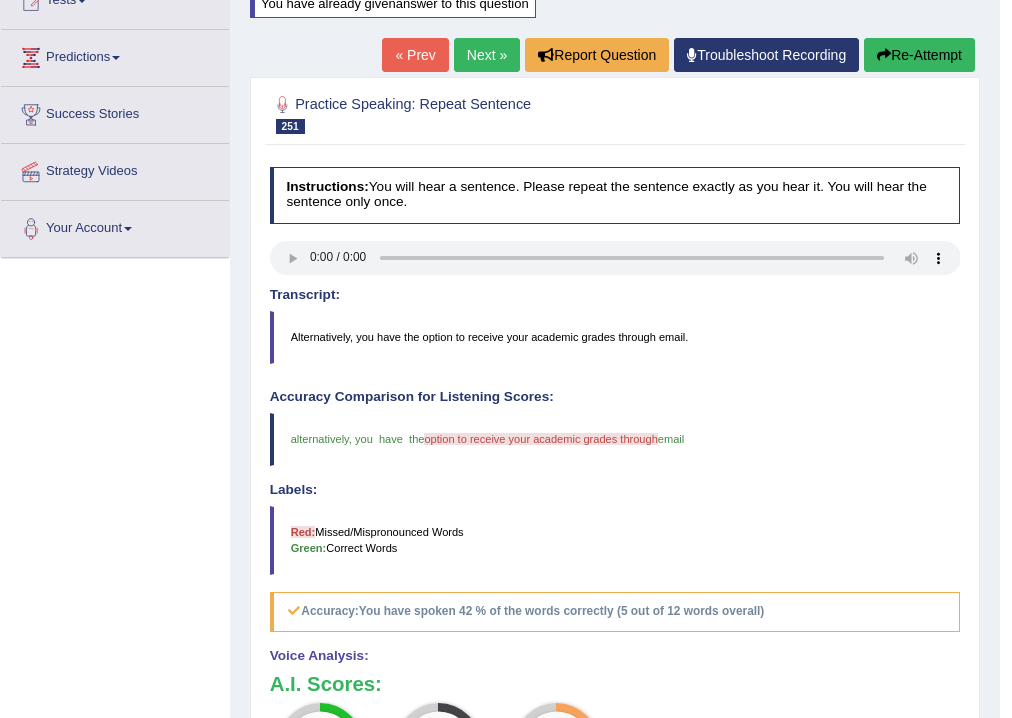 click on "Re-Attempt" at bounding box center [919, 55] 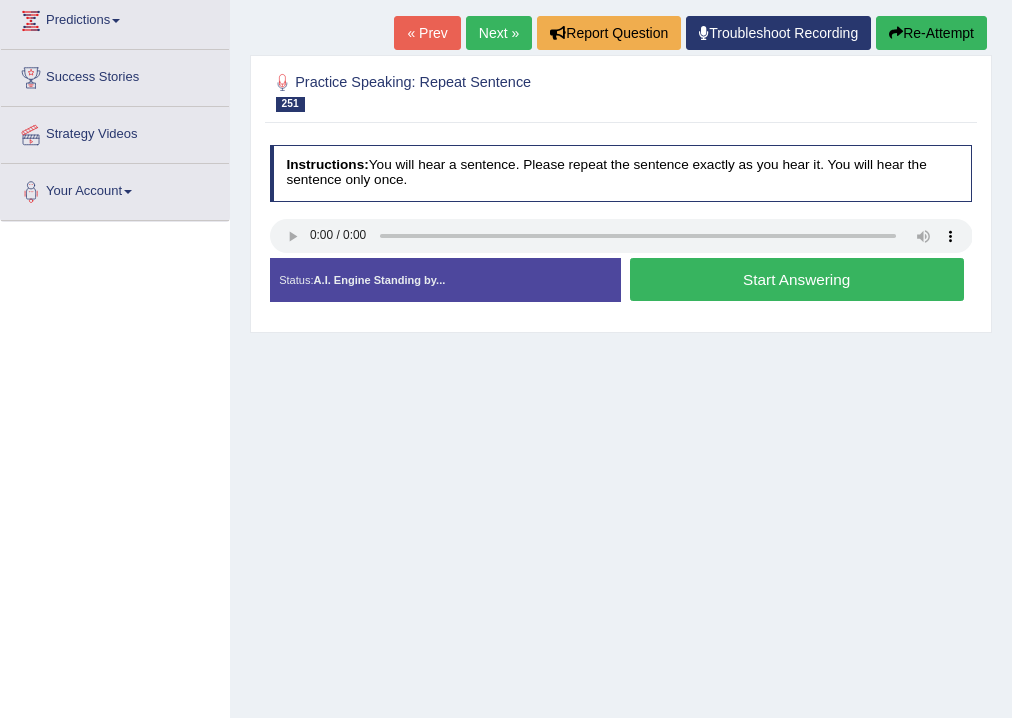 scroll, scrollTop: 240, scrollLeft: 0, axis: vertical 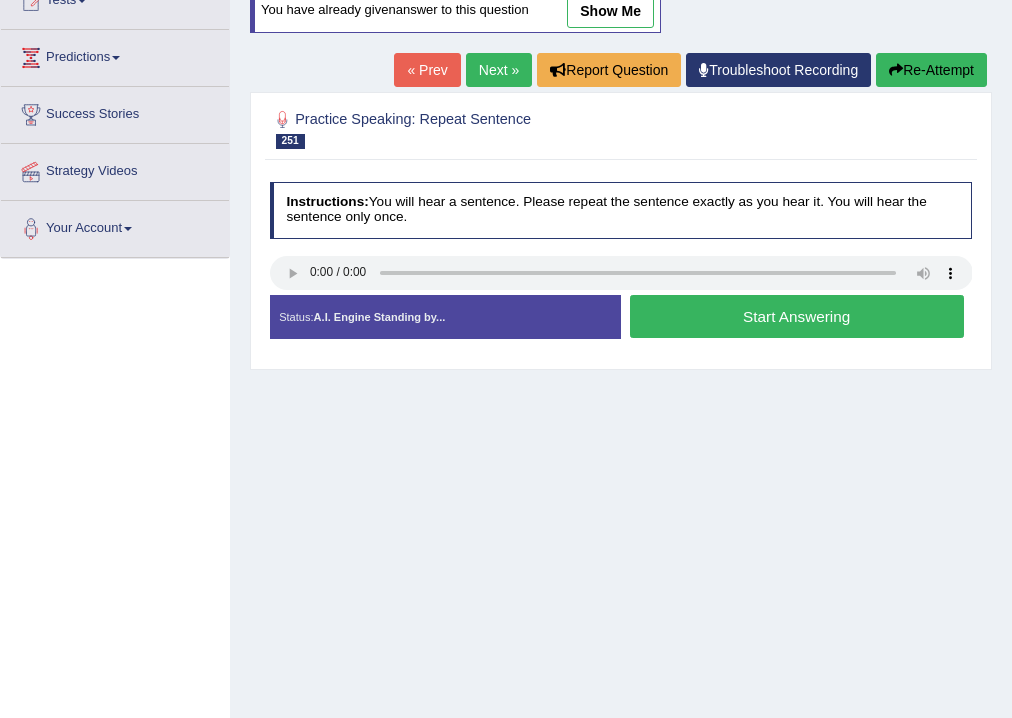 click on "Start Answering" at bounding box center [797, 316] 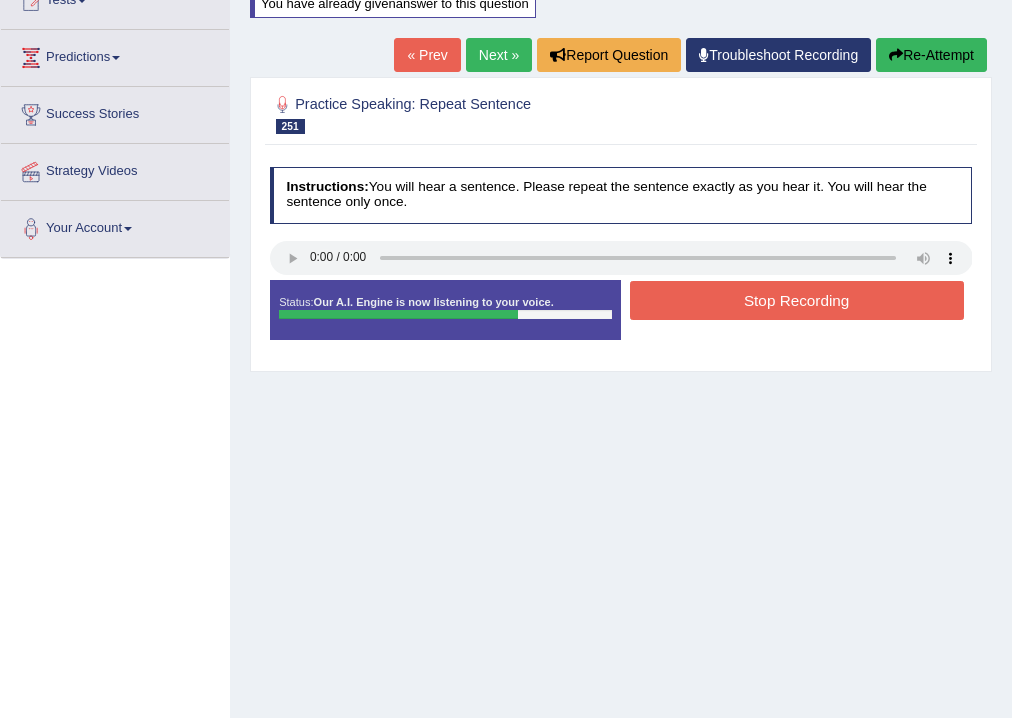 click on "Stop Recording" at bounding box center (797, 300) 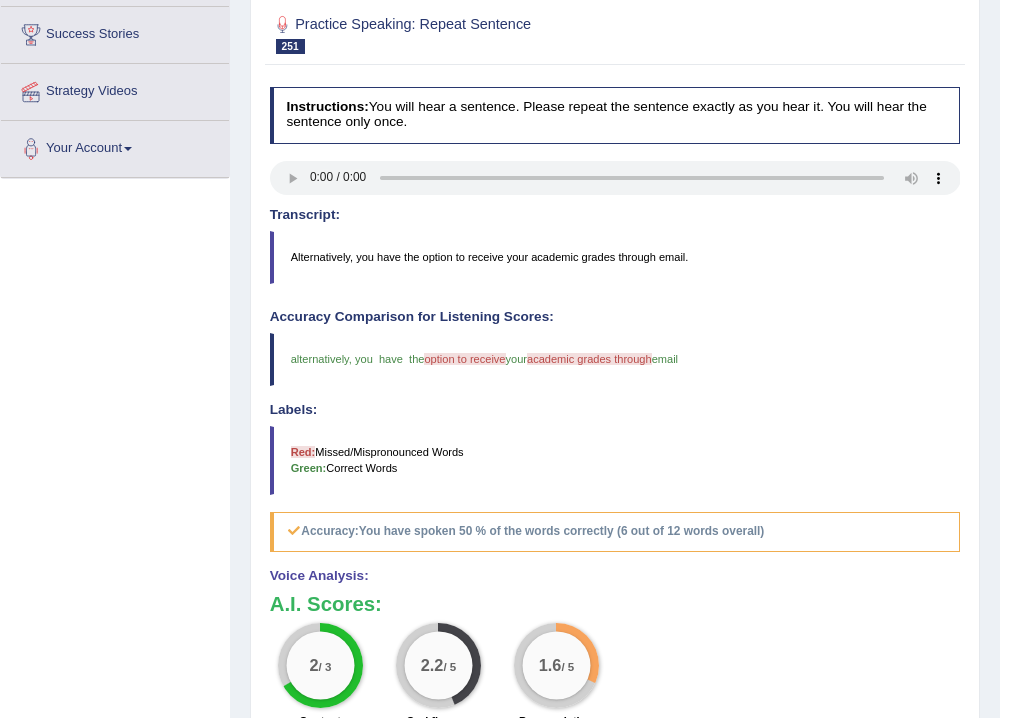 scroll, scrollTop: 240, scrollLeft: 0, axis: vertical 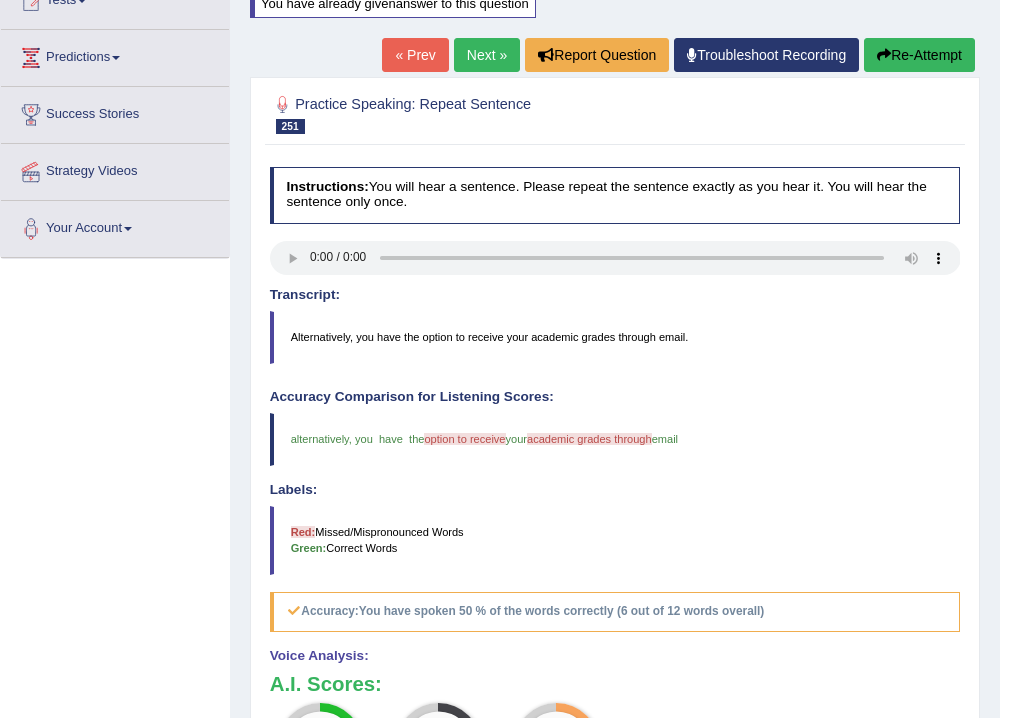 click on "Next »" at bounding box center [487, 55] 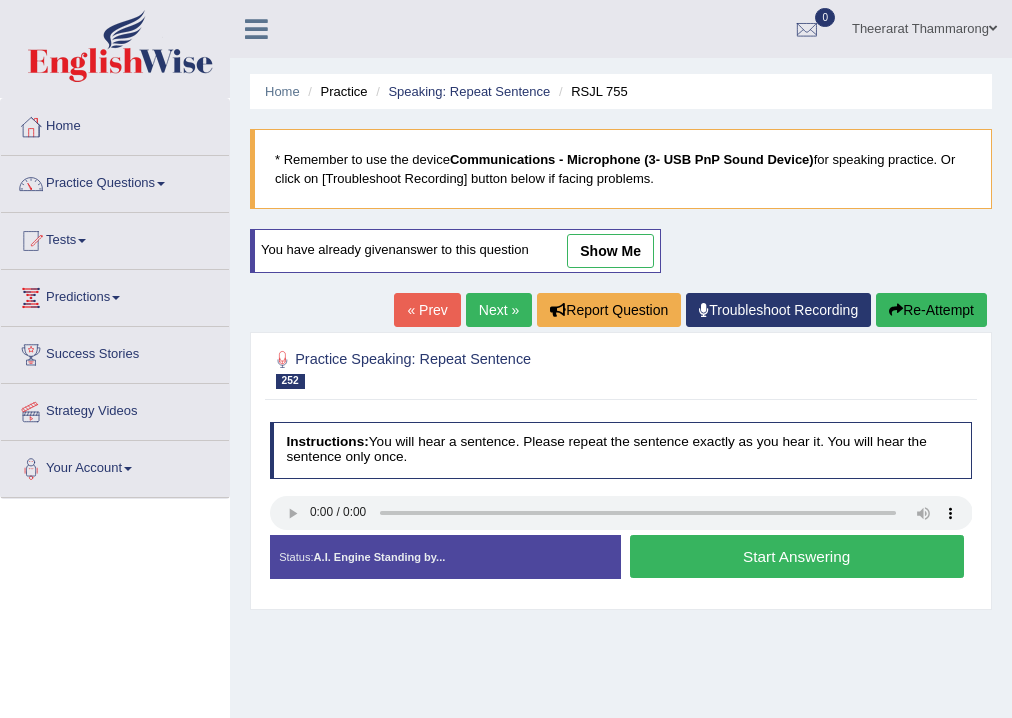 scroll, scrollTop: 0, scrollLeft: 0, axis: both 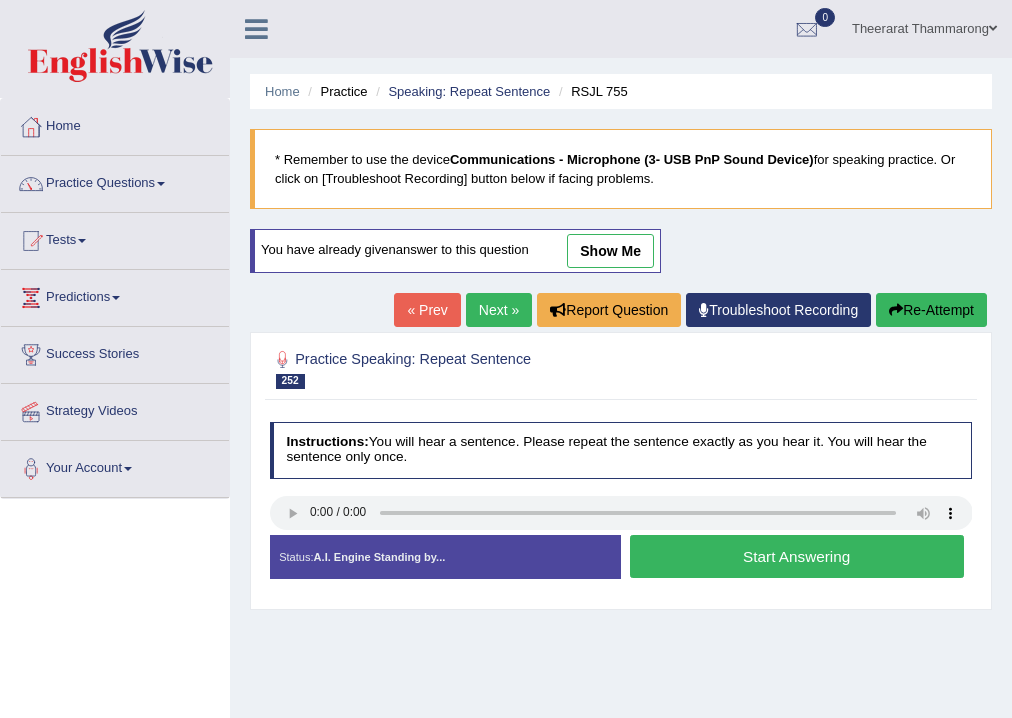 click on "Start Answering" at bounding box center (797, 556) 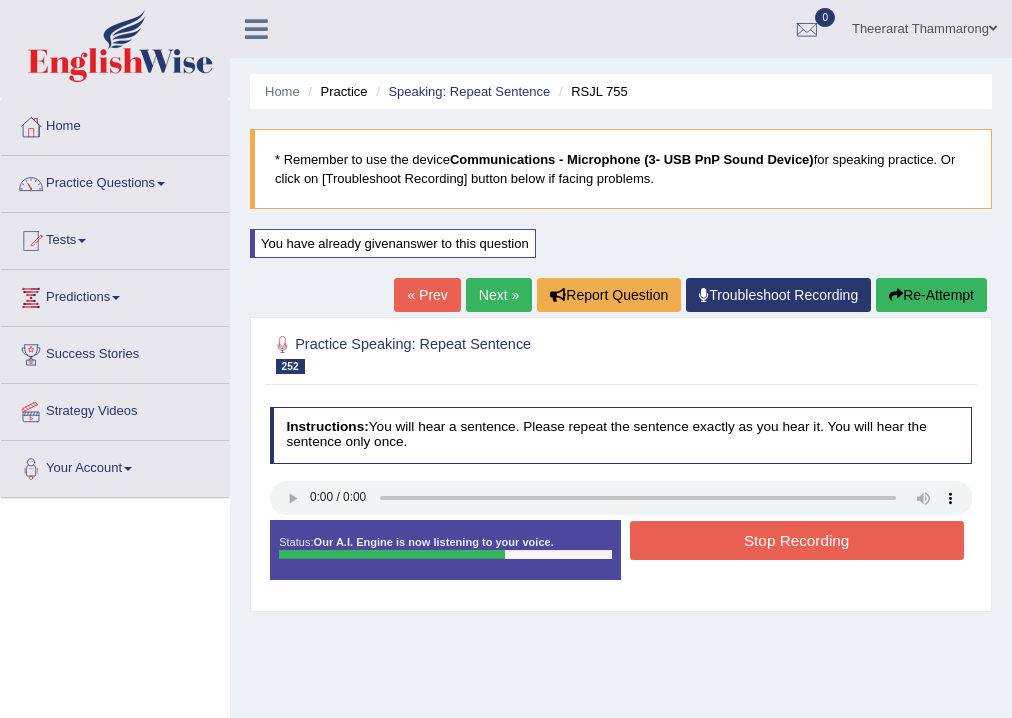 click on "Stop Recording" at bounding box center (797, 540) 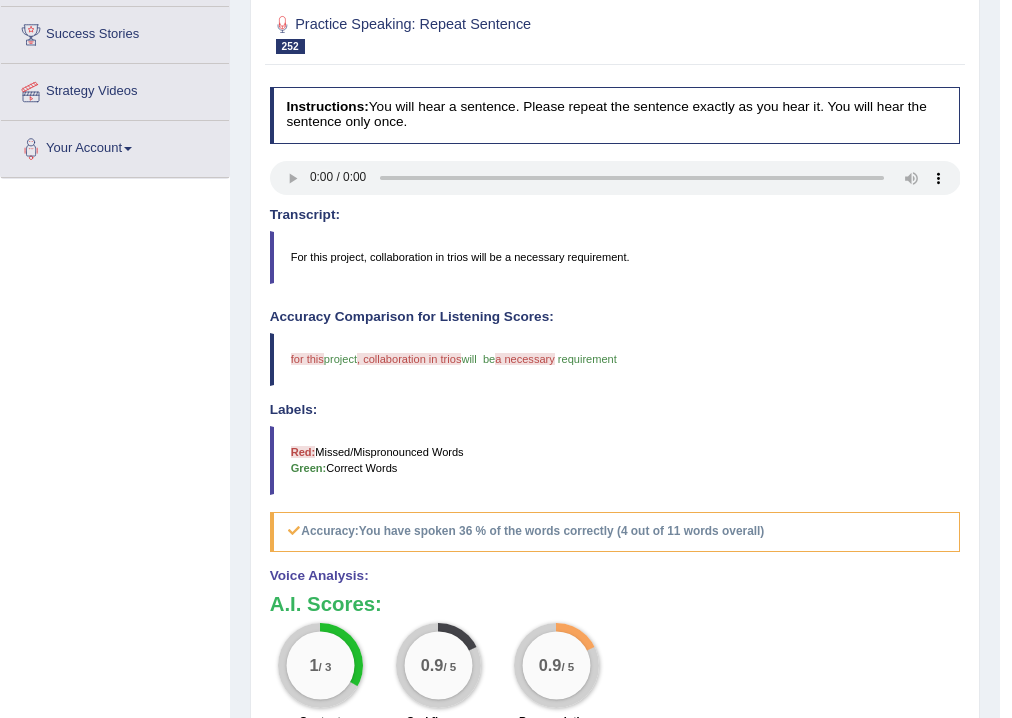 scroll, scrollTop: 0, scrollLeft: 0, axis: both 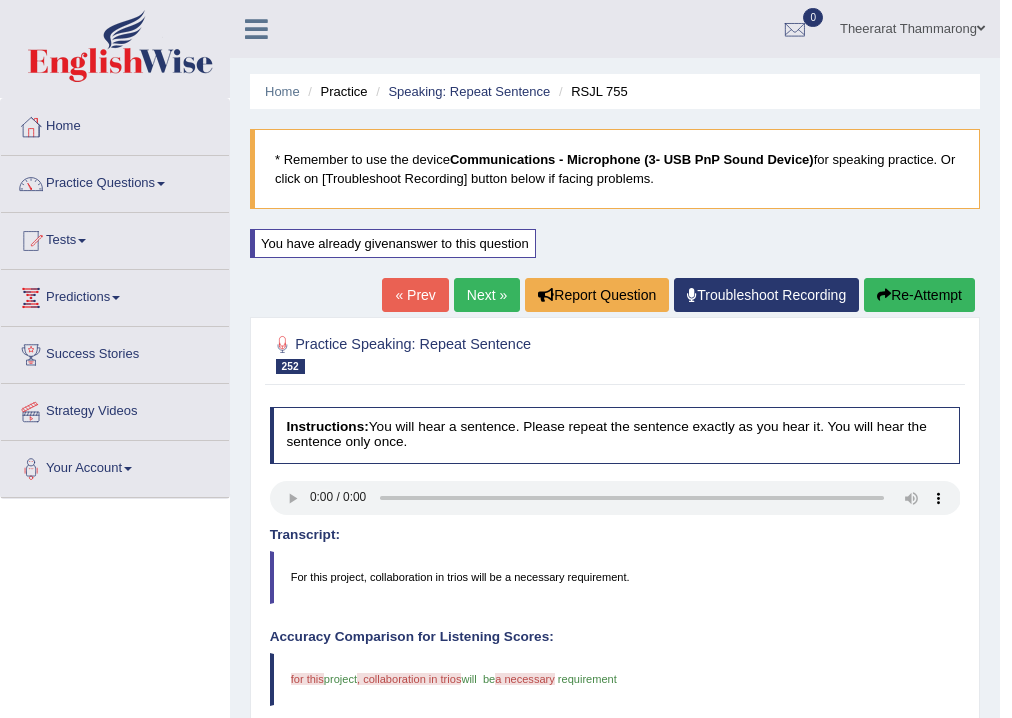click on "Next »" at bounding box center [487, 295] 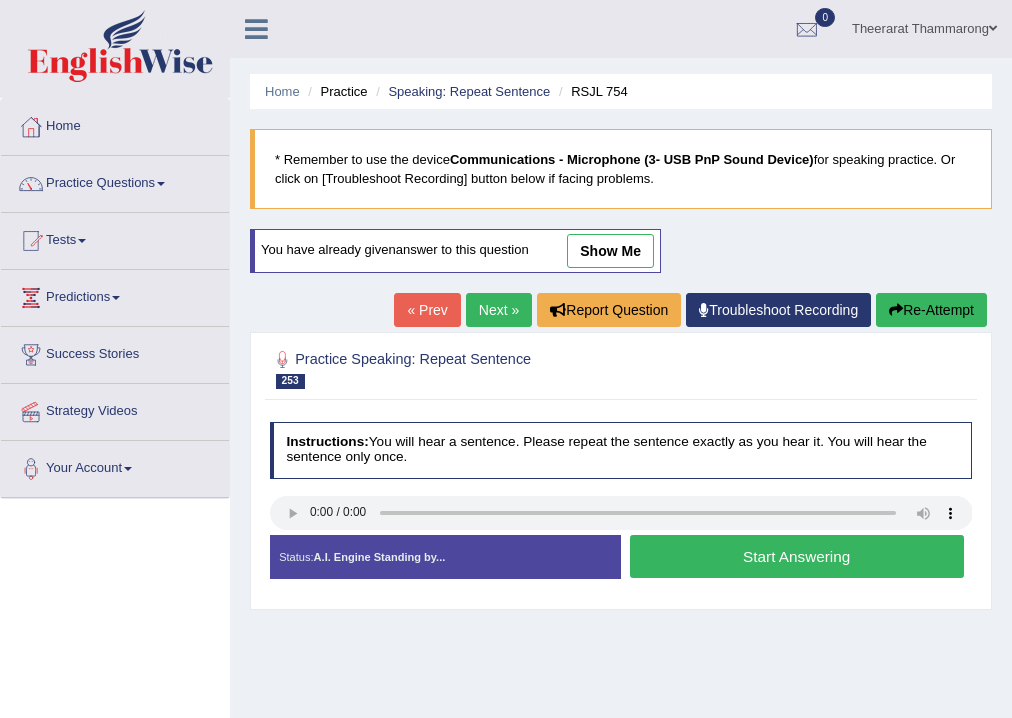 scroll, scrollTop: 0, scrollLeft: 0, axis: both 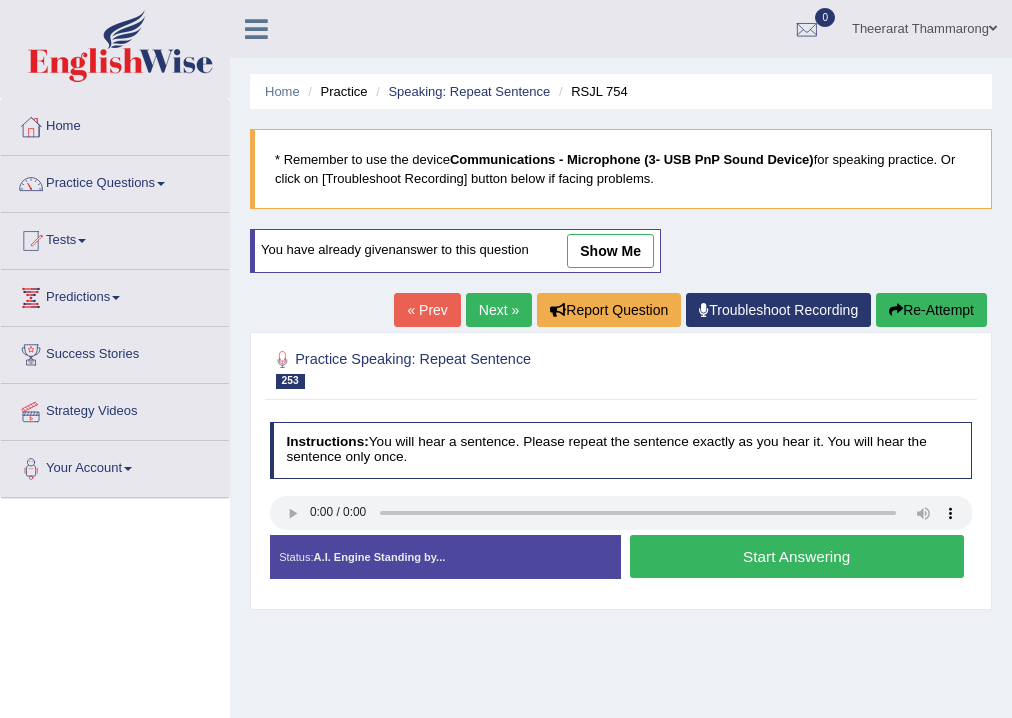 click on "Start Answering" at bounding box center [797, 556] 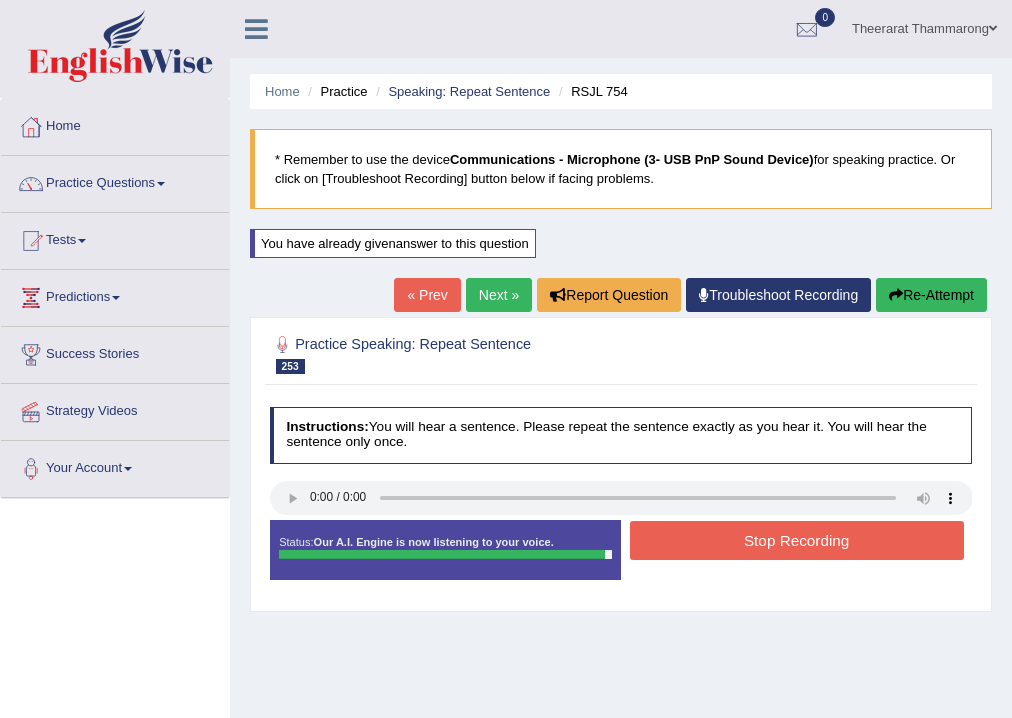 click on "Stop Recording" at bounding box center (797, 540) 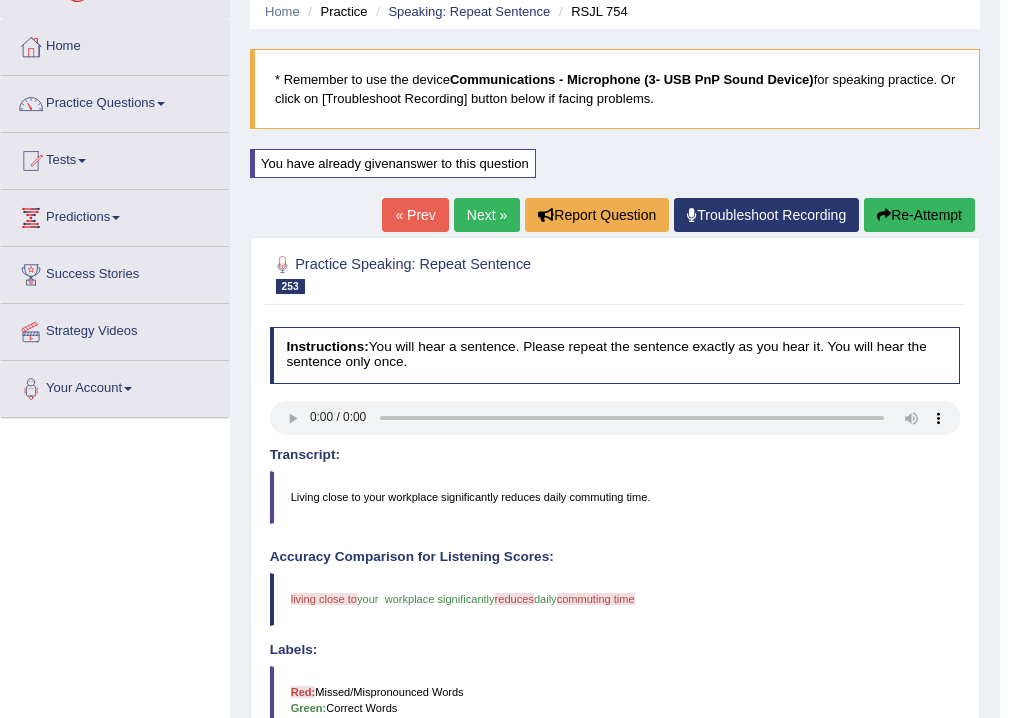 scroll, scrollTop: 0, scrollLeft: 0, axis: both 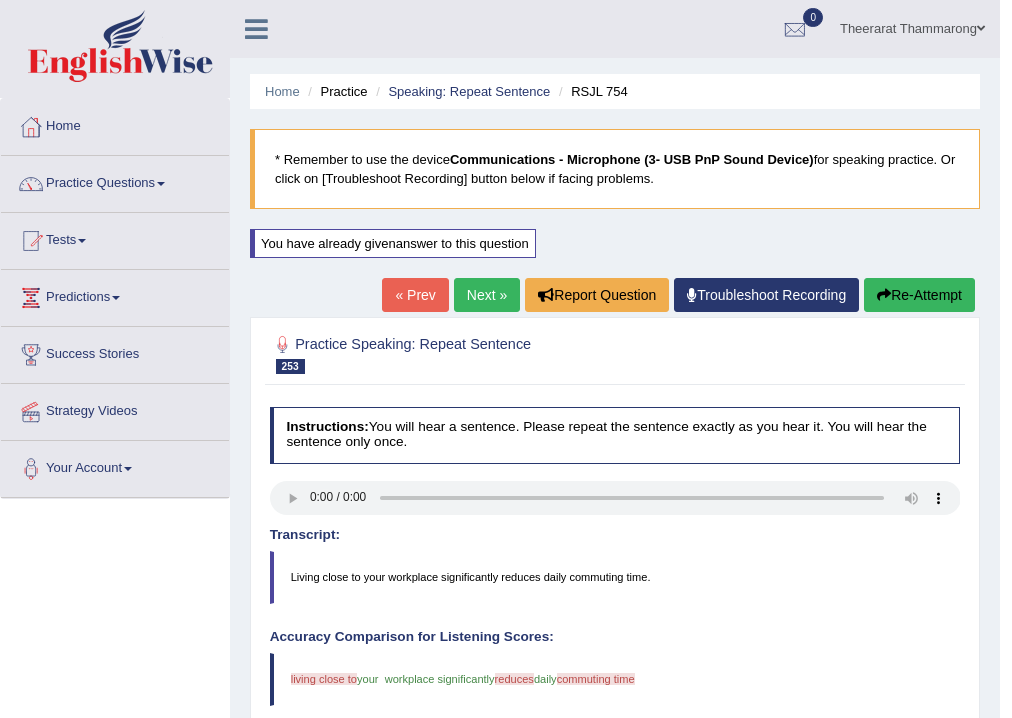click on "Re-Attempt" at bounding box center (919, 295) 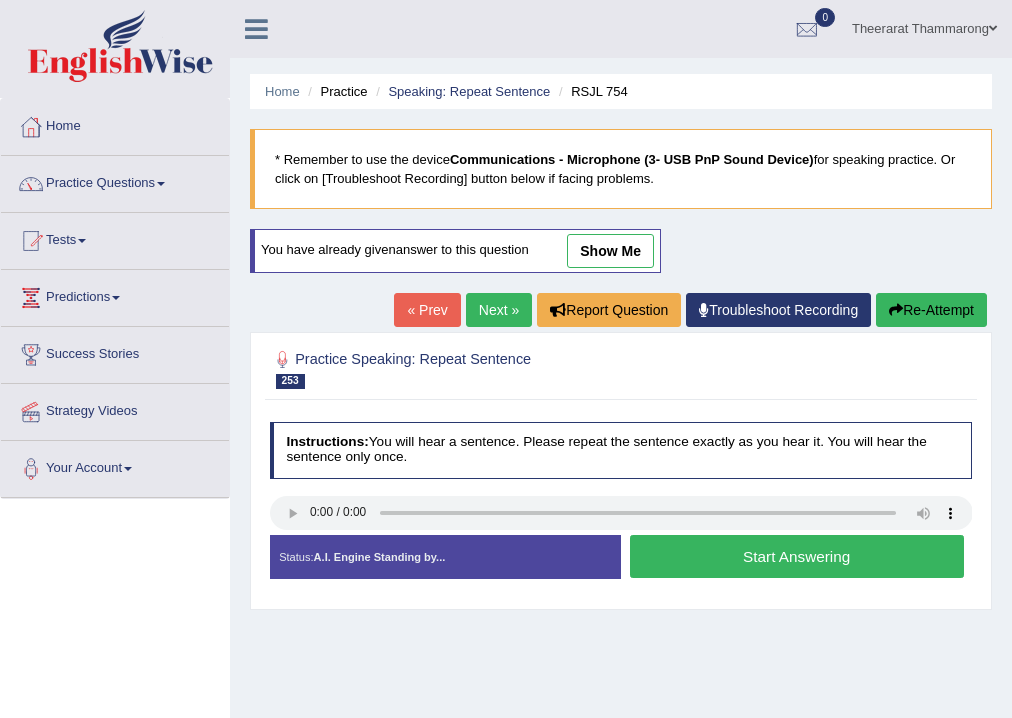 scroll, scrollTop: 0, scrollLeft: 0, axis: both 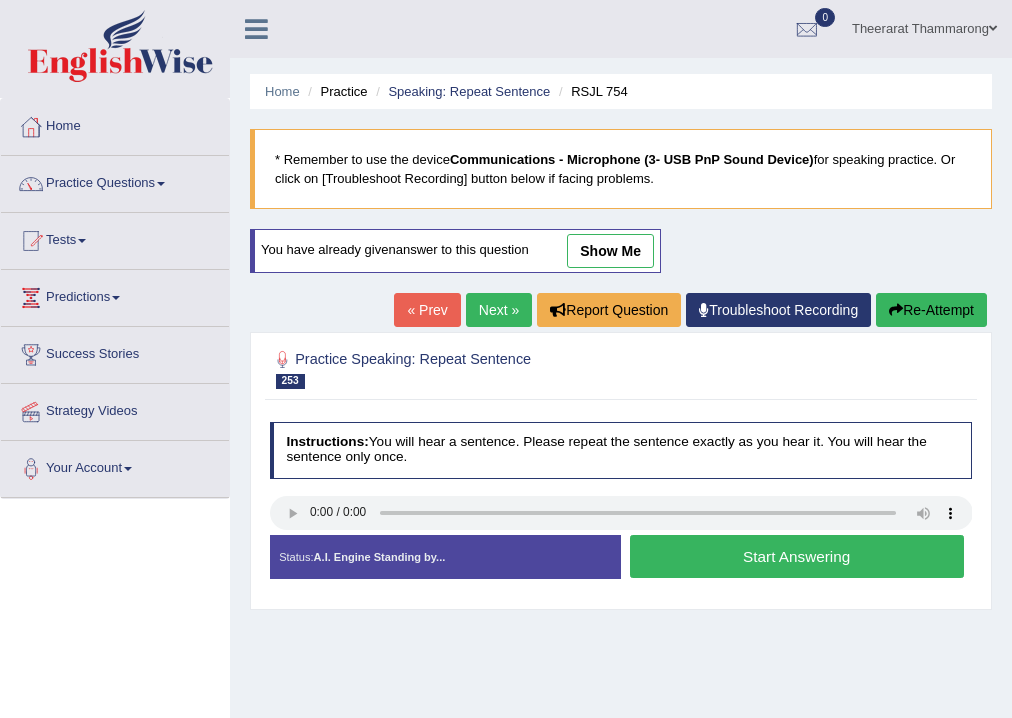 click on "Start Answering" at bounding box center [797, 556] 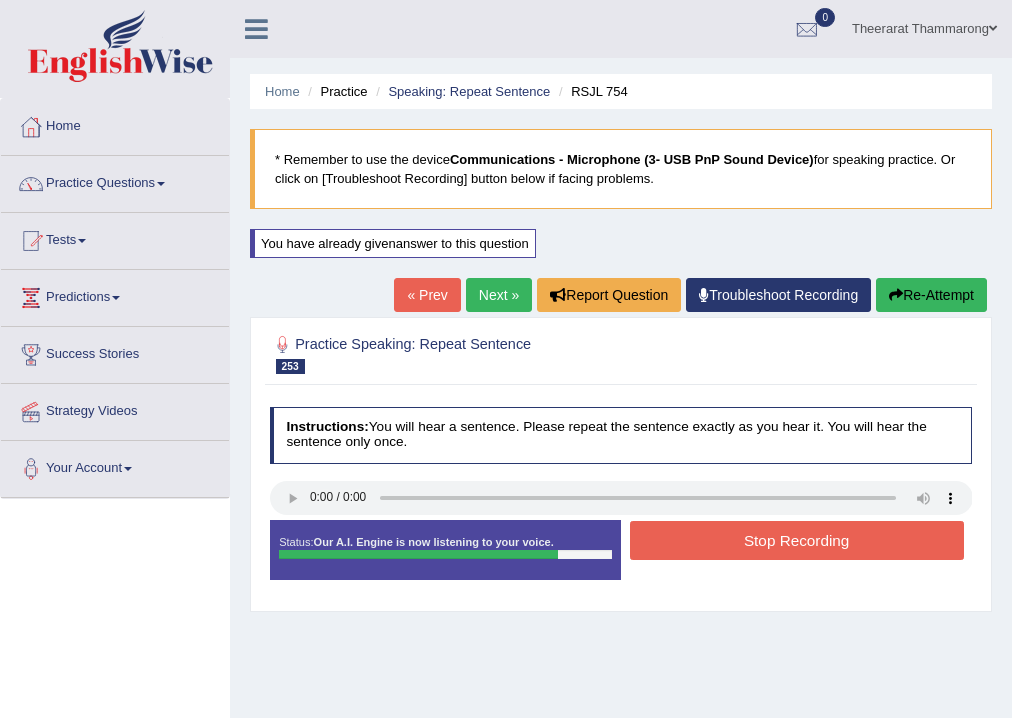 drag, startPoint x: 709, startPoint y: 536, endPoint x: 783, endPoint y: 559, distance: 77.491936 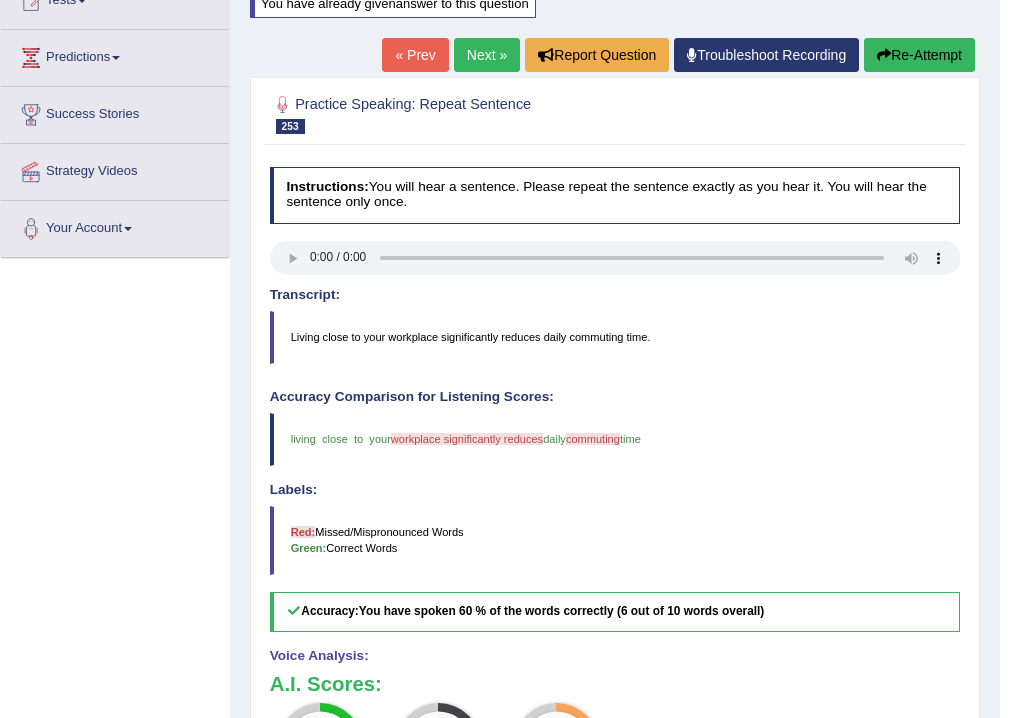 scroll, scrollTop: 0, scrollLeft: 0, axis: both 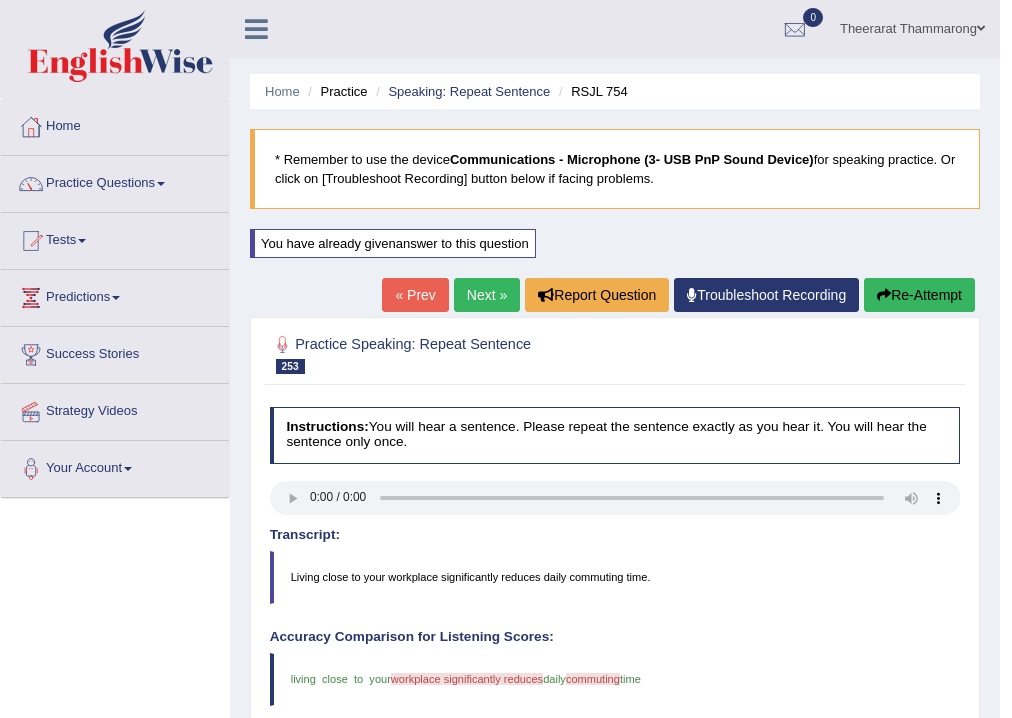 click on "Next »" at bounding box center (487, 295) 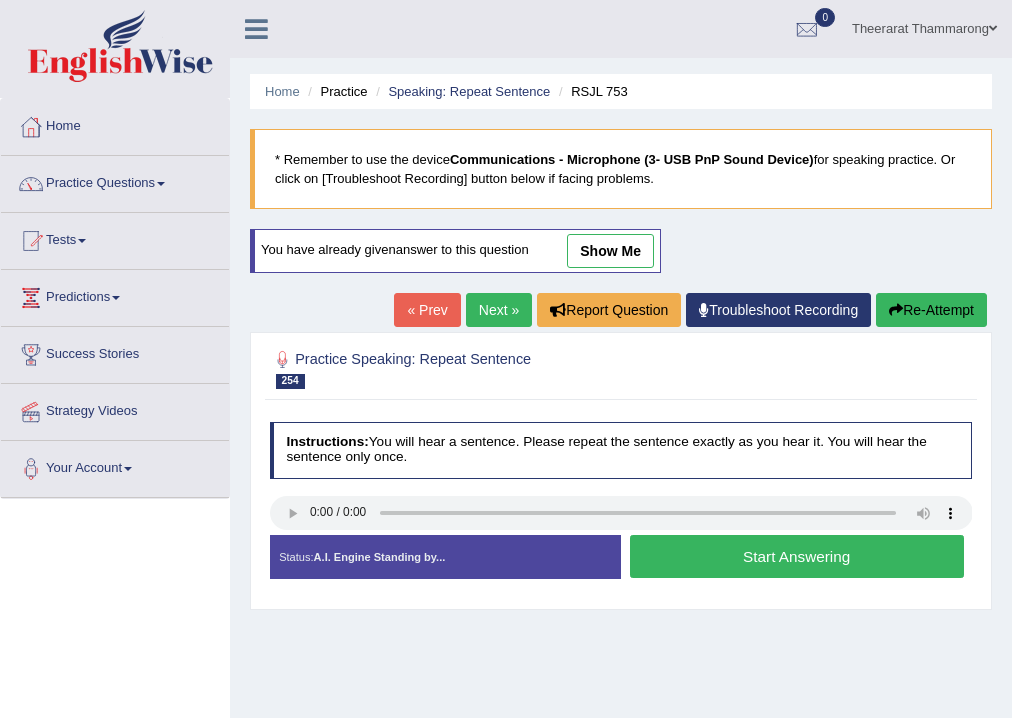 scroll, scrollTop: 0, scrollLeft: 0, axis: both 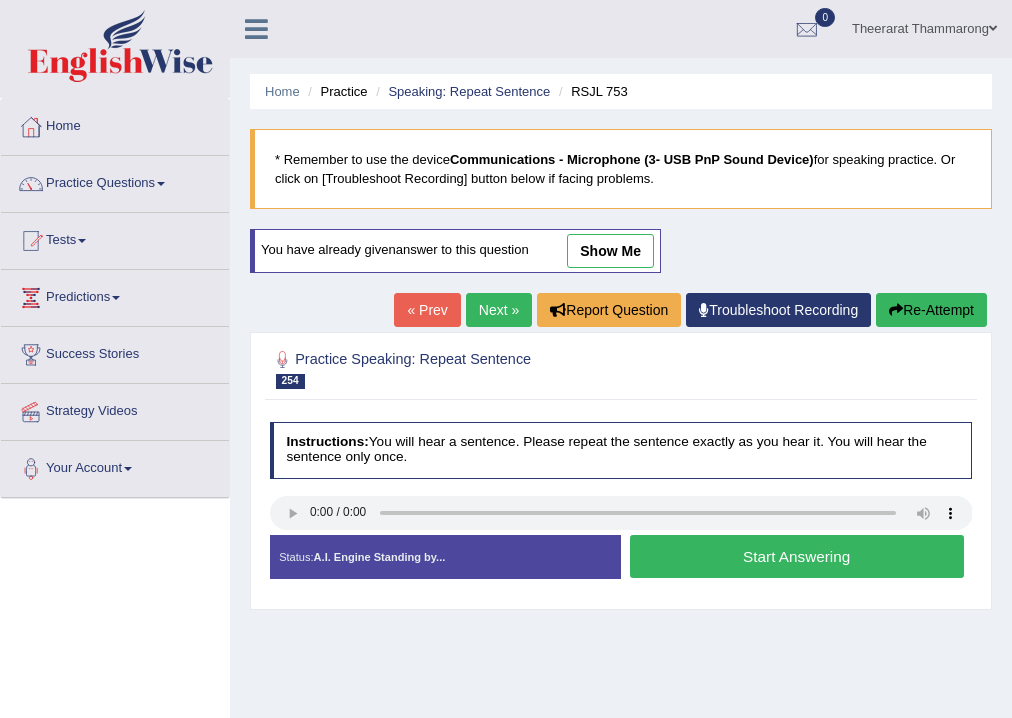 click on "Next »" at bounding box center [499, 310] 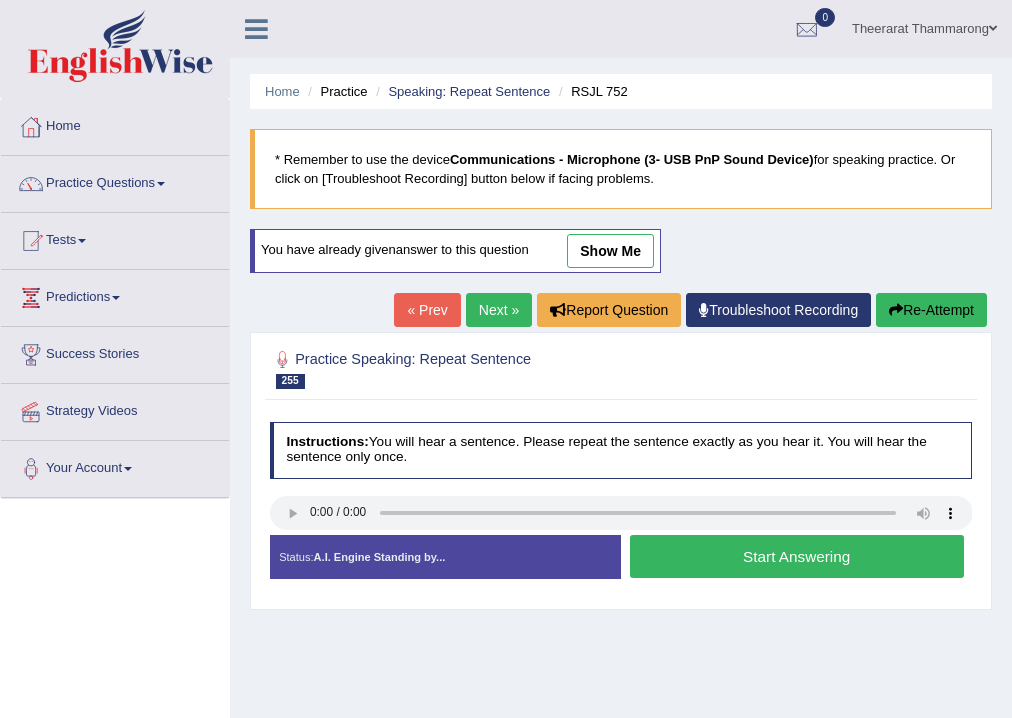 scroll, scrollTop: 0, scrollLeft: 0, axis: both 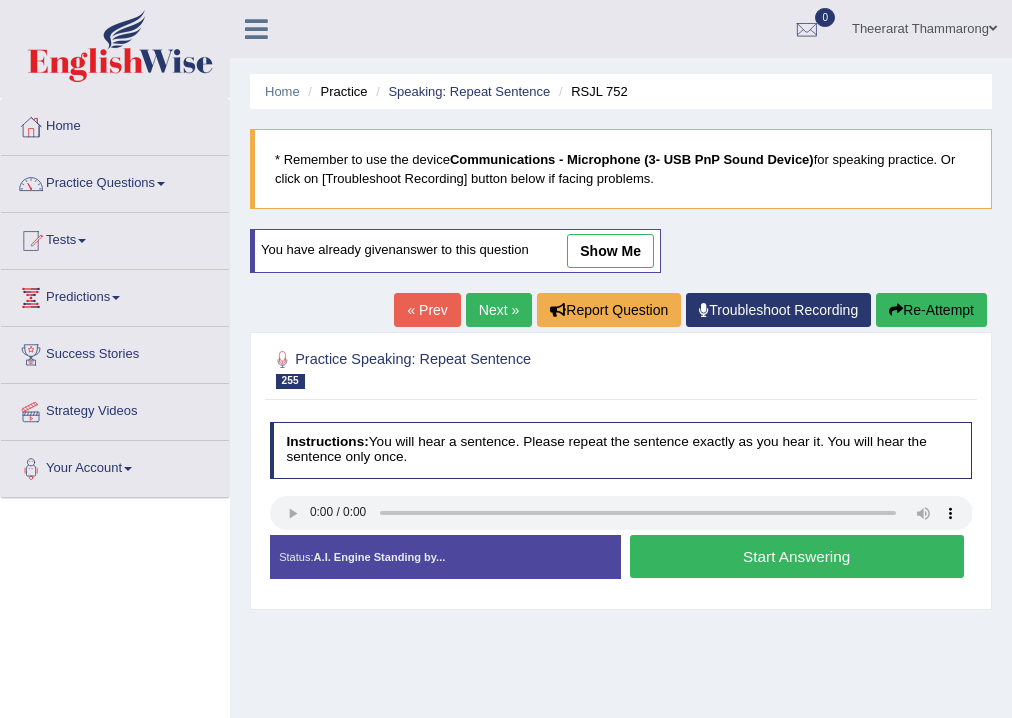 click on "show me" at bounding box center [610, 251] 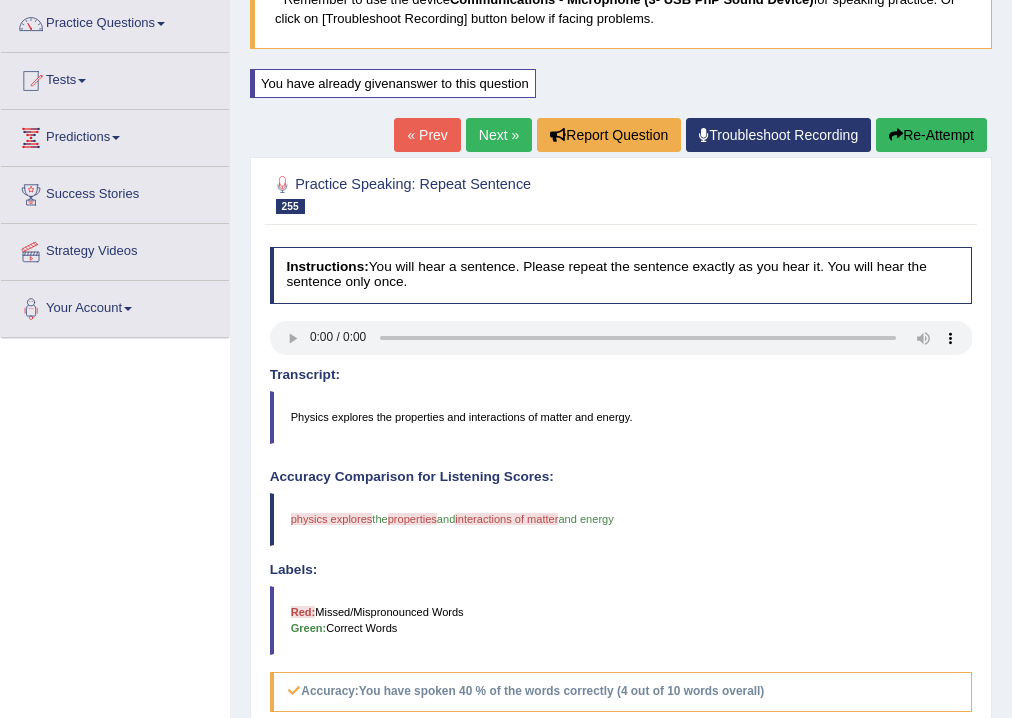 scroll, scrollTop: 240, scrollLeft: 0, axis: vertical 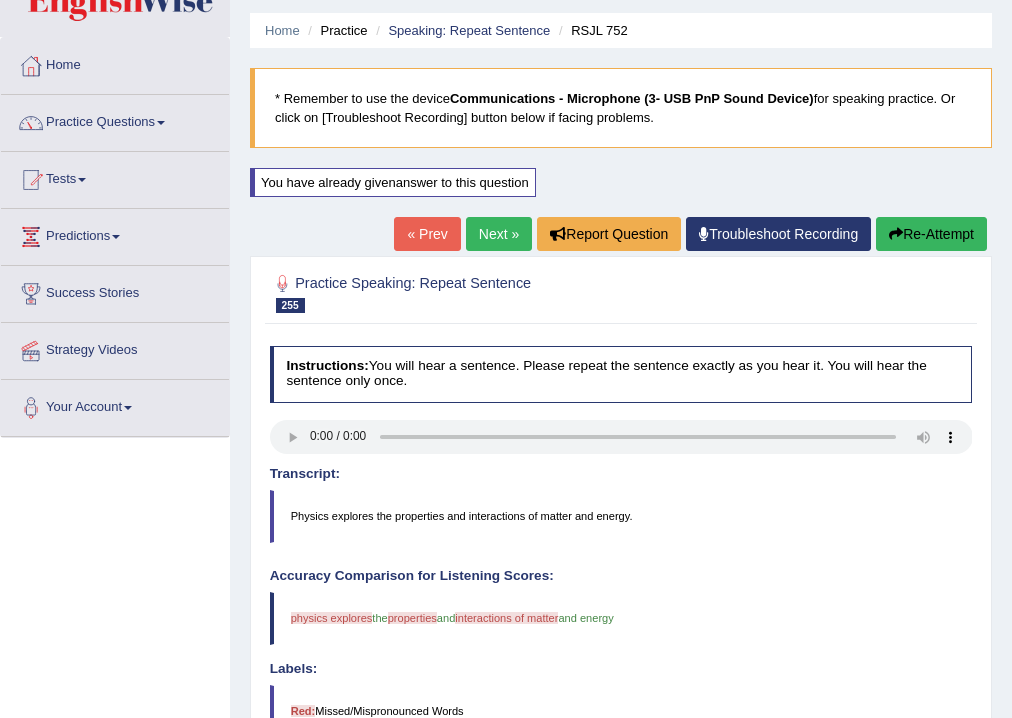 click on "Next »" at bounding box center [499, 234] 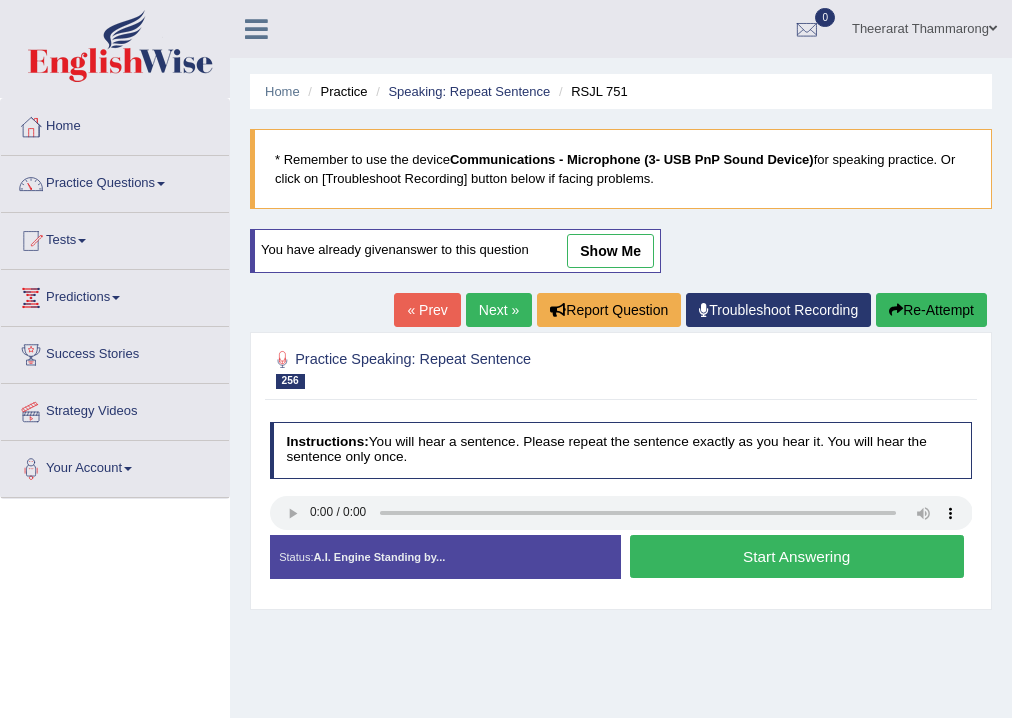 scroll, scrollTop: 0, scrollLeft: 0, axis: both 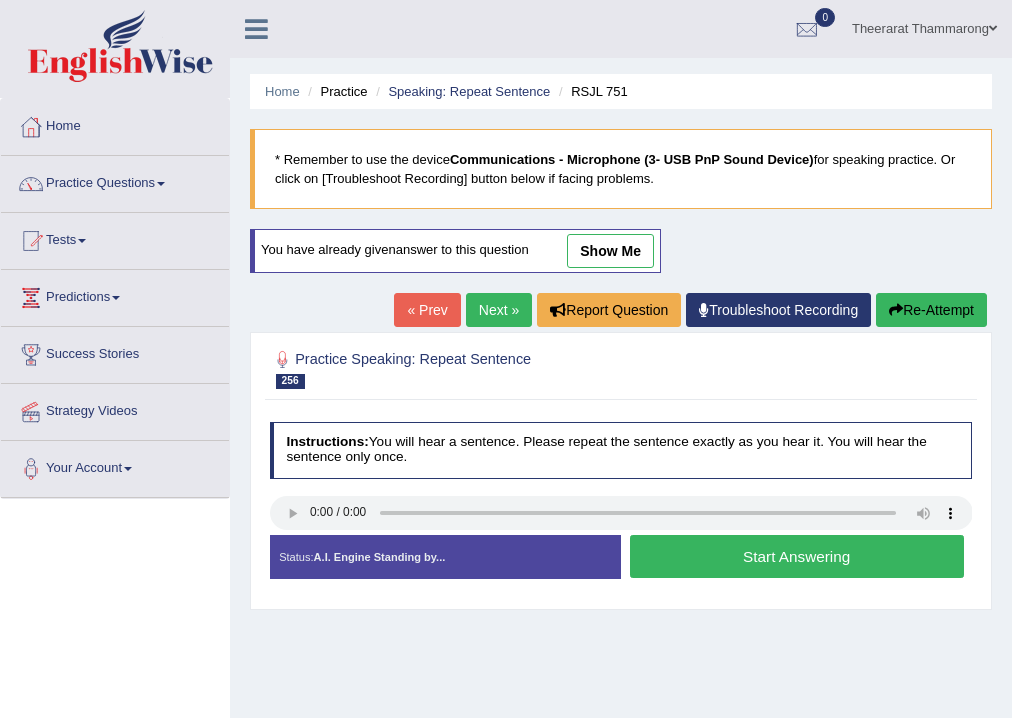click on "Start Answering" at bounding box center [797, 556] 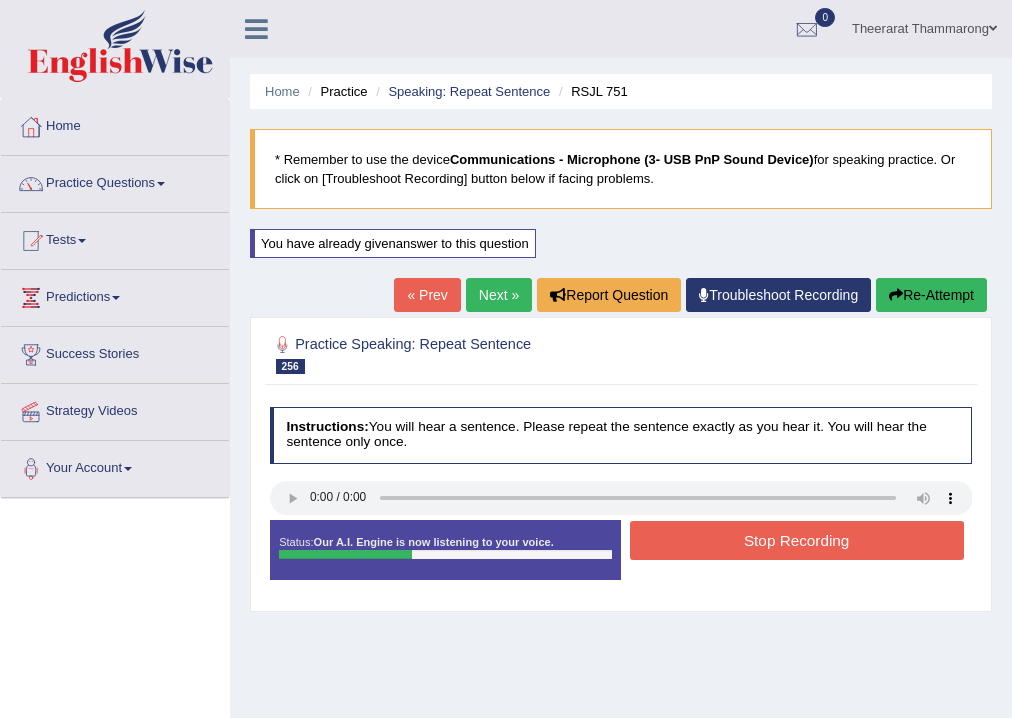 click on "Stop Recording" at bounding box center (797, 540) 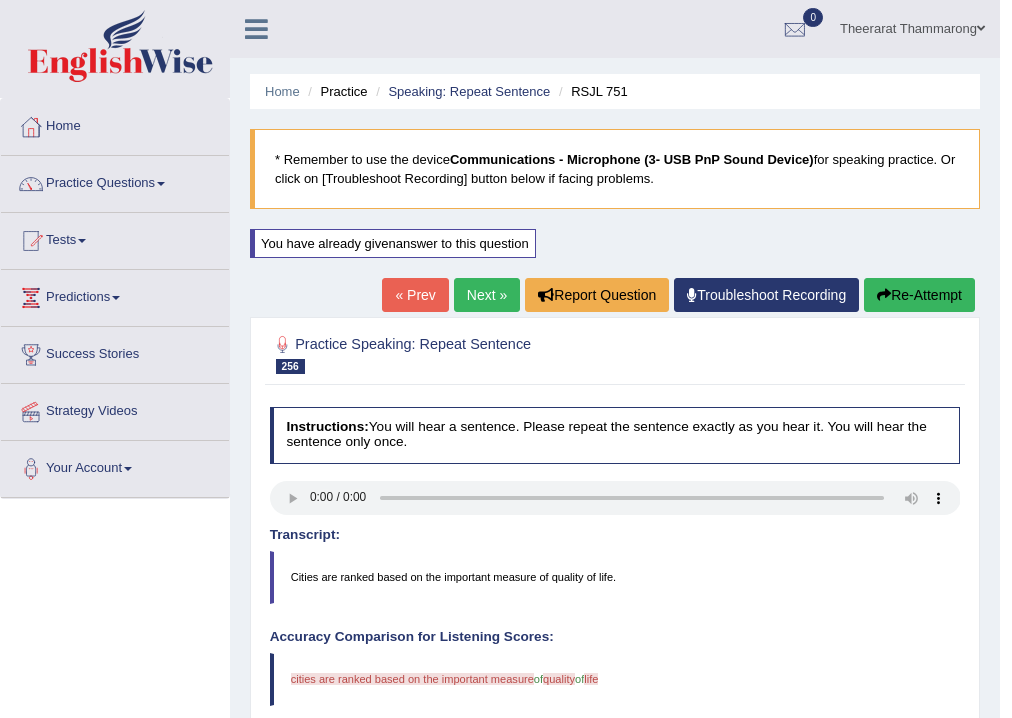 click on "Next »" at bounding box center [487, 295] 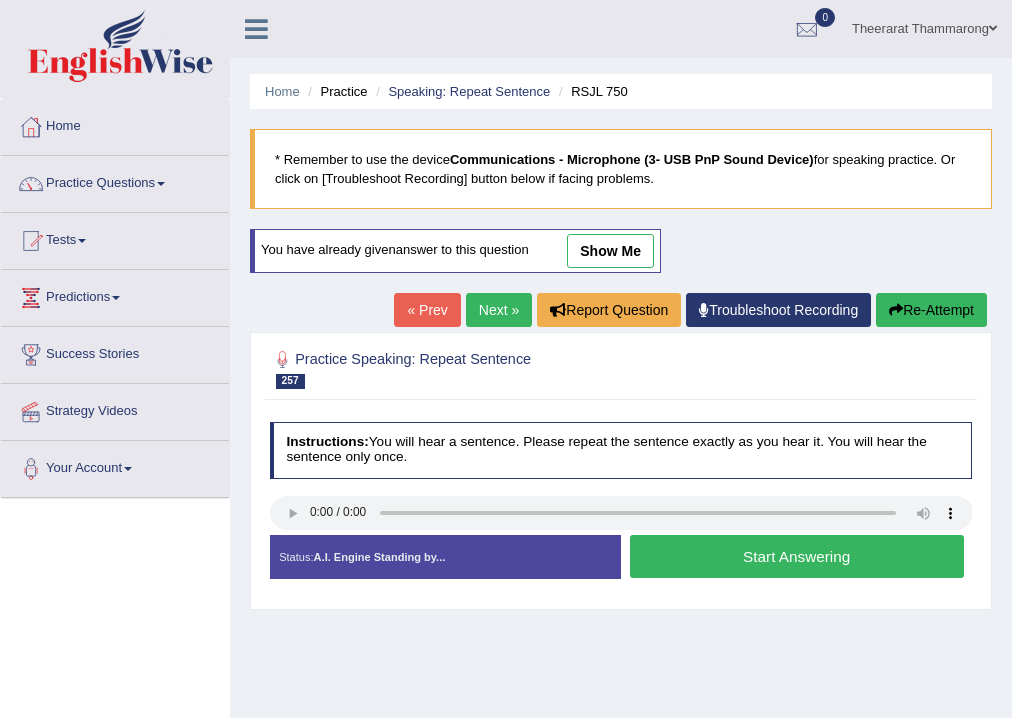 scroll, scrollTop: 0, scrollLeft: 0, axis: both 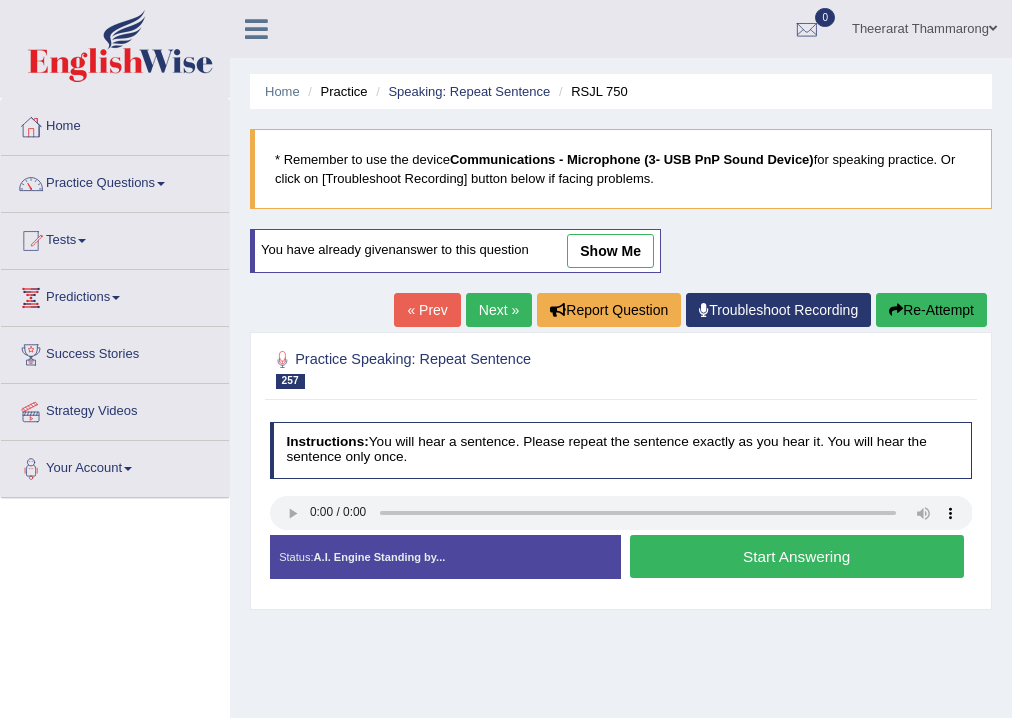 click on "Start Answering" at bounding box center (797, 556) 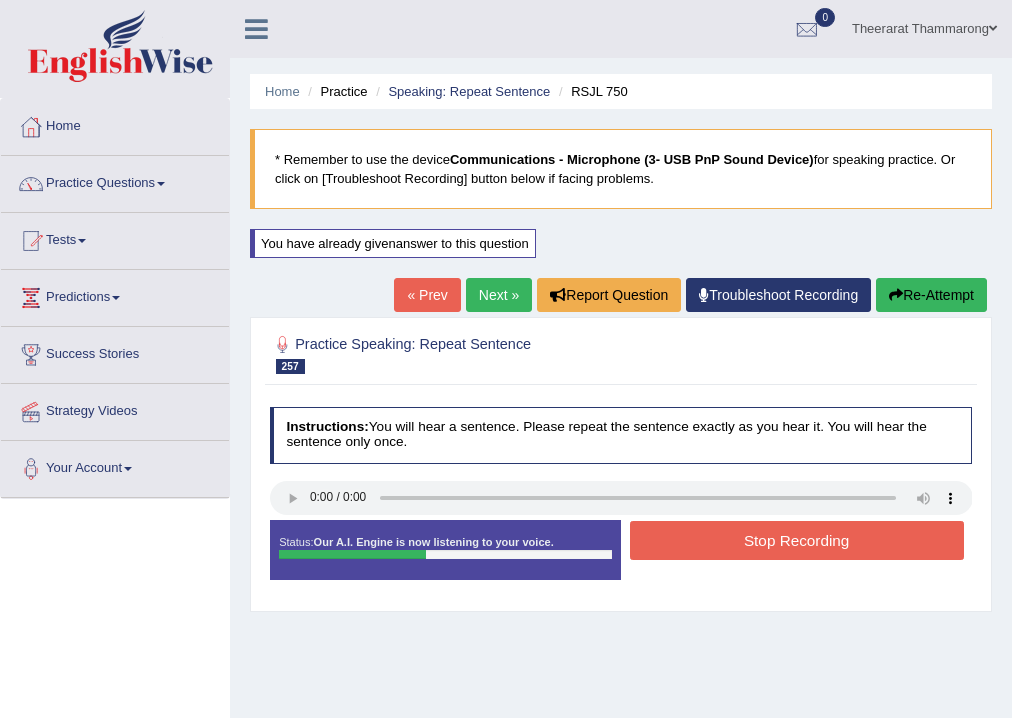 click on "Stop Recording" at bounding box center (797, 540) 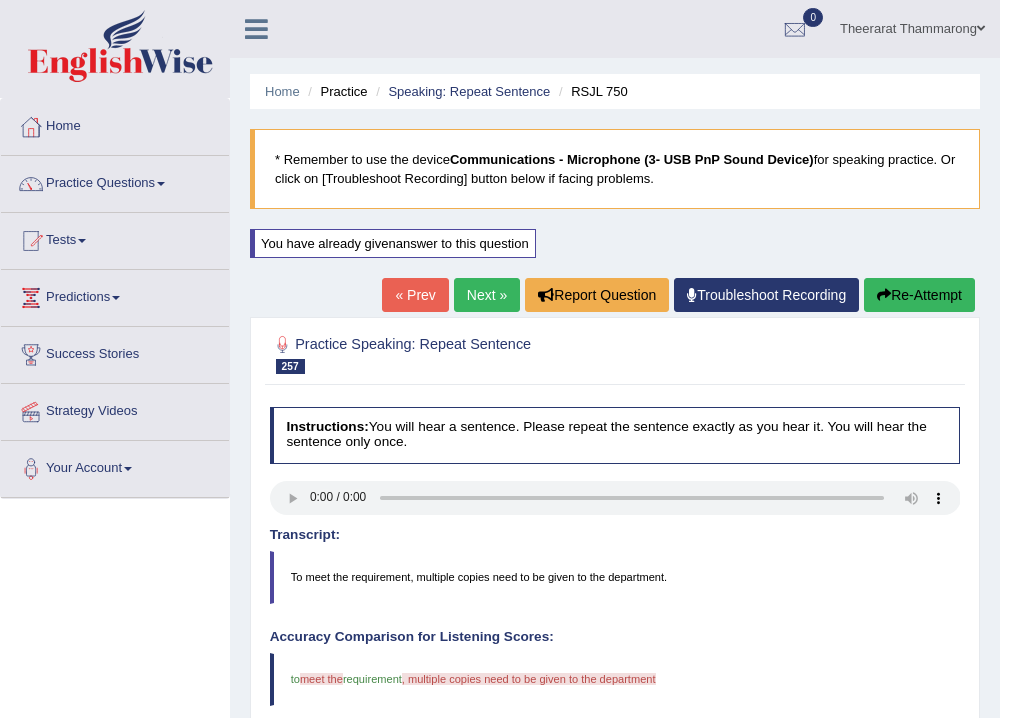 click on "Next »" at bounding box center [487, 295] 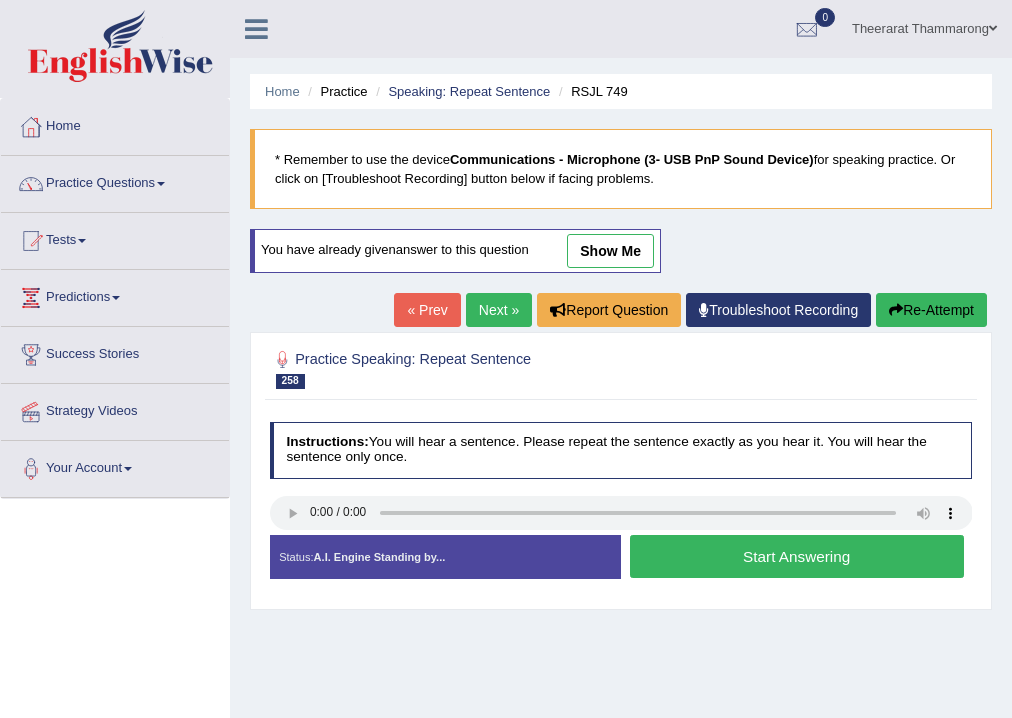 scroll, scrollTop: 0, scrollLeft: 0, axis: both 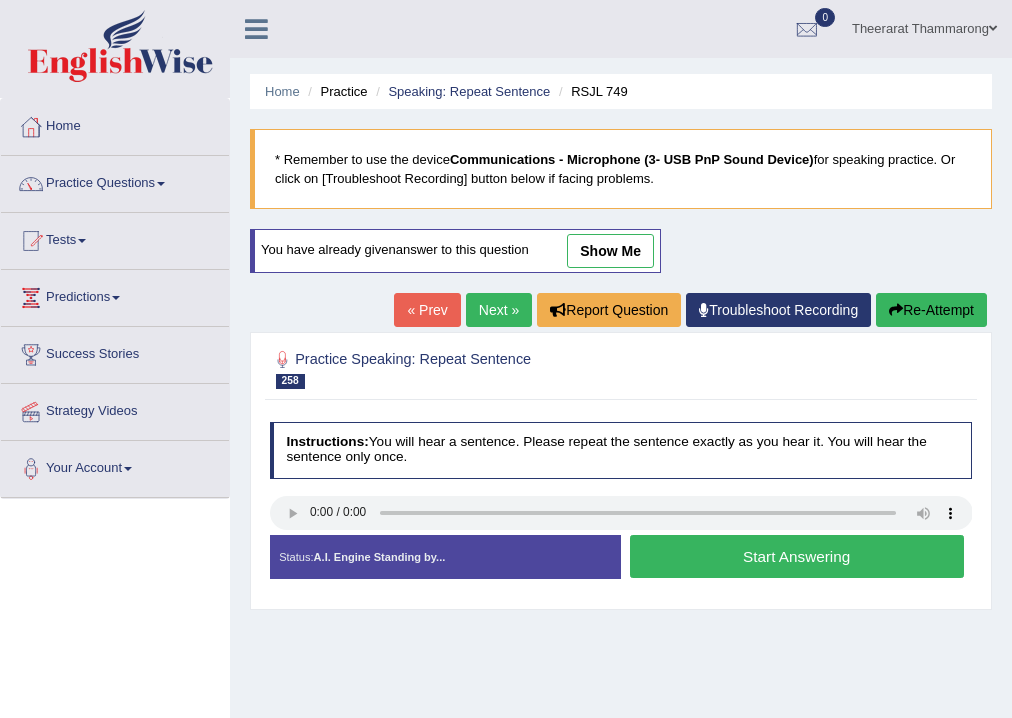 click on "Start Answering" at bounding box center [797, 556] 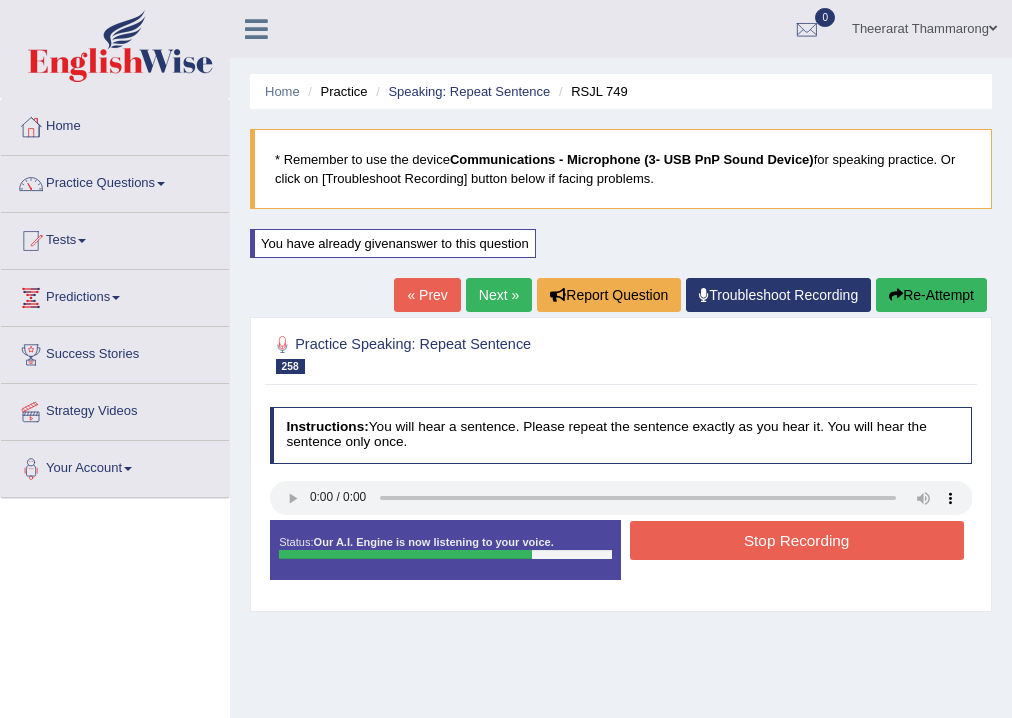 click on "Stop Recording" at bounding box center [797, 540] 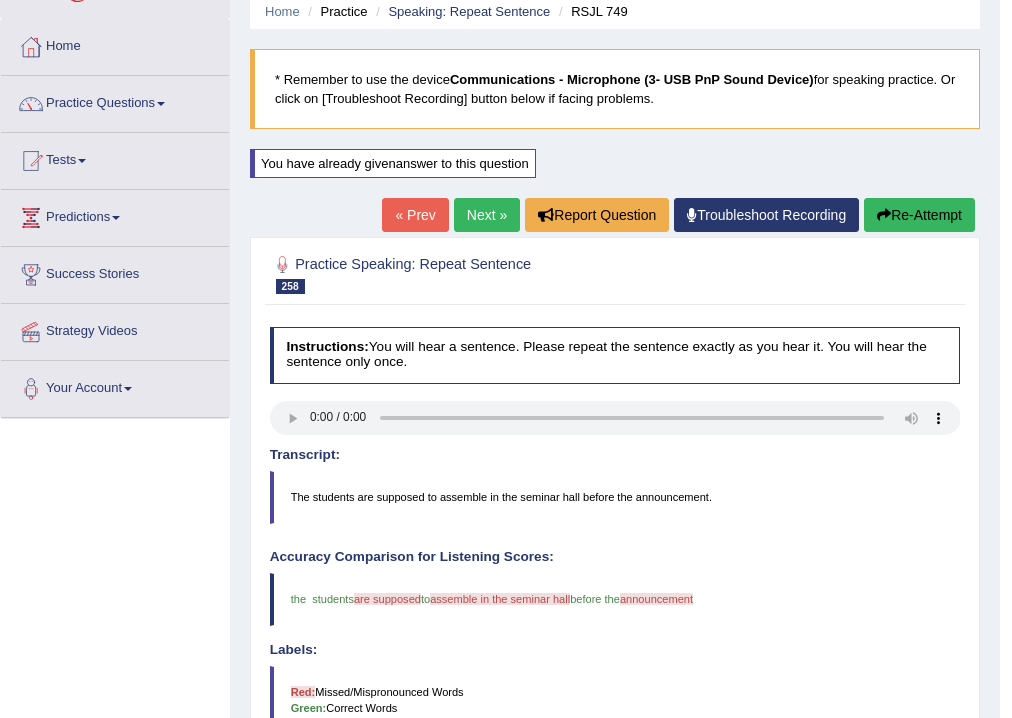 scroll, scrollTop: 0, scrollLeft: 0, axis: both 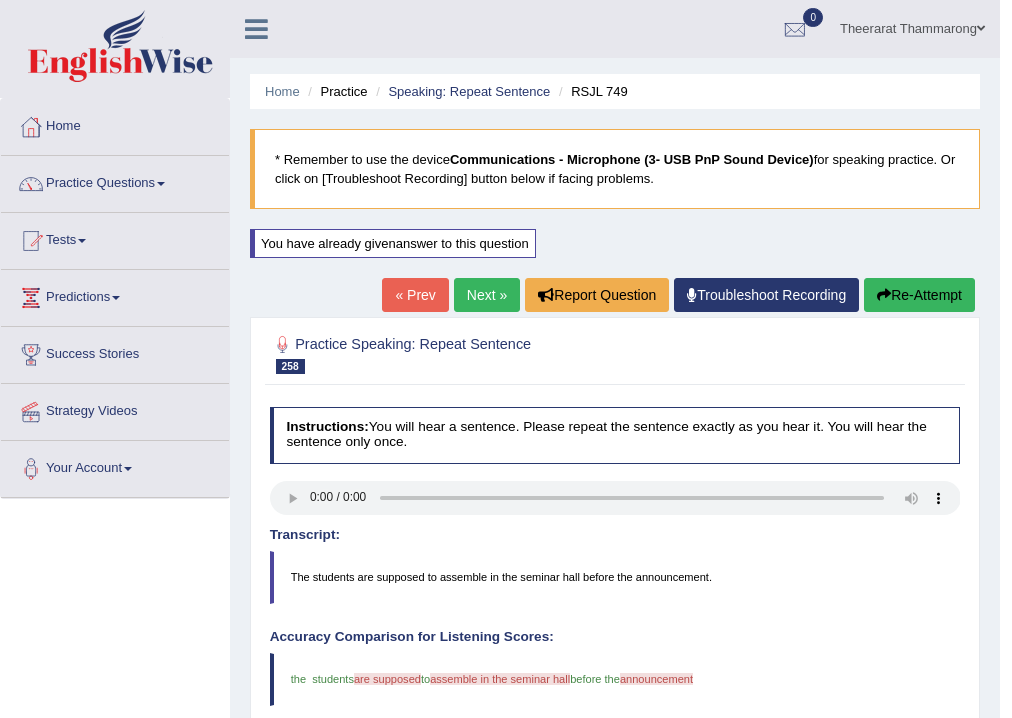 click on "Next »" at bounding box center [487, 295] 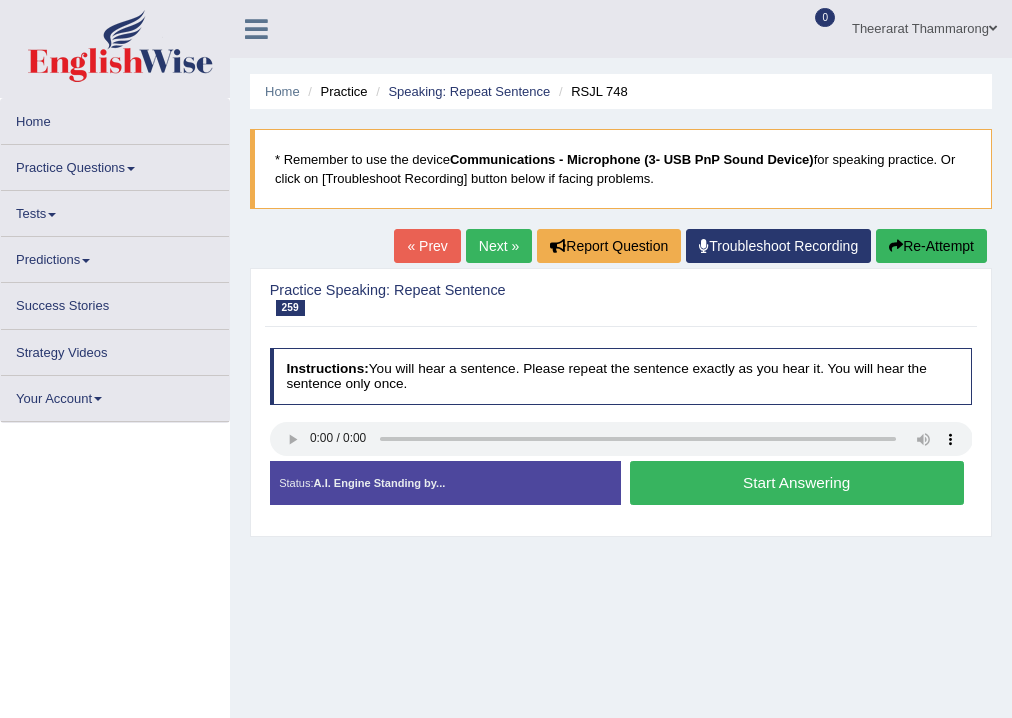 scroll, scrollTop: 0, scrollLeft: 0, axis: both 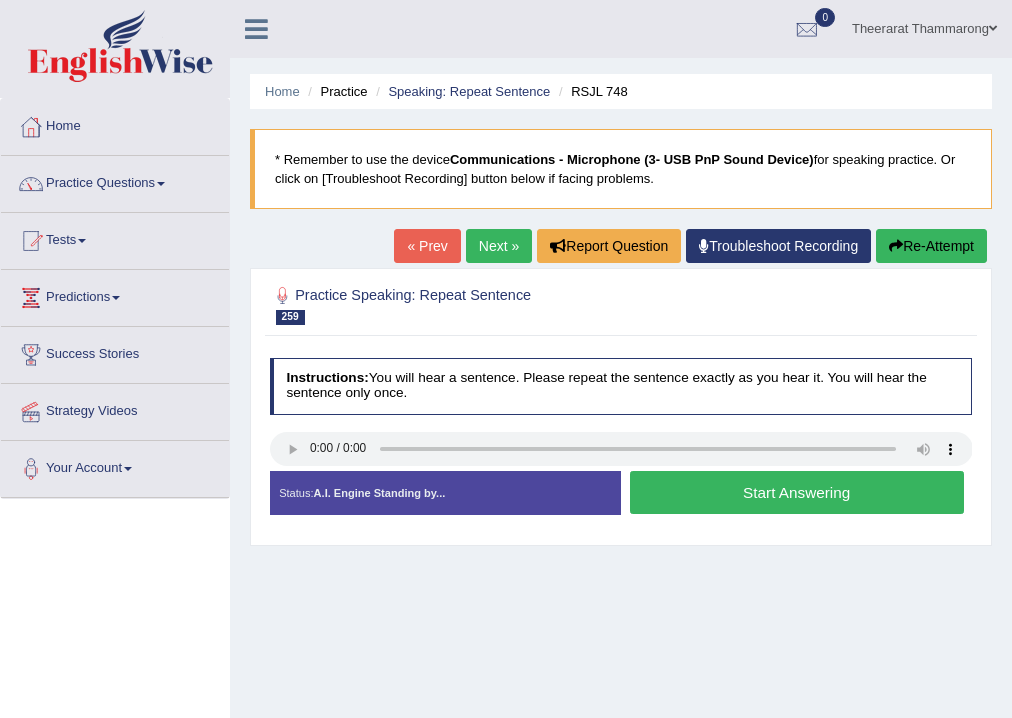 click on "Start Answering" at bounding box center [797, 492] 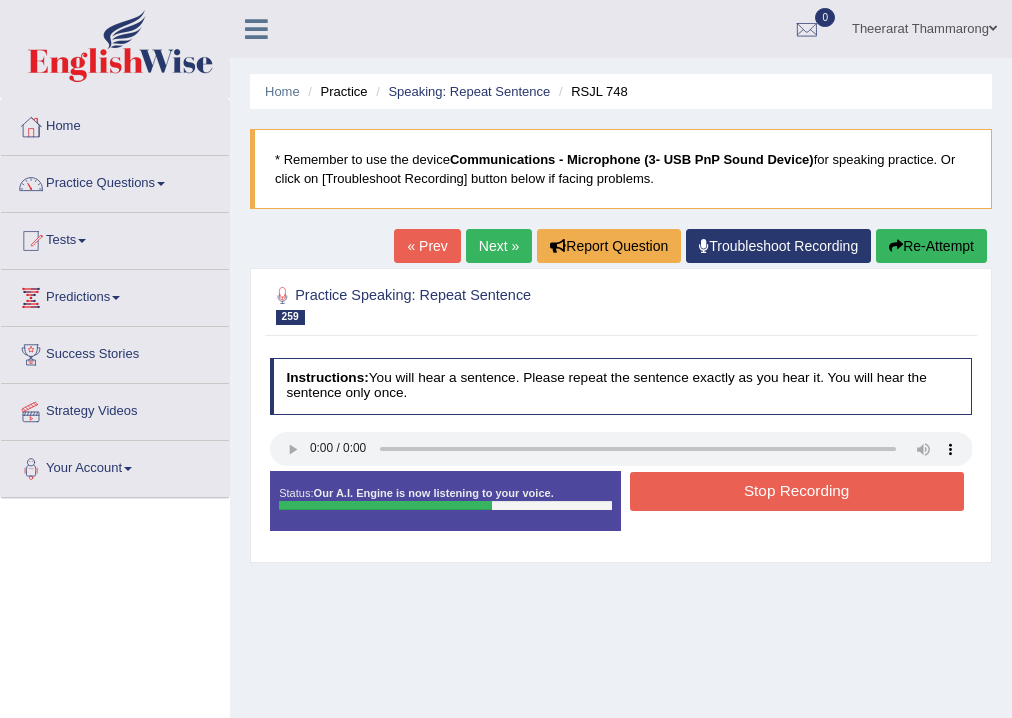 click on "Next »" at bounding box center (499, 246) 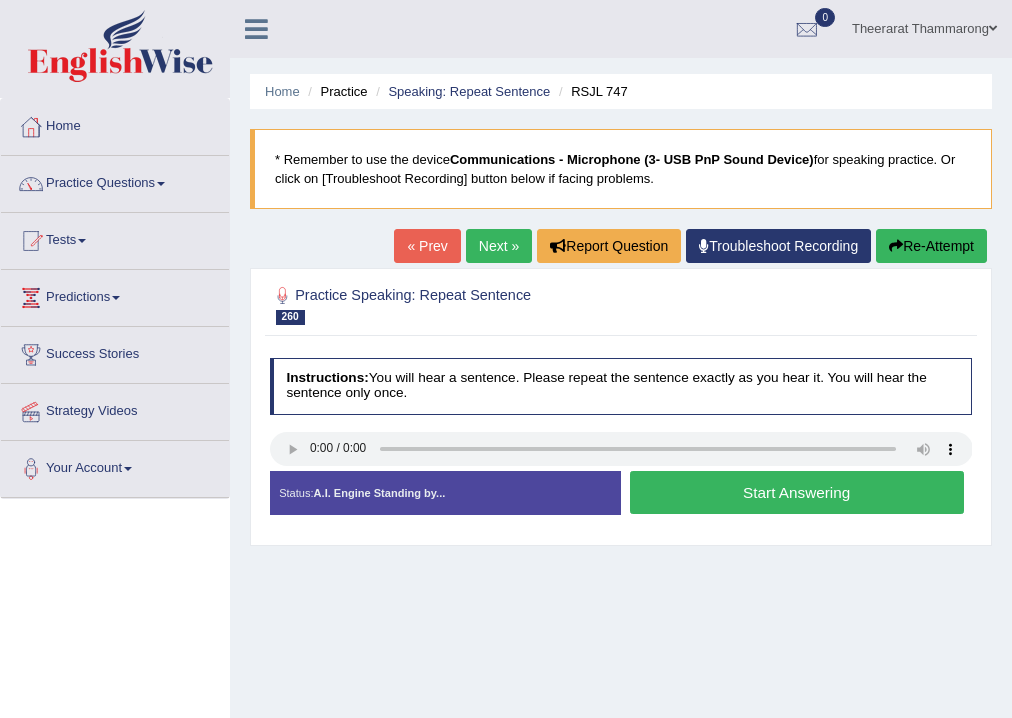 scroll, scrollTop: 0, scrollLeft: 0, axis: both 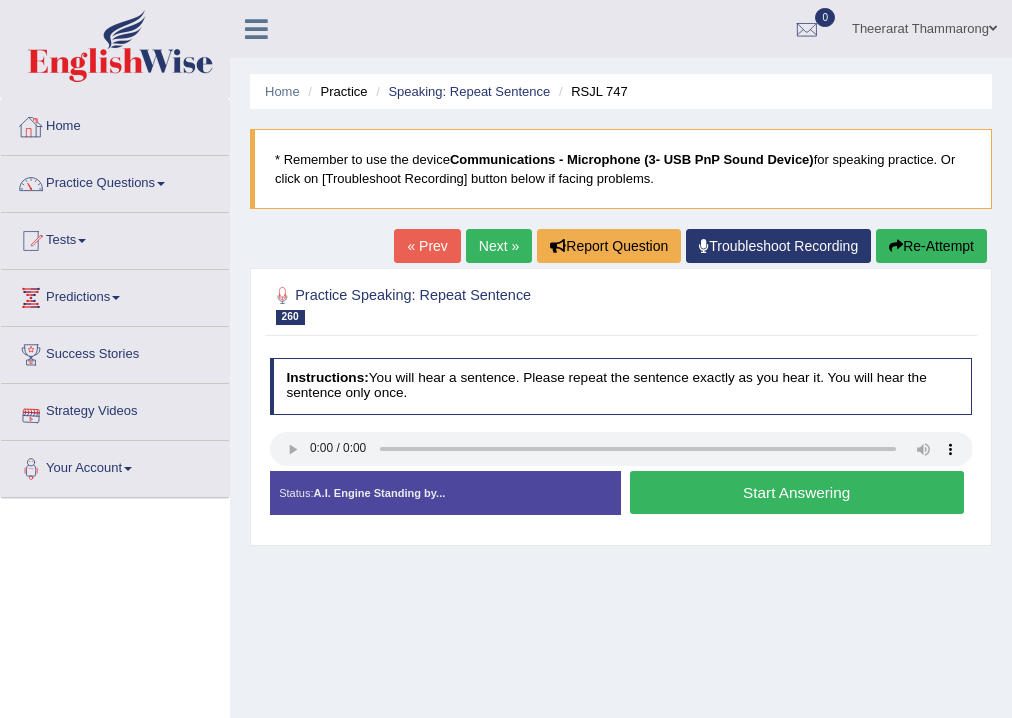 click on "Start Answering" at bounding box center (797, 492) 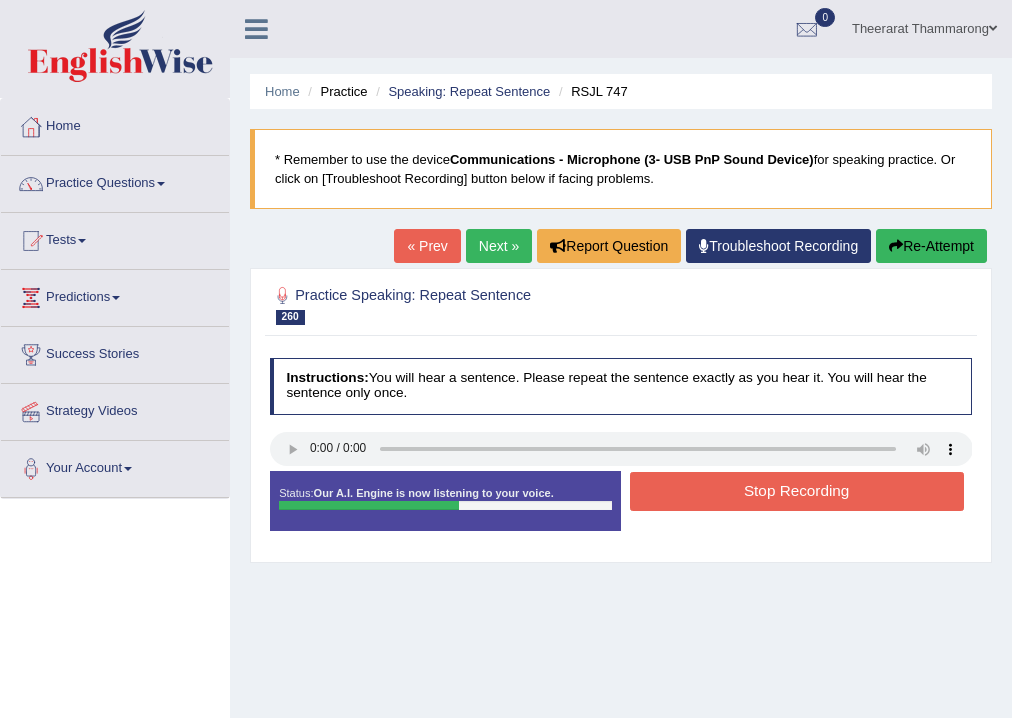 click on "Stop Recording" at bounding box center (797, 491) 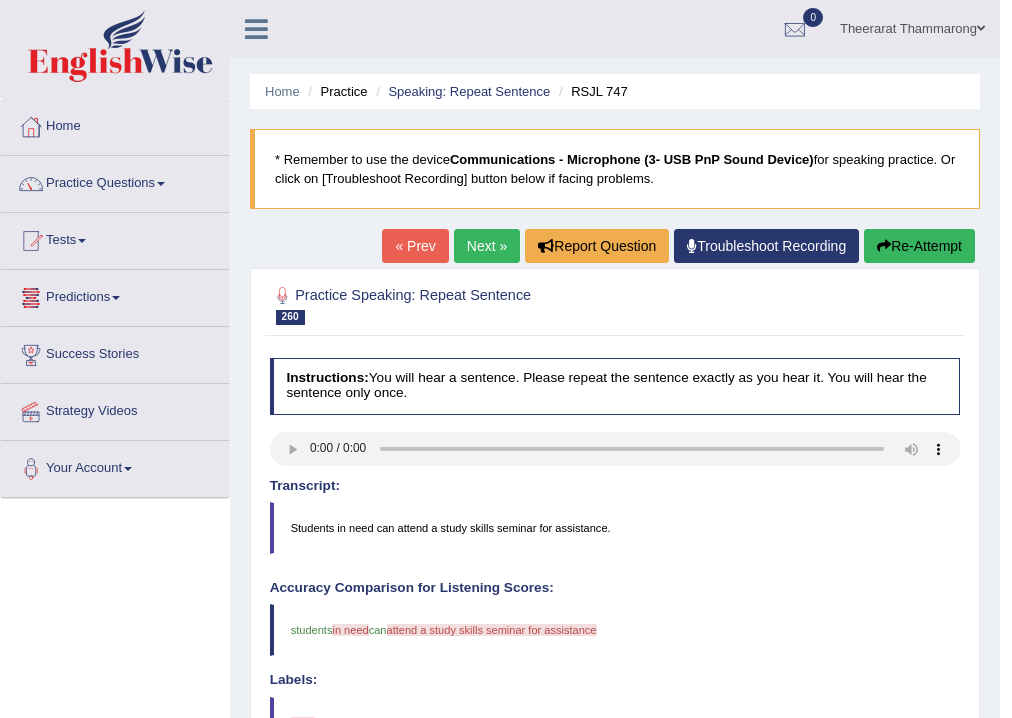 click on "Next »" at bounding box center (487, 246) 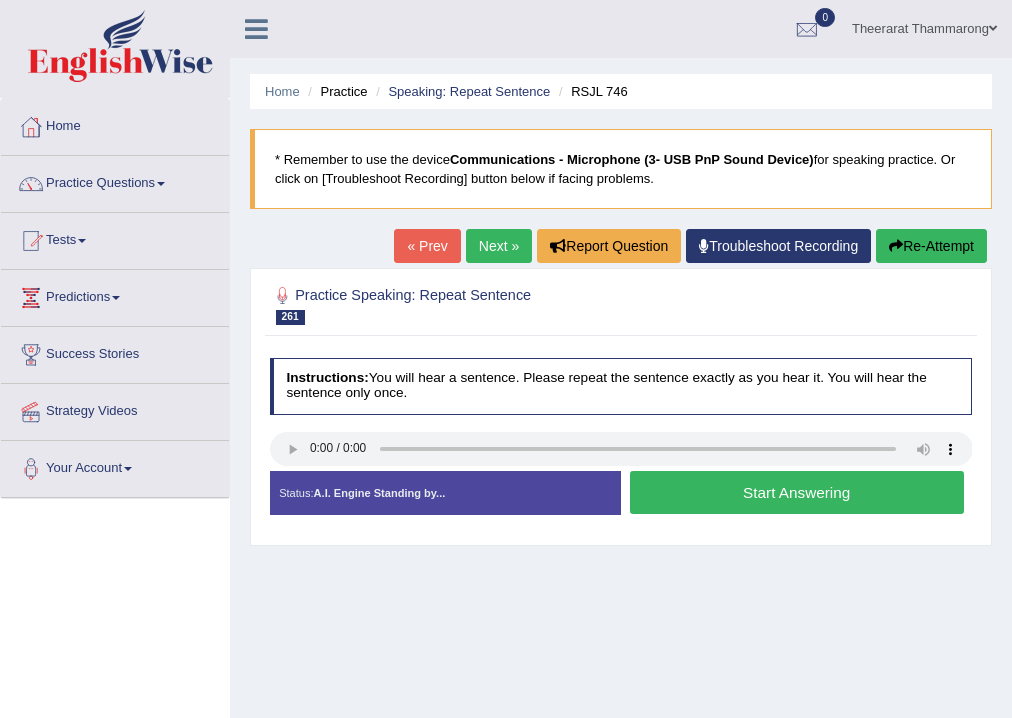 scroll, scrollTop: 0, scrollLeft: 0, axis: both 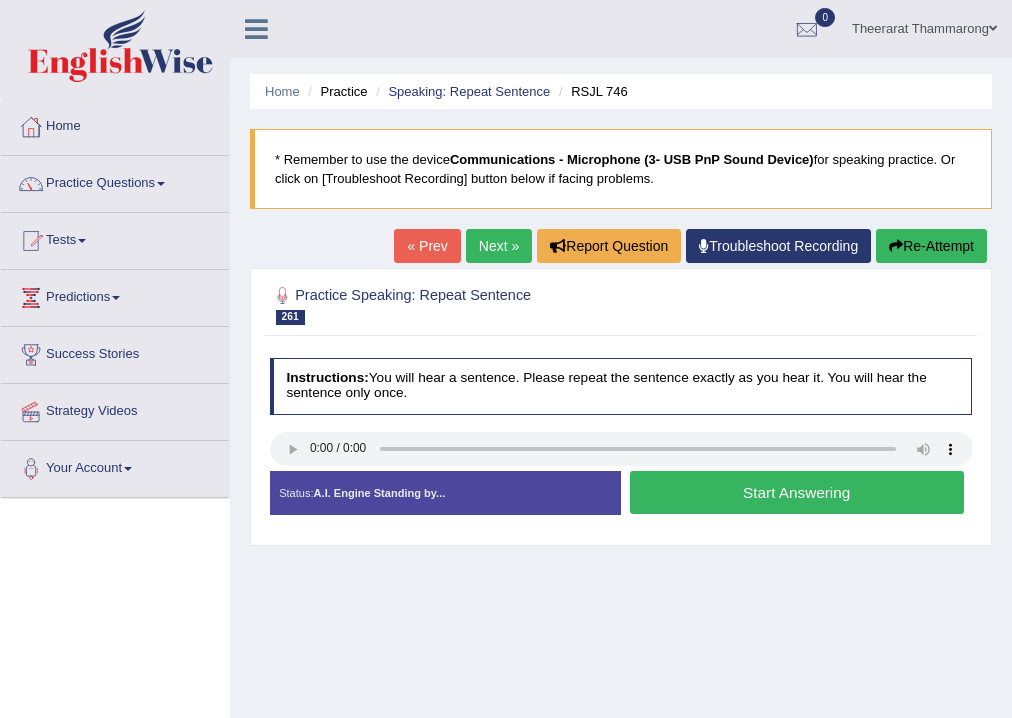 click on "Start Answering" at bounding box center [797, 492] 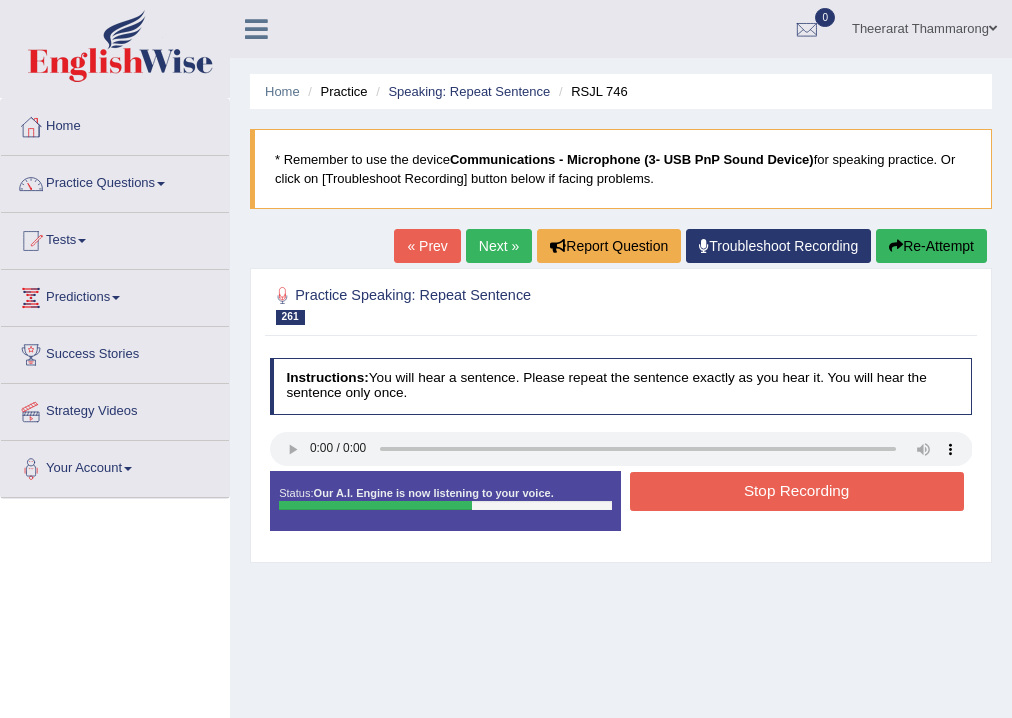 click on "Stop Recording" at bounding box center [797, 491] 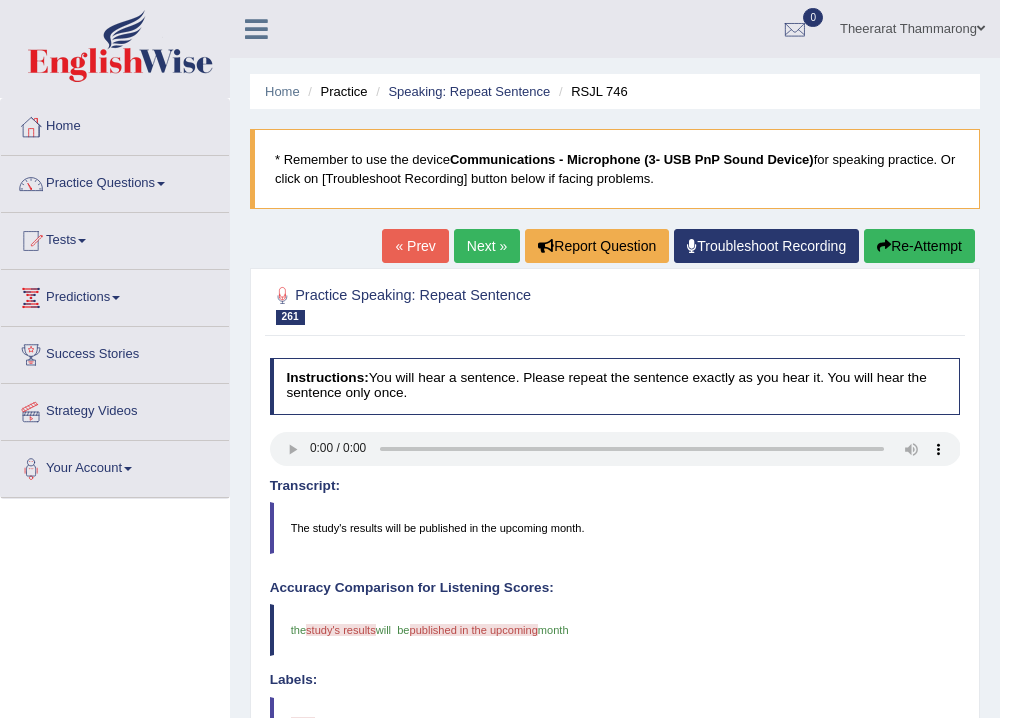 click on "Re-Attempt" at bounding box center (919, 246) 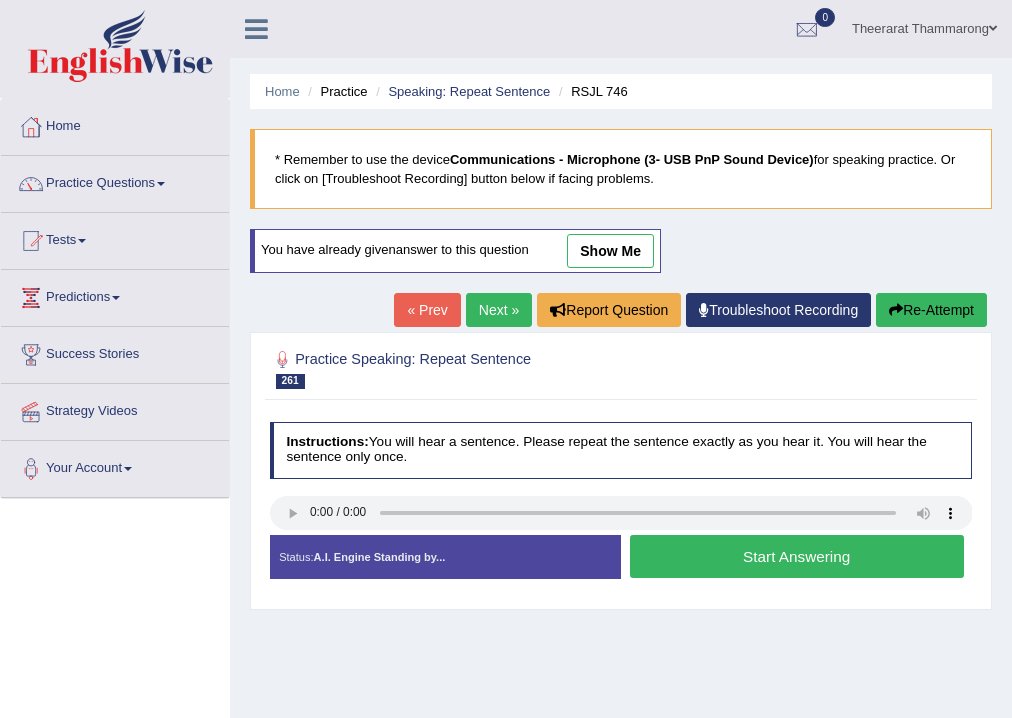scroll, scrollTop: 0, scrollLeft: 0, axis: both 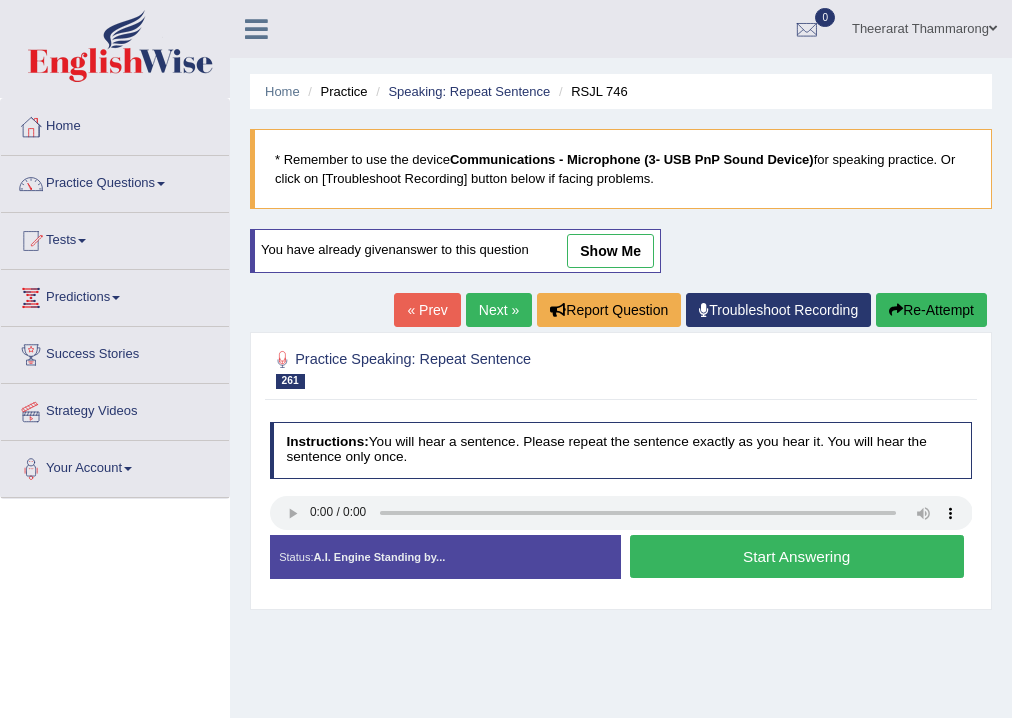 click on "Start Answering" at bounding box center (797, 556) 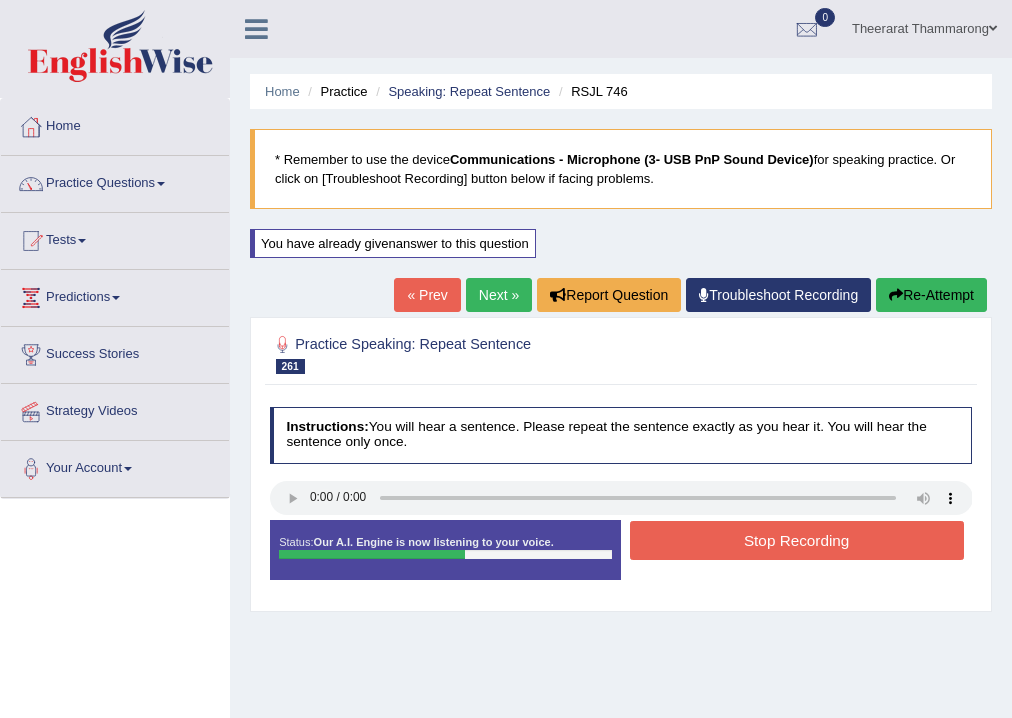 click on "Stop Recording" at bounding box center [797, 540] 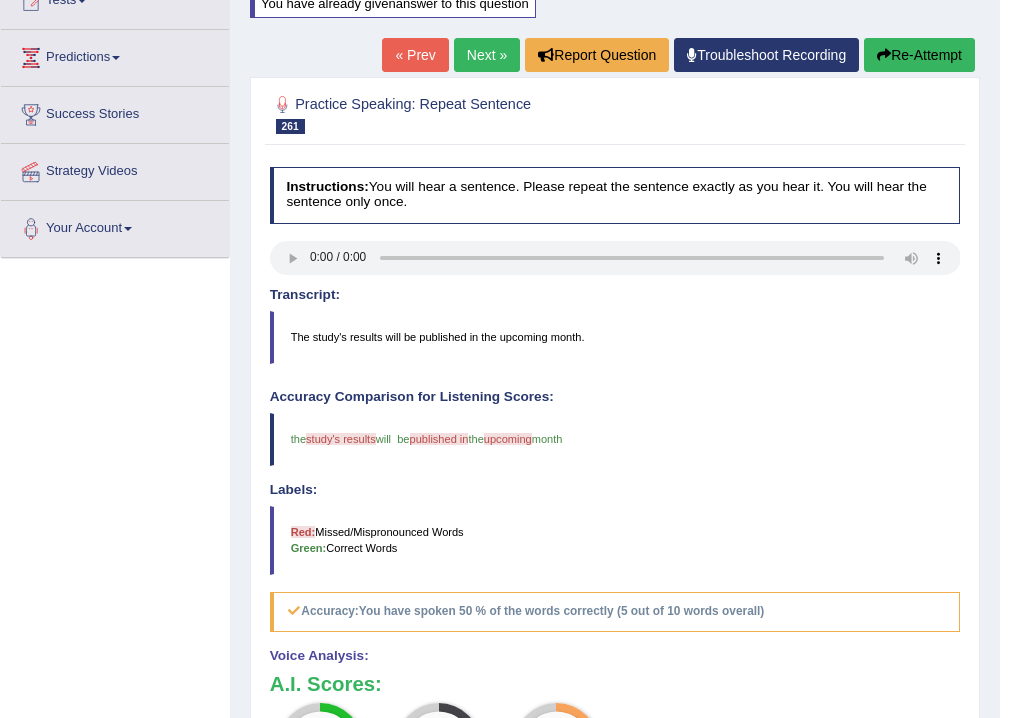 scroll, scrollTop: 0, scrollLeft: 0, axis: both 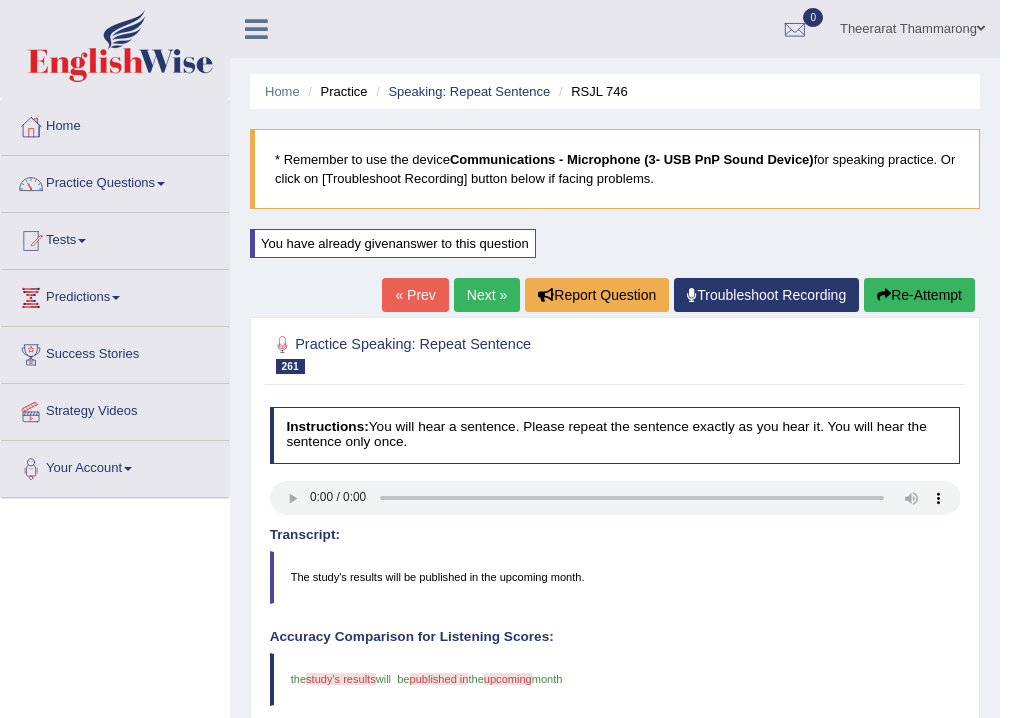 click on "Next »" at bounding box center (487, 295) 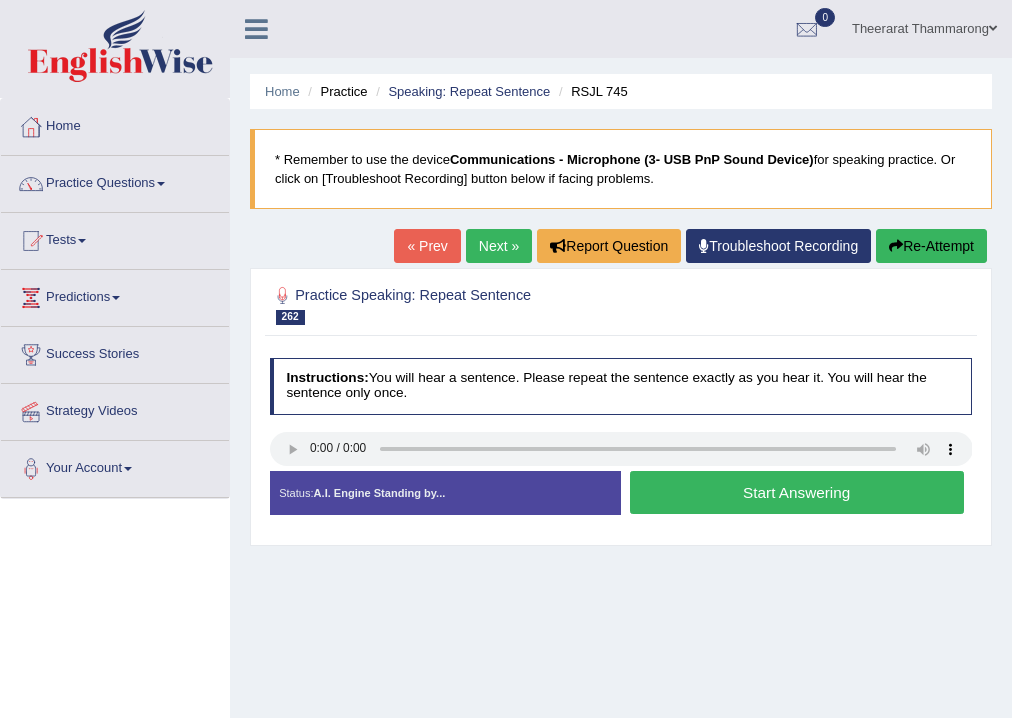 scroll, scrollTop: 0, scrollLeft: 0, axis: both 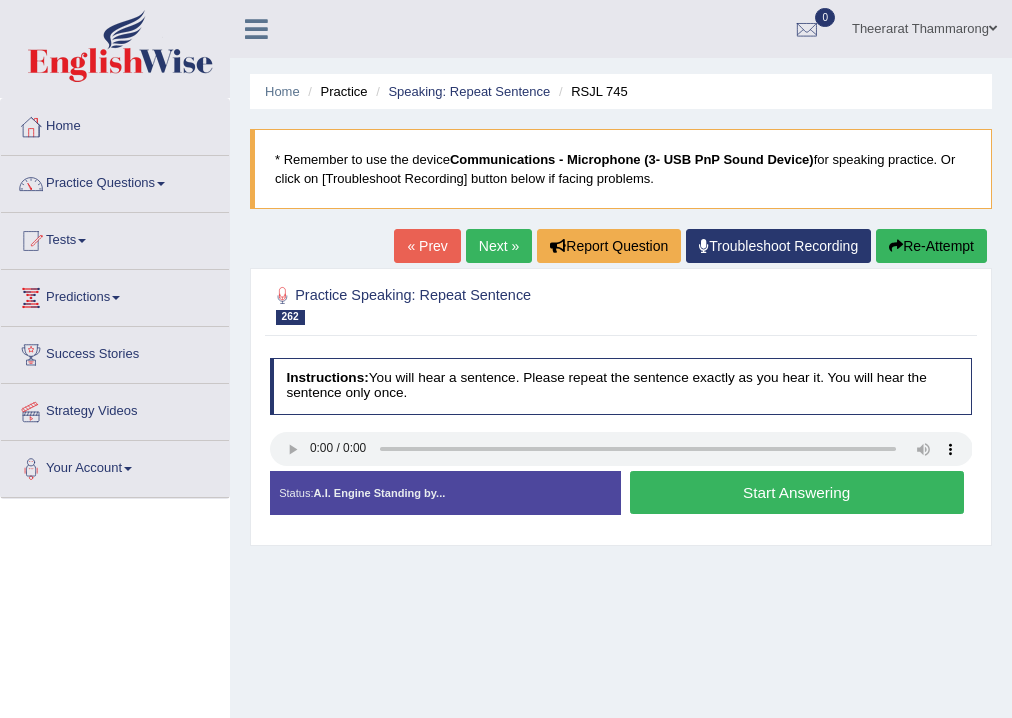 click on "Start Answering" at bounding box center (797, 492) 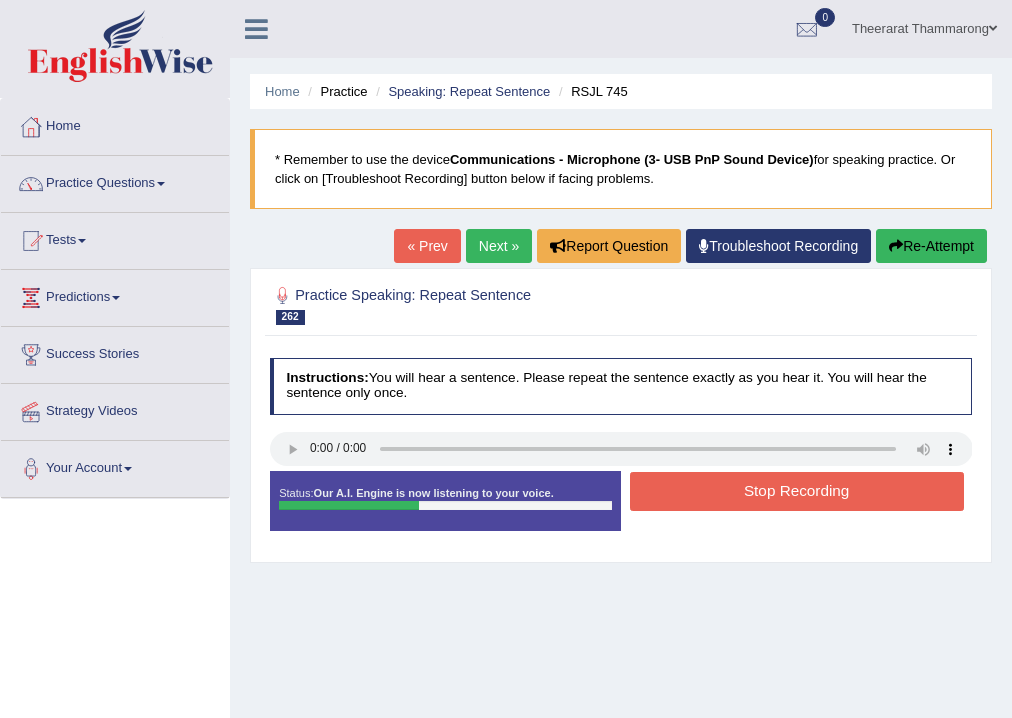 click on "Stop Recording" at bounding box center (797, 491) 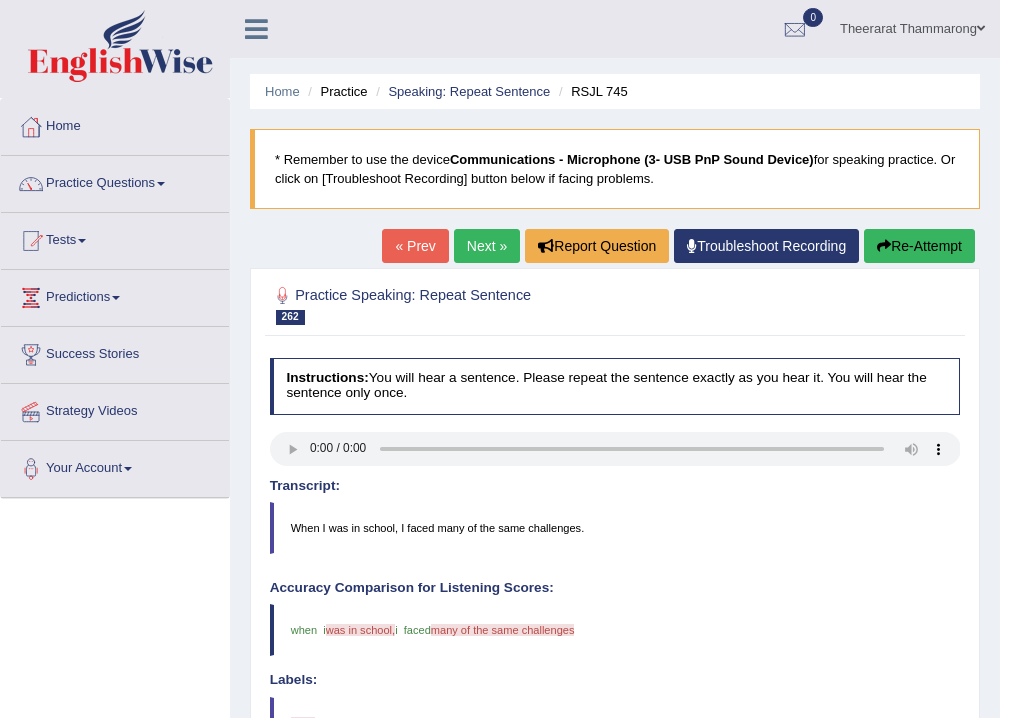 click on "Re-Attempt" at bounding box center (919, 246) 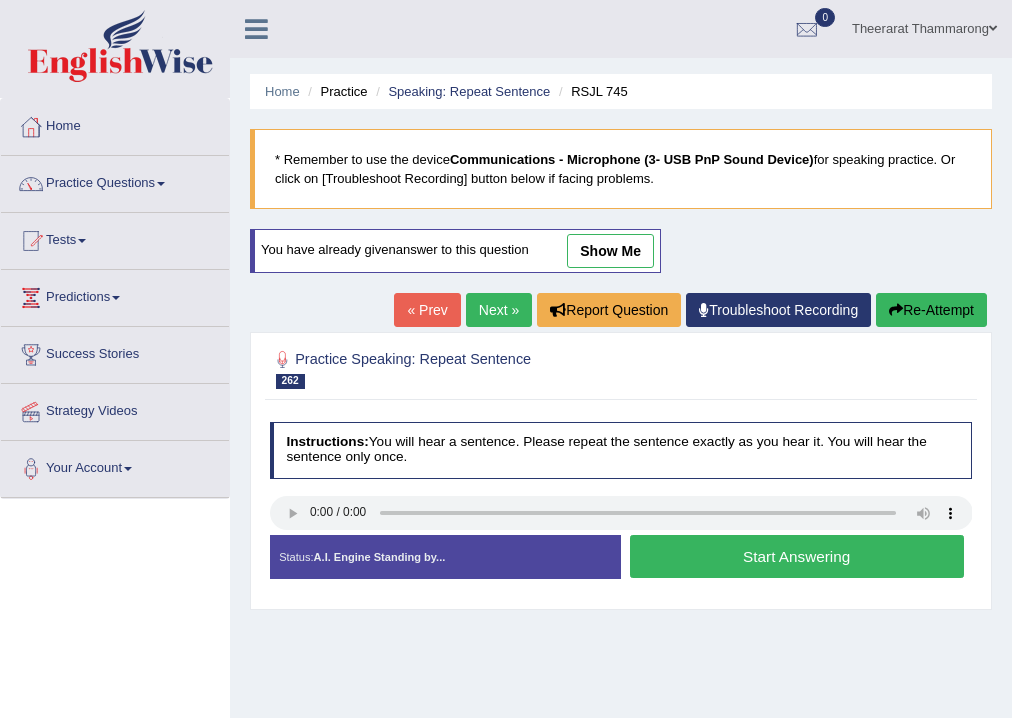 scroll, scrollTop: 0, scrollLeft: 0, axis: both 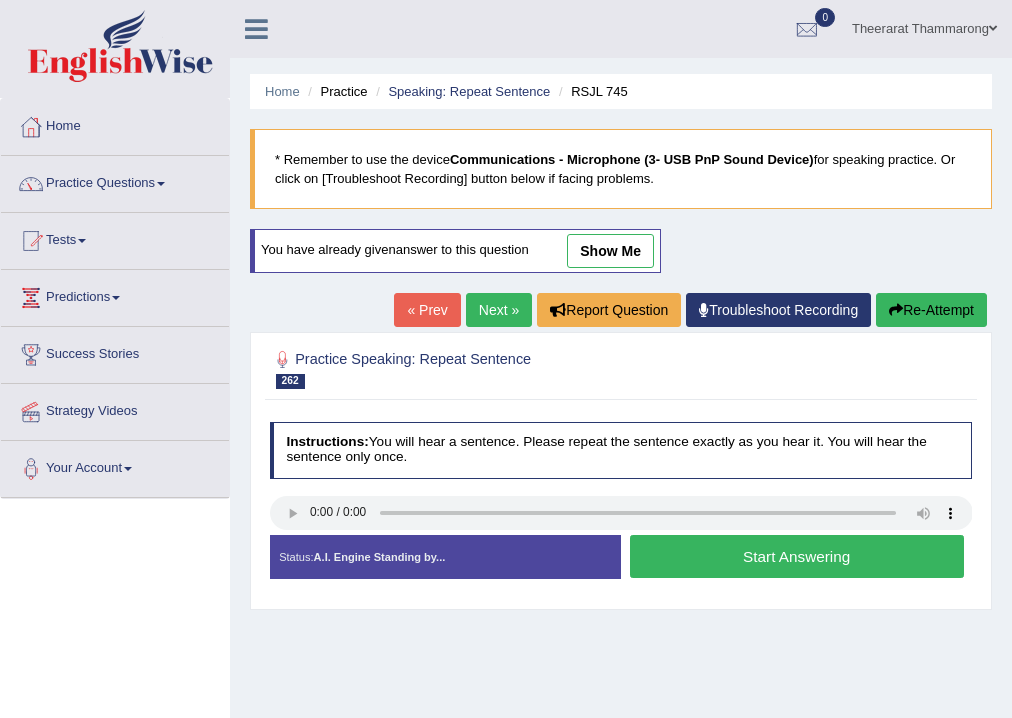 click on "Start Answering" at bounding box center [797, 556] 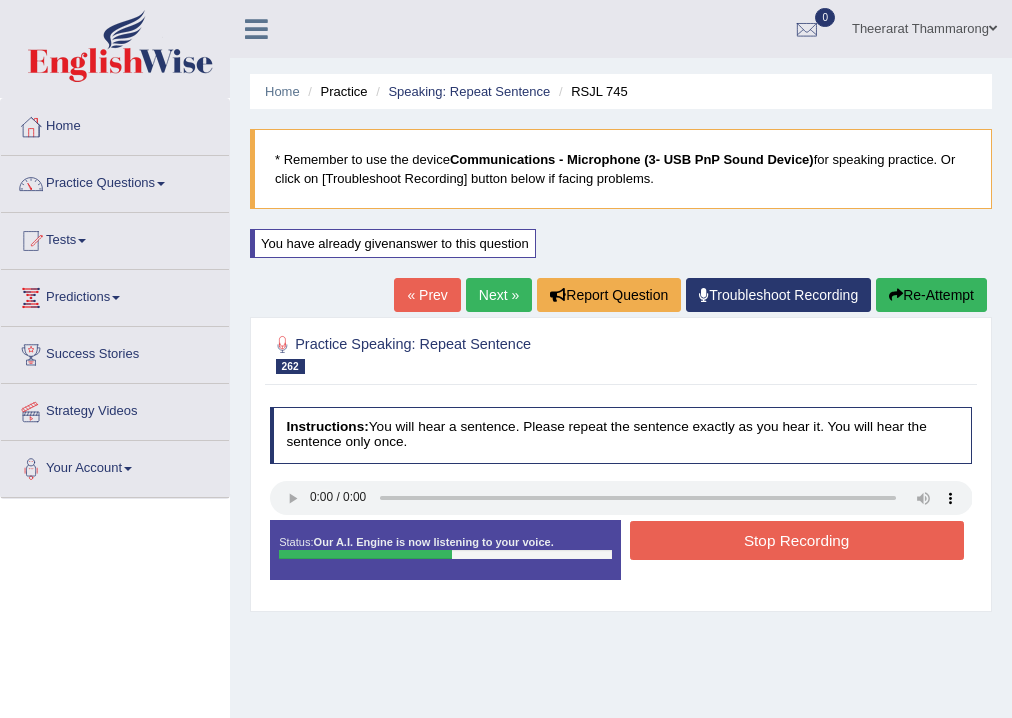 click on "Stop Recording" at bounding box center [797, 540] 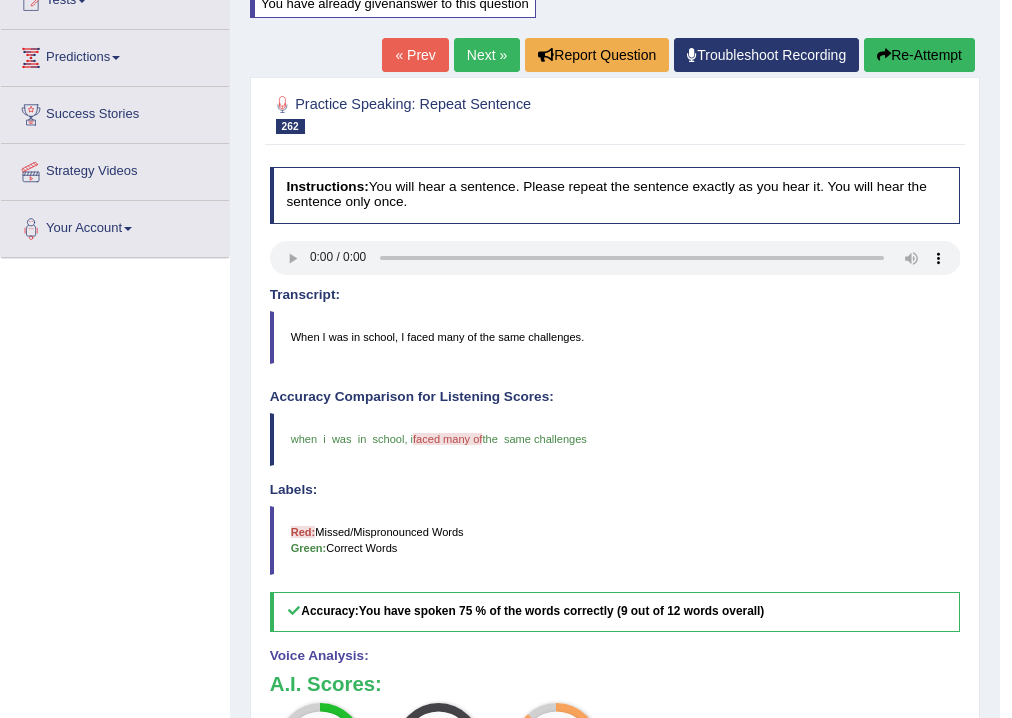 scroll, scrollTop: 160, scrollLeft: 0, axis: vertical 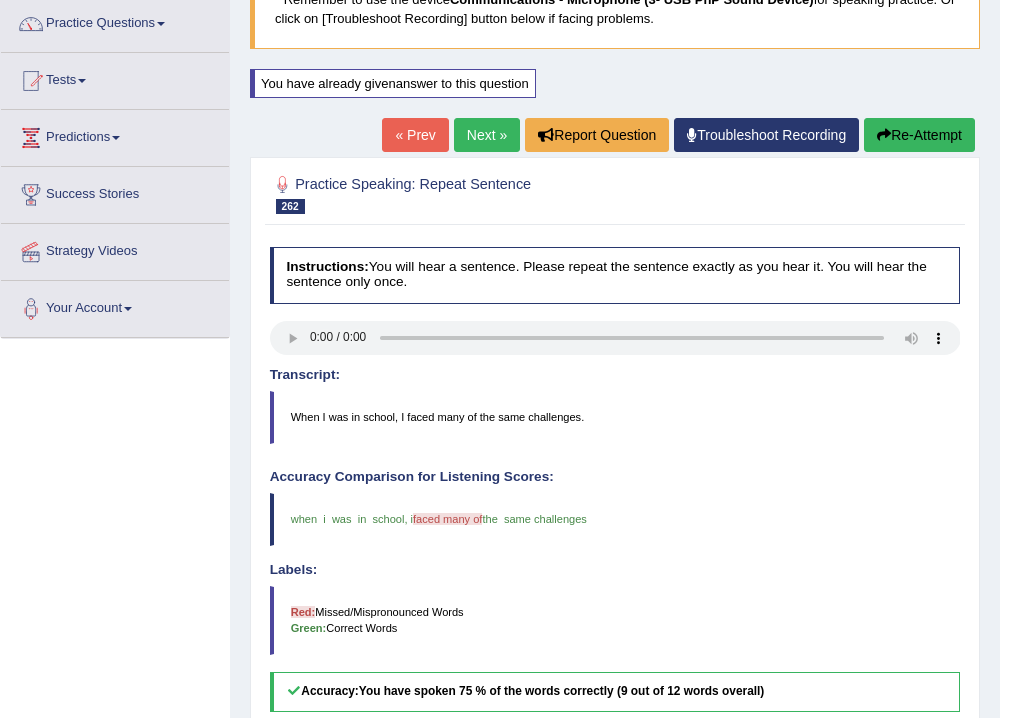 click on "Next »" at bounding box center [487, 135] 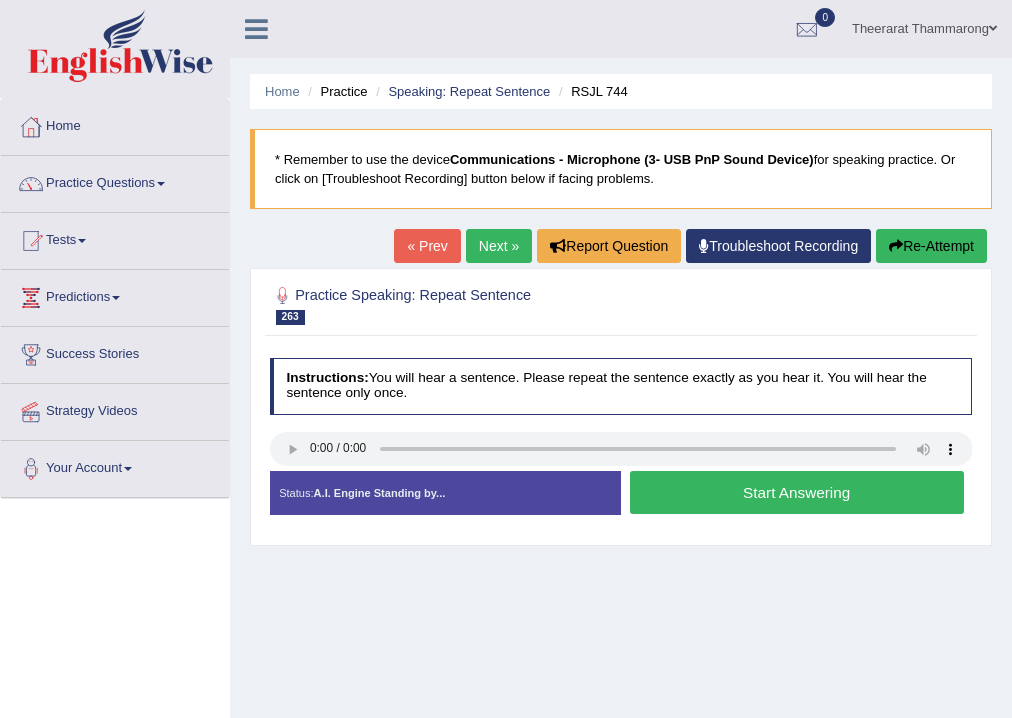scroll, scrollTop: 0, scrollLeft: 0, axis: both 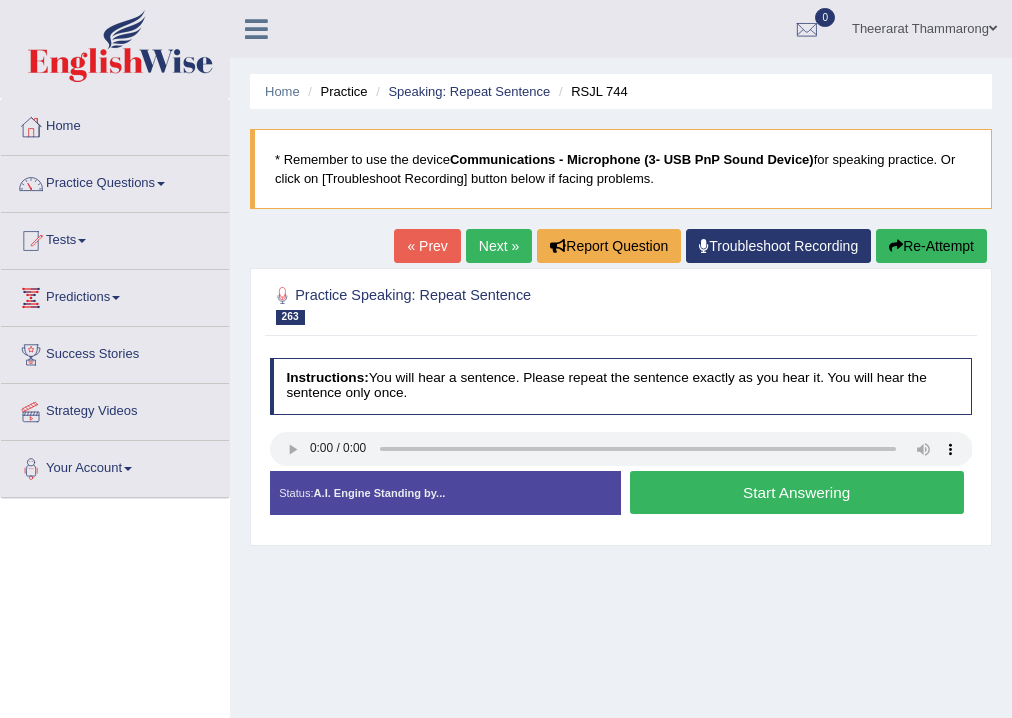 click on "Start Answering" at bounding box center [797, 492] 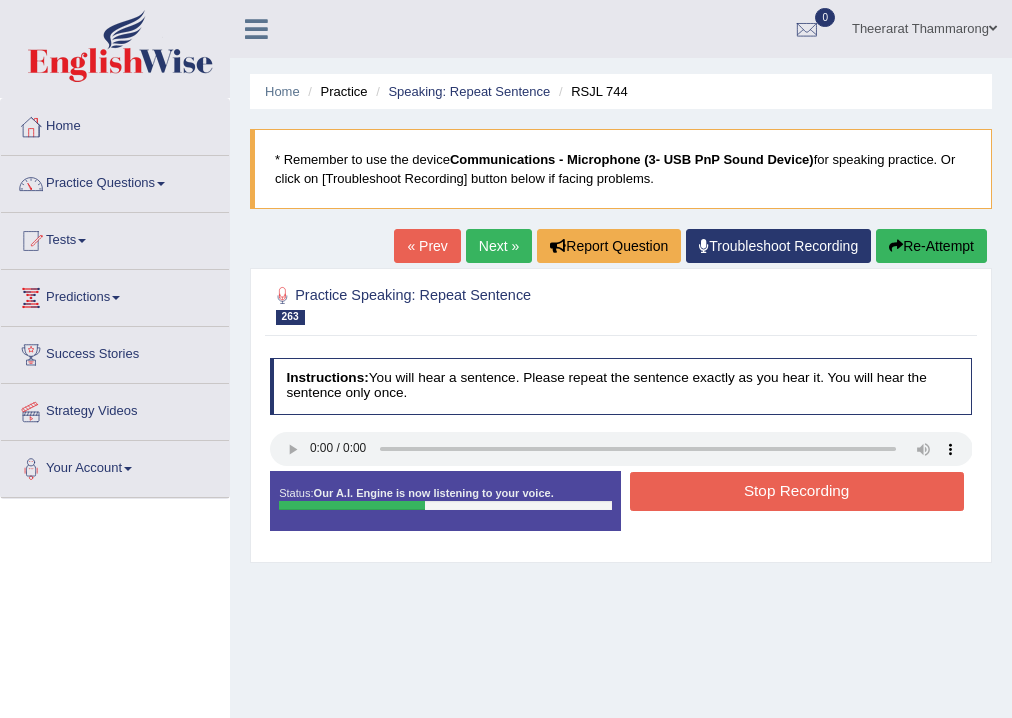 click on "Stop Recording" at bounding box center (797, 491) 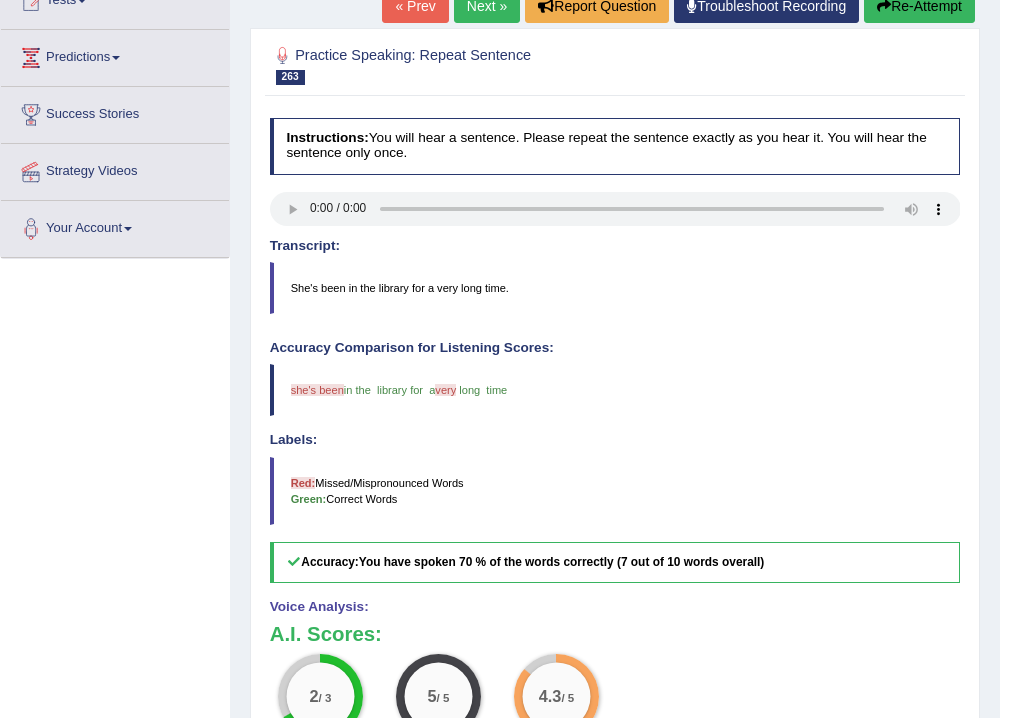 scroll, scrollTop: 0, scrollLeft: 0, axis: both 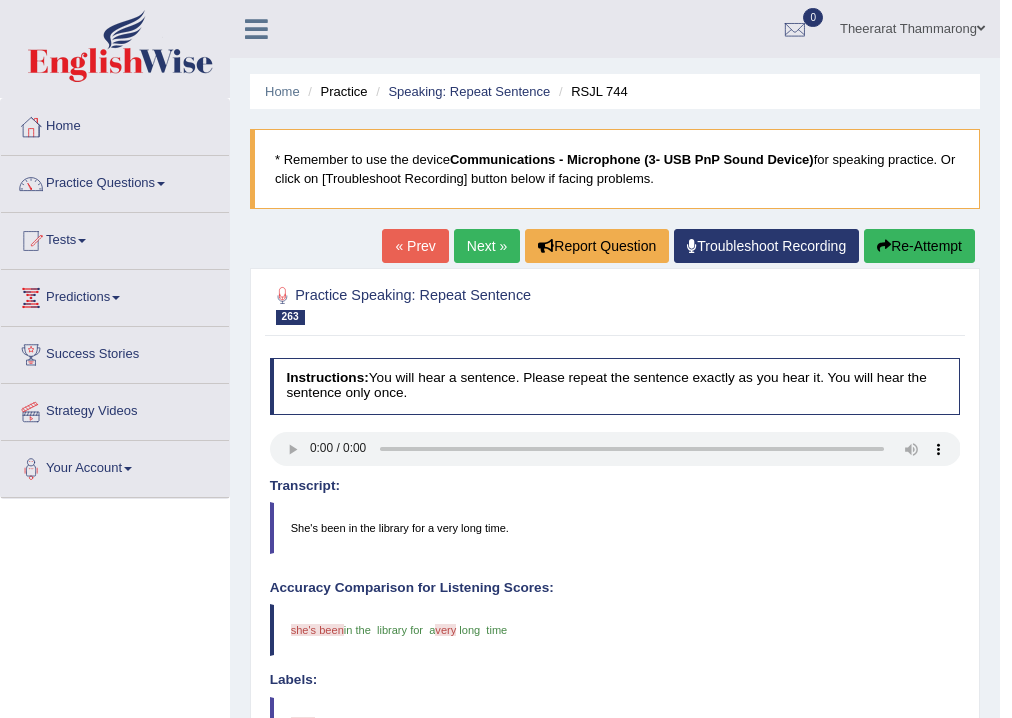 click on "Next »" at bounding box center [487, 246] 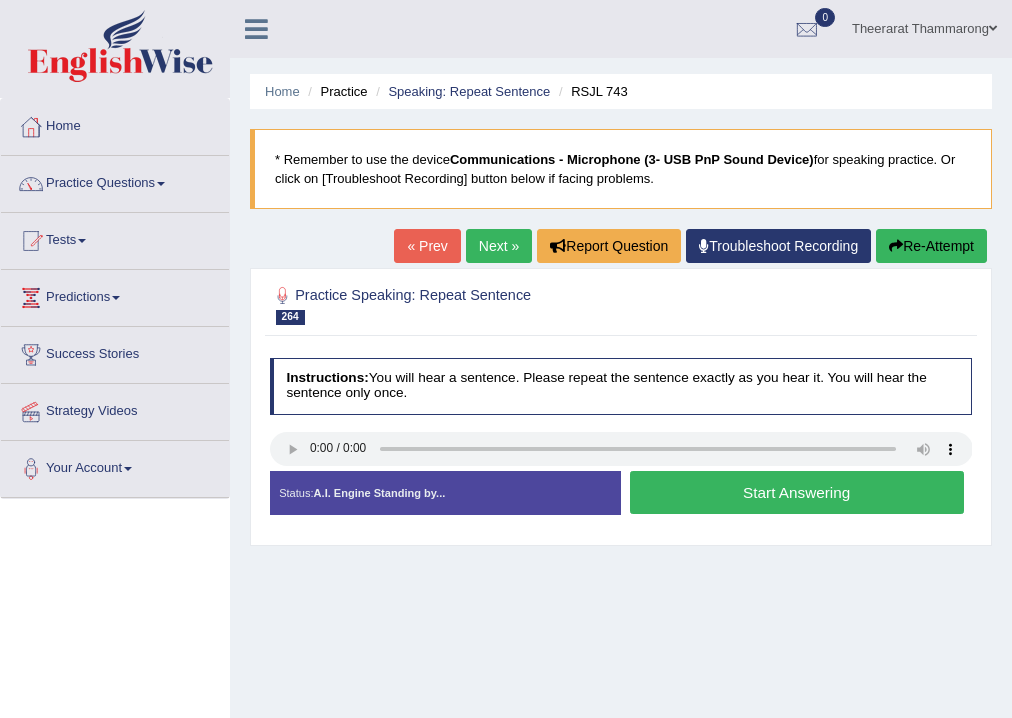 scroll, scrollTop: 0, scrollLeft: 0, axis: both 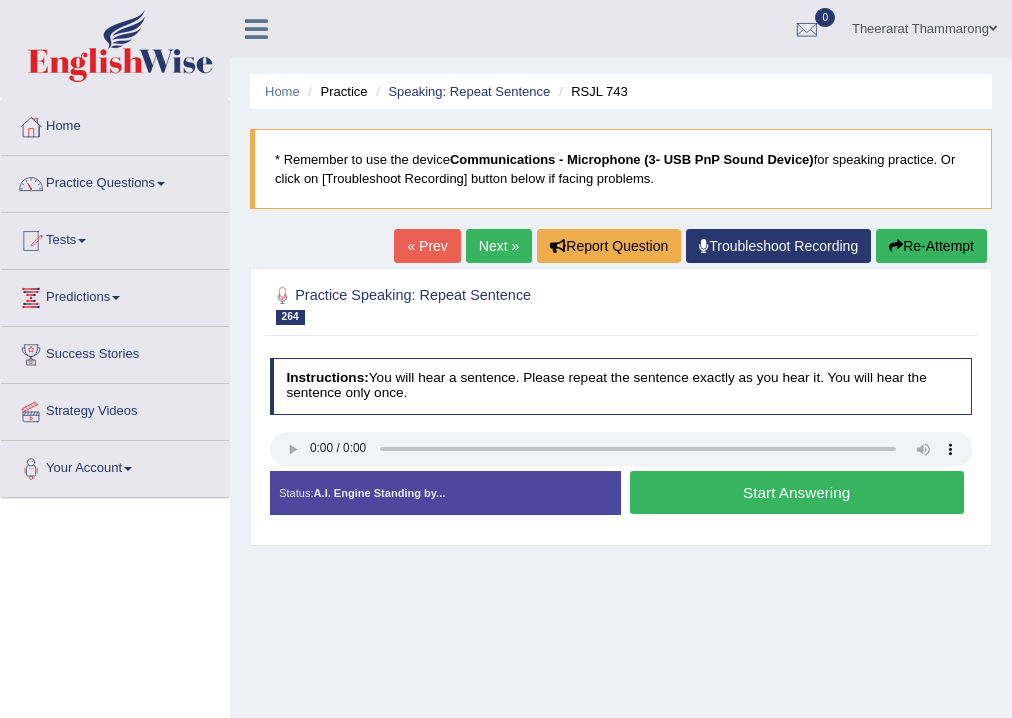 click on "Start Answering" at bounding box center [797, 492] 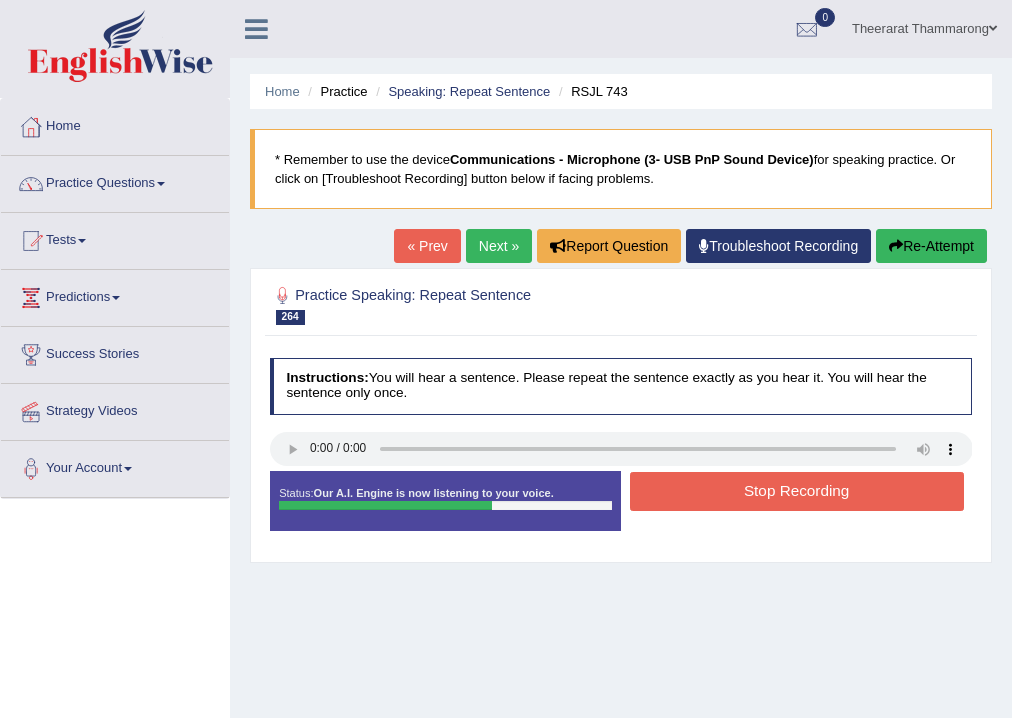 click on "Stop Recording" at bounding box center [797, 491] 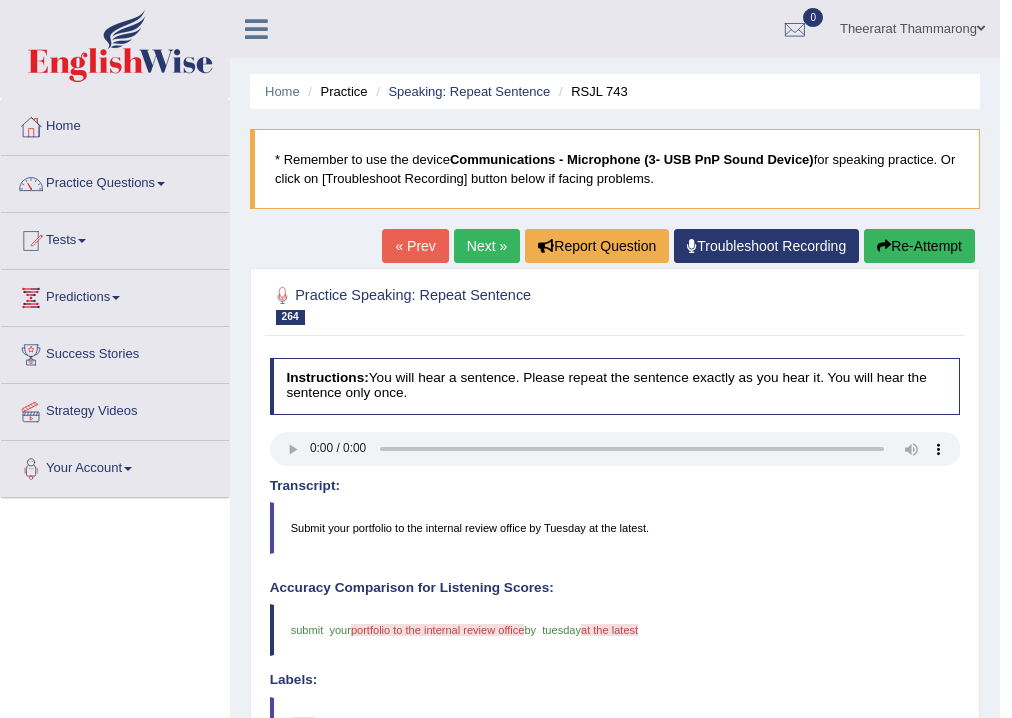 click on "Next »" at bounding box center (487, 246) 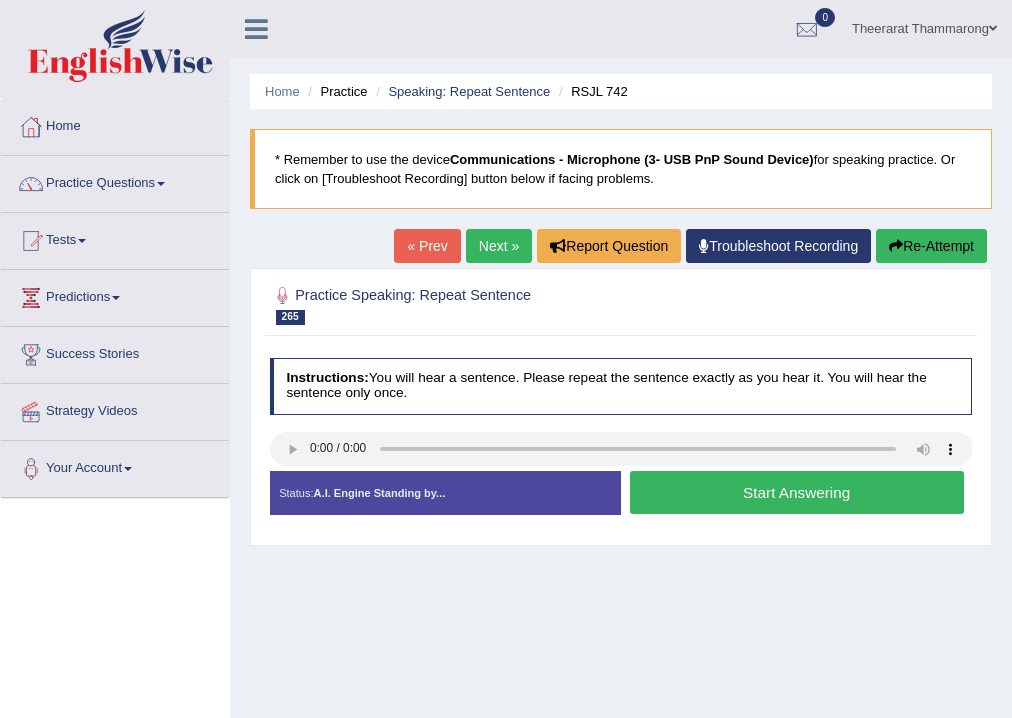 scroll, scrollTop: 0, scrollLeft: 0, axis: both 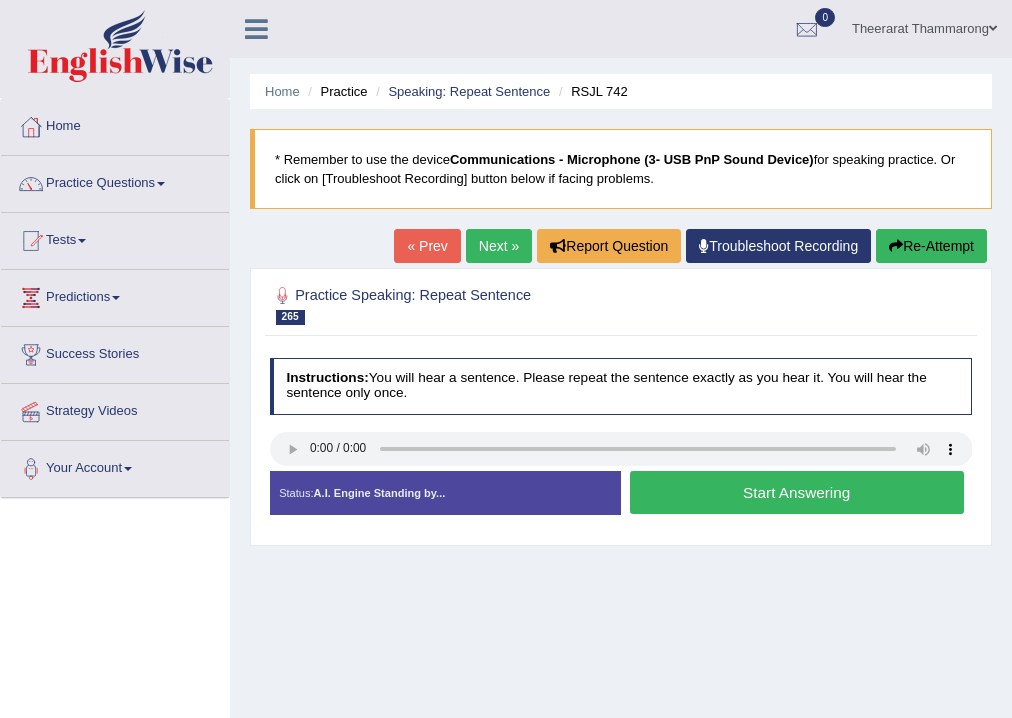 click on "Start Answering" at bounding box center [797, 492] 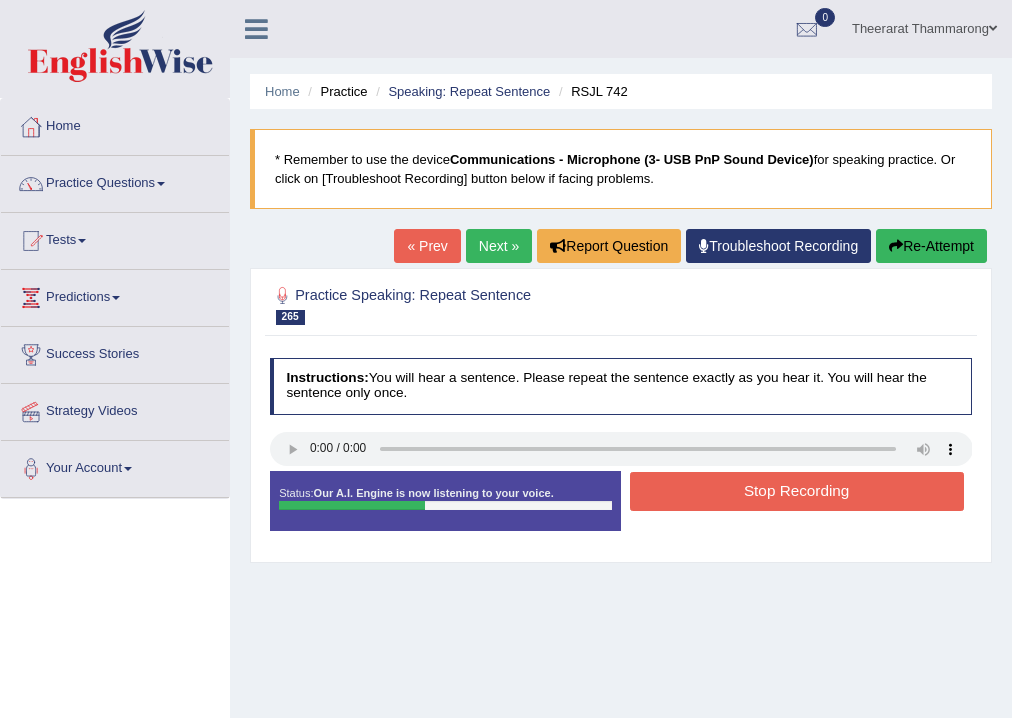 click on "Stop Recording" at bounding box center (797, 491) 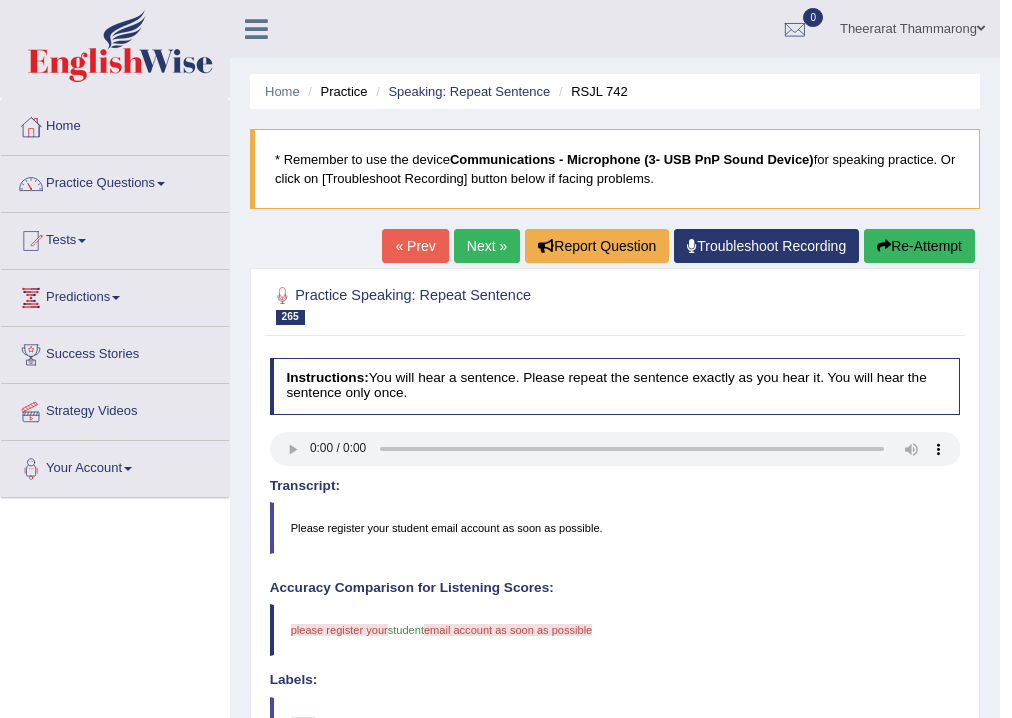 click on "Re-Attempt" at bounding box center (919, 246) 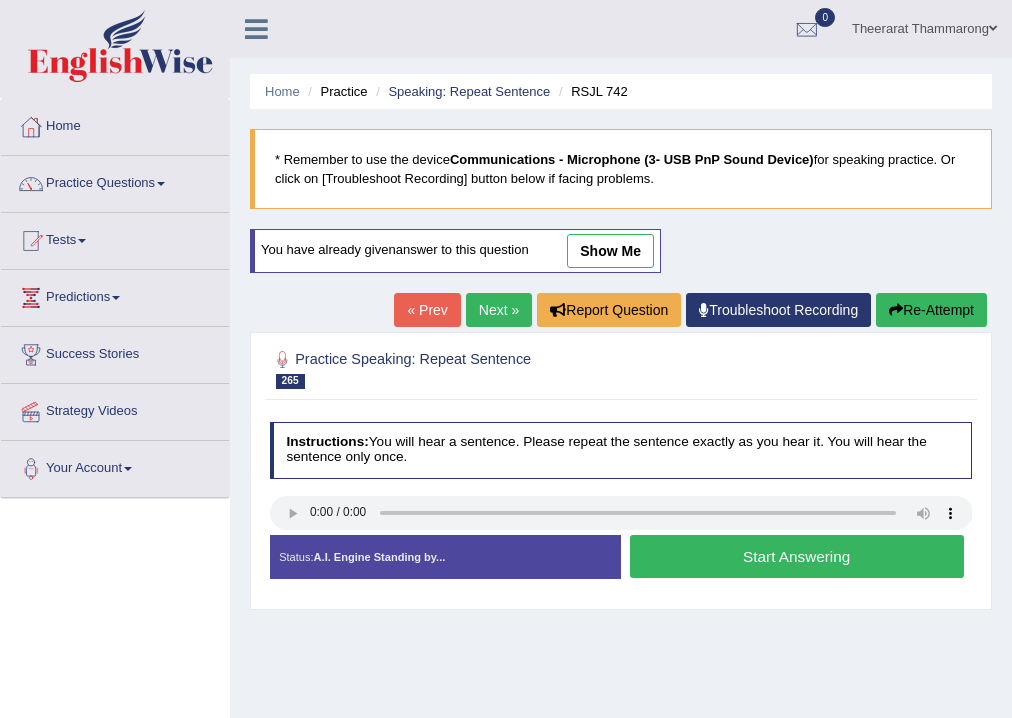 scroll, scrollTop: 0, scrollLeft: 0, axis: both 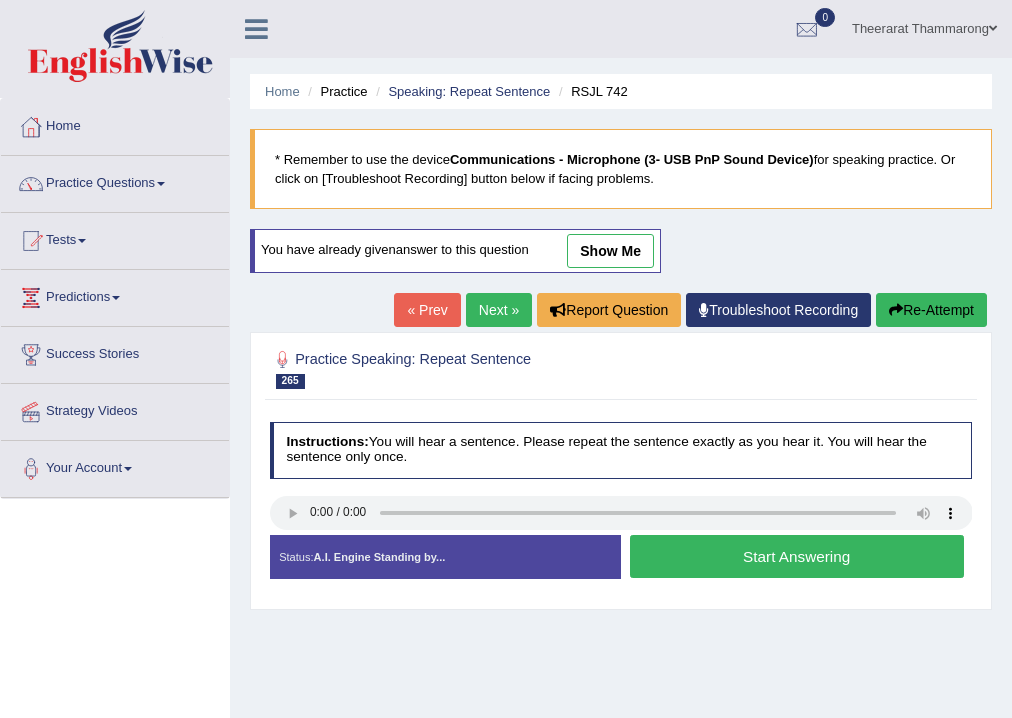 click on "Start Answering" at bounding box center (797, 556) 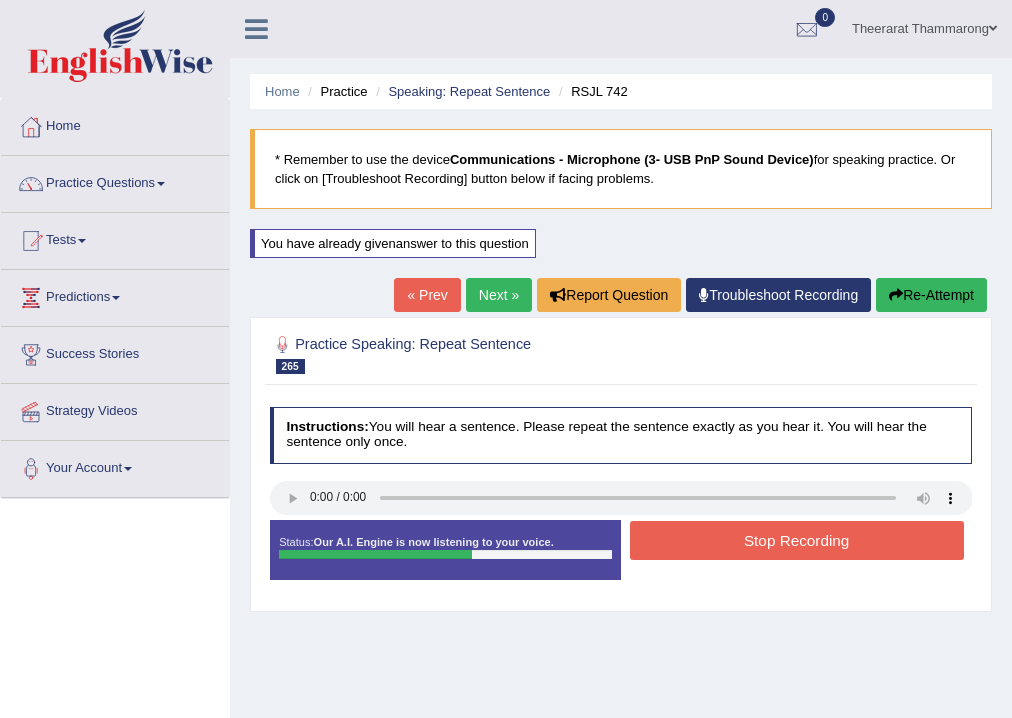 click on "Stop Recording" at bounding box center [797, 540] 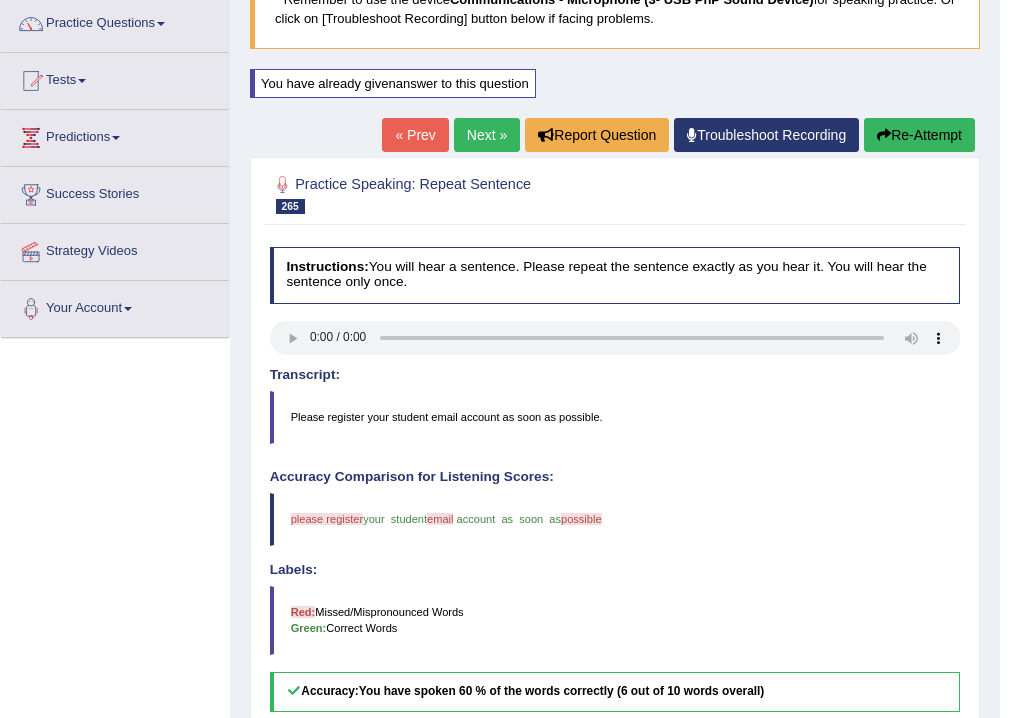 scroll, scrollTop: 0, scrollLeft: 0, axis: both 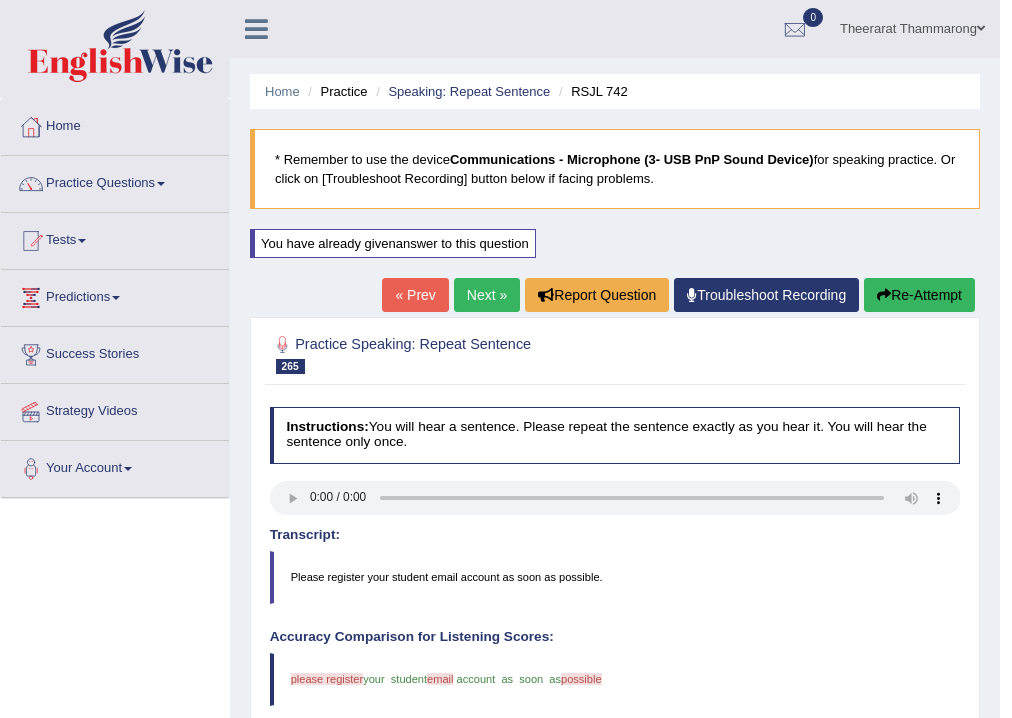 click on "Re-Attempt" at bounding box center [919, 295] 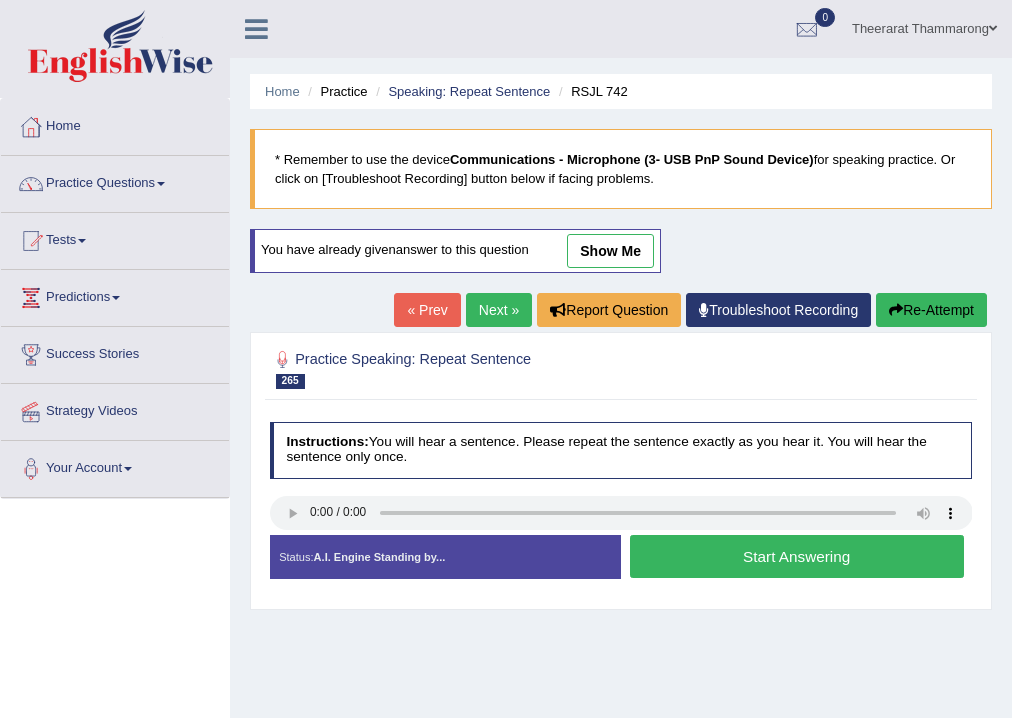 scroll, scrollTop: 0, scrollLeft: 0, axis: both 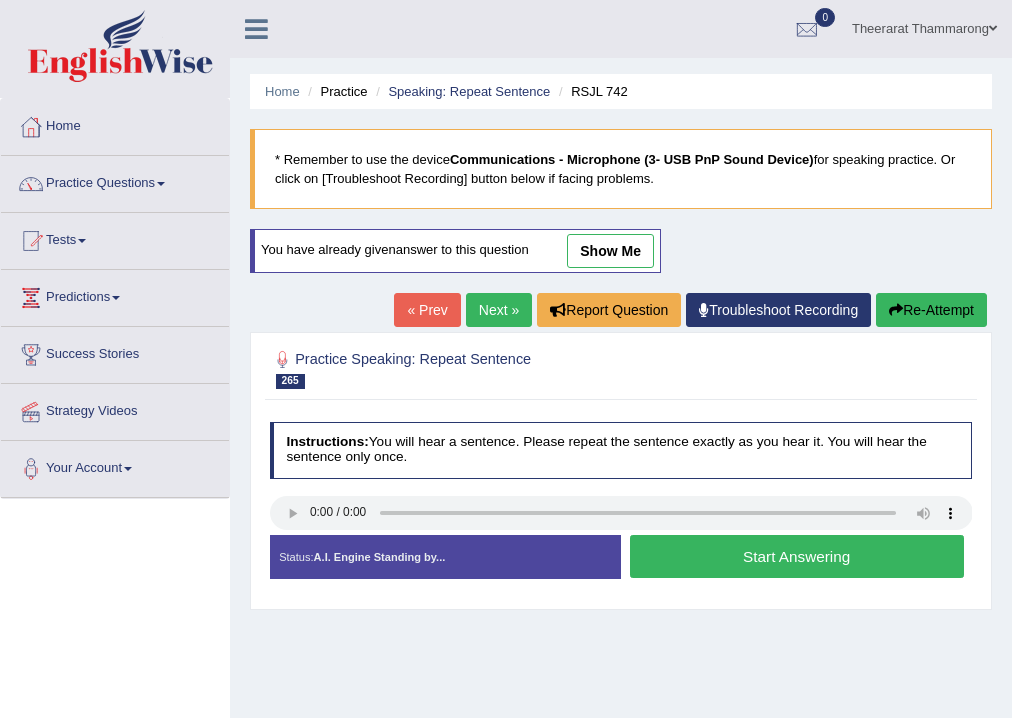 click on "Start Answering" at bounding box center (797, 556) 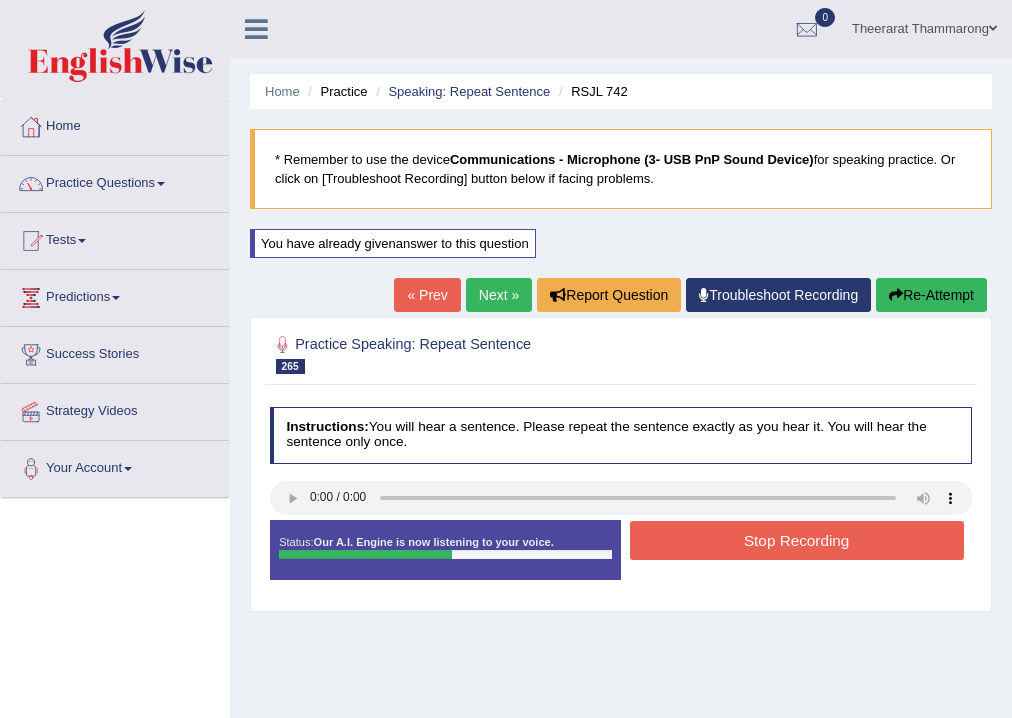 click on "Stop Recording" at bounding box center (797, 540) 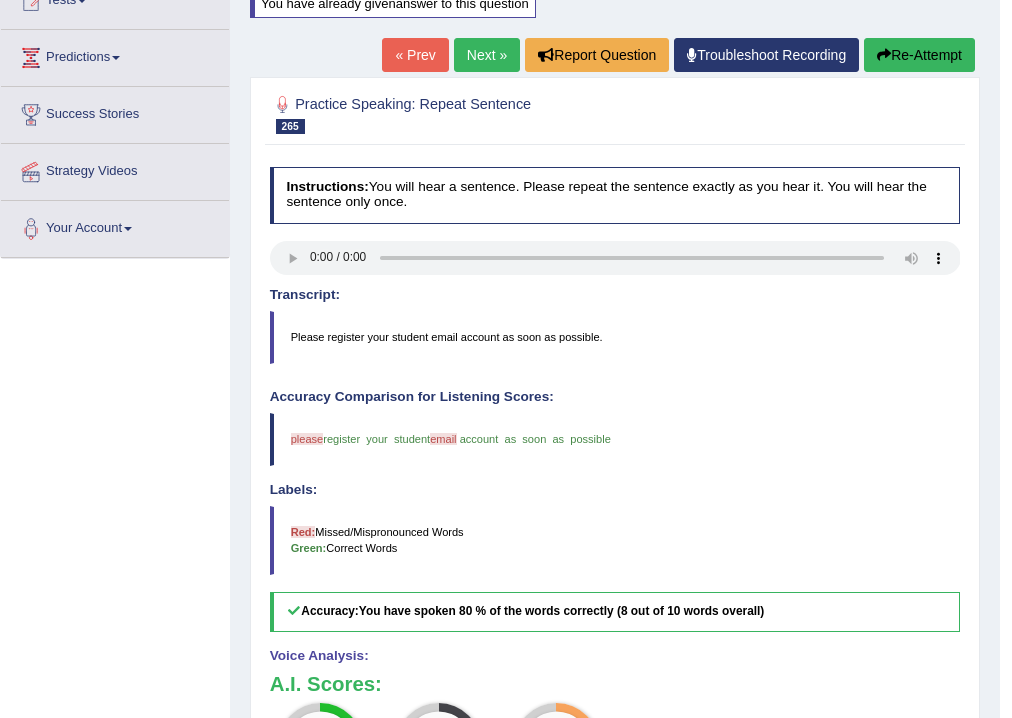 scroll, scrollTop: 0, scrollLeft: 0, axis: both 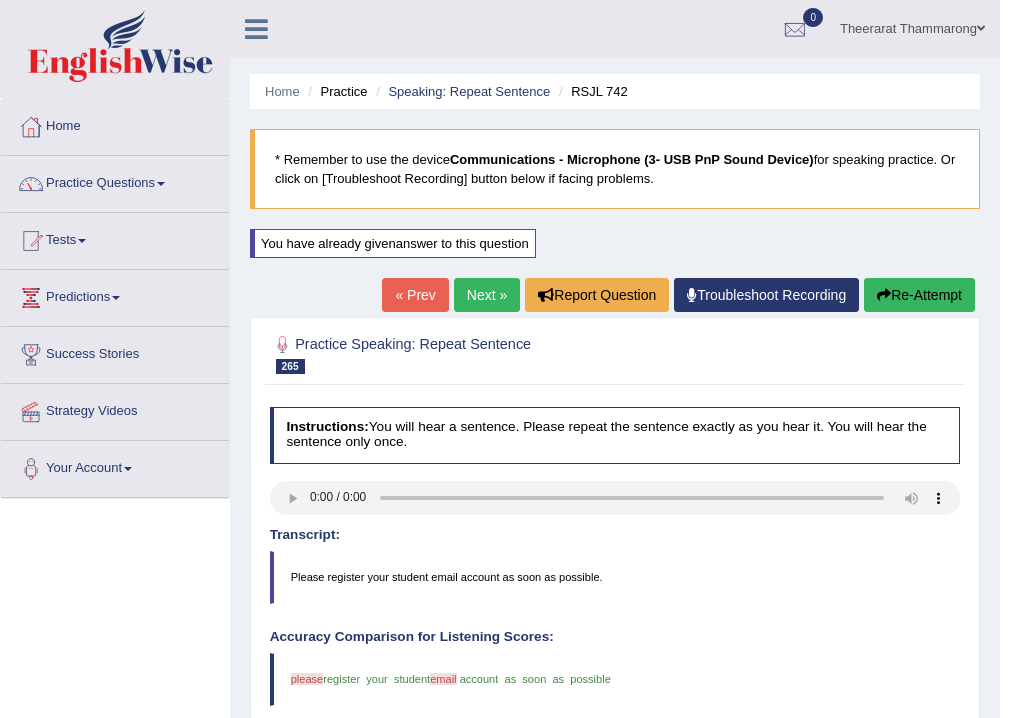 click on "Next »" at bounding box center [487, 295] 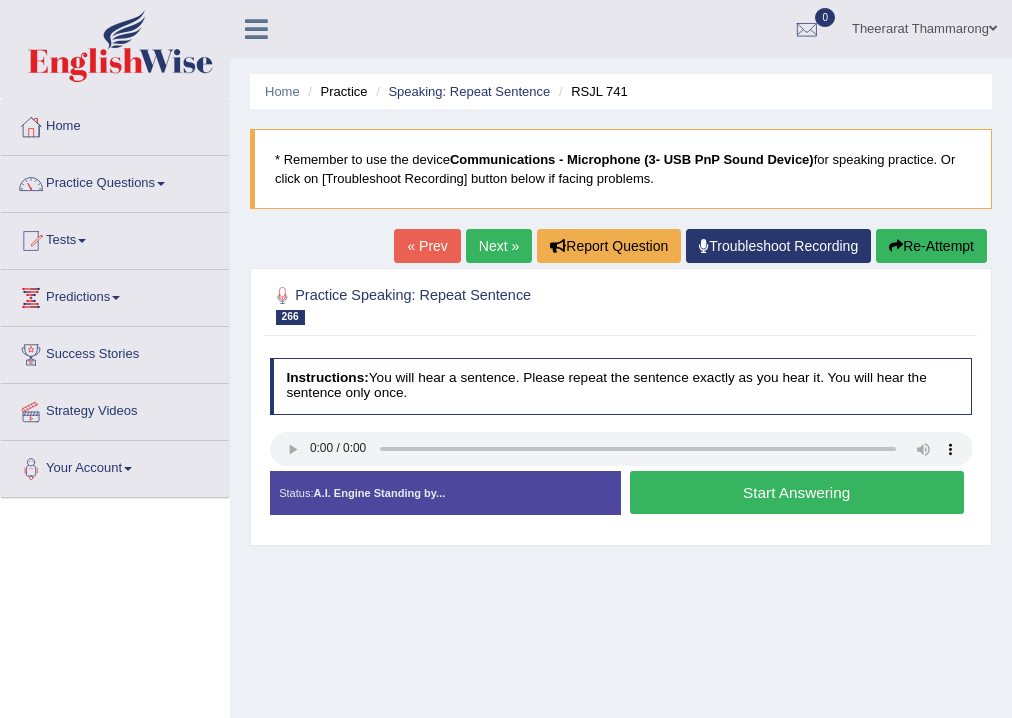 scroll, scrollTop: 0, scrollLeft: 0, axis: both 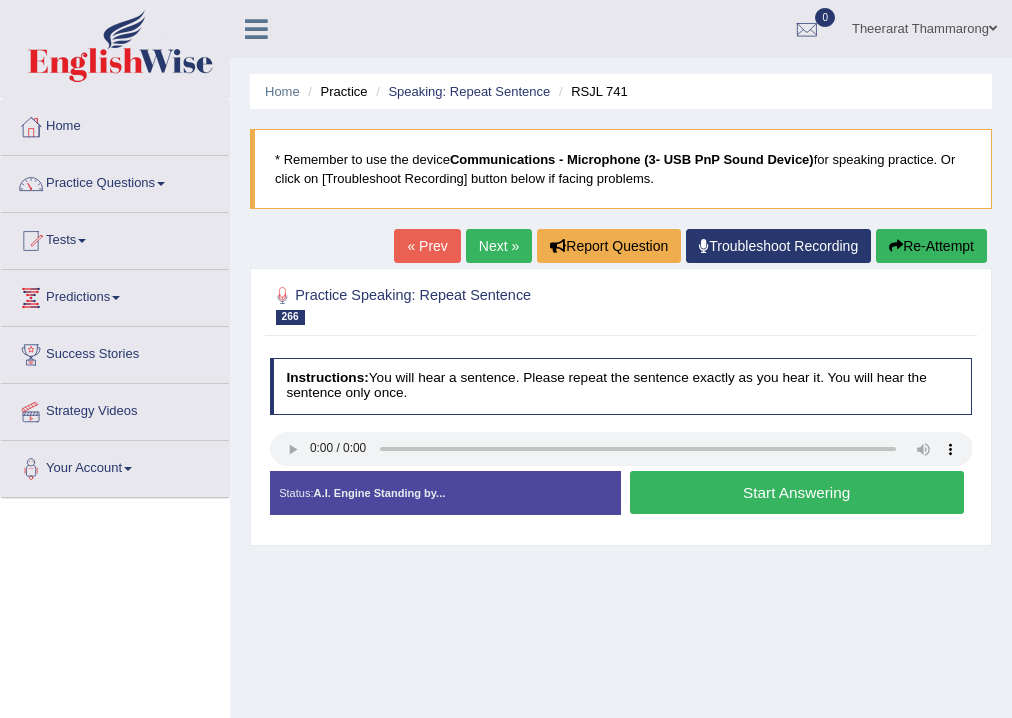 click on "Start Answering" at bounding box center [797, 492] 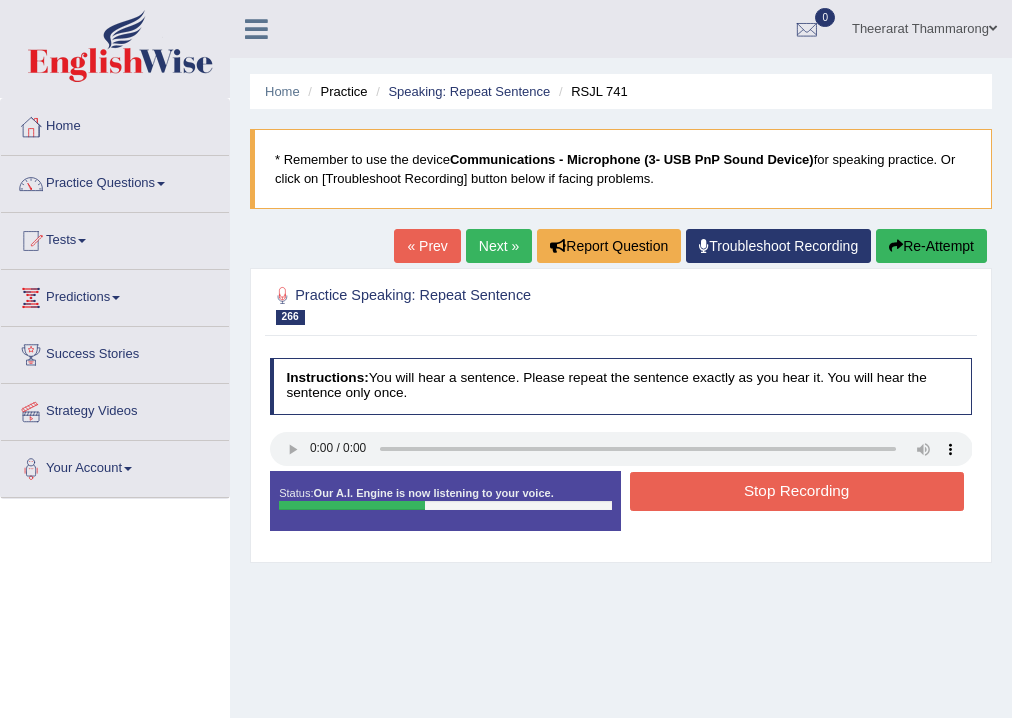 click on "Stop Recording" at bounding box center [797, 491] 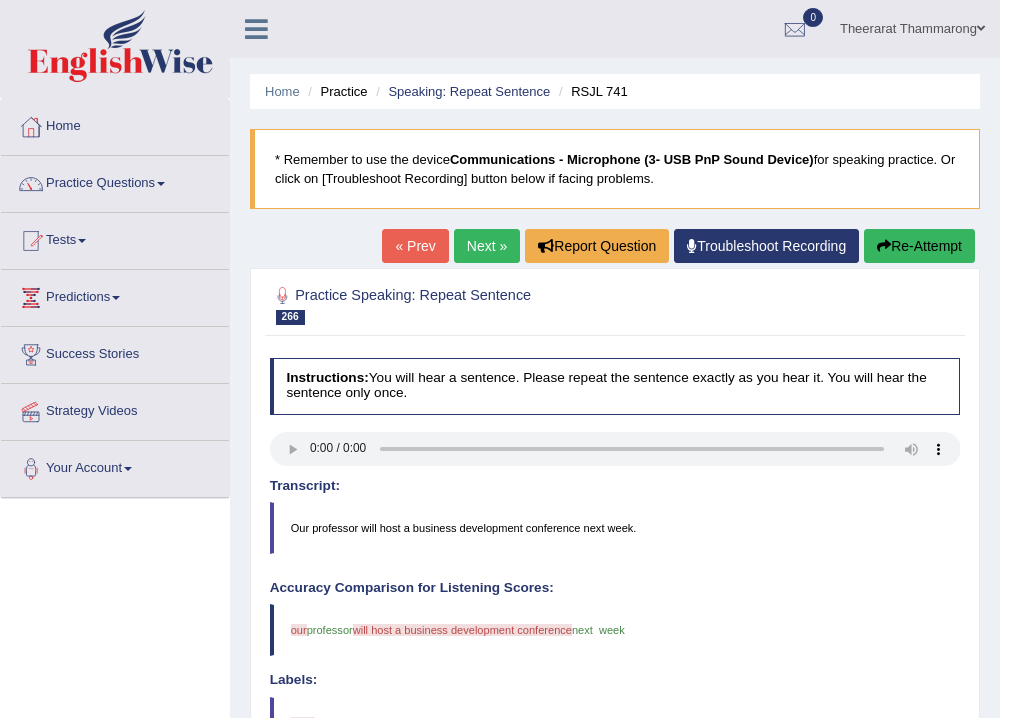 click on "Next »" at bounding box center [487, 246] 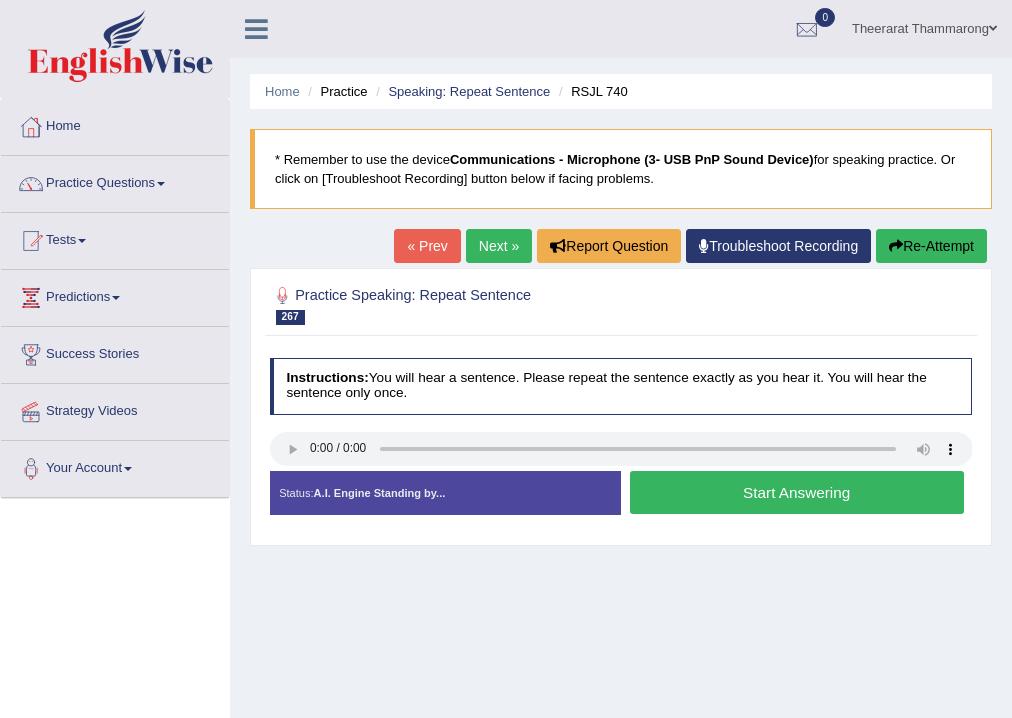 scroll, scrollTop: 0, scrollLeft: 0, axis: both 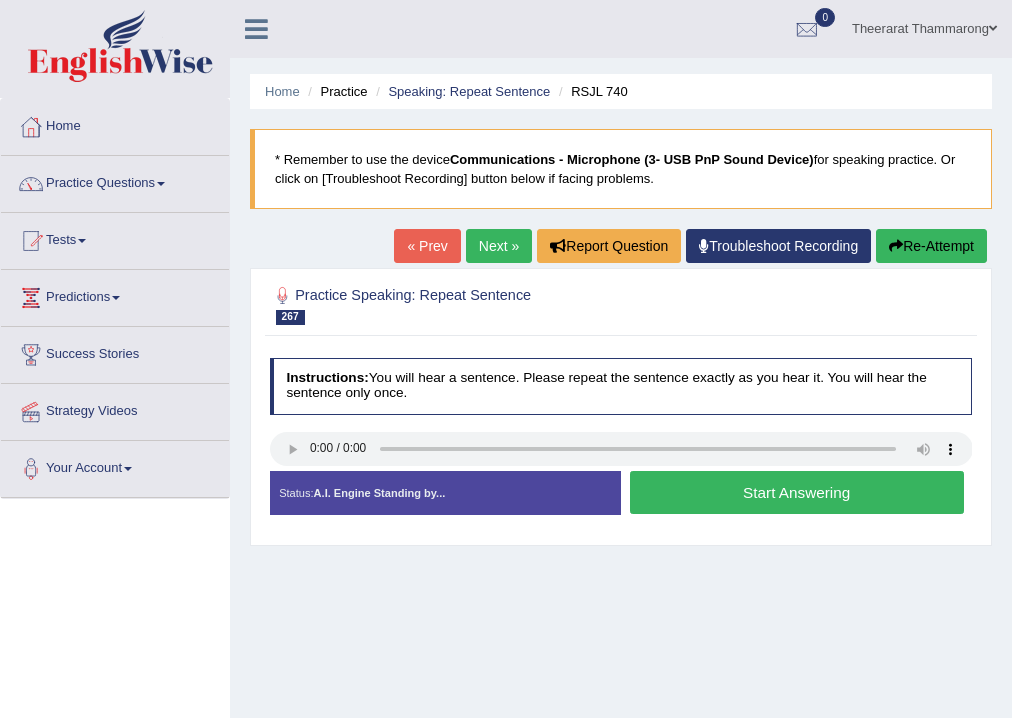 click on "Start Answering" at bounding box center [797, 492] 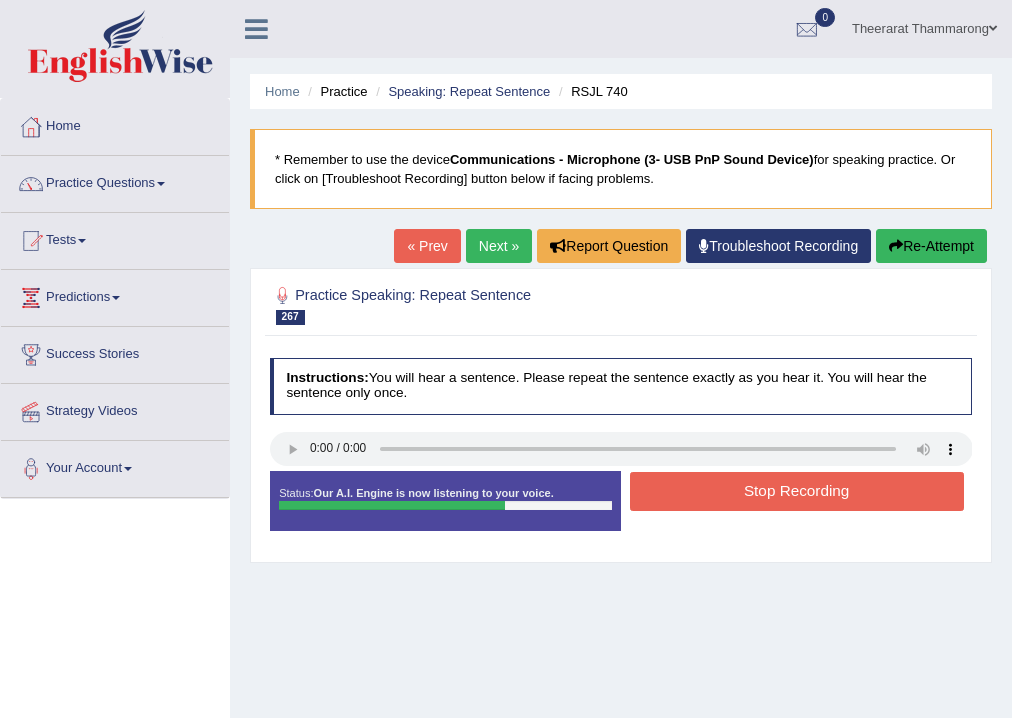 click on "Stop Recording" at bounding box center [797, 491] 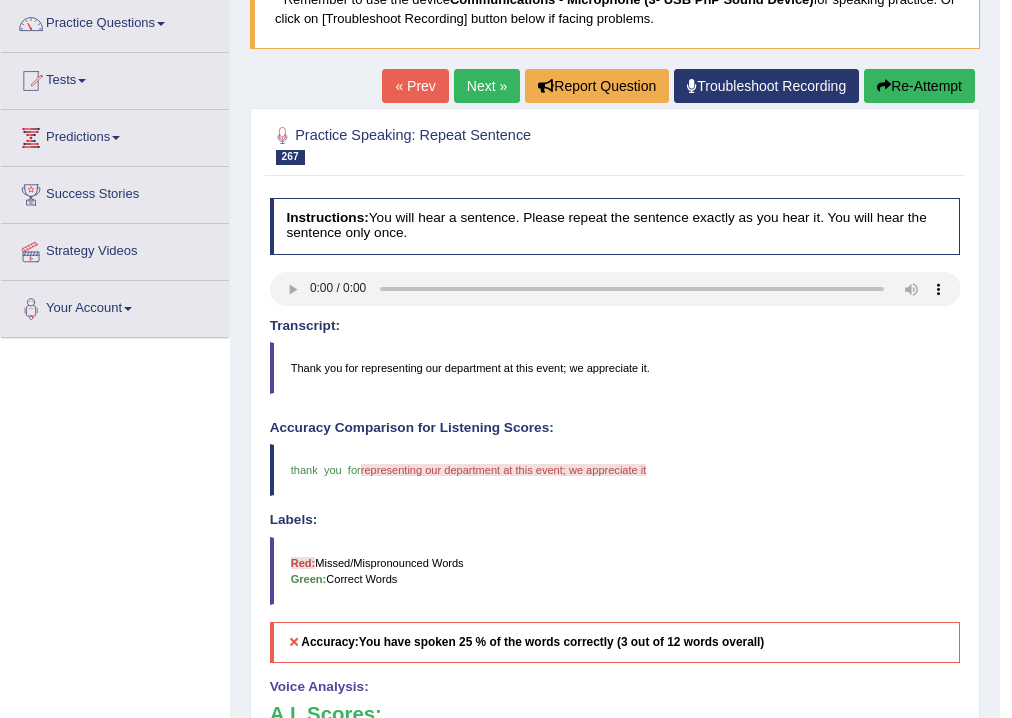 scroll, scrollTop: 0, scrollLeft: 0, axis: both 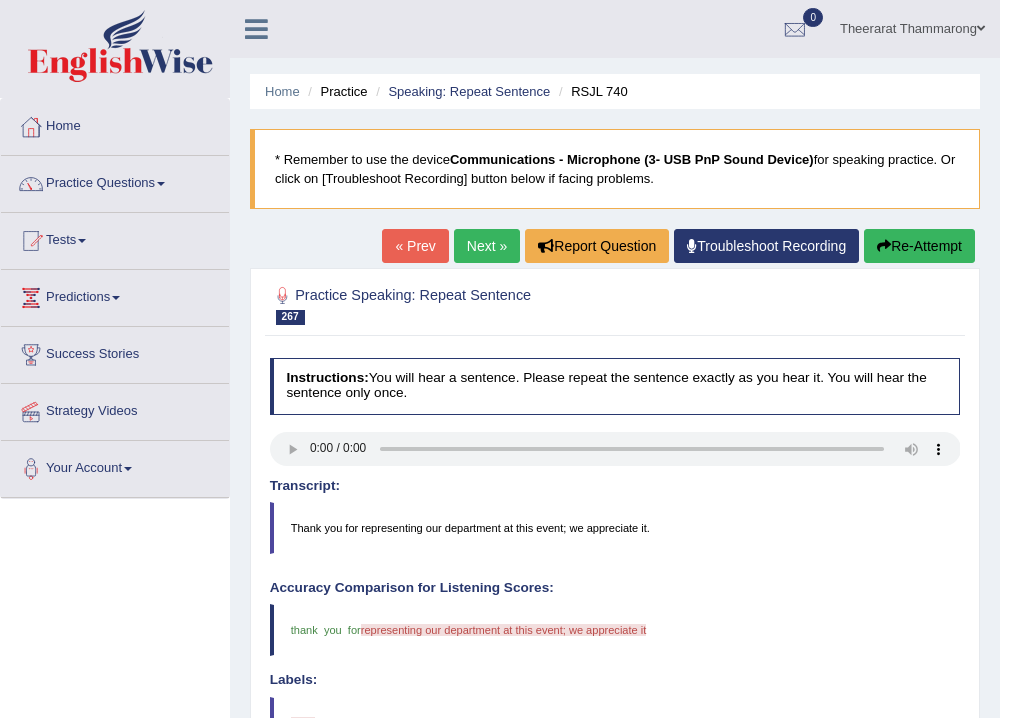 click on "Next »" at bounding box center (487, 246) 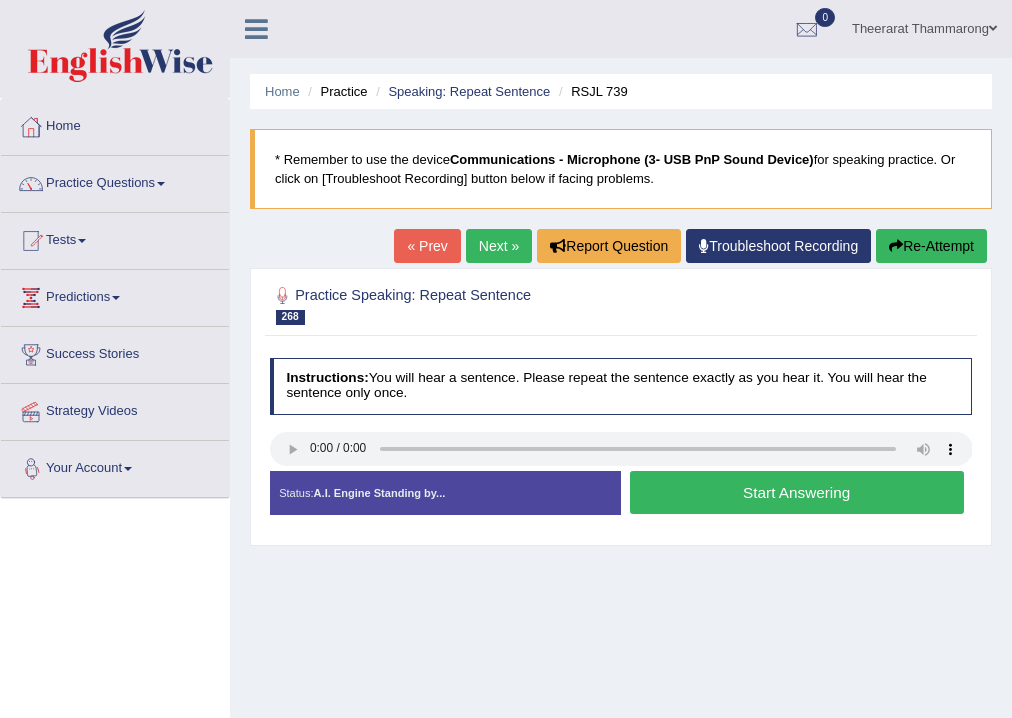 scroll, scrollTop: 0, scrollLeft: 0, axis: both 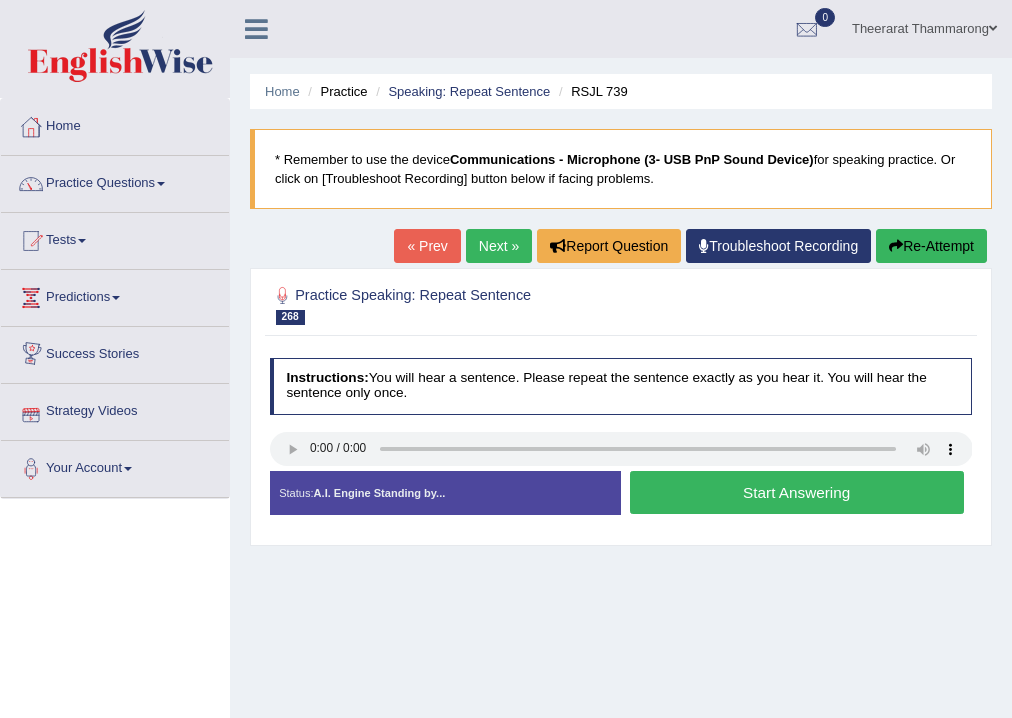 click on "Start Answering" at bounding box center (797, 492) 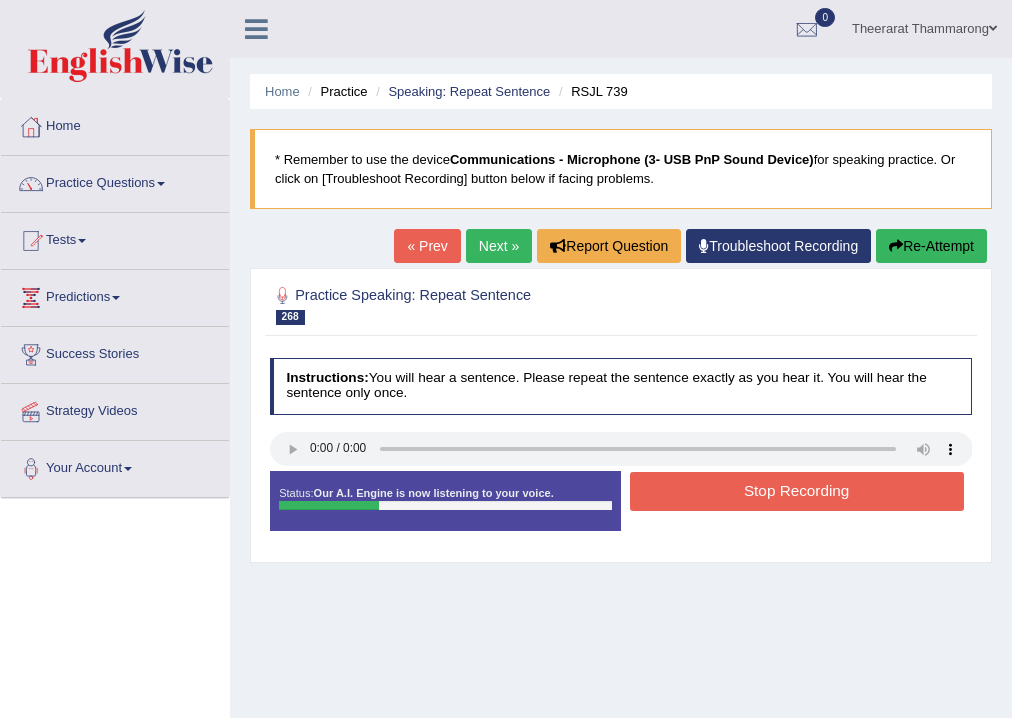 click on "Stop Recording" at bounding box center [797, 491] 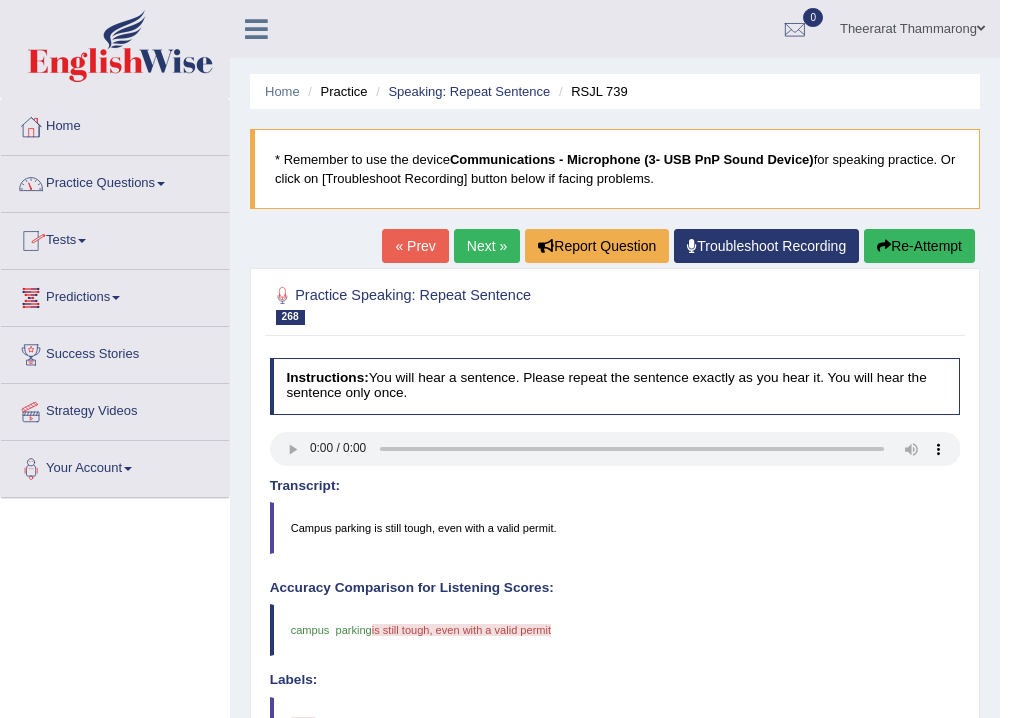 click on "Next »" at bounding box center [487, 246] 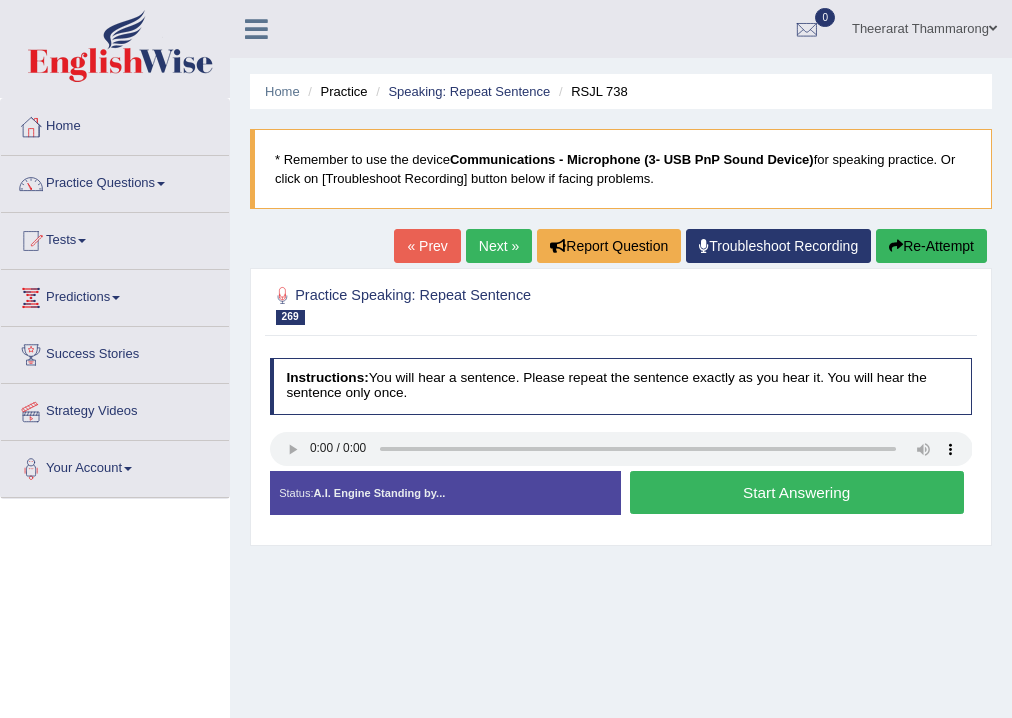 scroll, scrollTop: 0, scrollLeft: 0, axis: both 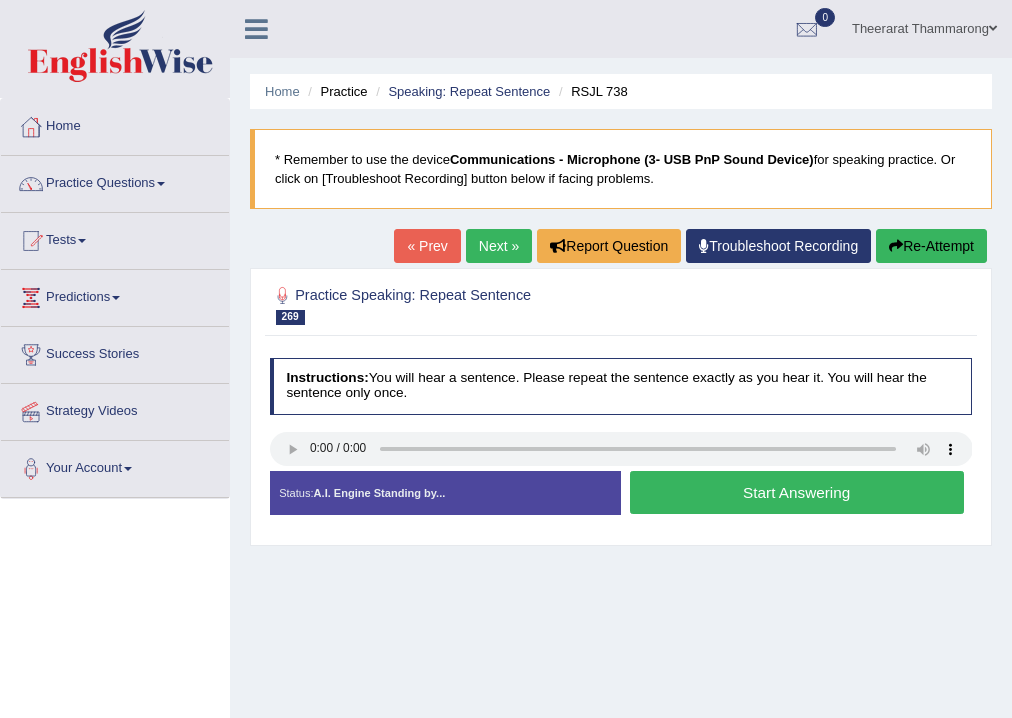 click on "Start Answering" at bounding box center [797, 492] 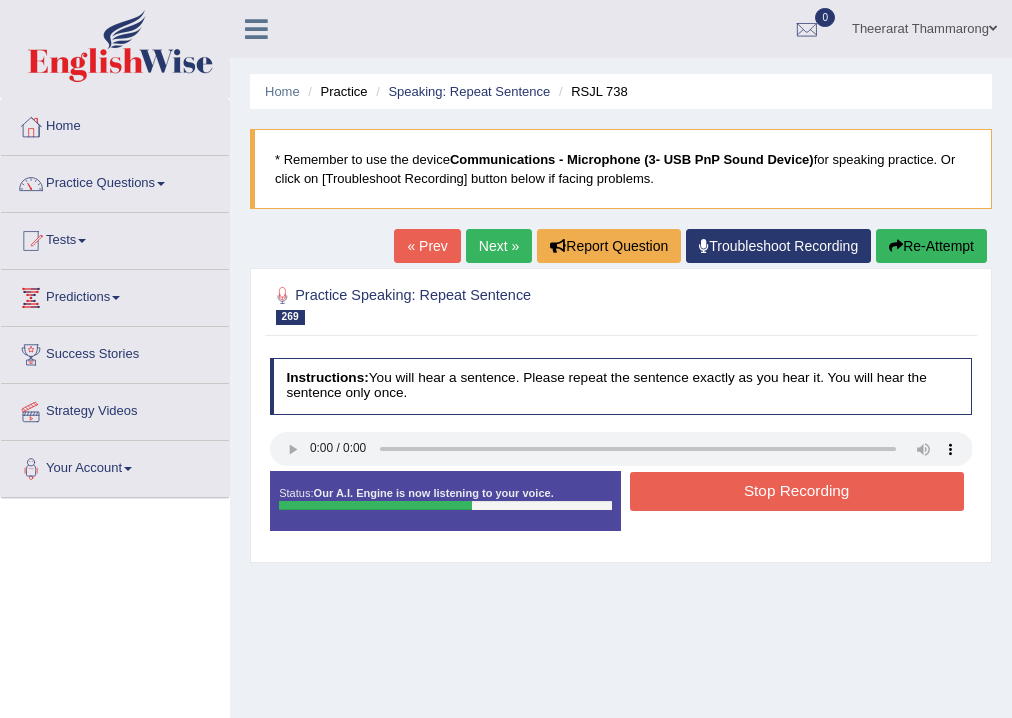 click on "Stop Recording" at bounding box center (797, 491) 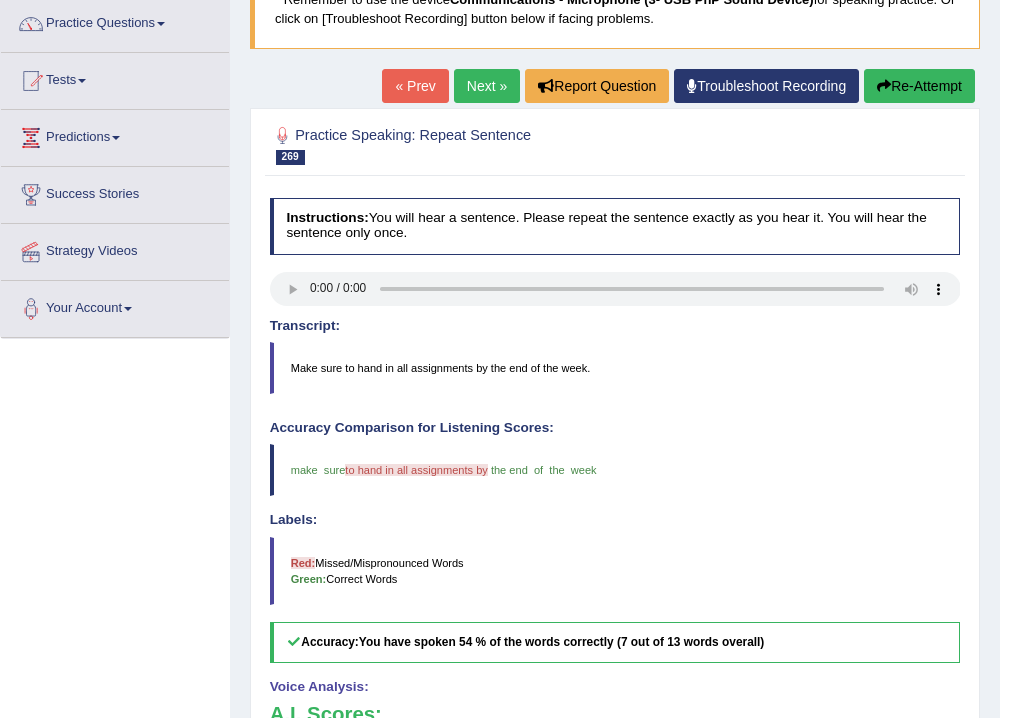 scroll, scrollTop: 0, scrollLeft: 0, axis: both 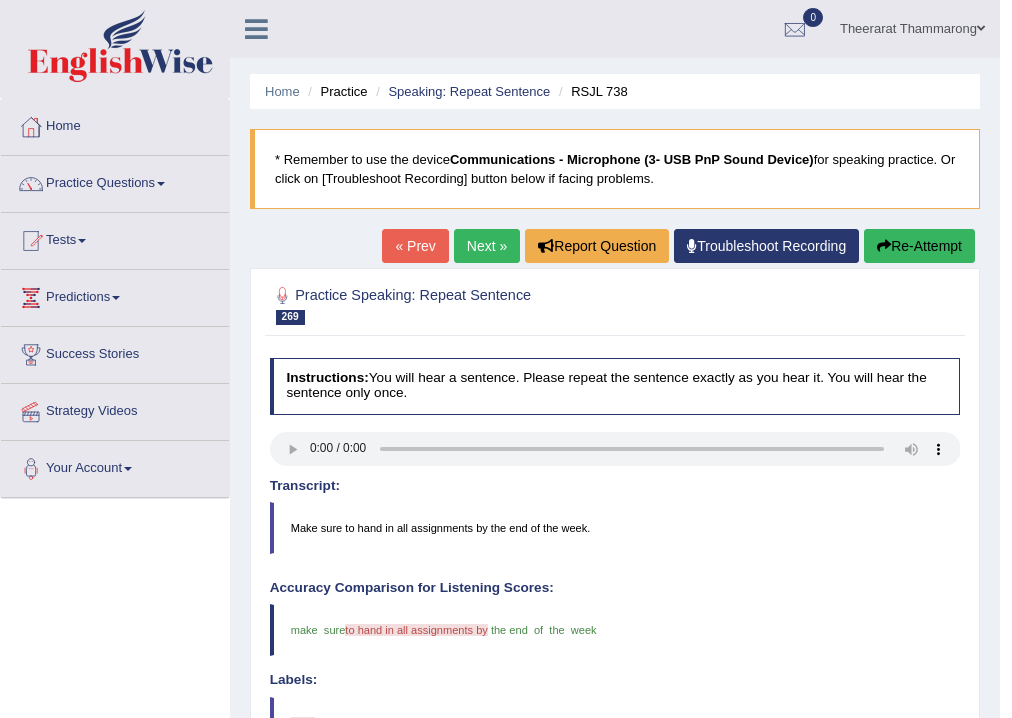 click on "Next »" at bounding box center (487, 246) 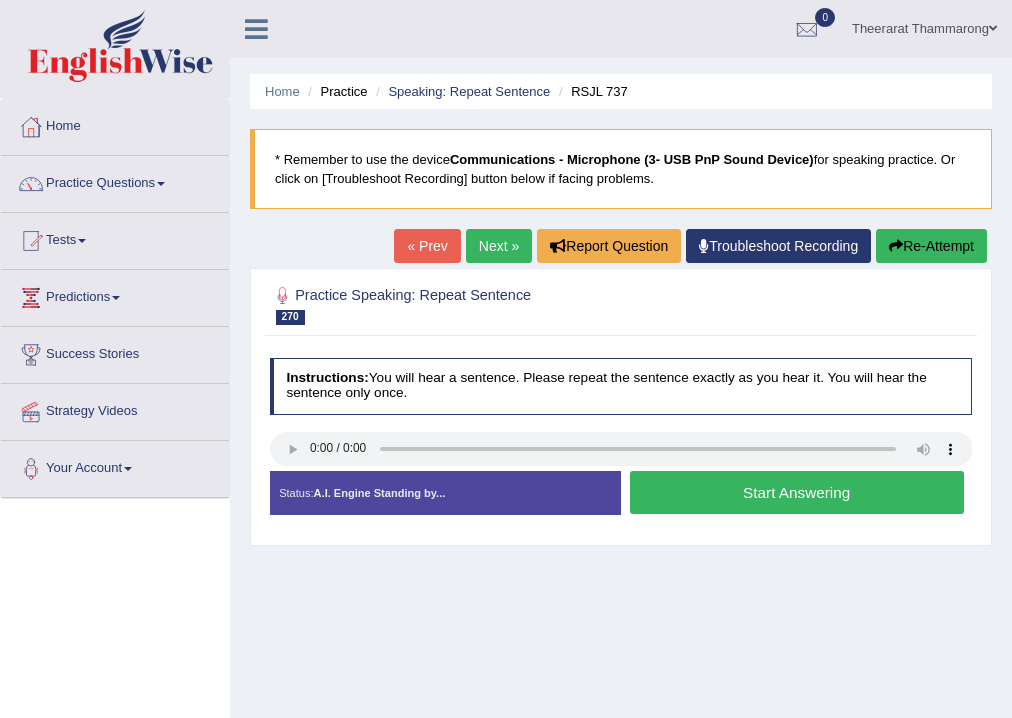 scroll, scrollTop: 0, scrollLeft: 0, axis: both 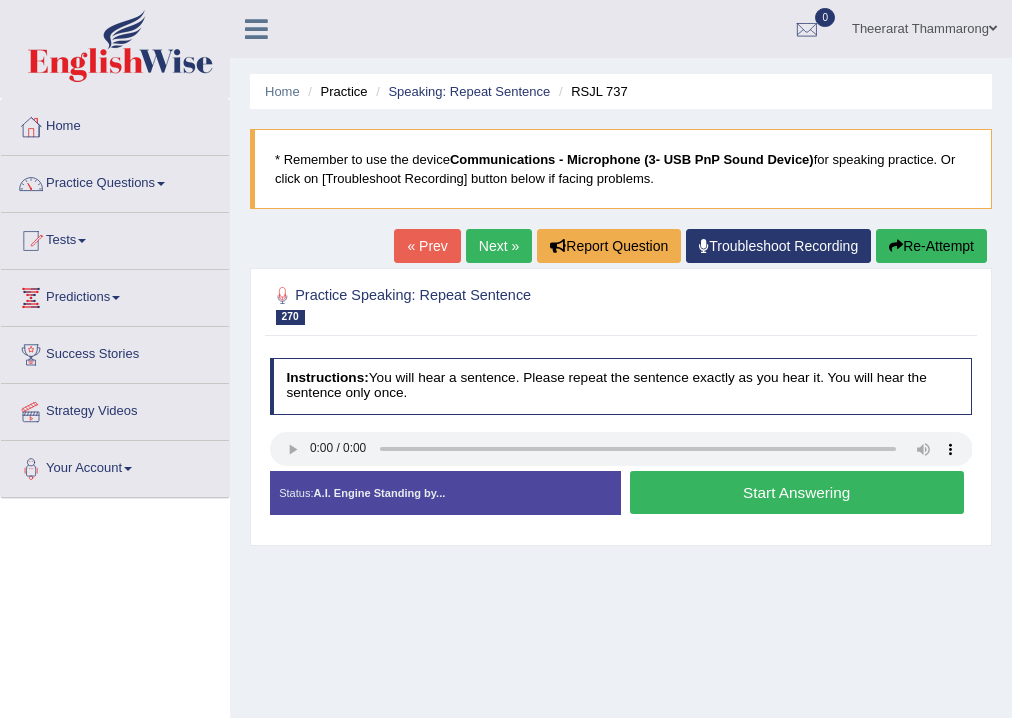 click on "Start Answering" at bounding box center [797, 492] 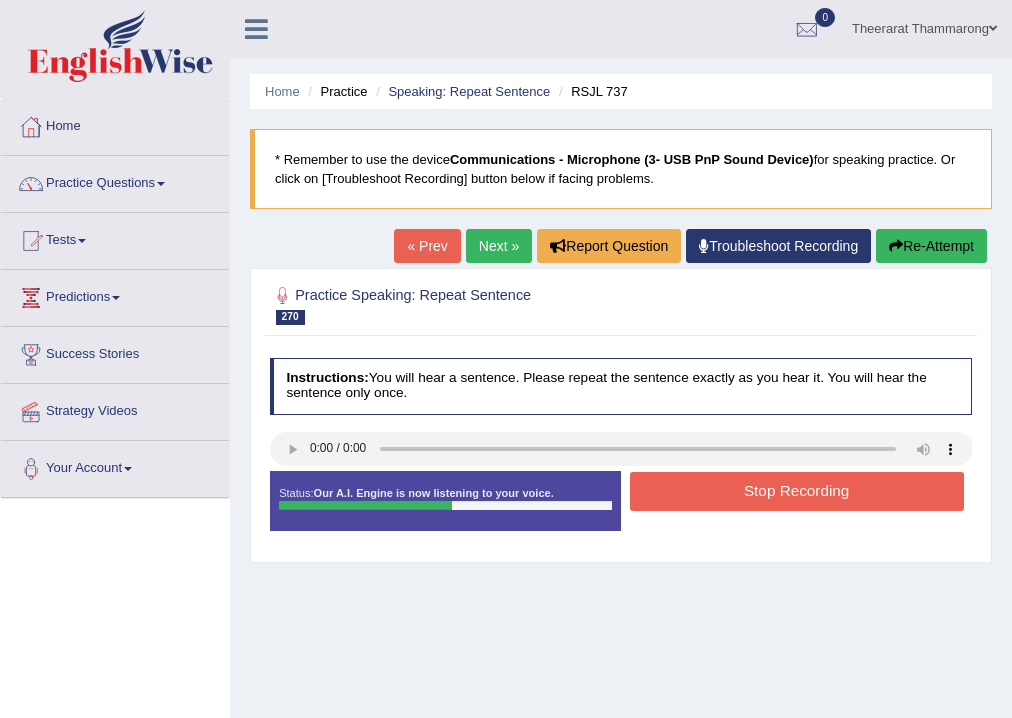 click on "Stop Recording" at bounding box center (797, 491) 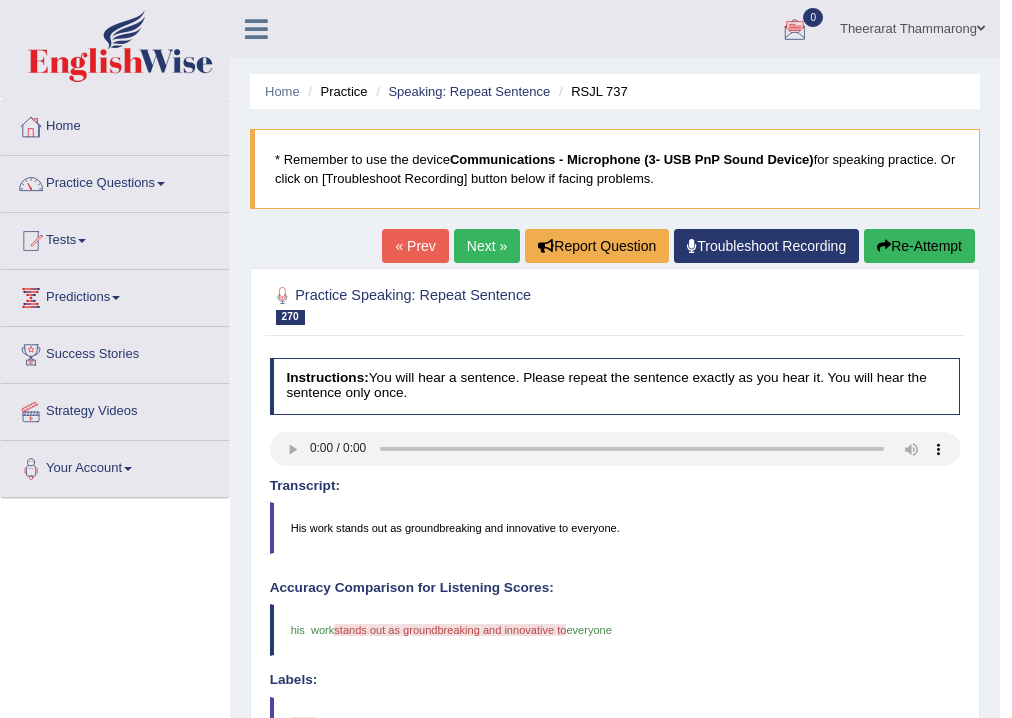 click on "Theerarat Thammarong" at bounding box center [912, 26] 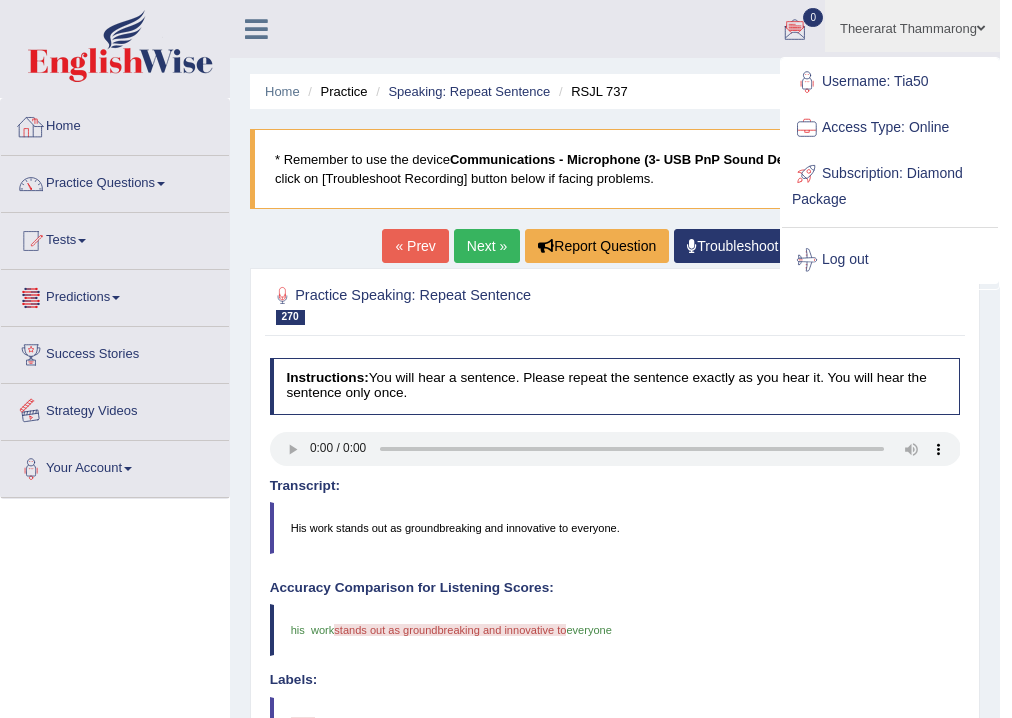 click on "Home" at bounding box center (115, 124) 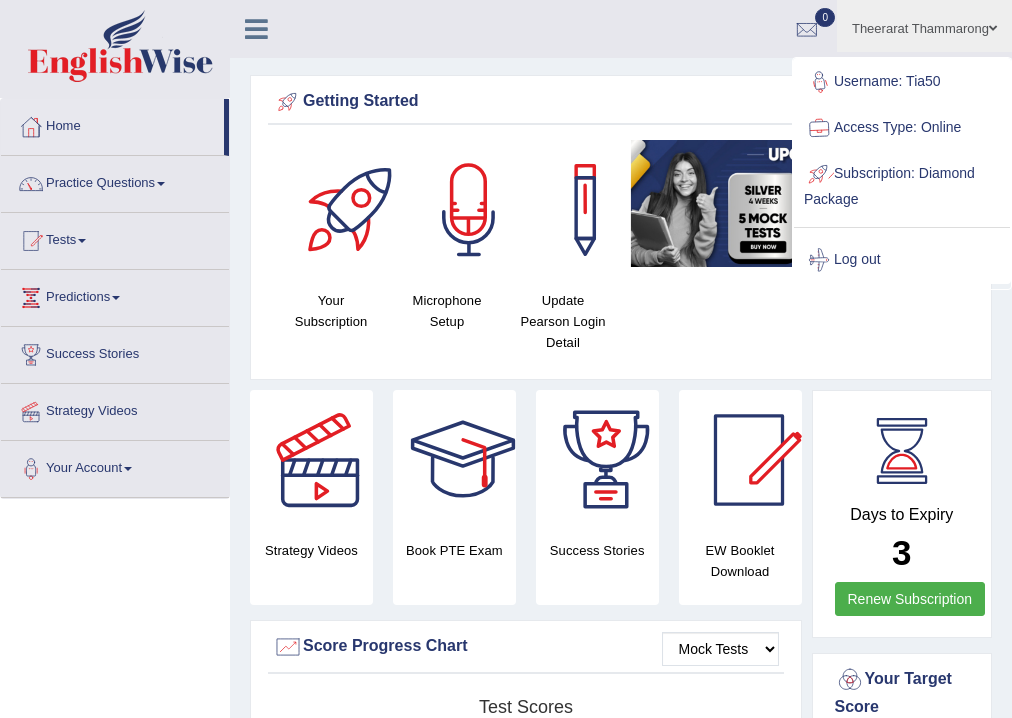 scroll, scrollTop: 0, scrollLeft: 0, axis: both 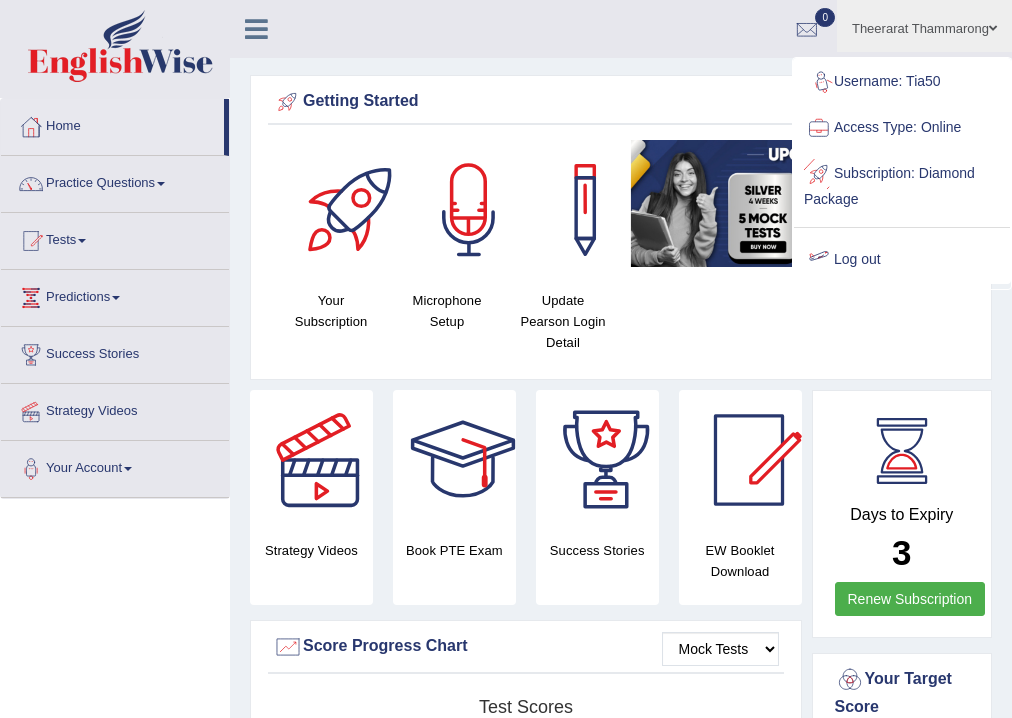 click on "Log out" at bounding box center [902, 260] 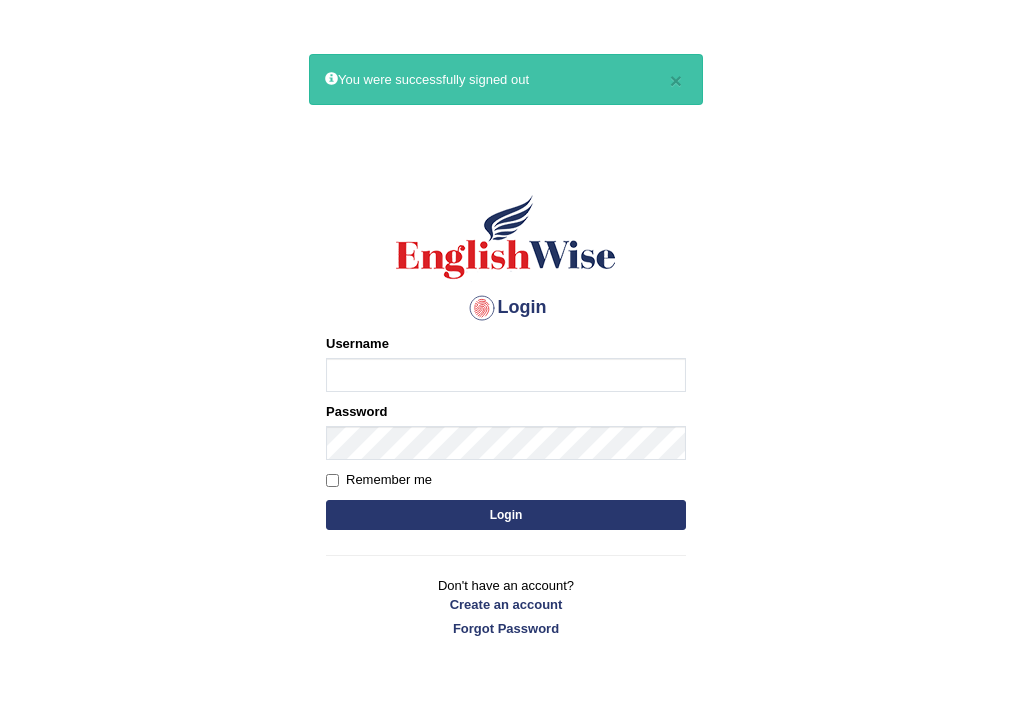 scroll, scrollTop: 0, scrollLeft: 0, axis: both 